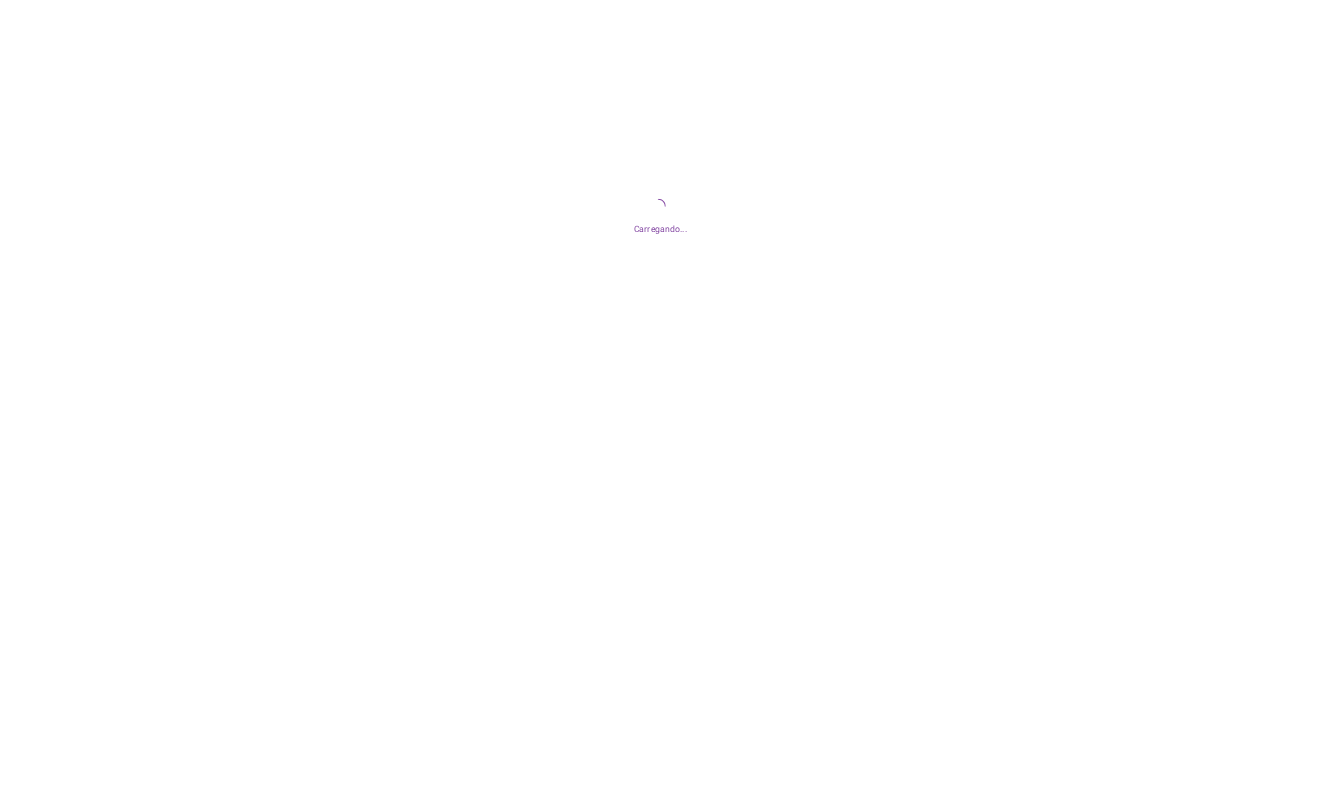 scroll, scrollTop: 0, scrollLeft: 0, axis: both 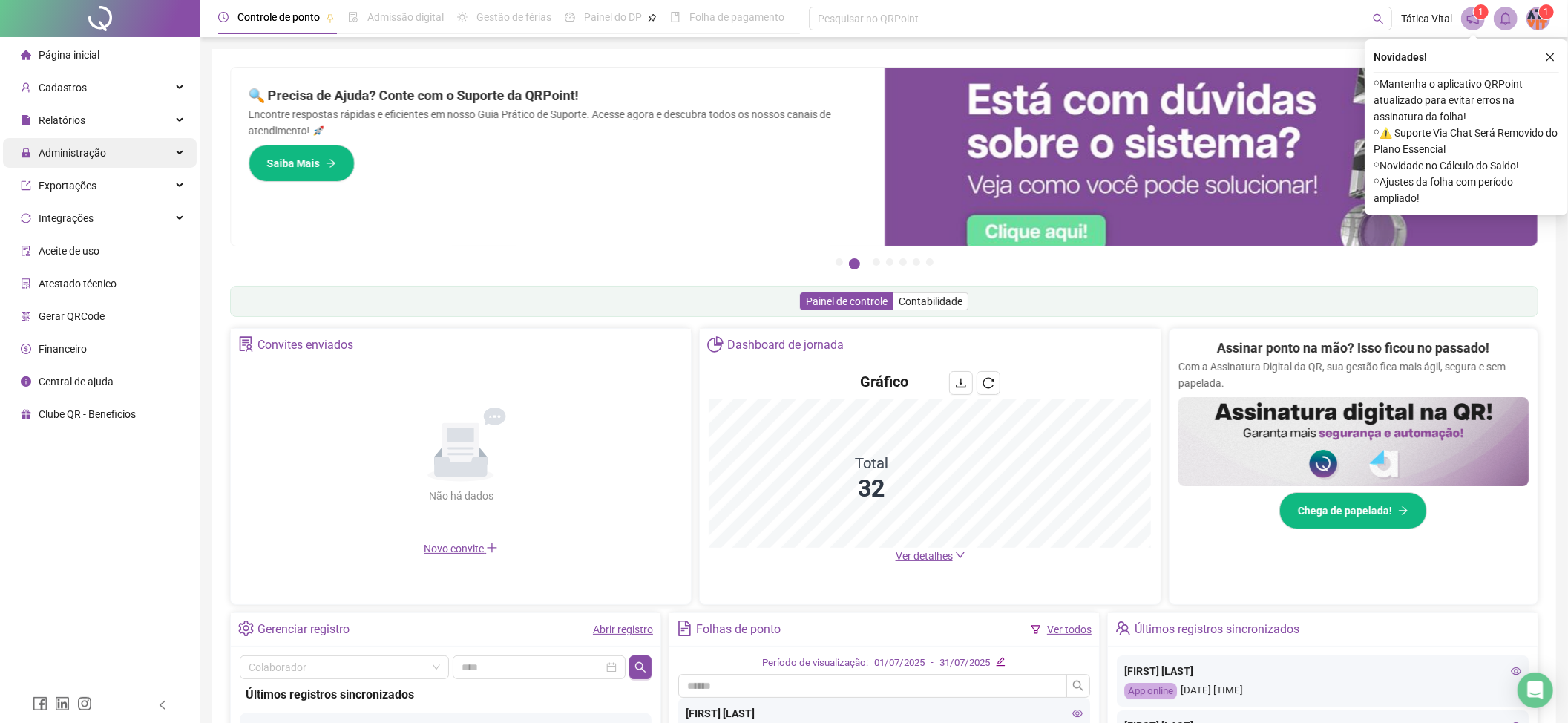 drag, startPoint x: 59, startPoint y: 145, endPoint x: 69, endPoint y: 148, distance: 10.440307 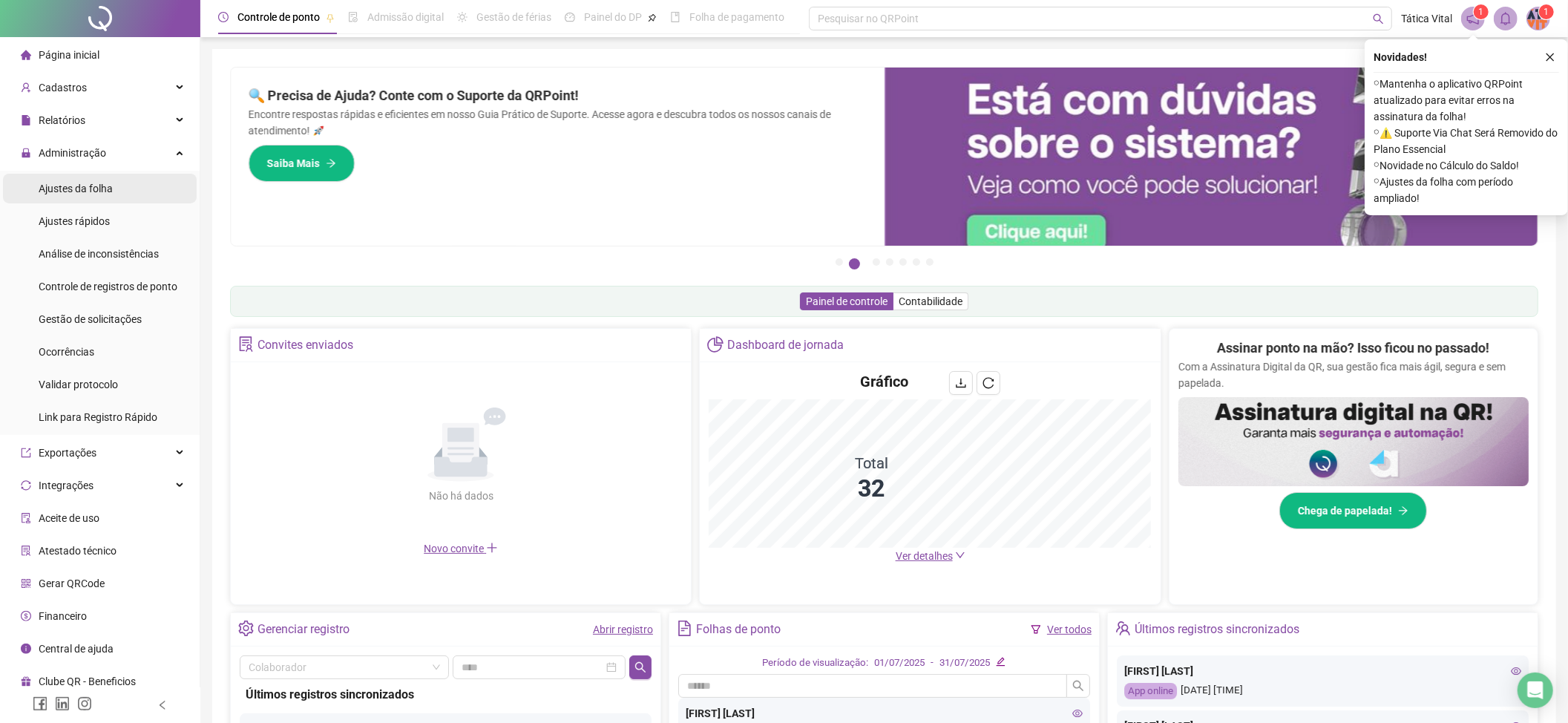 click on "Ajustes da folha" at bounding box center (76, 189) 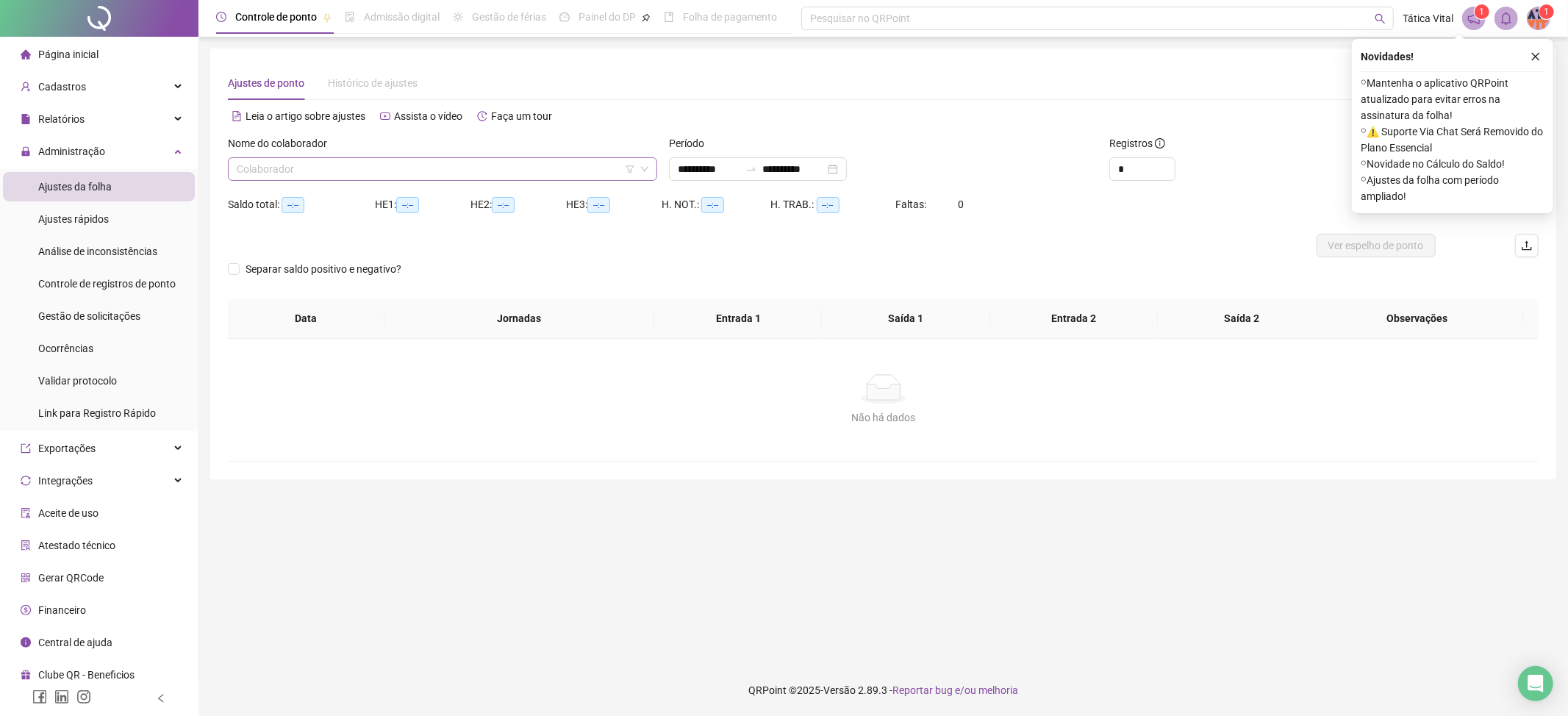 click at bounding box center (436, 169) 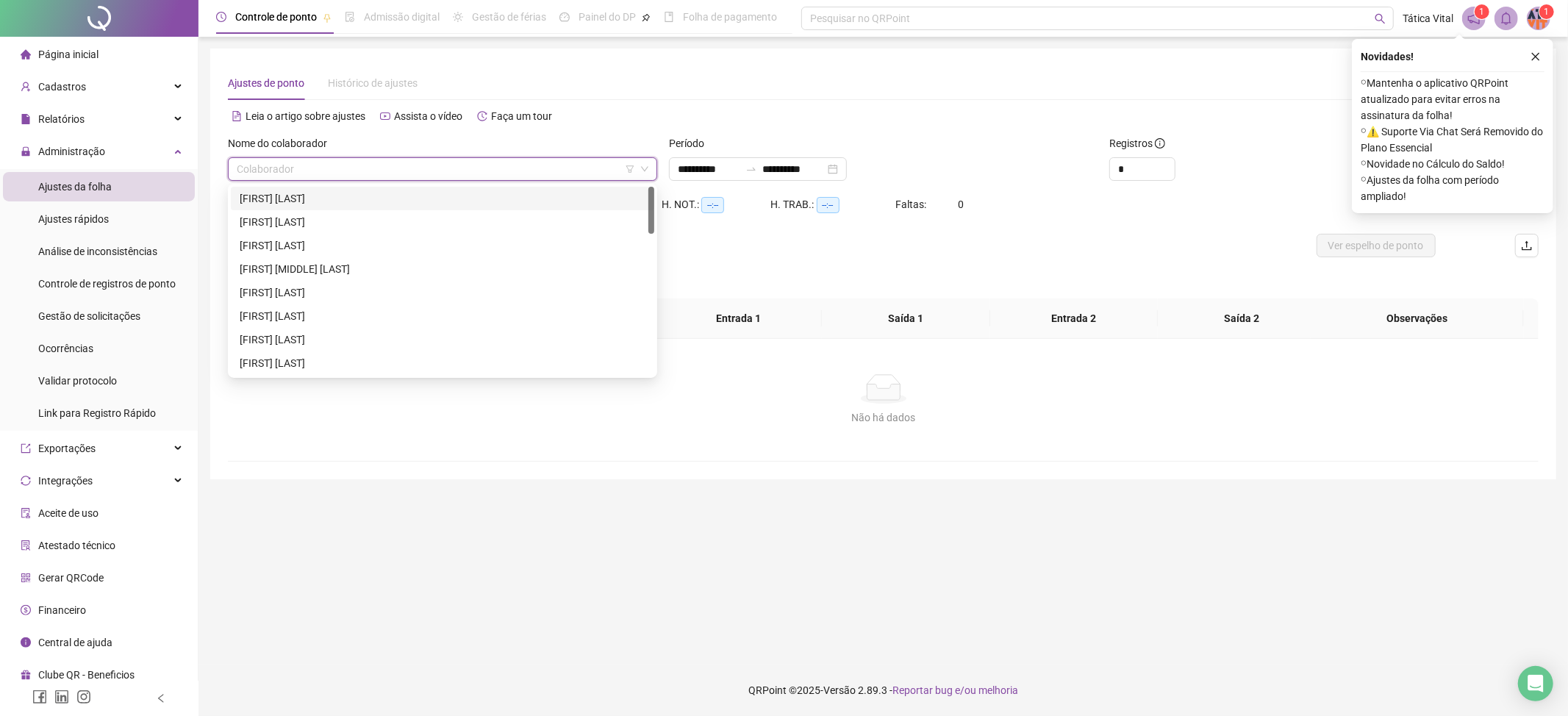 click on "[FIRST] [LAST]" at bounding box center [443, 198] 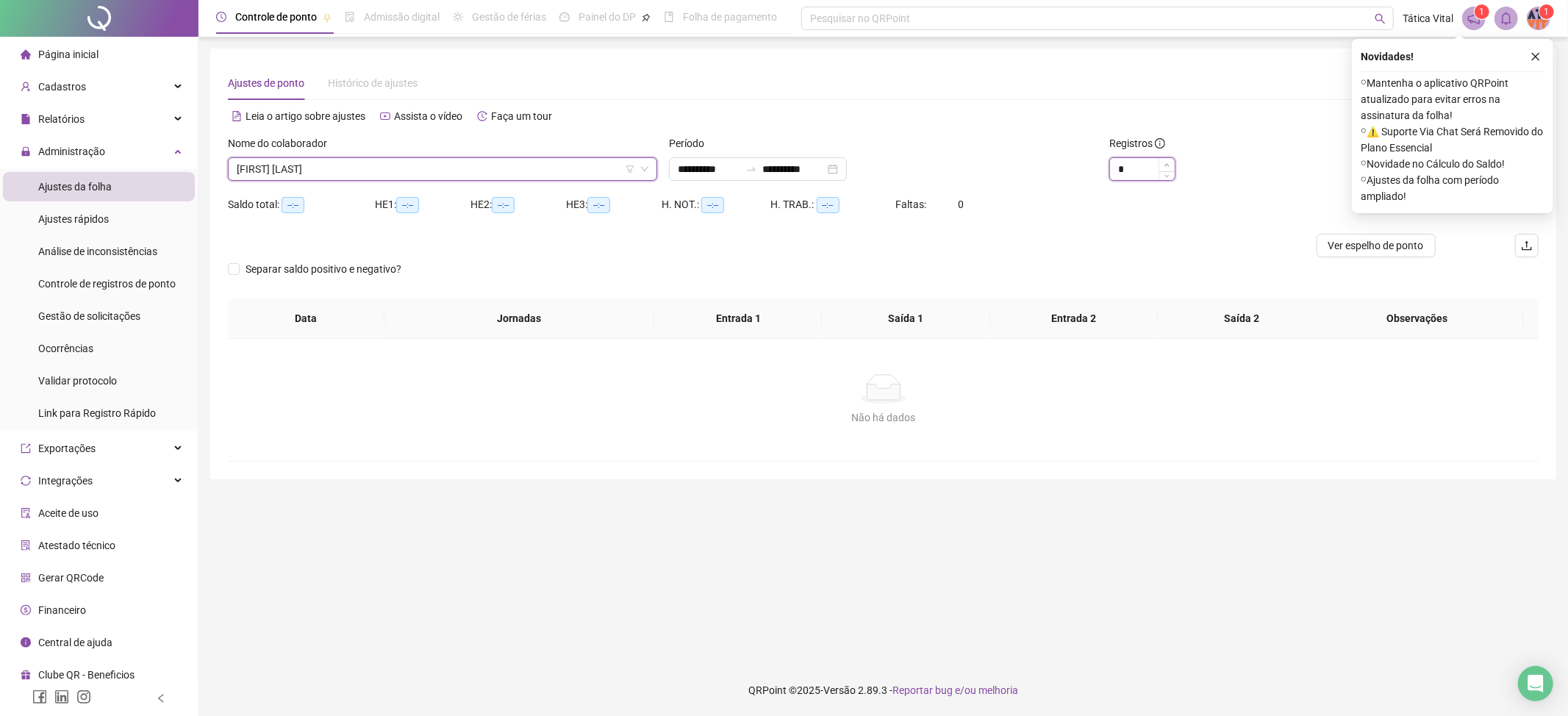 click at bounding box center (1167, 165) 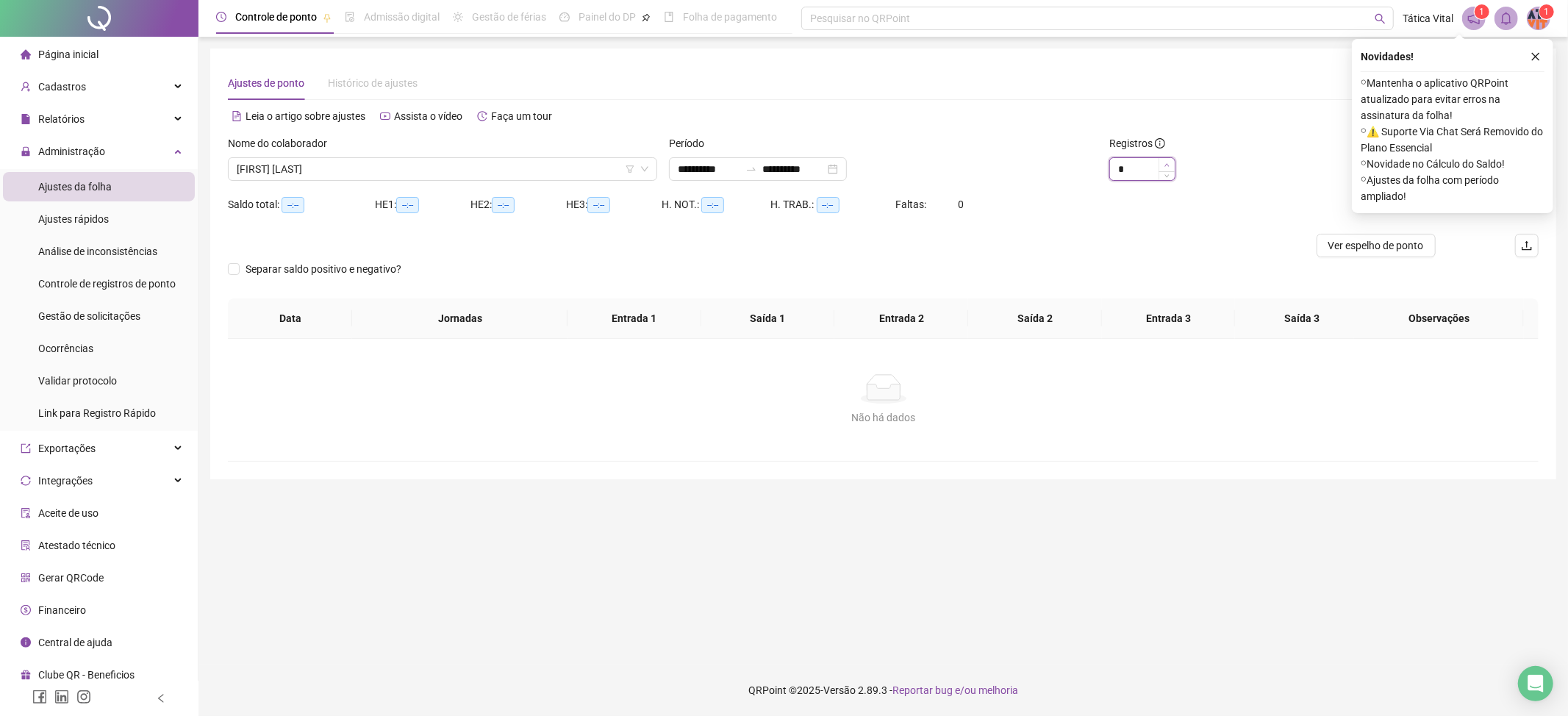 type on "*" 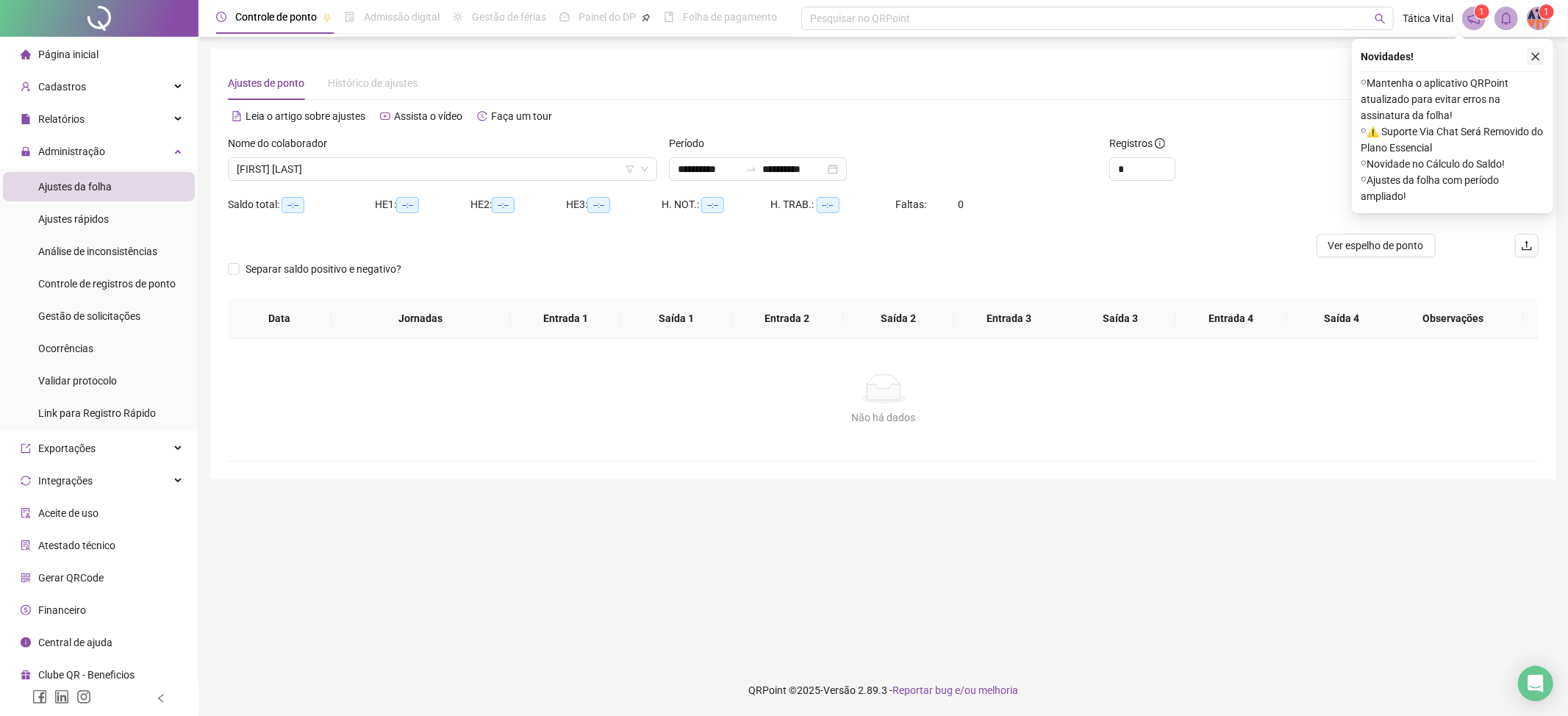 click at bounding box center (1536, 57) 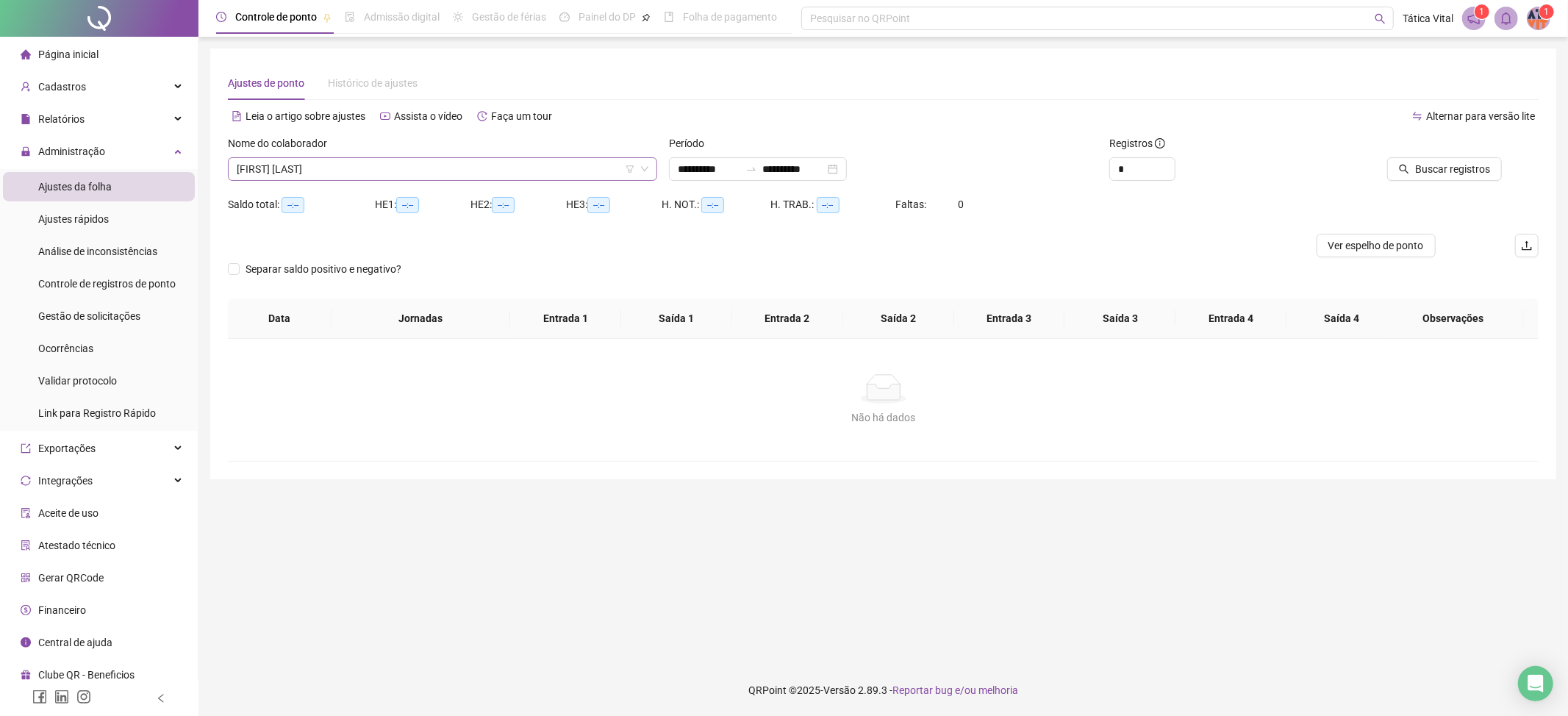 click on "[FIRST] [LAST]" at bounding box center [443, 169] 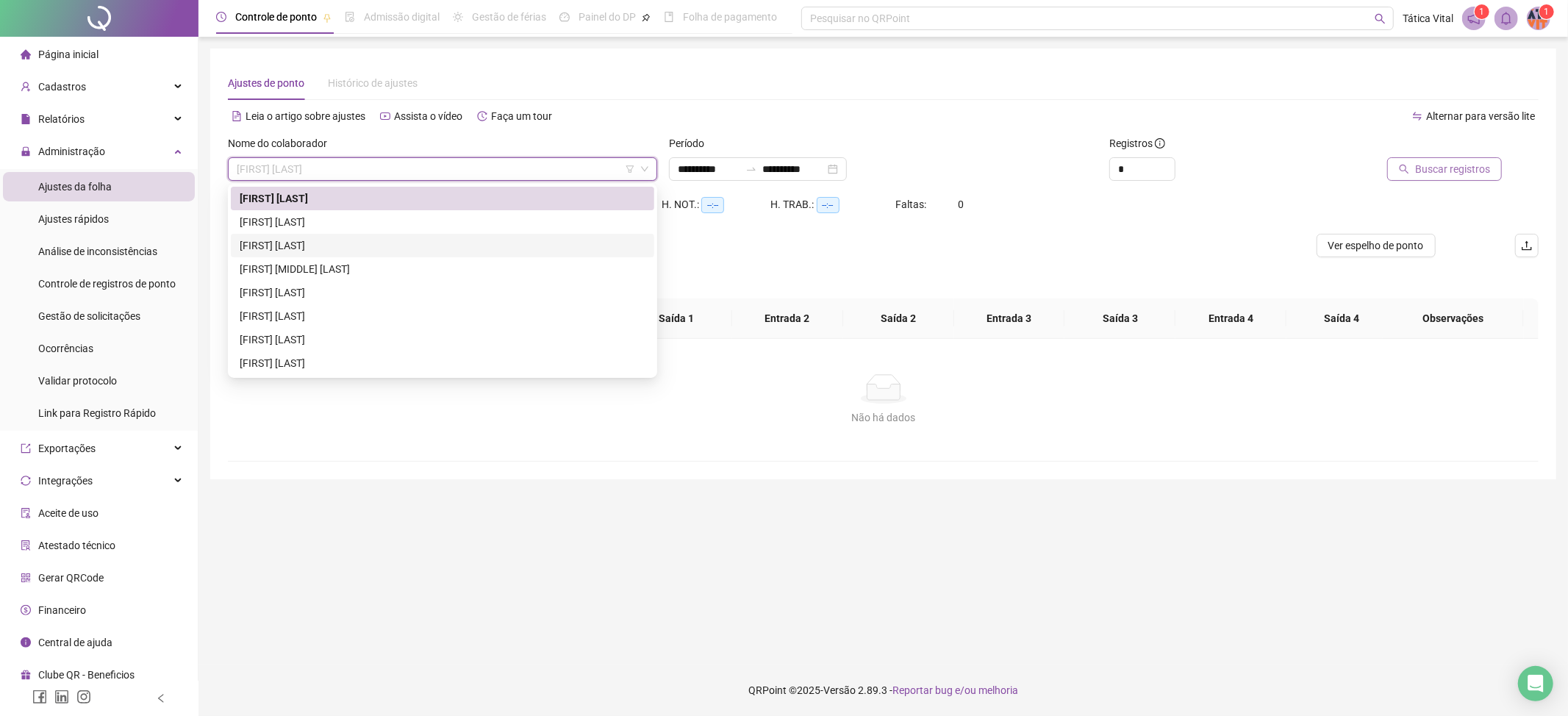 click on "Buscar registros" at bounding box center (1453, 169) 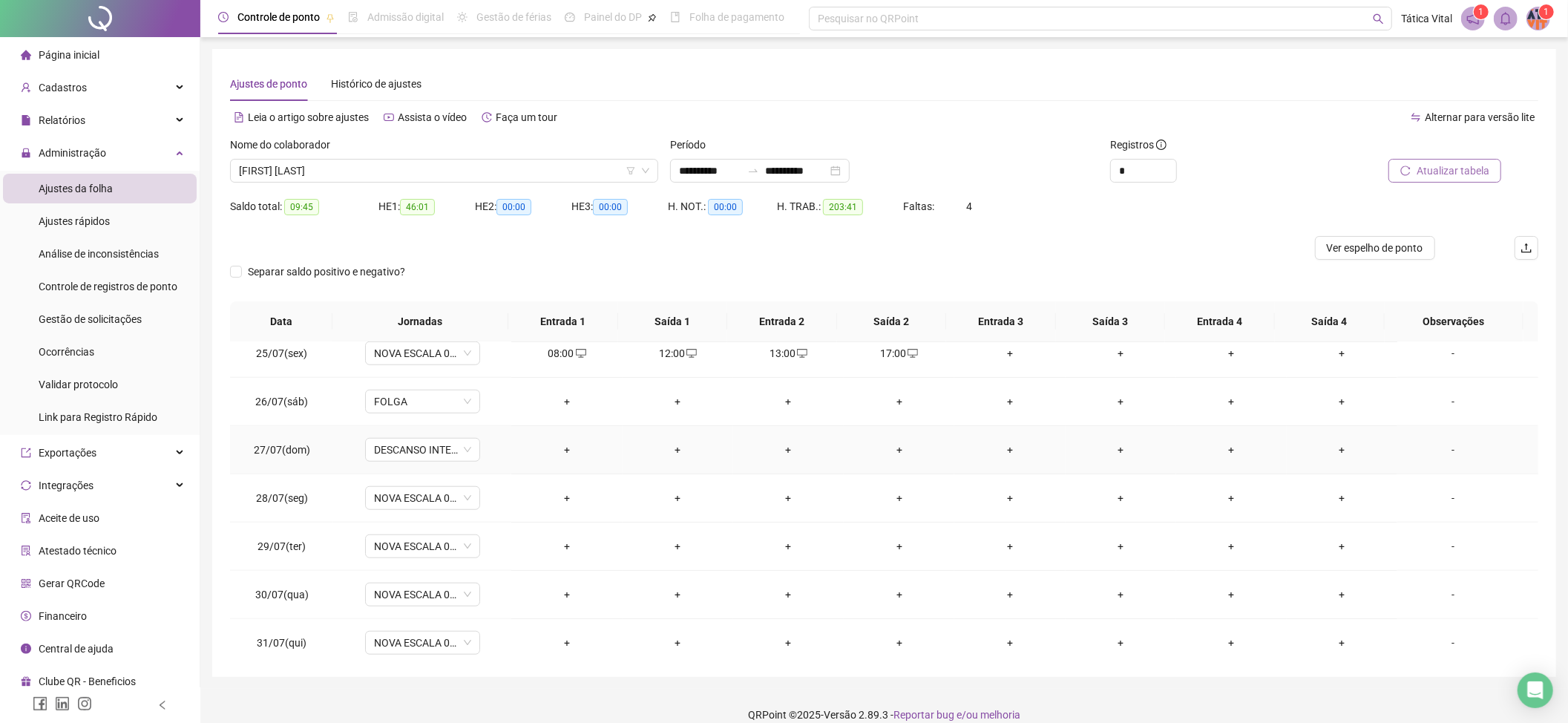 scroll, scrollTop: 1186, scrollLeft: 0, axis: vertical 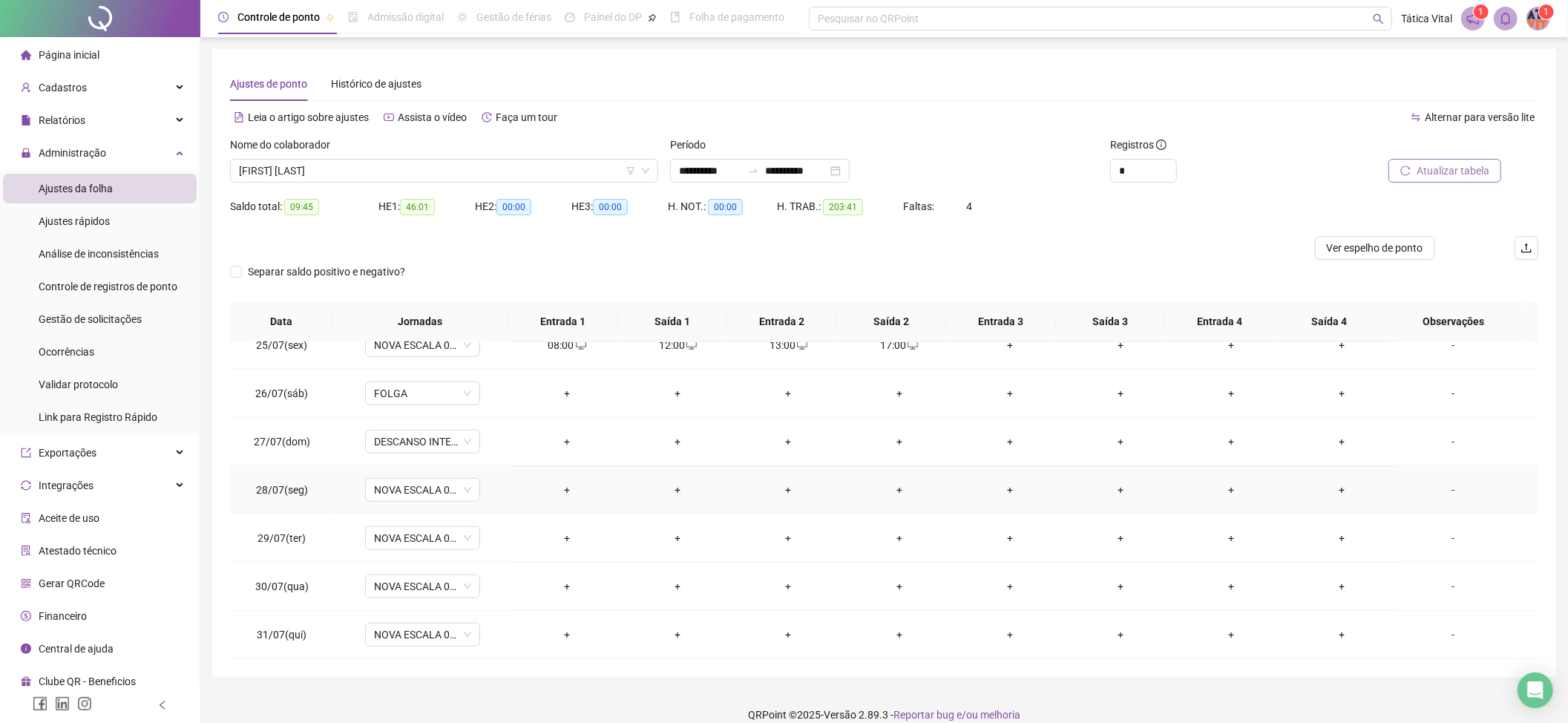click on "+" at bounding box center [566, 490] 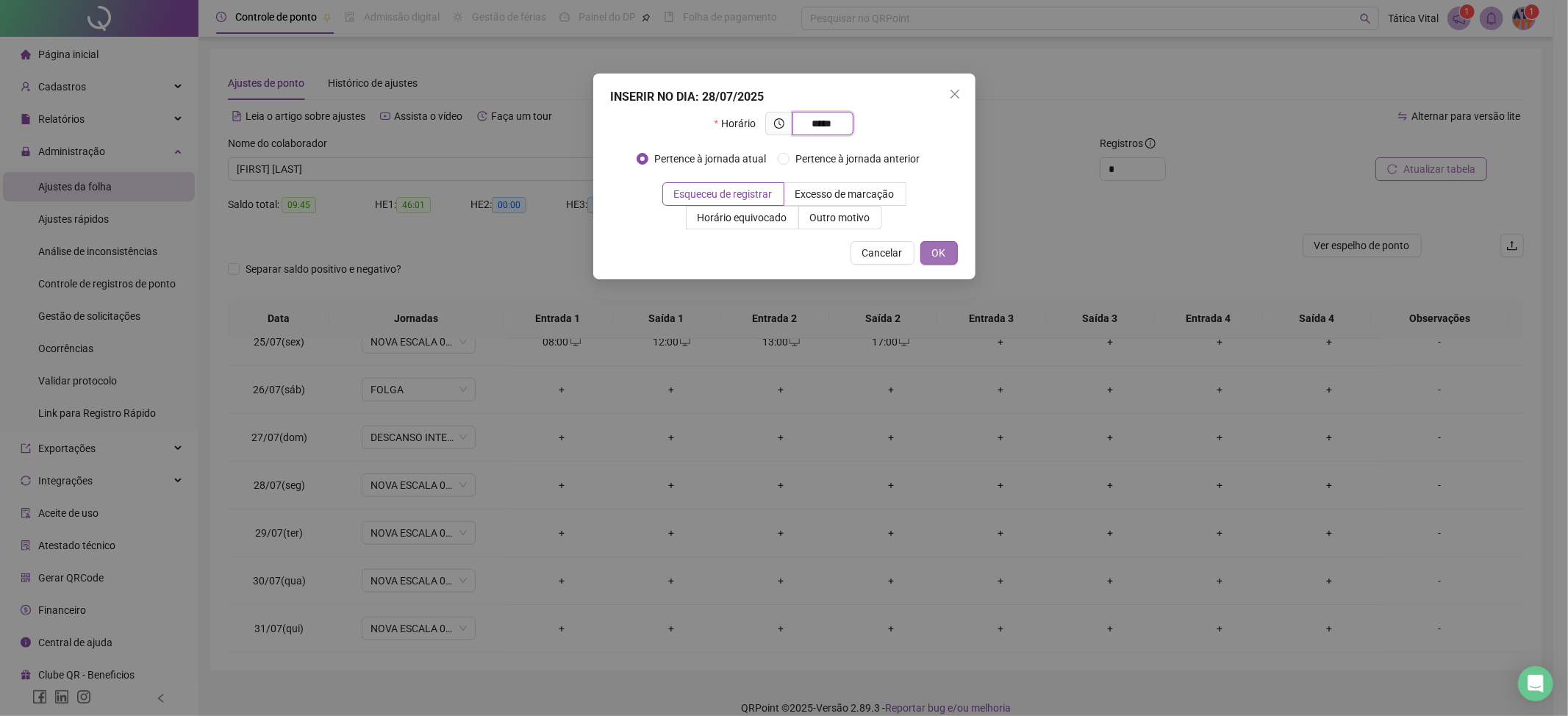 type on "*****" 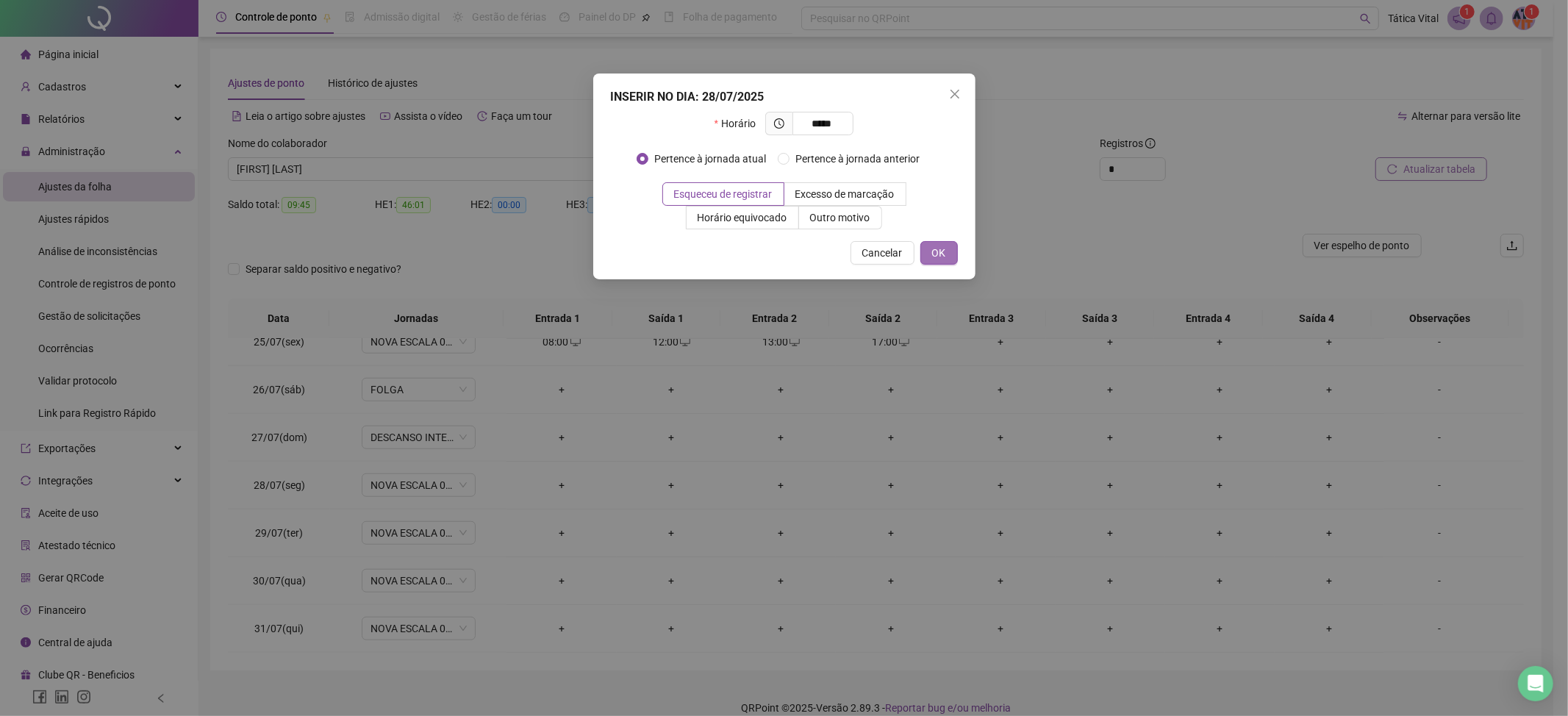 click on "OK" at bounding box center [939, 253] 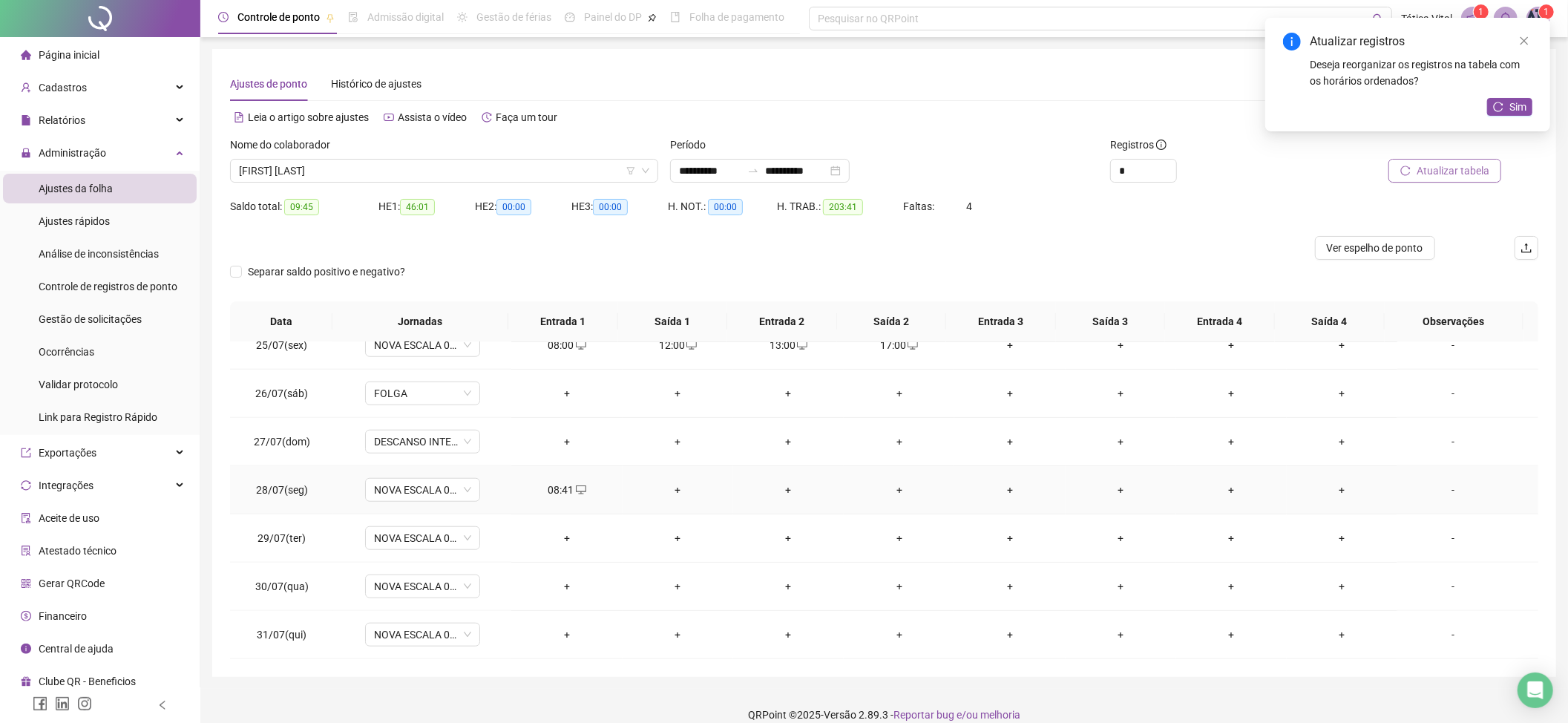 click on "+" at bounding box center (678, 490) 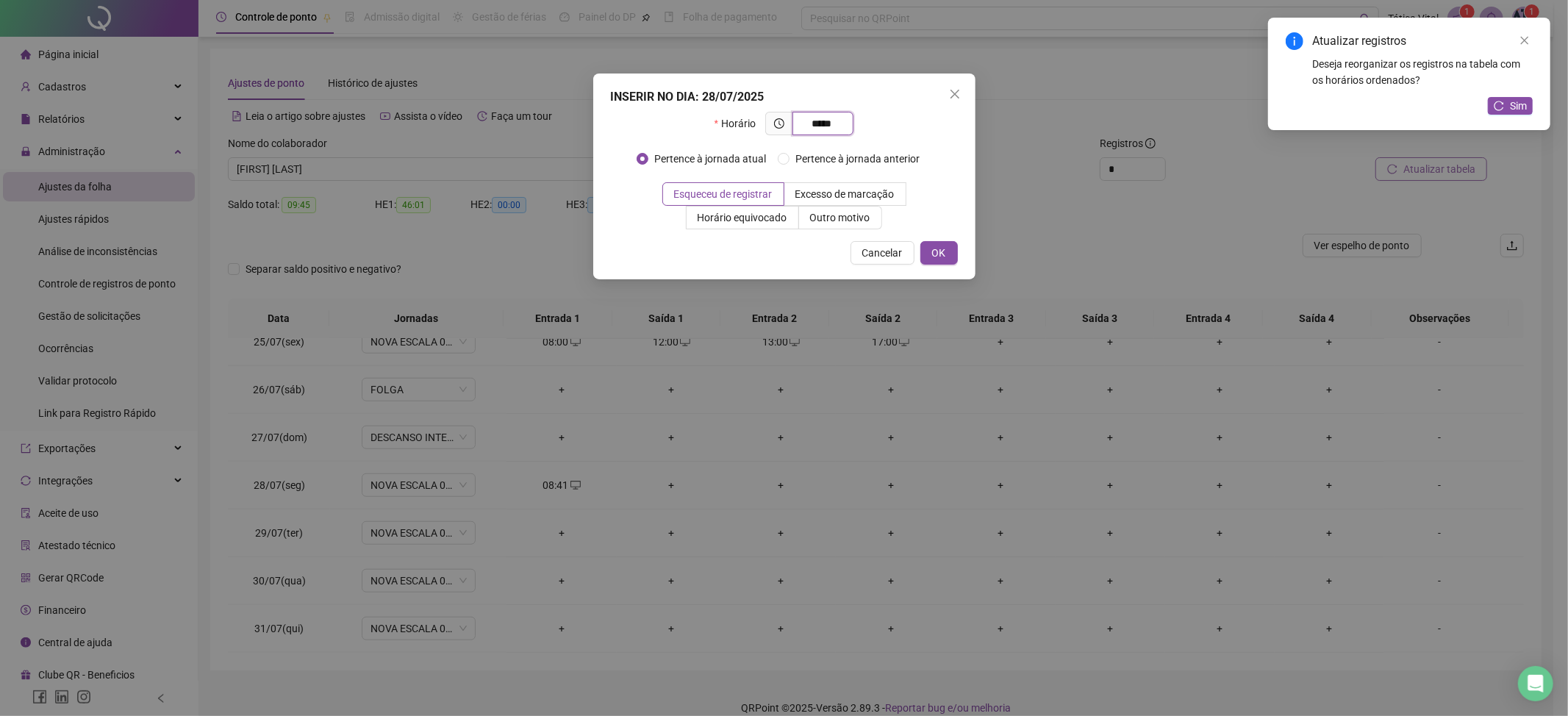type on "*****" 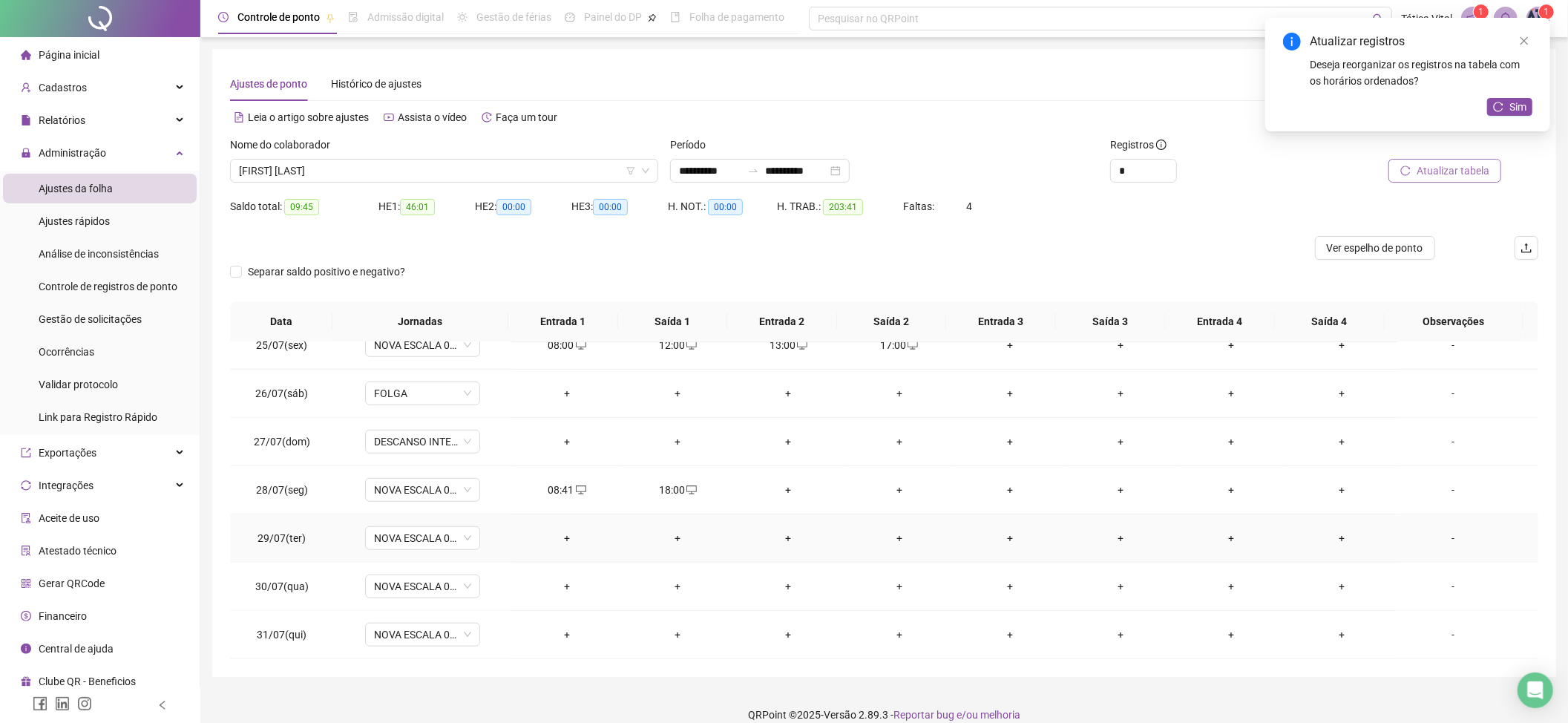 click on "+" at bounding box center (566, 538) 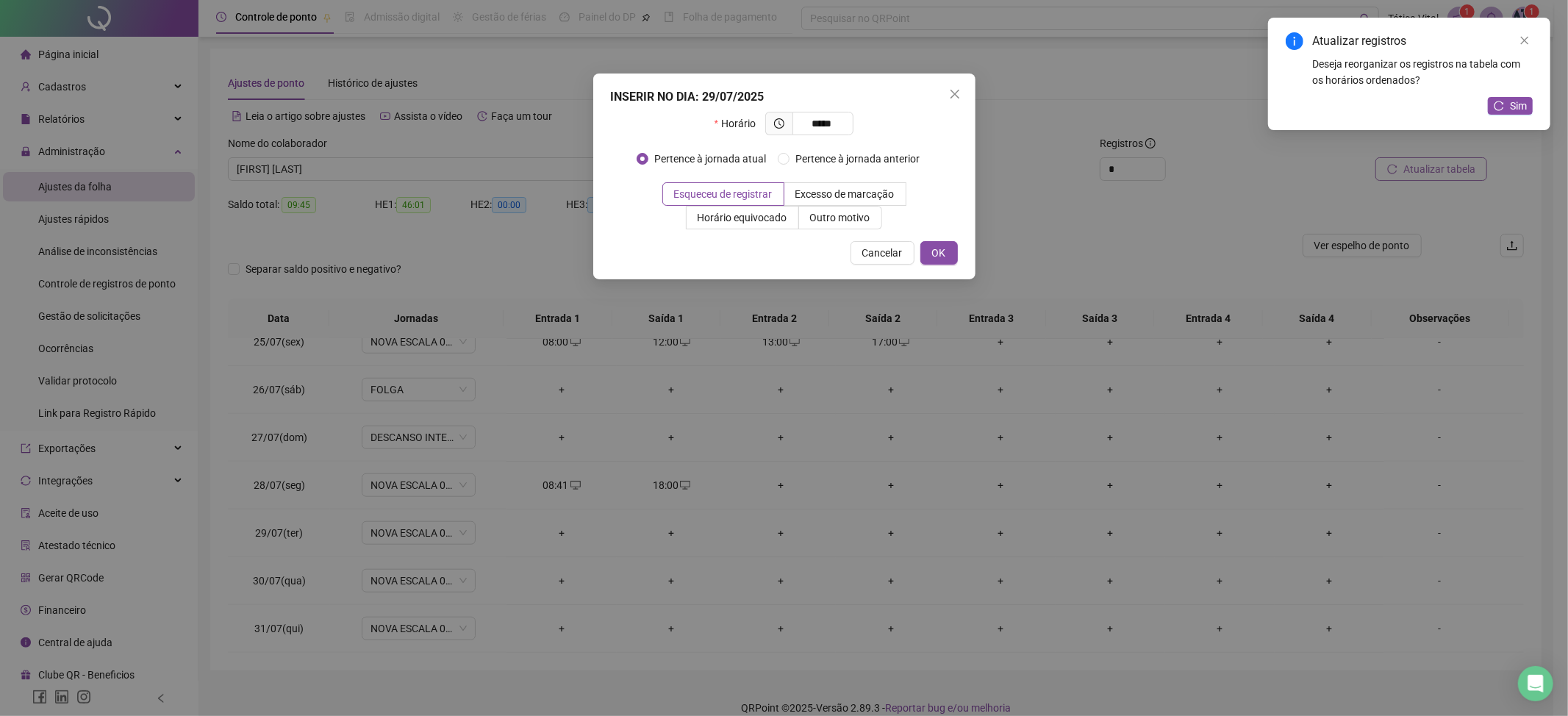type on "*****" 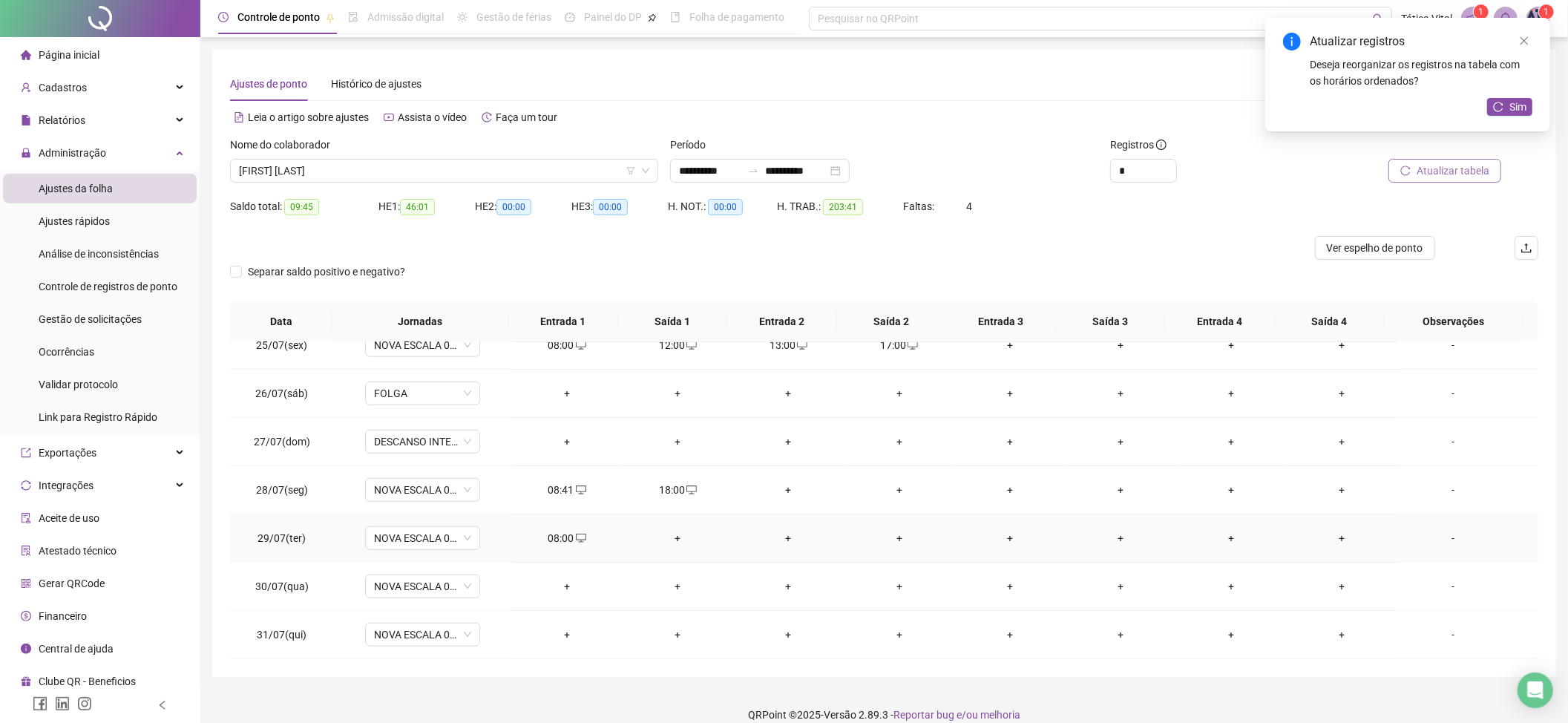click on "+" at bounding box center [678, 538] 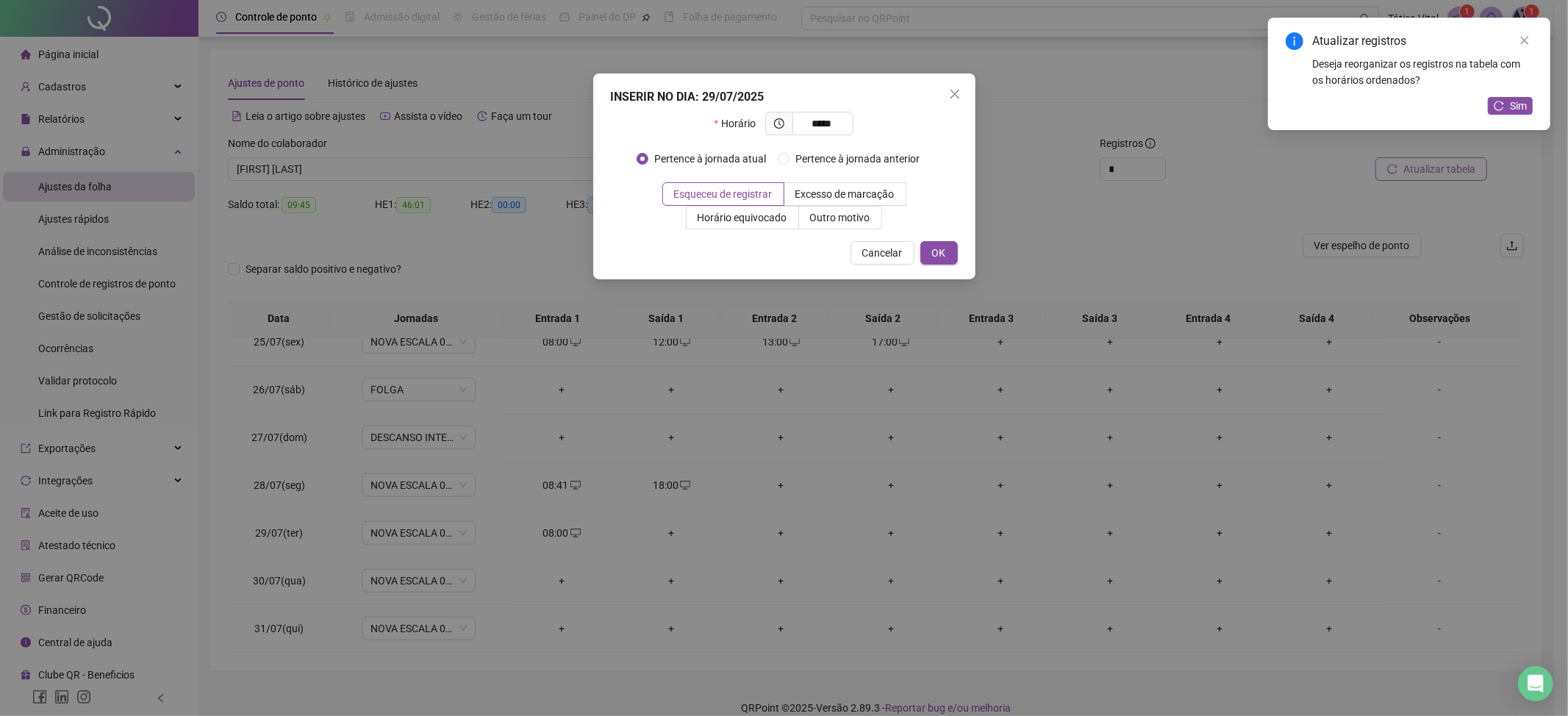 type on "*****" 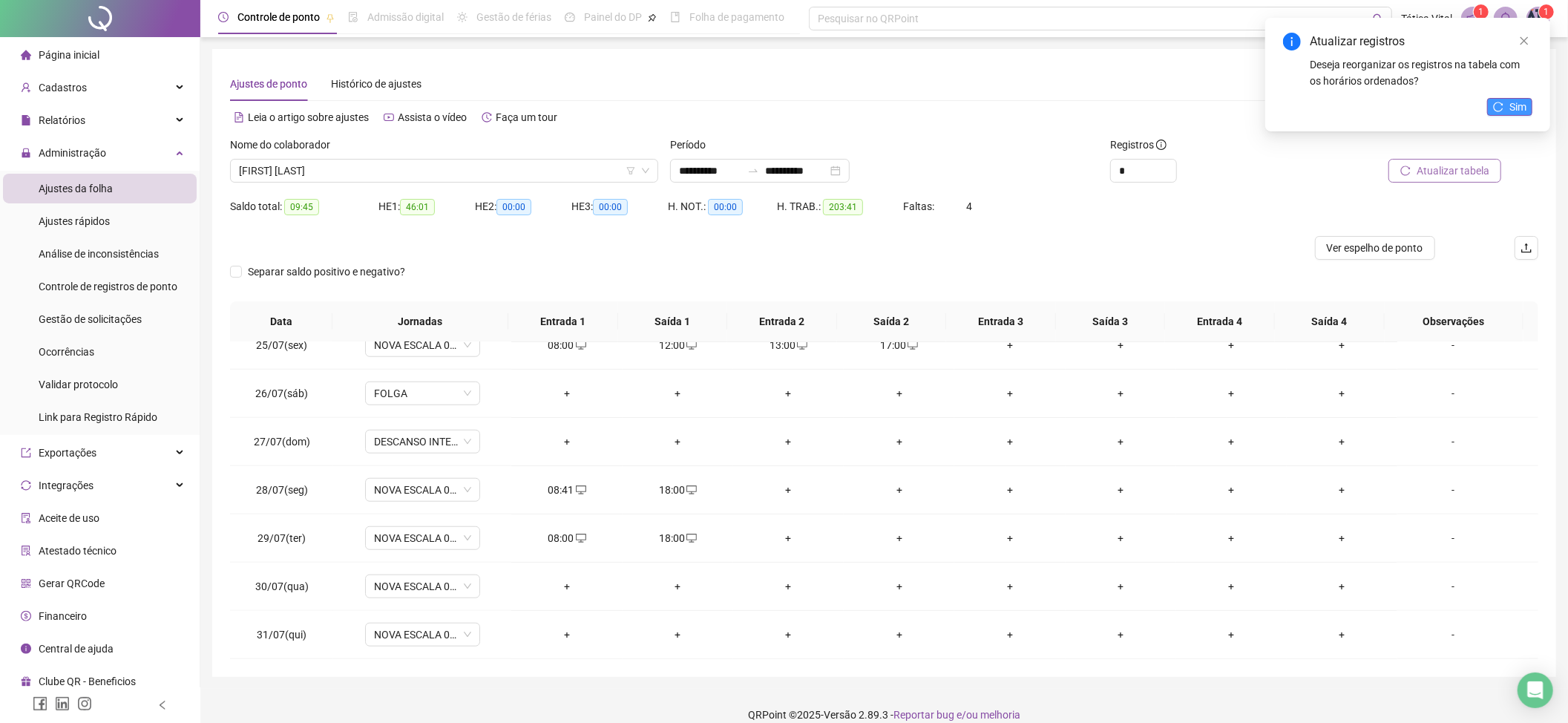 click on "Sim" at bounding box center [1509, 107] 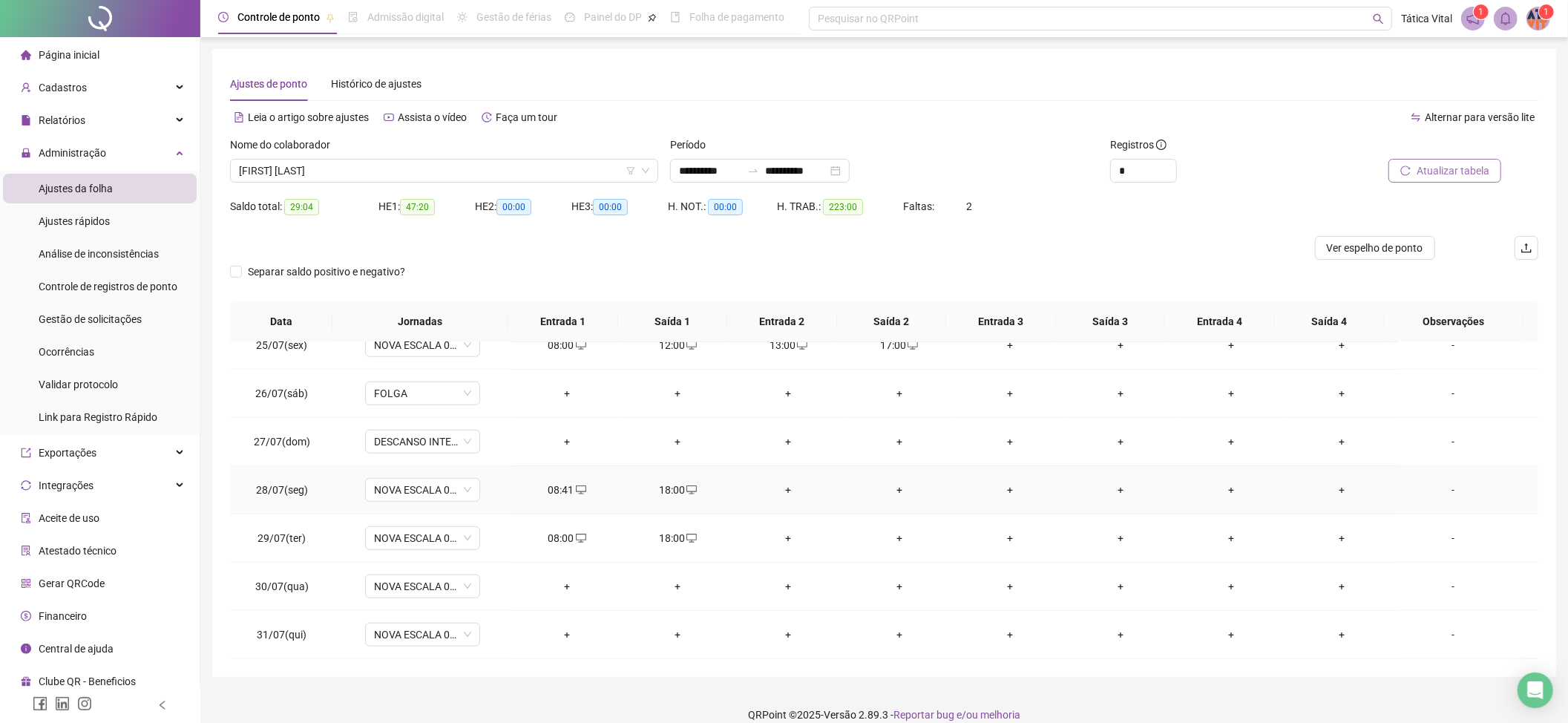 click on "+" at bounding box center (788, 490) 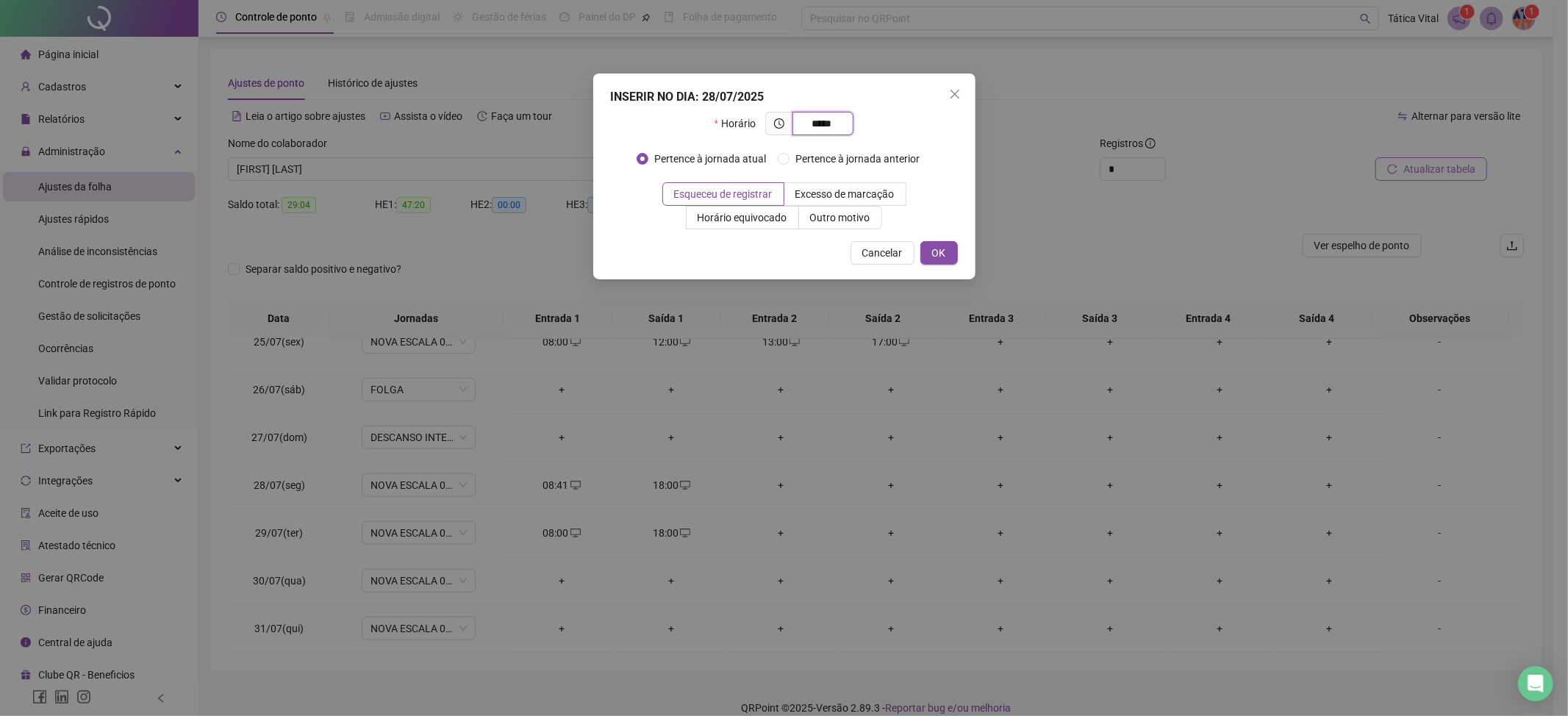 type on "*****" 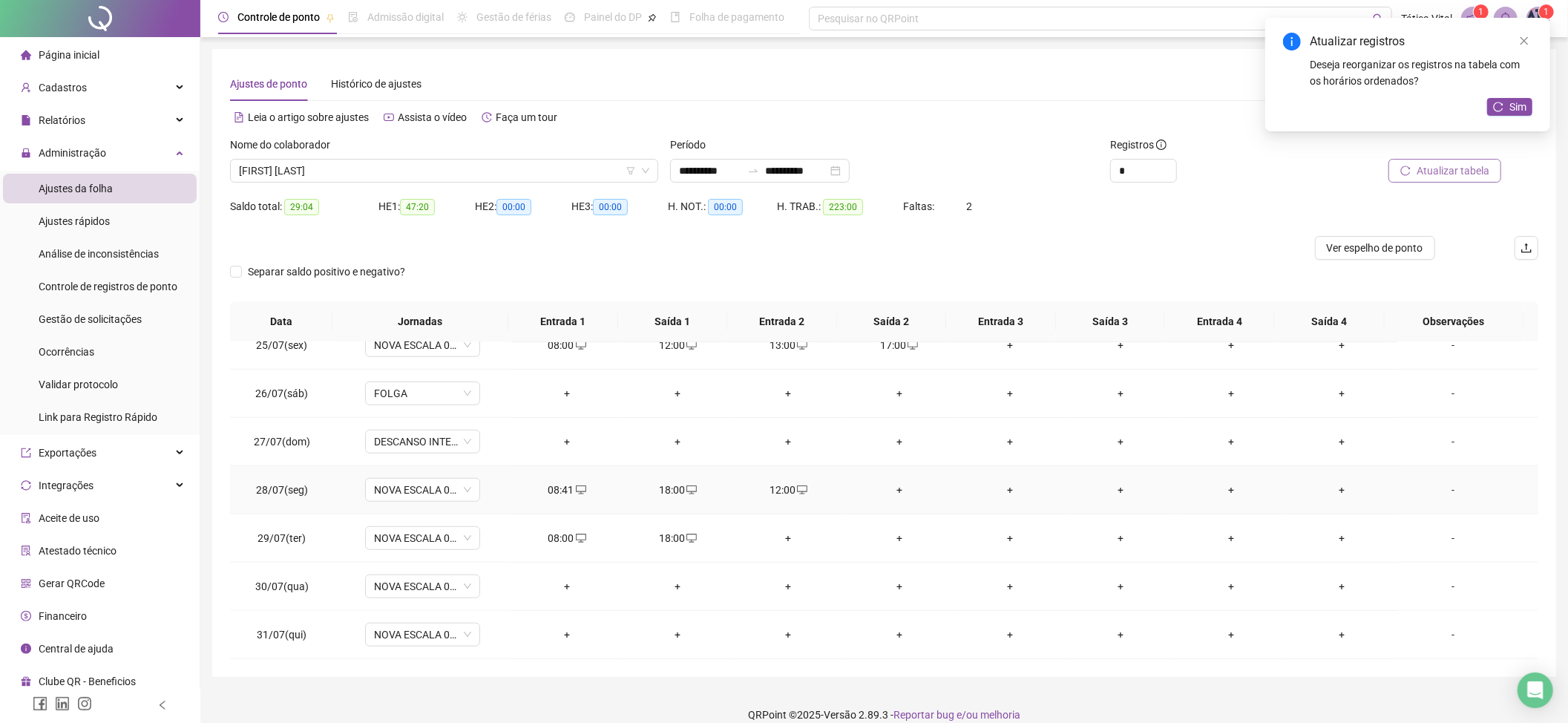 click on "+" at bounding box center [899, 490] 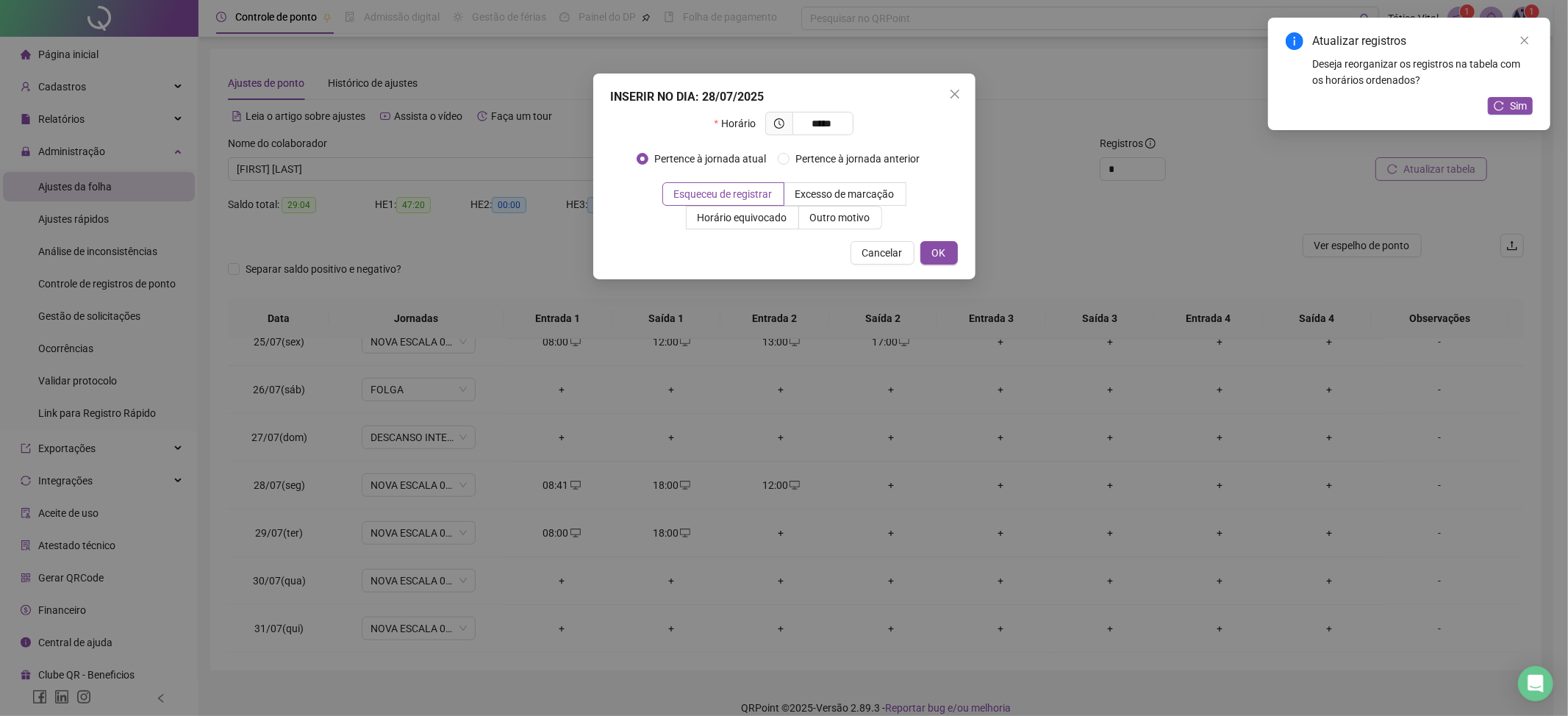 type on "*****" 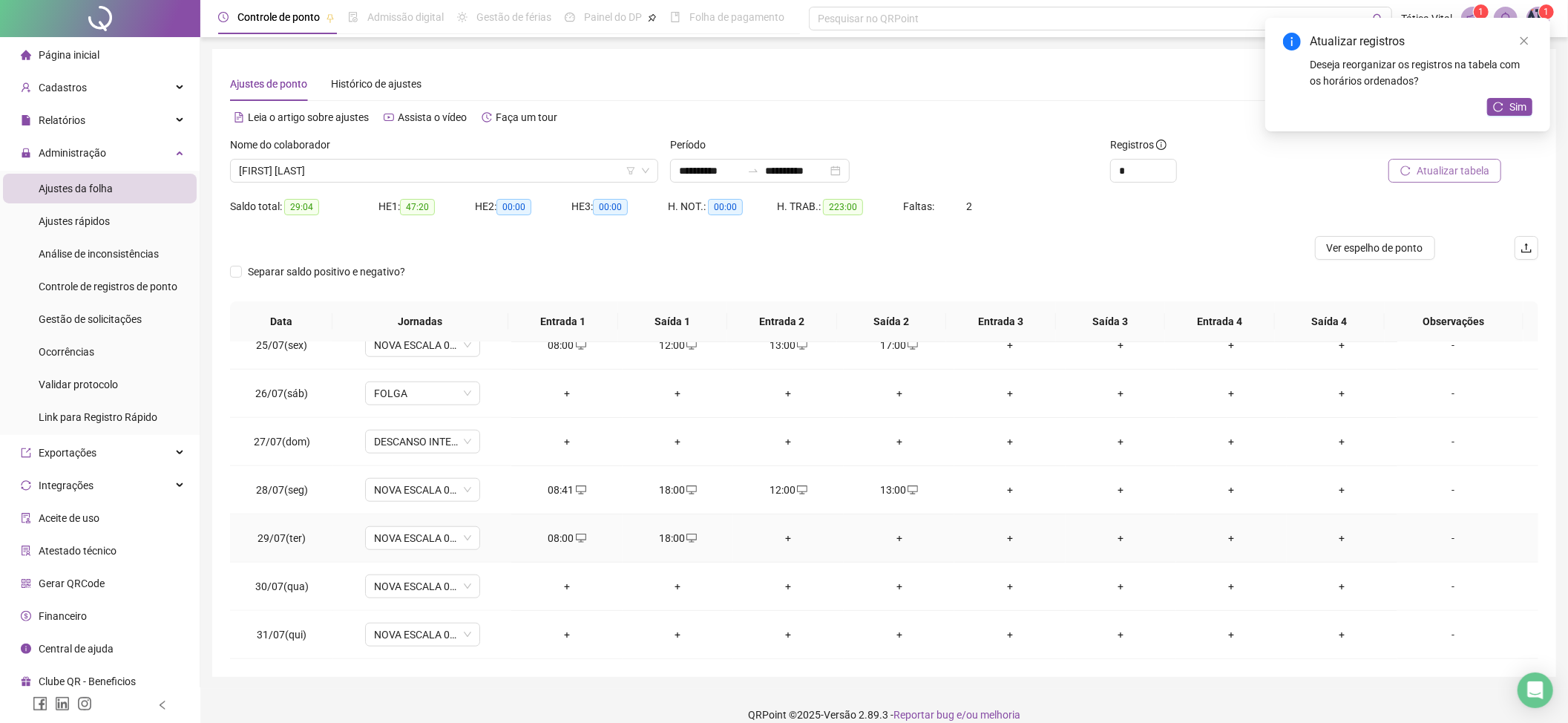 click on "+" at bounding box center [788, 538] 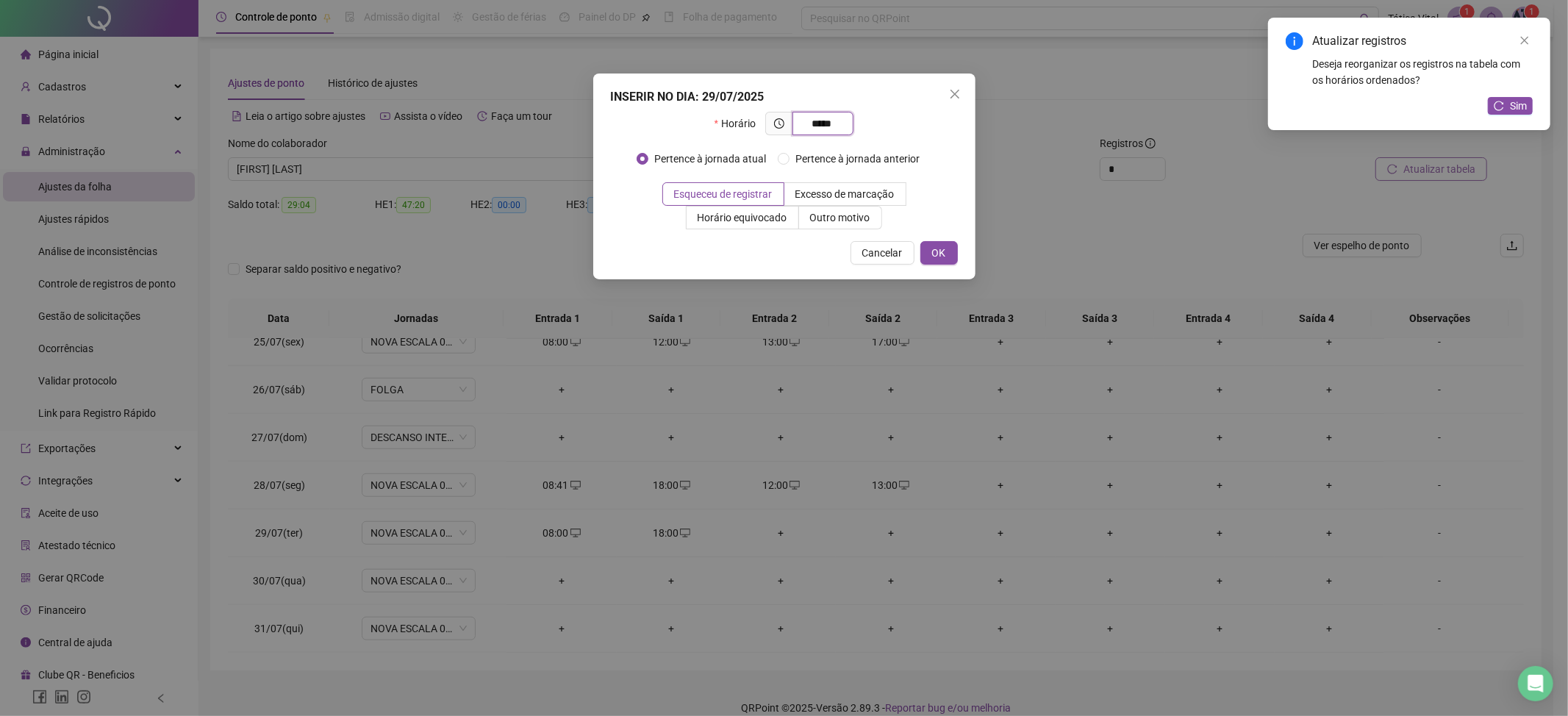 type on "*****" 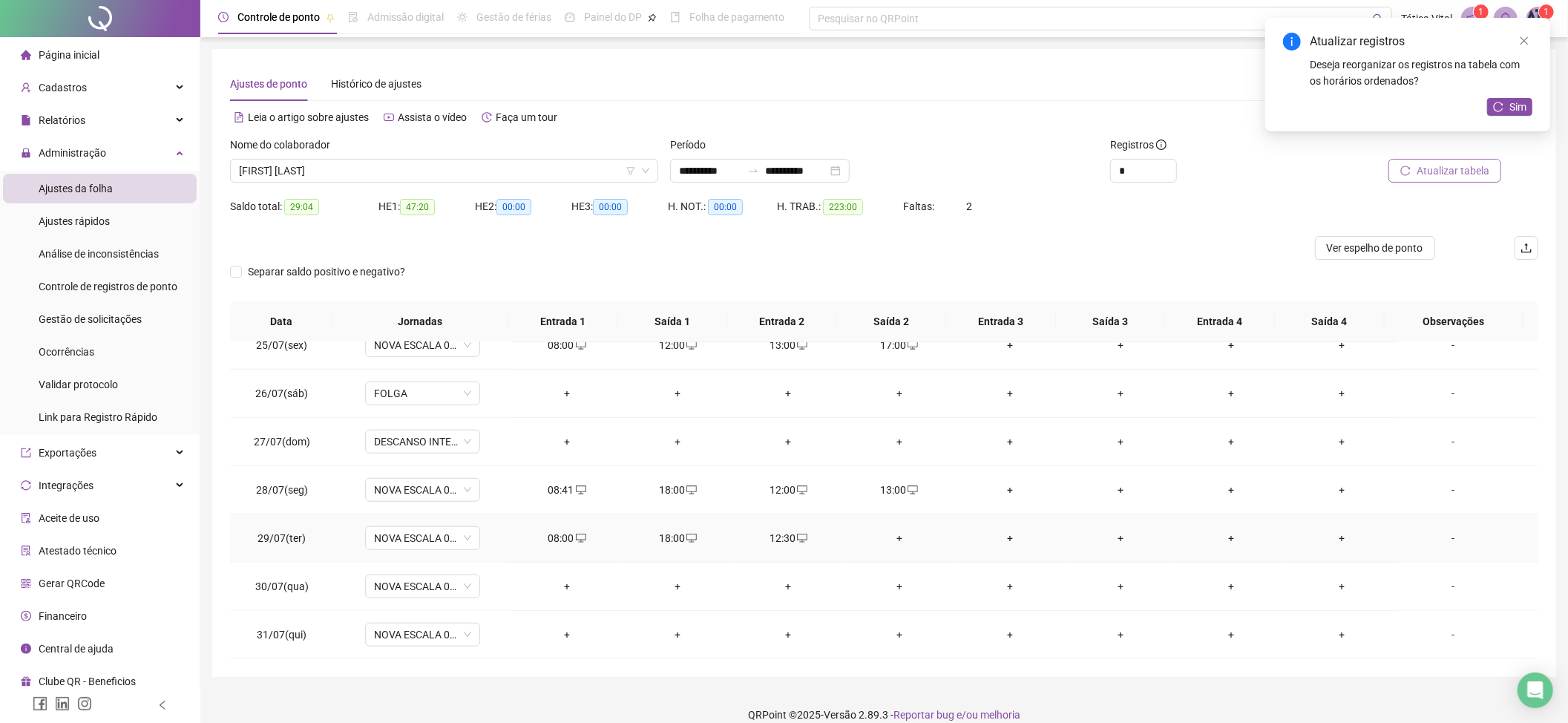click on "+" at bounding box center (899, 538) 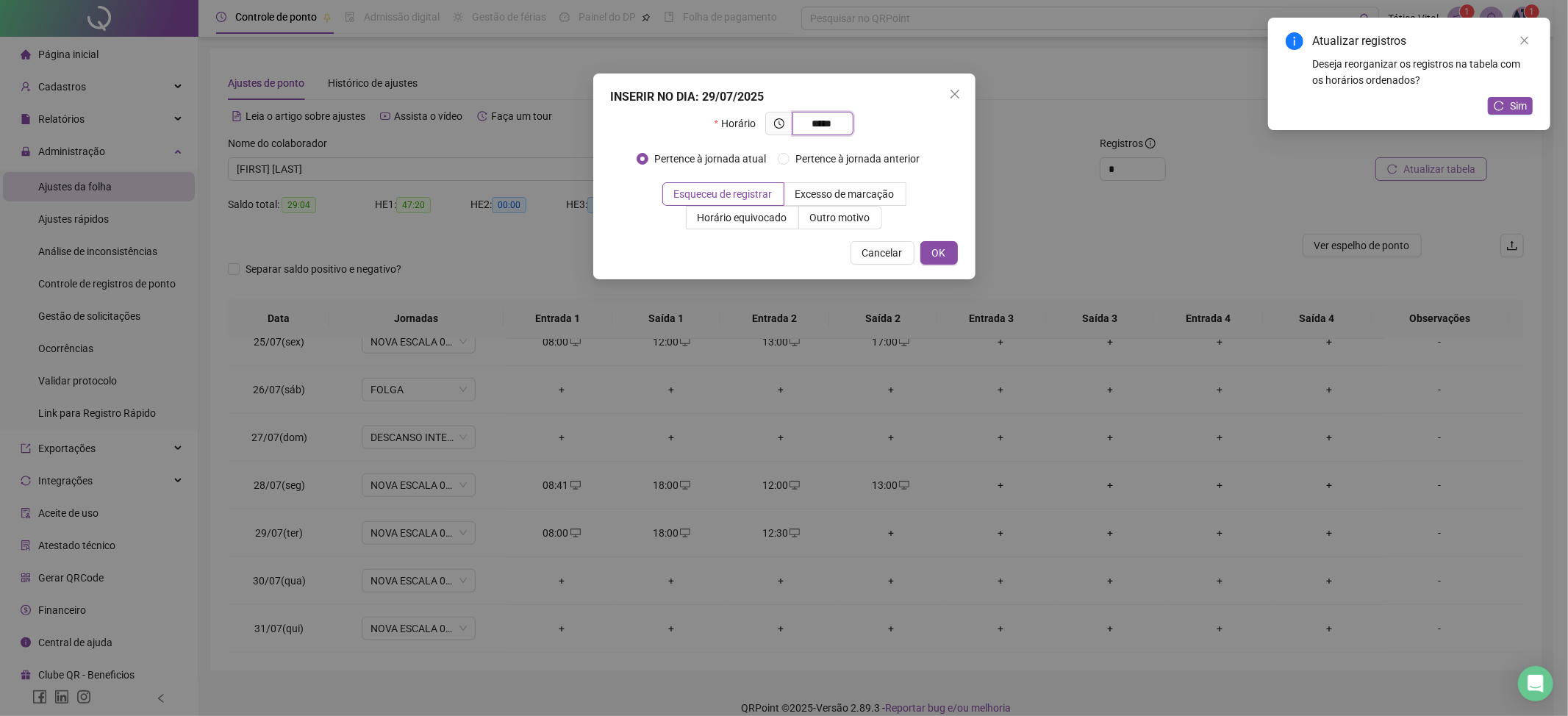 type on "*****" 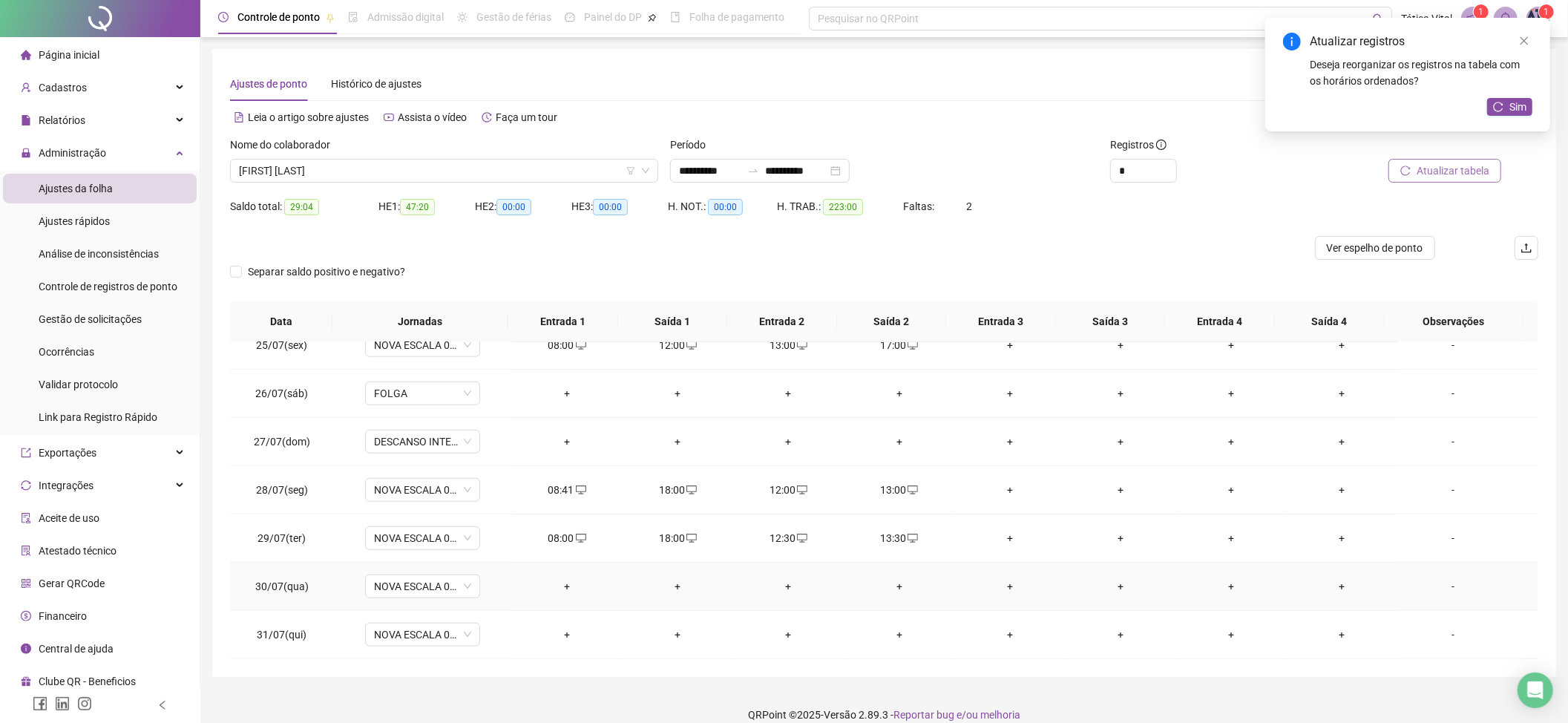 click on "+" at bounding box center [566, 586] 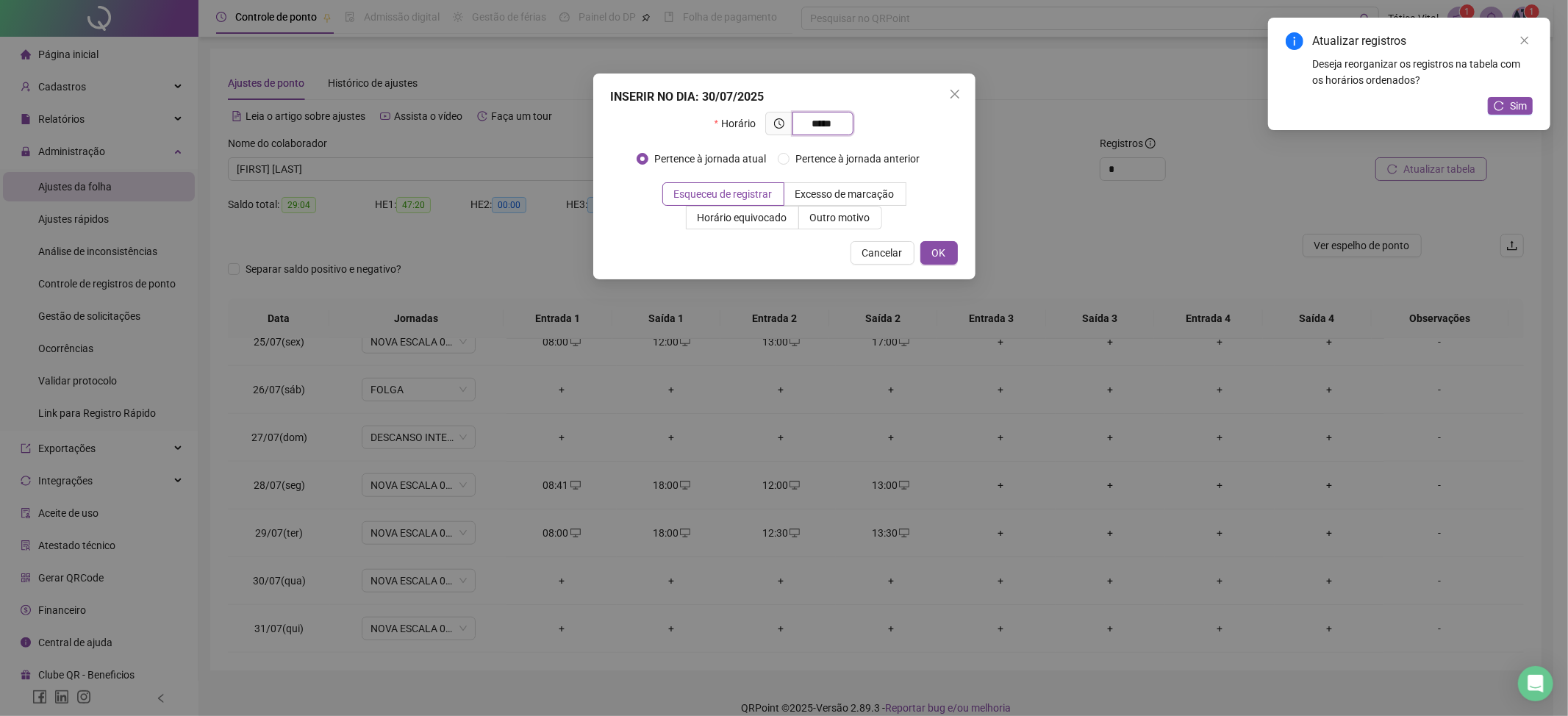 type on "*****" 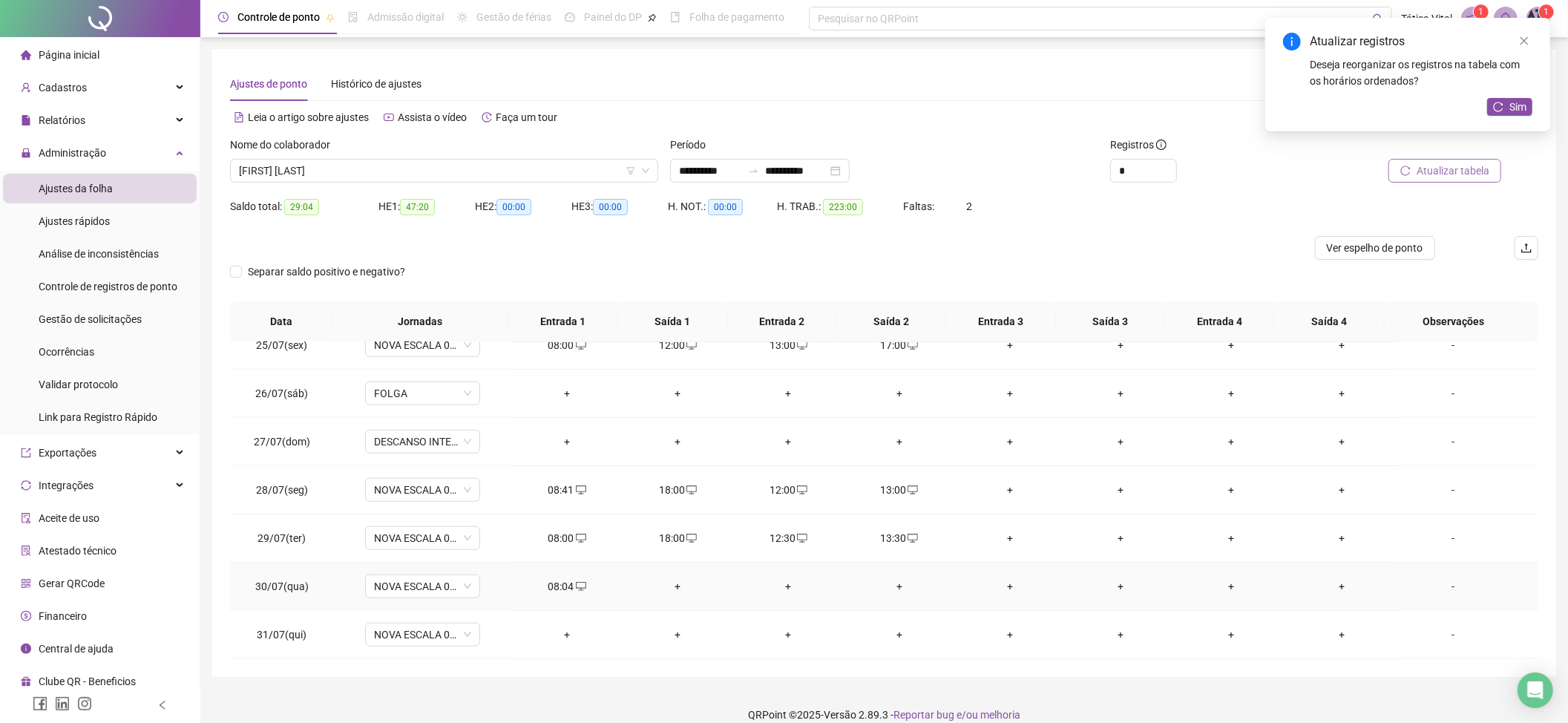 click on "+" at bounding box center [678, 586] 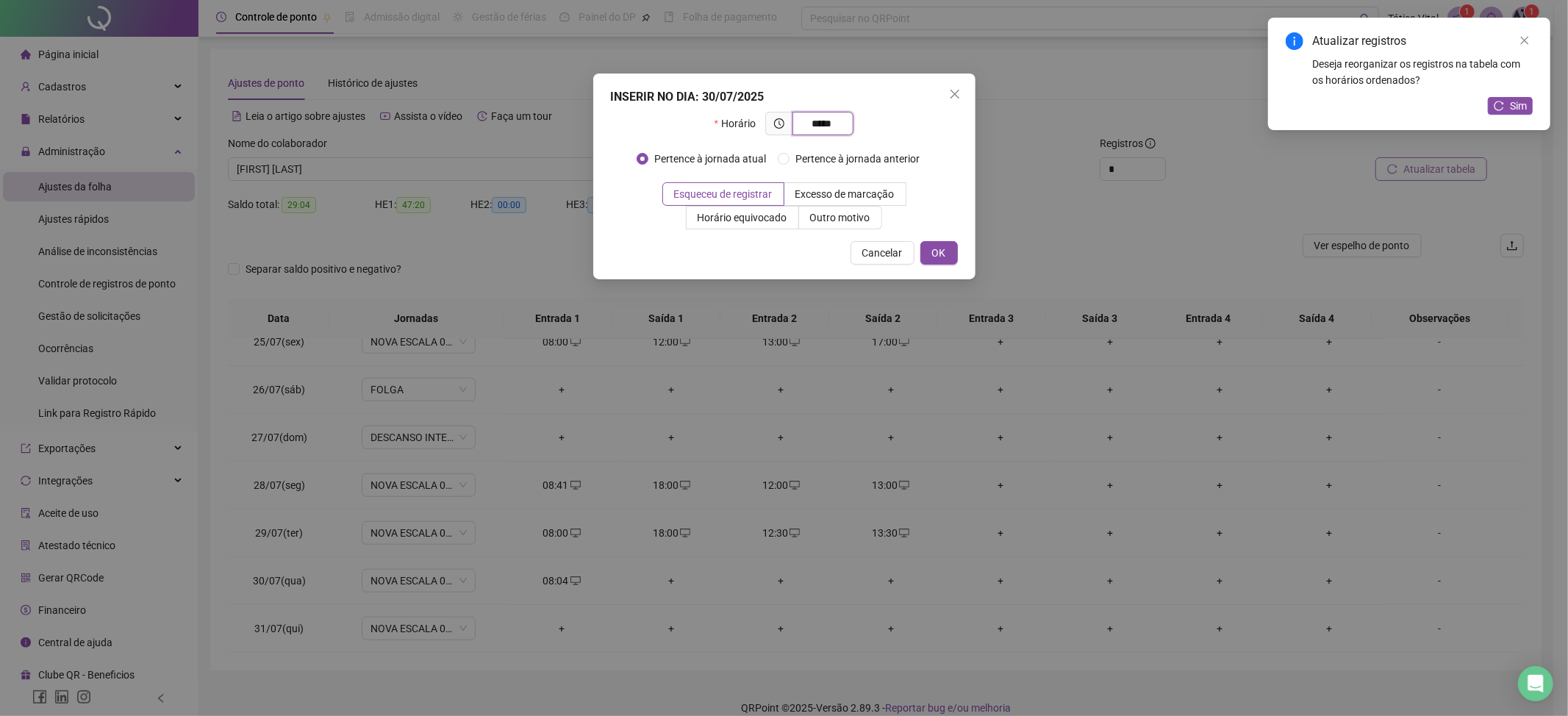 type on "*****" 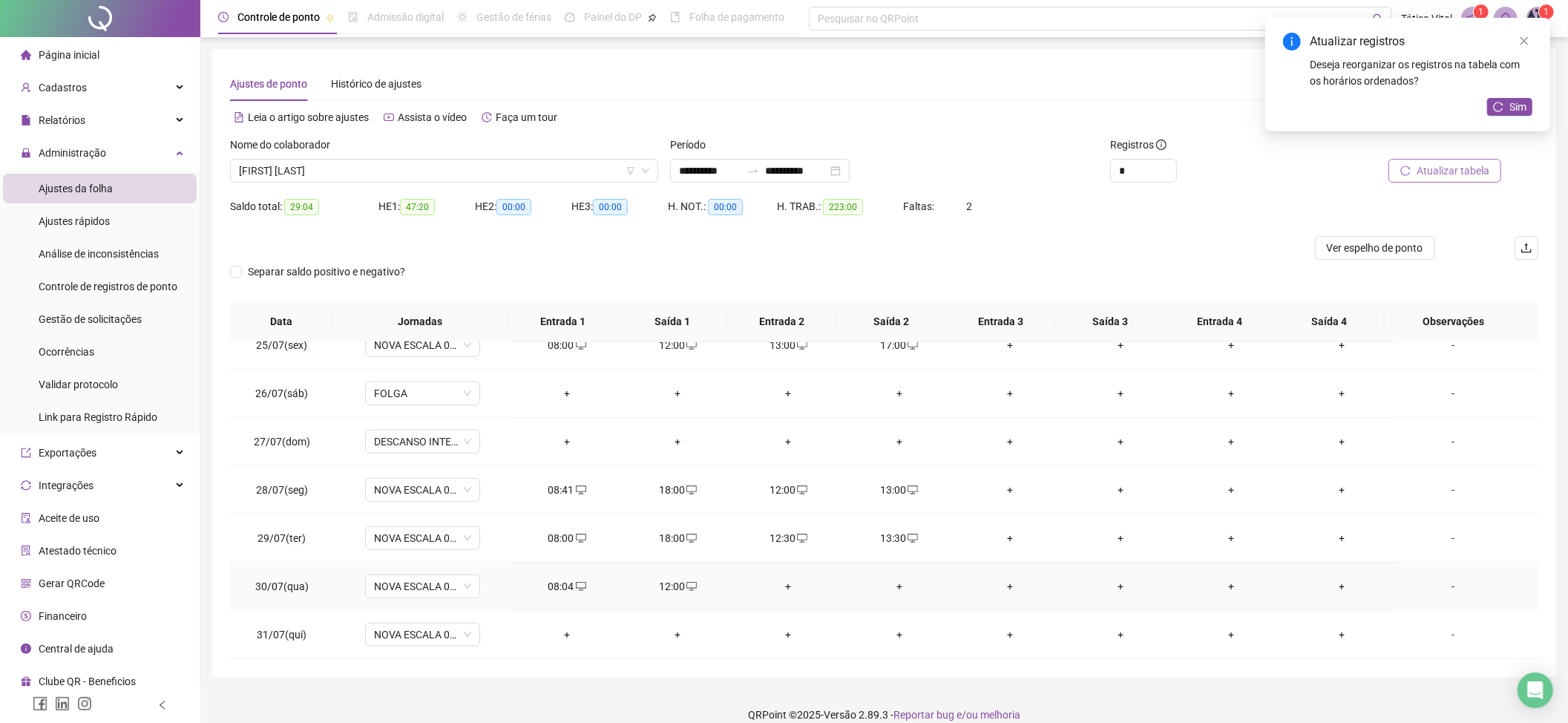 click on "+" at bounding box center (788, 586) 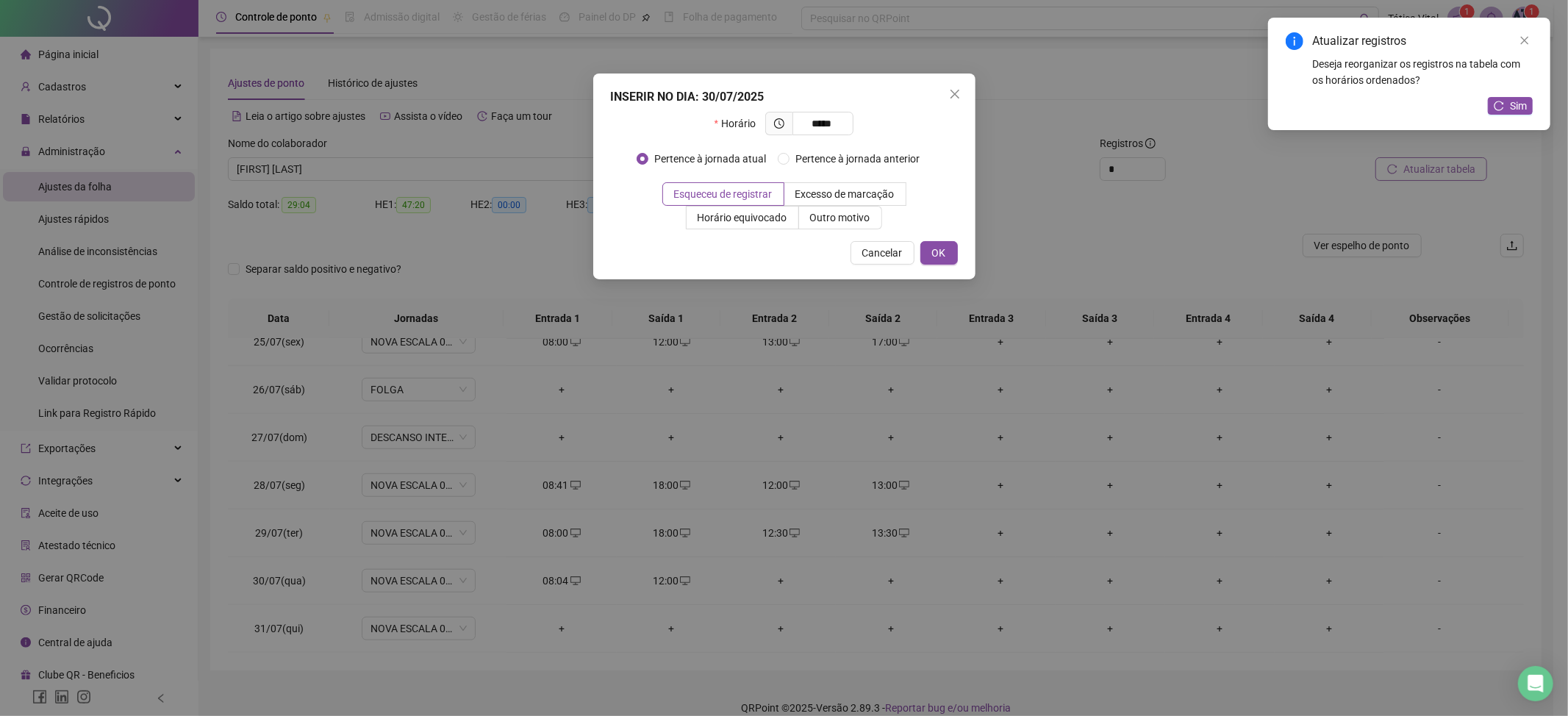 type on "*****" 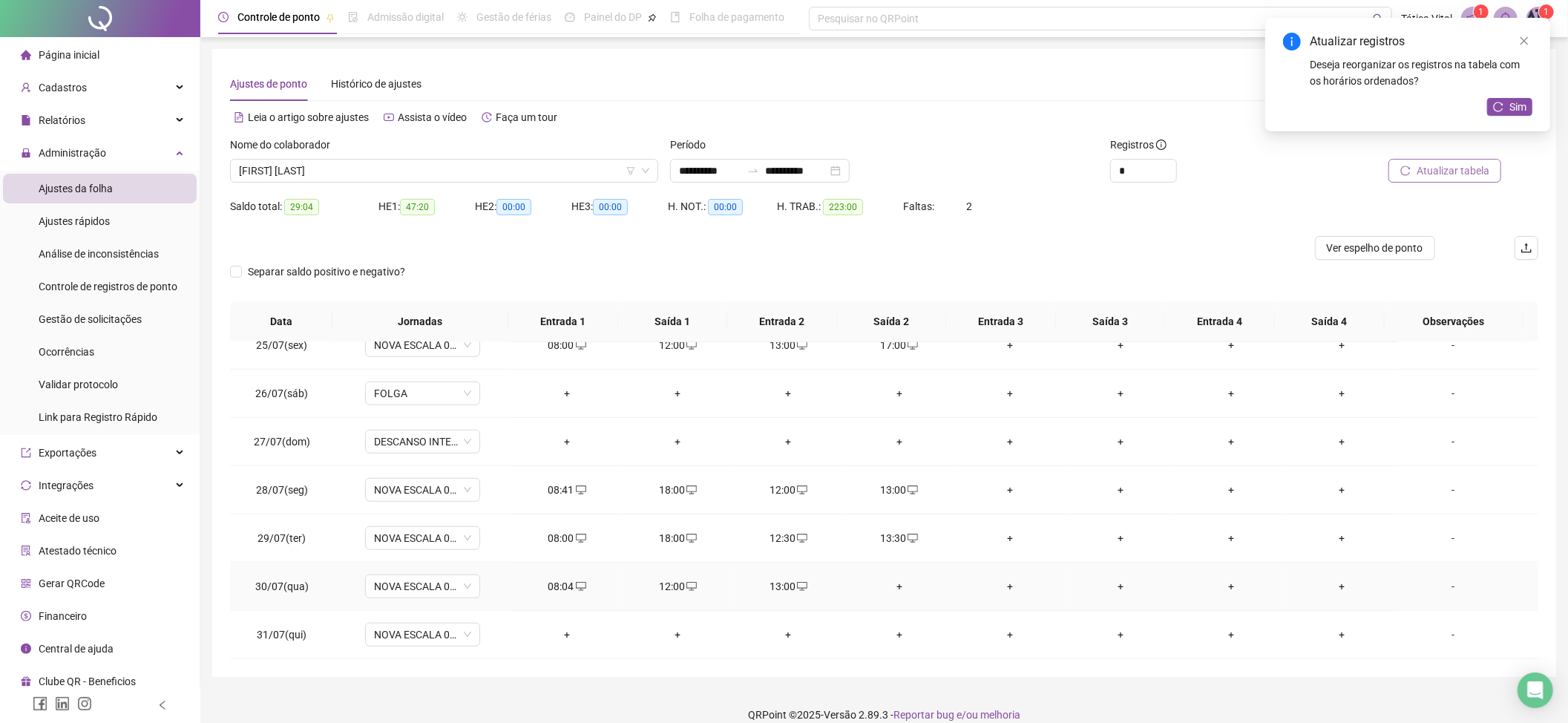 click on "+" at bounding box center (899, 586) 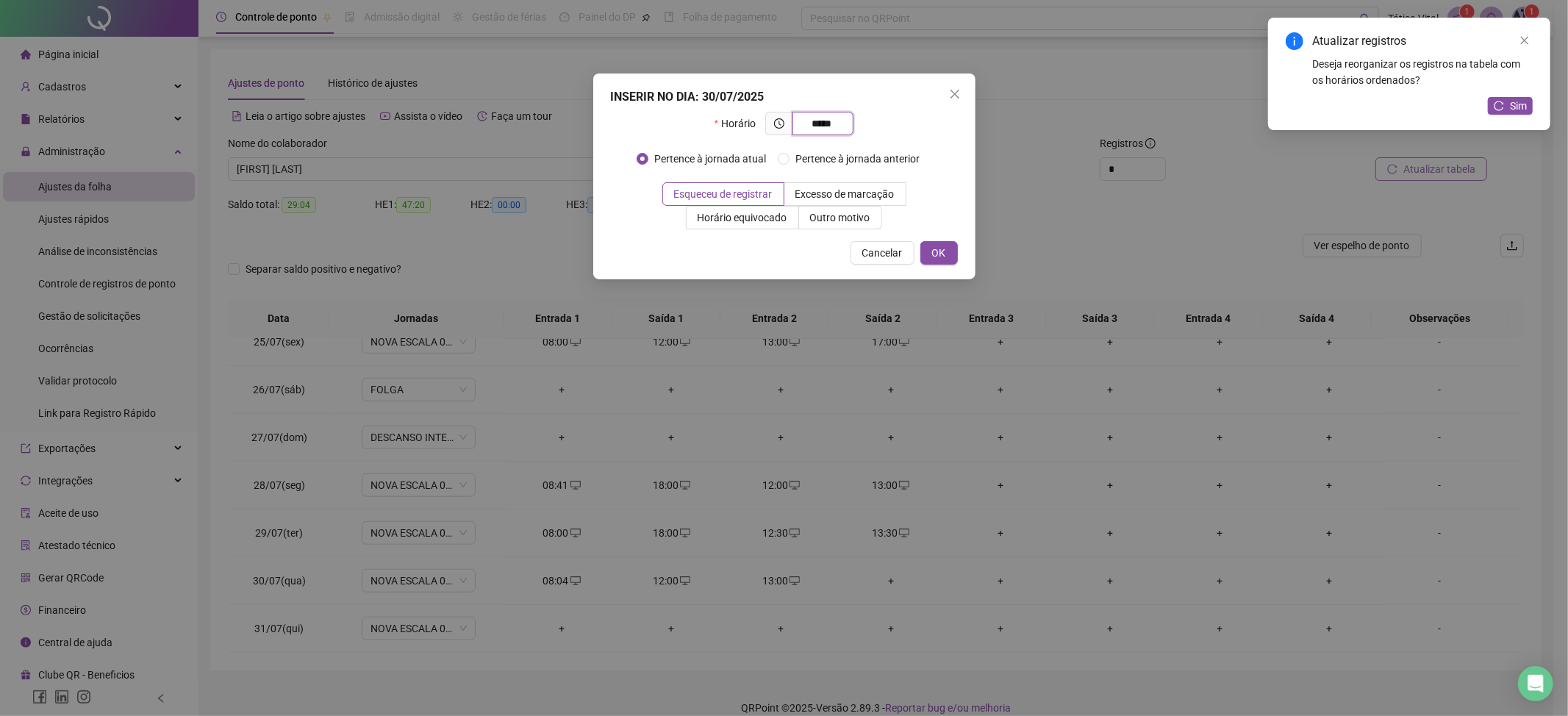 type on "*****" 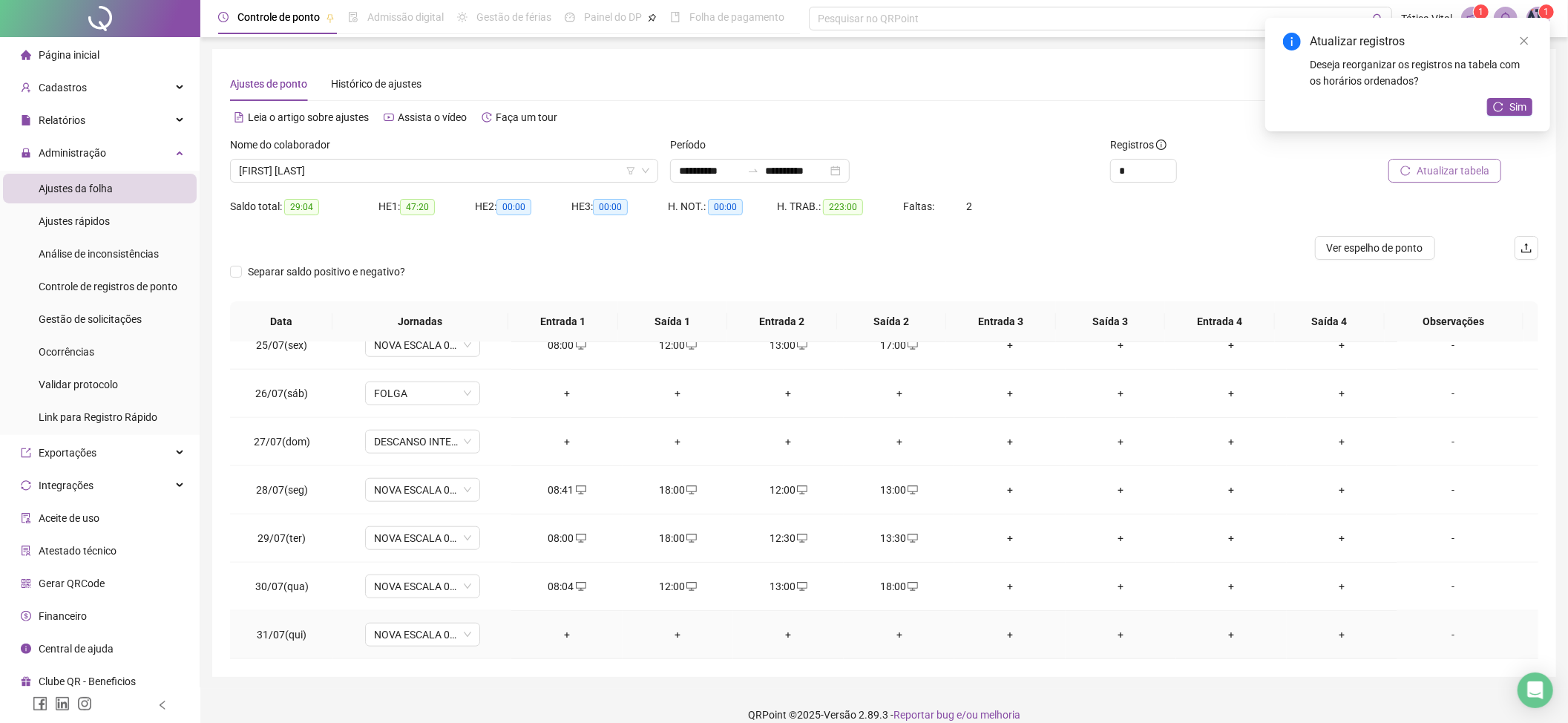 click on "+" at bounding box center [566, 635] 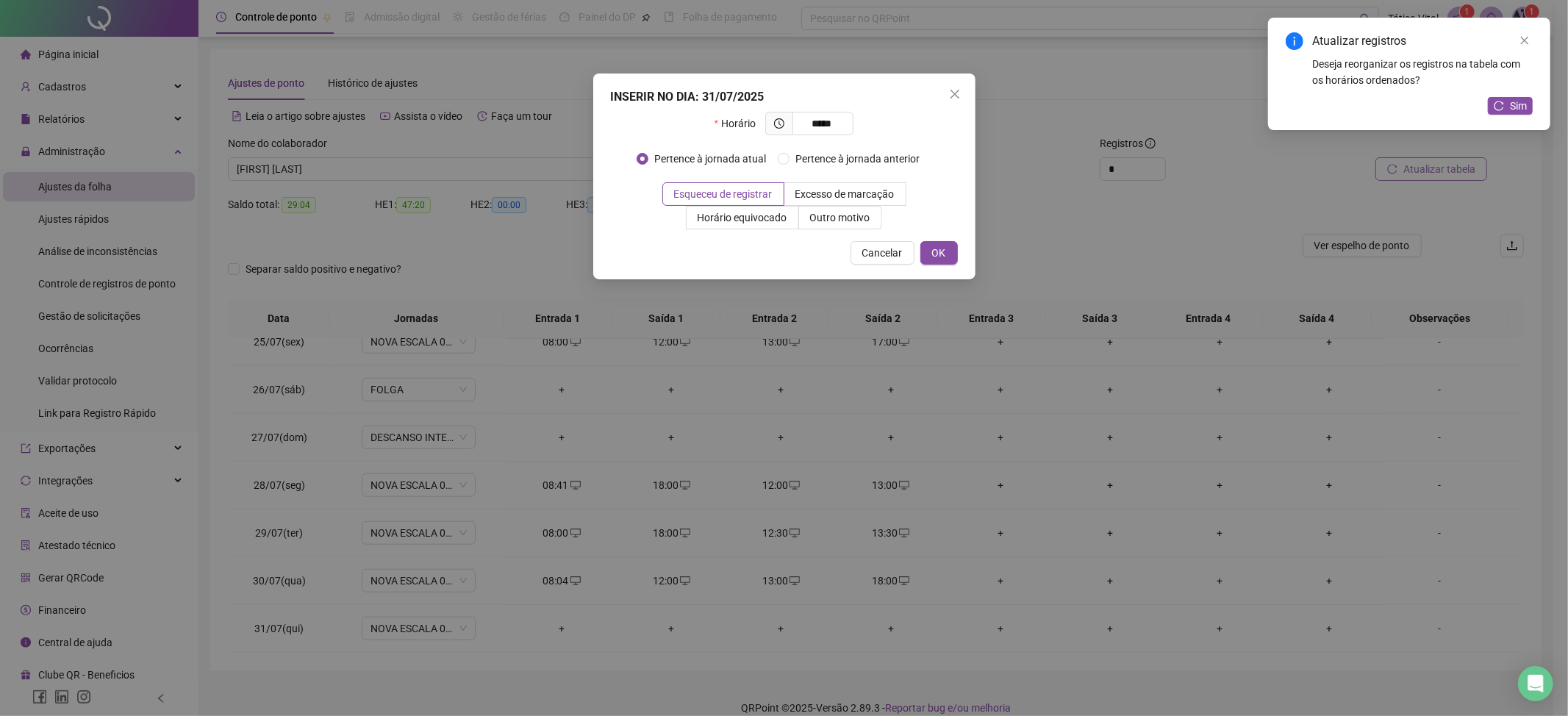 type on "*****" 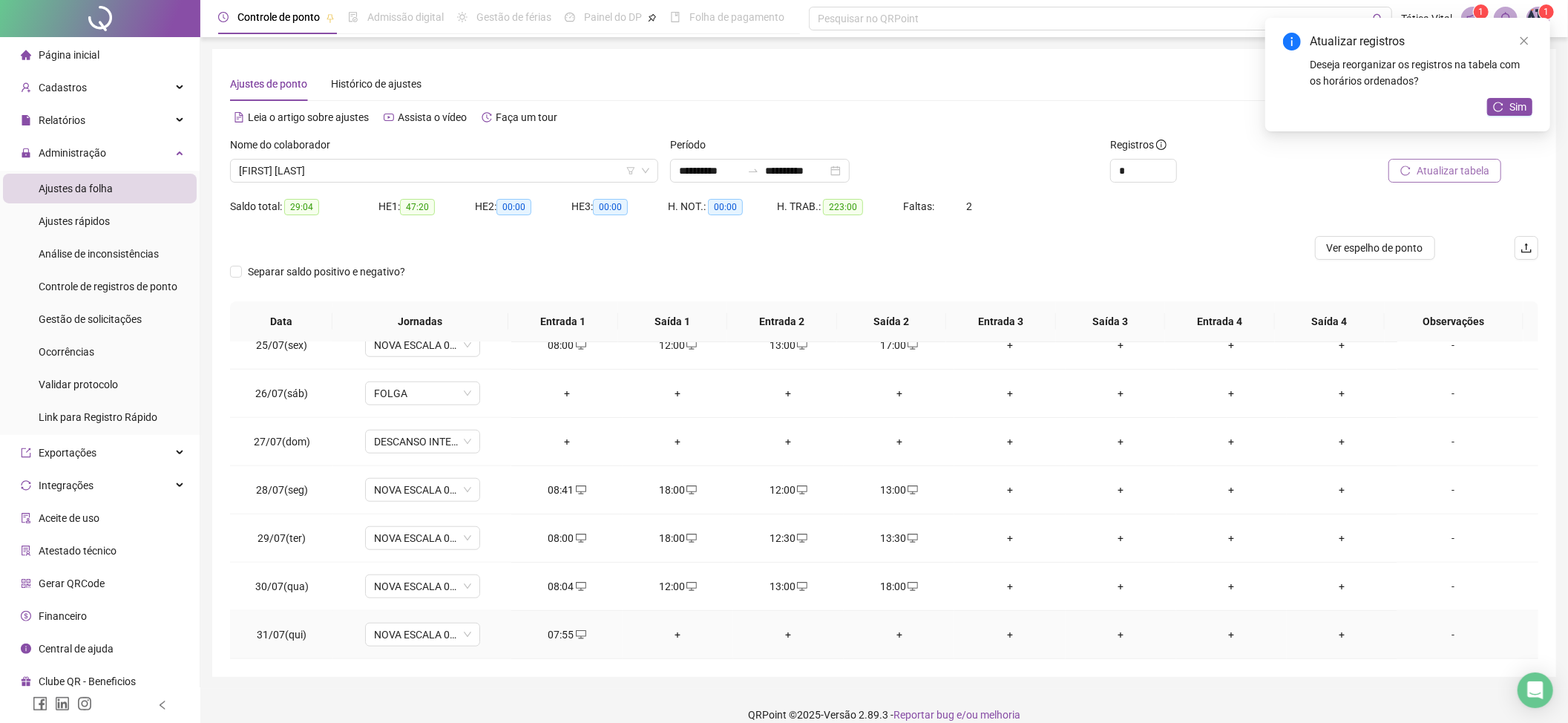 click on "+" at bounding box center [678, 635] 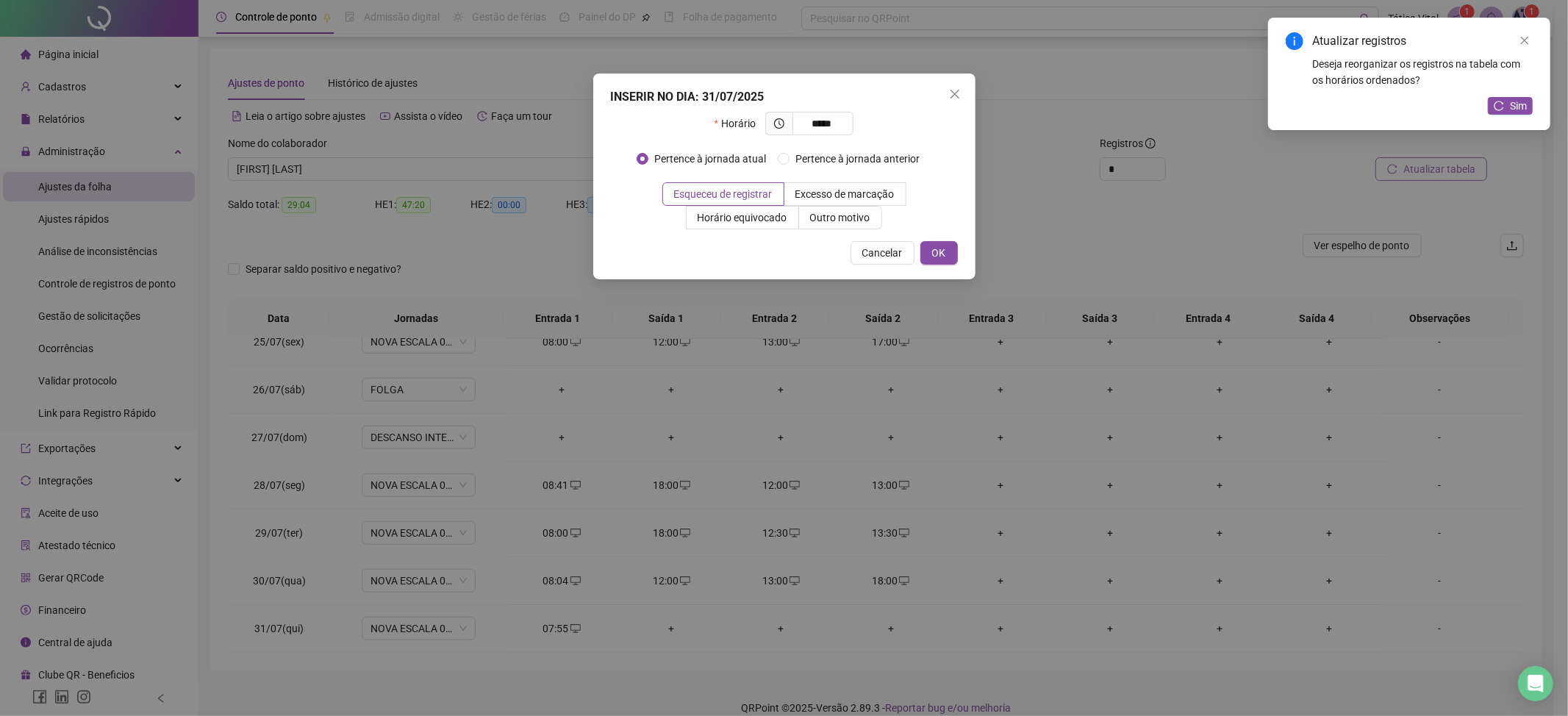 type on "*****" 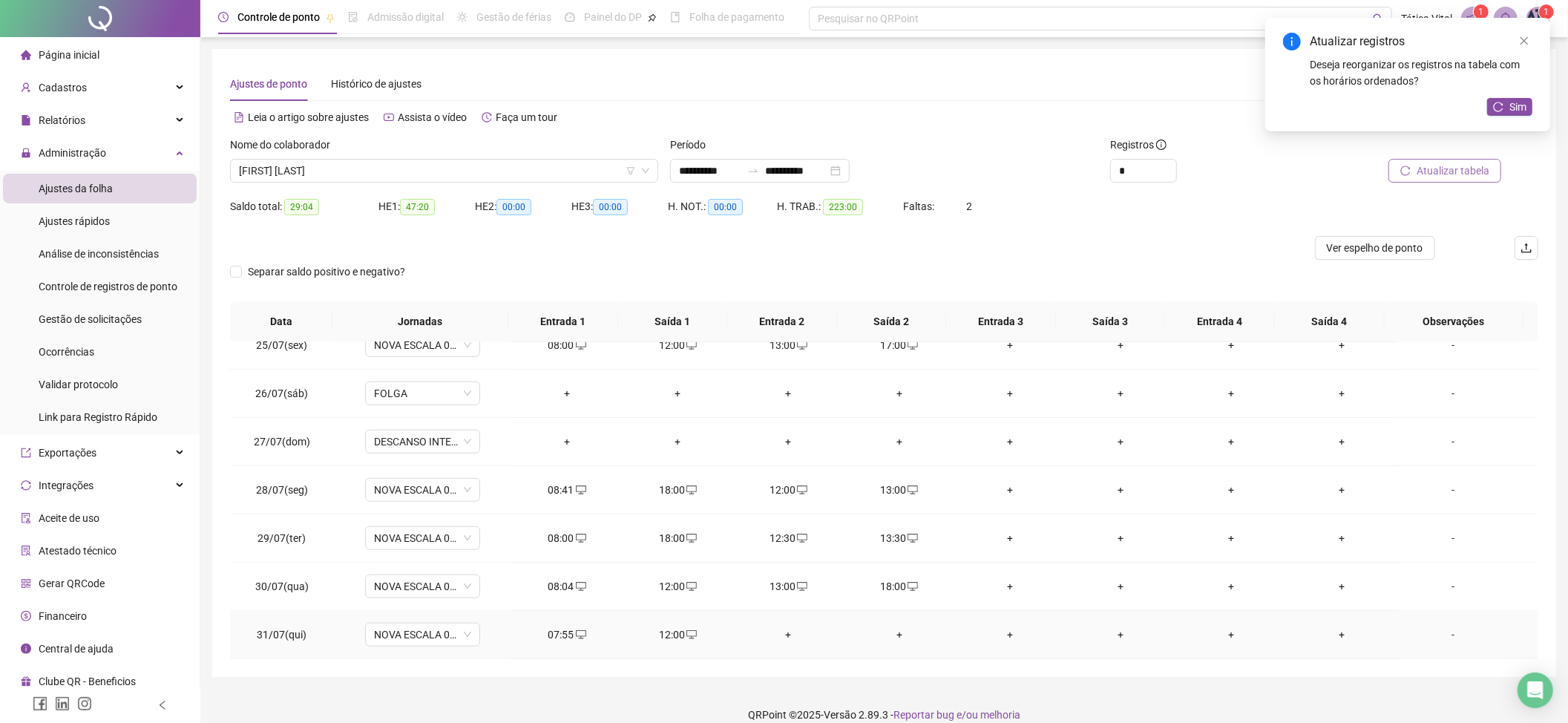 click on "+" at bounding box center (788, 635) 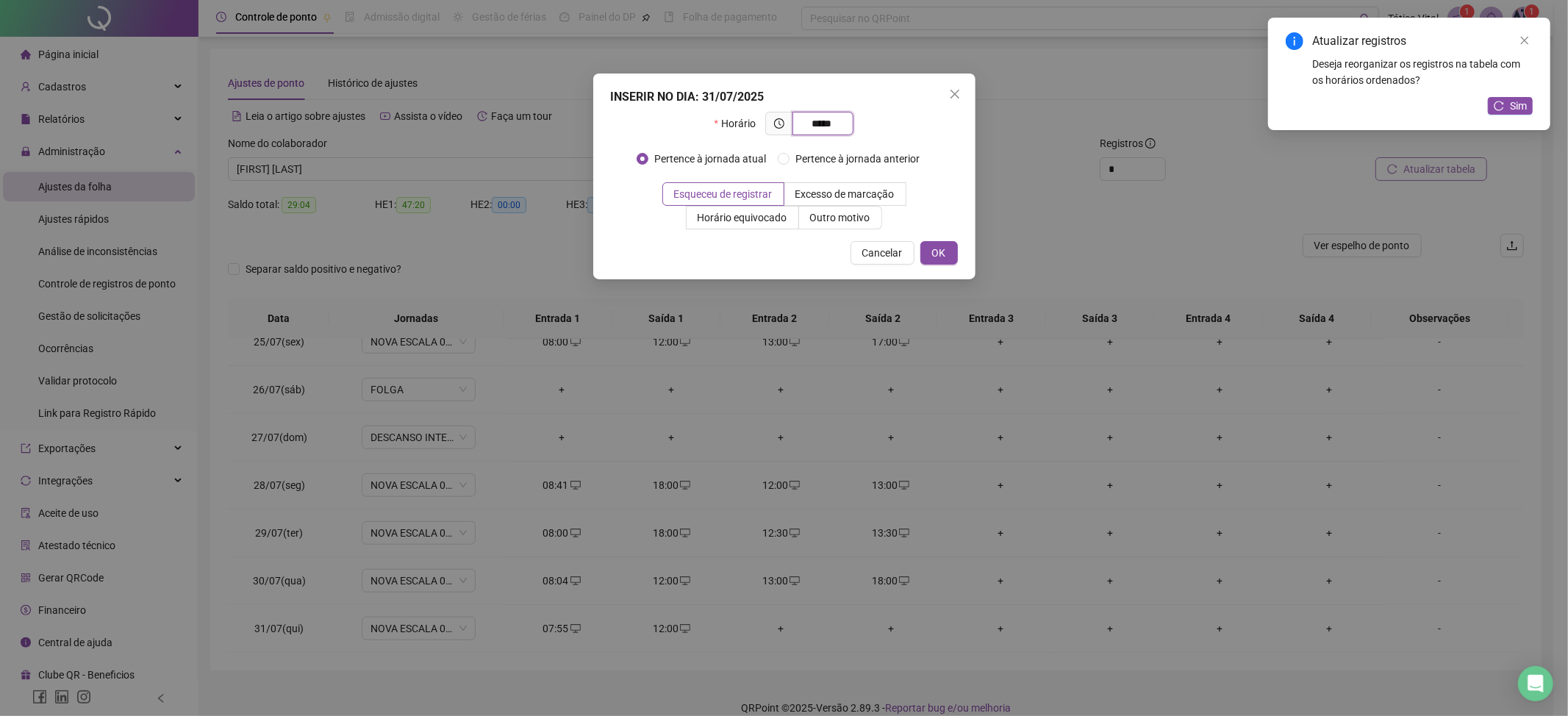 type on "*****" 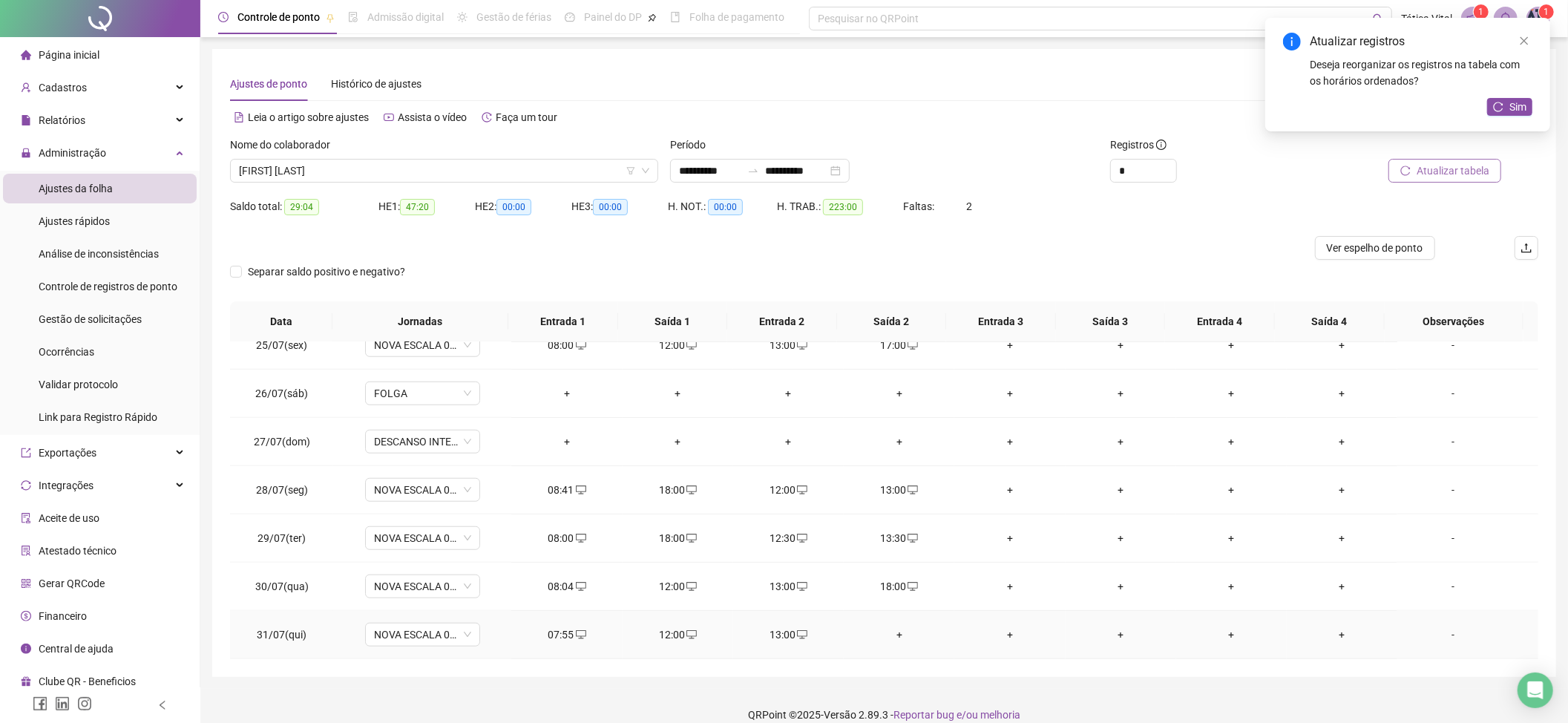 click on "+" at bounding box center (899, 635) 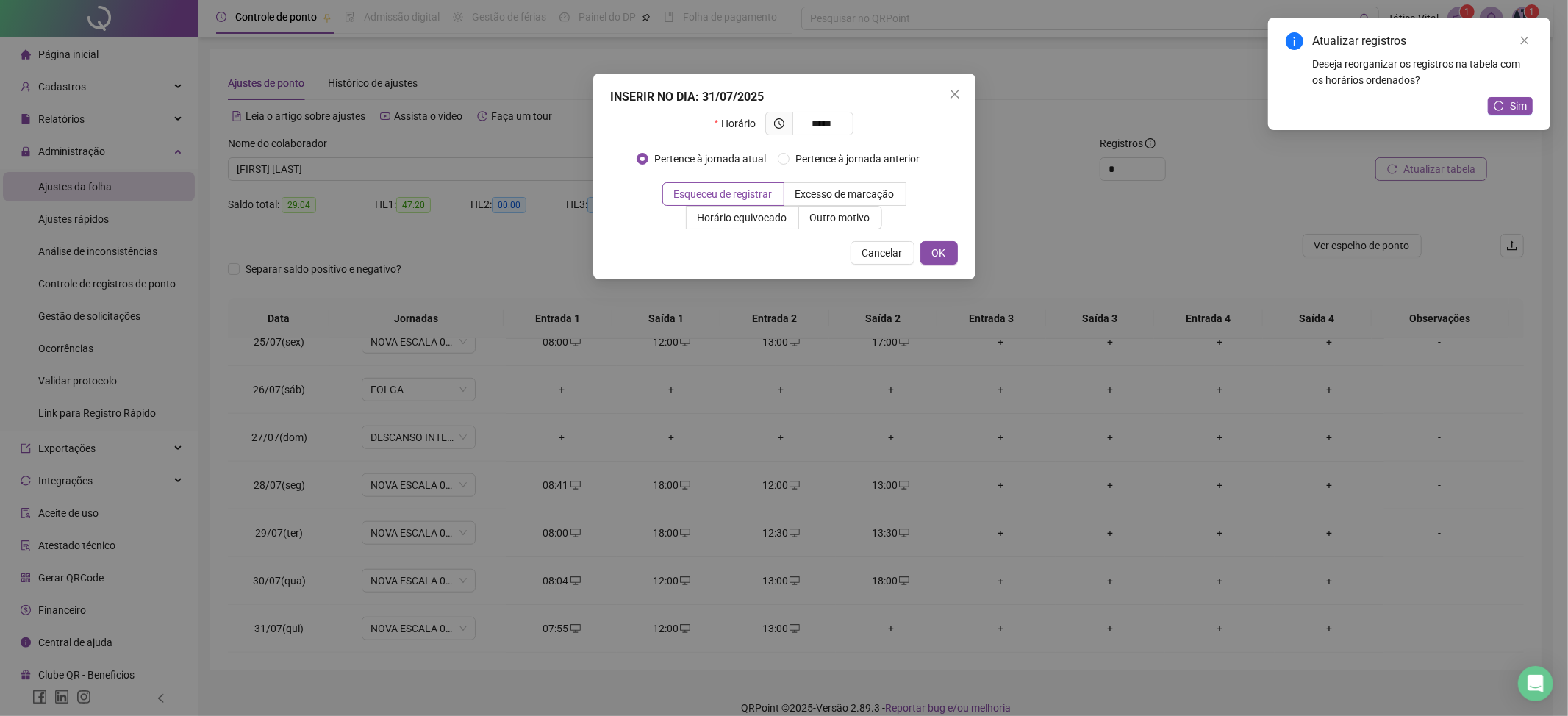 type on "*****" 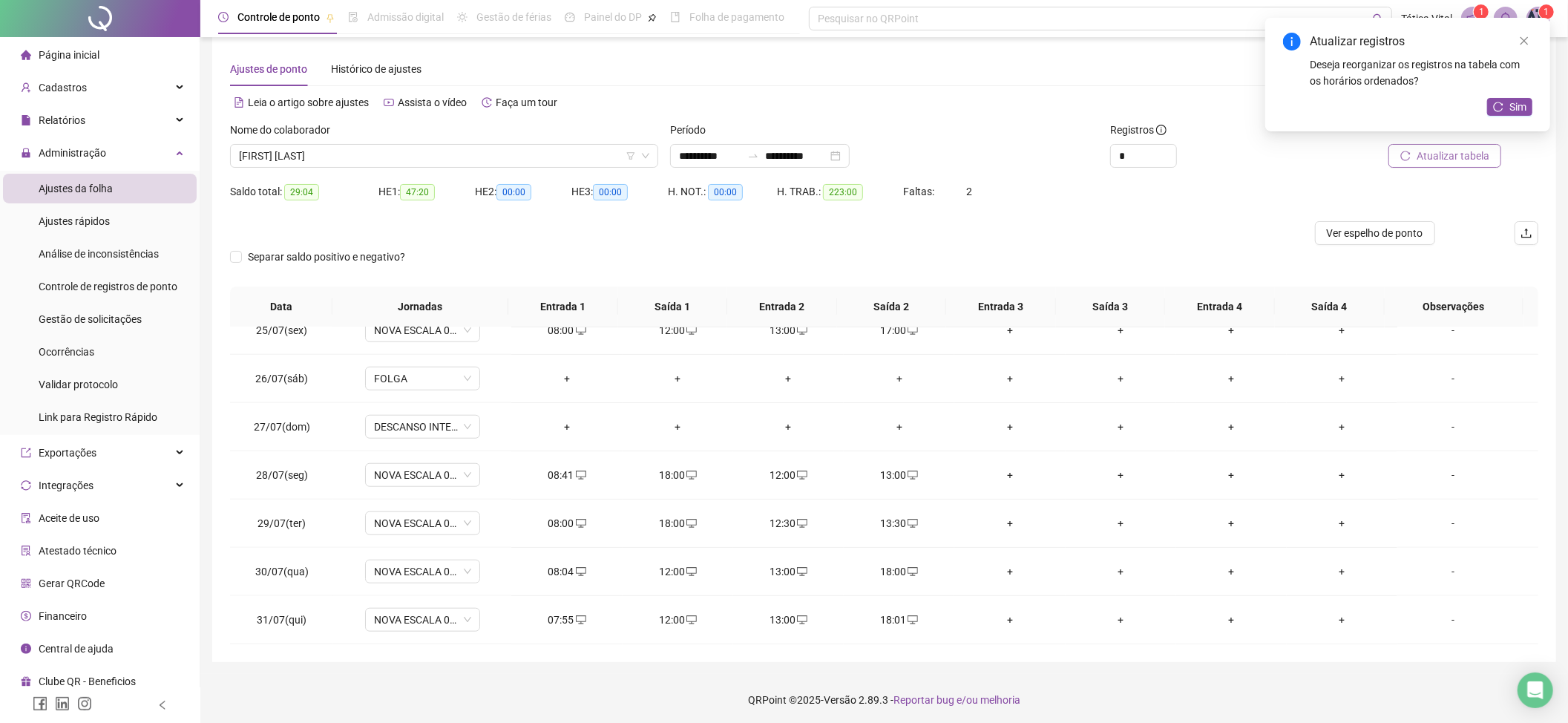 scroll, scrollTop: 18, scrollLeft: 0, axis: vertical 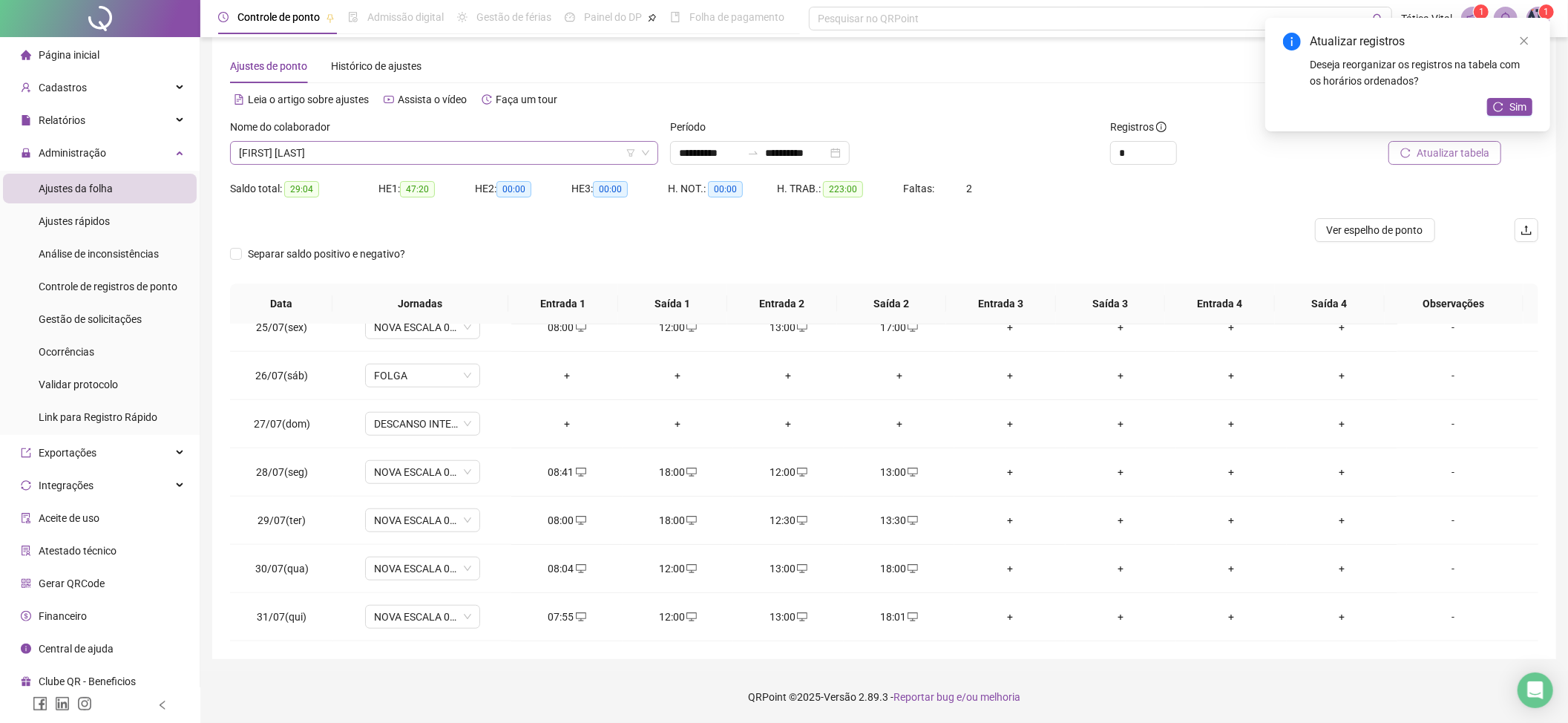 click on "[FIRST] [LAST]" at bounding box center (444, 153) 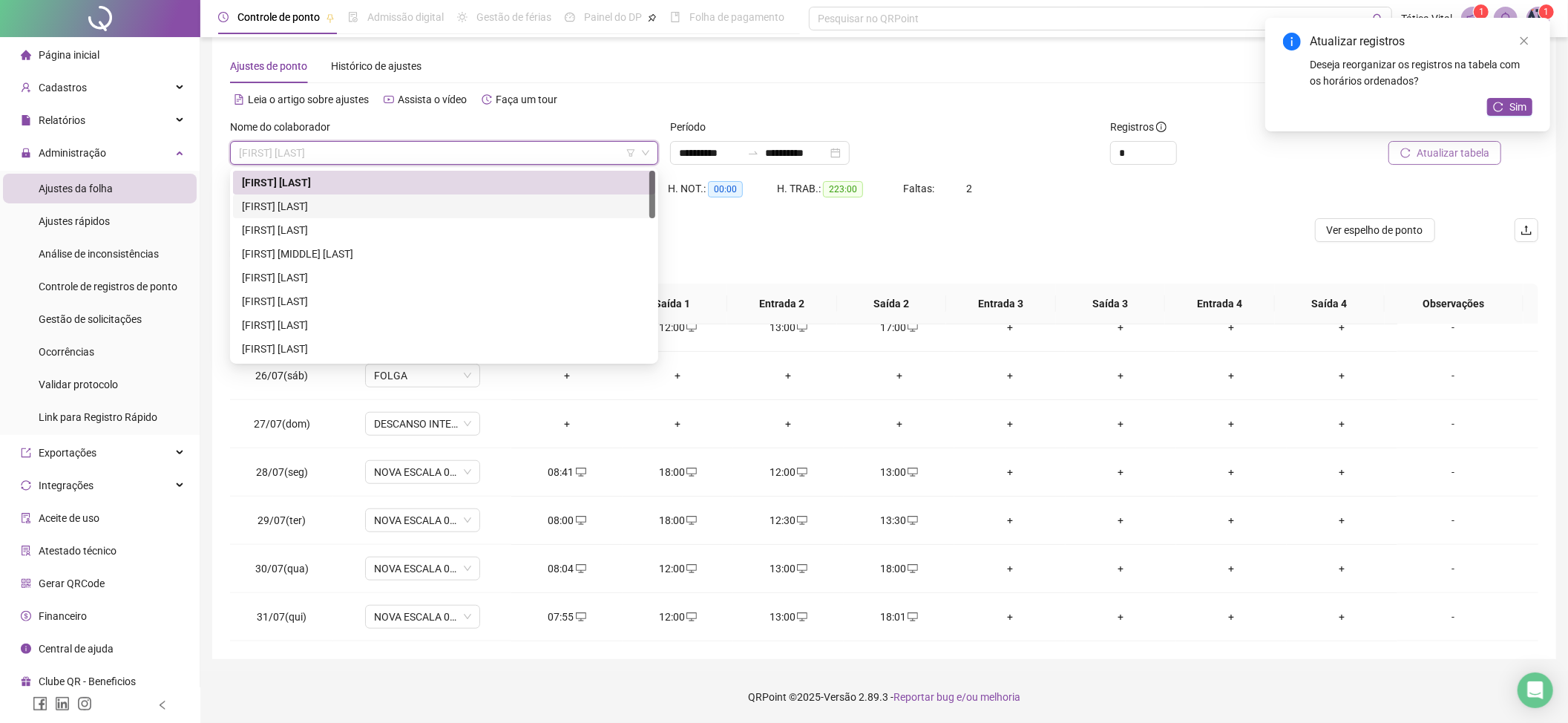 click on "[FIRST] [LAST]" at bounding box center [444, 206] 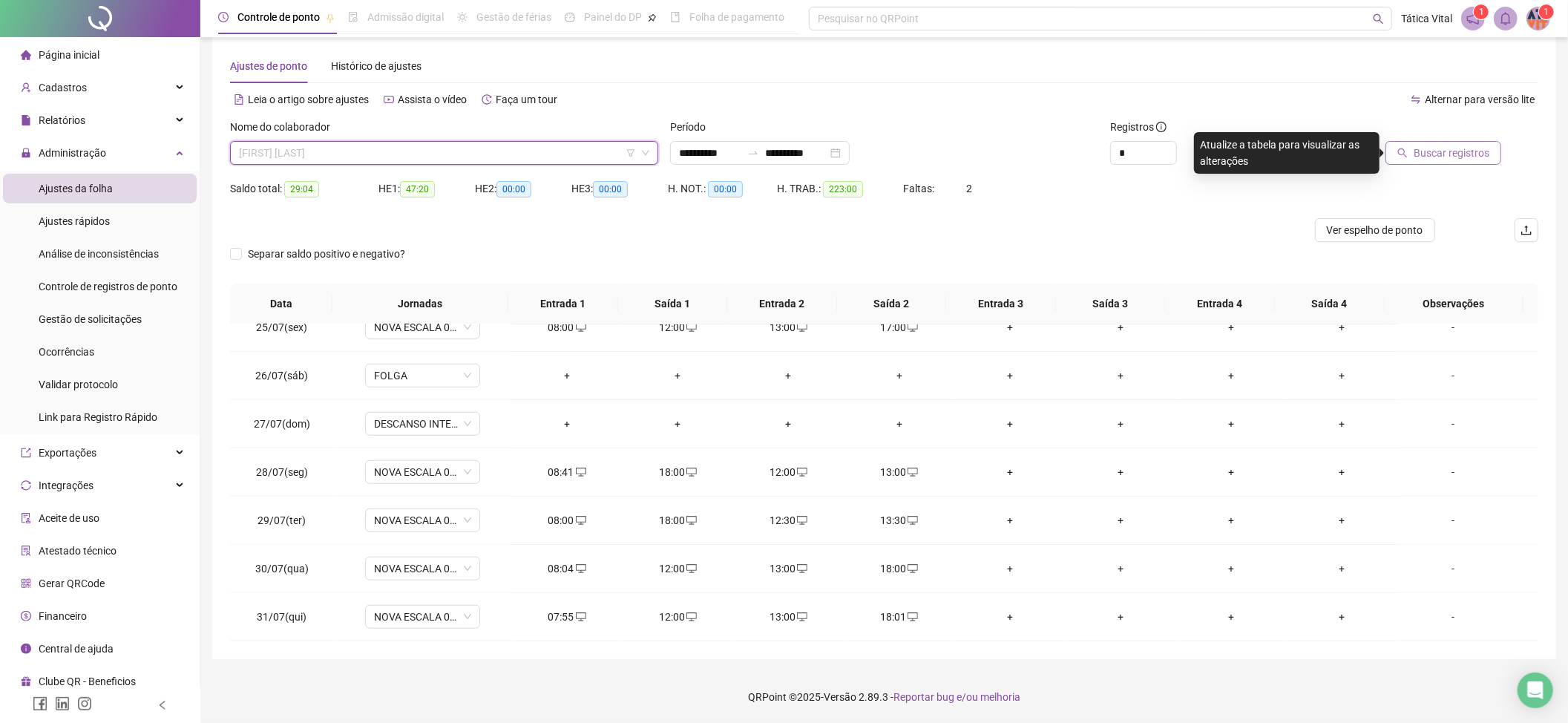 click on "[FIRST] [LAST]" at bounding box center [444, 153] 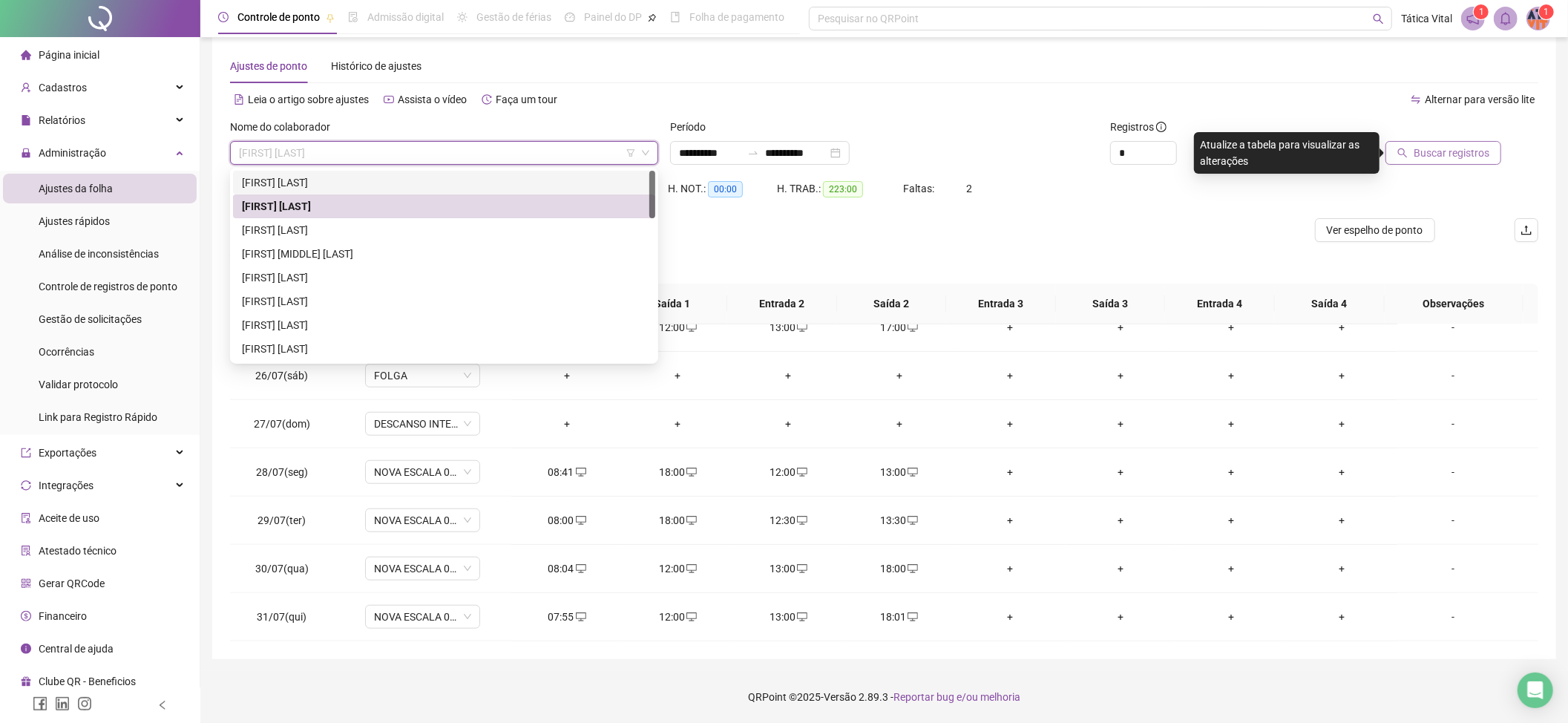 click on "[FIRST] [LAST]" at bounding box center (444, 183) 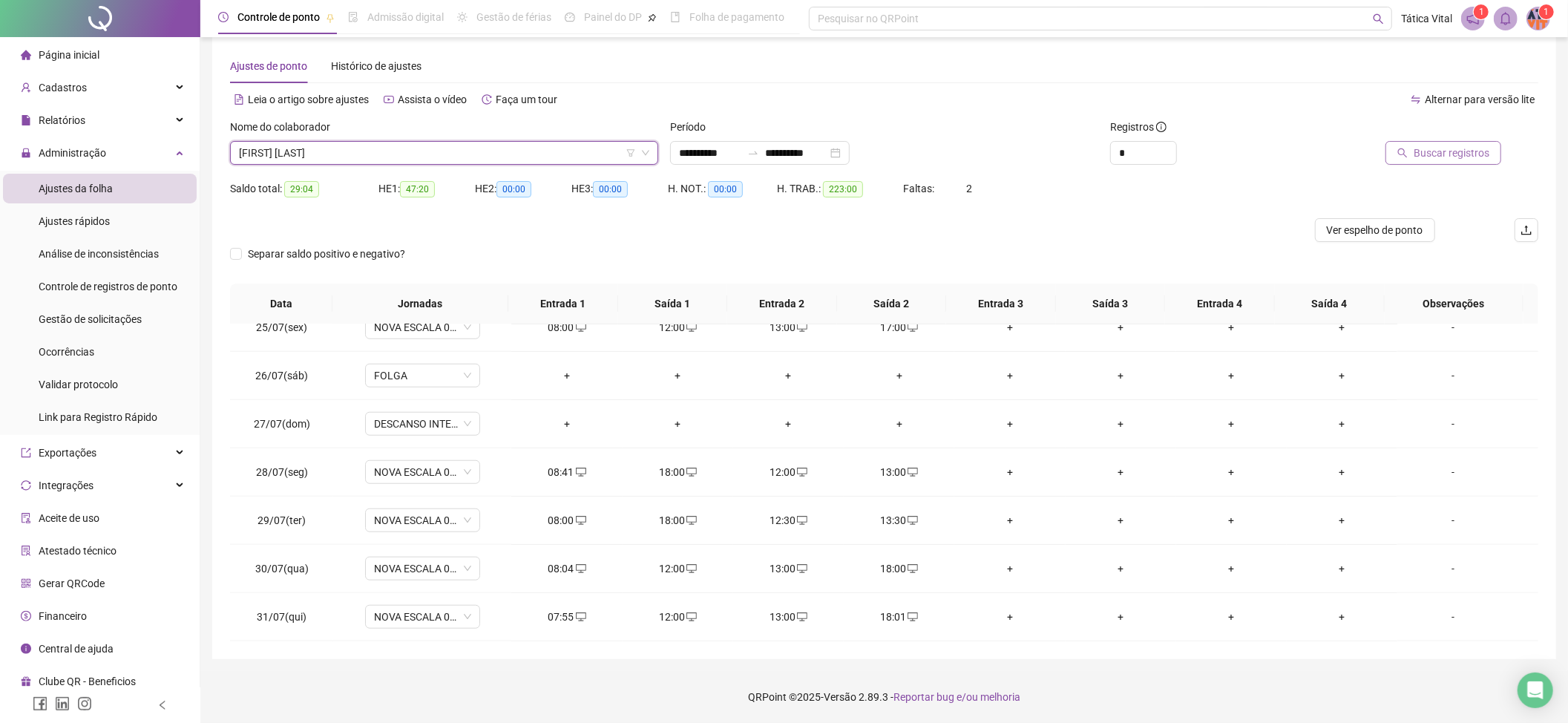 click on "Buscar registros" at bounding box center [1451, 153] 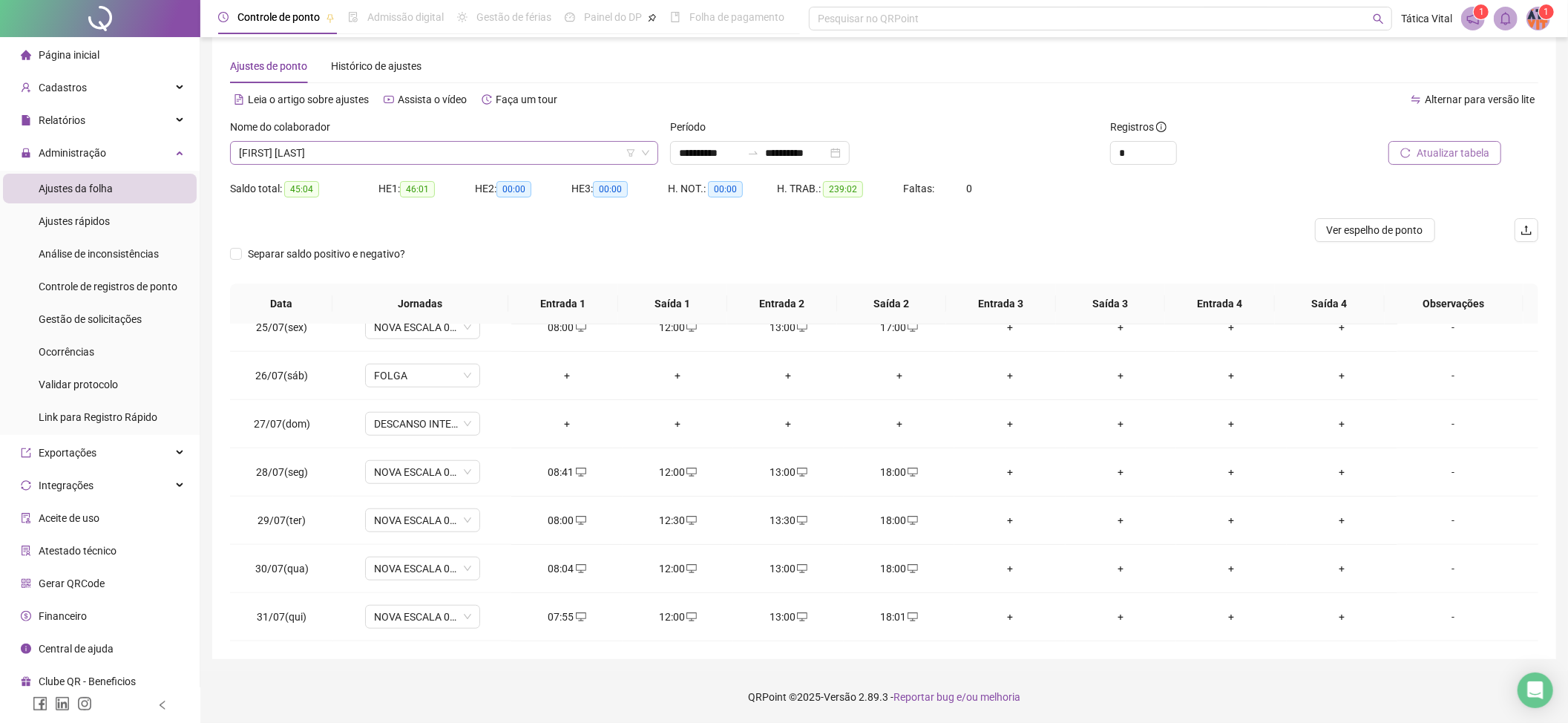 type 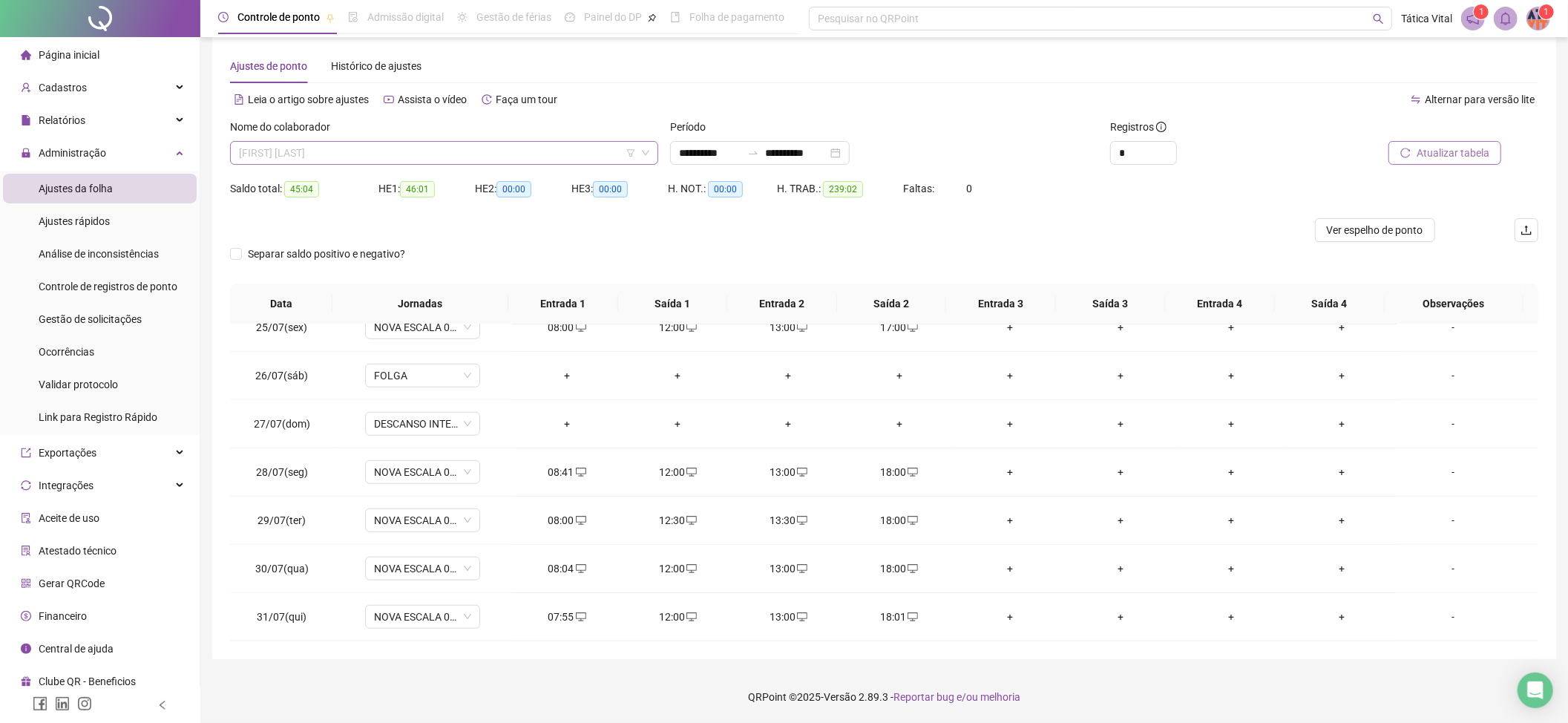click on "[FIRST] [LAST]" at bounding box center (444, 153) 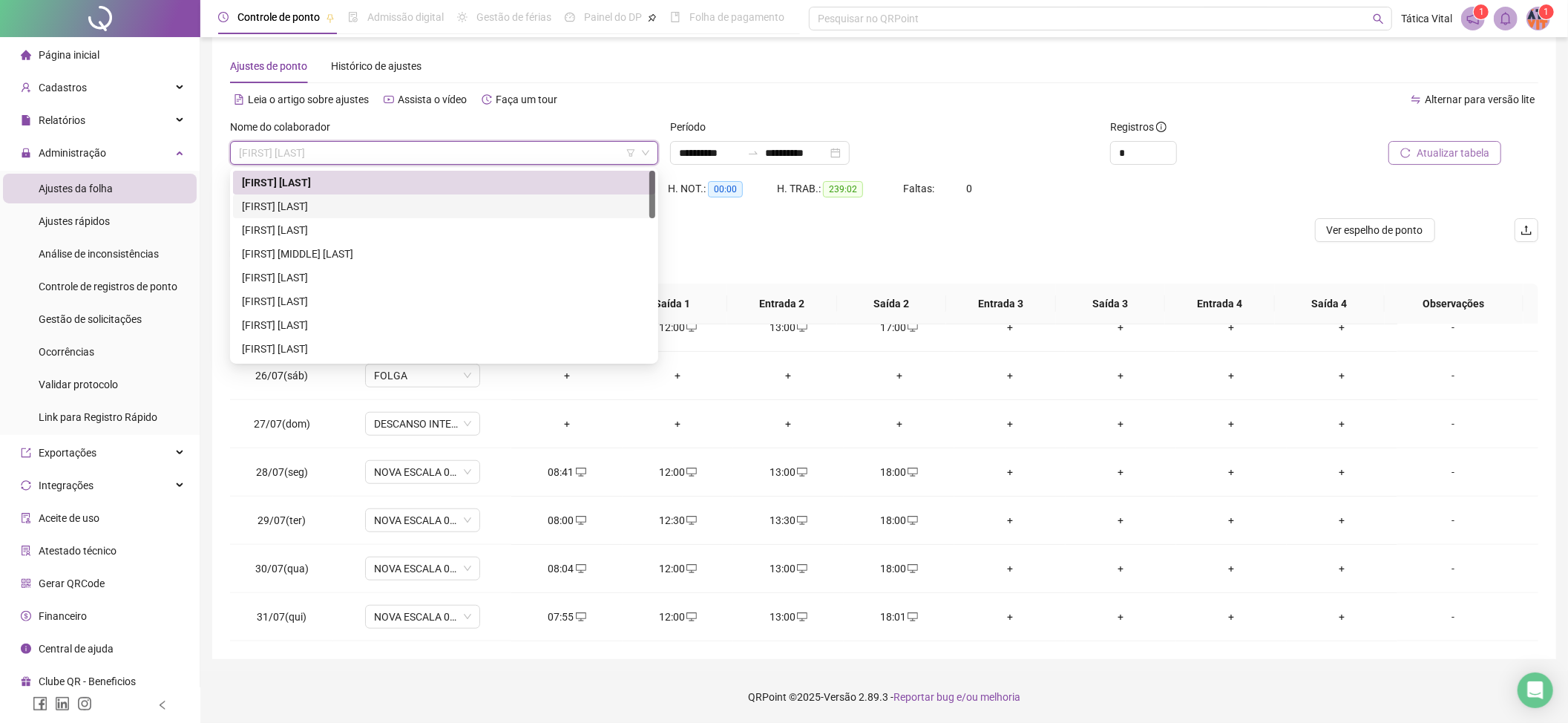 click on "[FIRST] [LAST]" at bounding box center [444, 206] 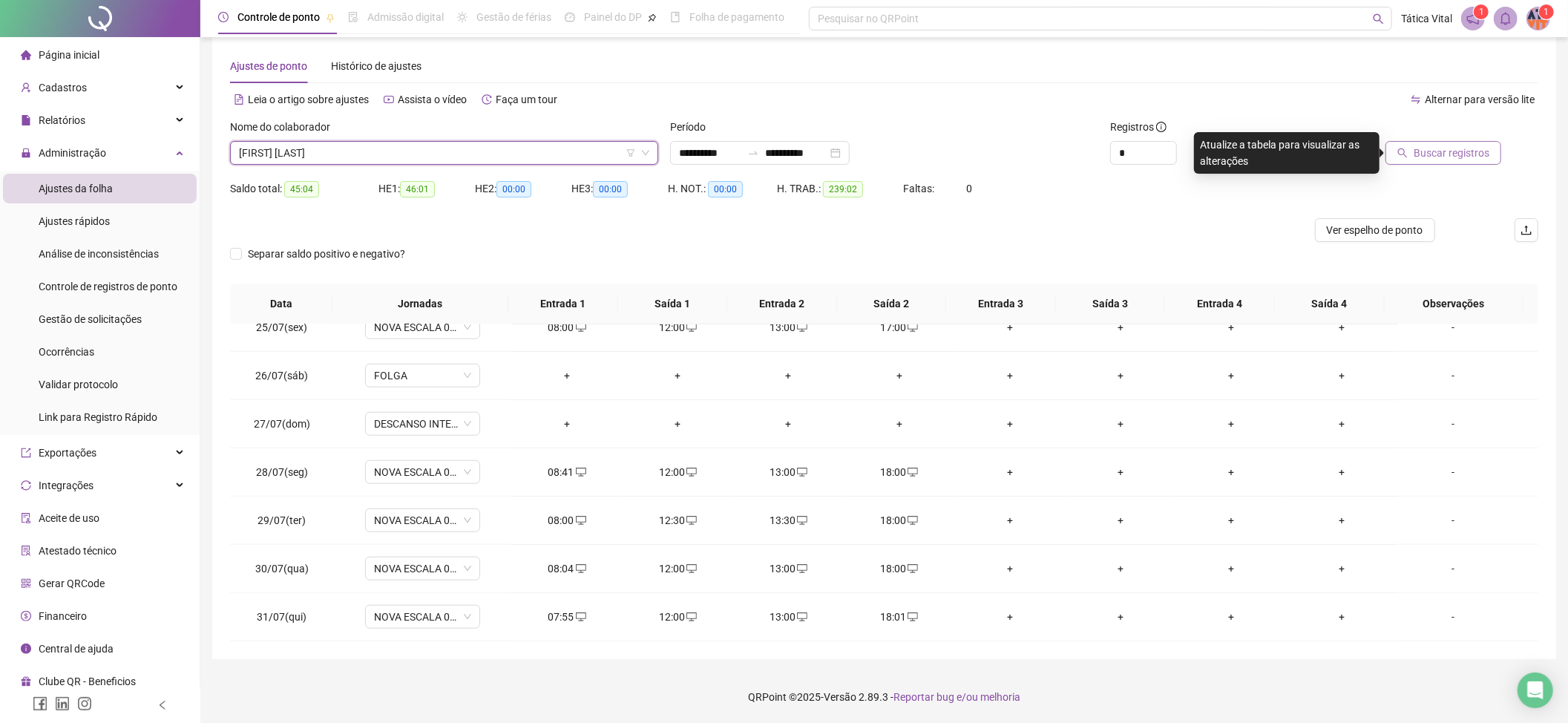 click on "Buscar registros" at bounding box center (1451, 153) 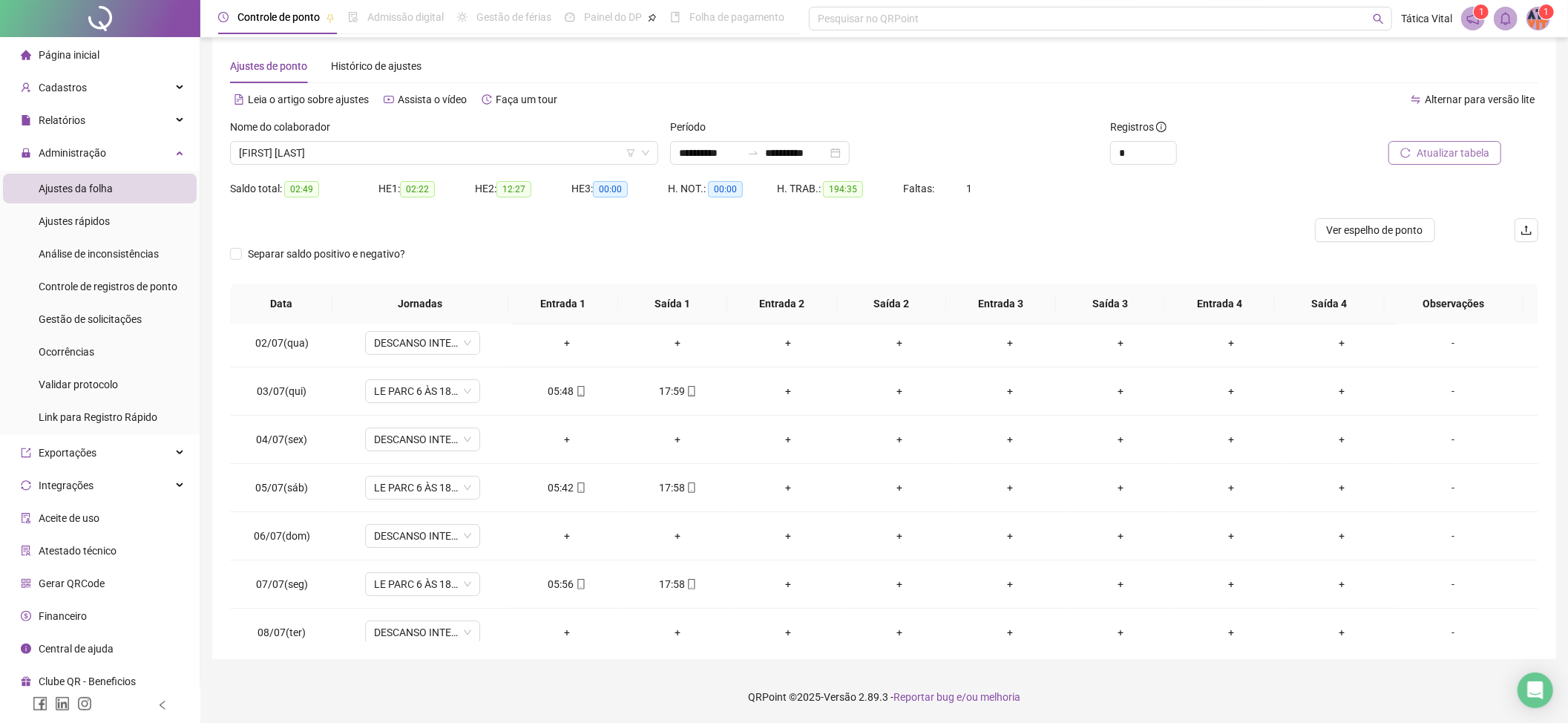 scroll, scrollTop: 0, scrollLeft: 0, axis: both 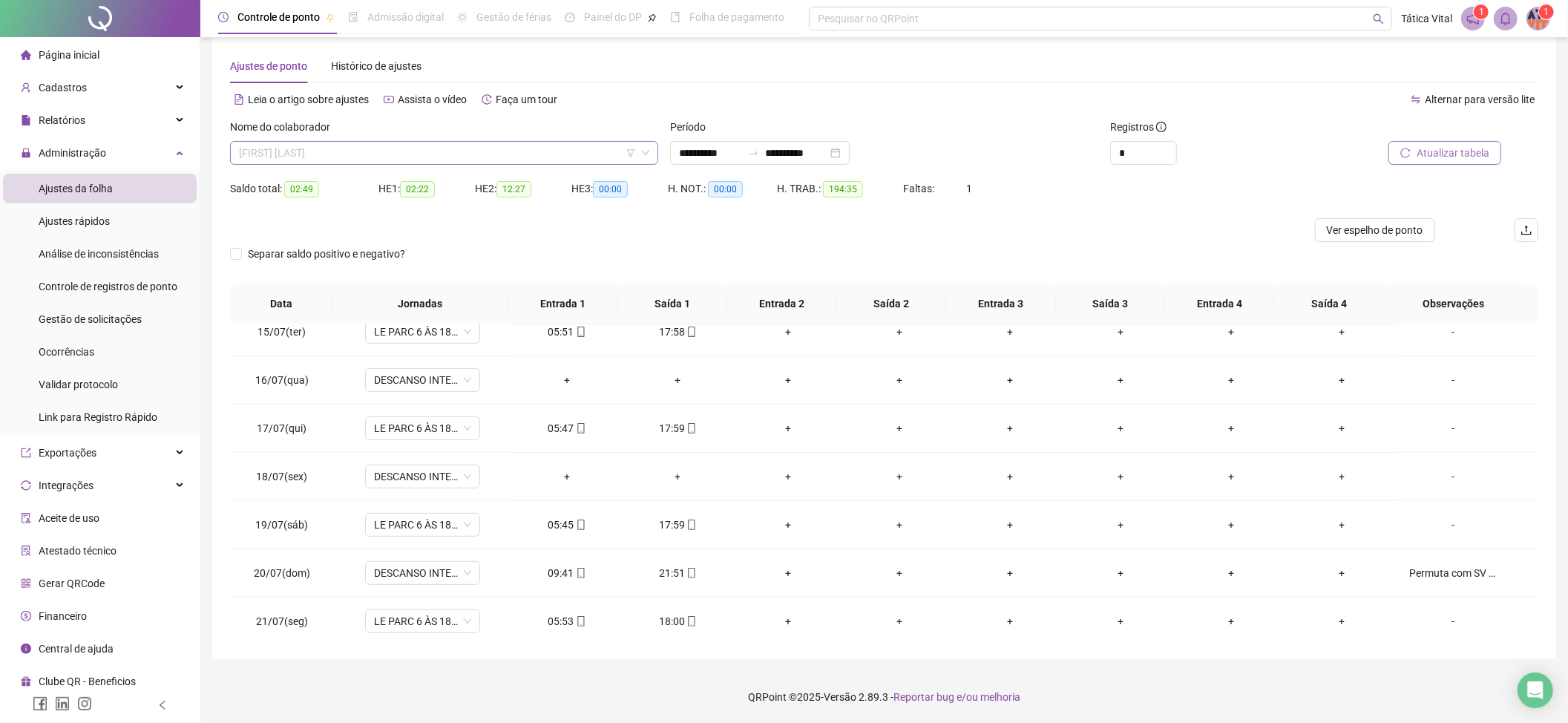 click on "[FIRST] [LAST]" at bounding box center (444, 153) 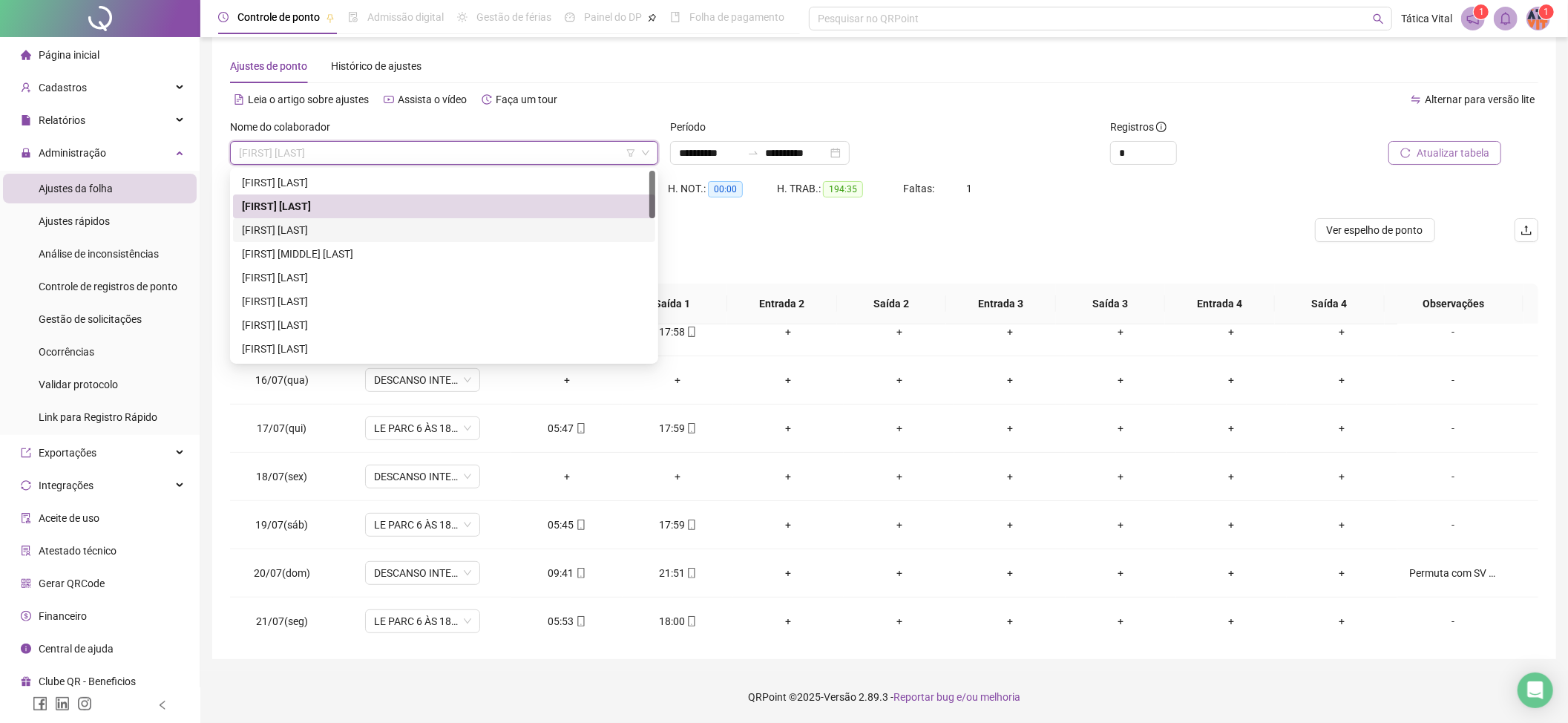 click on "[FIRST] [LAST]" at bounding box center [444, 230] 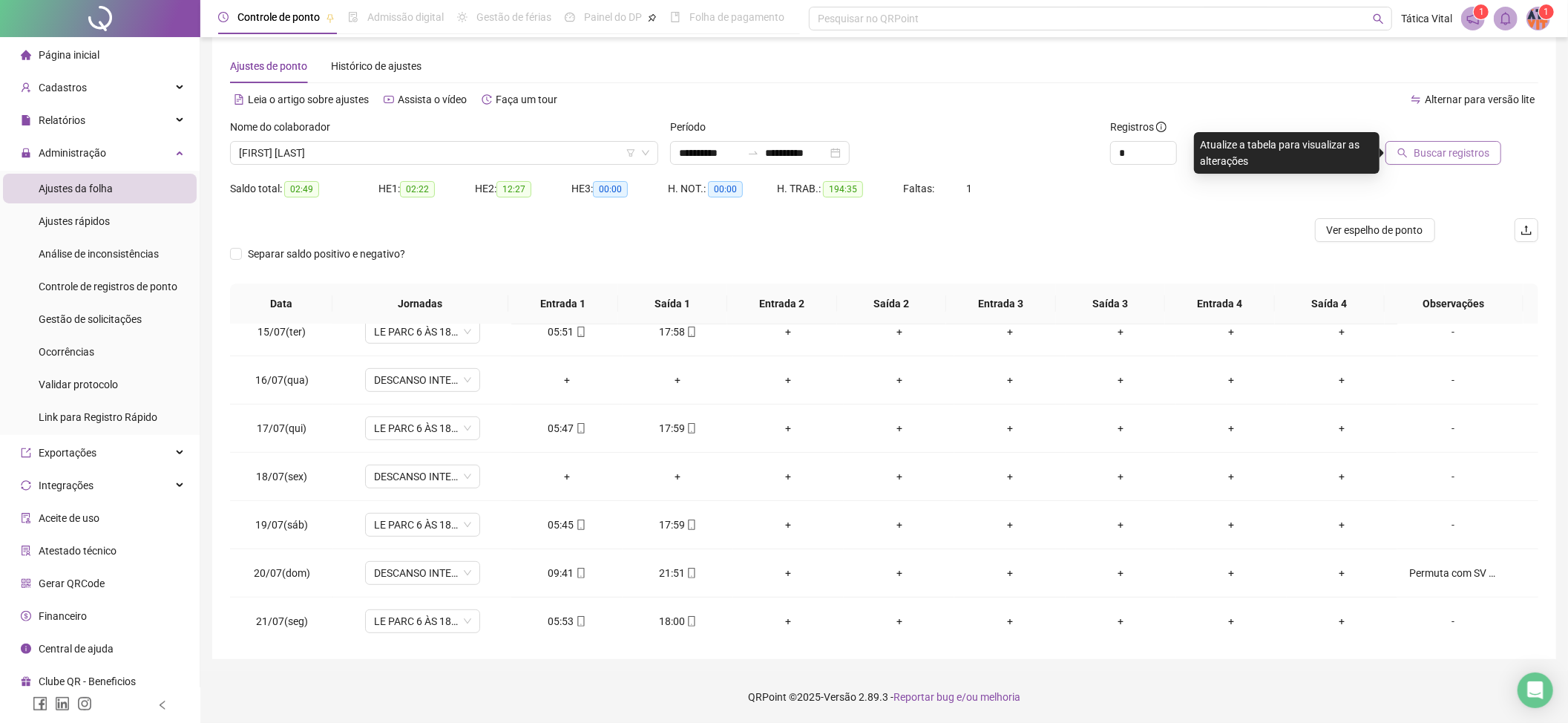 click on "Buscar registros" at bounding box center [1434, 148] 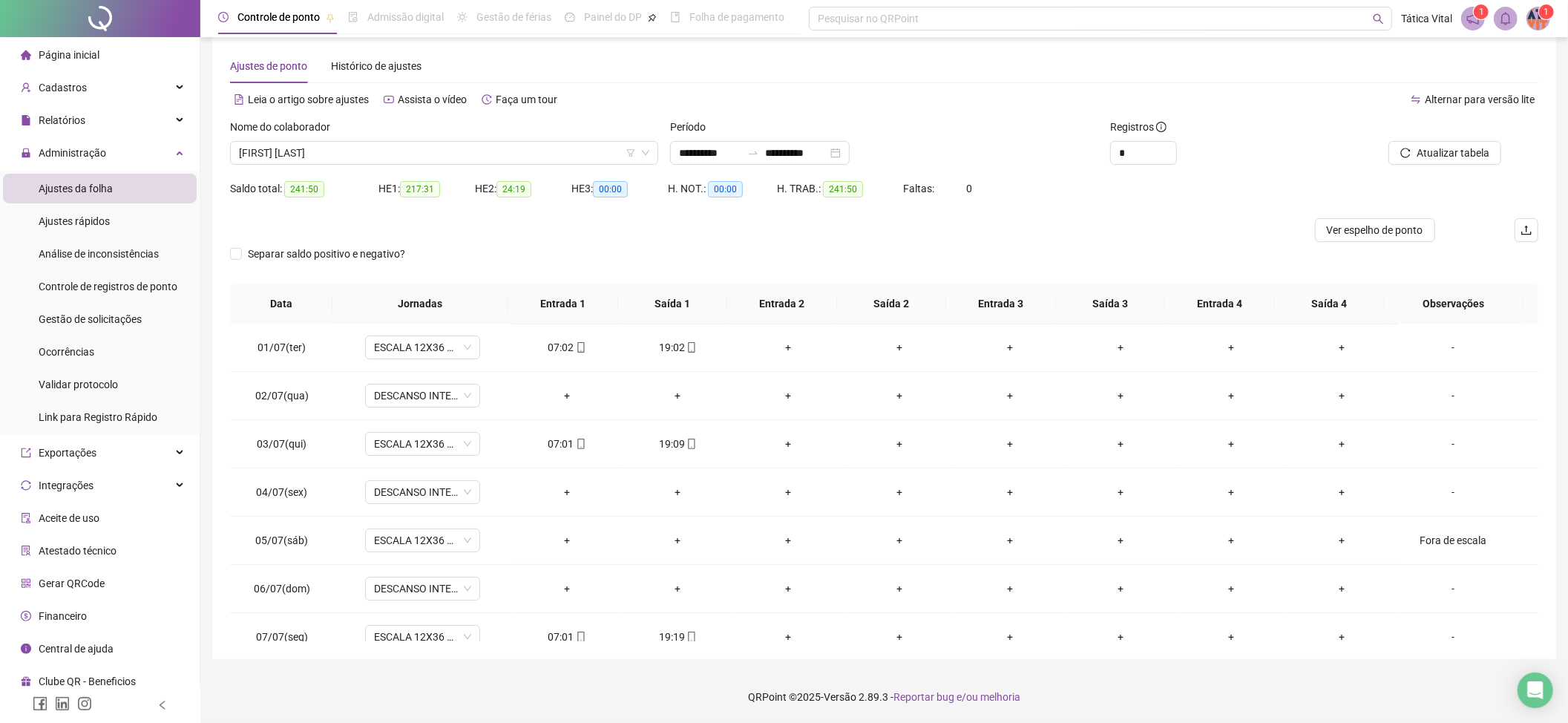 scroll, scrollTop: 0, scrollLeft: 0, axis: both 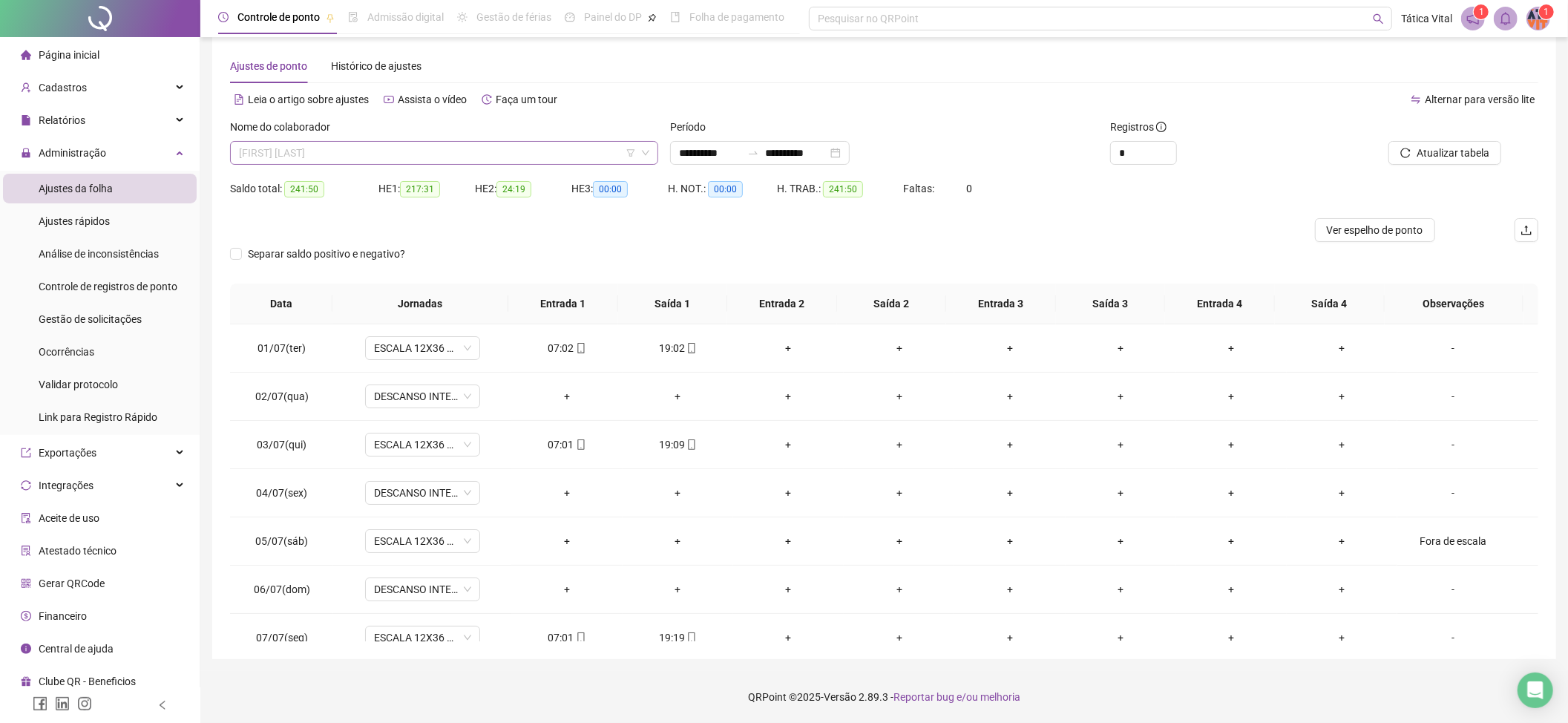 click on "[FIRST] [LAST]" at bounding box center [444, 153] 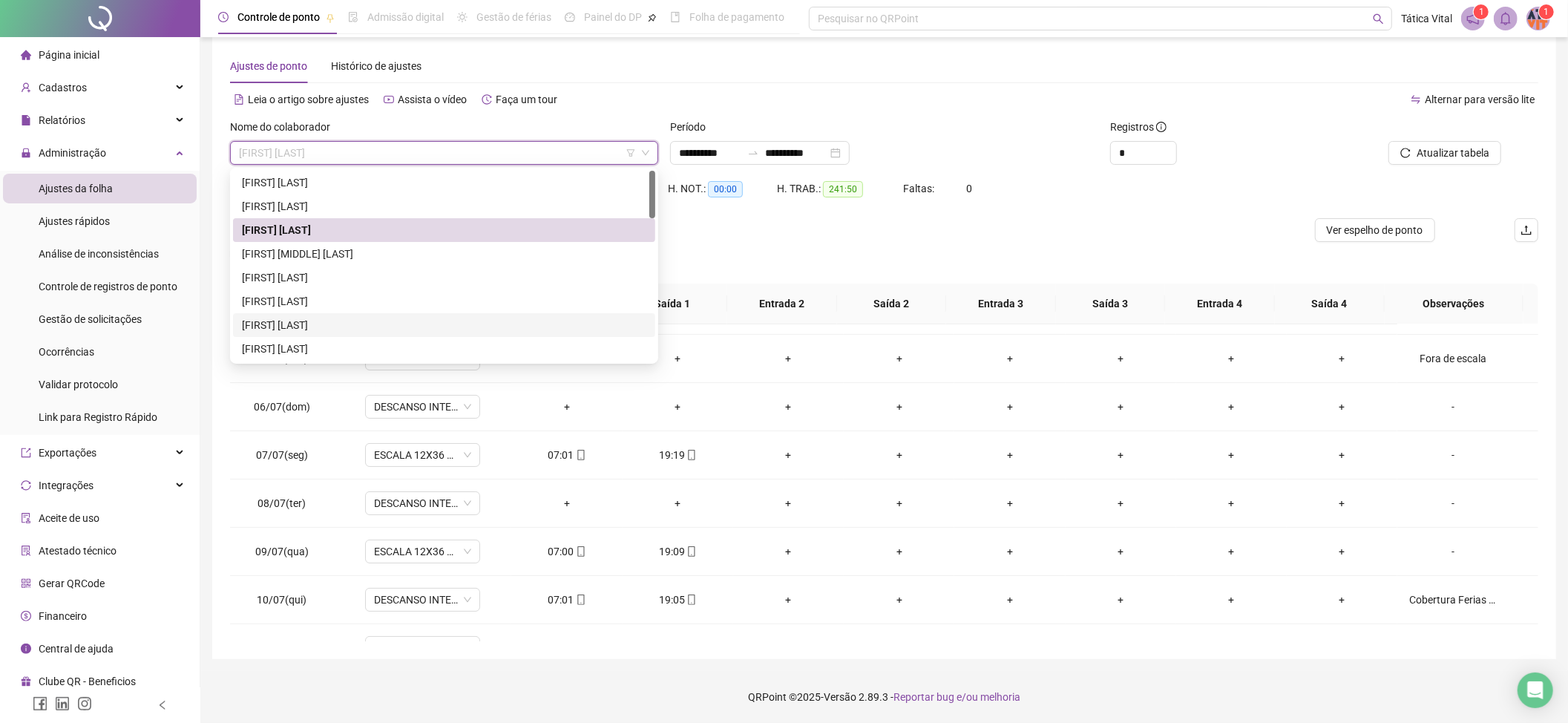 scroll, scrollTop: 197, scrollLeft: 0, axis: vertical 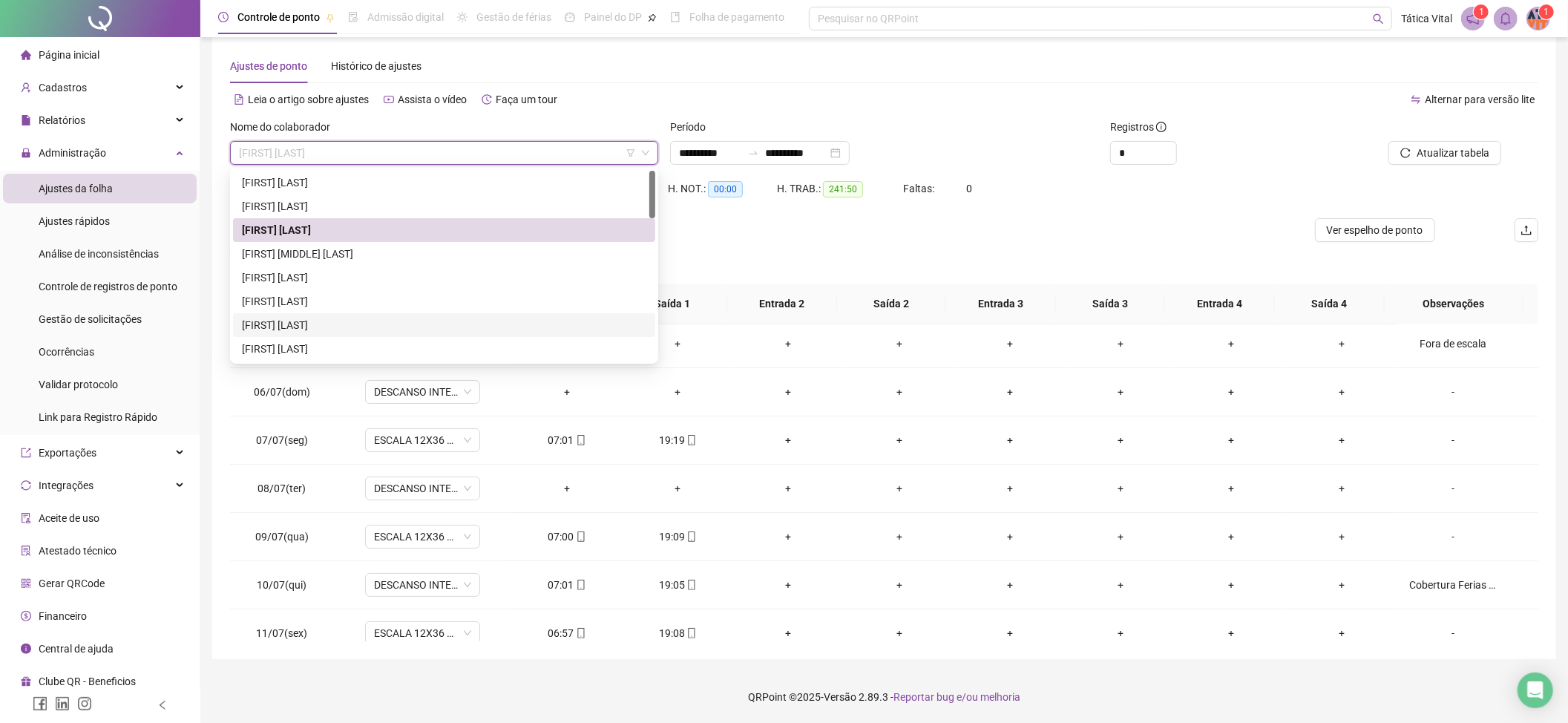click on "Separar saldo positivo e negativo?" at bounding box center [884, 263] 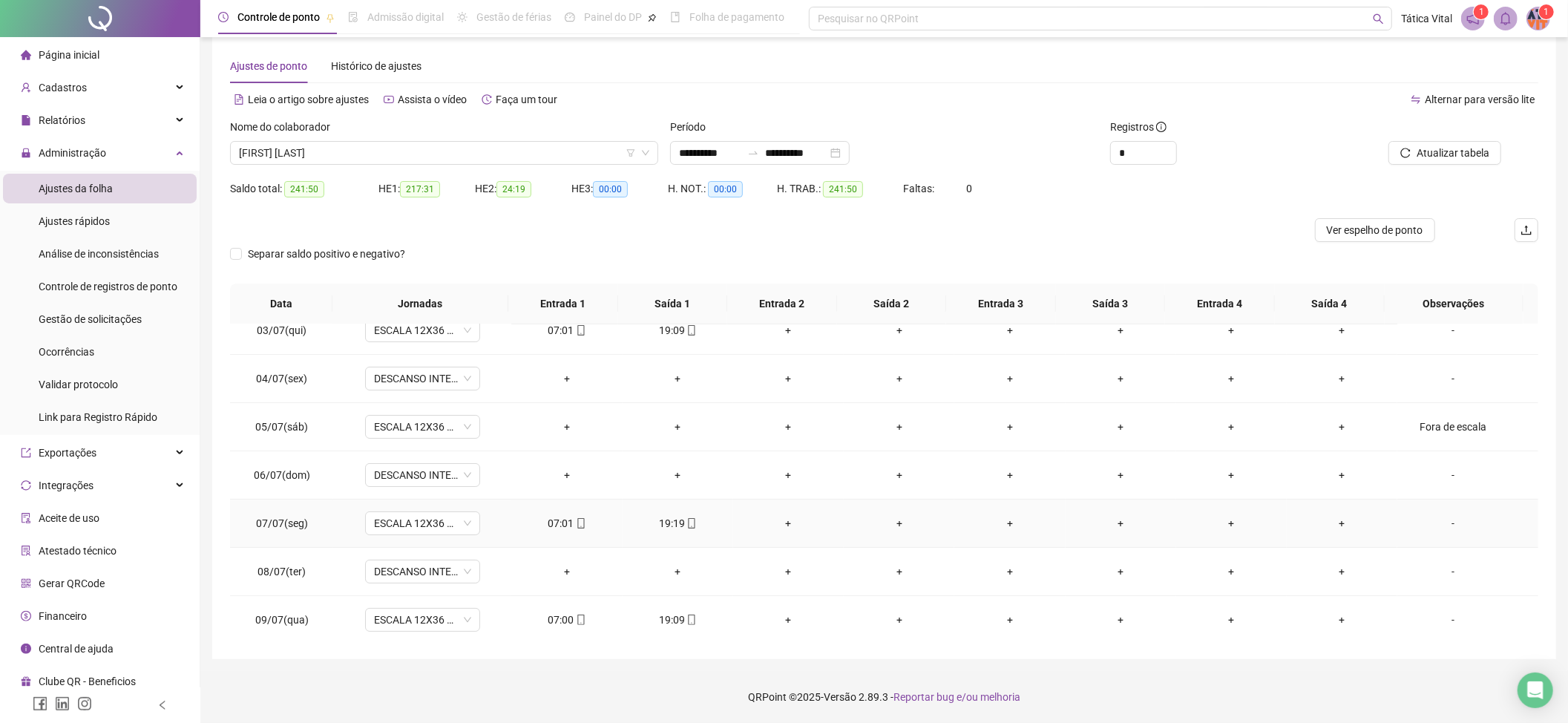 scroll, scrollTop: 99, scrollLeft: 0, axis: vertical 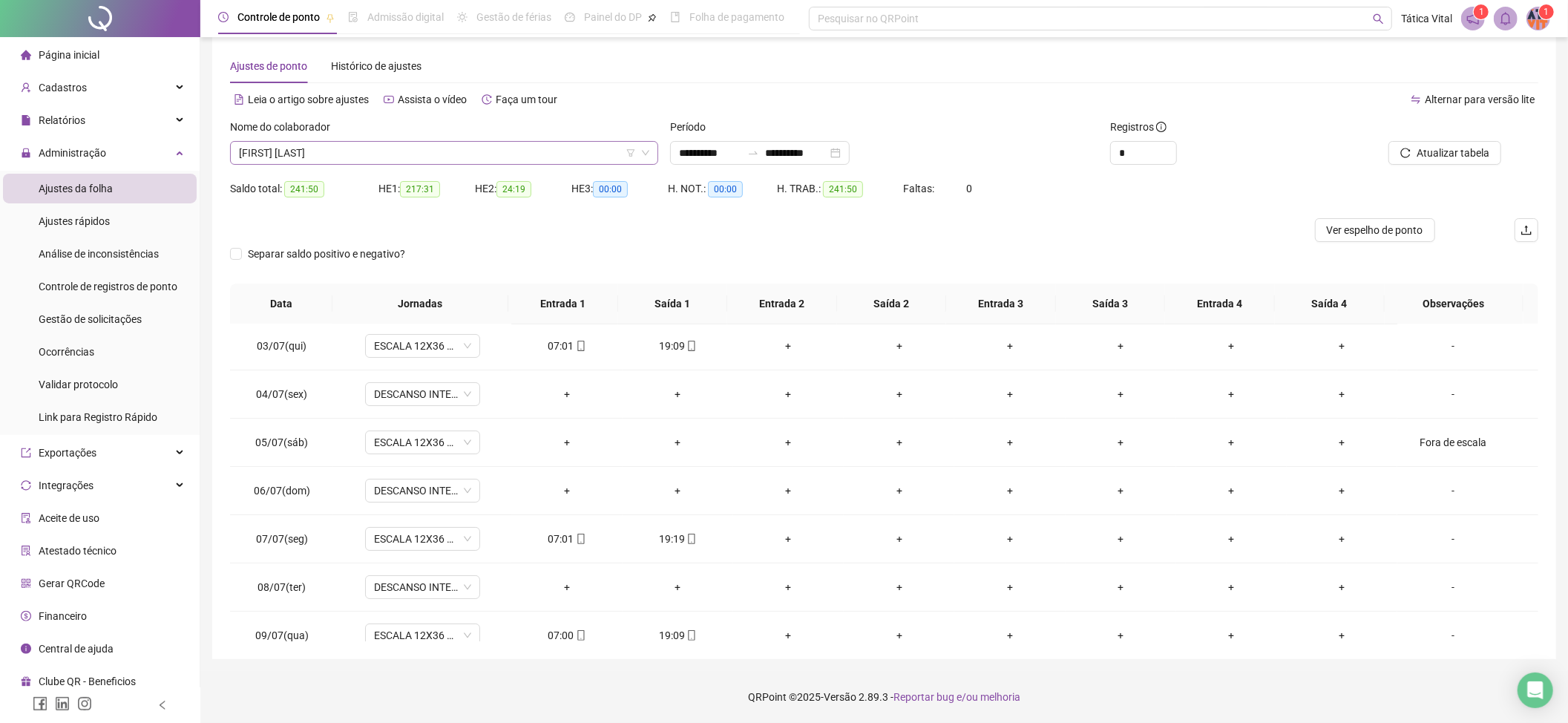 click on "[FIRST] [LAST]" at bounding box center [444, 153] 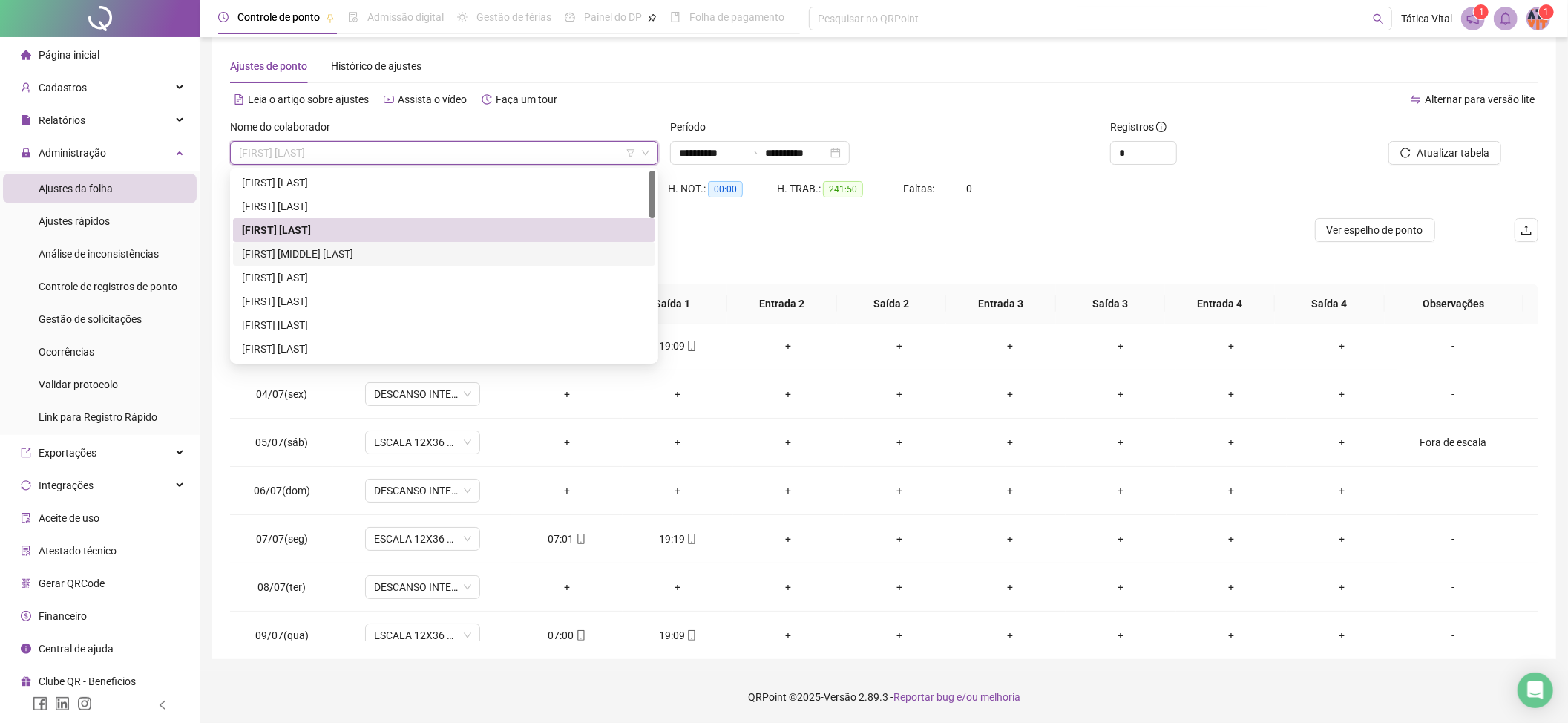 click on "[FIRST] [MIDDLE] [LAST]" at bounding box center [444, 254] 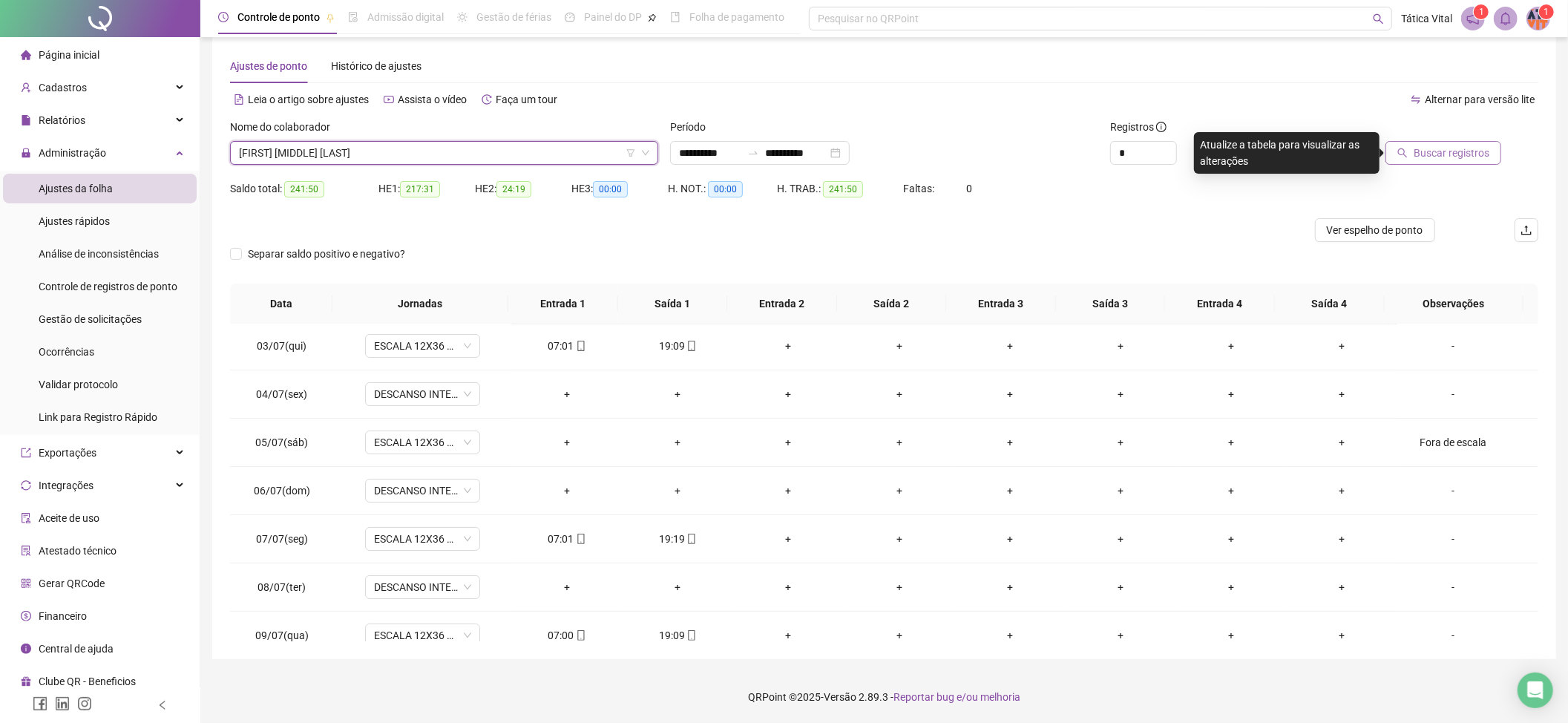 click on "Buscar registros" at bounding box center [1451, 153] 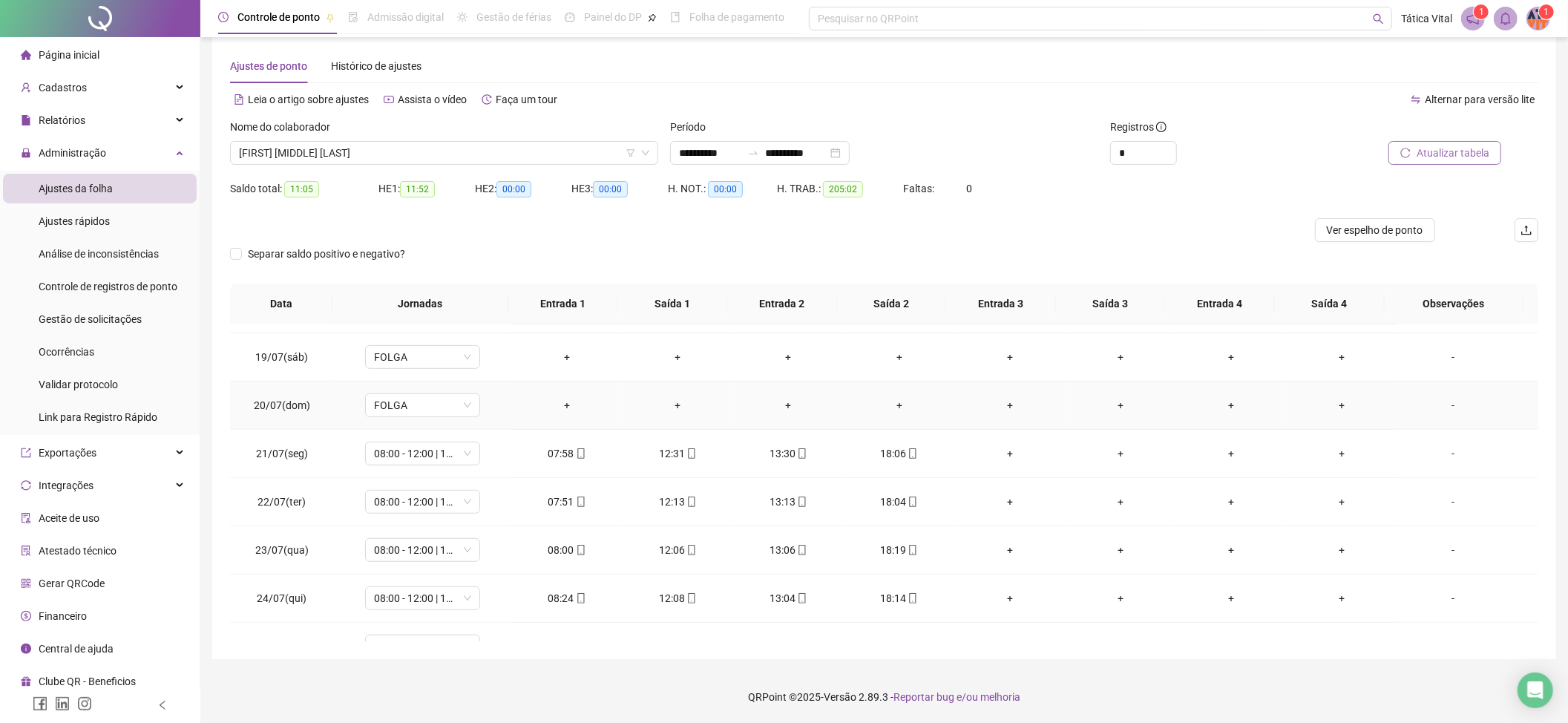 scroll, scrollTop: 891, scrollLeft: 0, axis: vertical 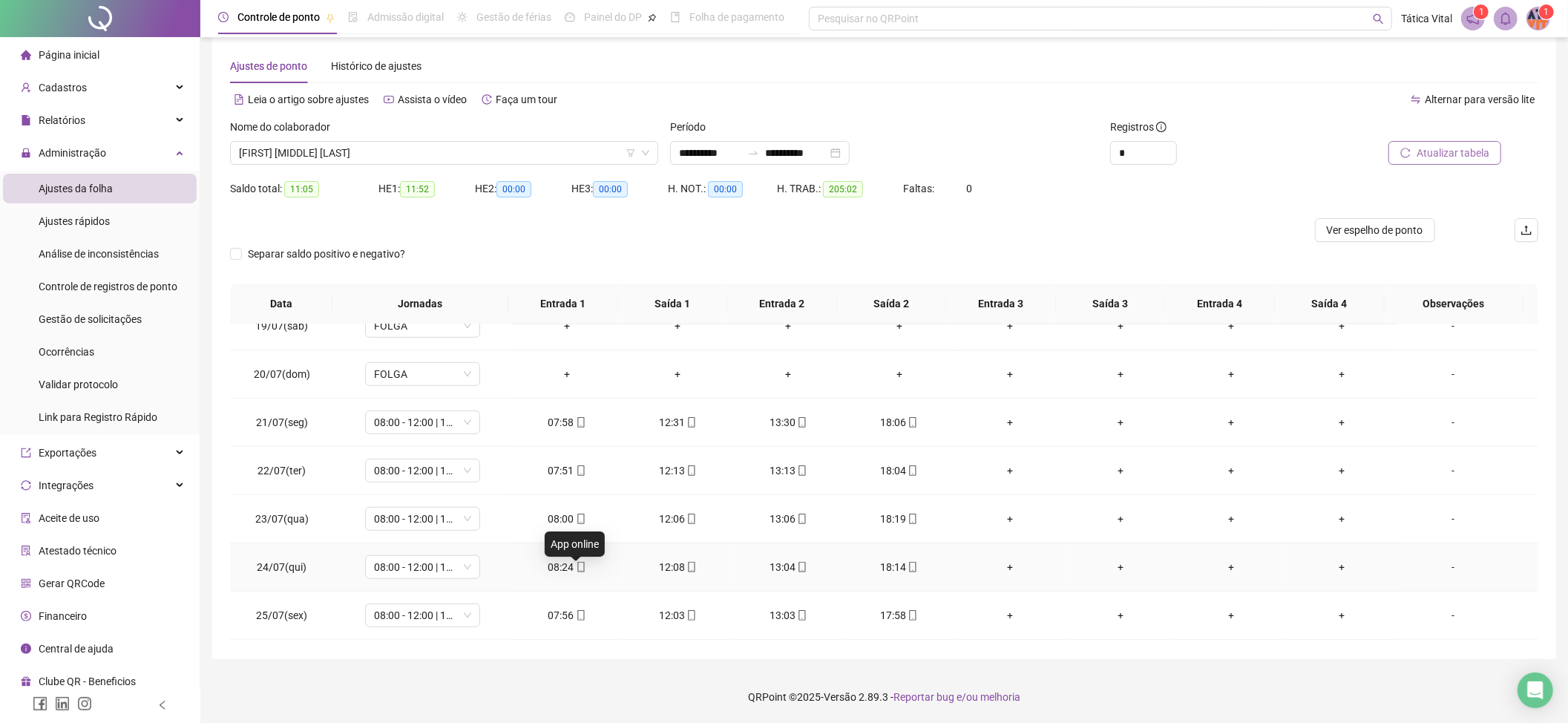 click 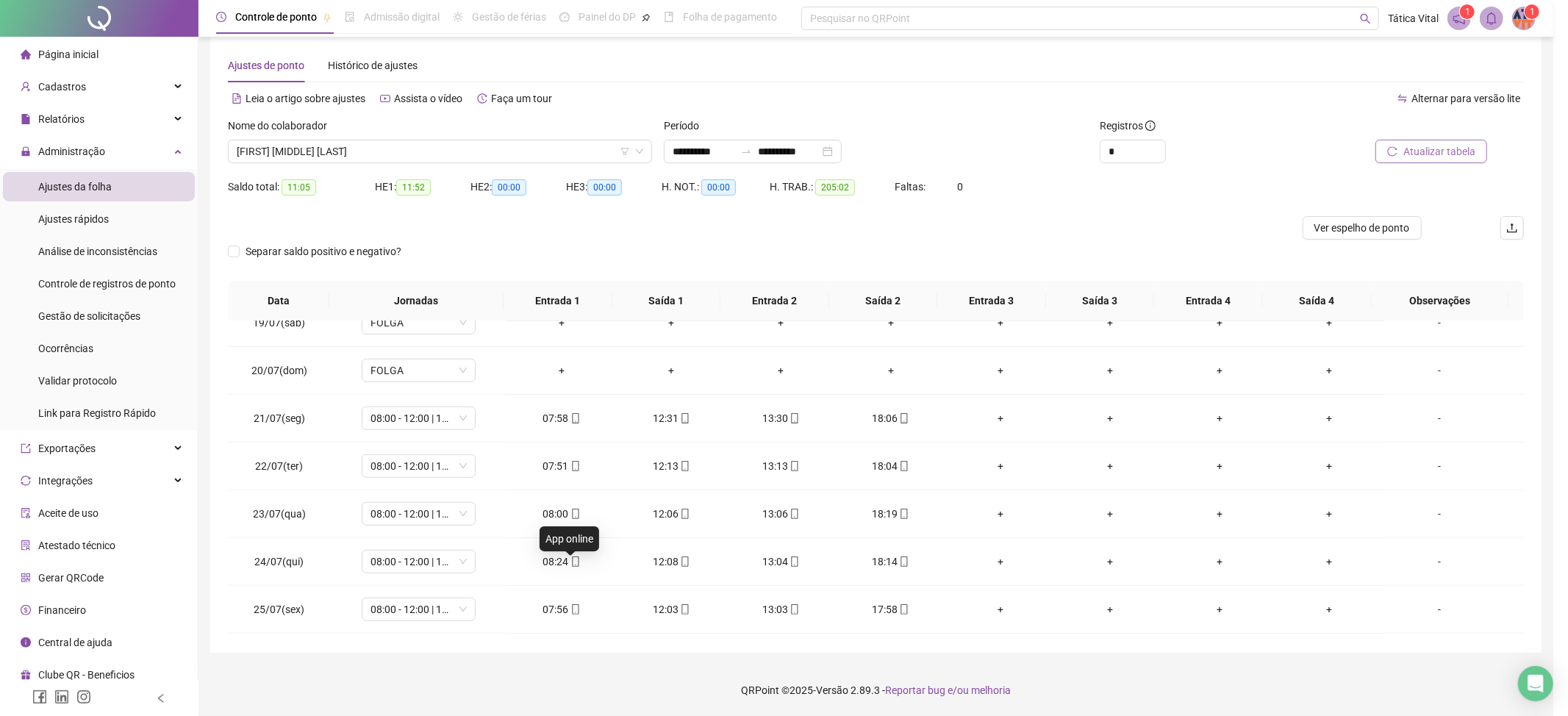 type on "**********" 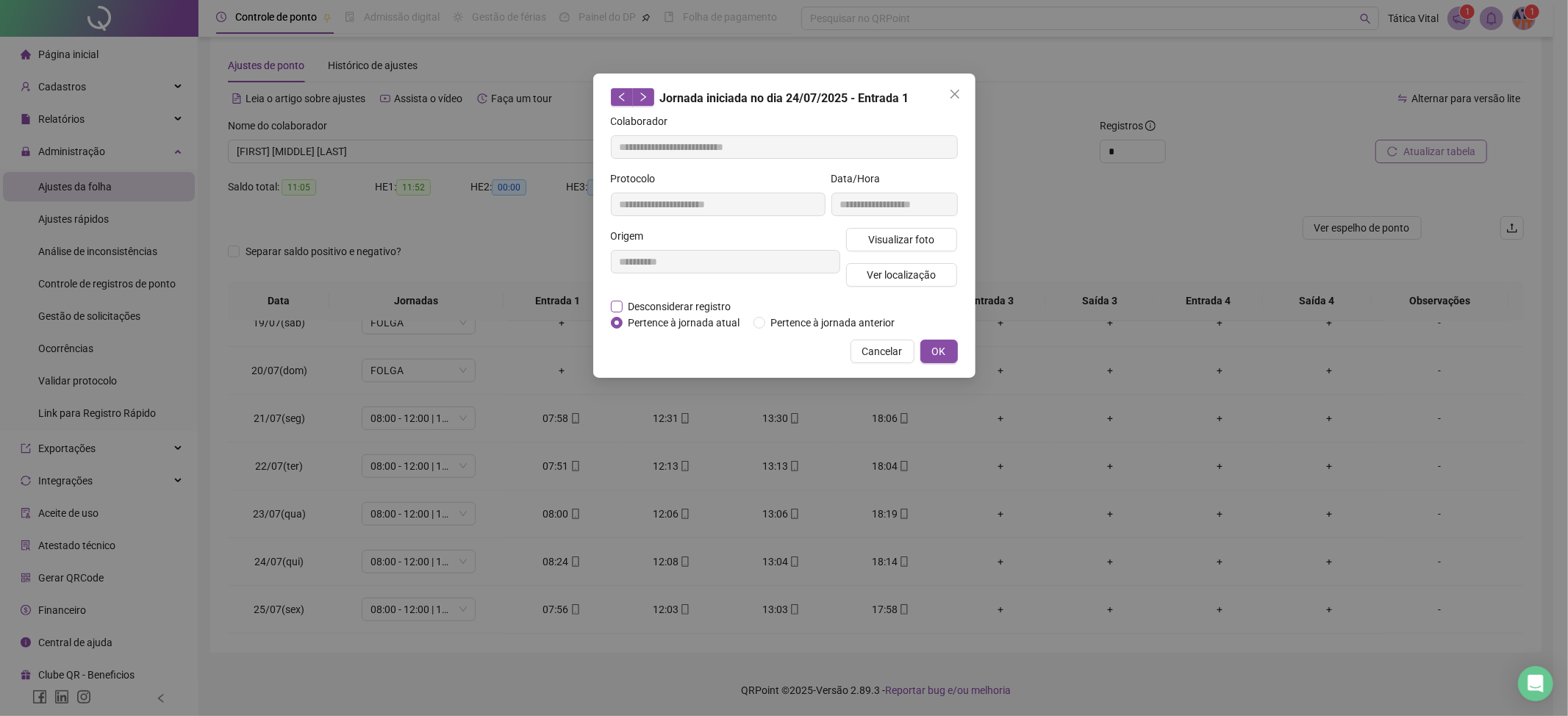 click on "Desconsiderar registro" at bounding box center [680, 307] 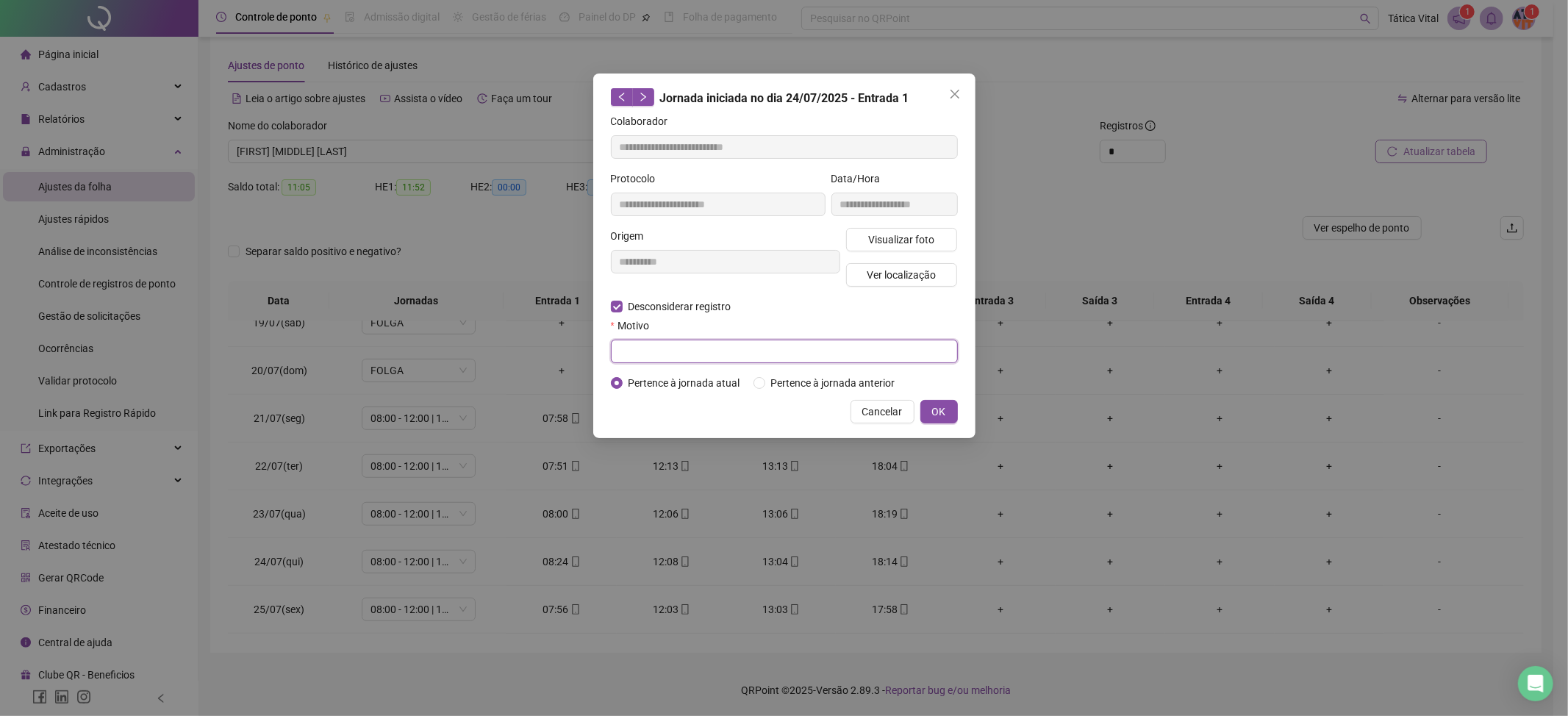 click at bounding box center (784, 351) 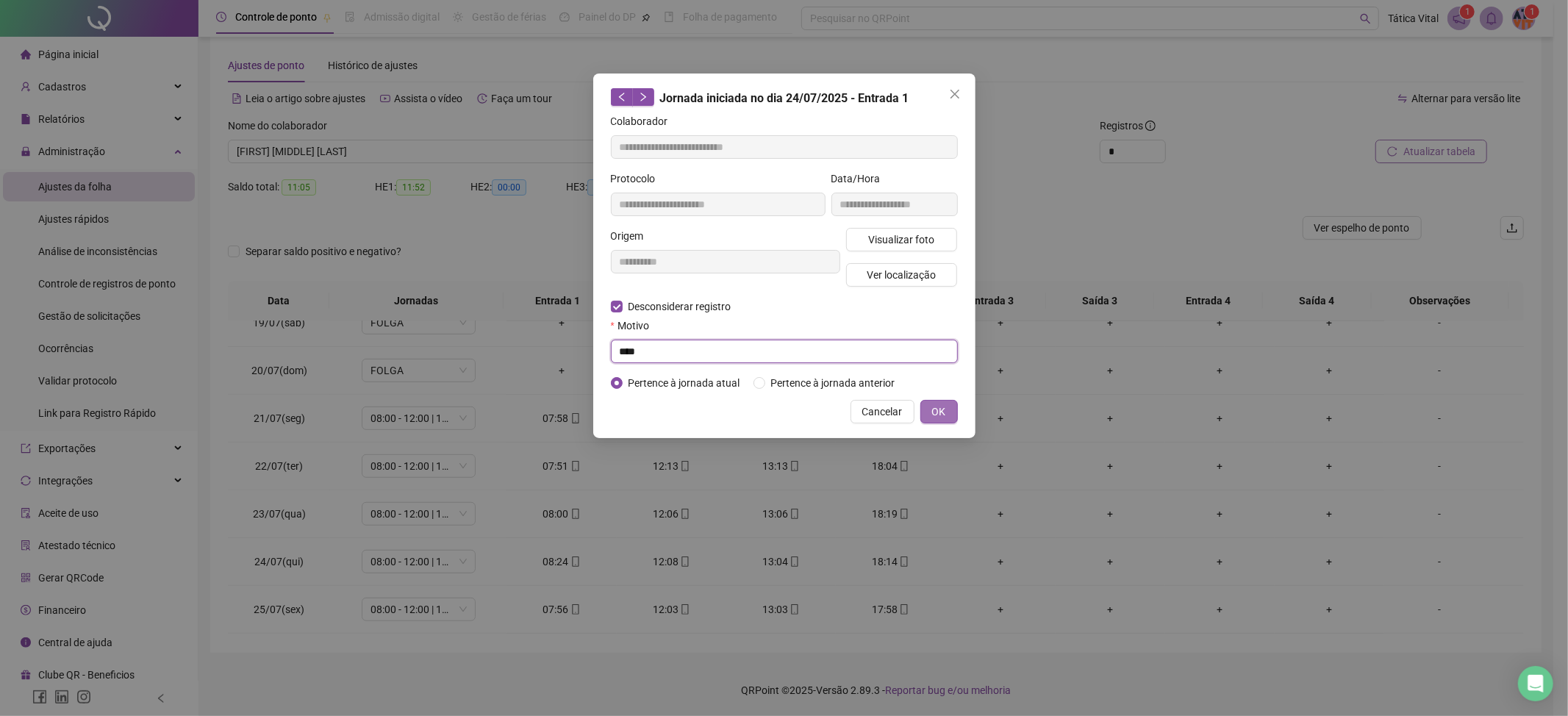 type on "****" 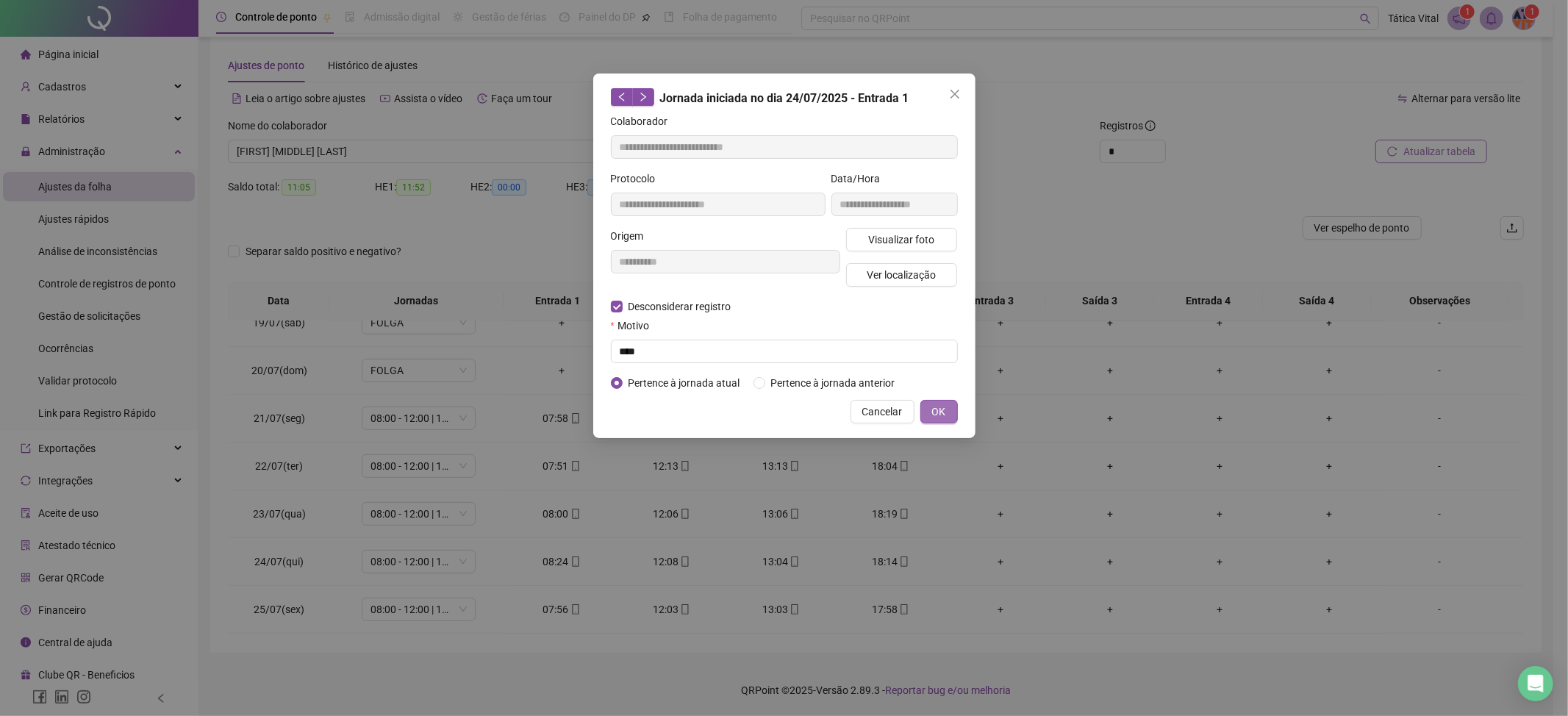 click on "OK" at bounding box center (939, 412) 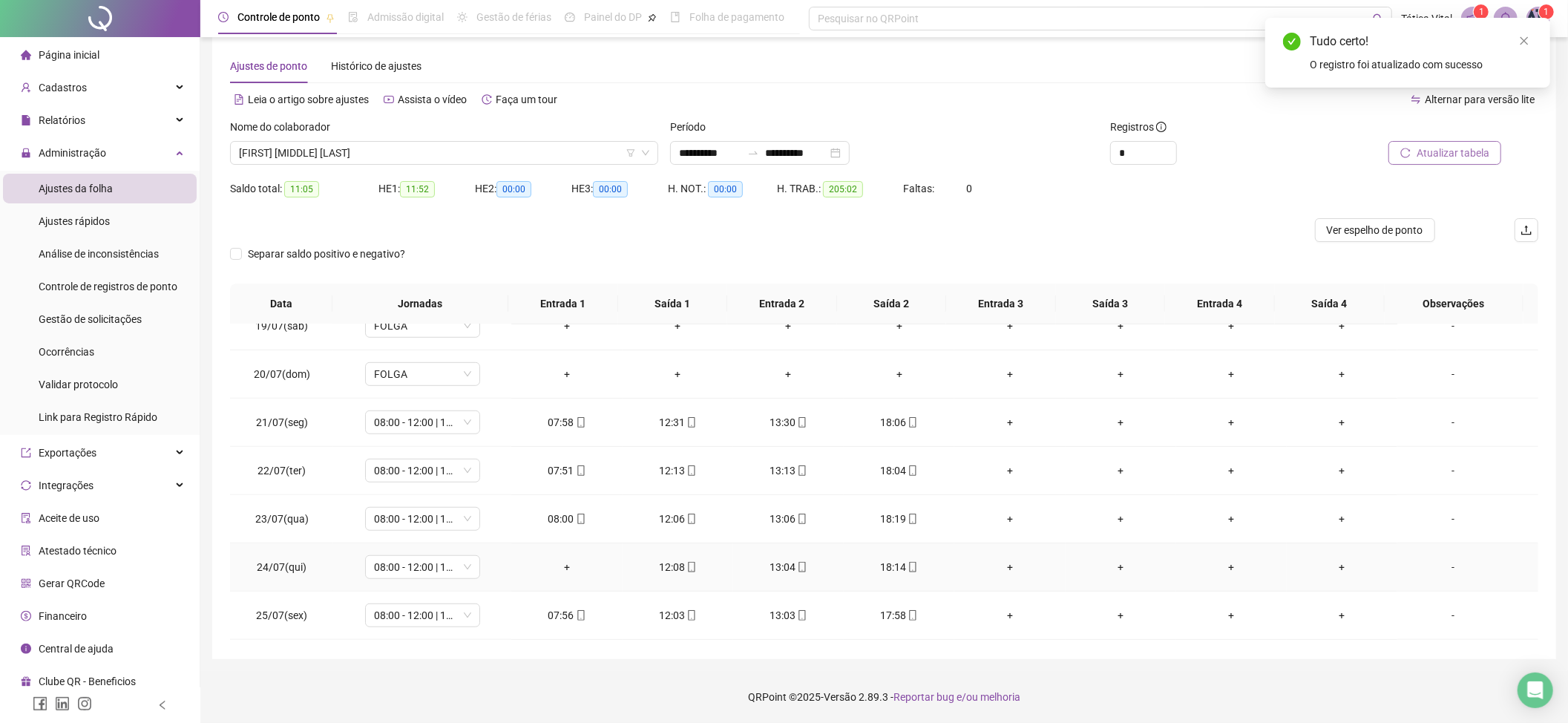 click on "+" at bounding box center (566, 567) 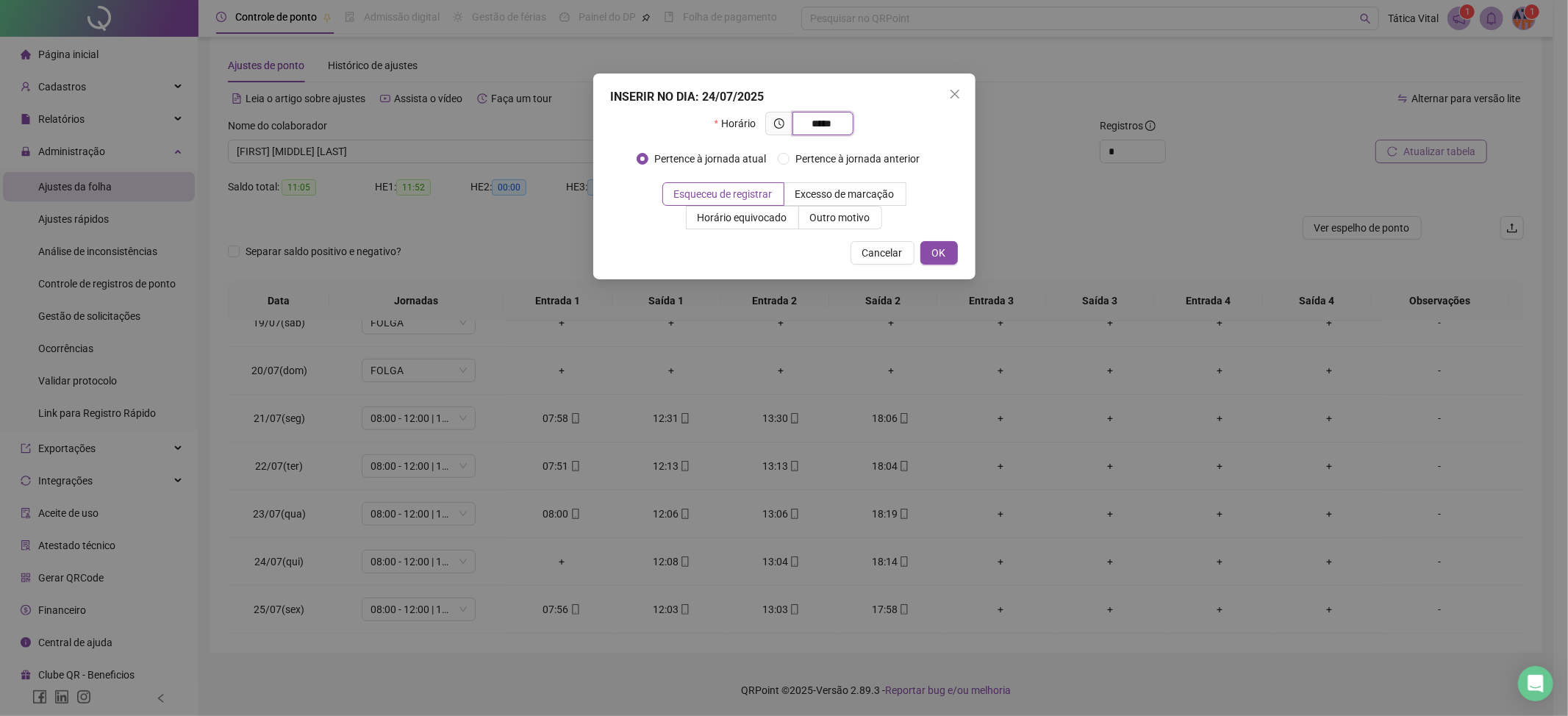 type on "*****" 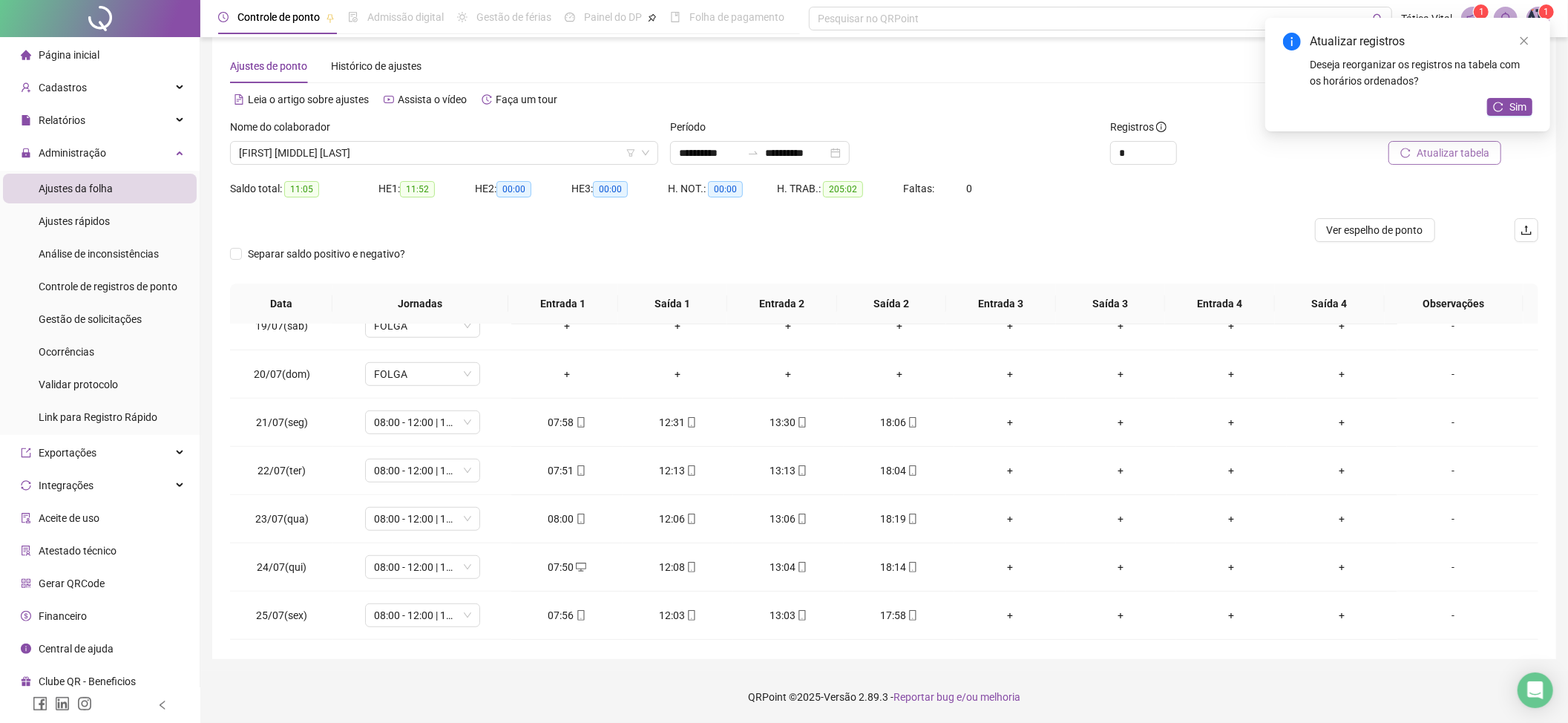 click on "Atualizar tabela" at bounding box center (1453, 153) 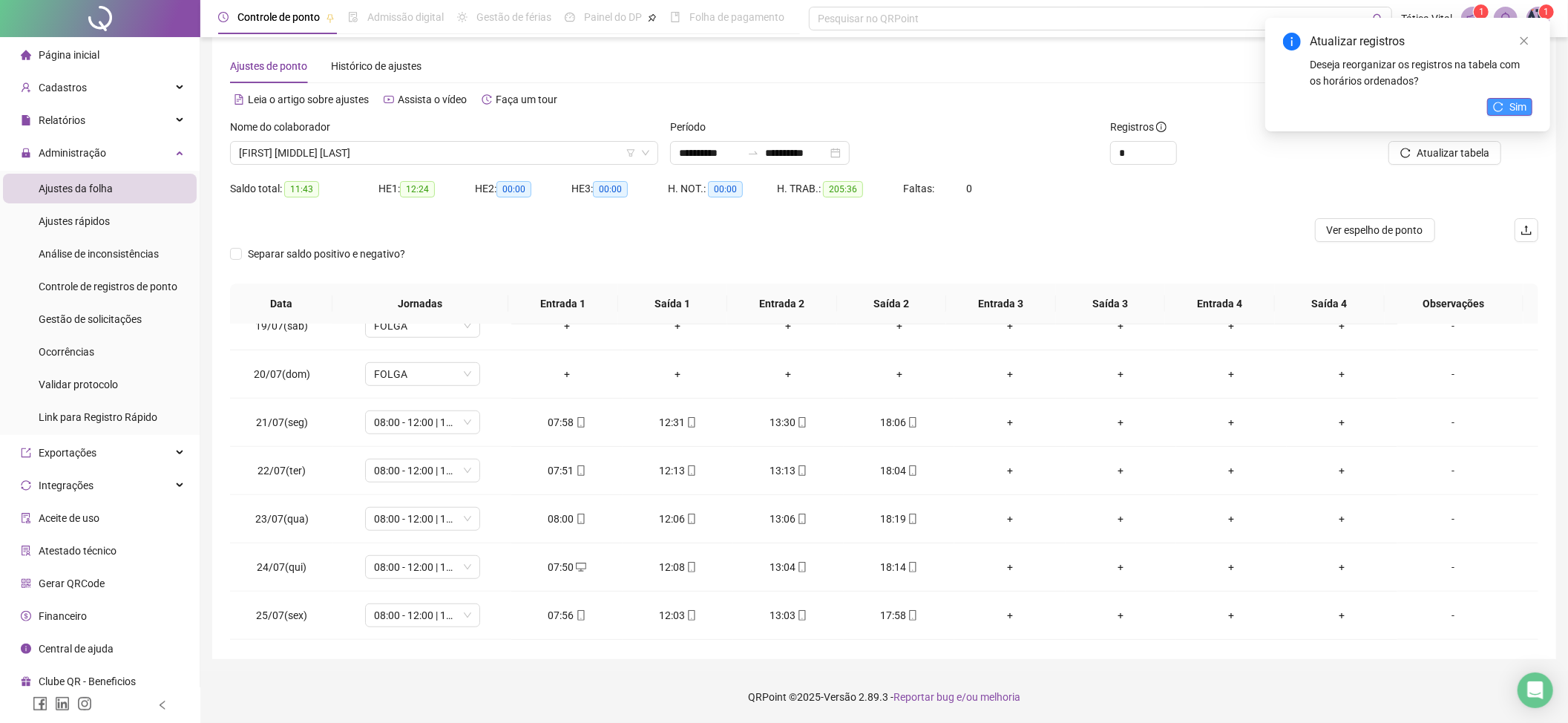 click on "Sim" at bounding box center [1518, 107] 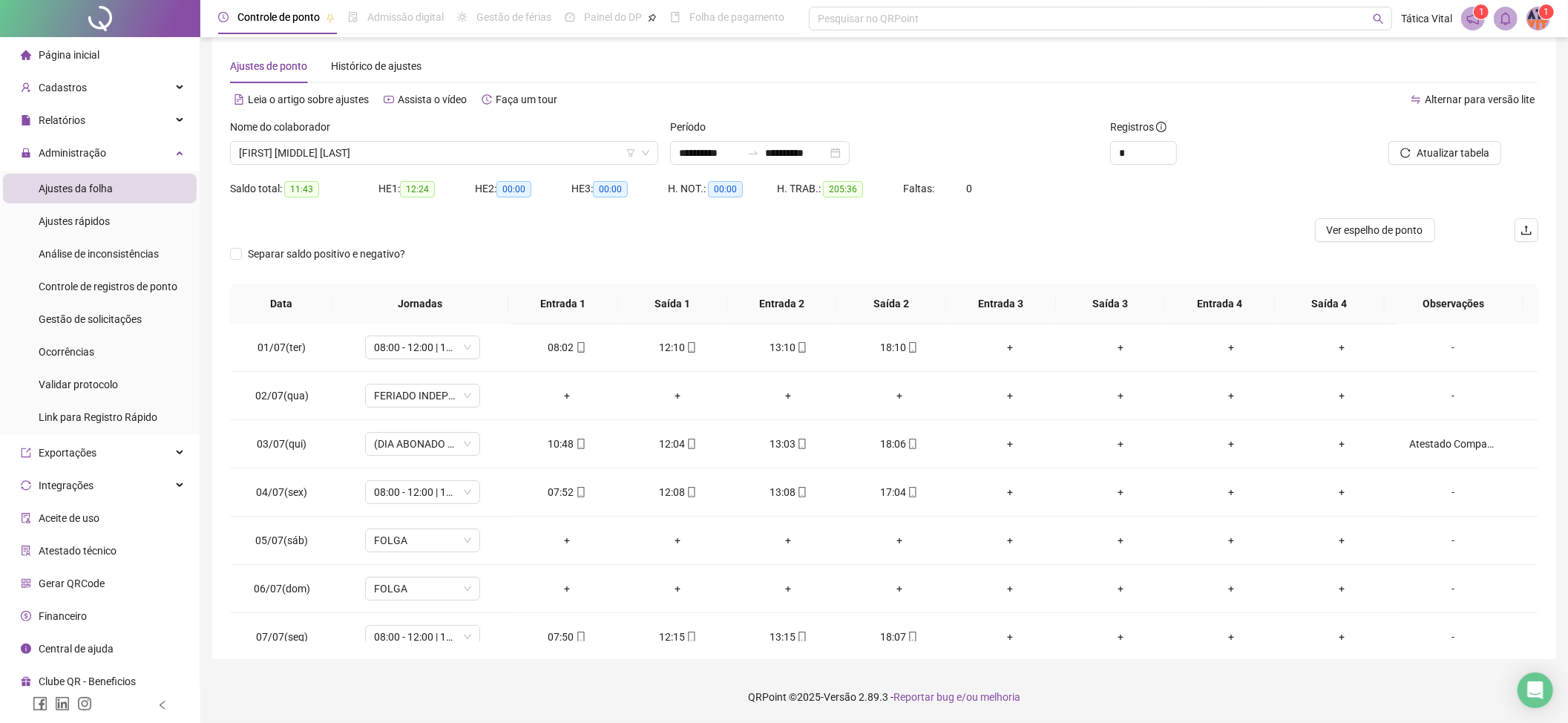 scroll, scrollTop: 0, scrollLeft: 0, axis: both 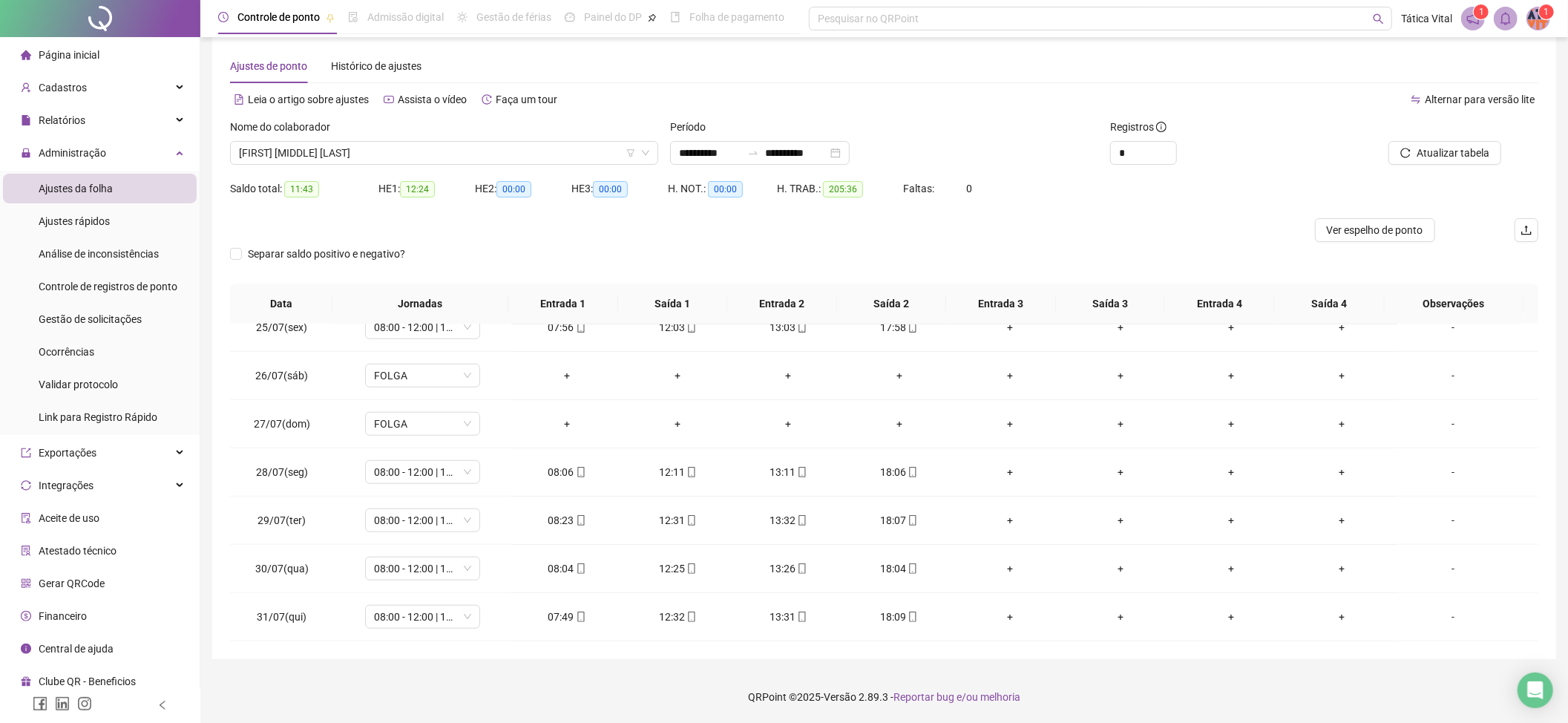 click on "11:43" at bounding box center [301, 189] 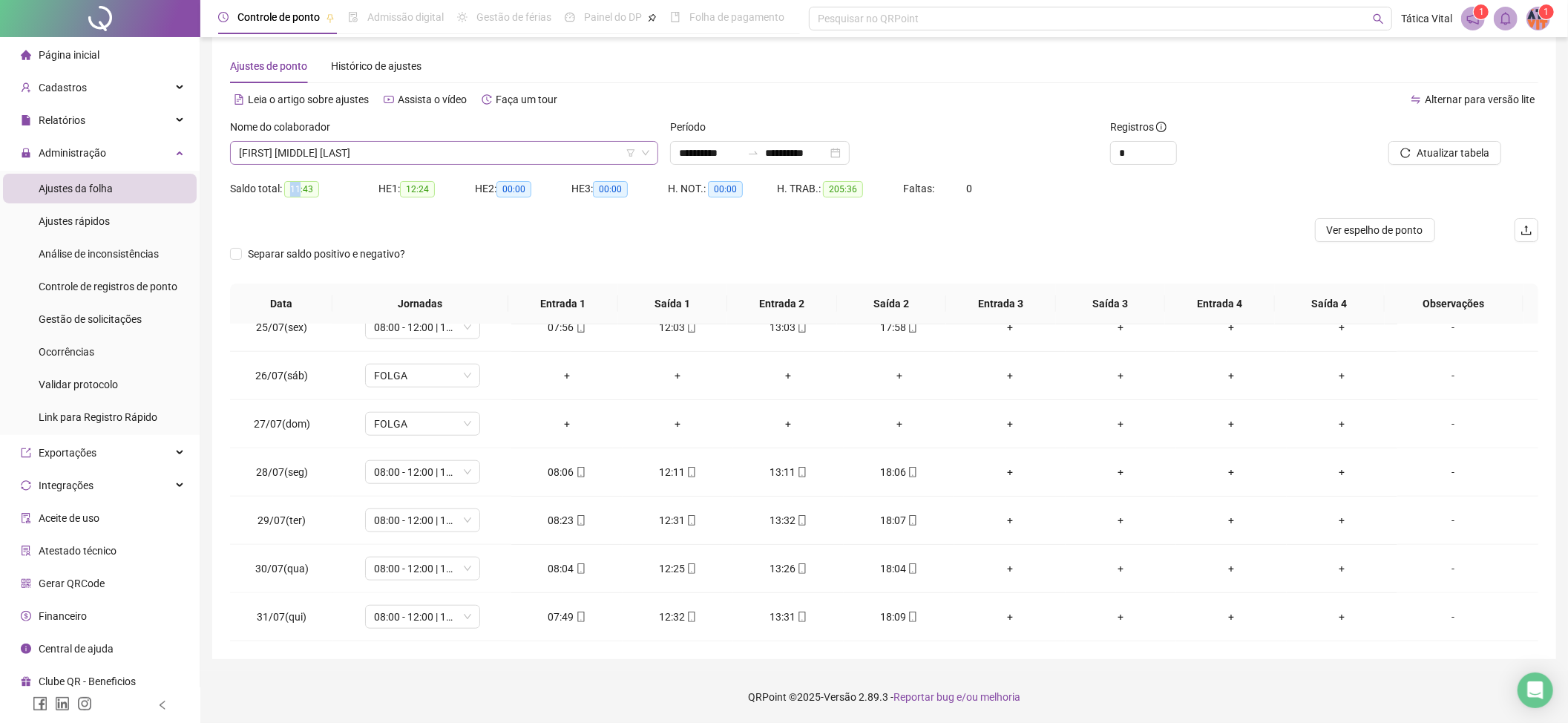 click on "[FIRST] [MIDDLE] [LAST]" at bounding box center (444, 153) 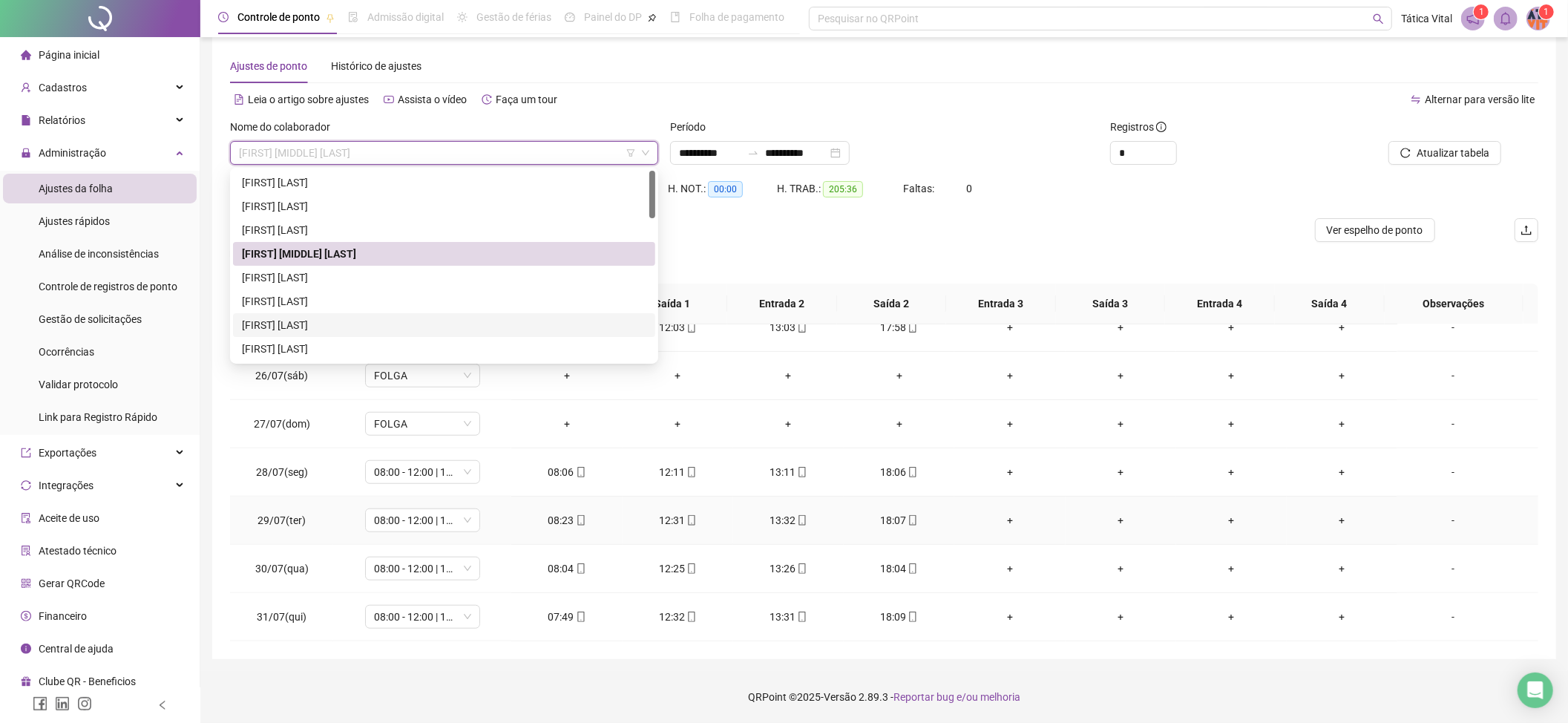 click on "+" at bounding box center (1009, 520) 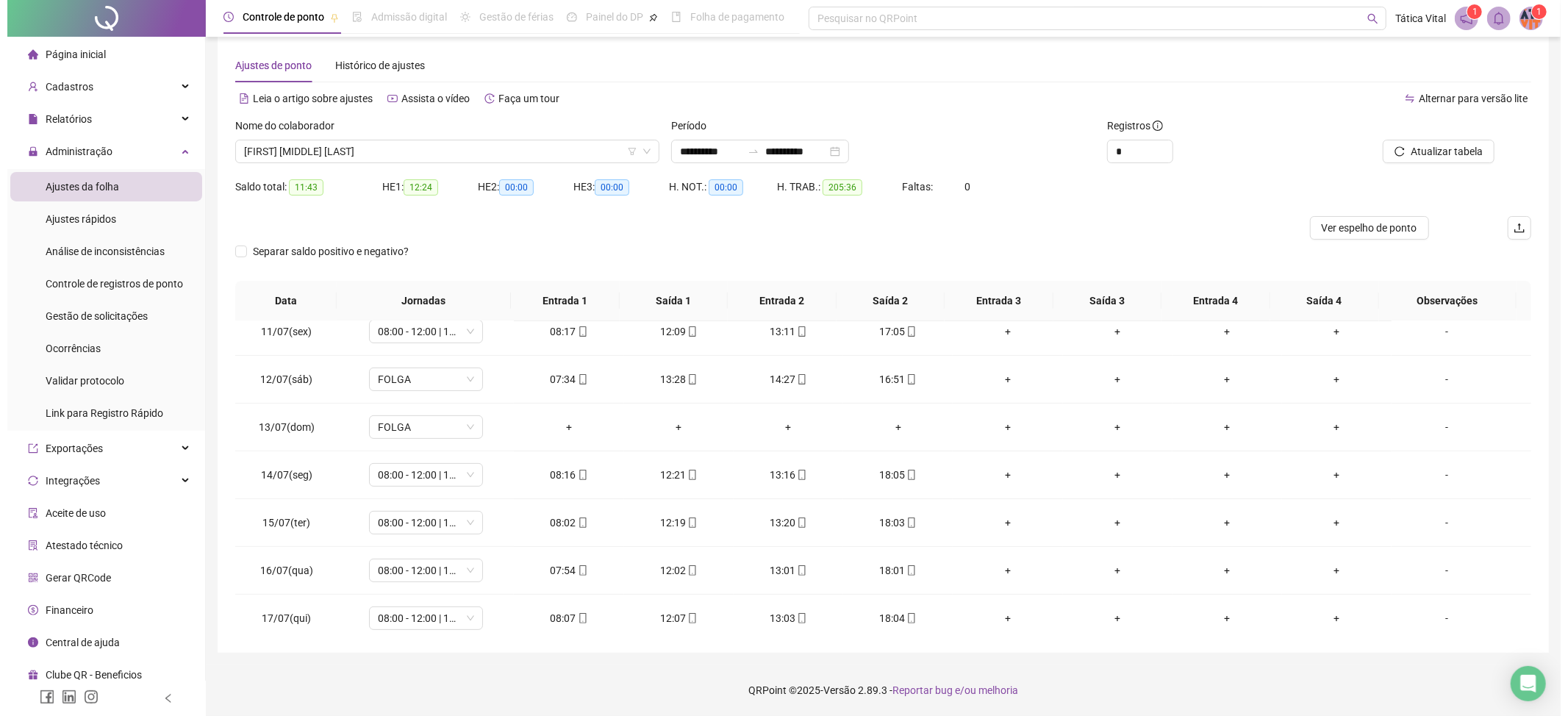 scroll, scrollTop: 489, scrollLeft: 0, axis: vertical 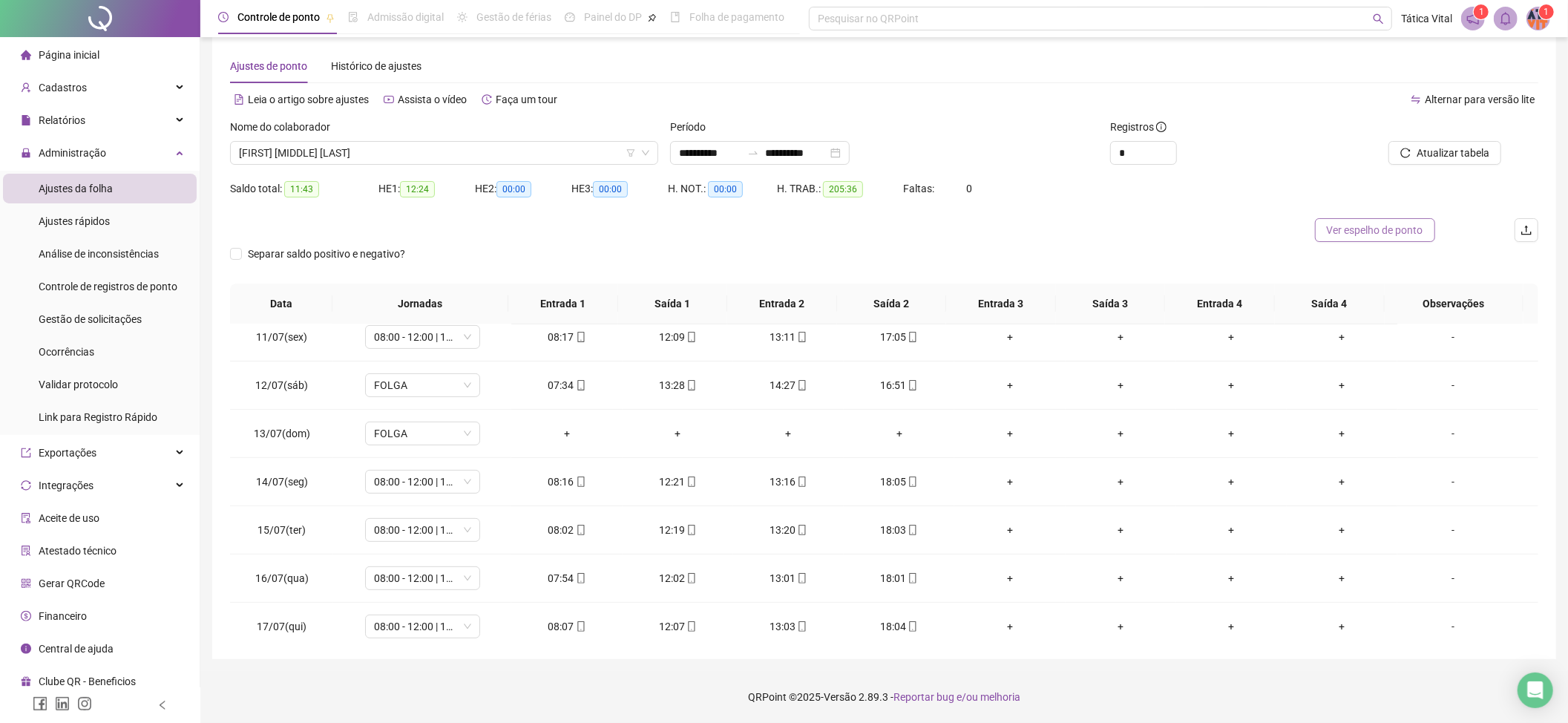 click on "Ver espelho de ponto" at bounding box center (1375, 230) 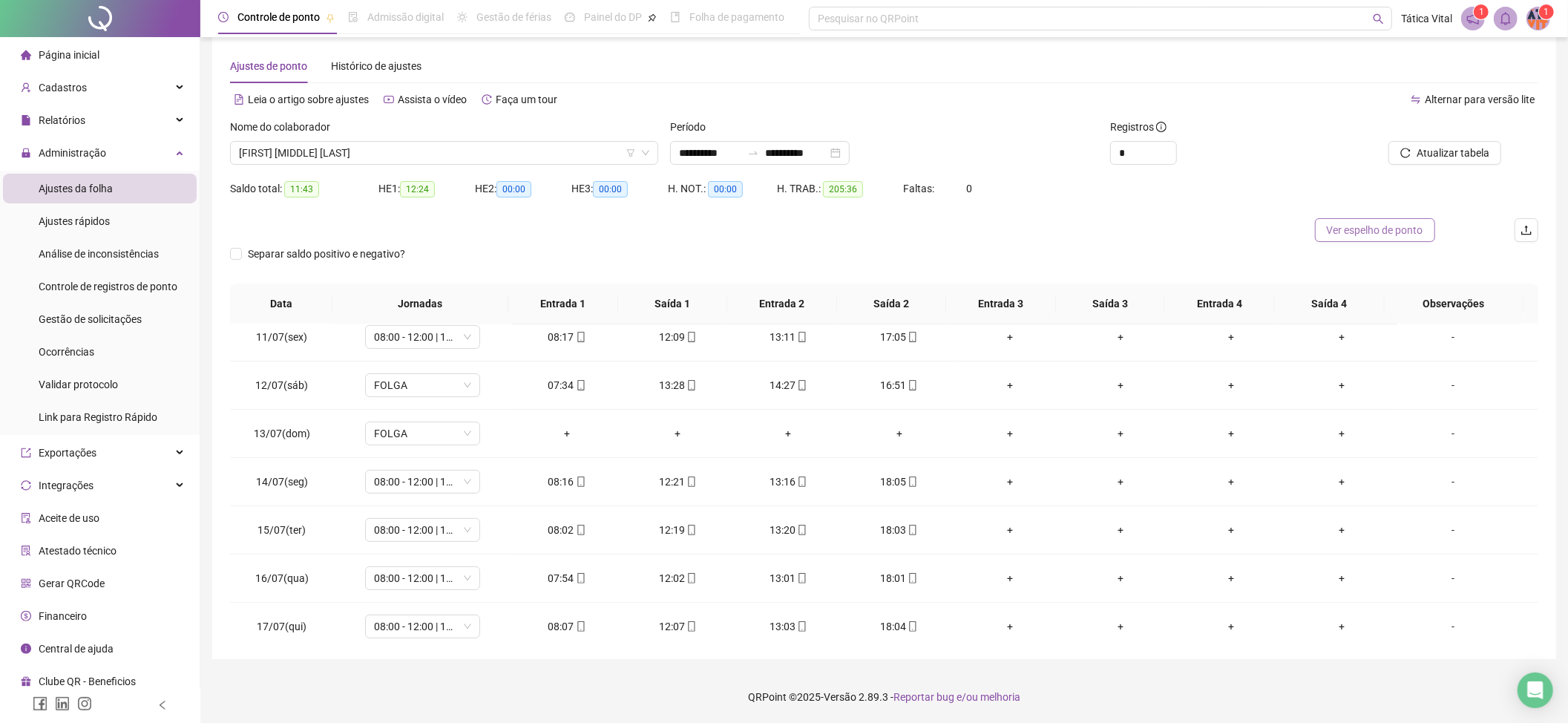 type 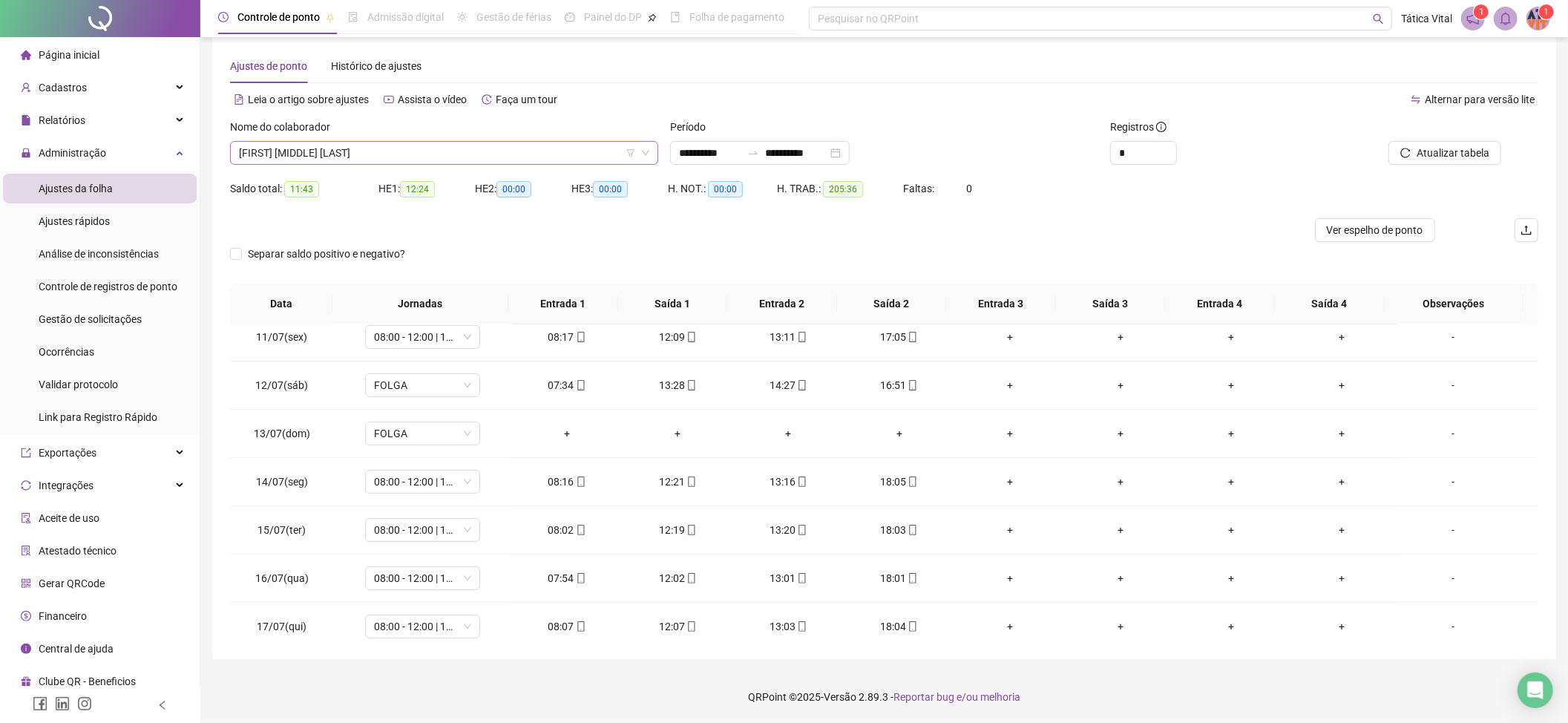 click on "[FIRST] [MIDDLE] [LAST]" at bounding box center (444, 153) 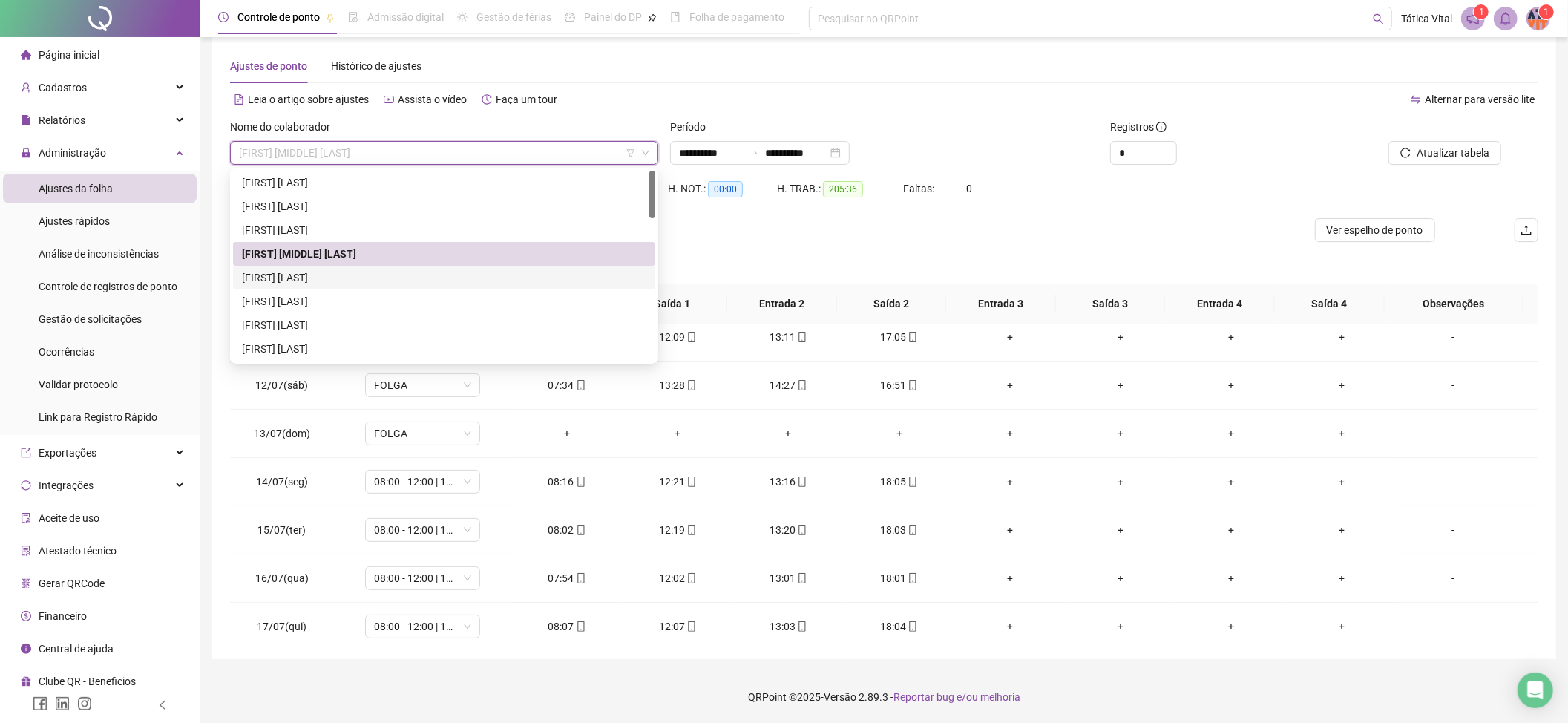 click on "[FIRST] [LAST]" at bounding box center (444, 278) 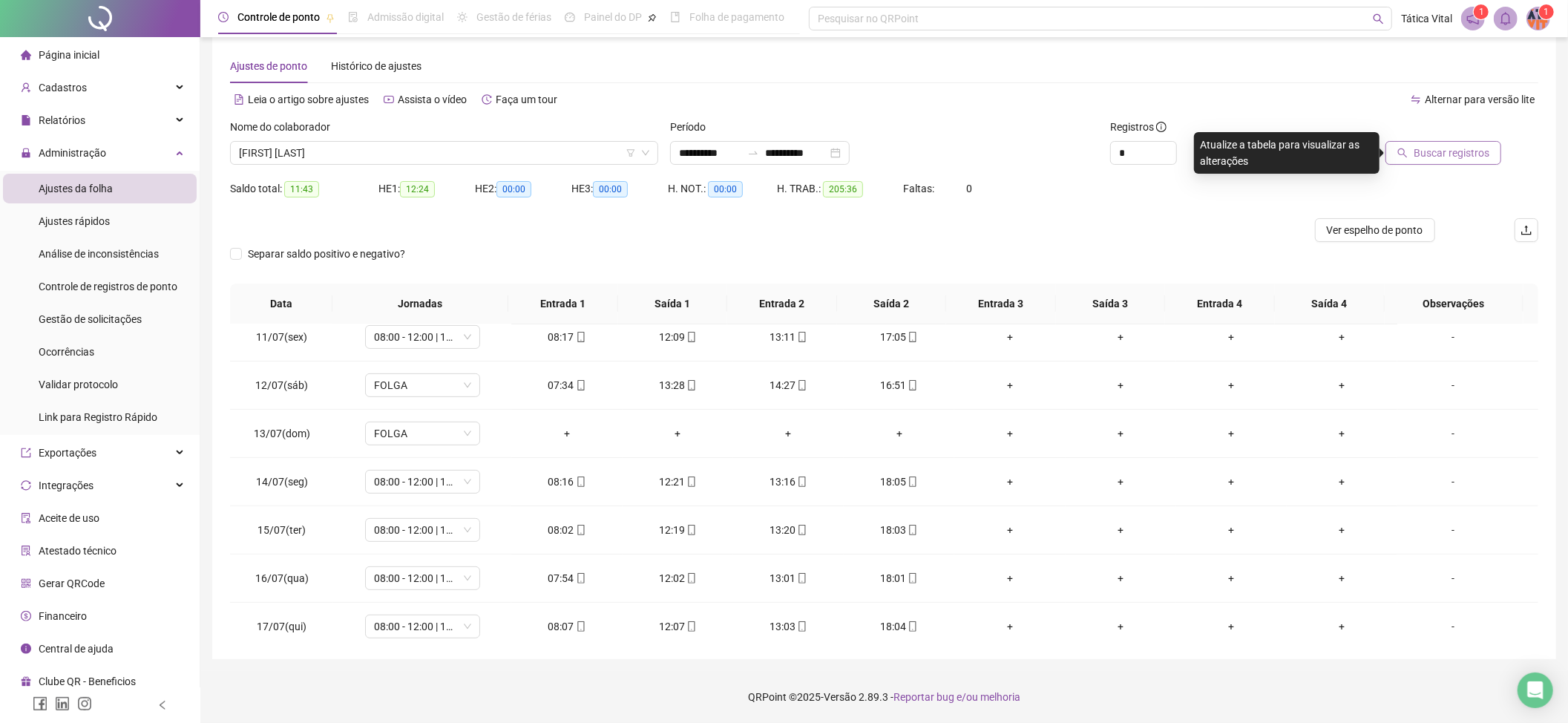 click on "Buscar registros" at bounding box center [1451, 153] 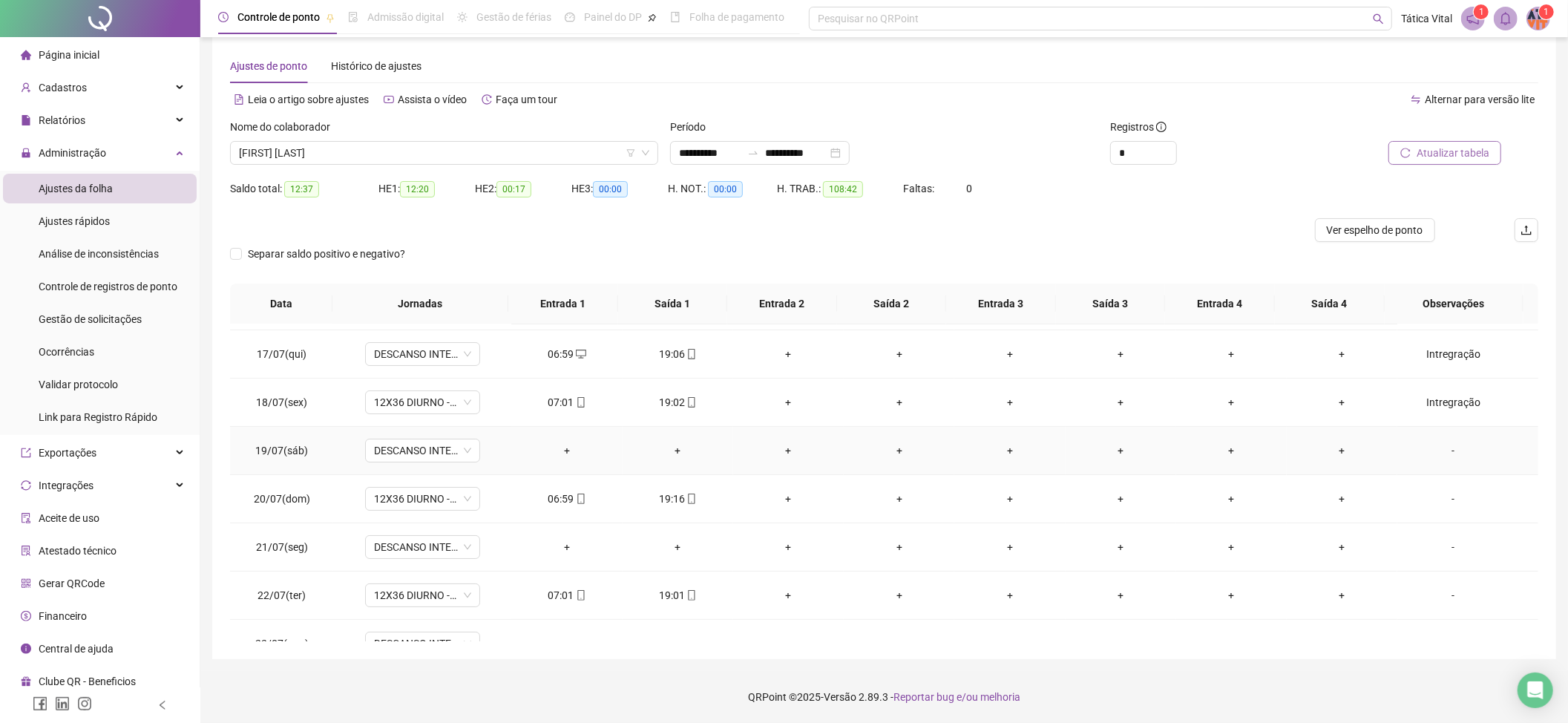 scroll, scrollTop: 0, scrollLeft: 0, axis: both 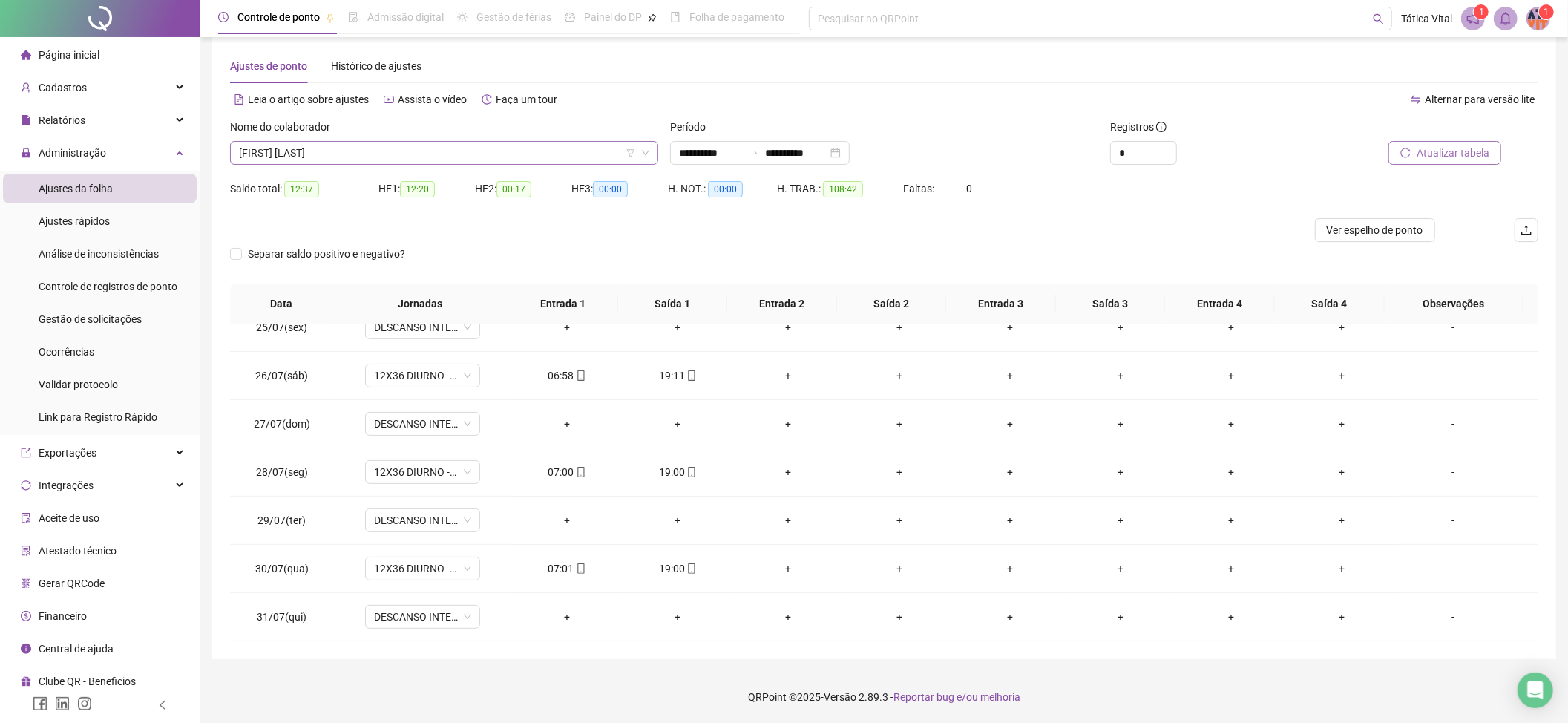 click on "[FIRST] [LAST]" at bounding box center (444, 153) 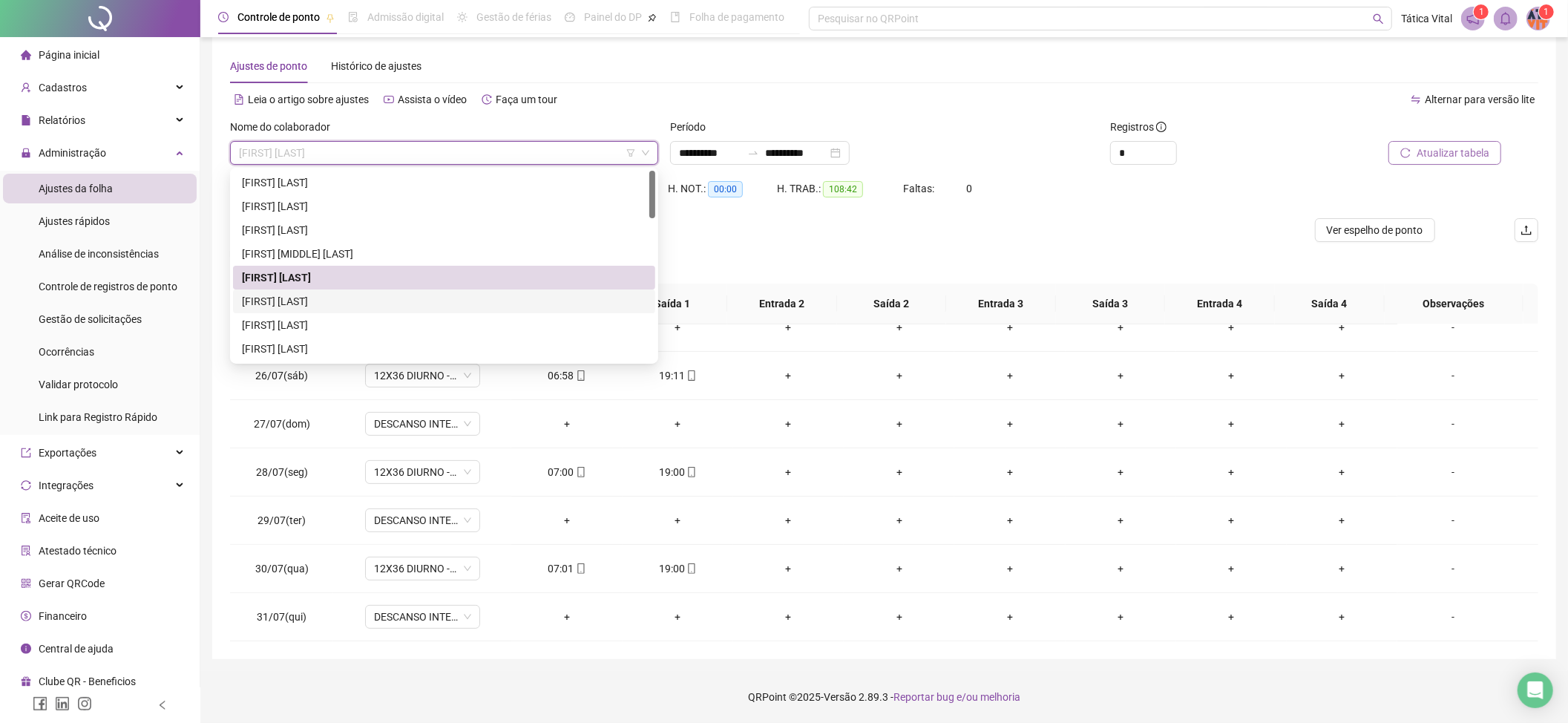click on "[FIRST] [LAST]" at bounding box center (444, 301) 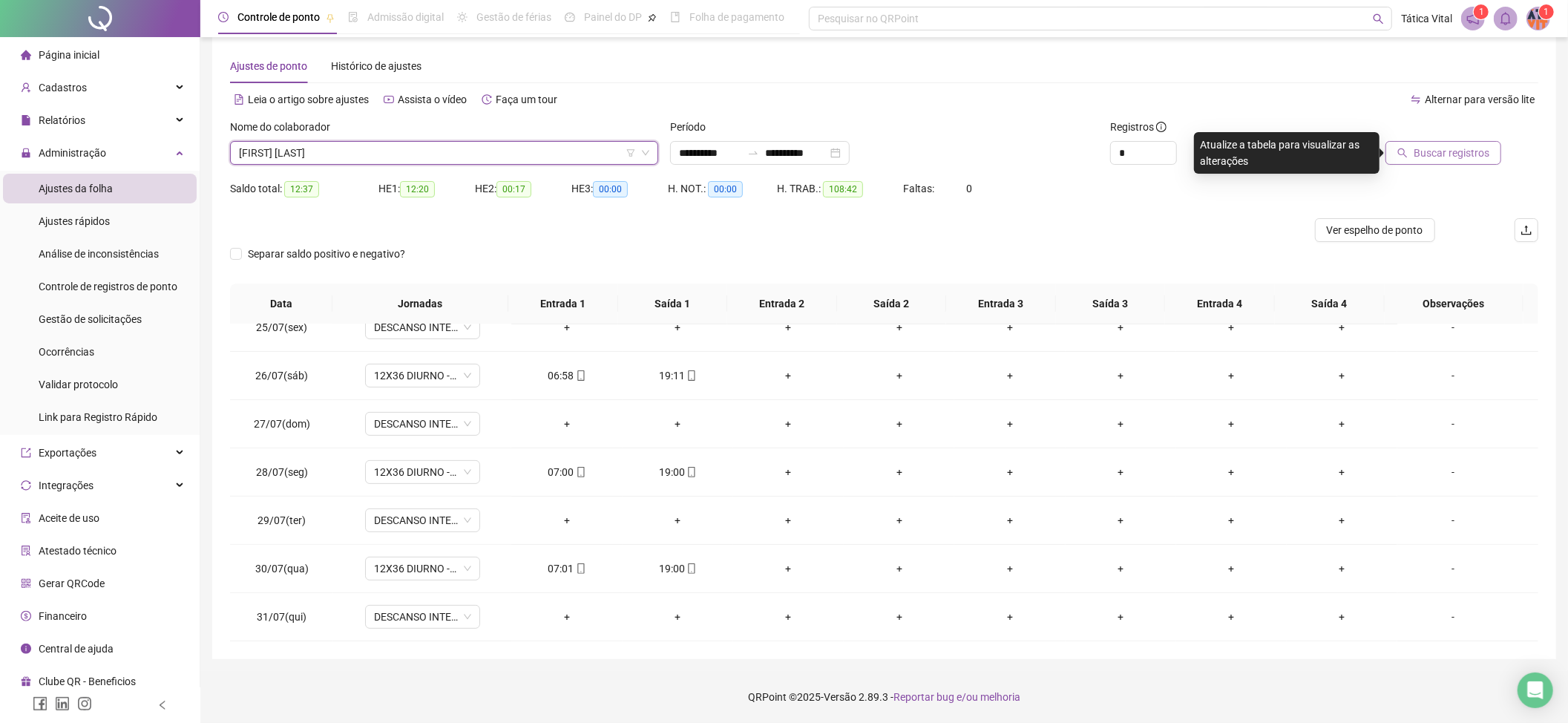 click on "Buscar registros" at bounding box center (1451, 153) 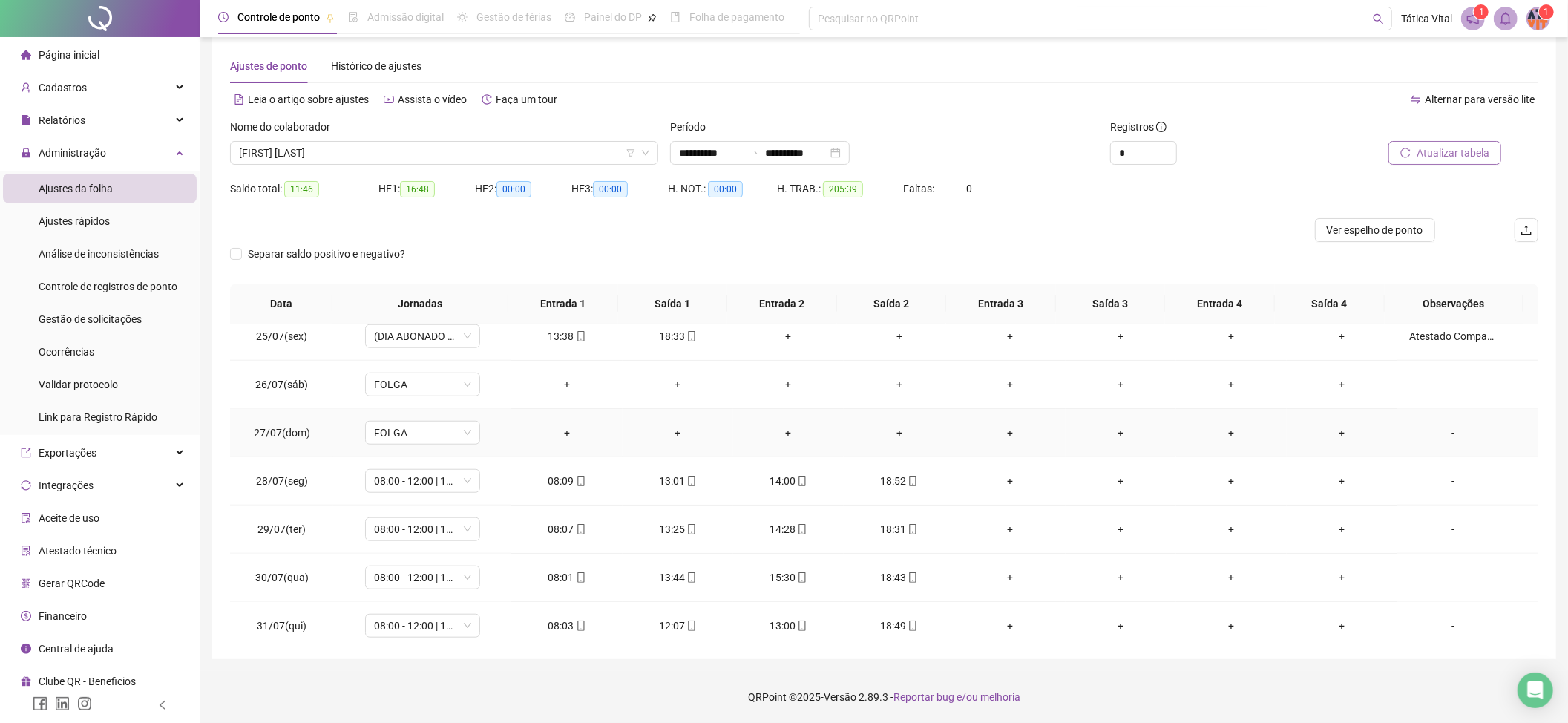scroll, scrollTop: 1186, scrollLeft: 0, axis: vertical 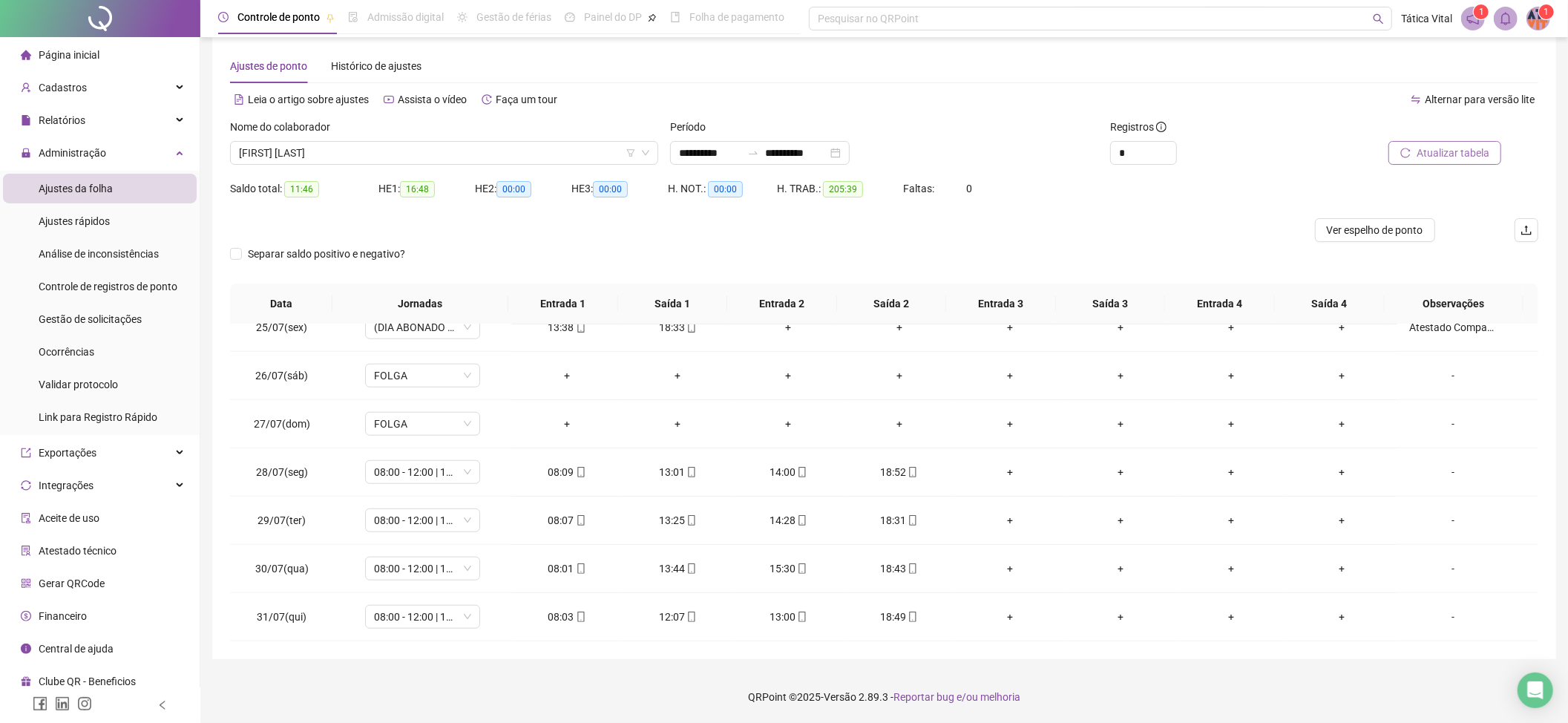 click on "Atualizar tabela" at bounding box center [1453, 153] 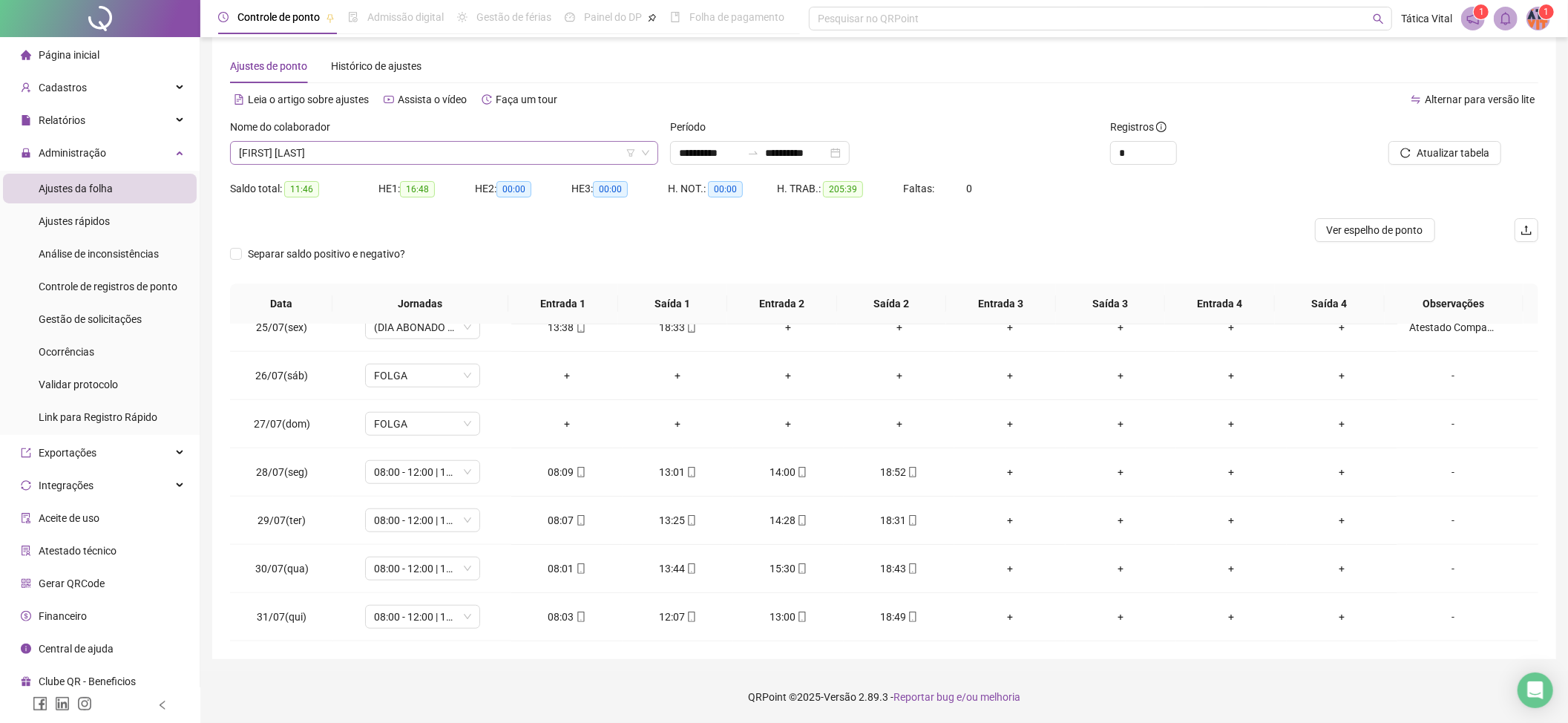 click on "[FIRST] [LAST]" at bounding box center (444, 153) 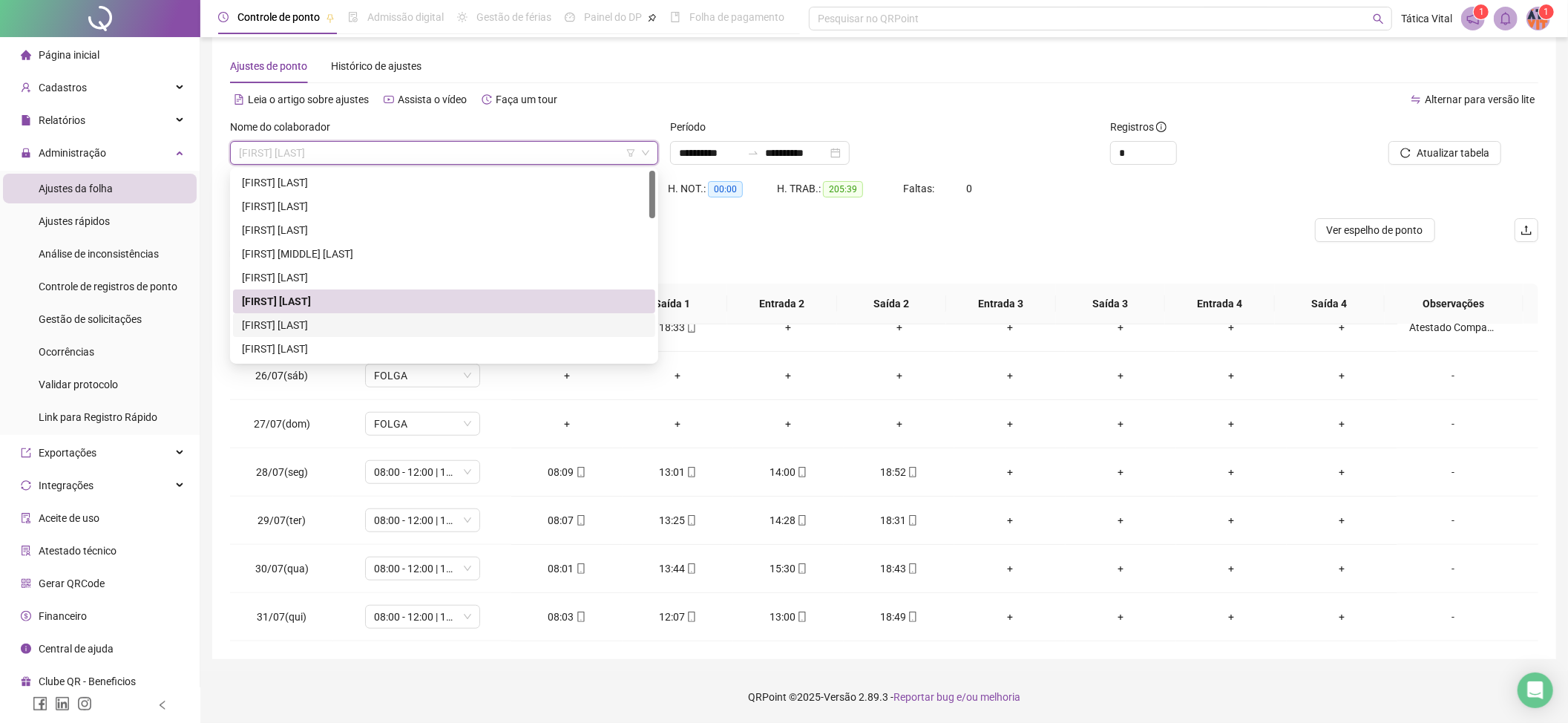 click on "[FIRST] [LAST]" at bounding box center (444, 325) 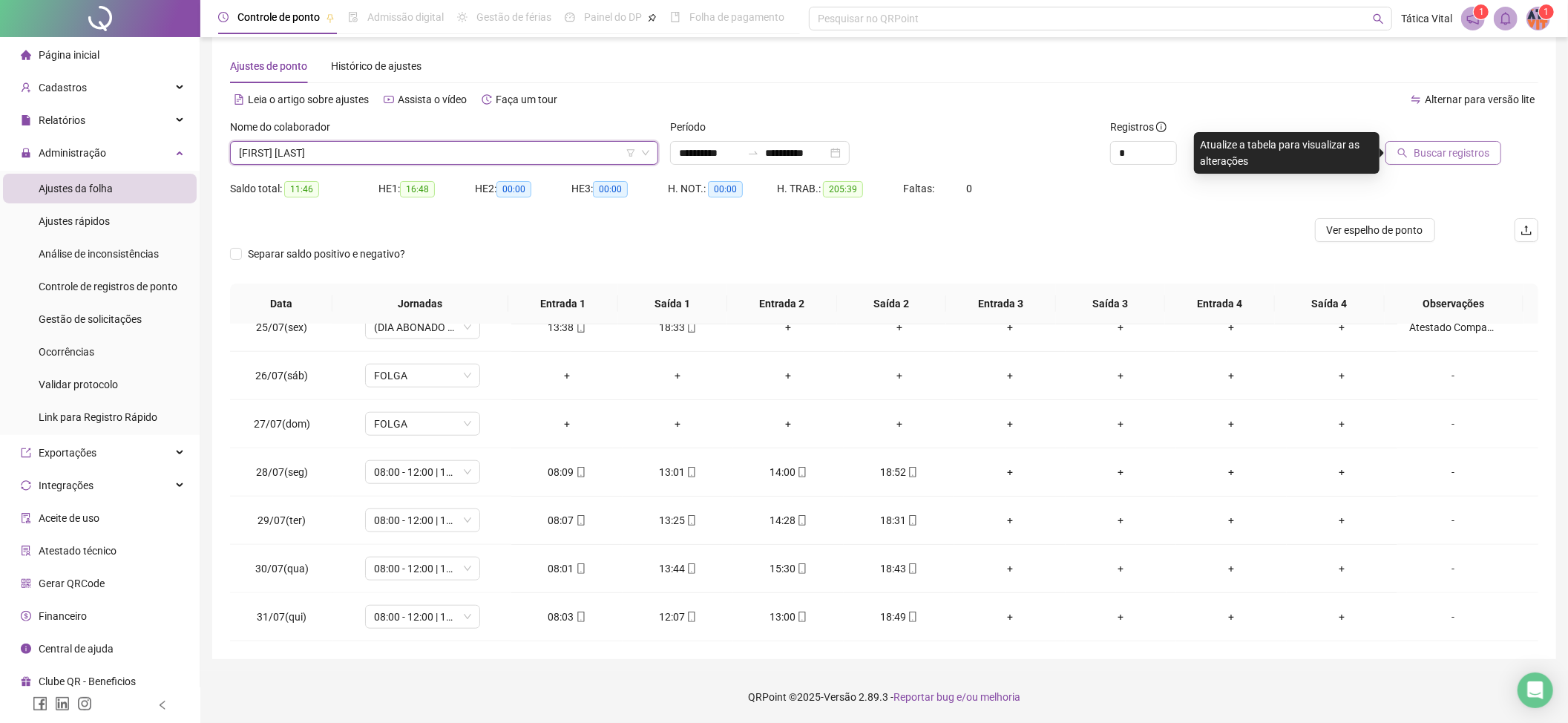 click on "Buscar registros" at bounding box center [1451, 153] 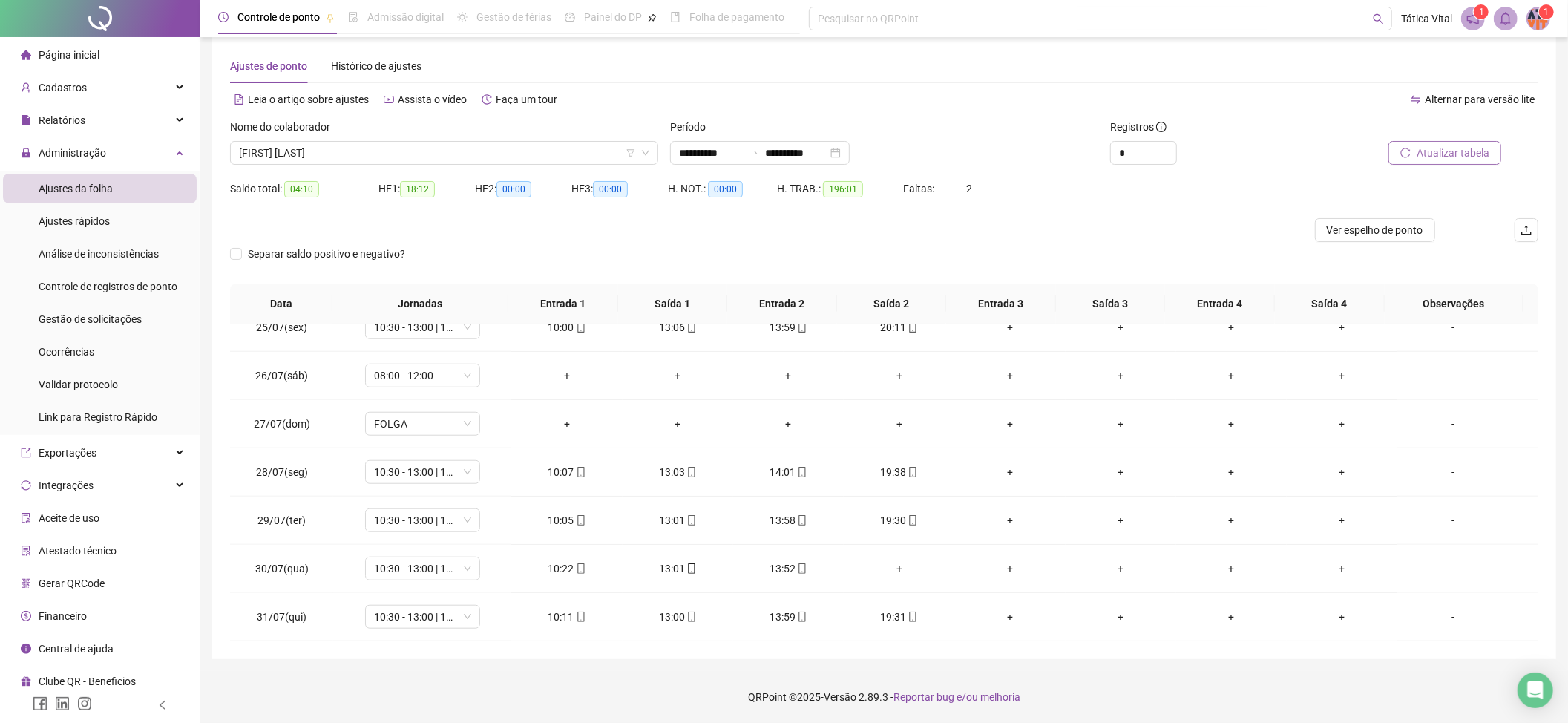 click on "Atualizar tabela" at bounding box center [1445, 153] 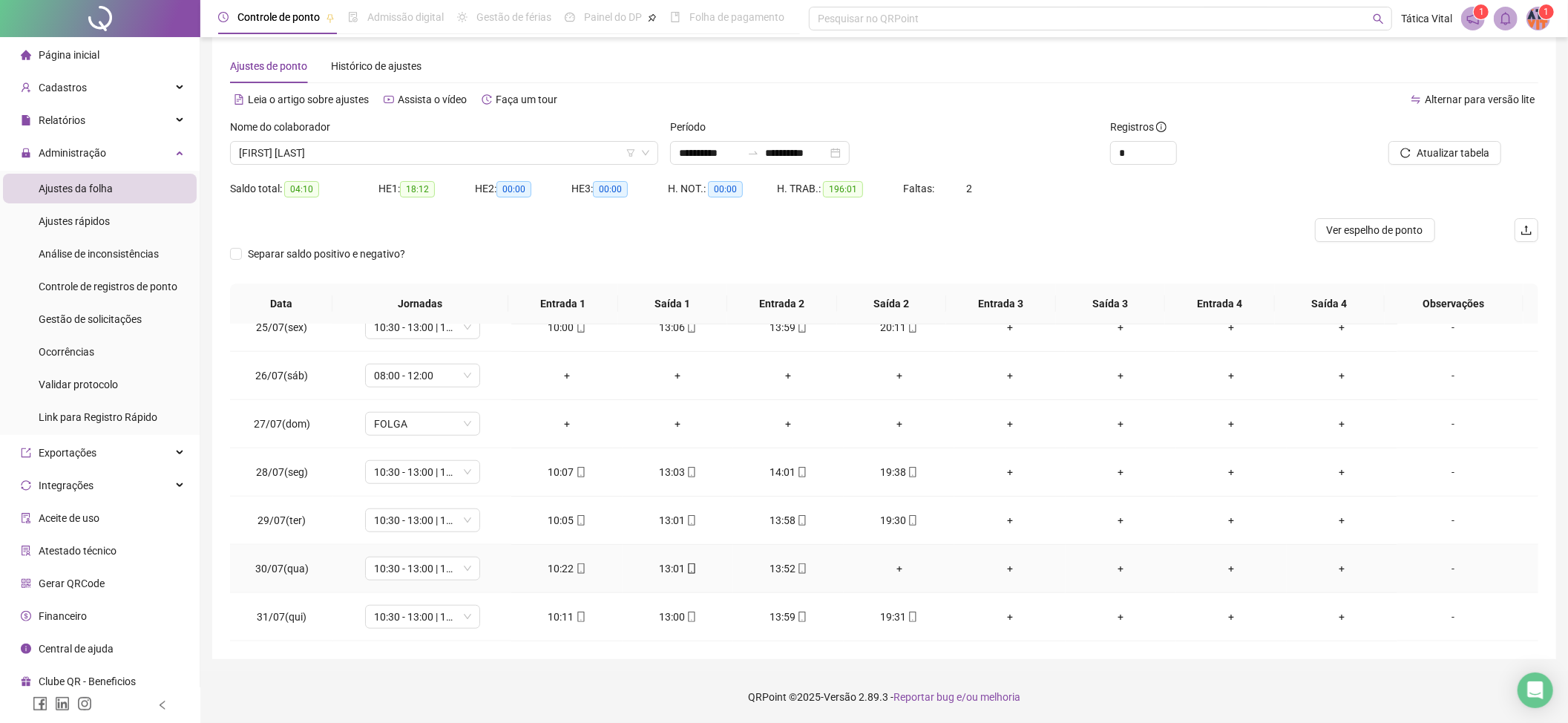 click on "+" at bounding box center [899, 569] 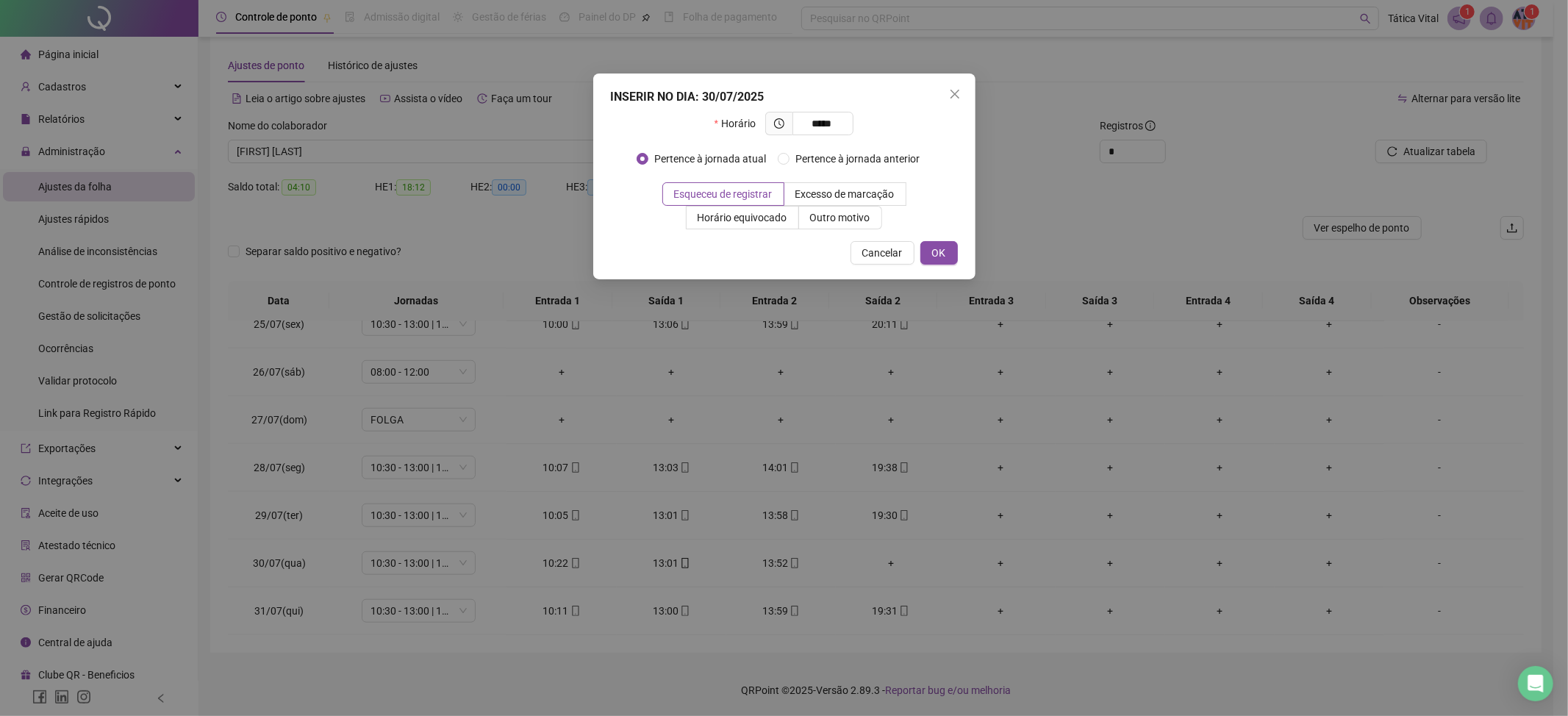 type on "*****" 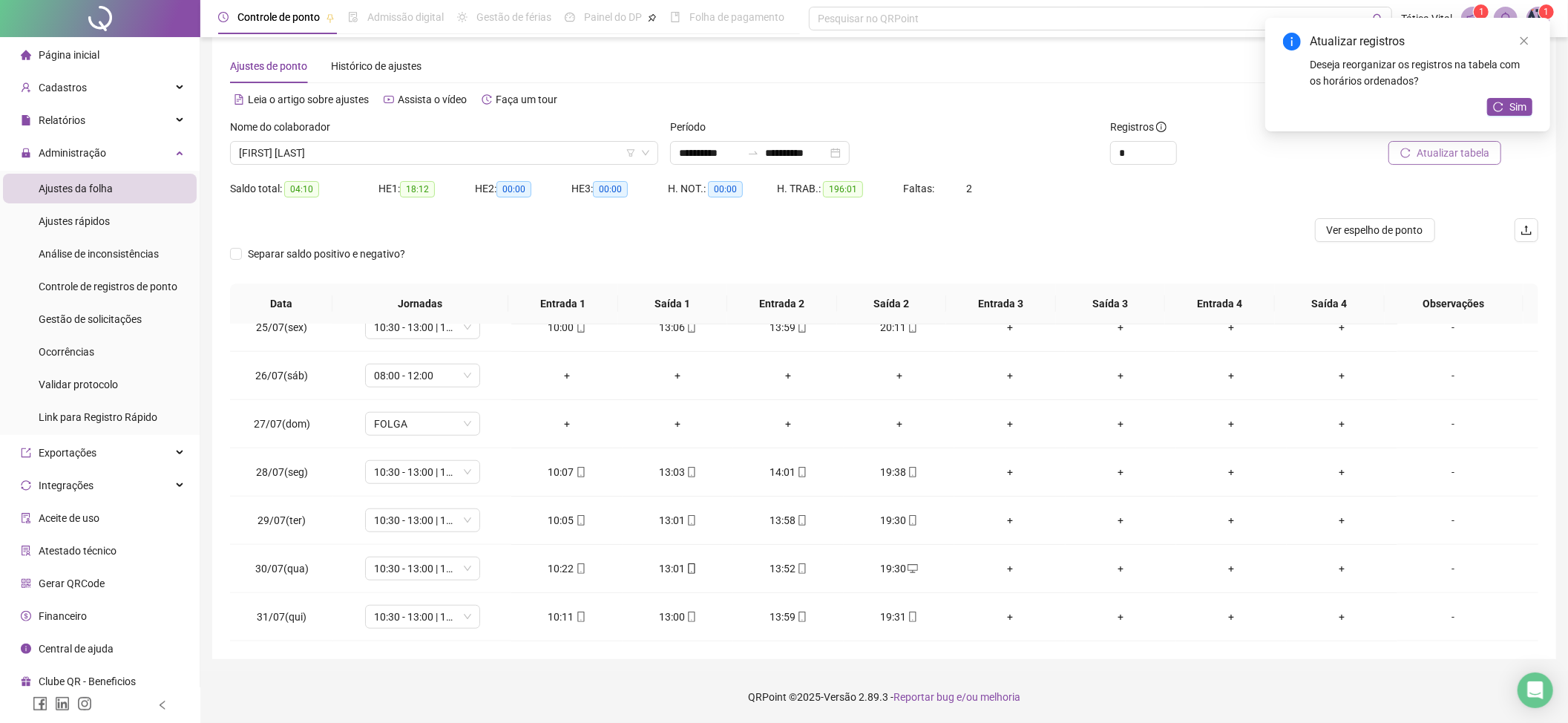 click on "Atualizar tabela" at bounding box center [1453, 153] 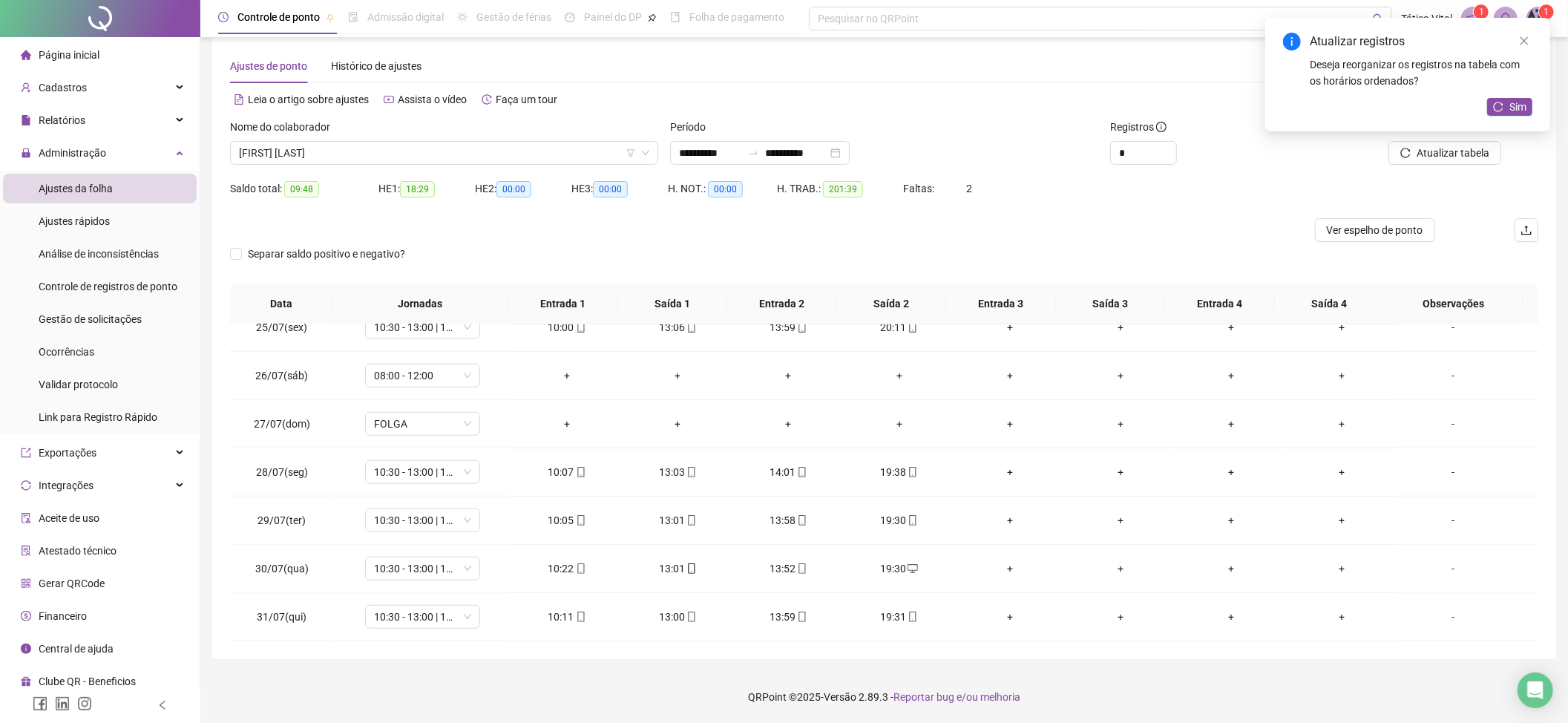 scroll, scrollTop: 1155, scrollLeft: 0, axis: vertical 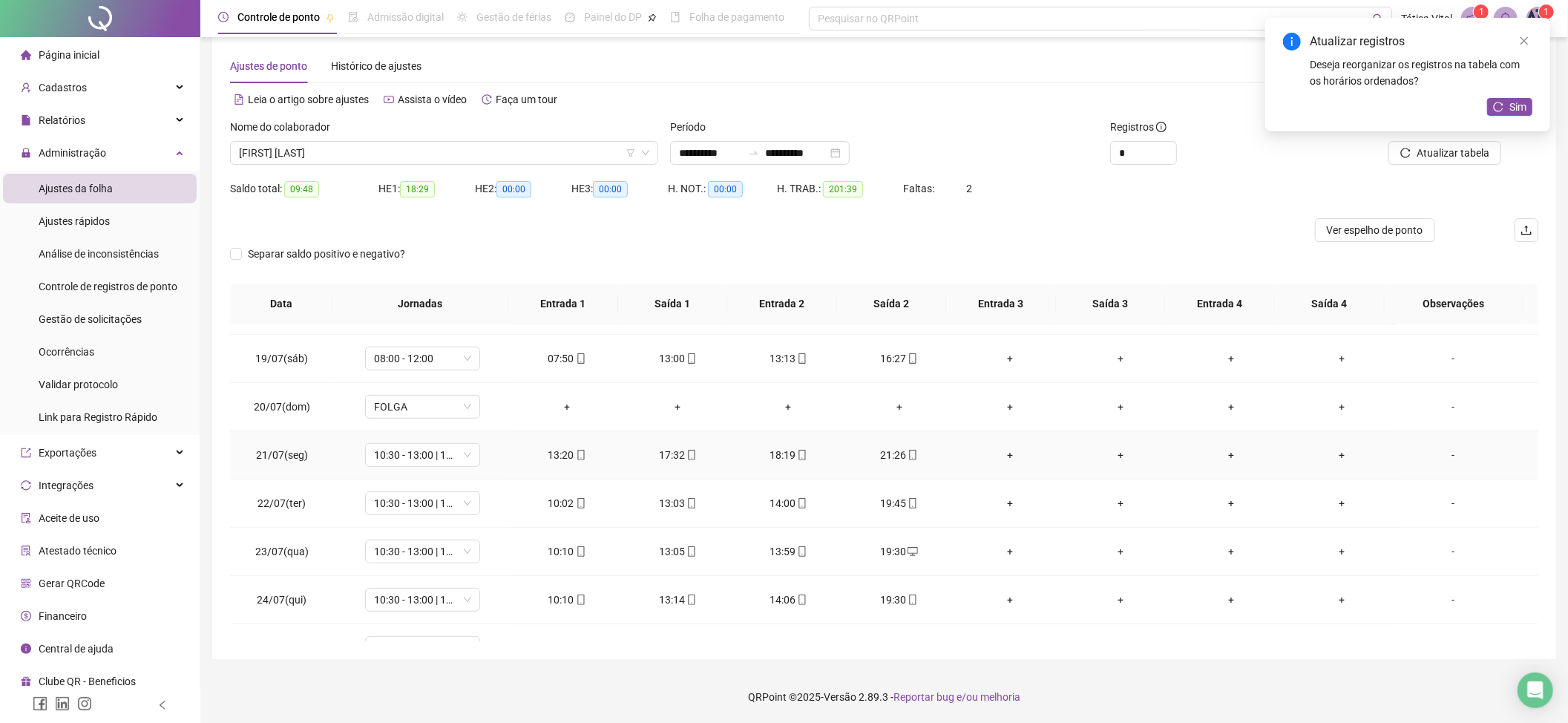 click on "21:26" at bounding box center [899, 455] 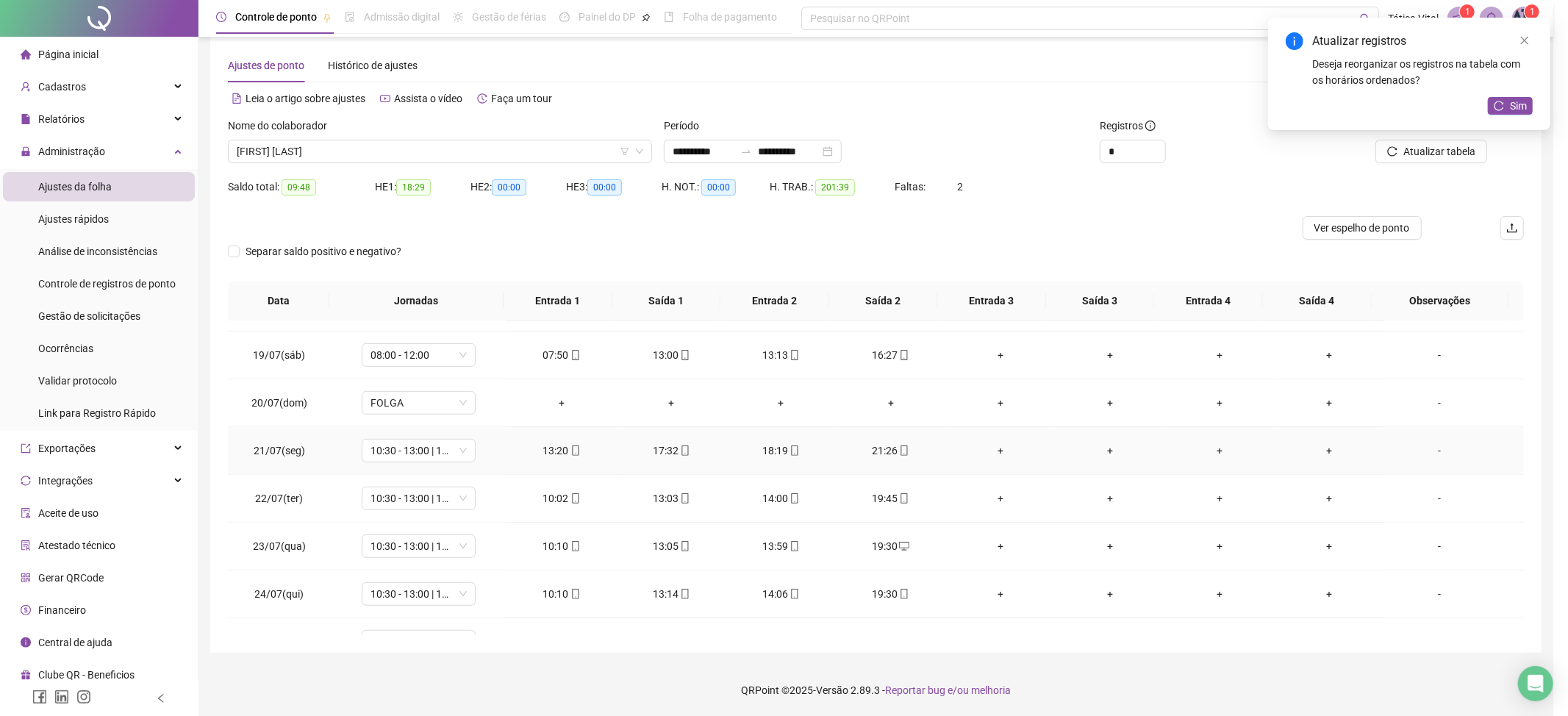 type on "**********" 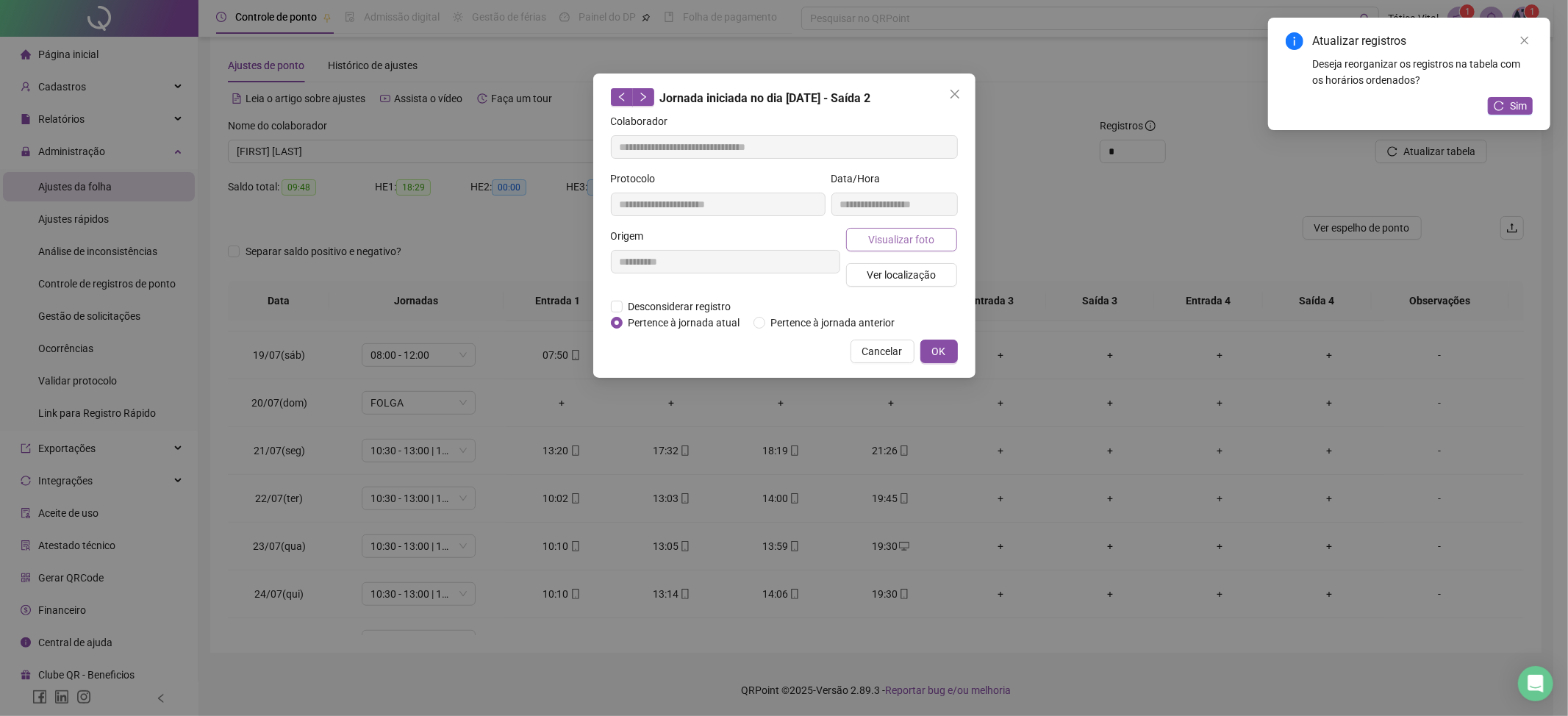 click on "Visualizar foto" at bounding box center (901, 240) 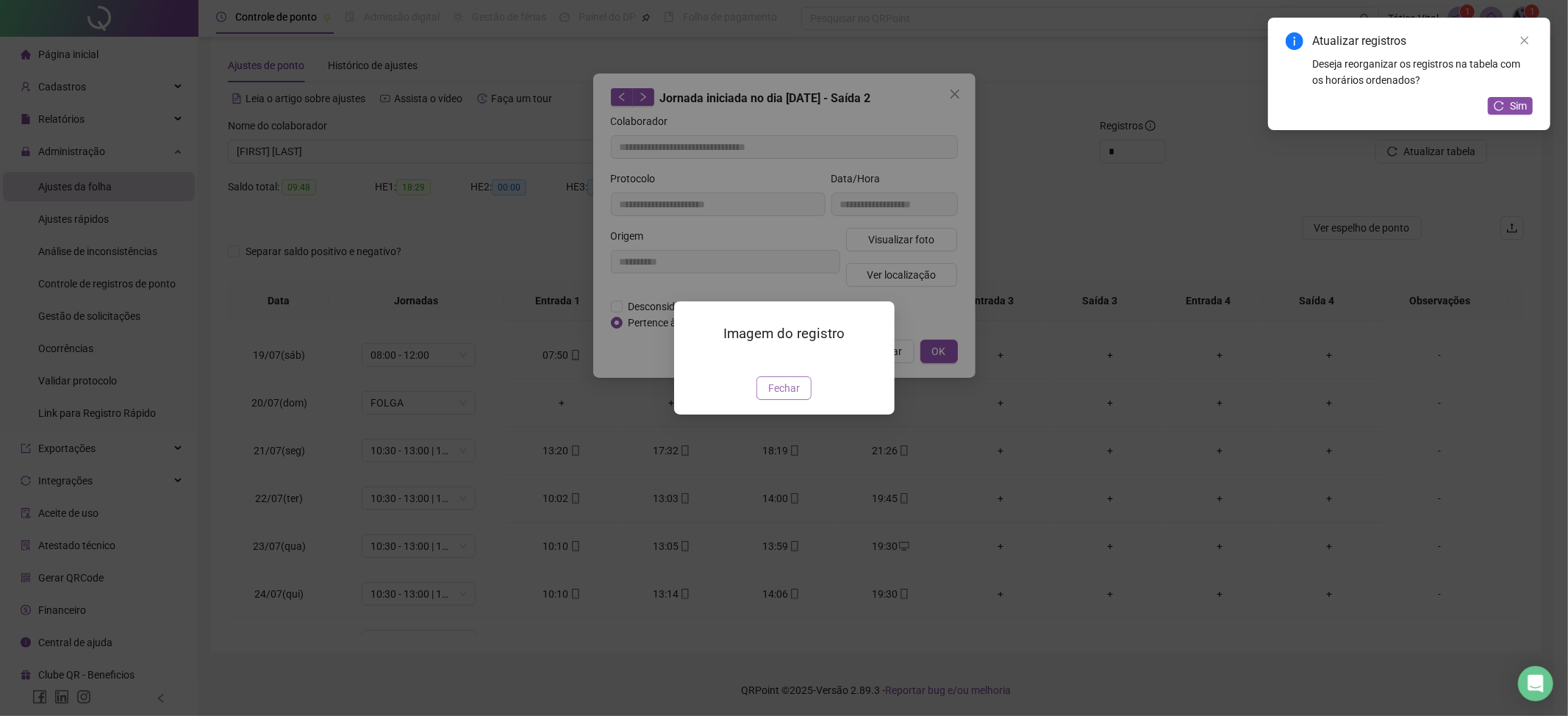 click on "Fechar" at bounding box center [784, 388] 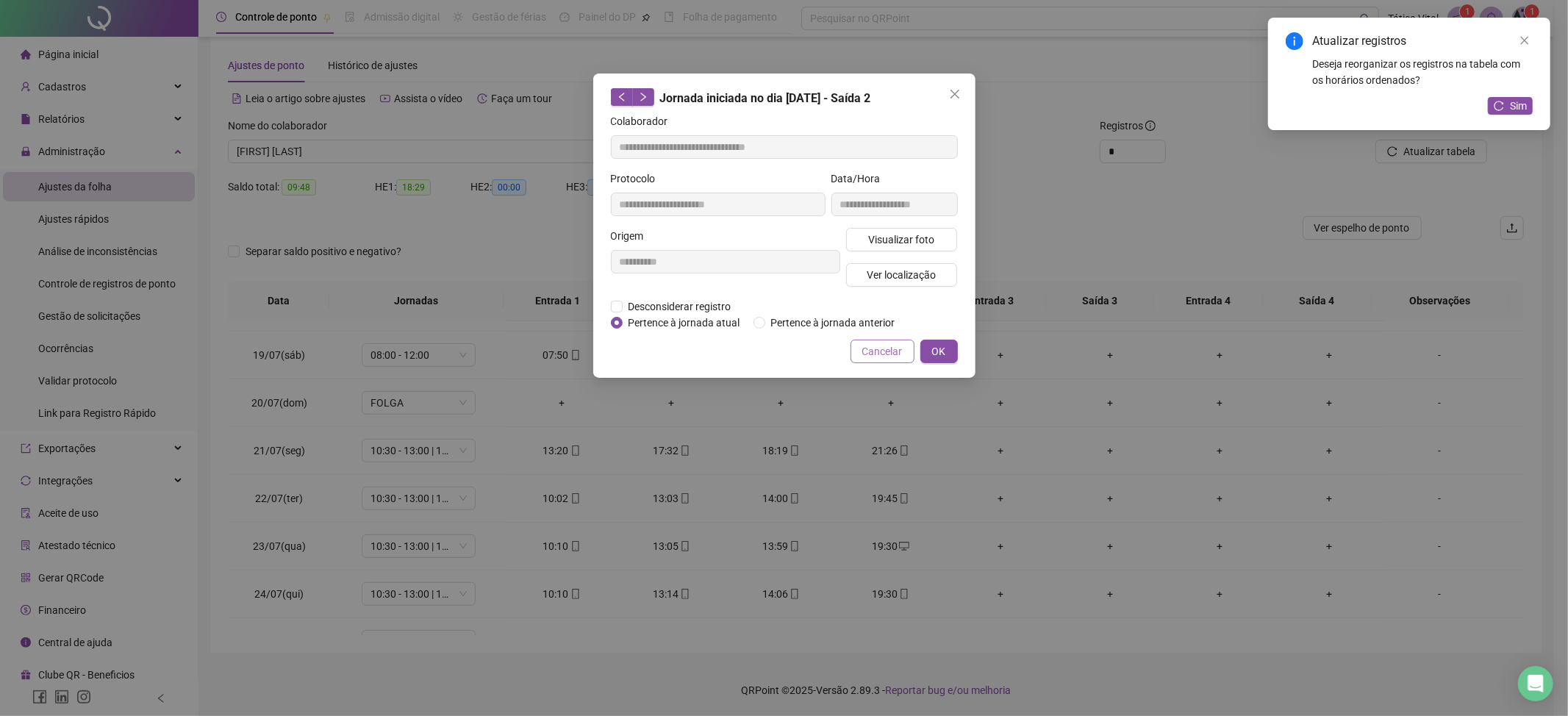 click on "Cancelar" at bounding box center [882, 351] 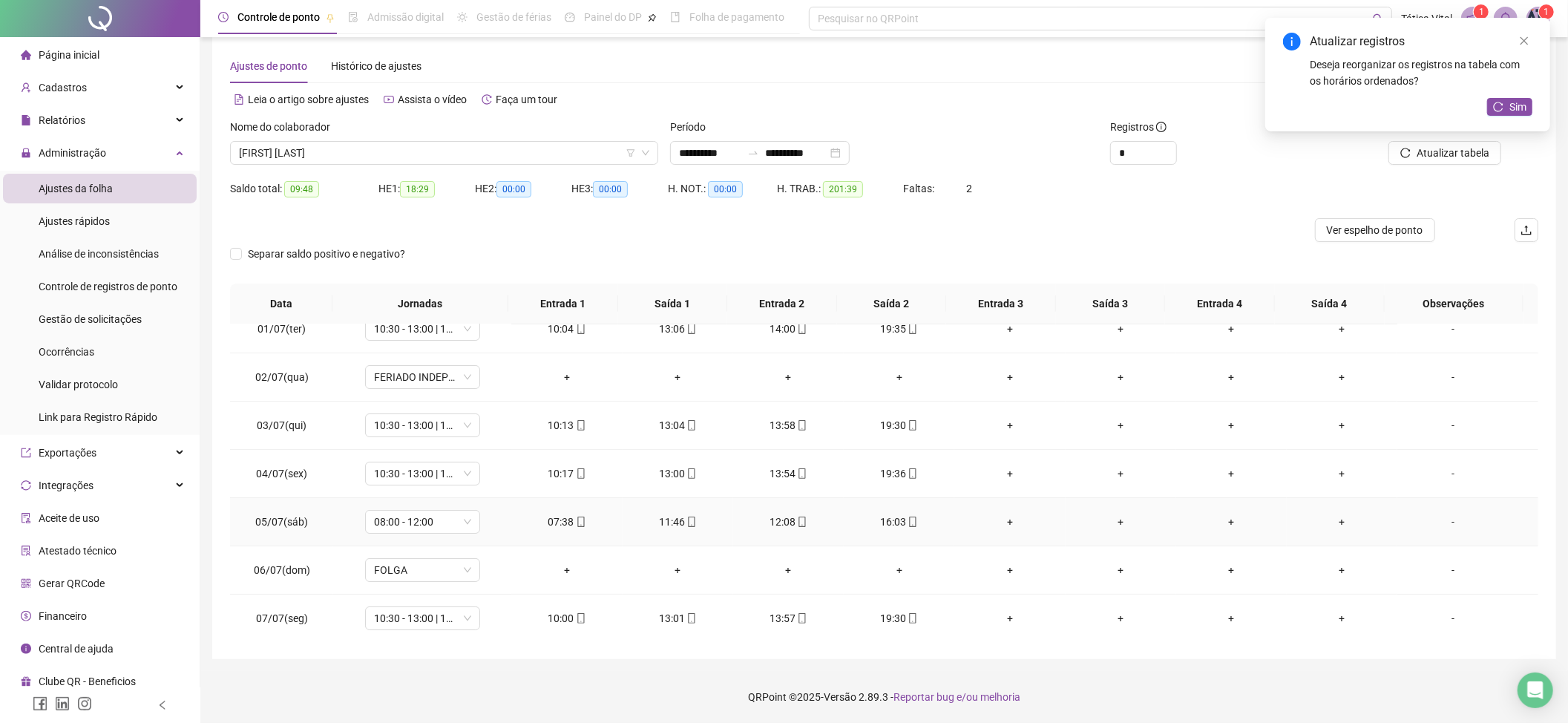 scroll, scrollTop: 0, scrollLeft: 0, axis: both 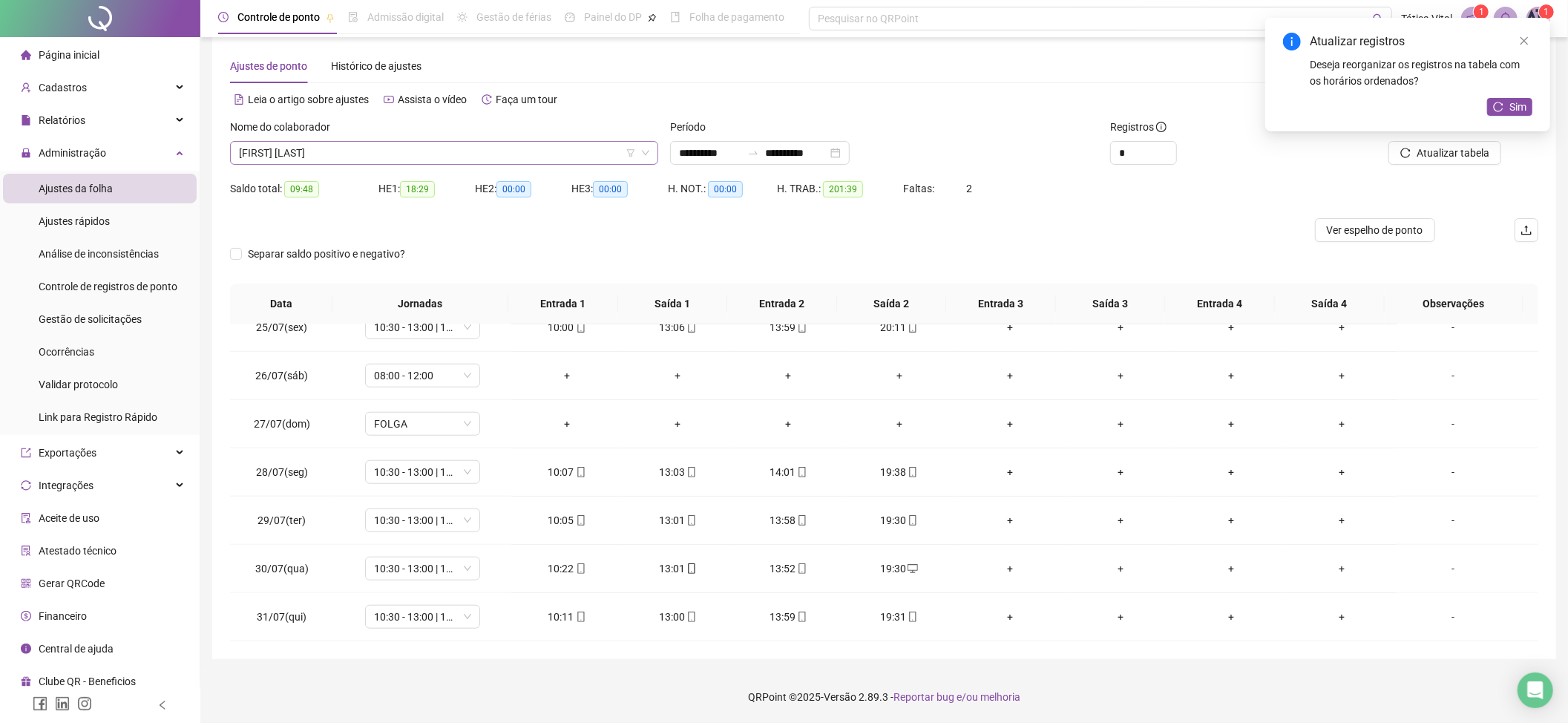 click on "[FIRST] [LAST]" at bounding box center (444, 153) 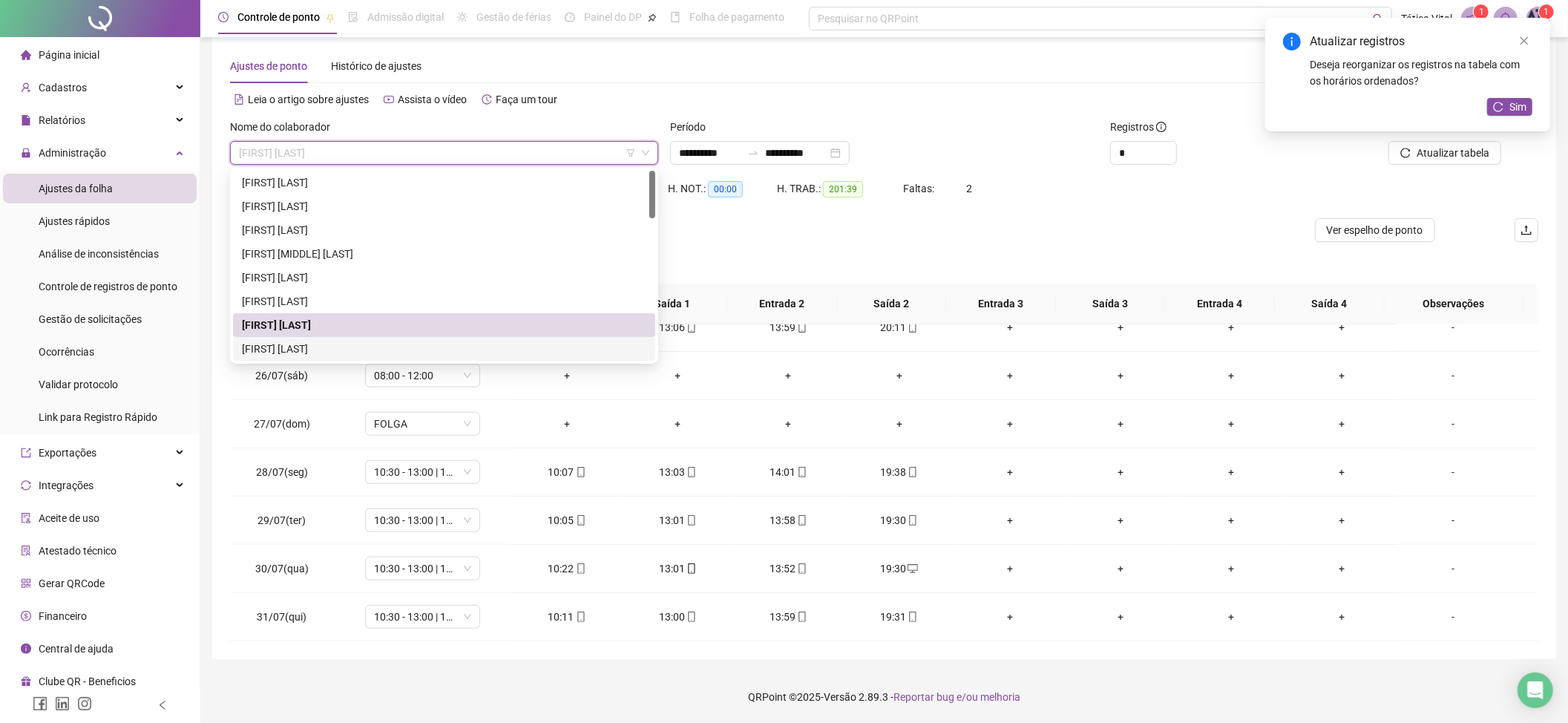 click on "[FIRST] [LAST]" at bounding box center (444, 349) 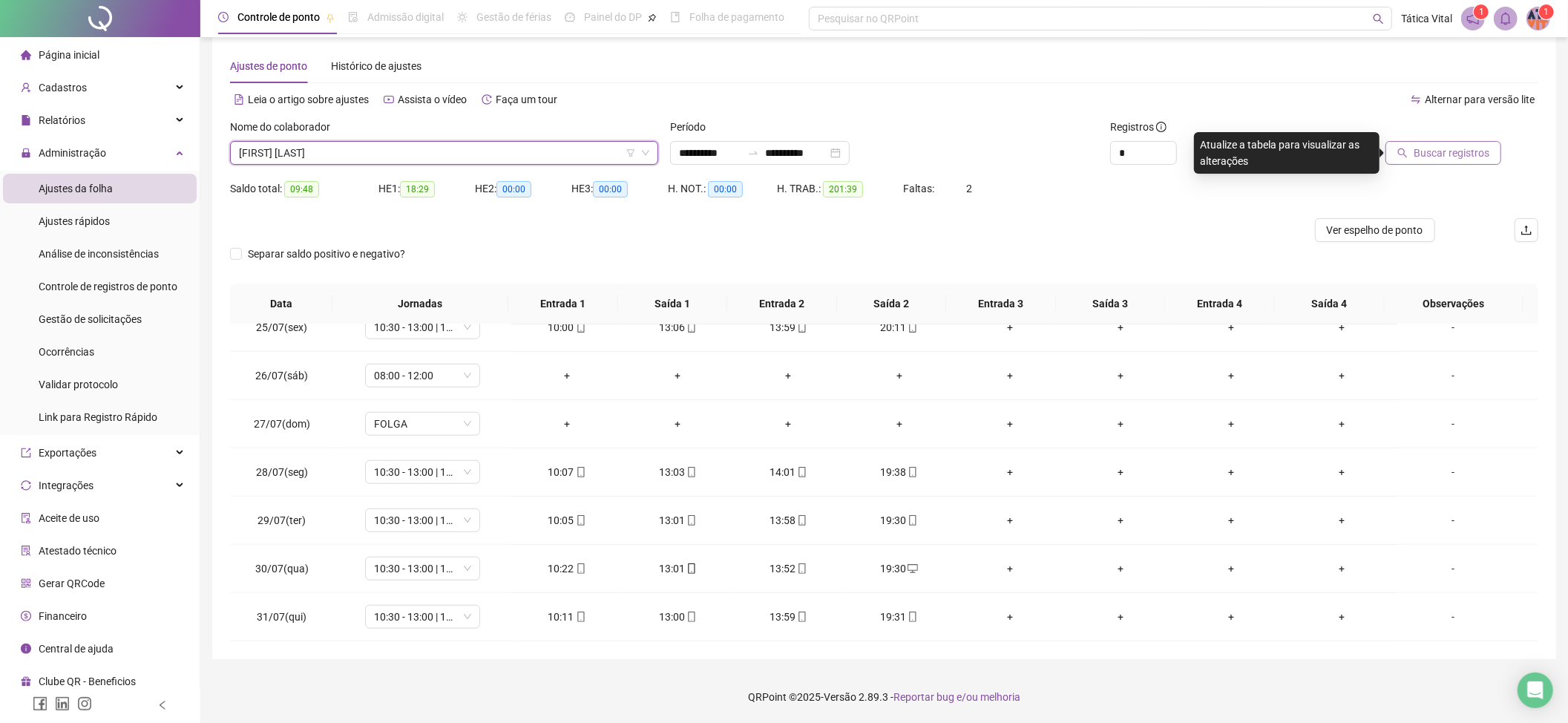 click on "Buscar registros" at bounding box center [1451, 153] 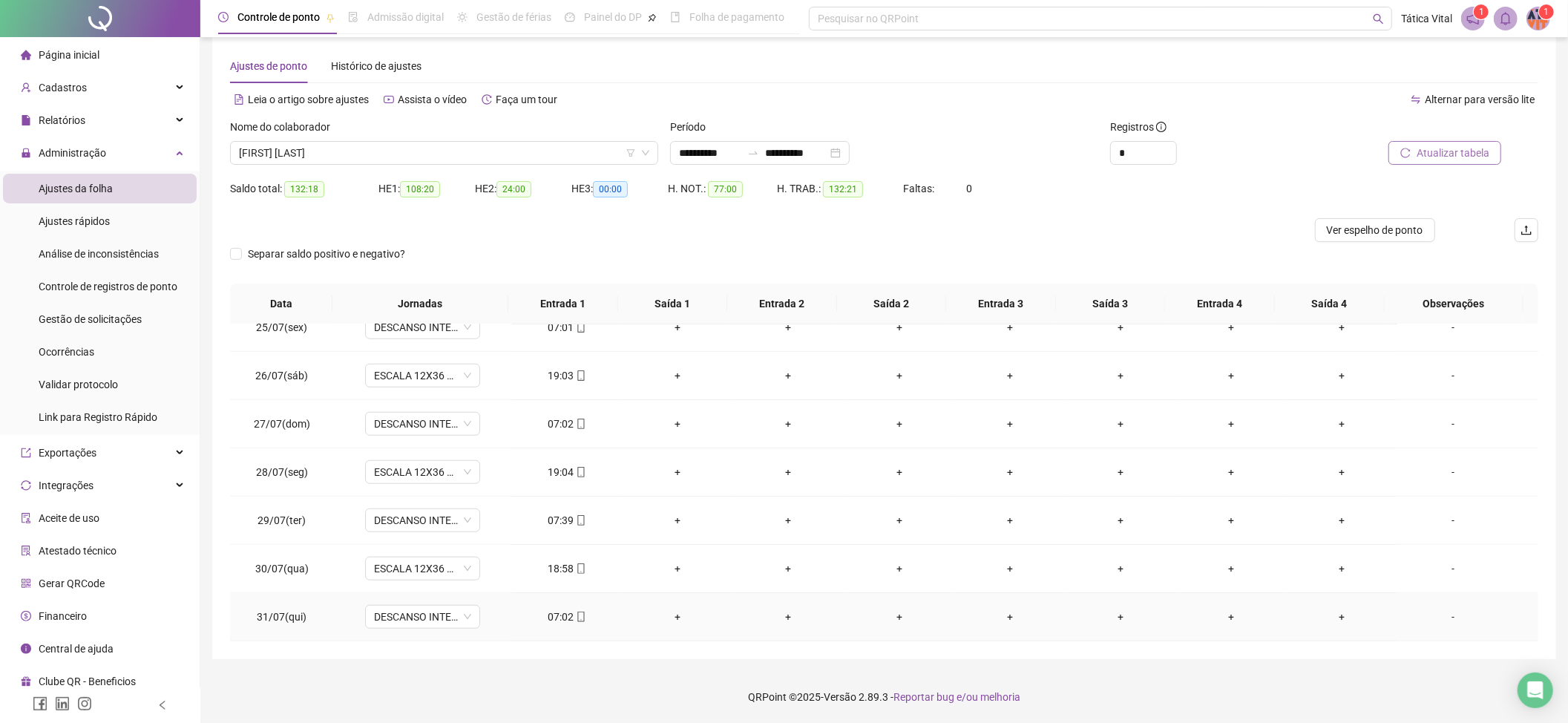 click on "07:02" at bounding box center [566, 617] 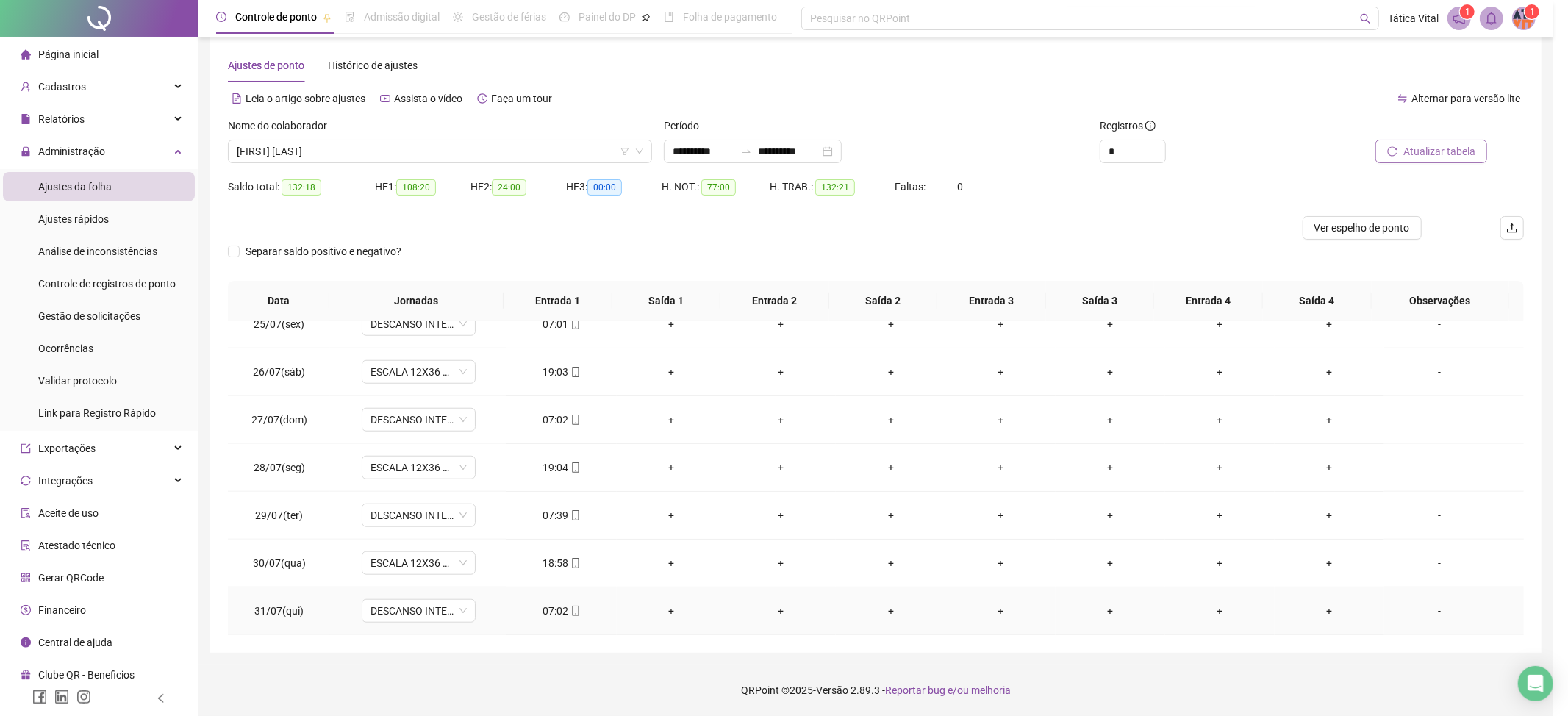 type on "**********" 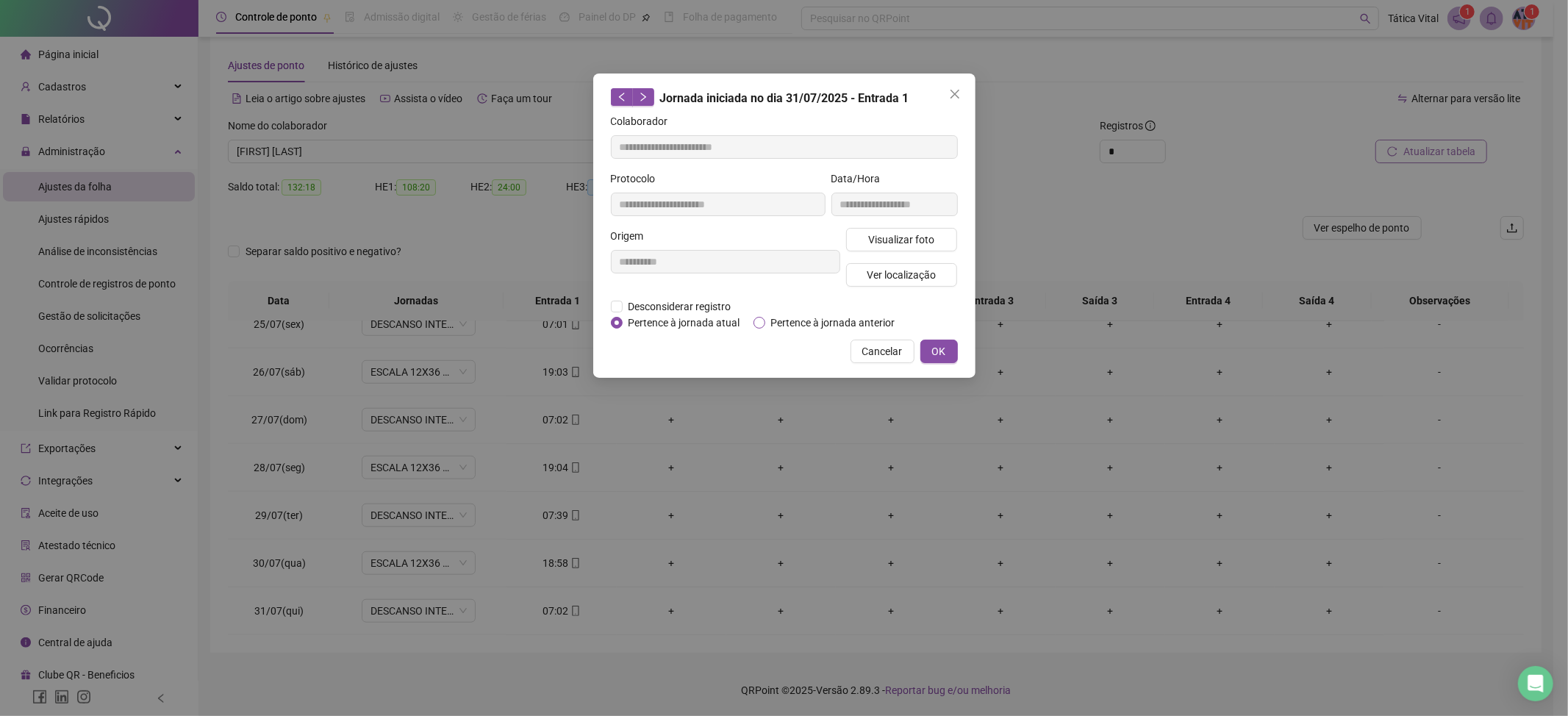 click on "Pertence à jornada anterior" at bounding box center [833, 323] 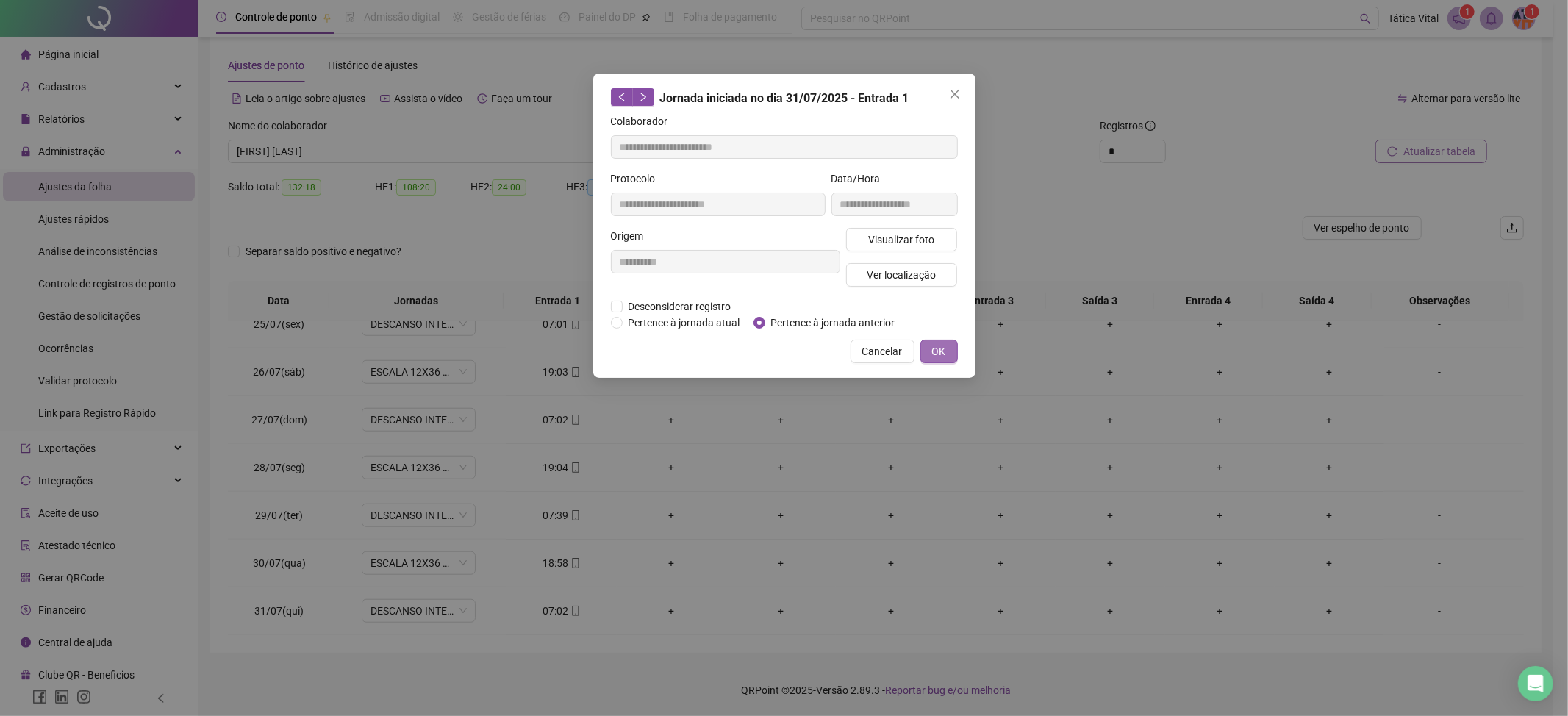click on "OK" at bounding box center (939, 351) 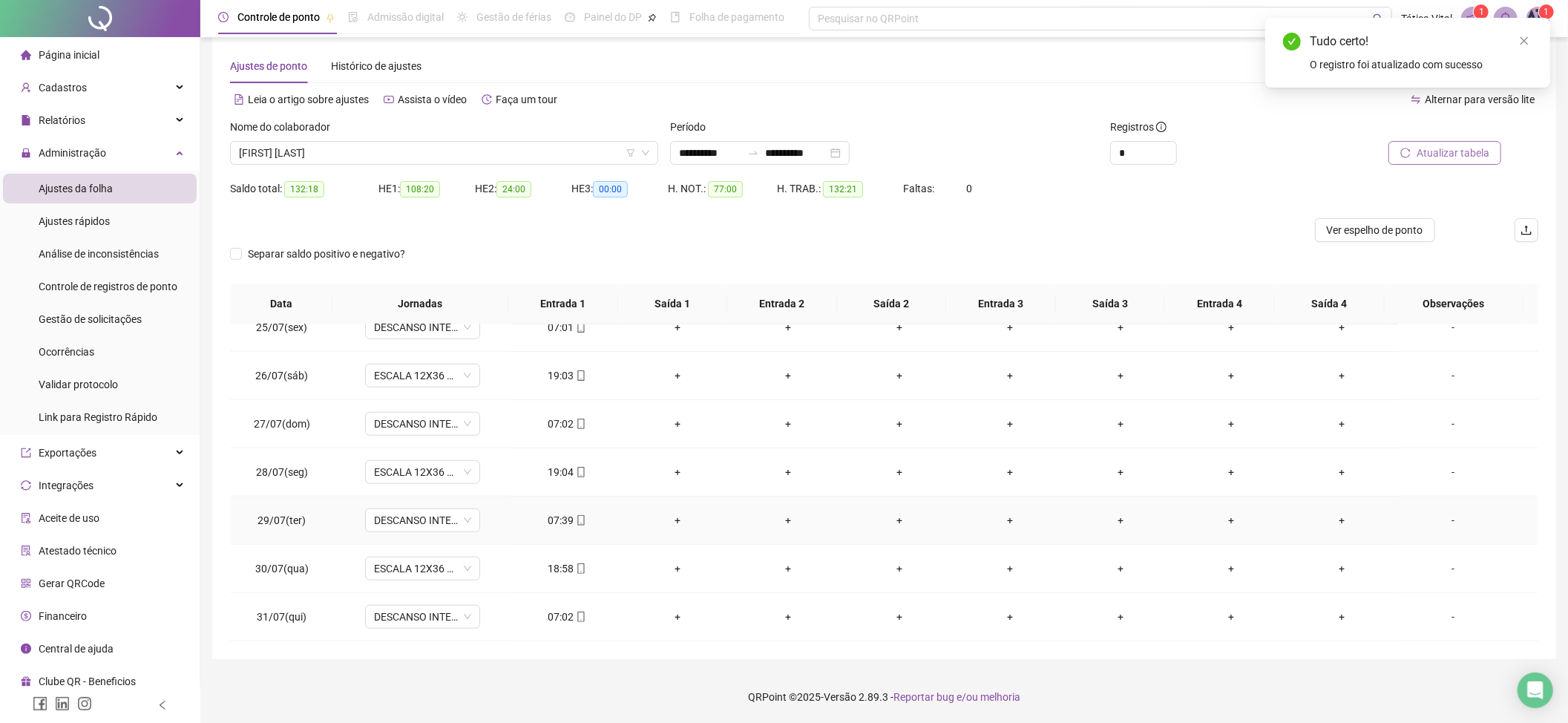 click on "07:39" at bounding box center [566, 520] 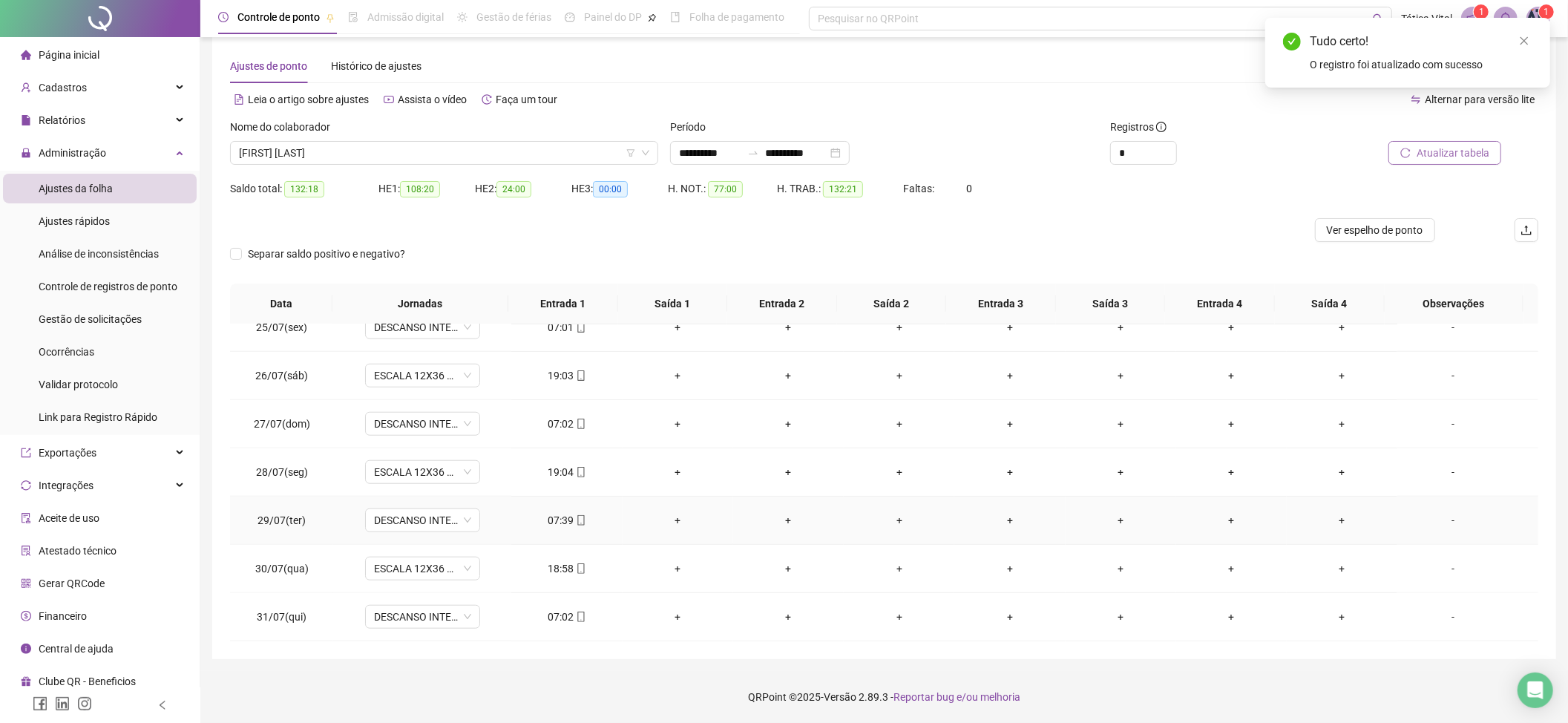 click on "07:39" at bounding box center (566, 520) 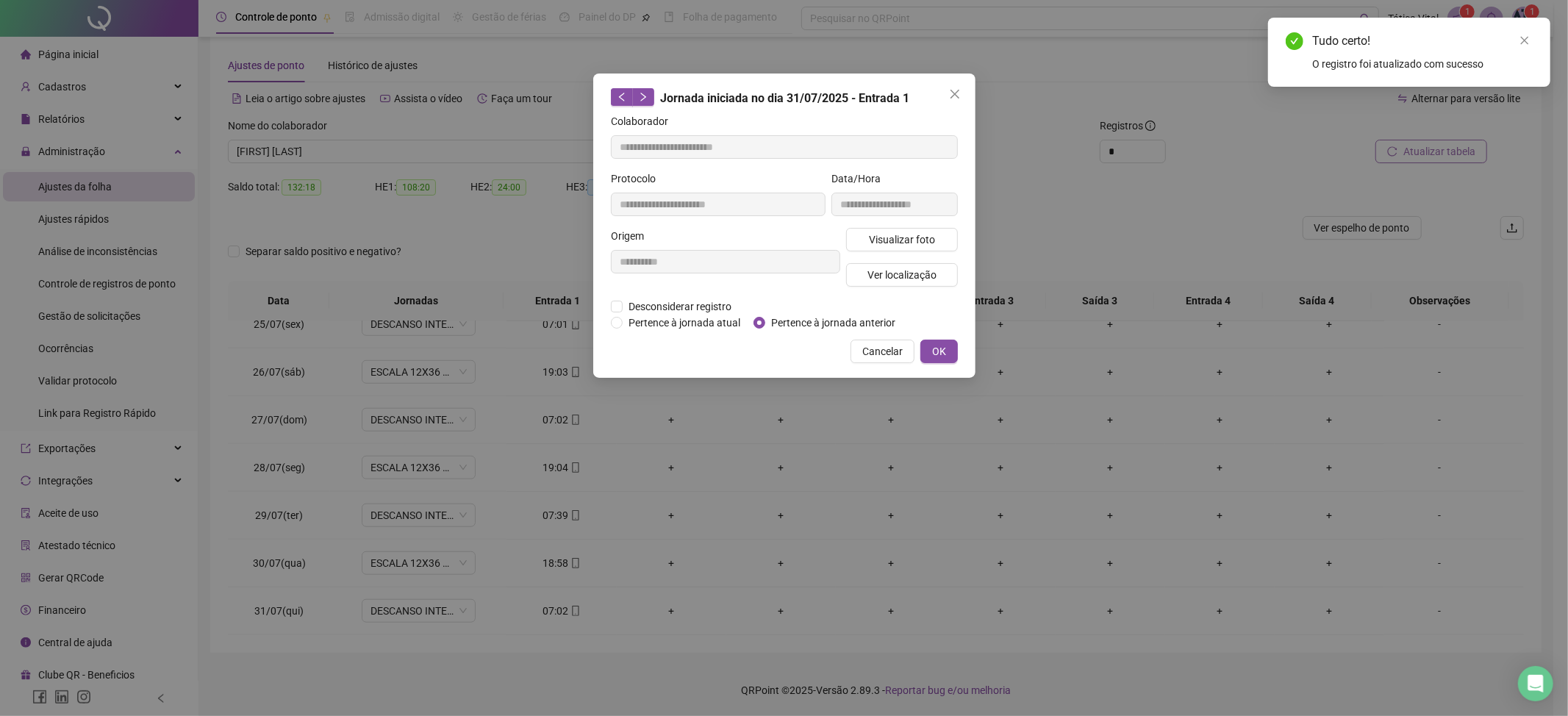 type on "**********" 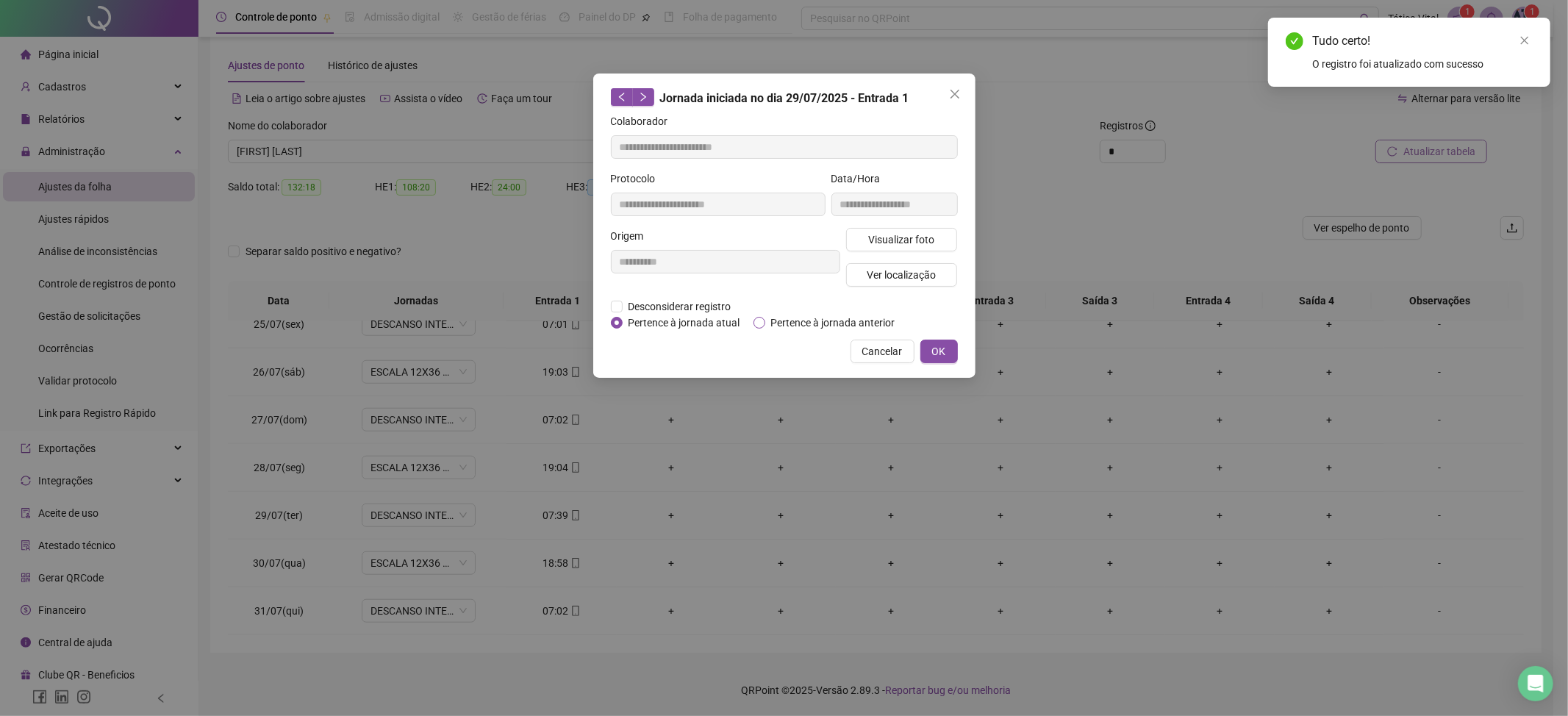 click on "Pertence à jornada anterior" at bounding box center (833, 323) 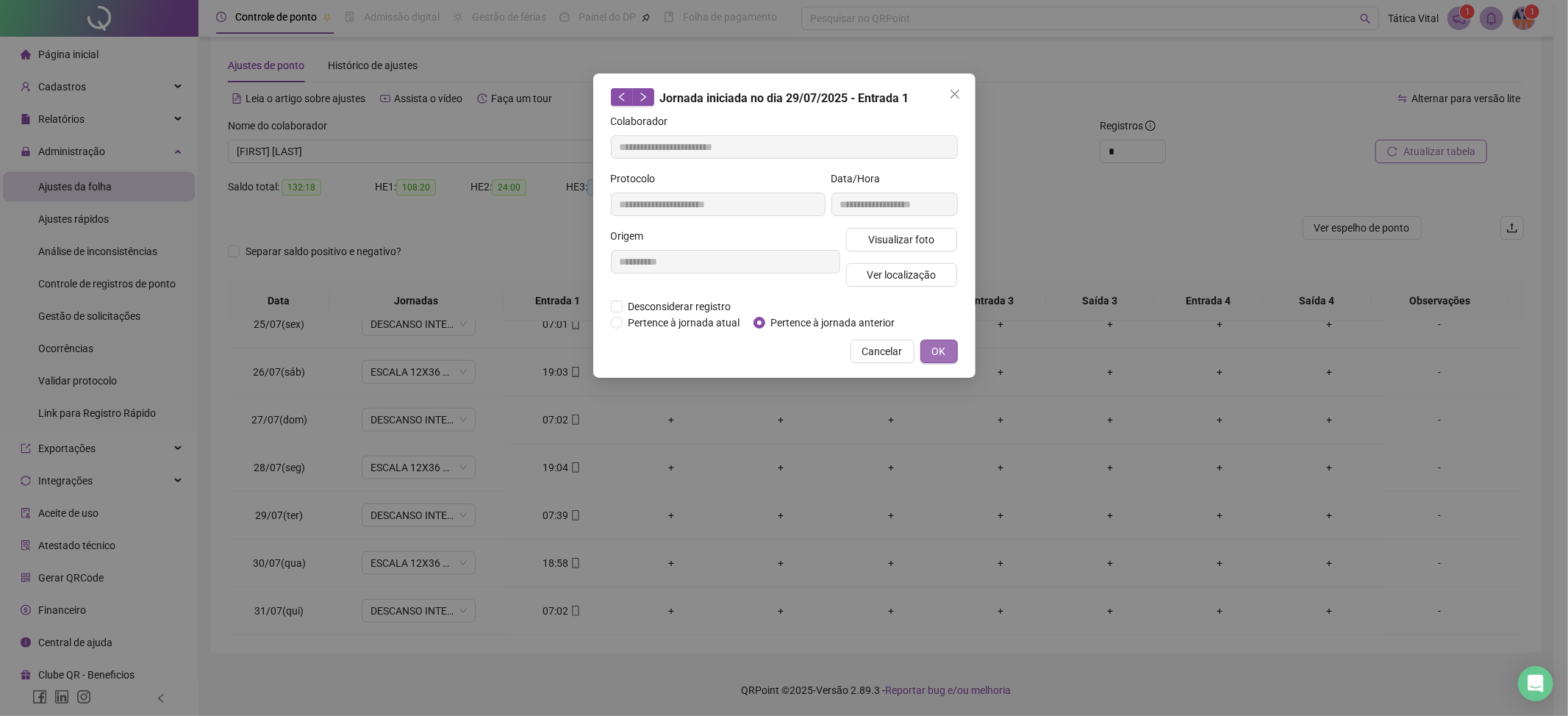 click on "OK" at bounding box center [939, 351] 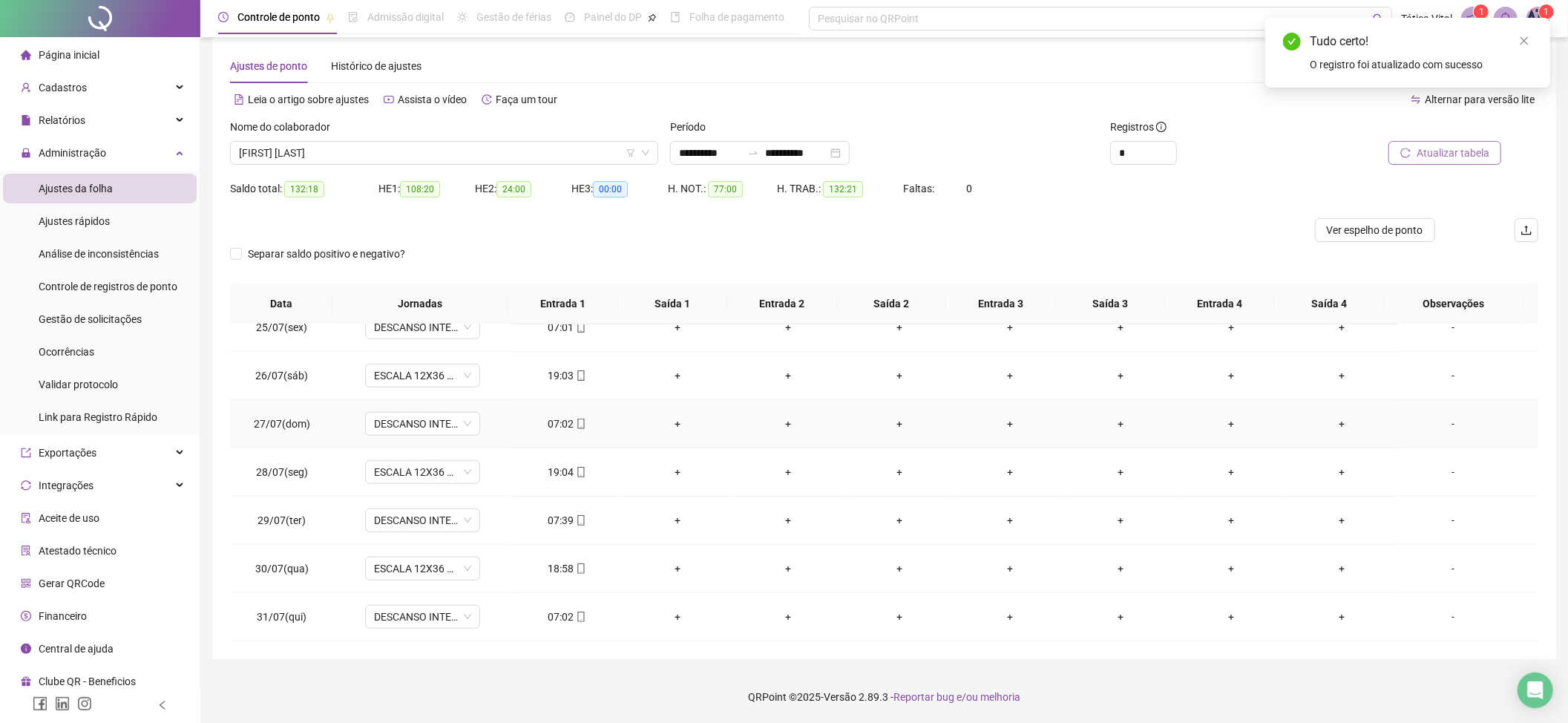 click on "07:02" at bounding box center (566, 424) 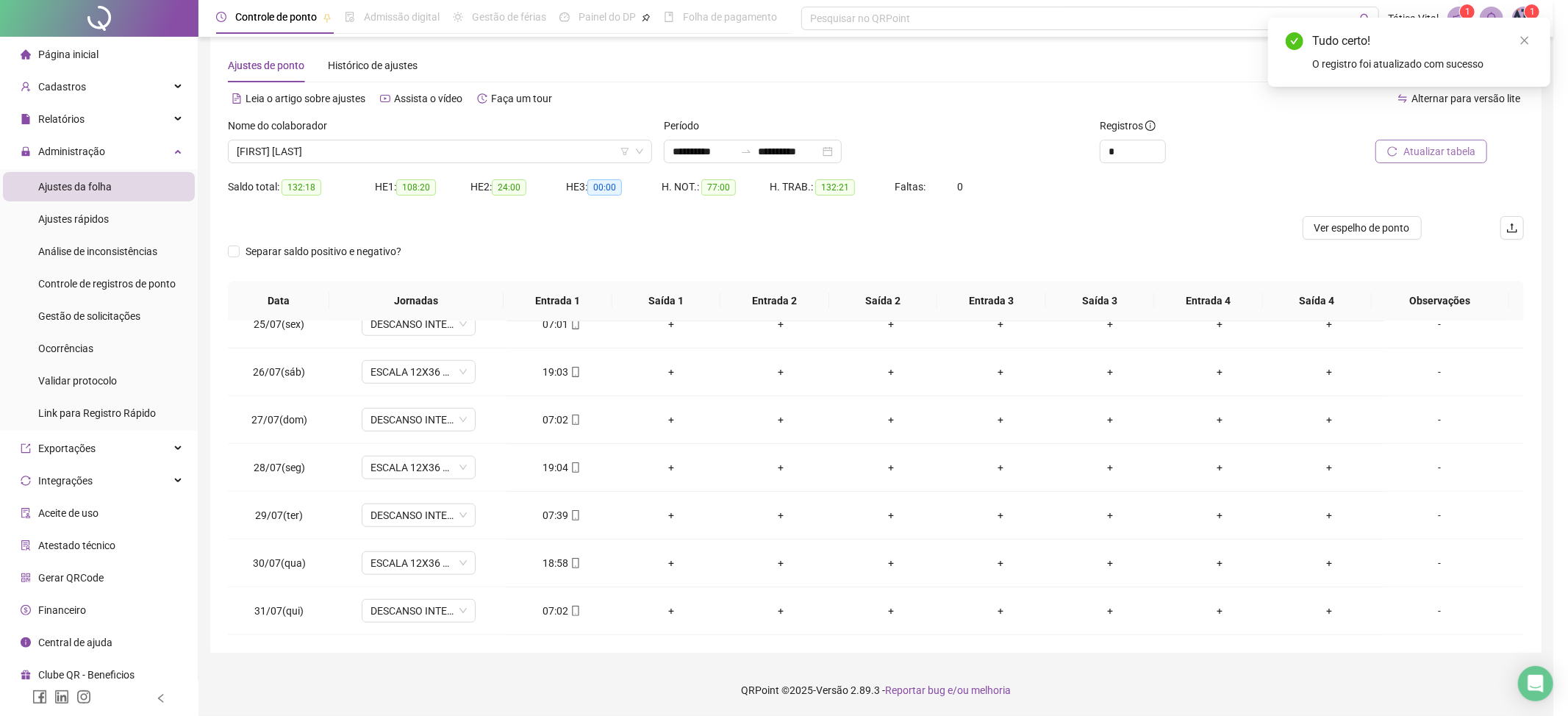 type on "**********" 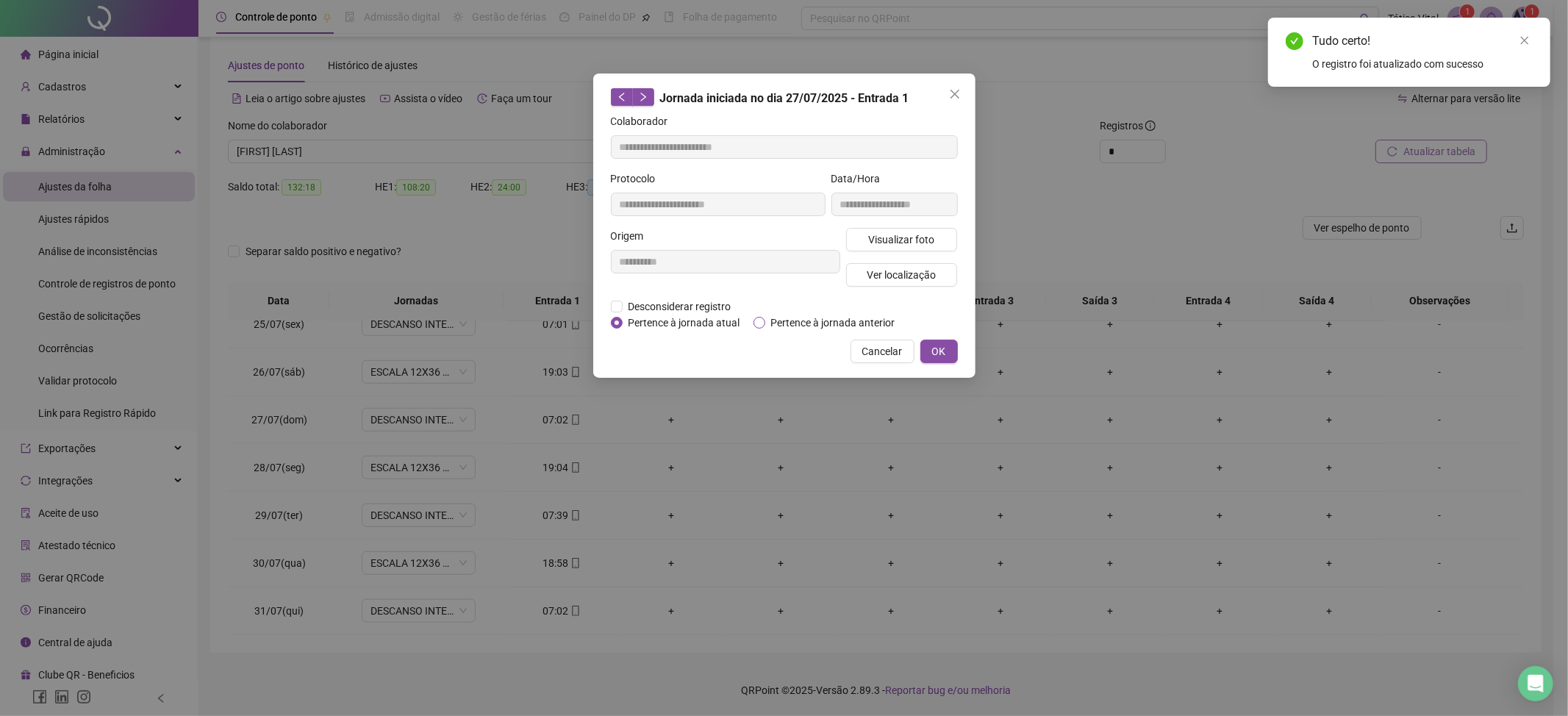 click on "Pertence à jornada anterior" at bounding box center [833, 323] 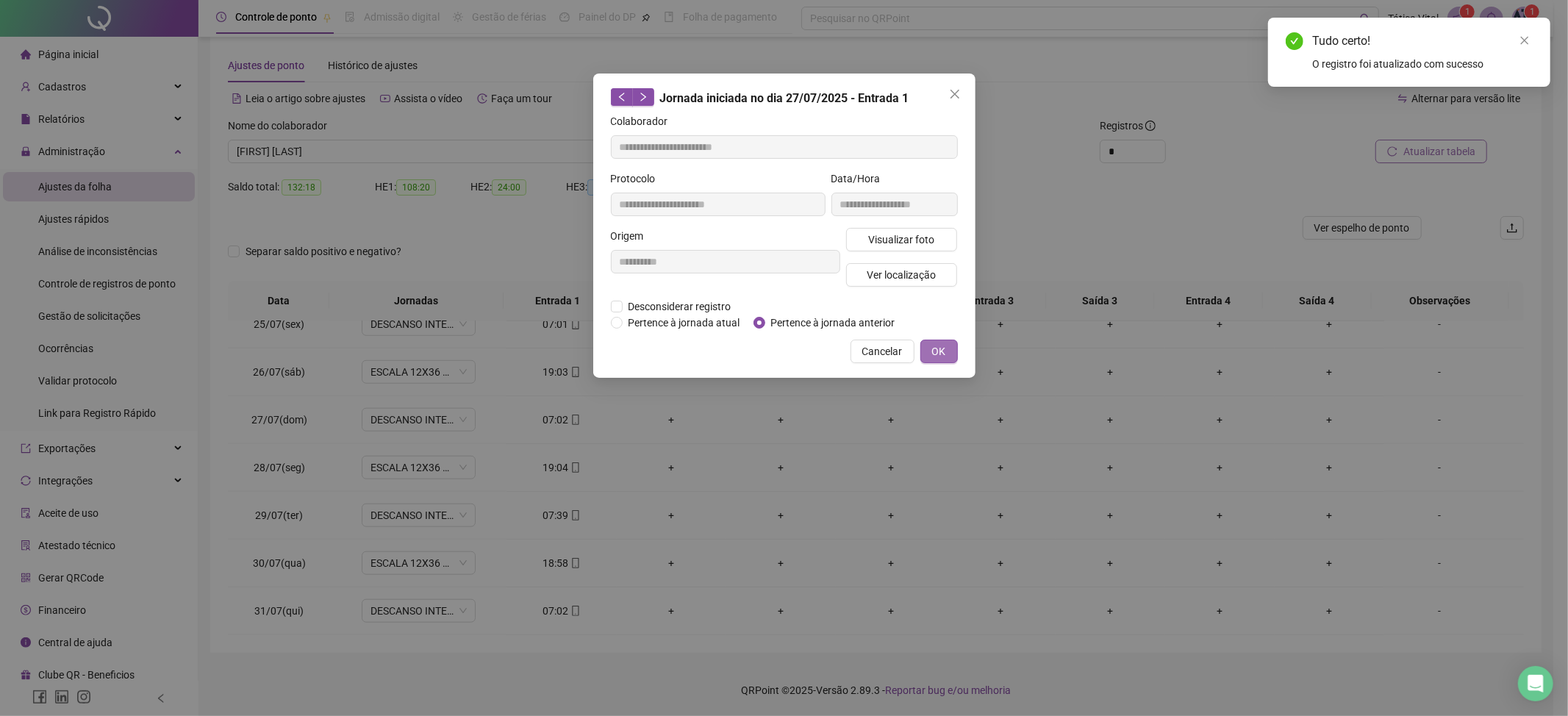 click on "OK" at bounding box center (939, 351) 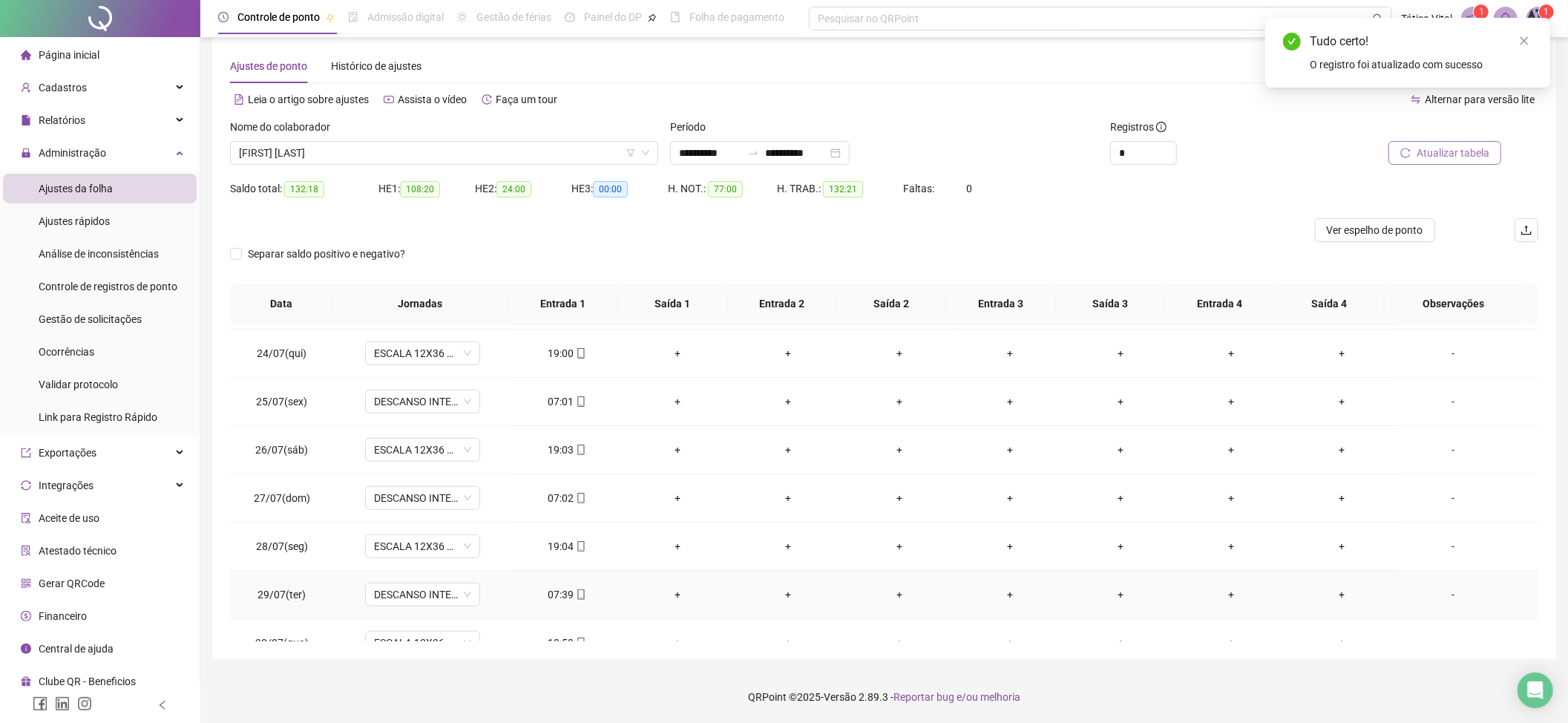 scroll, scrollTop: 1087, scrollLeft: 0, axis: vertical 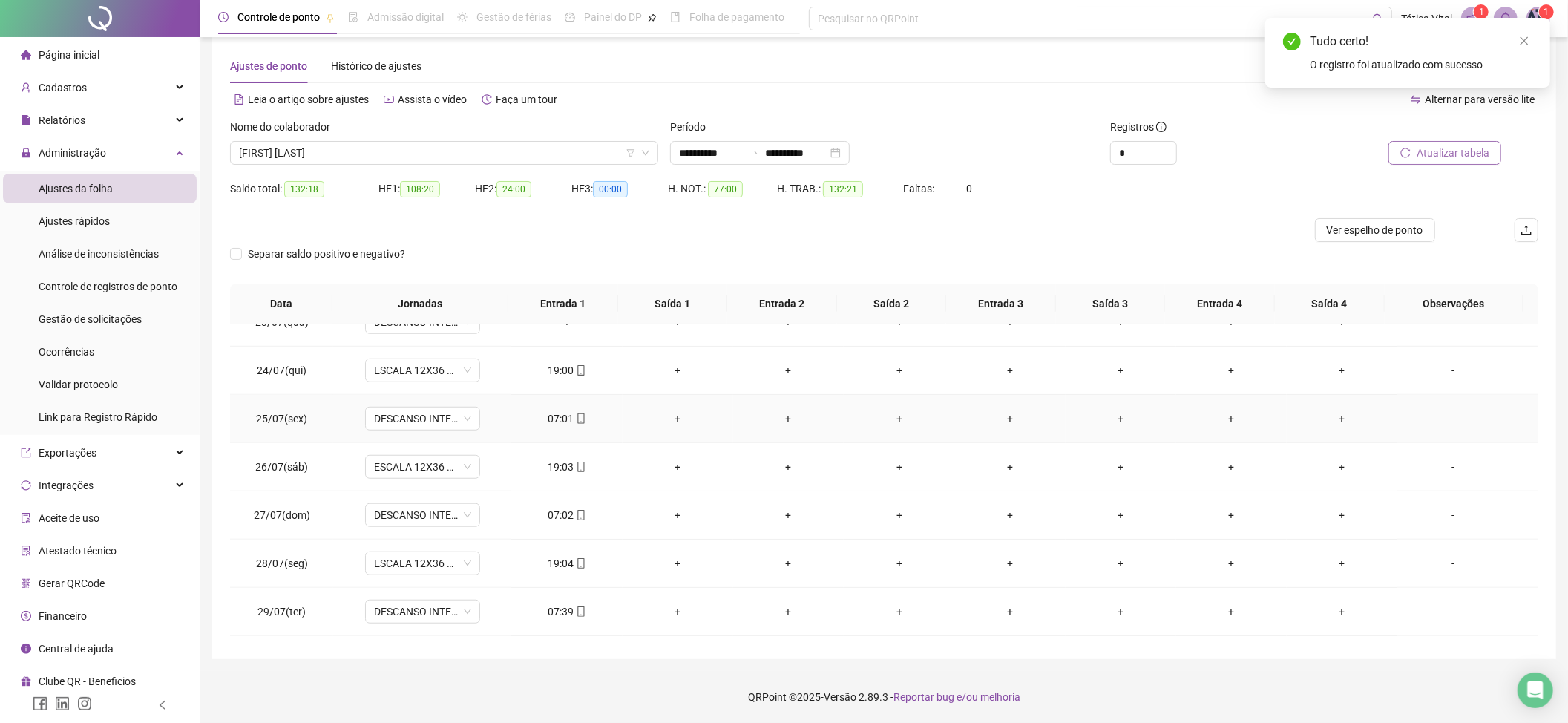 click on "07:01" at bounding box center (566, 419) 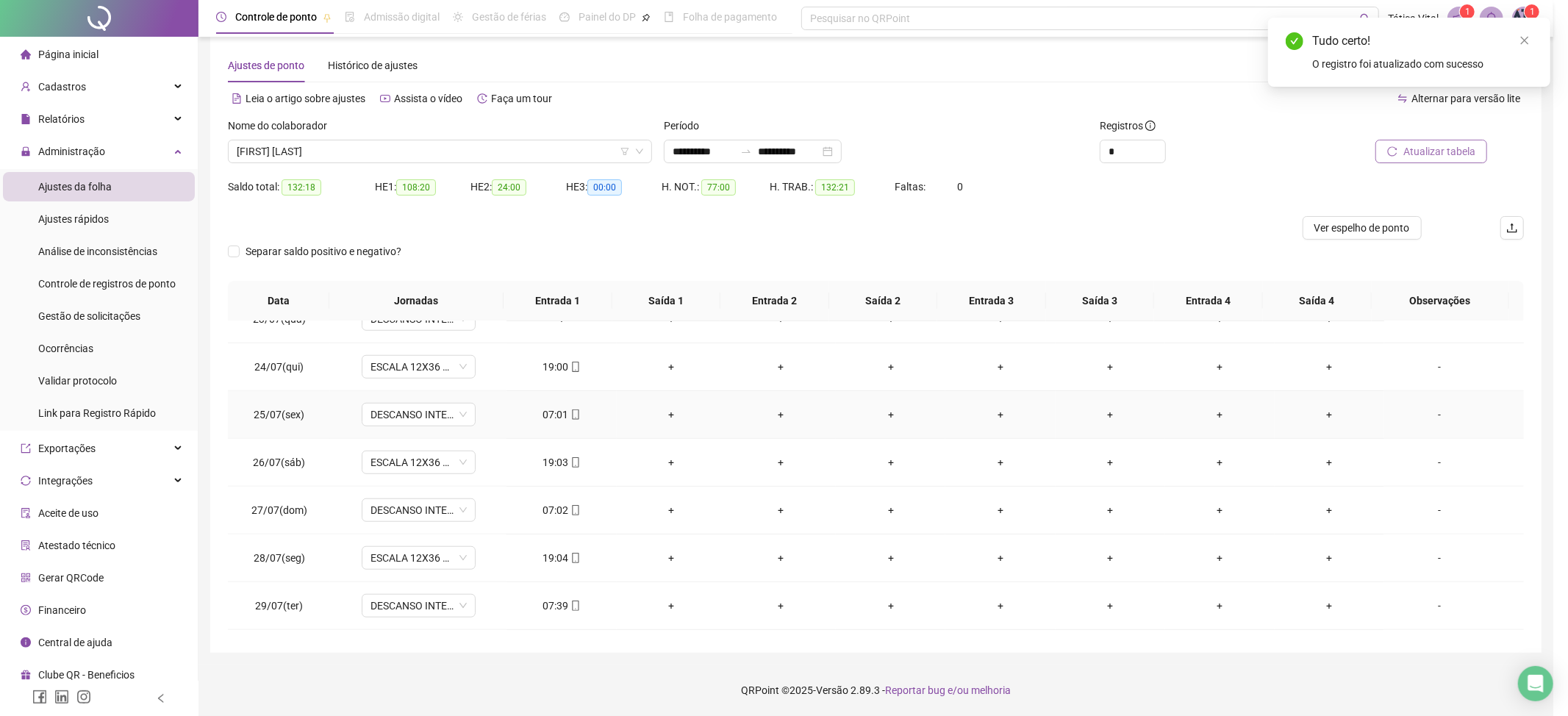type on "**********" 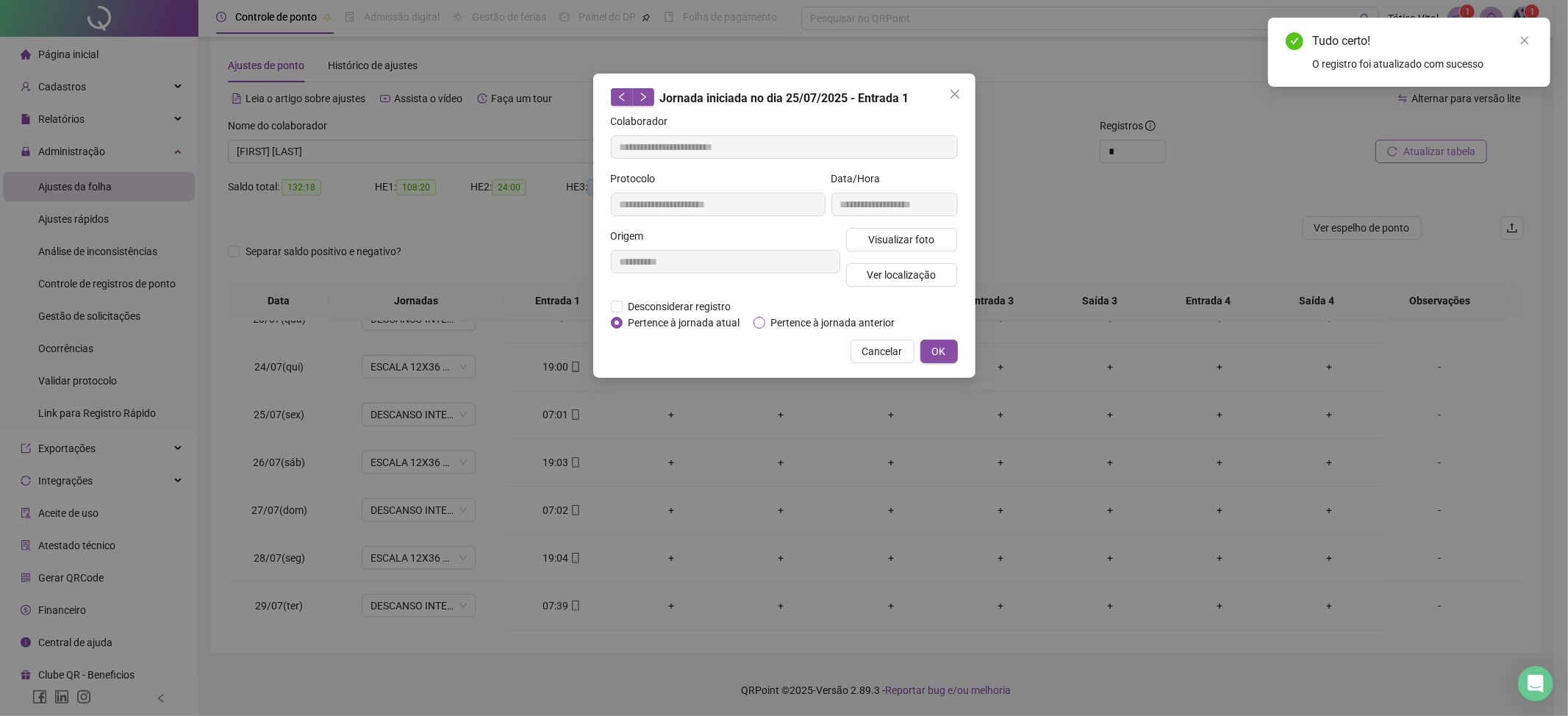 click on "Pertence à jornada anterior" at bounding box center (833, 323) 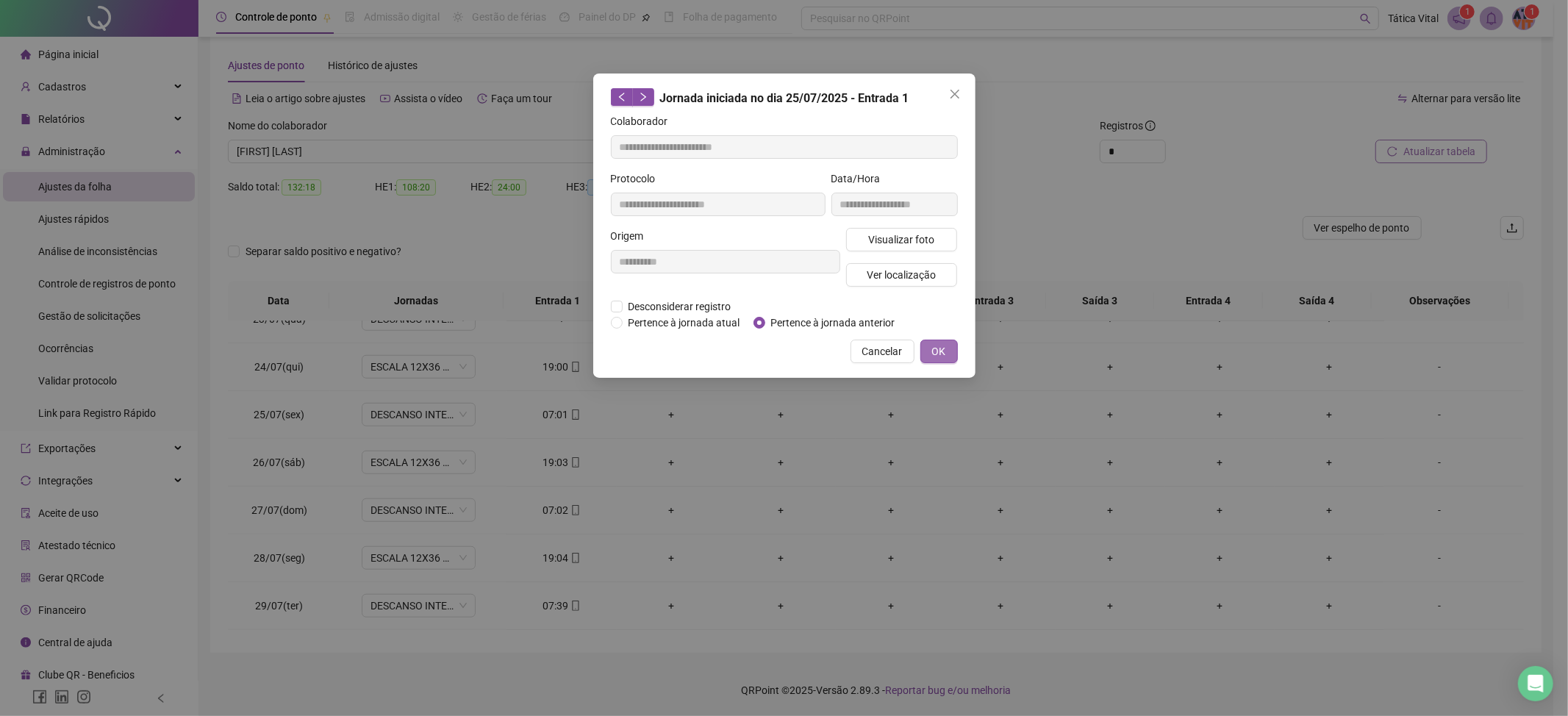 click on "OK" at bounding box center [939, 351] 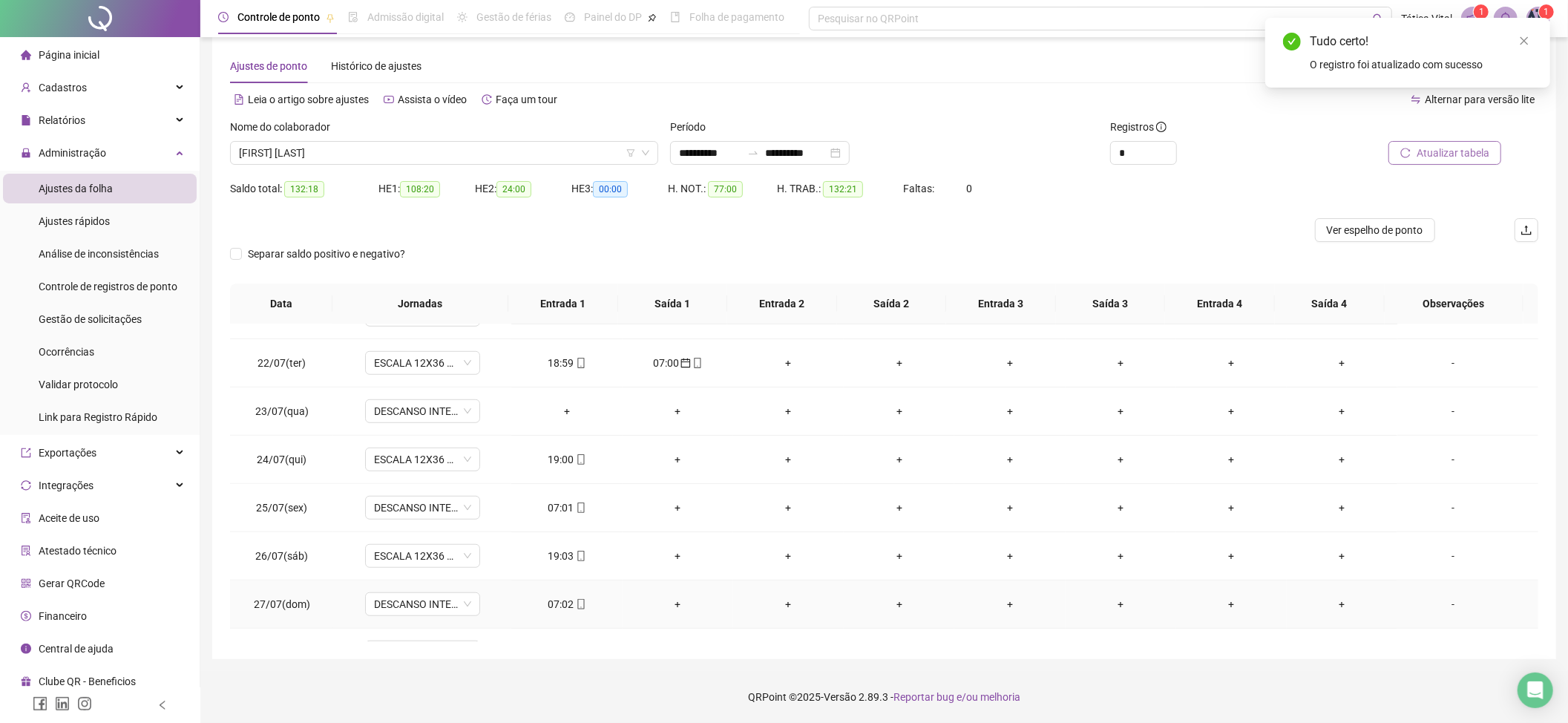 scroll, scrollTop: 989, scrollLeft: 0, axis: vertical 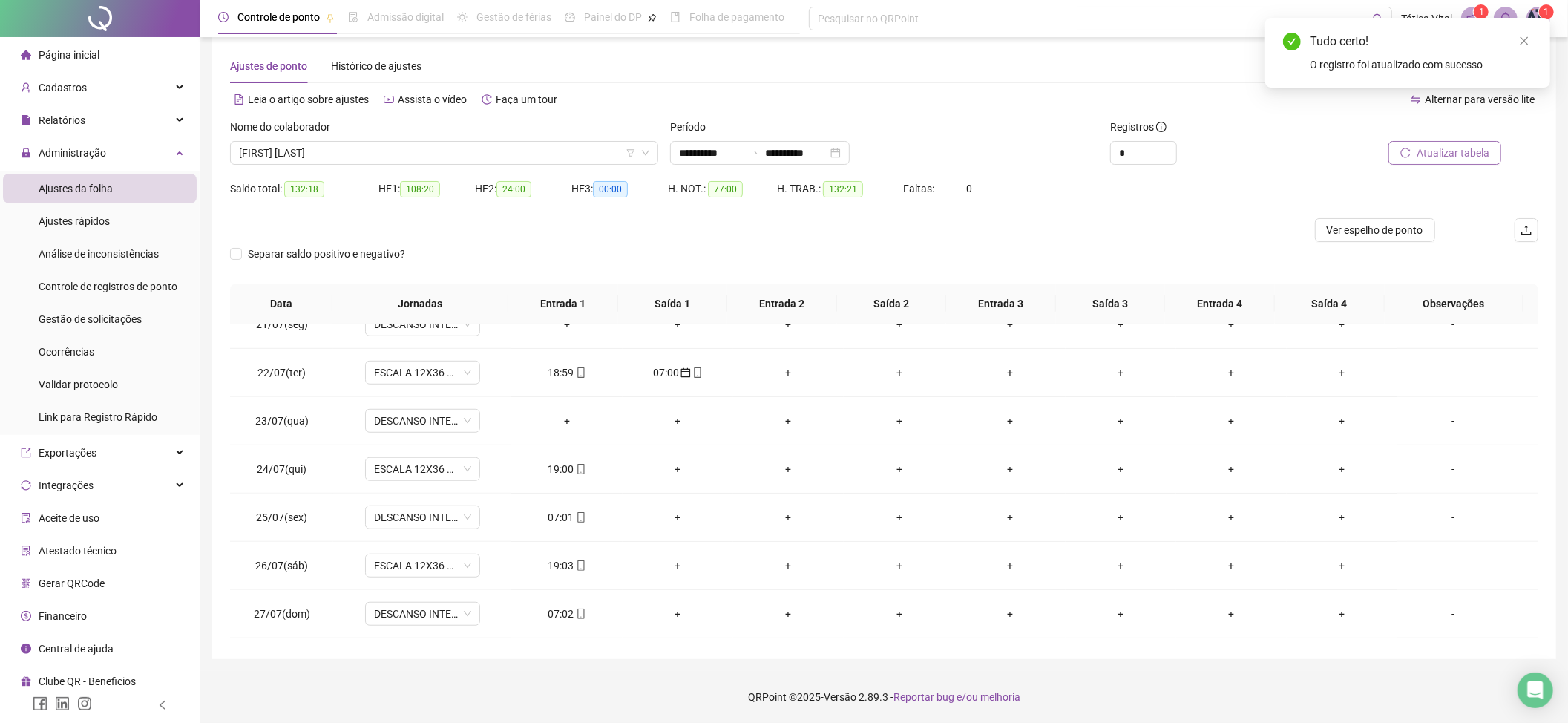 click on "Atualizar tabela" at bounding box center (1453, 153) 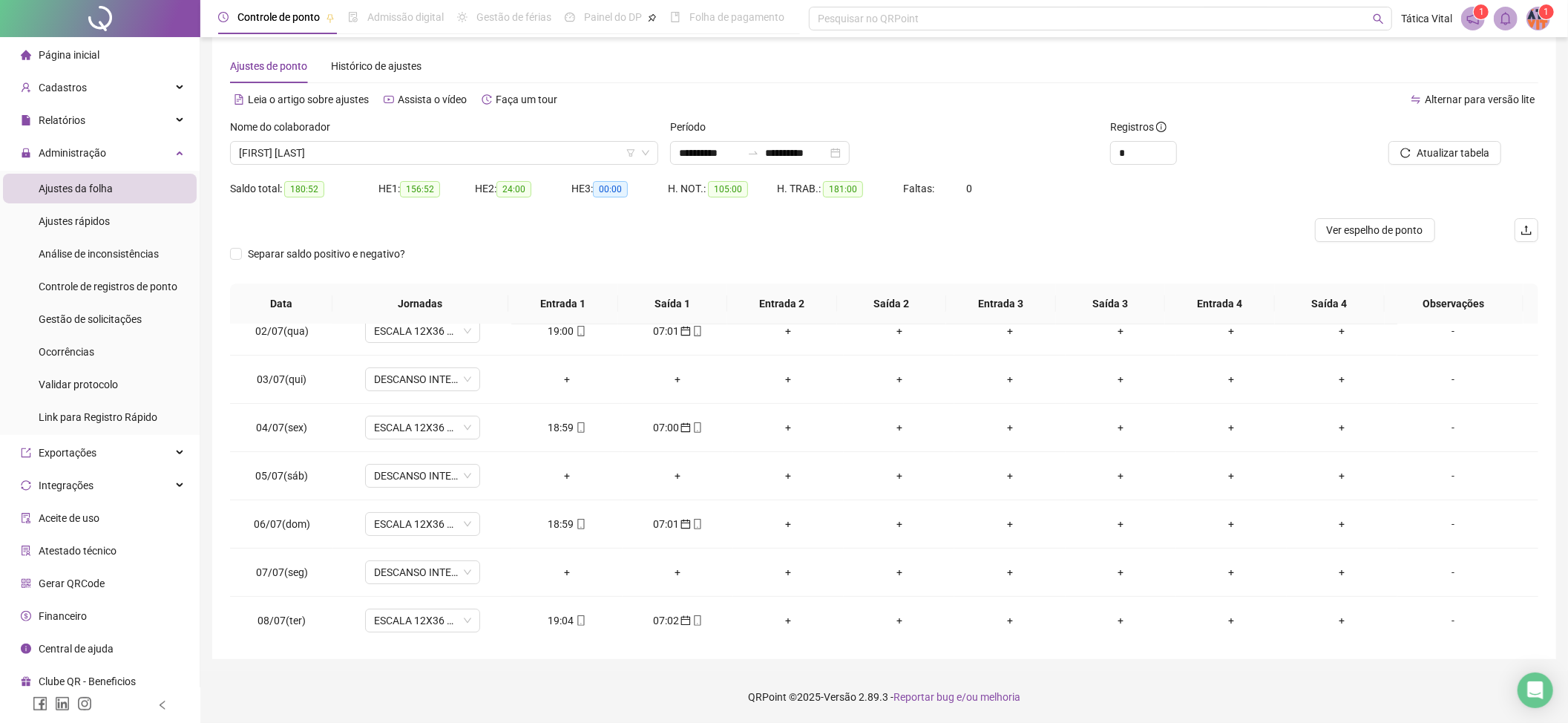 scroll, scrollTop: 0, scrollLeft: 0, axis: both 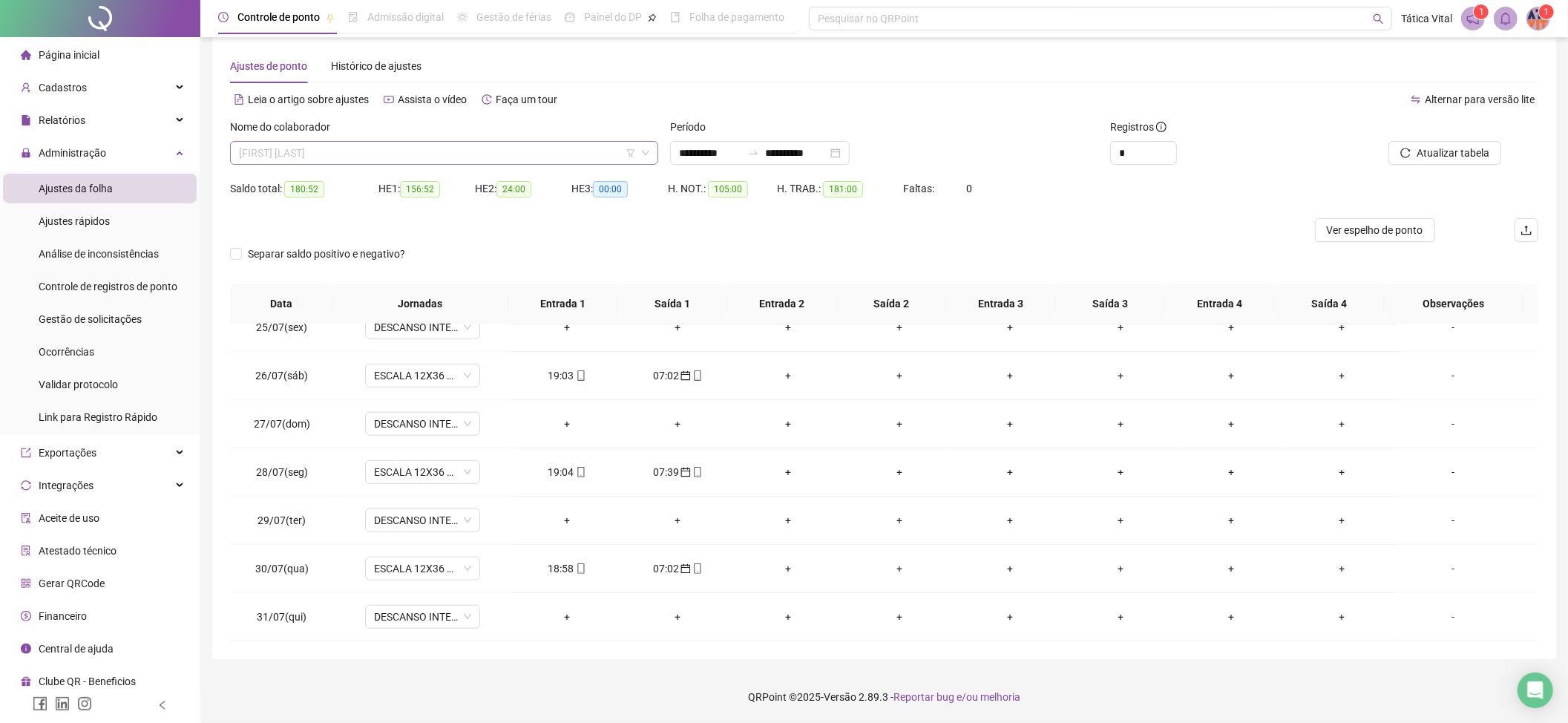 click on "[FIRST] [LAST]" at bounding box center [444, 153] 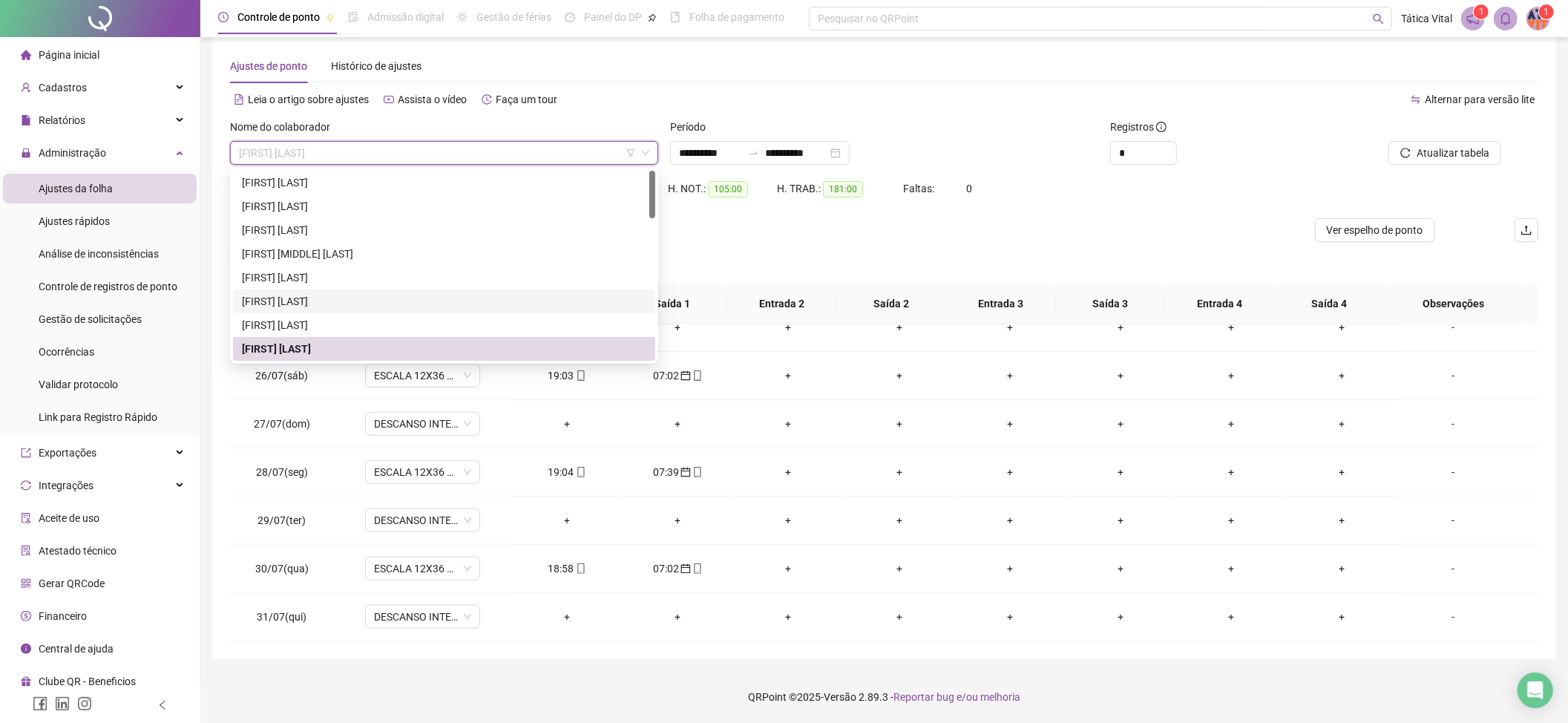 scroll, scrollTop: 99, scrollLeft: 0, axis: vertical 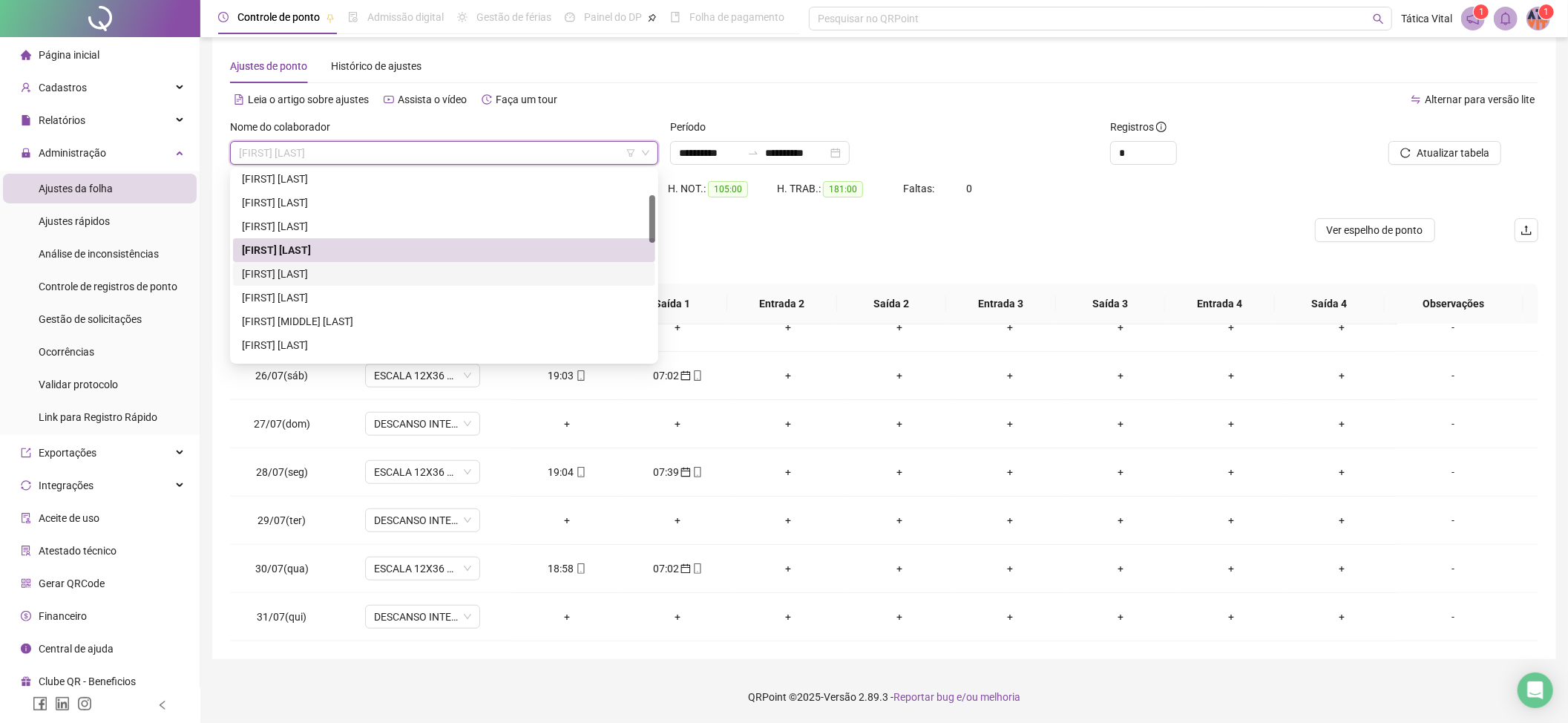 click on "[FIRST] [LAST]" at bounding box center (444, 274) 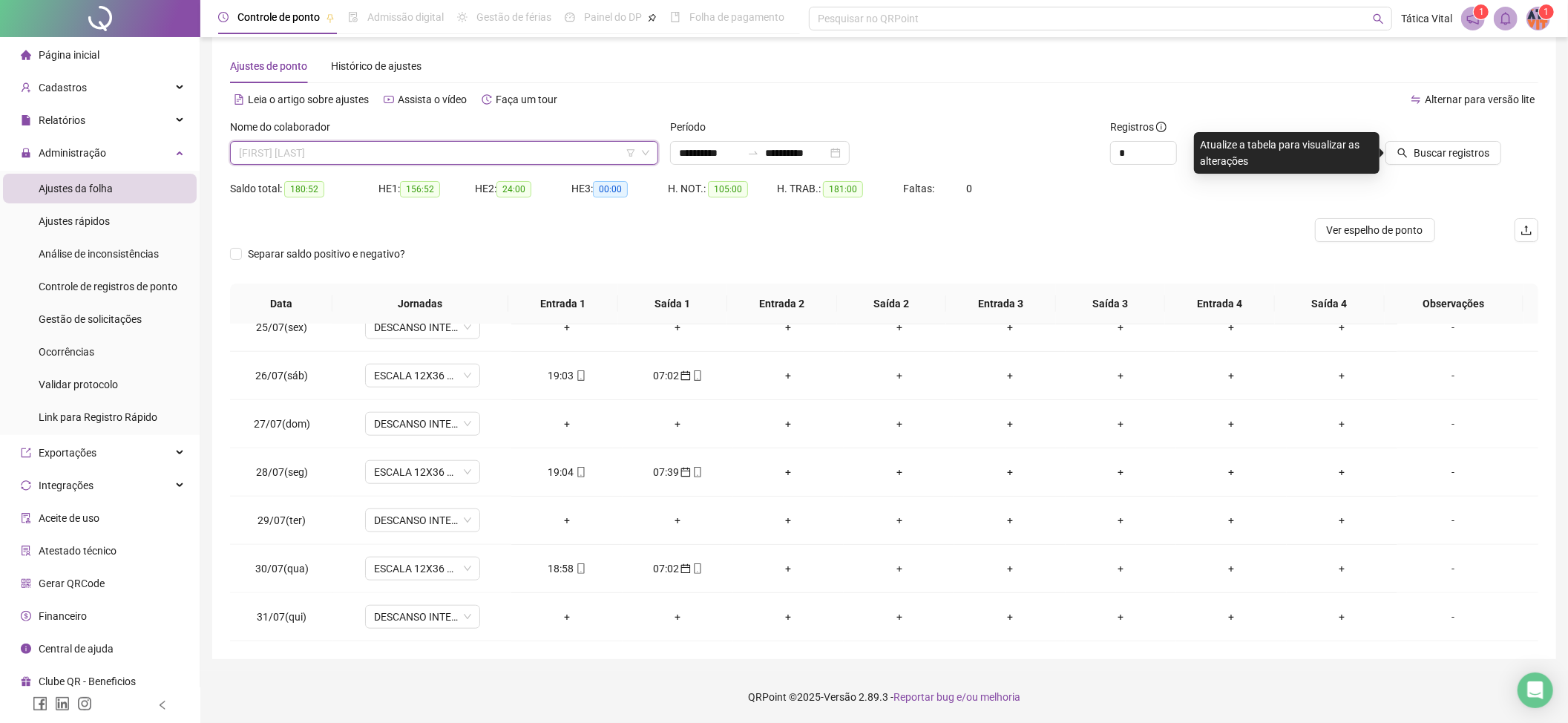click on "[FIRST] [LAST]" at bounding box center (444, 153) 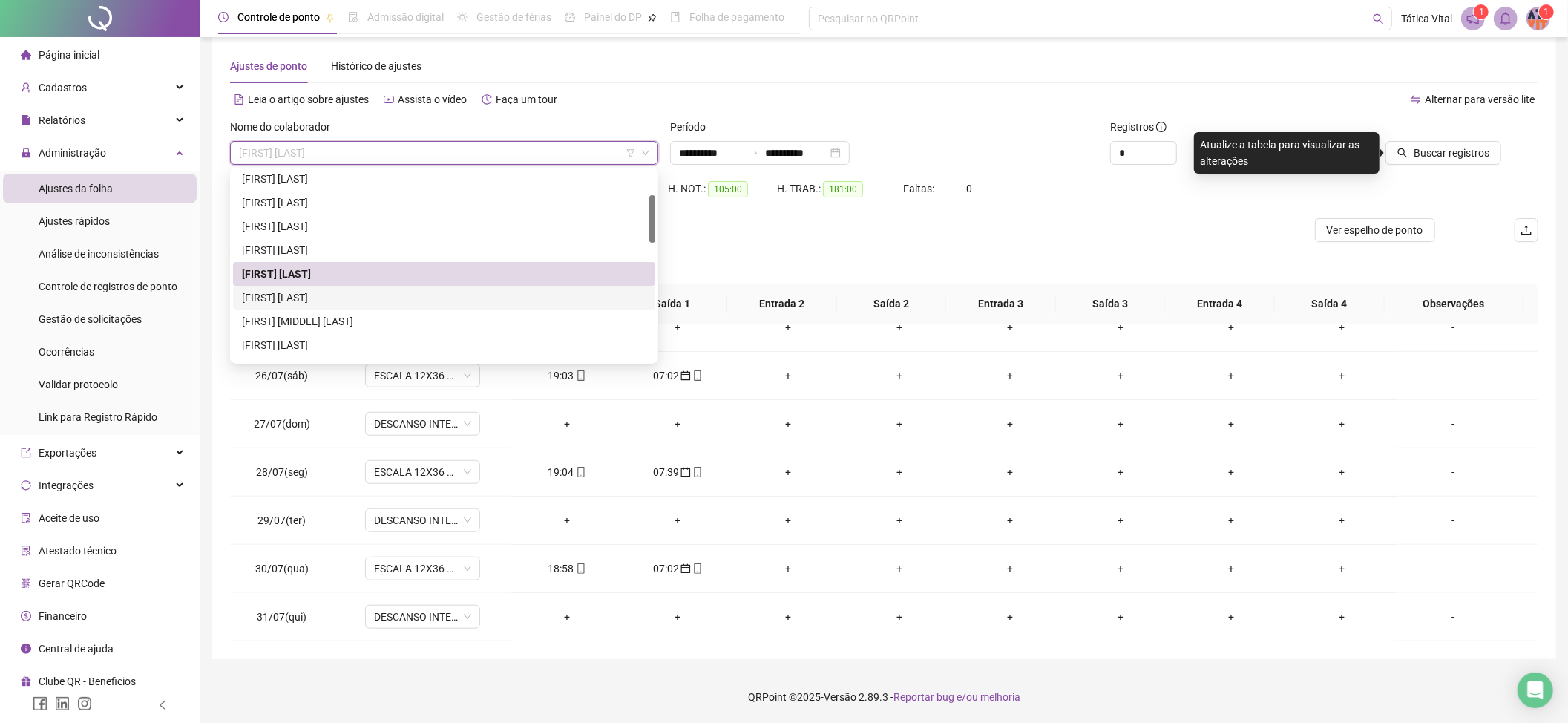 click on "[FIRST] [LAST]" at bounding box center [444, 298] 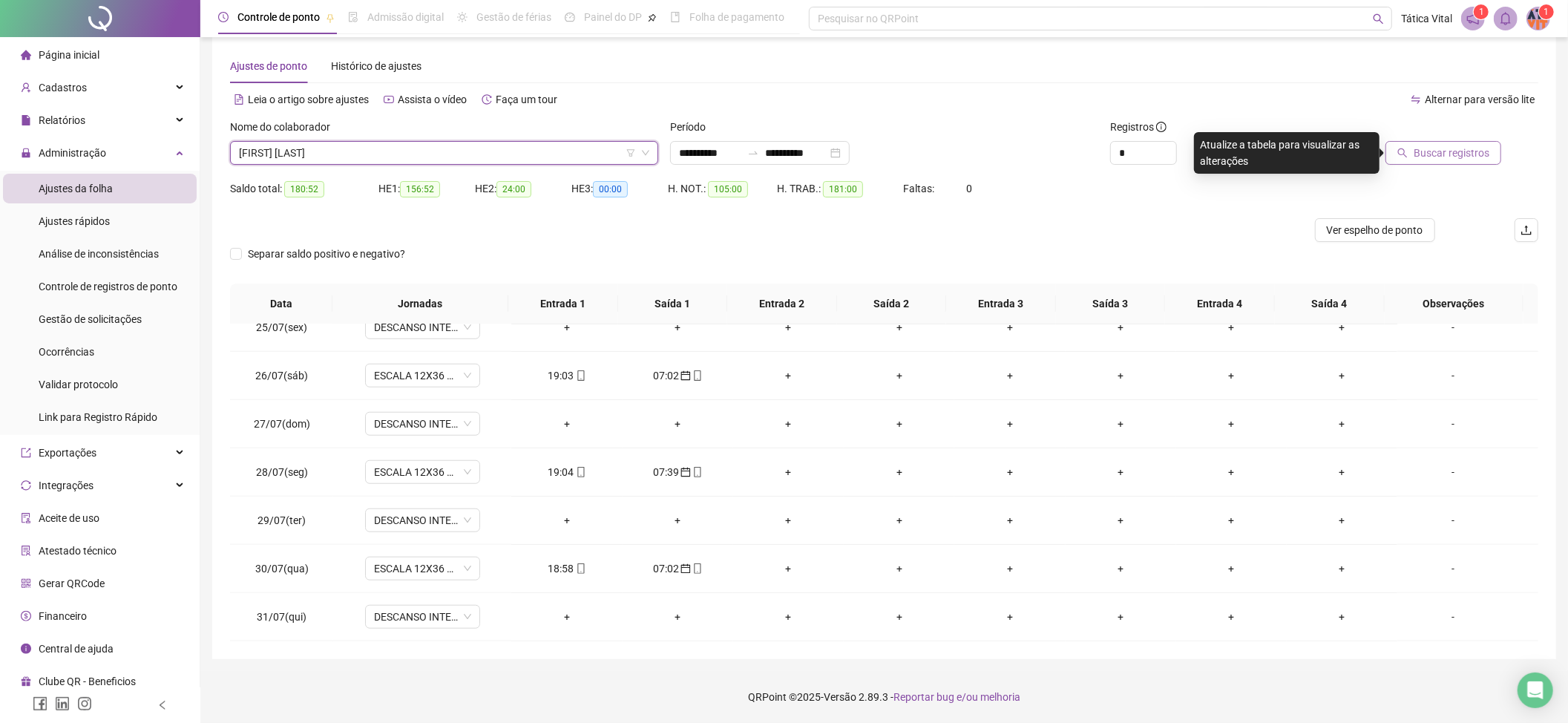 click on "Buscar registros" at bounding box center [1443, 153] 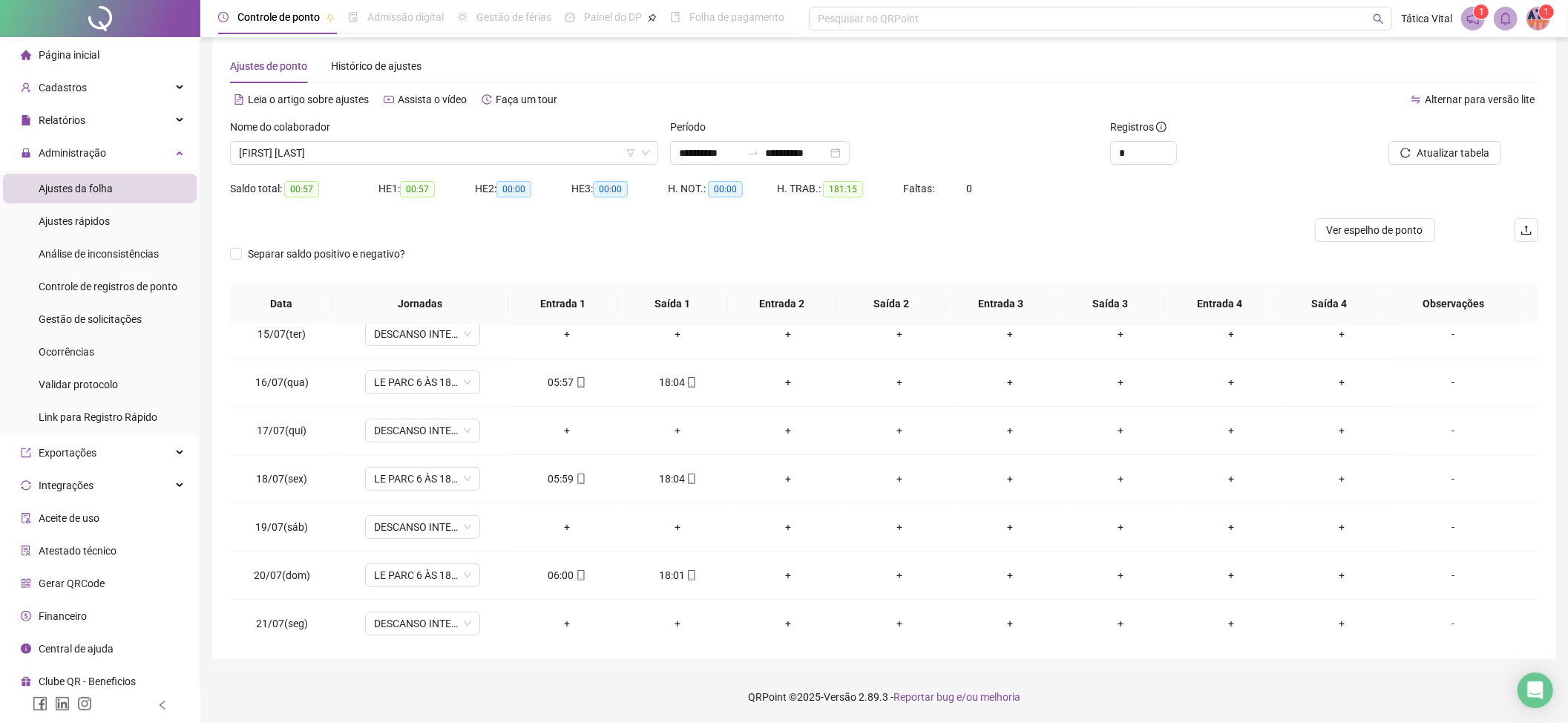 scroll, scrollTop: 693, scrollLeft: 0, axis: vertical 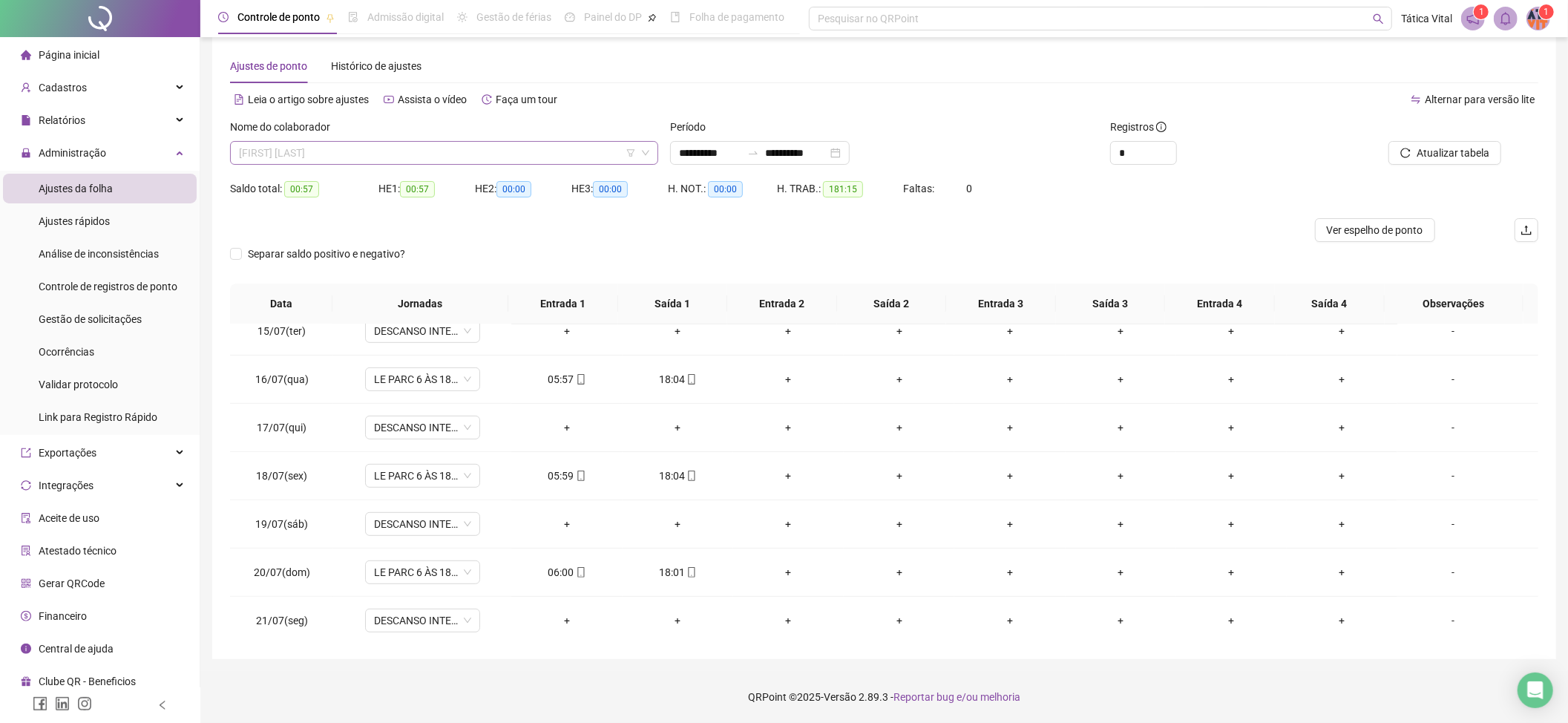 click on "[FIRST] [LAST]" at bounding box center [444, 153] 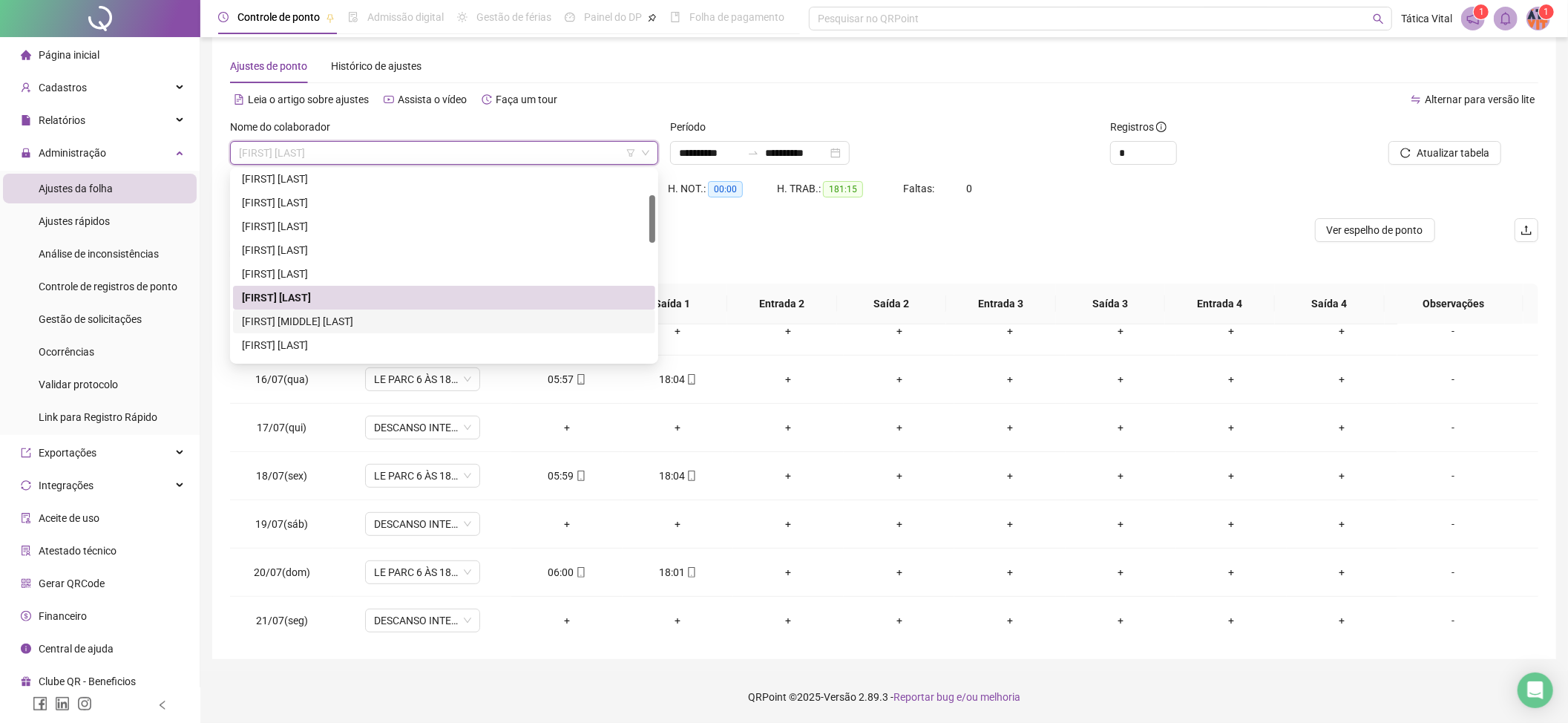 click on "[FIRST] [MIDDLE] [LAST]" at bounding box center (444, 321) 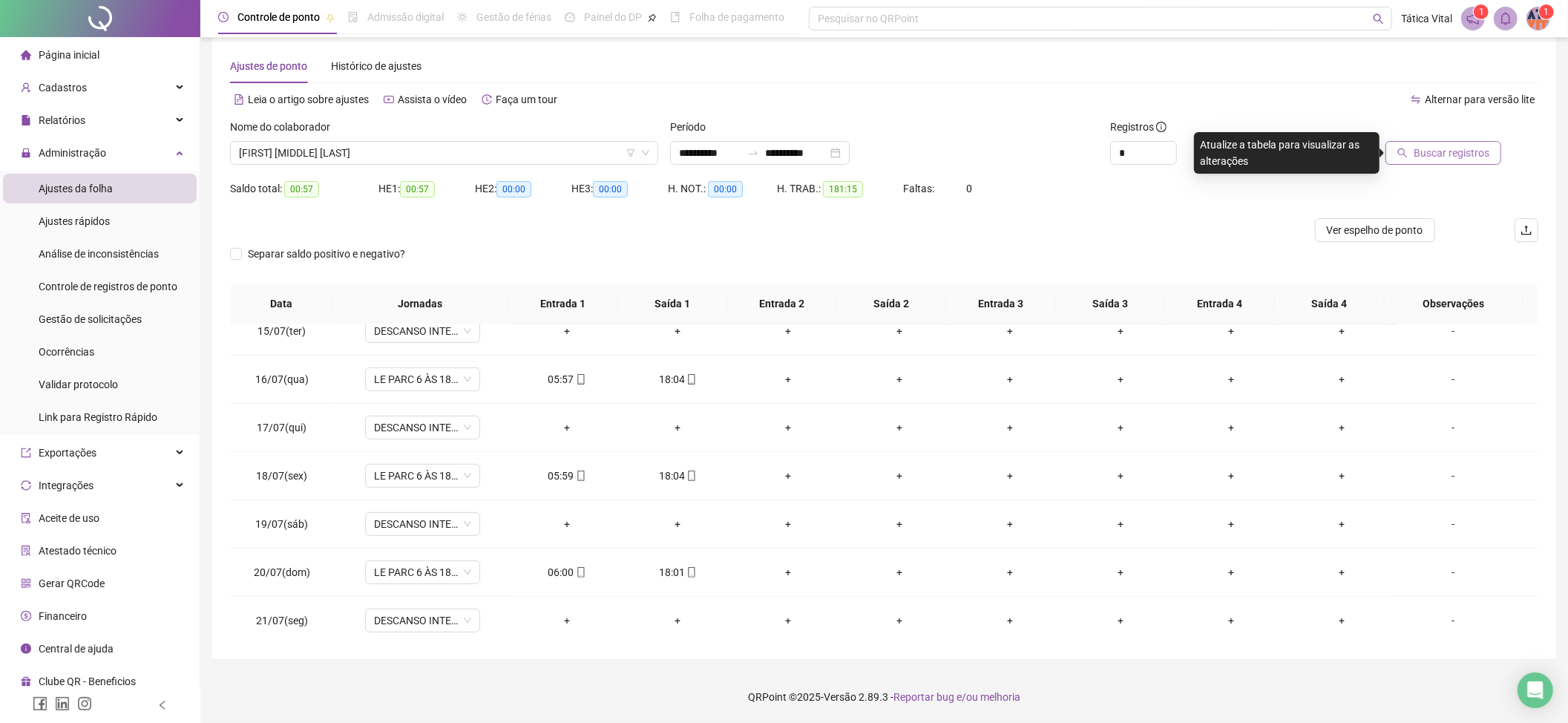 click on "Buscar registros" at bounding box center (1451, 153) 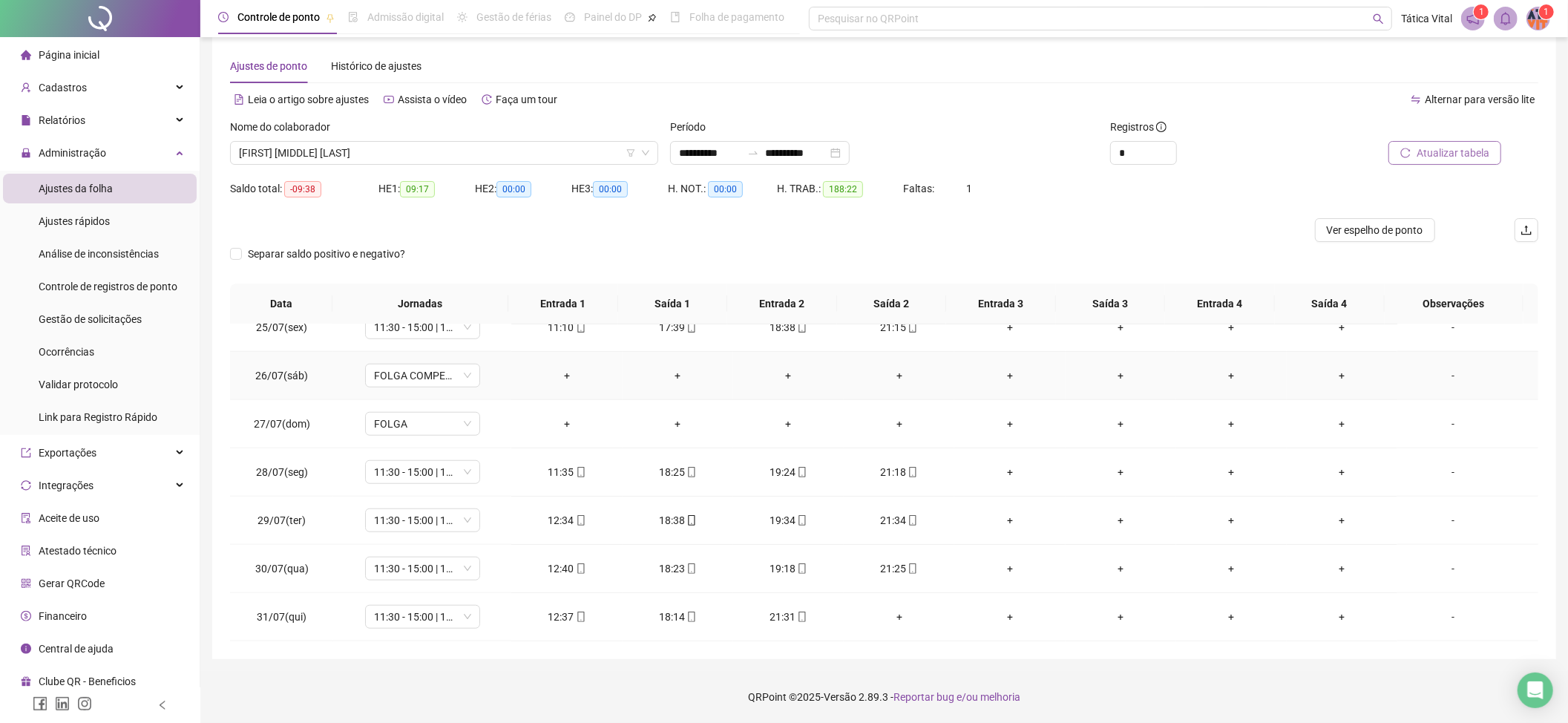 scroll, scrollTop: 1186, scrollLeft: 0, axis: vertical 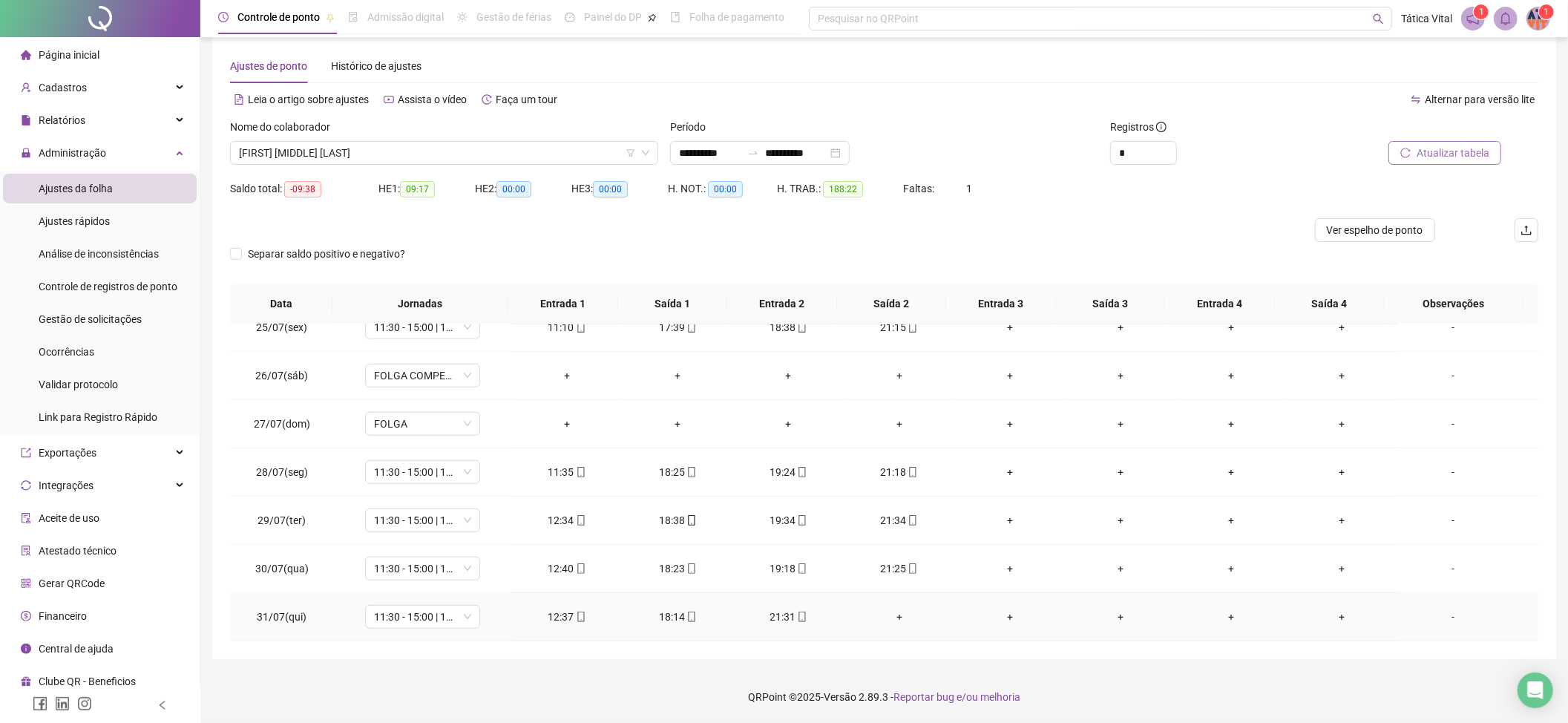 click on "+" at bounding box center (899, 617) 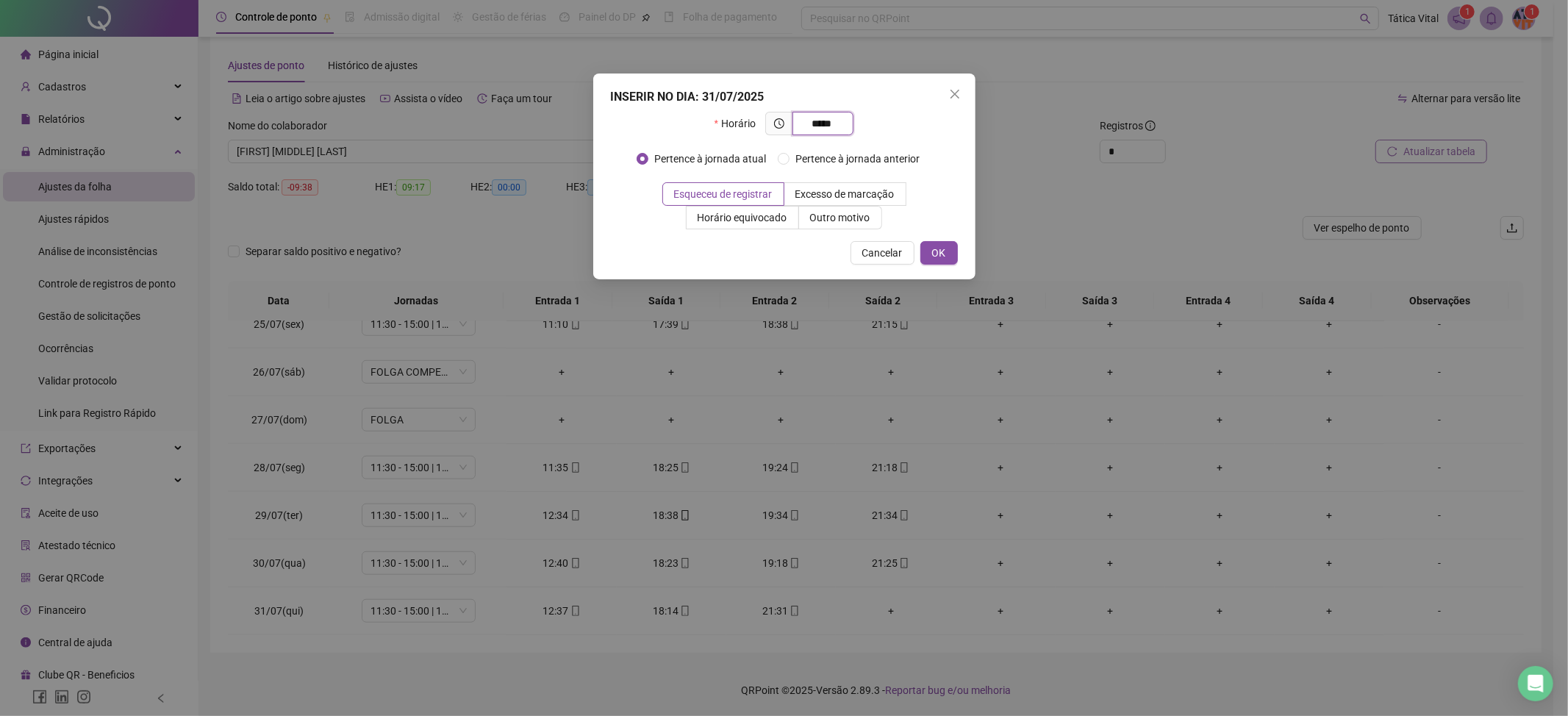 type on "*****" 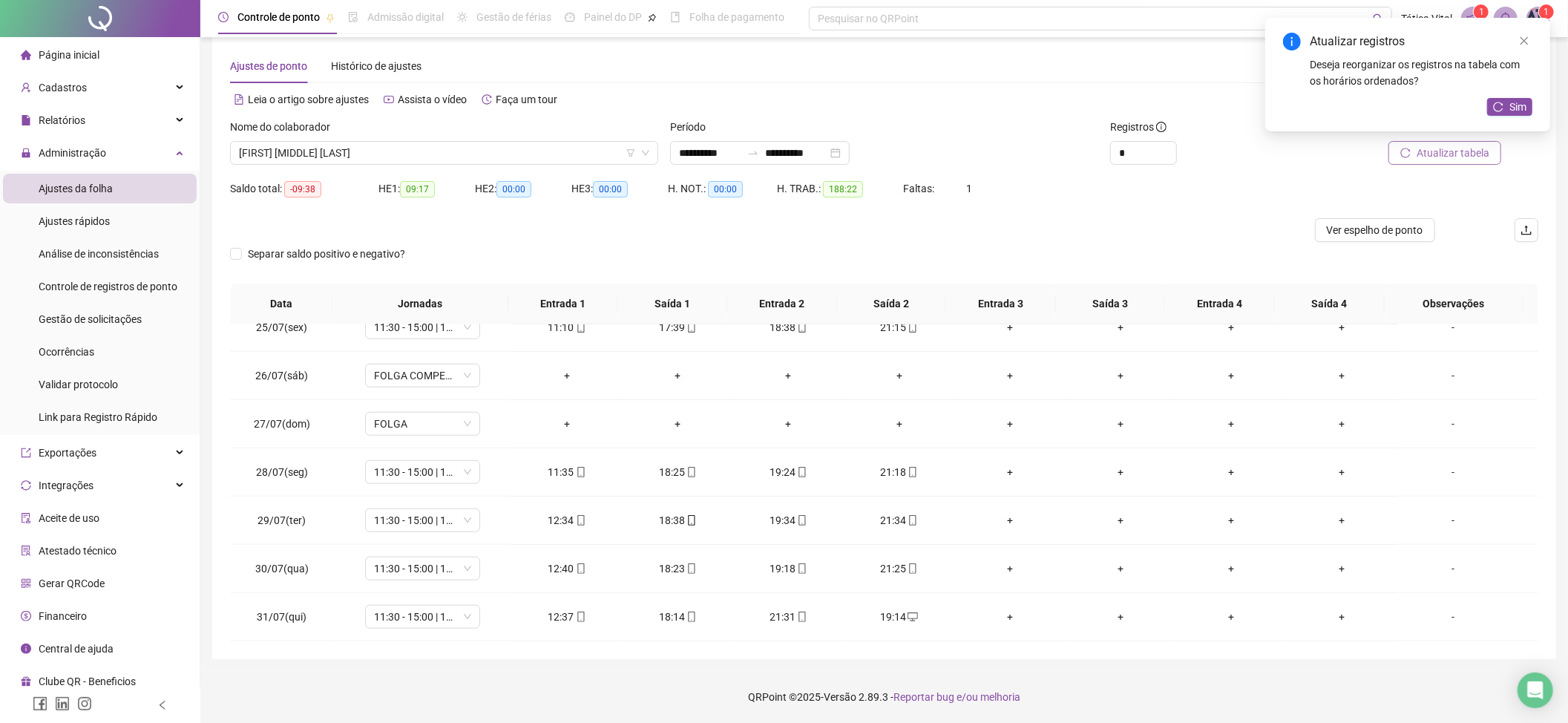 click on "Atualizar tabela" at bounding box center (1453, 153) 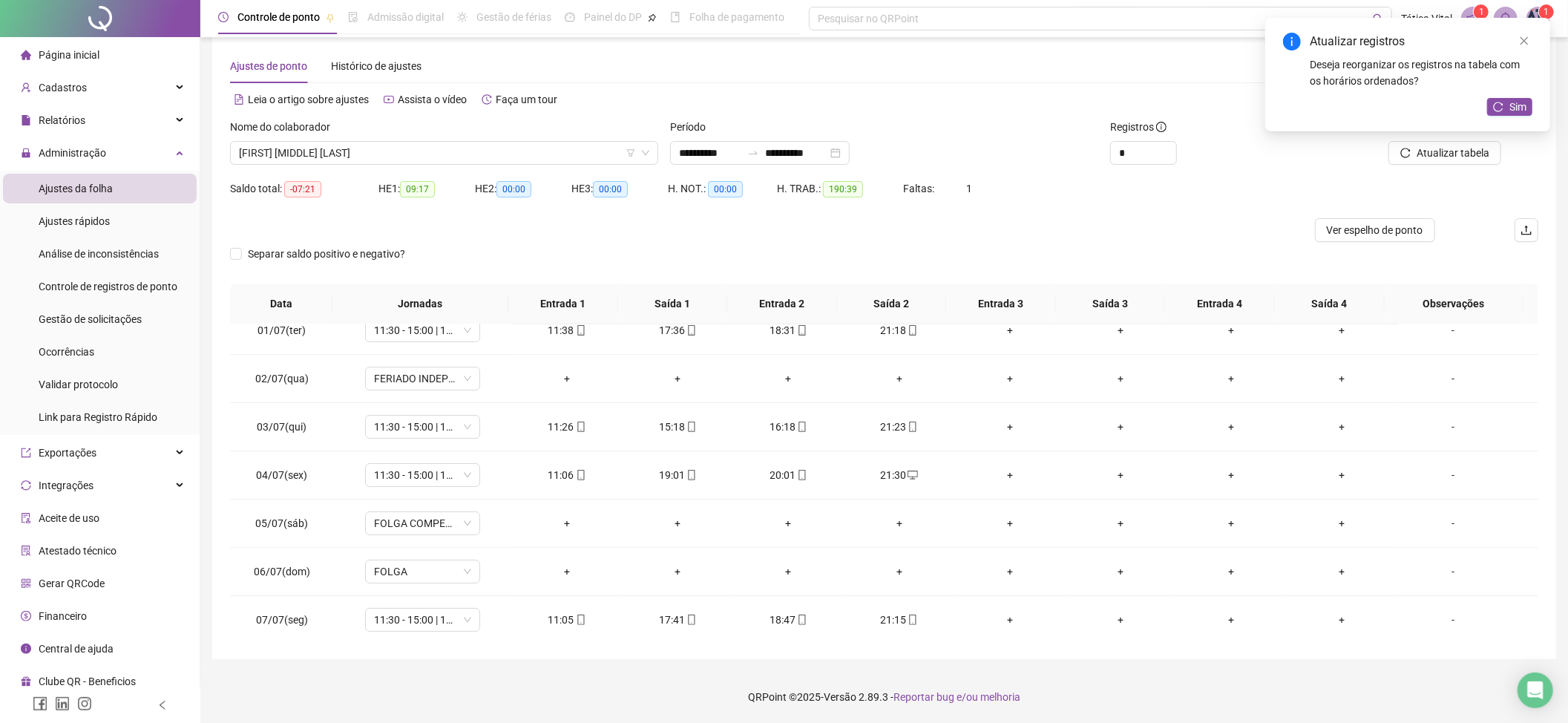 scroll, scrollTop: 0, scrollLeft: 0, axis: both 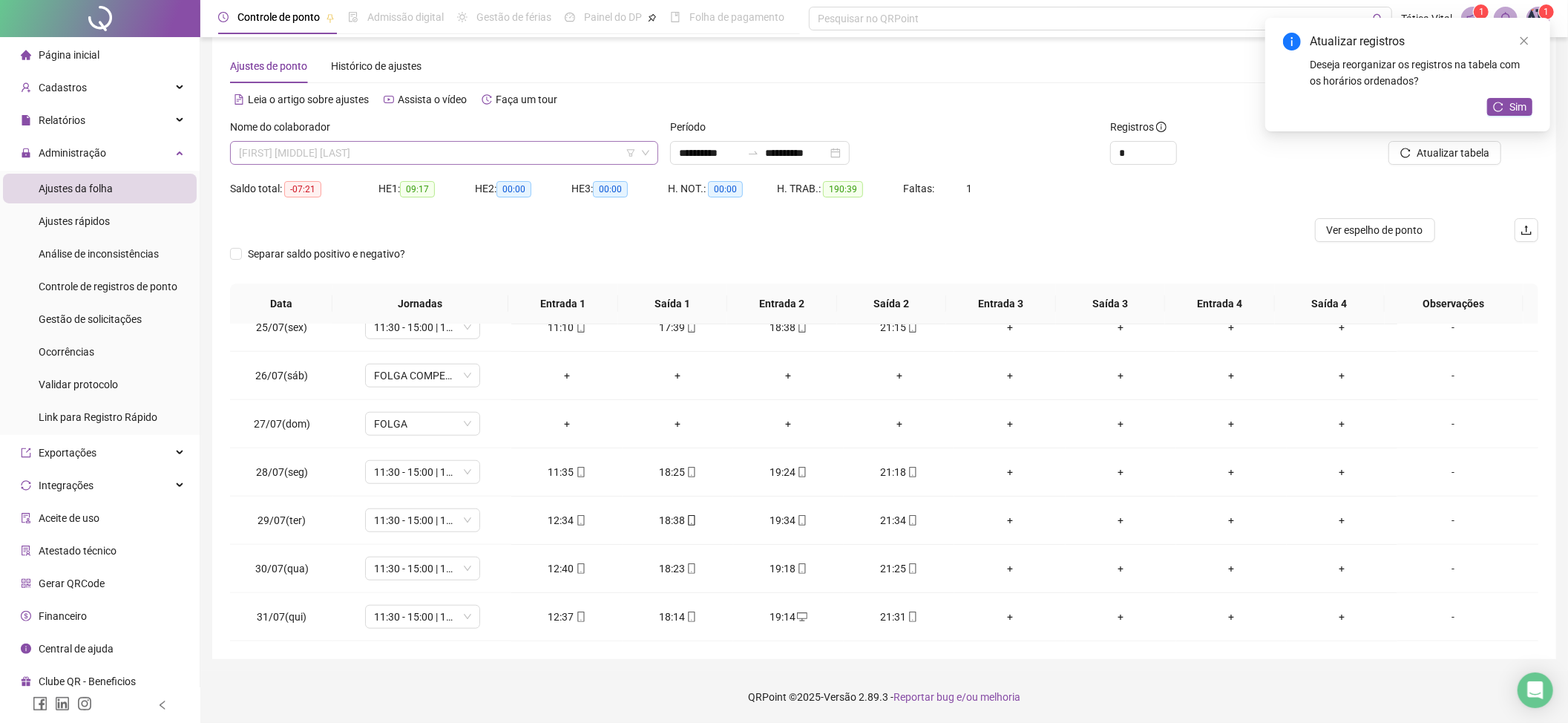 click on "[FIRST] [MIDDLE] [LAST]" at bounding box center (444, 153) 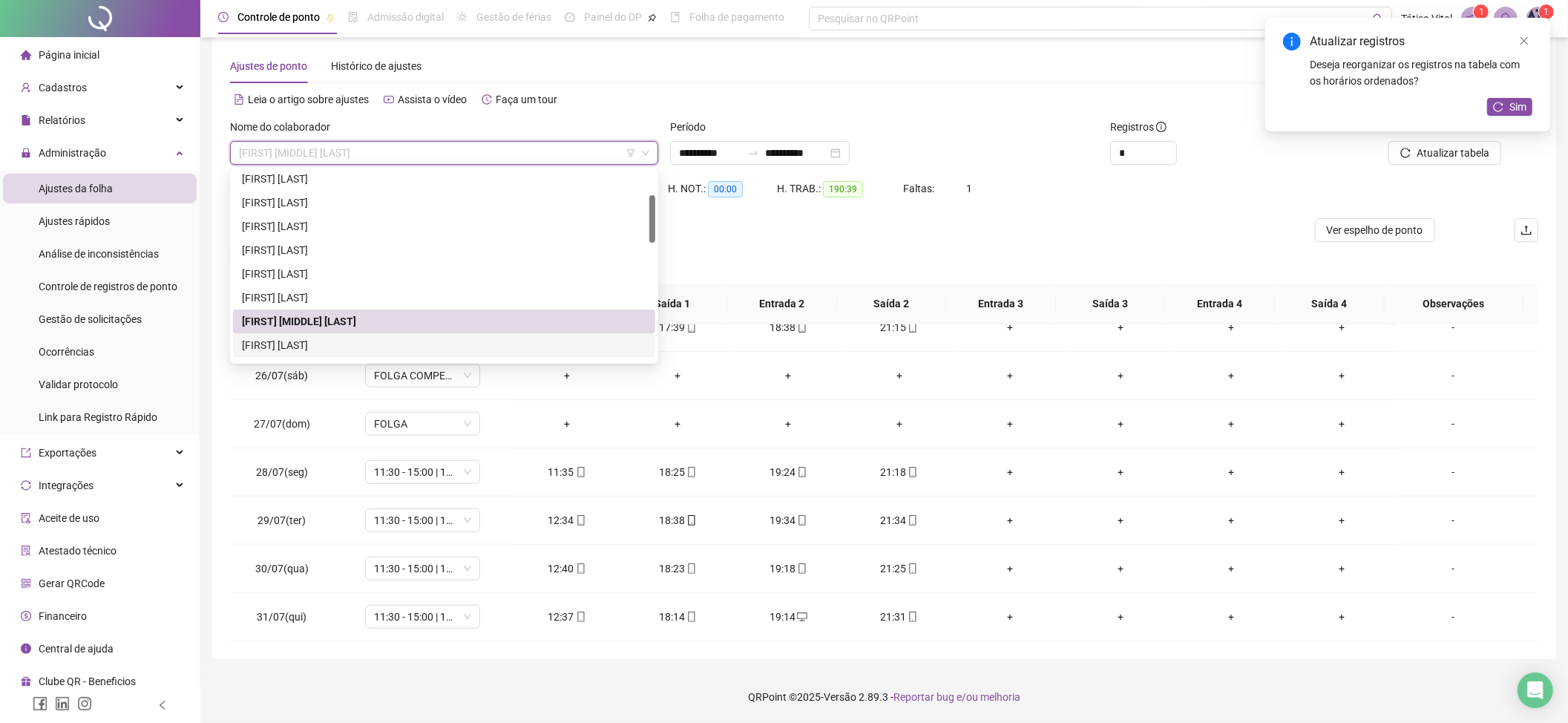 click on "[FIRST] [LAST]" at bounding box center [444, 345] 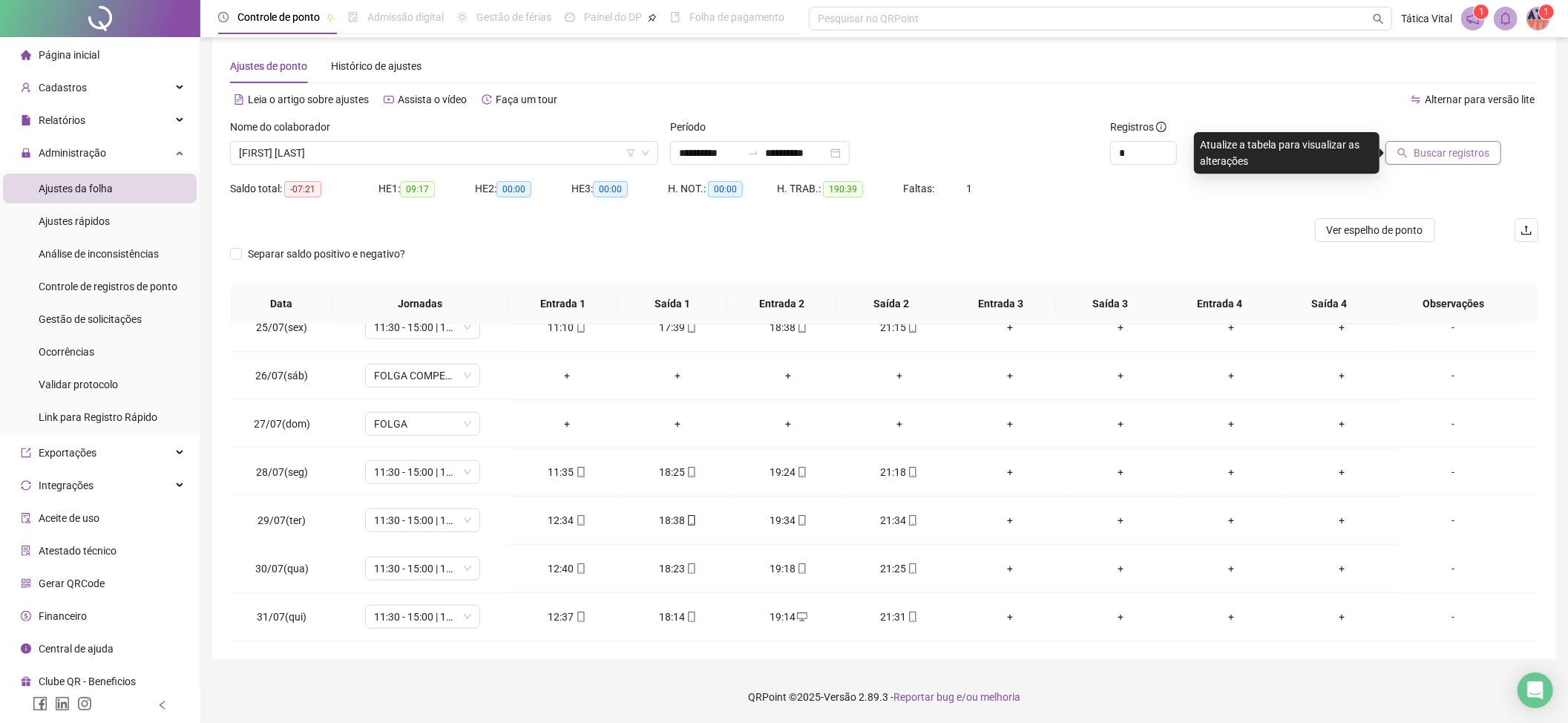 click on "Buscar registros" at bounding box center (1451, 153) 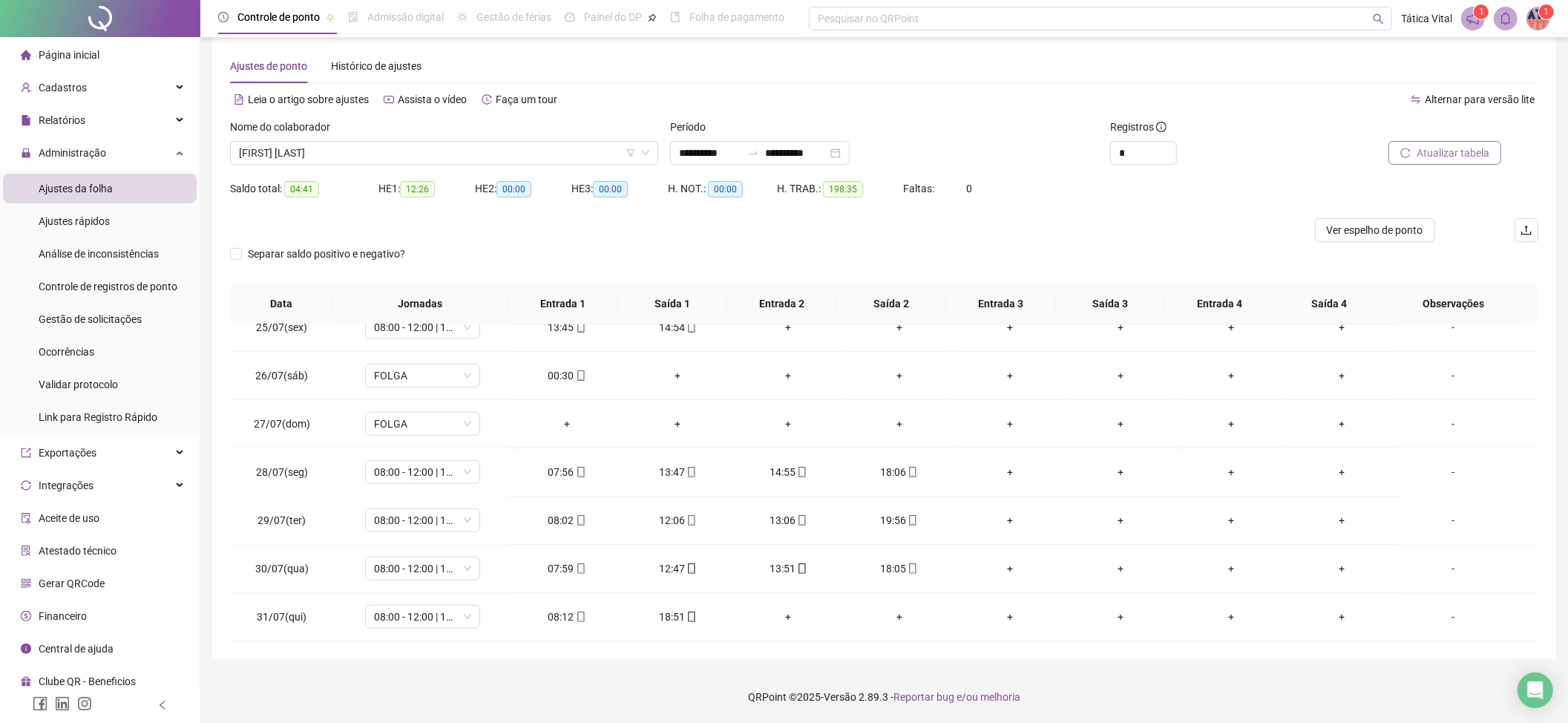 click on "Atualizar tabela" at bounding box center [1453, 153] 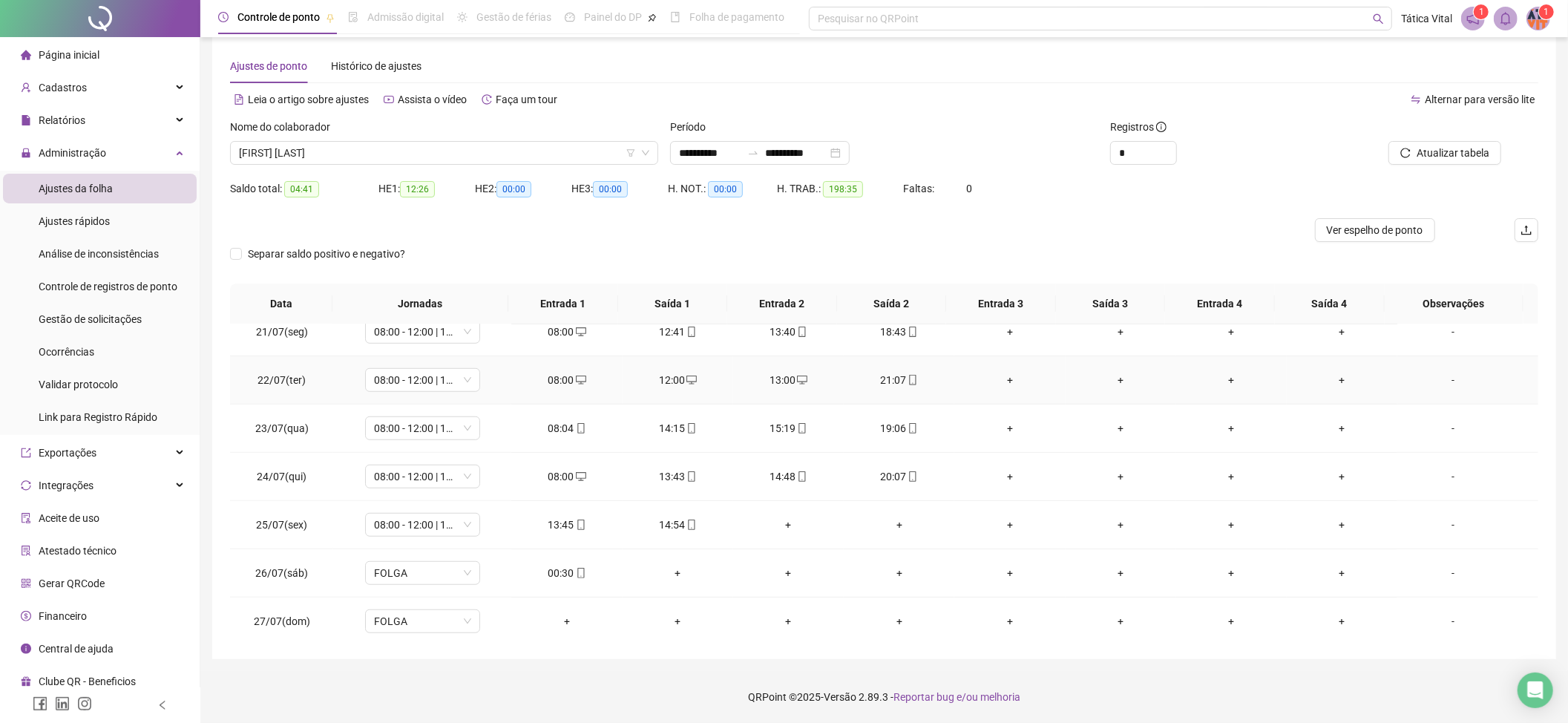 scroll, scrollTop: 989, scrollLeft: 0, axis: vertical 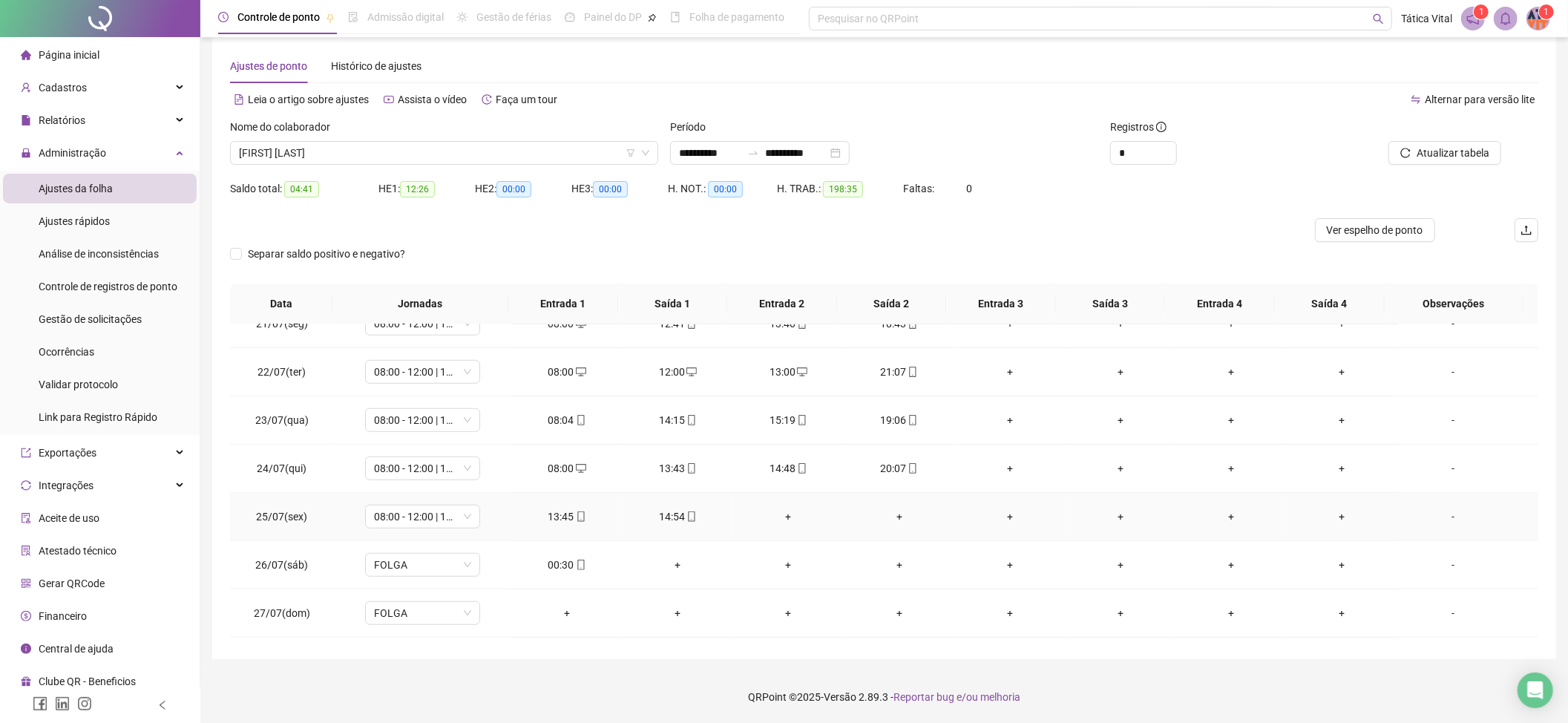 click on "+" at bounding box center [788, 517] 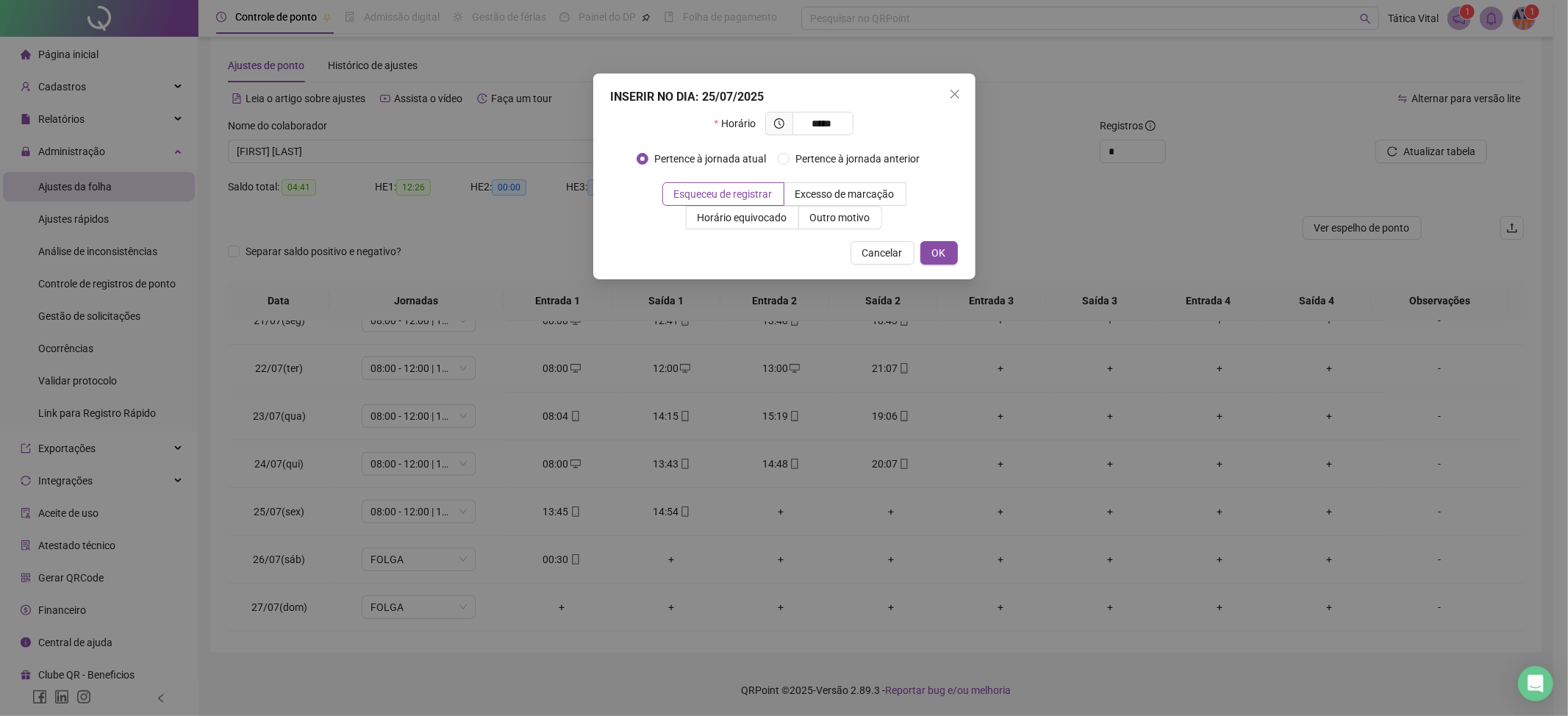 type on "*****" 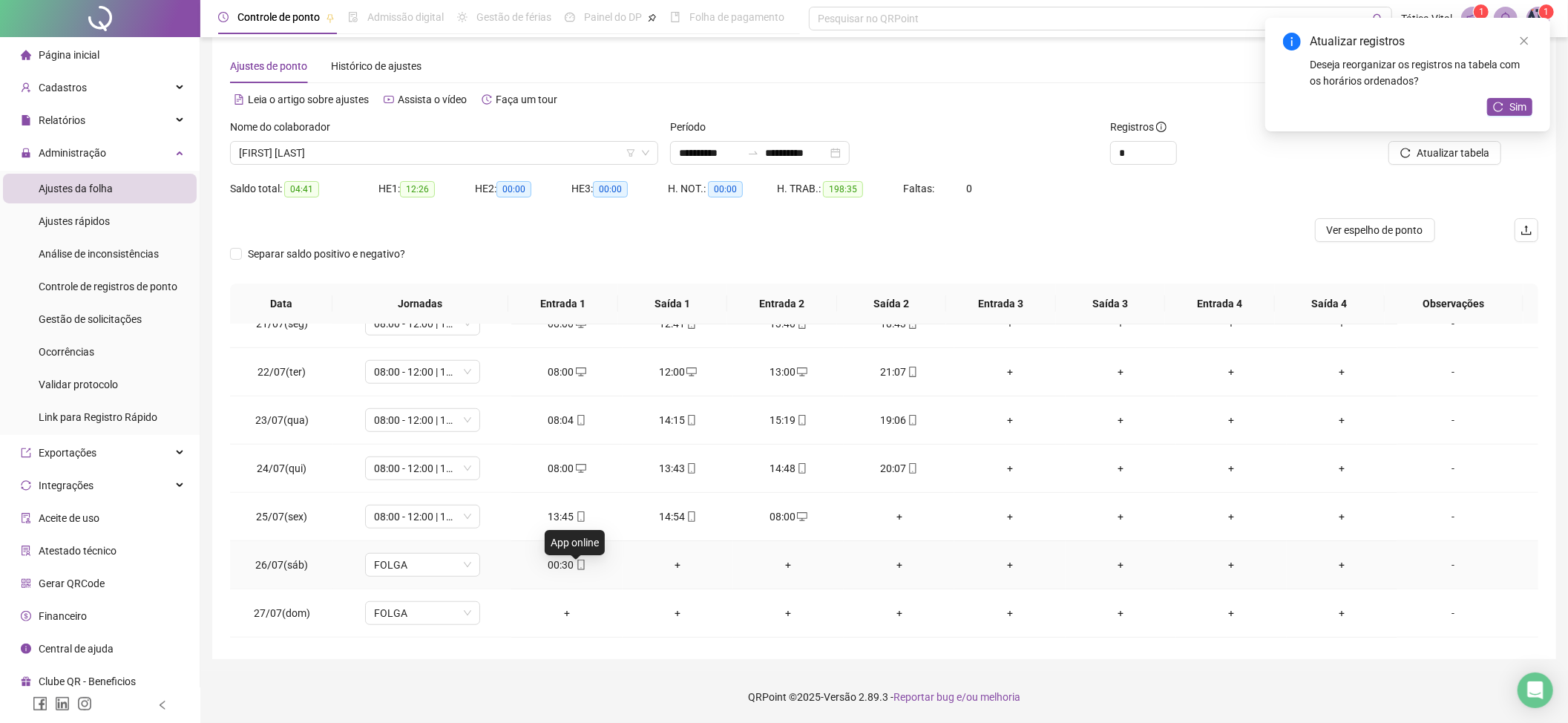 click 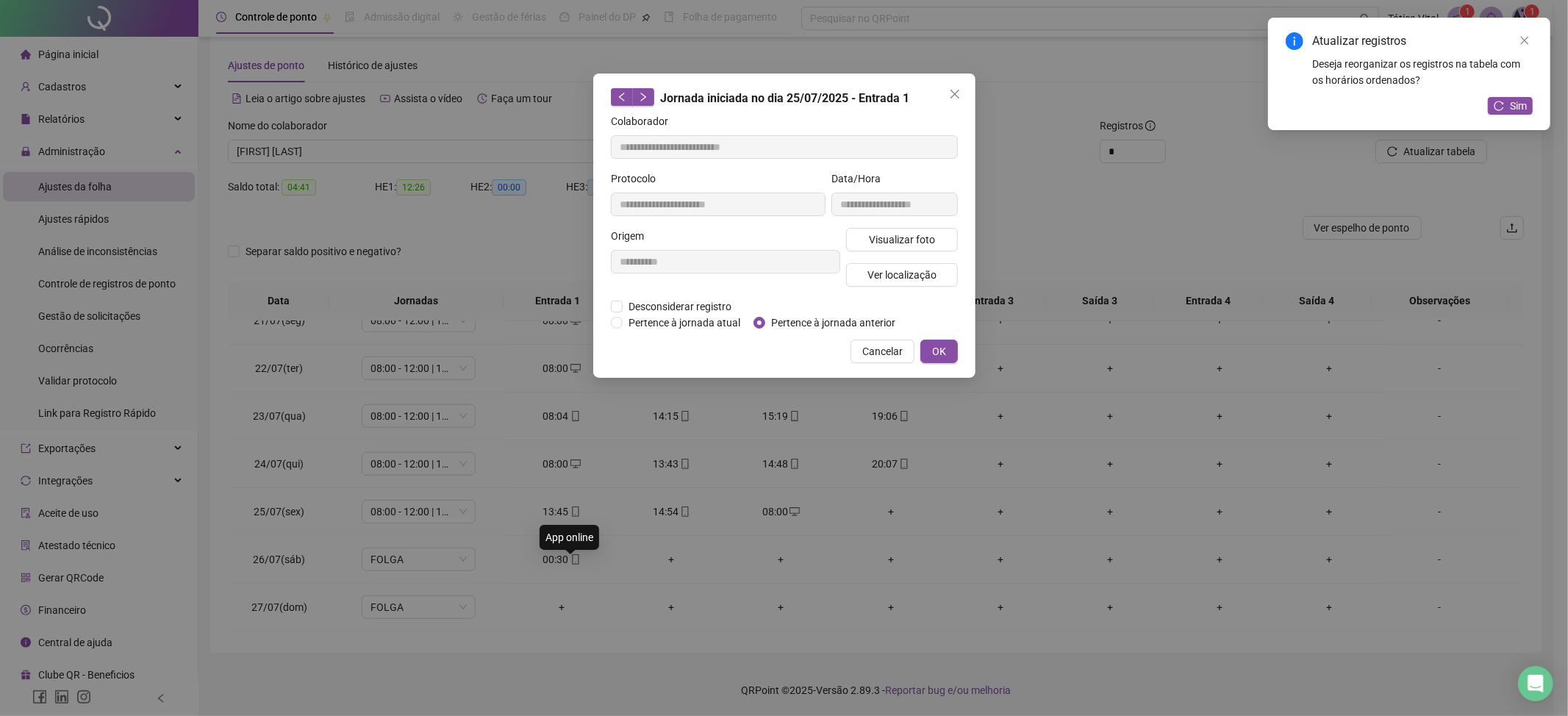 type on "**********" 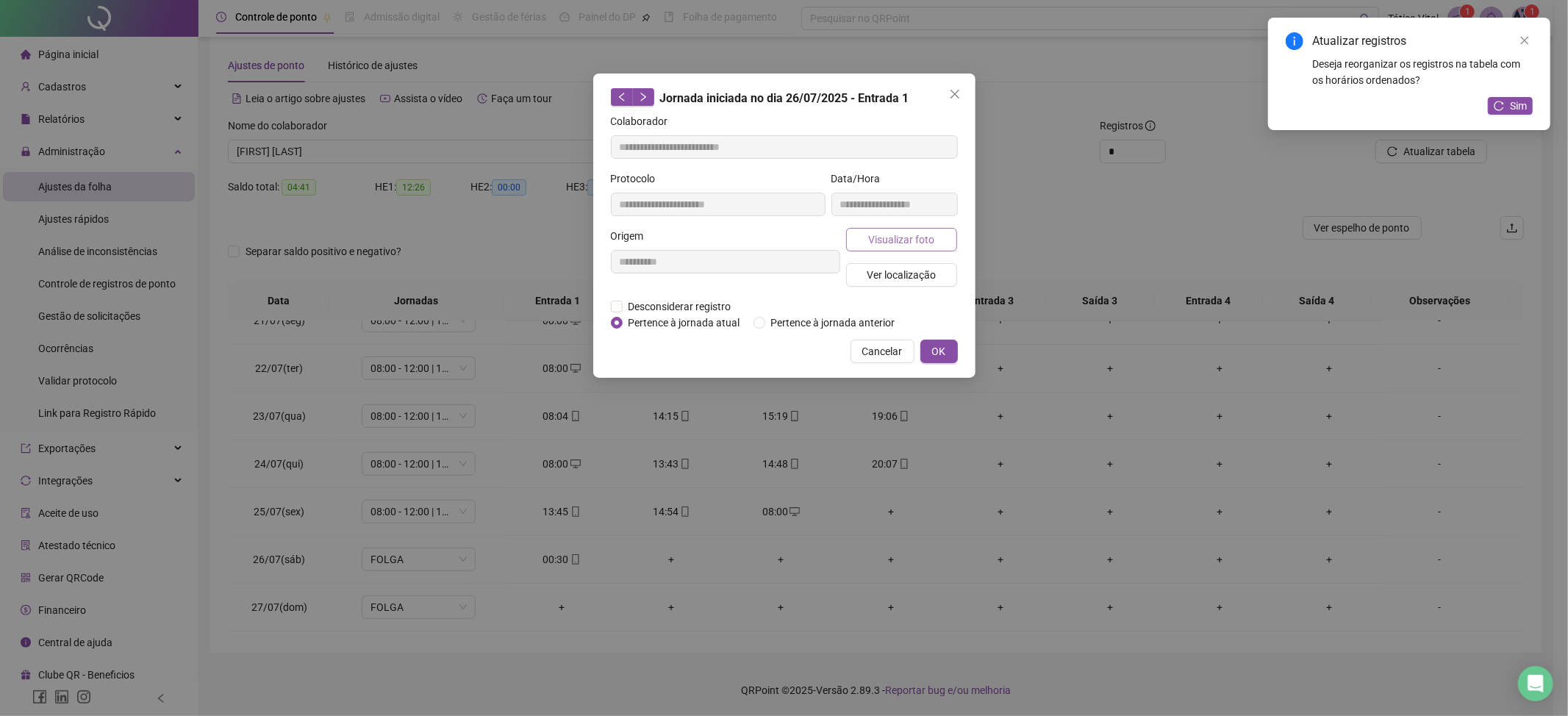 click on "Visualizar foto" at bounding box center [901, 240] 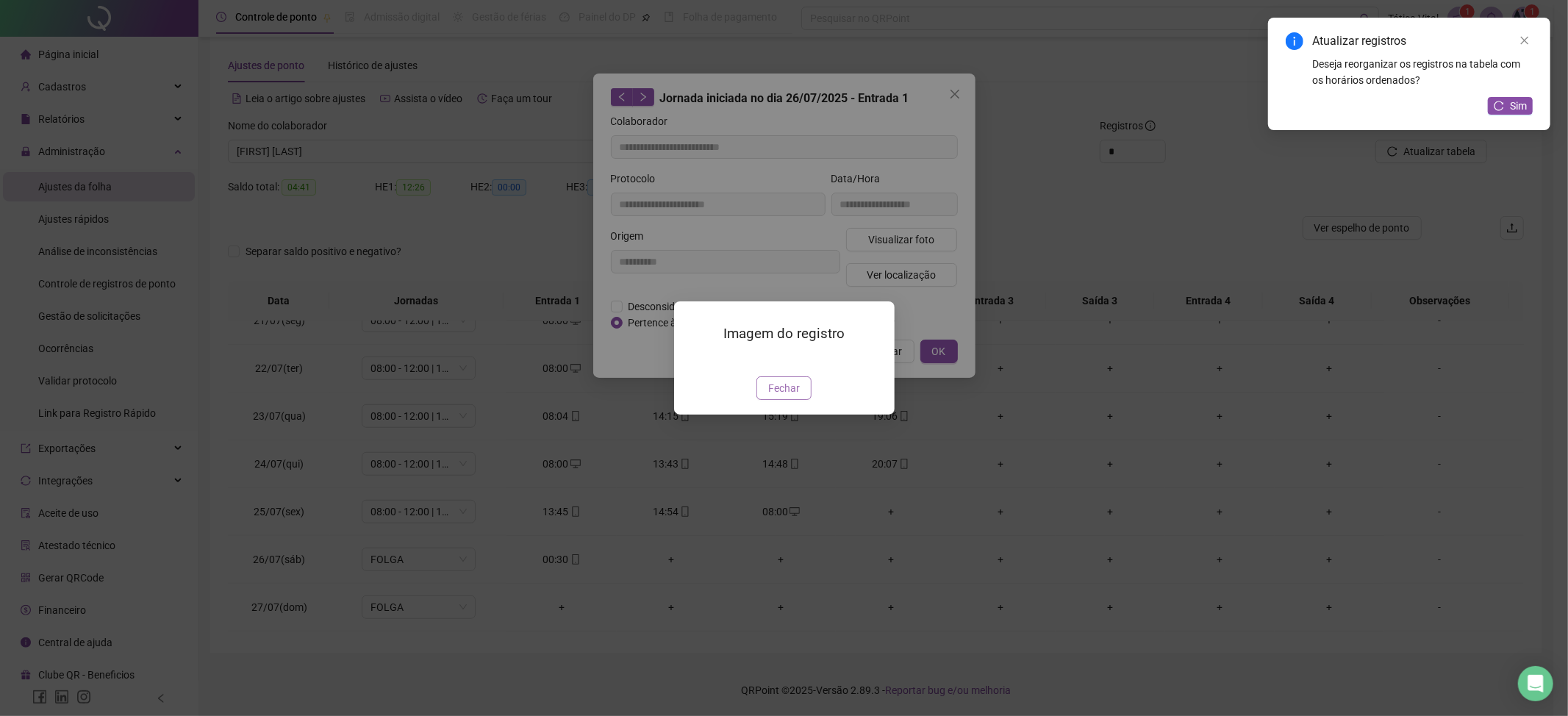 click on "Fechar" at bounding box center (784, 388) 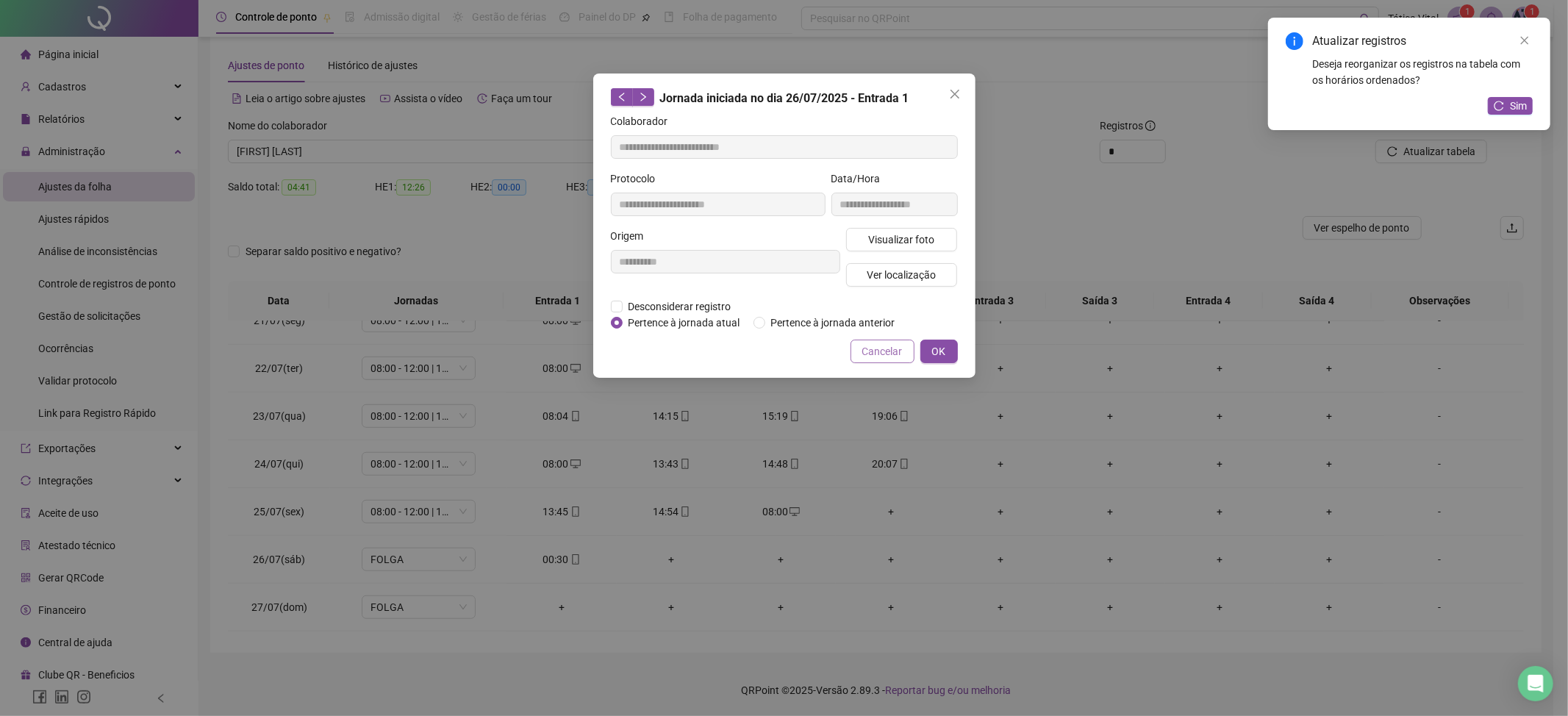 click on "Cancelar" at bounding box center [882, 351] 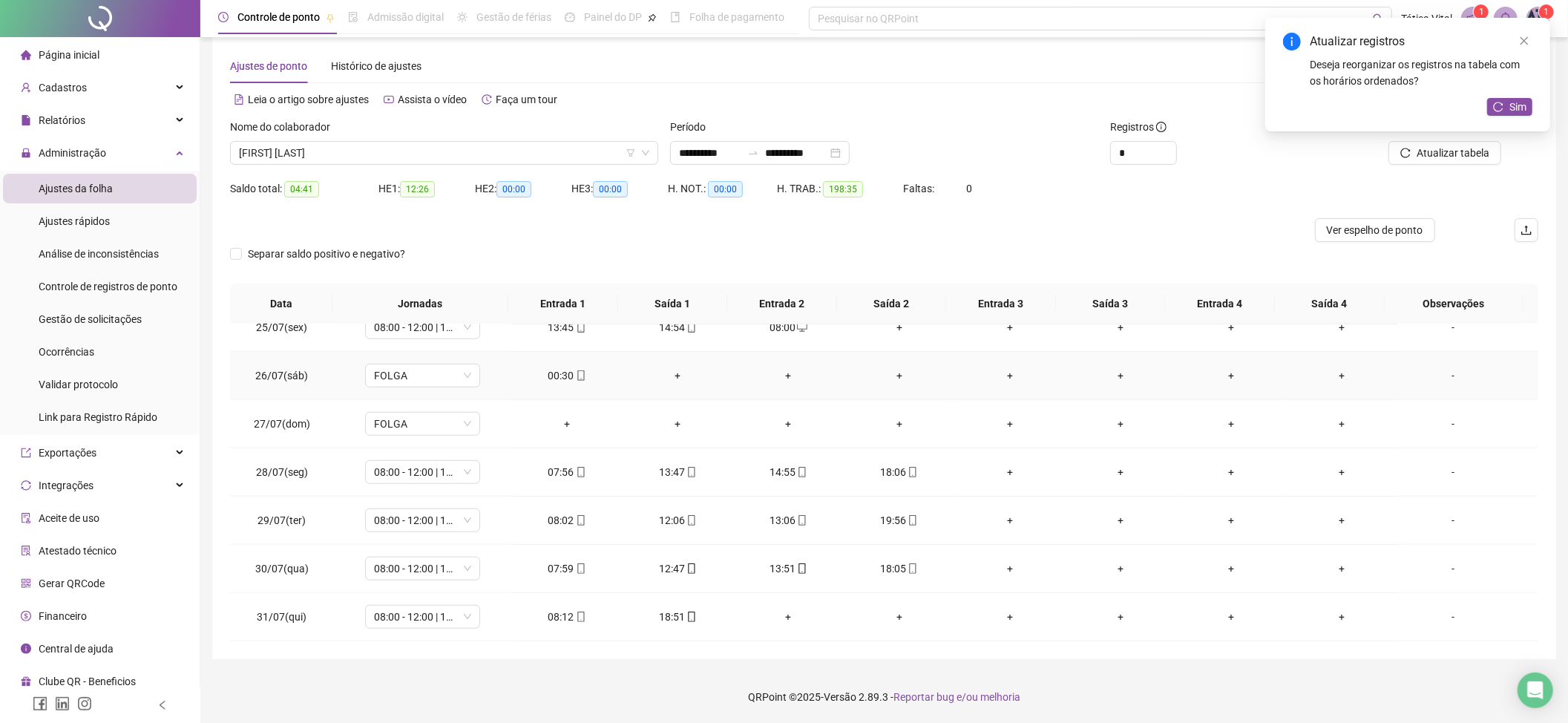 scroll, scrollTop: 1186, scrollLeft: 0, axis: vertical 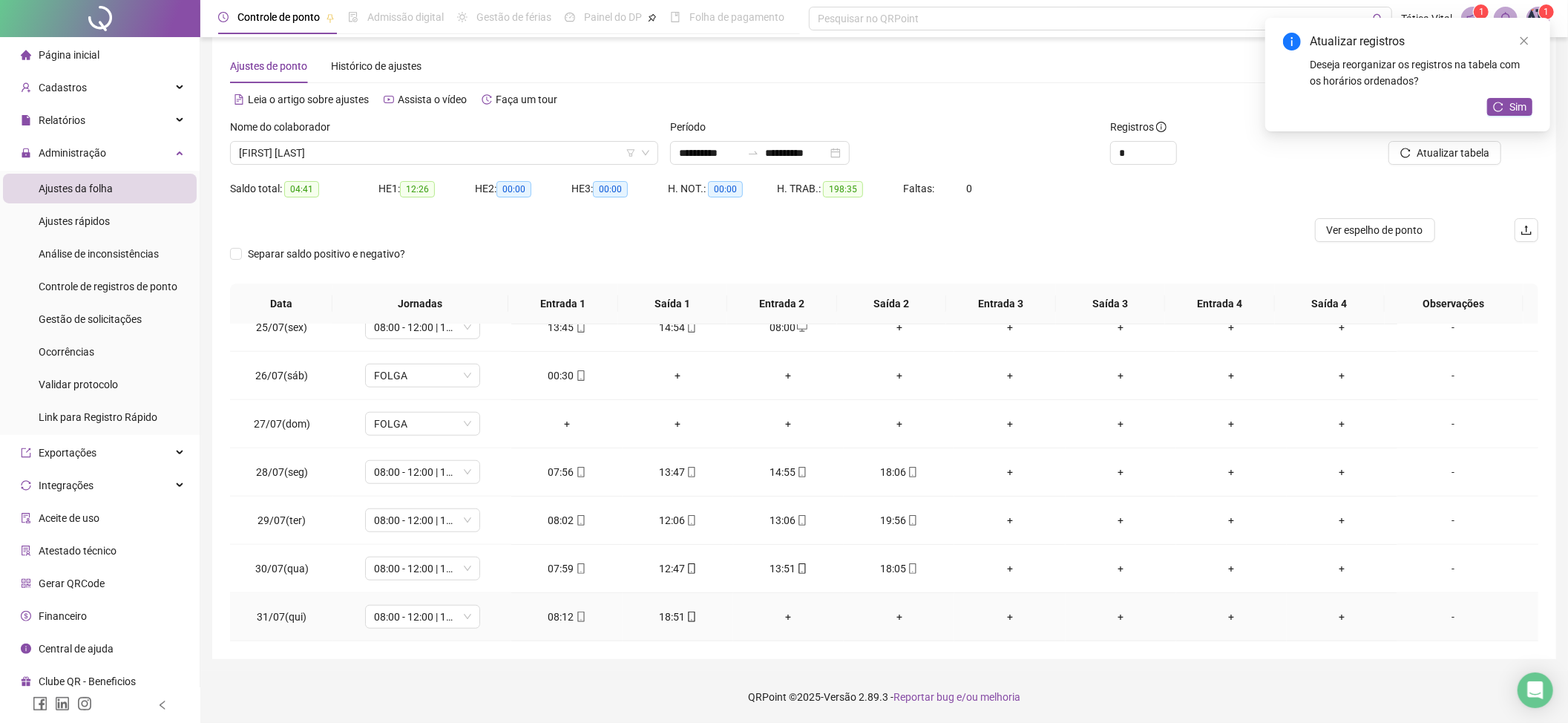 click on "+" at bounding box center (788, 617) 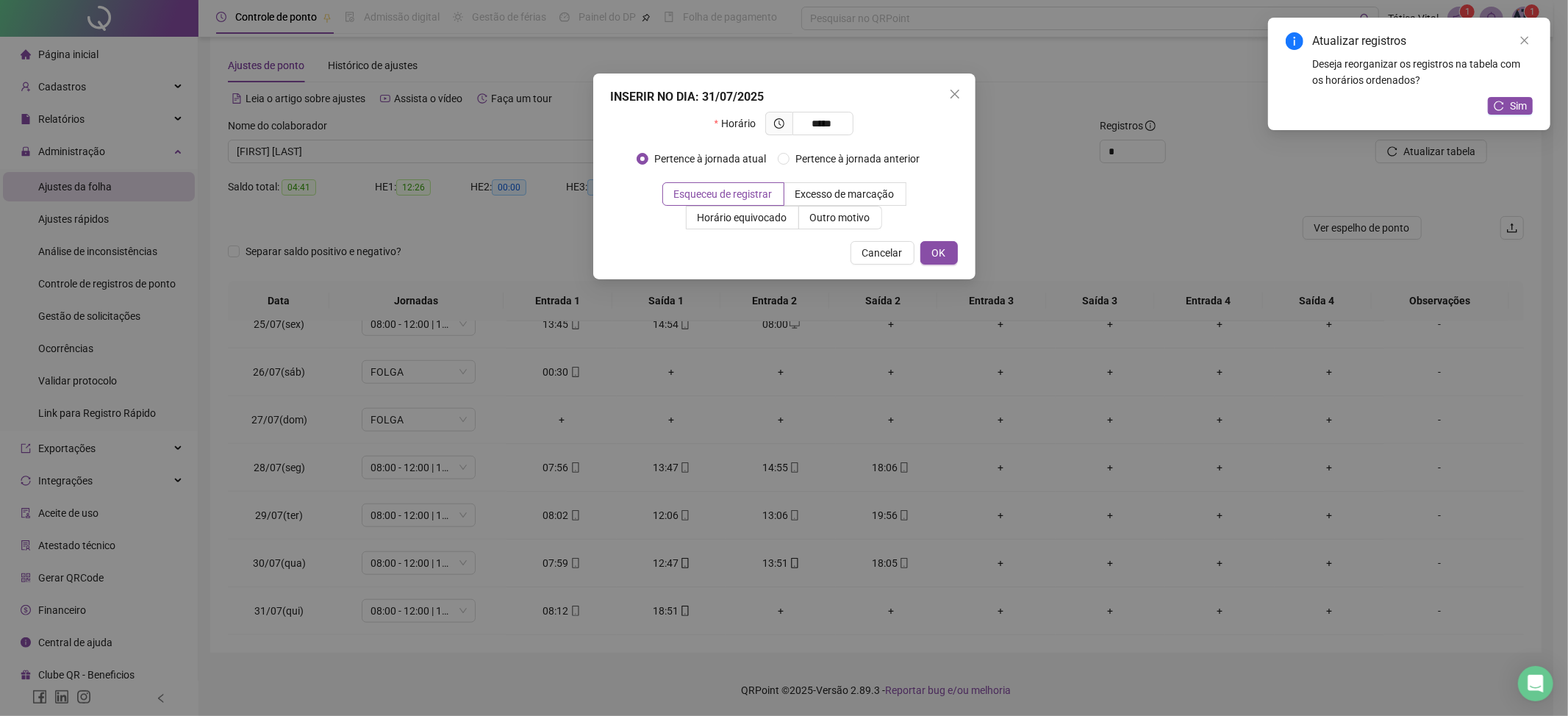 type on "*****" 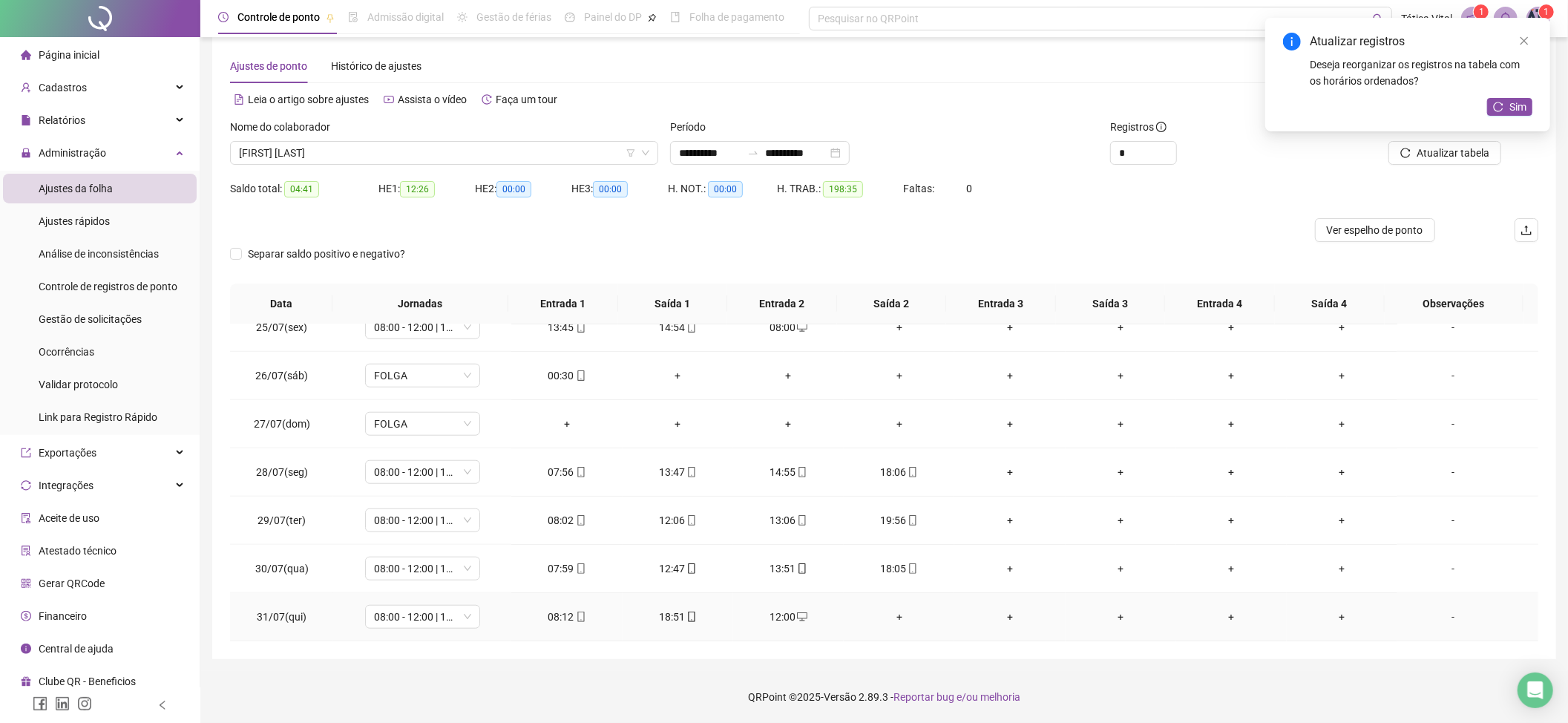 click on "+" at bounding box center (899, 617) 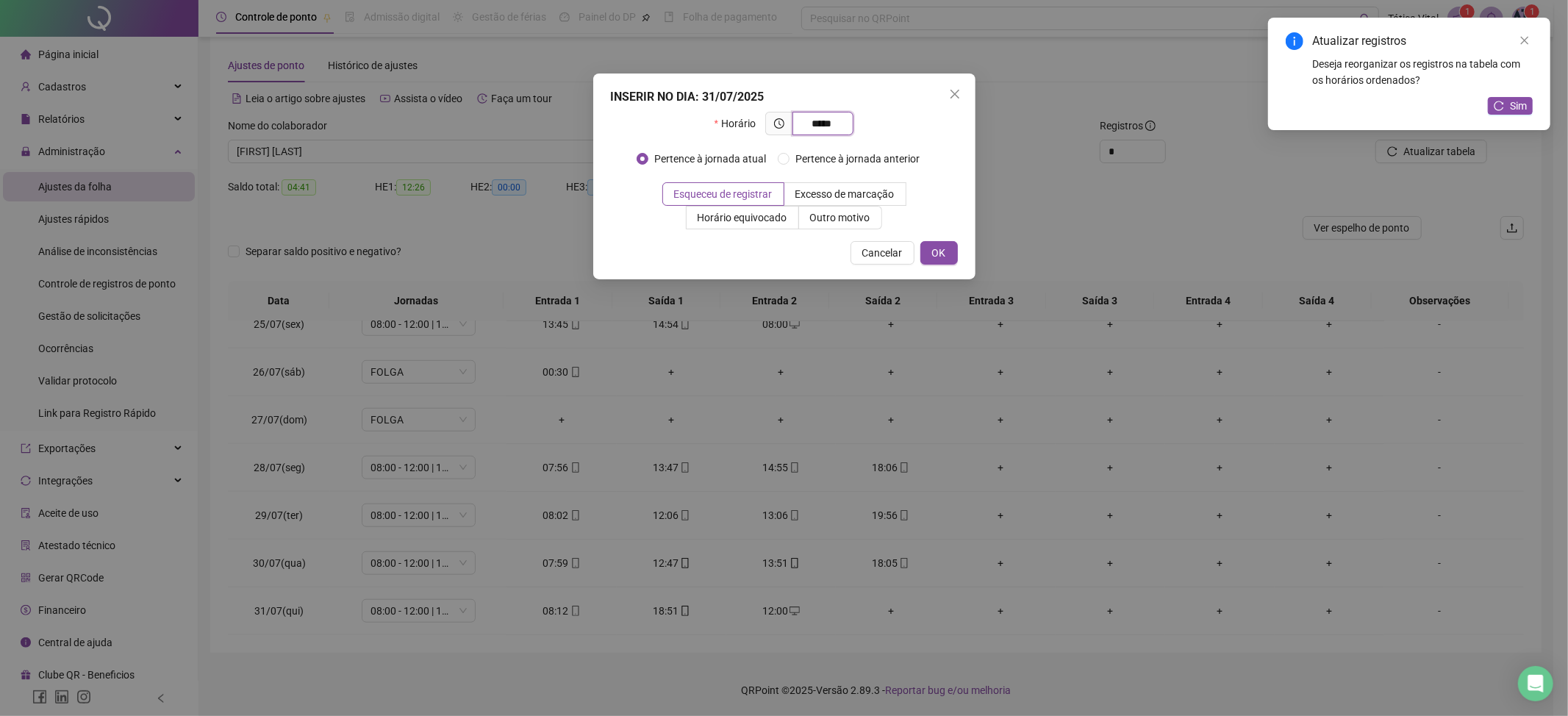 type on "*****" 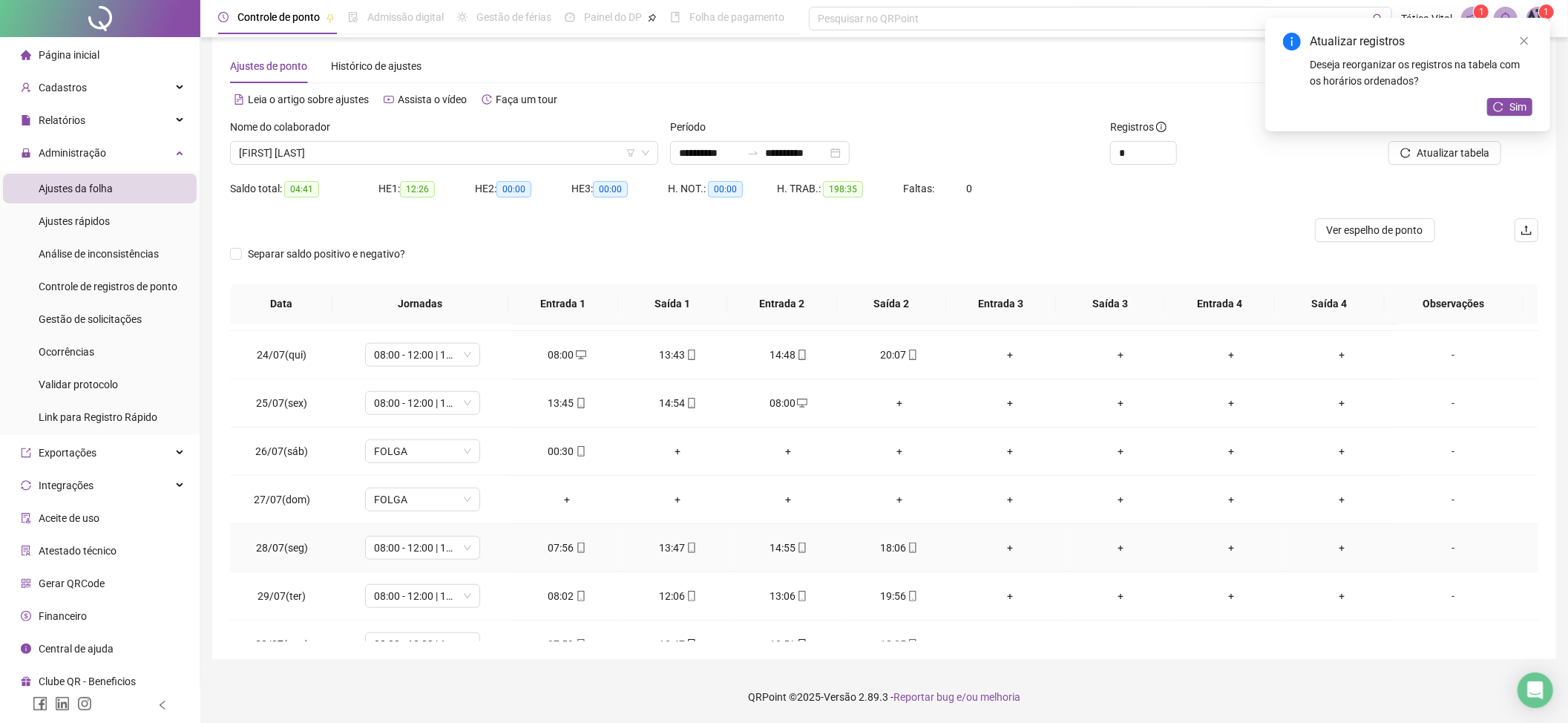 scroll, scrollTop: 1087, scrollLeft: 0, axis: vertical 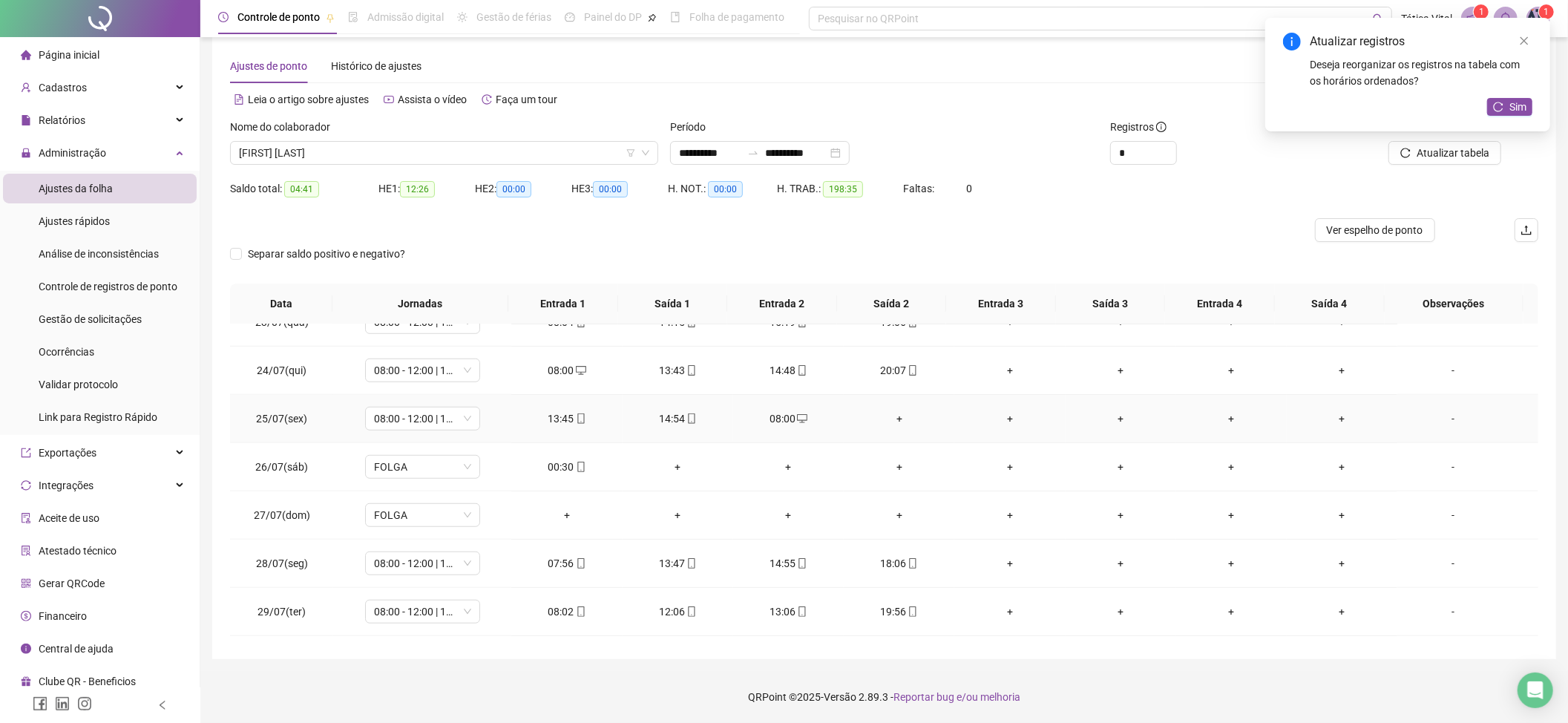 click 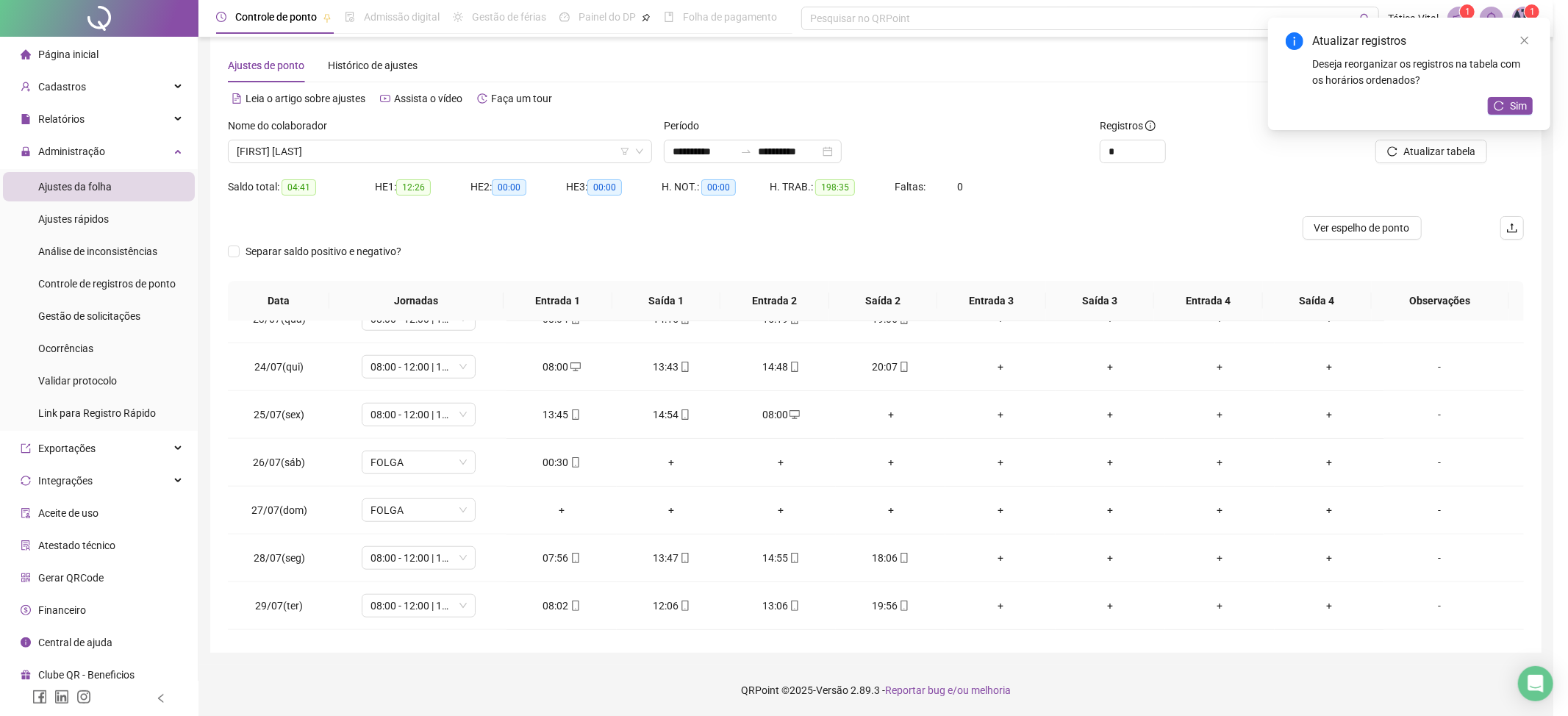 type on "**********" 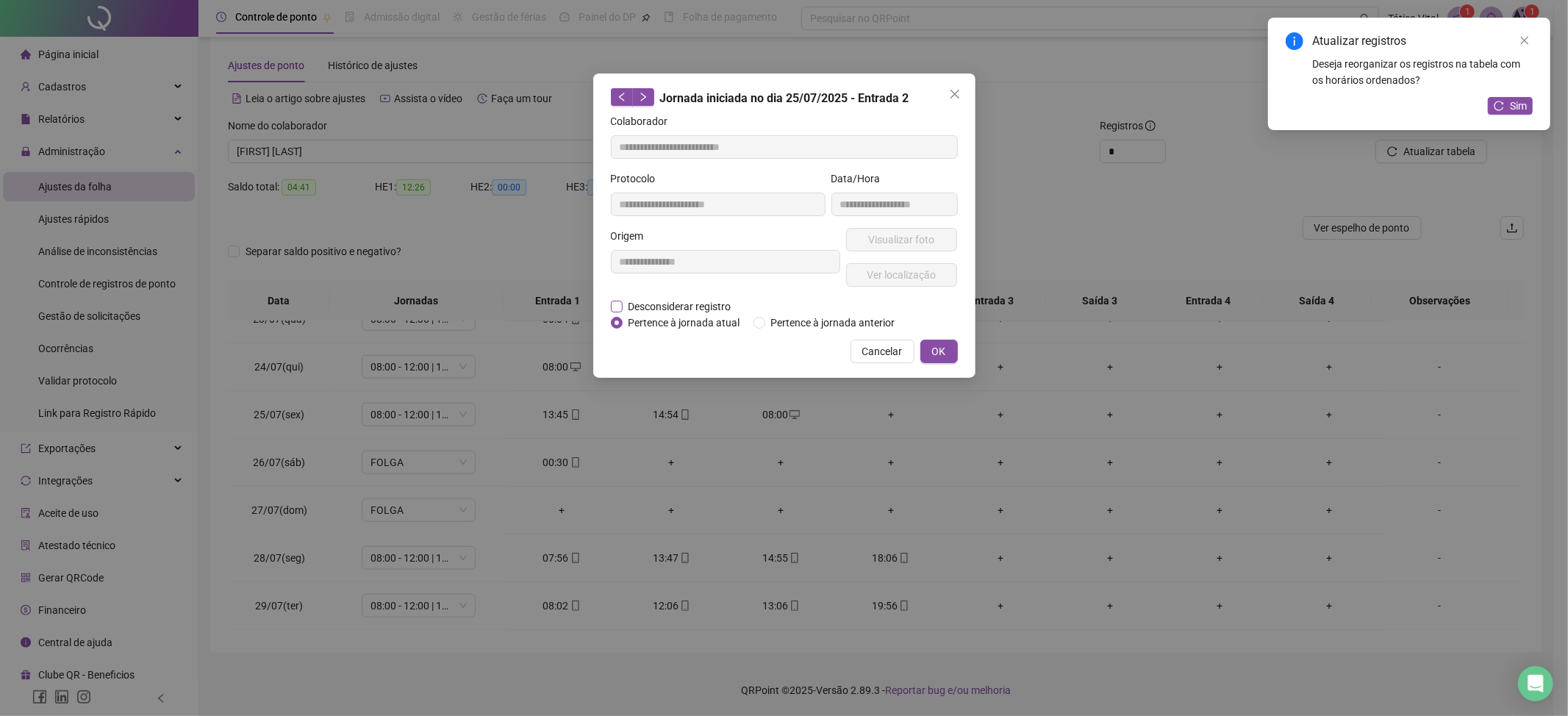 click on "Desconsiderar registro" at bounding box center (680, 307) 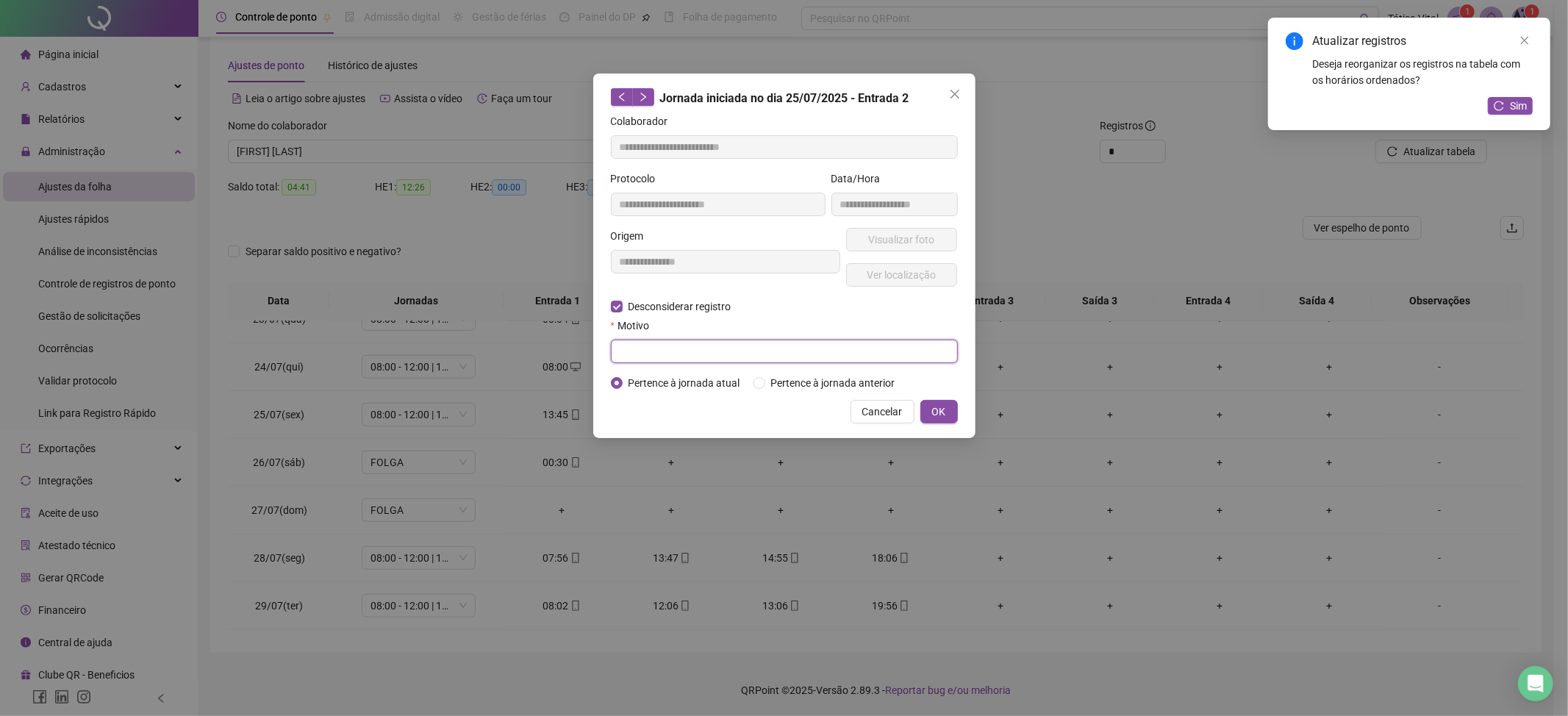 click at bounding box center (784, 351) 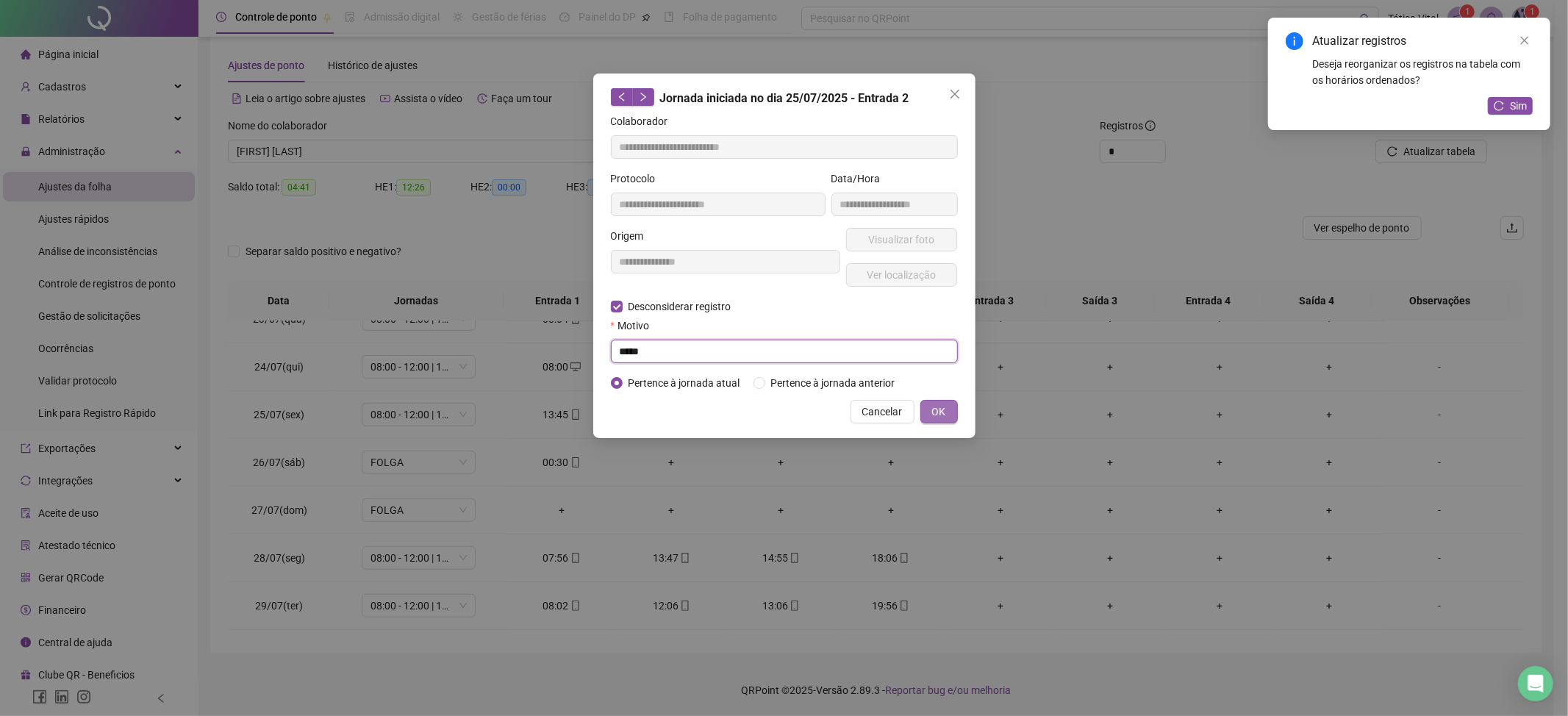 type on "*****" 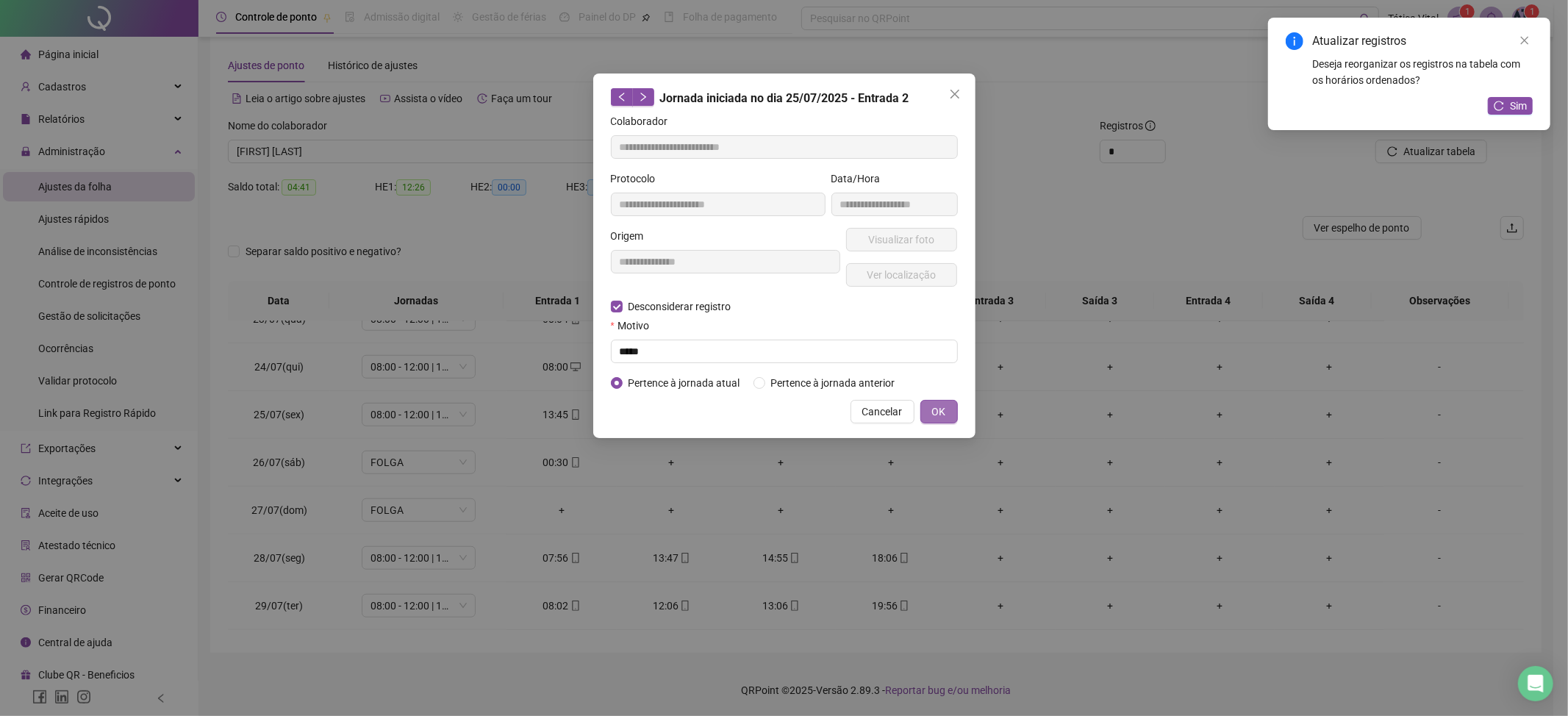 click on "OK" at bounding box center [939, 412] 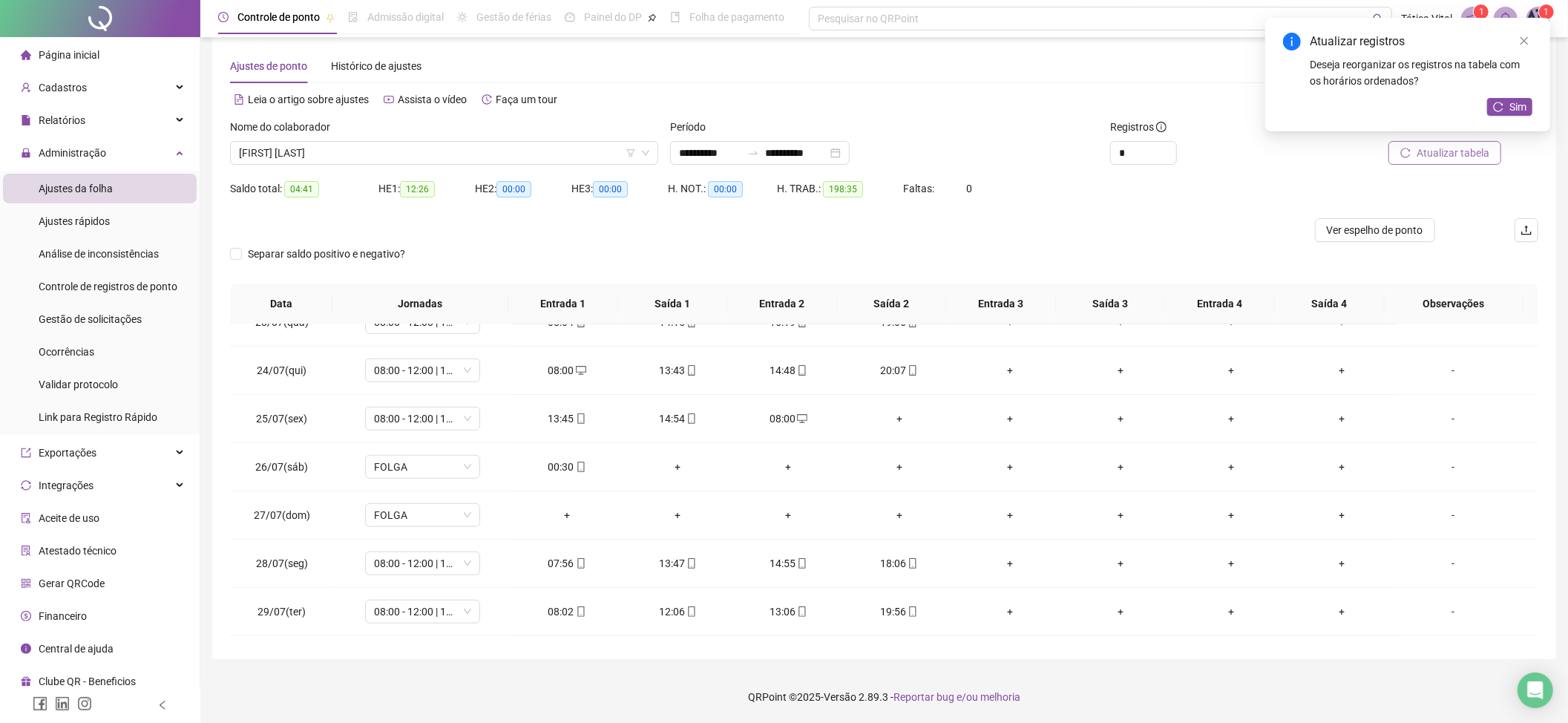 click on "Atualizar tabela" at bounding box center (1445, 153) 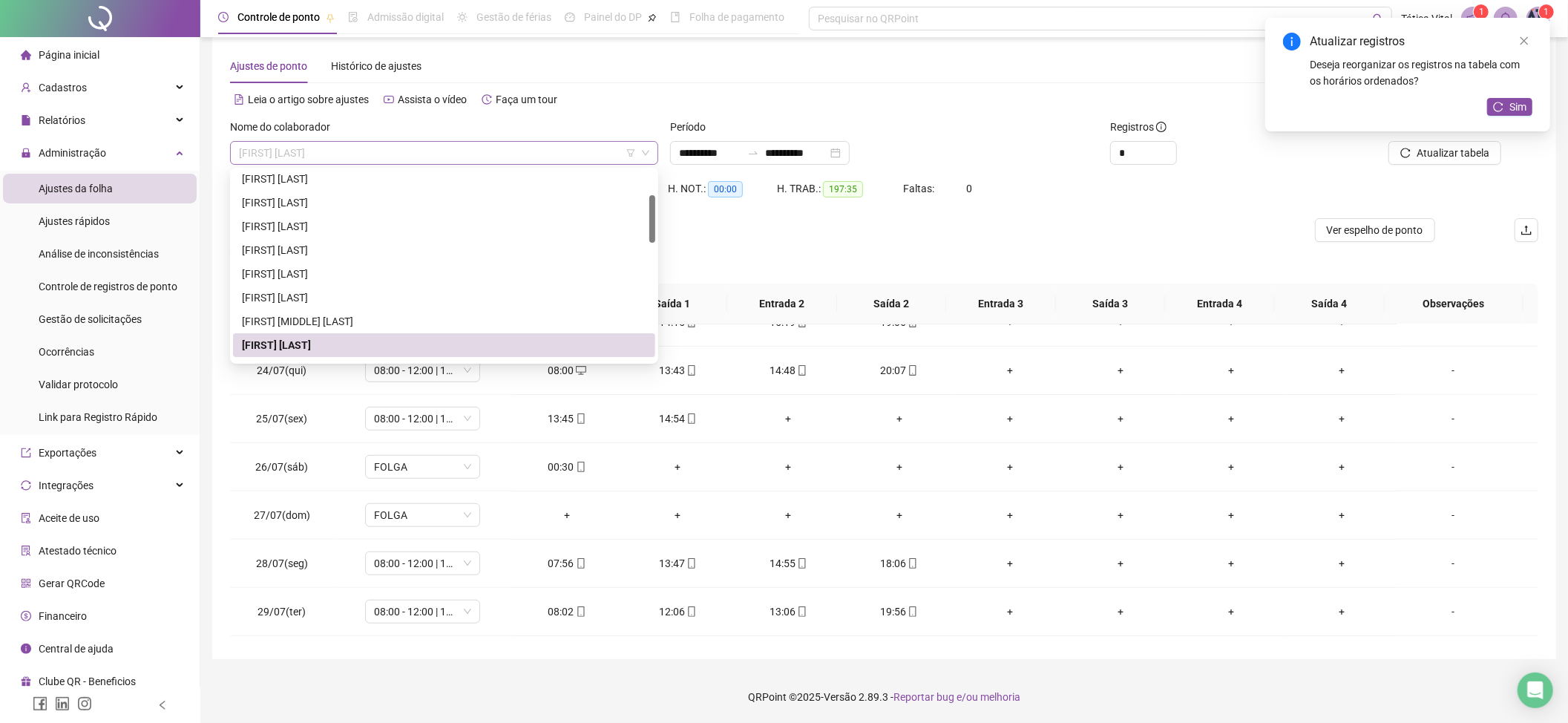 click on "[FIRST] [LAST]" at bounding box center [444, 153] 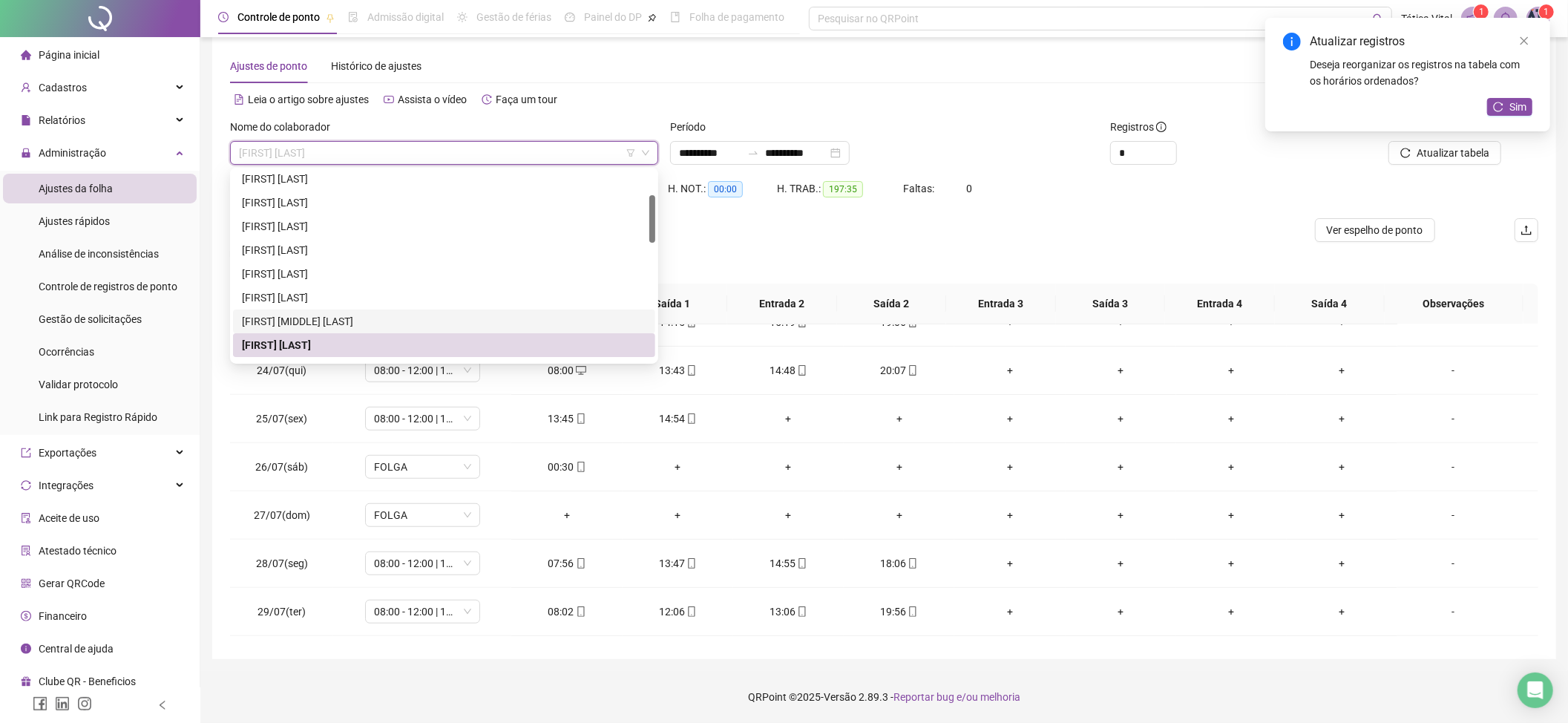 scroll, scrollTop: 197, scrollLeft: 0, axis: vertical 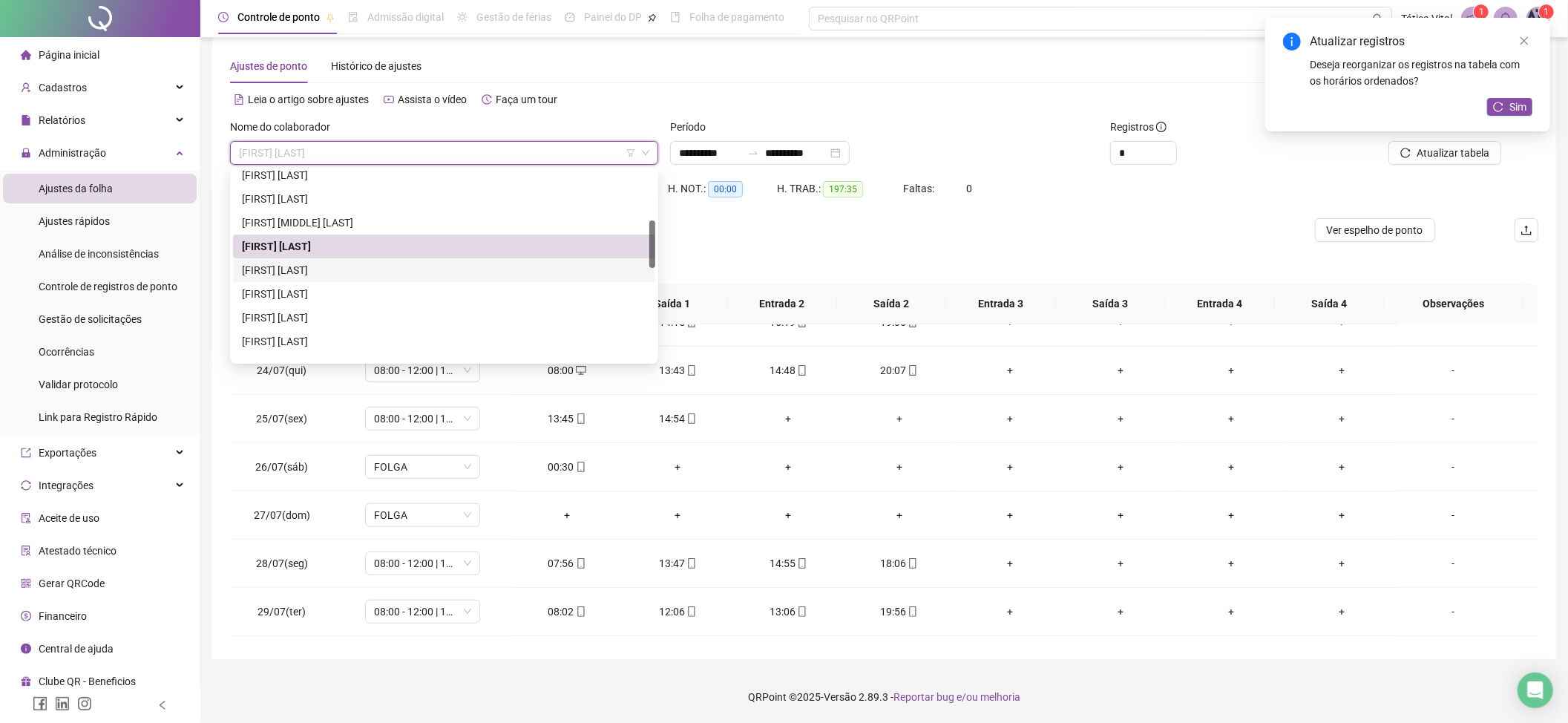 click on "[FIRST] [LAST]" at bounding box center [444, 270] 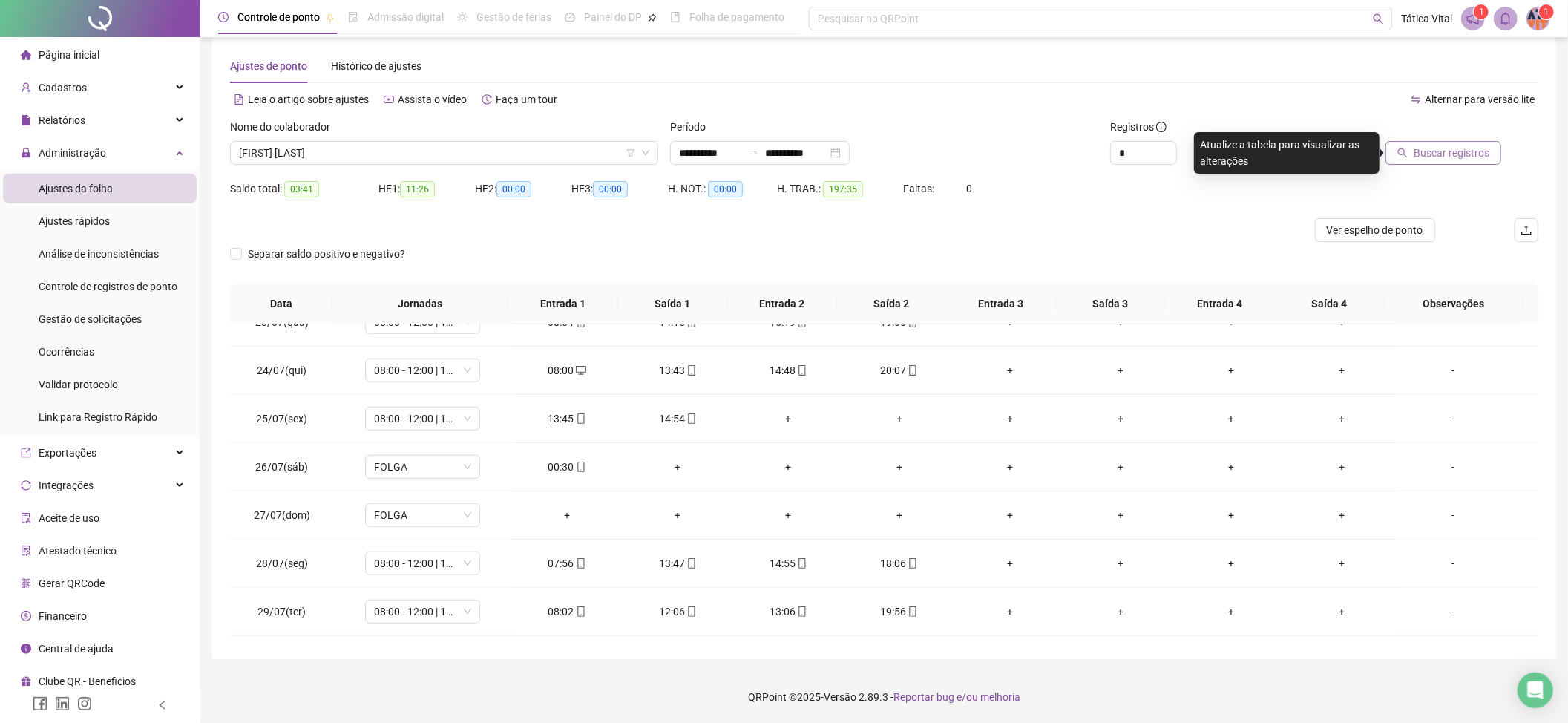 click on "Buscar registros" at bounding box center (1451, 153) 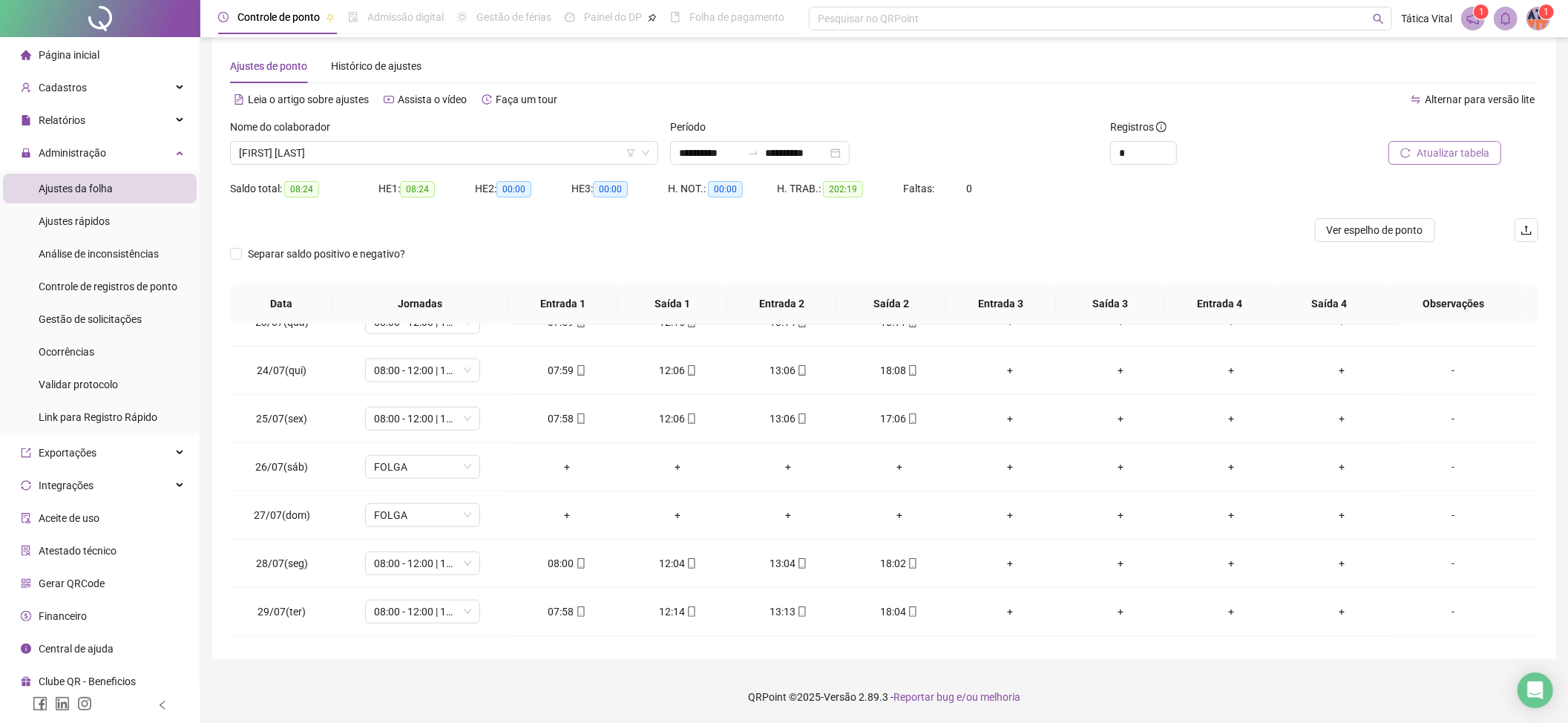 click on "Atualizar tabela" at bounding box center [1445, 153] 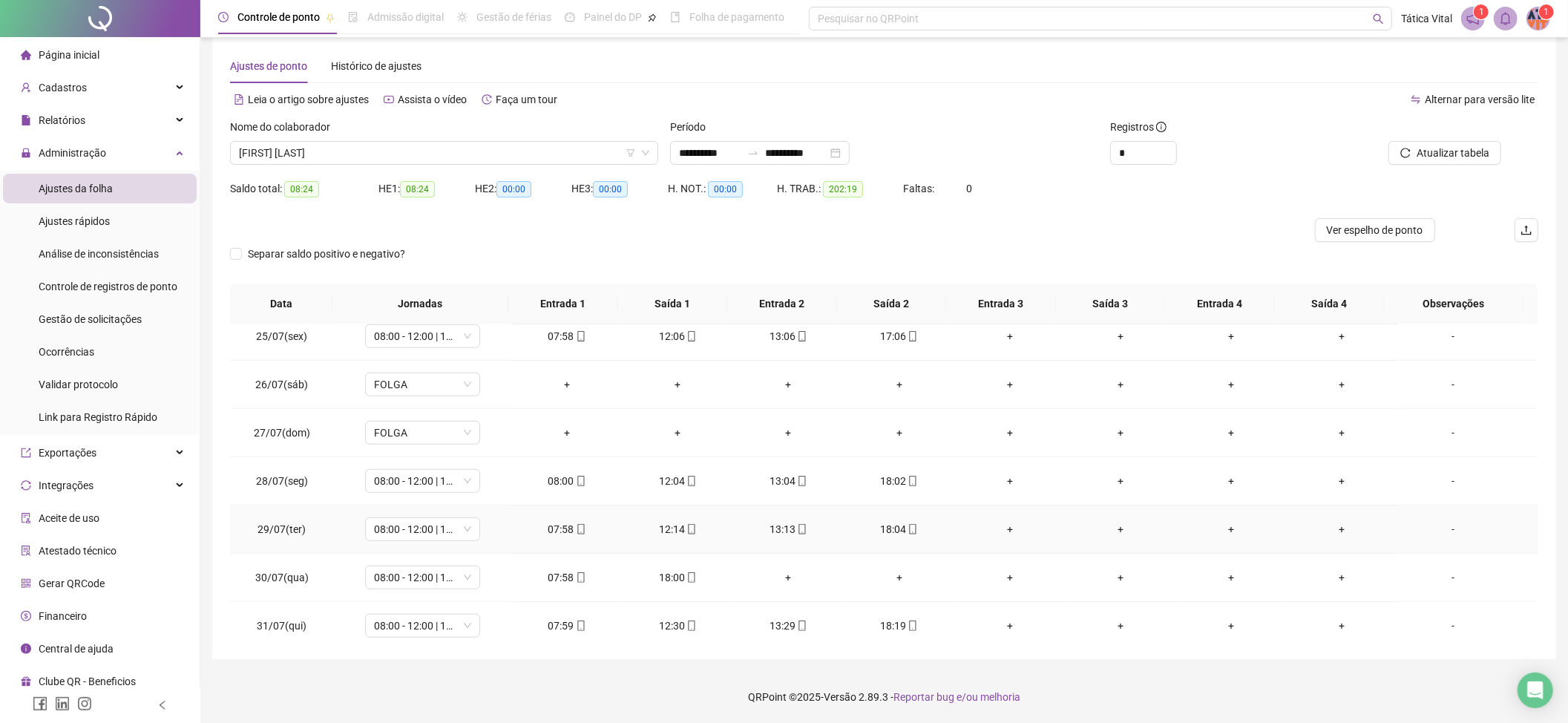 scroll, scrollTop: 1186, scrollLeft: 0, axis: vertical 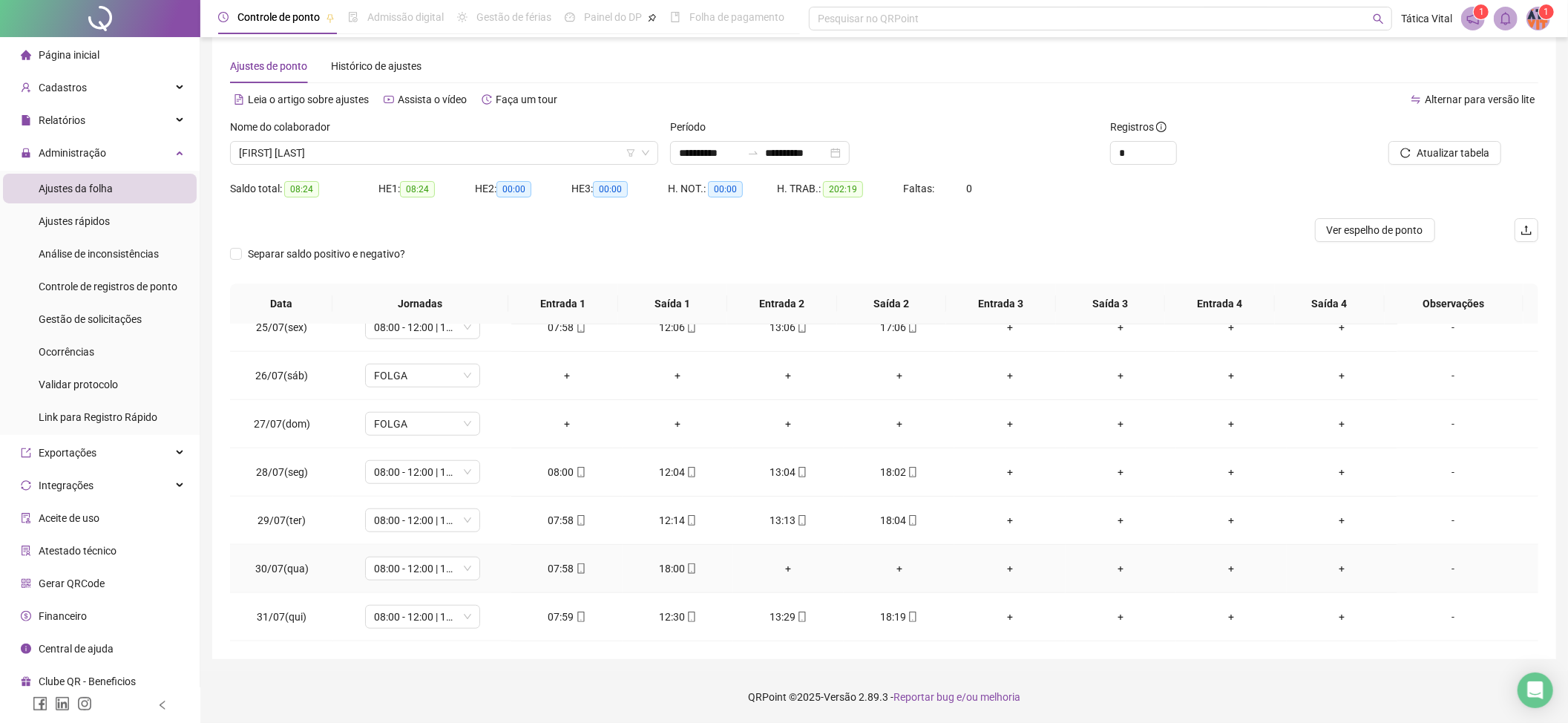 click on "+" at bounding box center (788, 569) 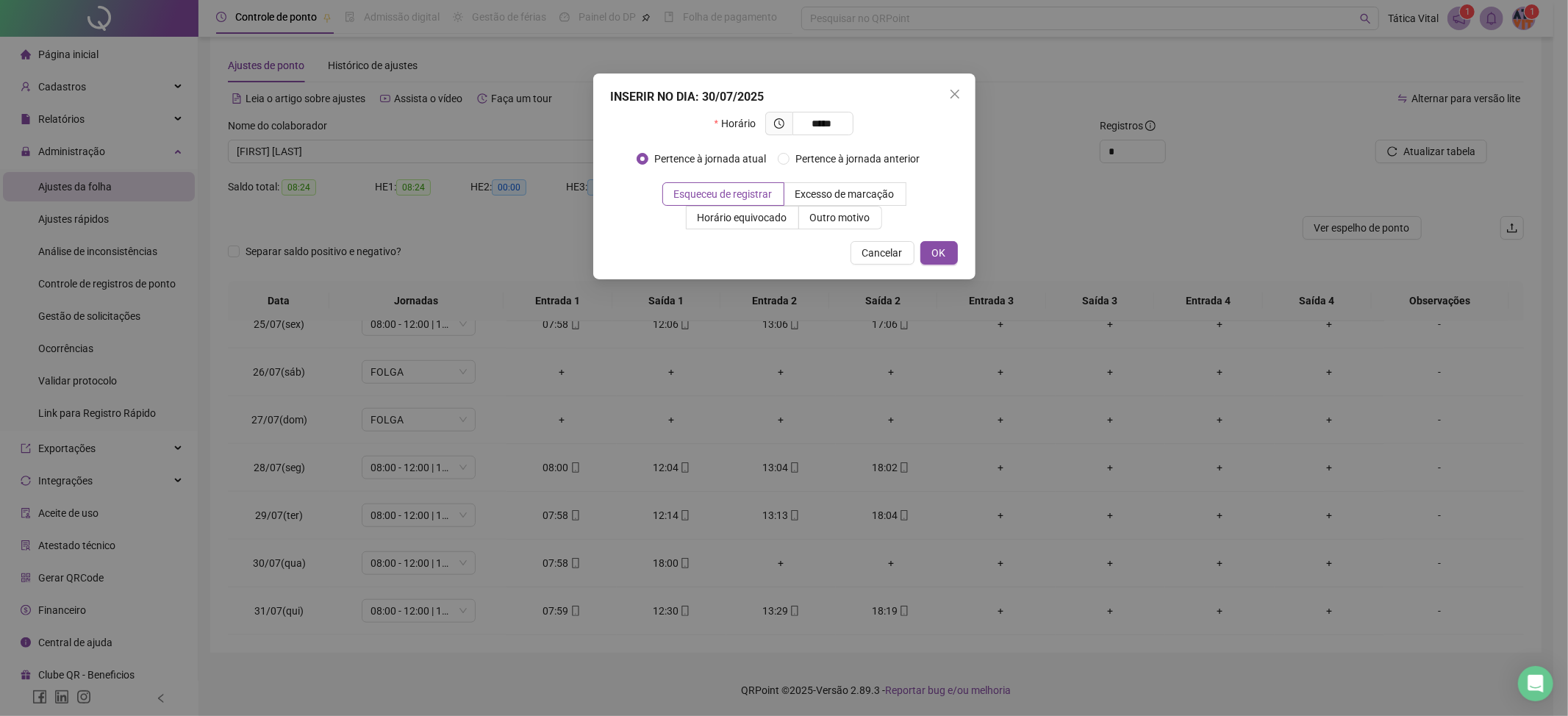 type on "*****" 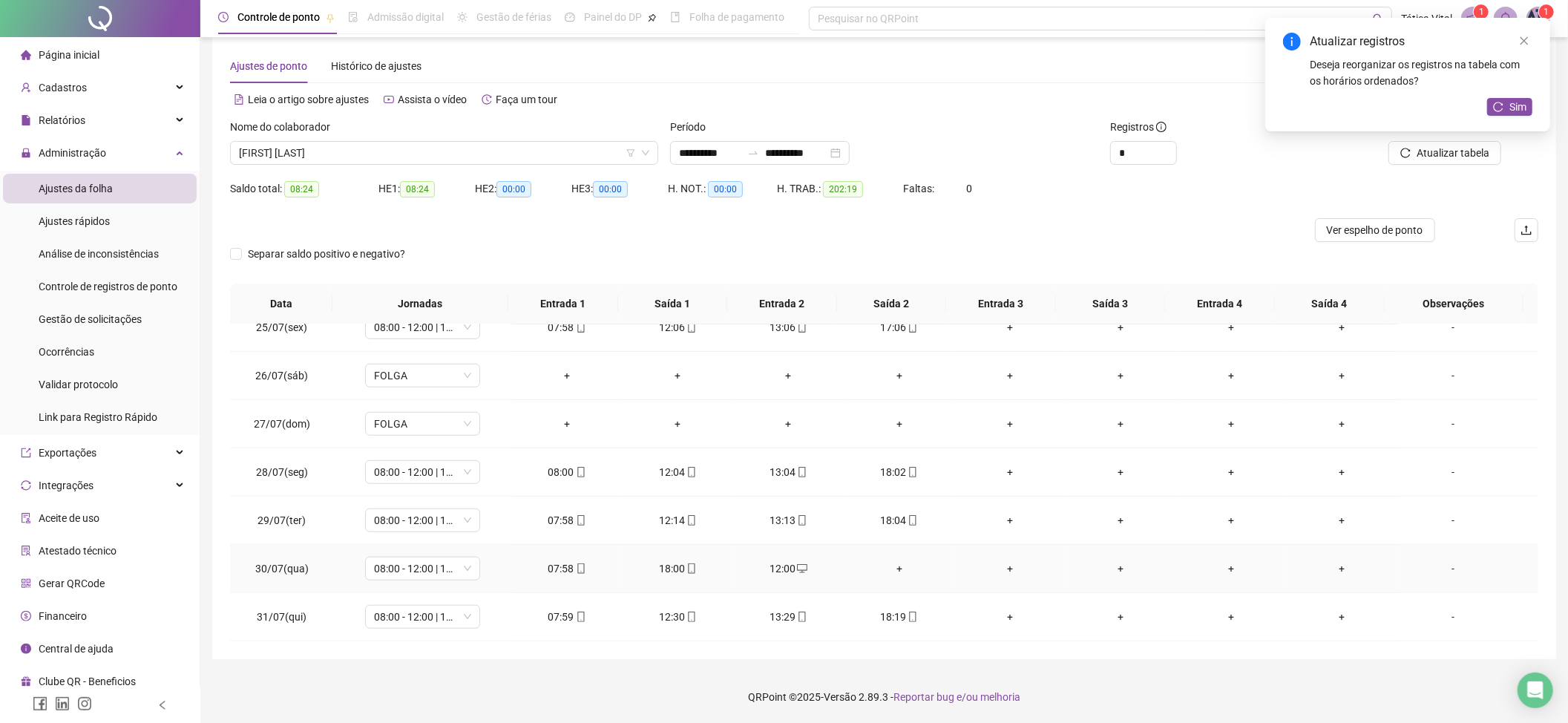 click on "+" at bounding box center [899, 569] 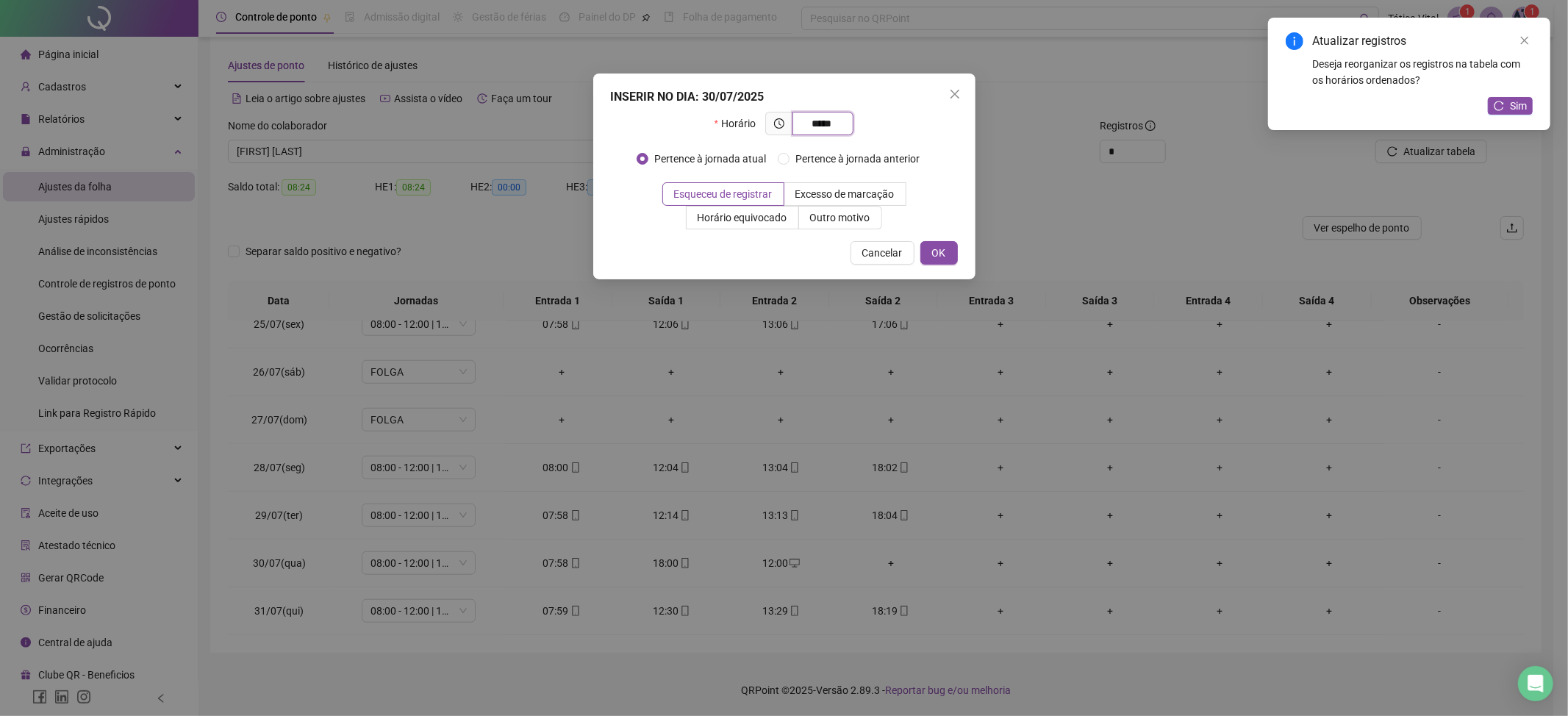 type on "*****" 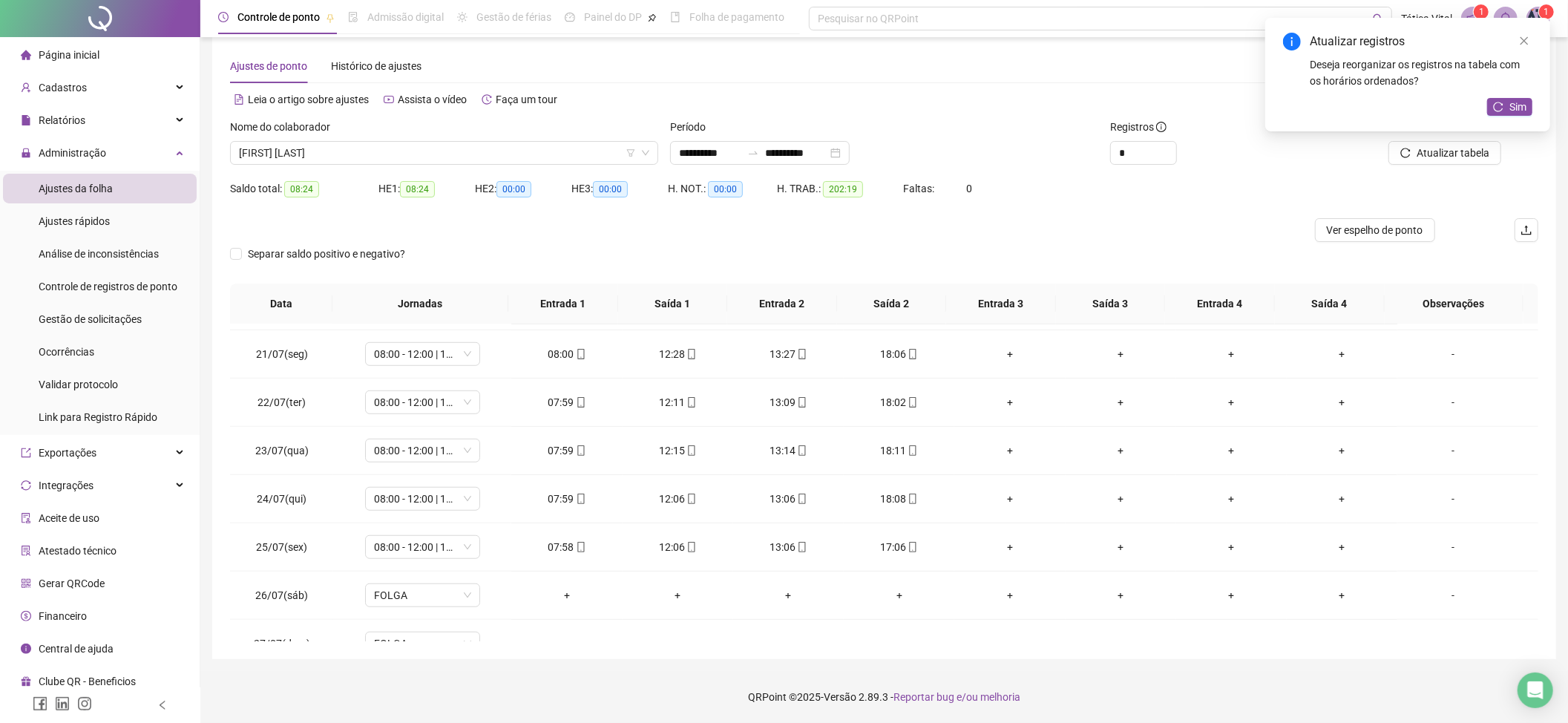 scroll, scrollTop: 889, scrollLeft: 0, axis: vertical 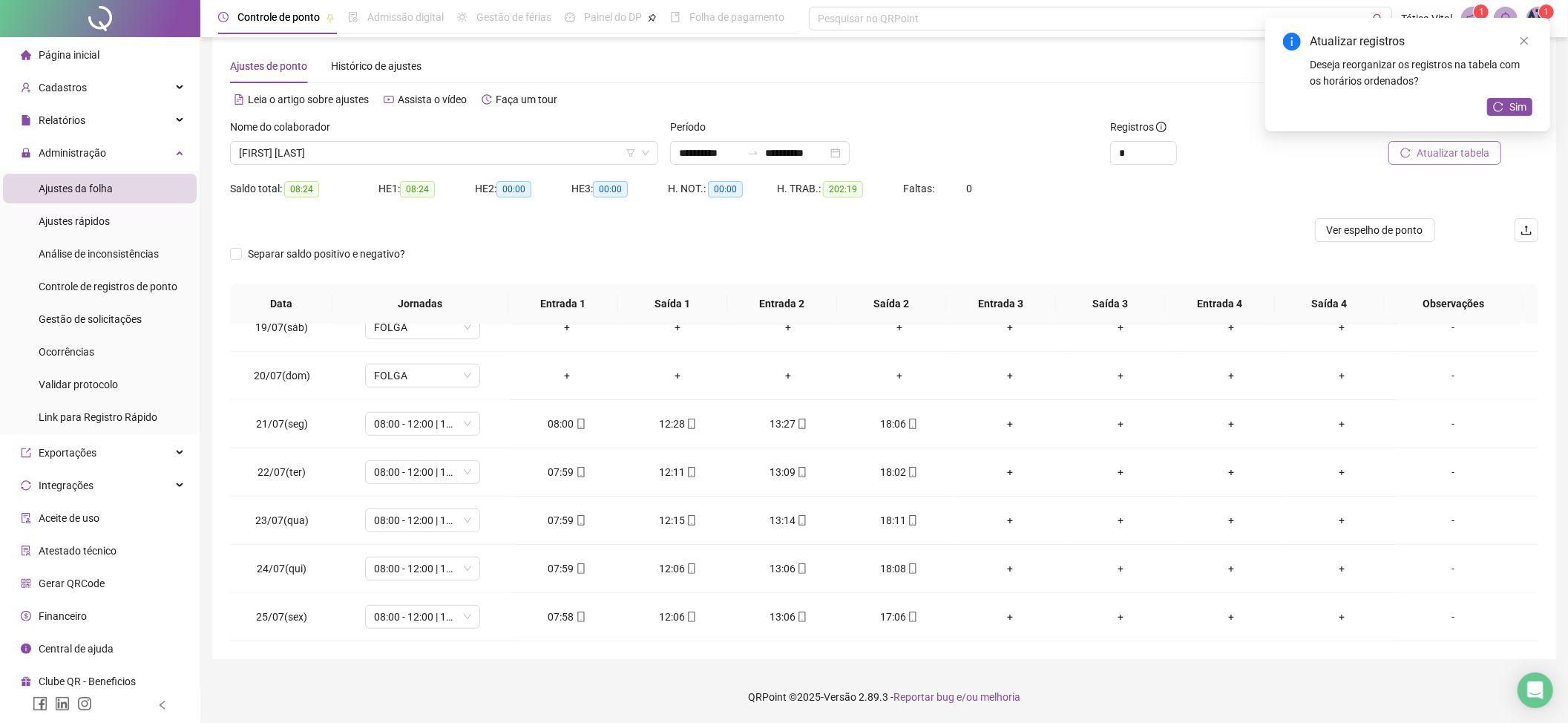 click on "Atualizar tabela" at bounding box center (1453, 153) 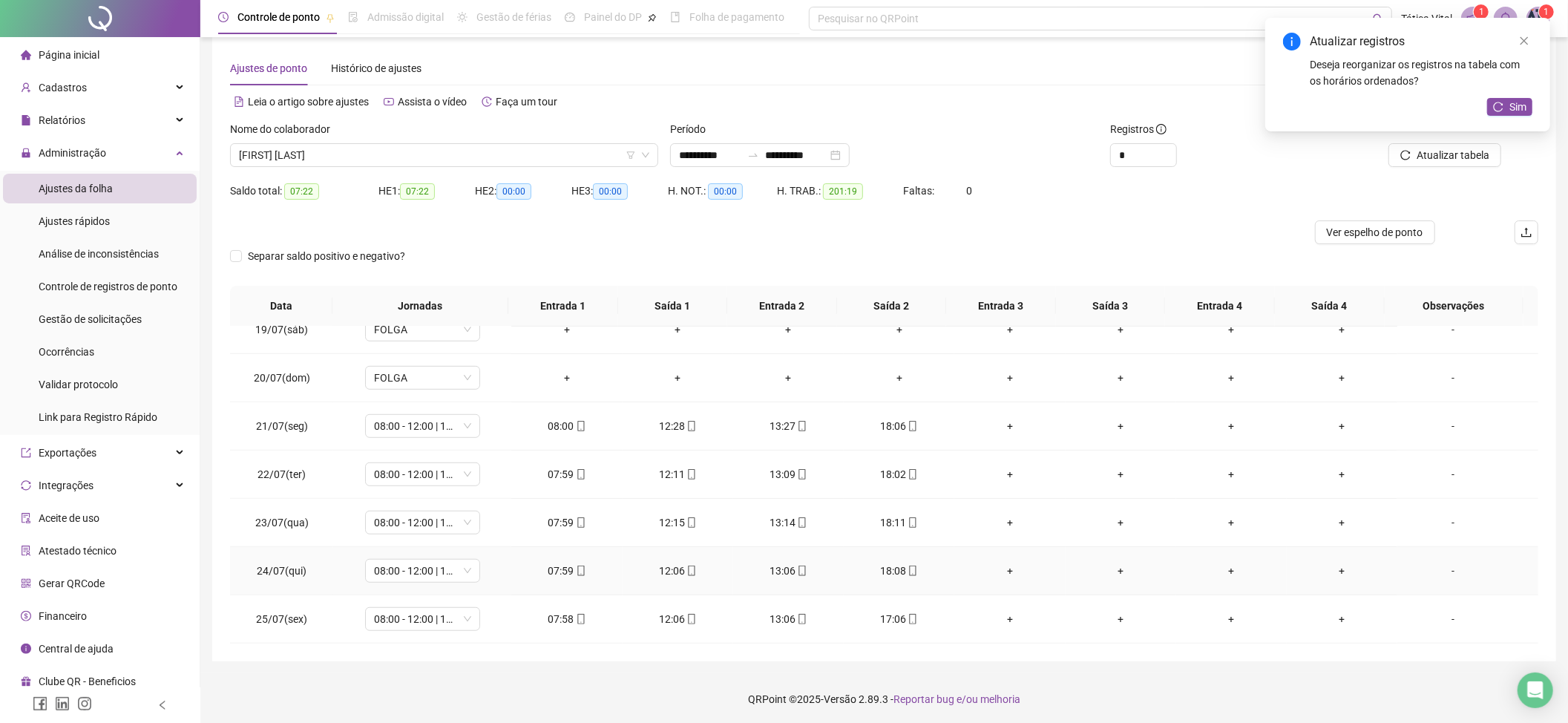 scroll, scrollTop: 0, scrollLeft: 0, axis: both 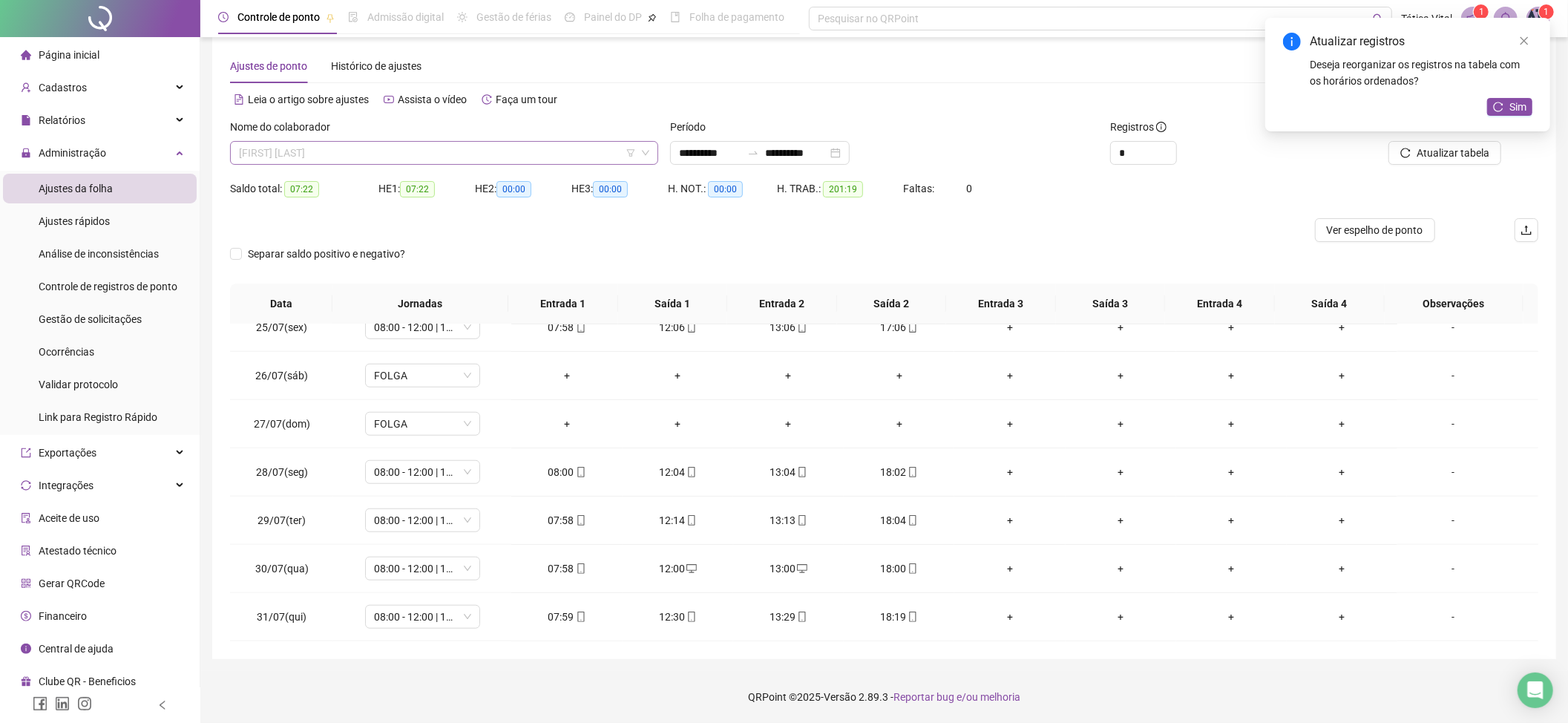 click on "[FIRST] [LAST]" at bounding box center [444, 153] 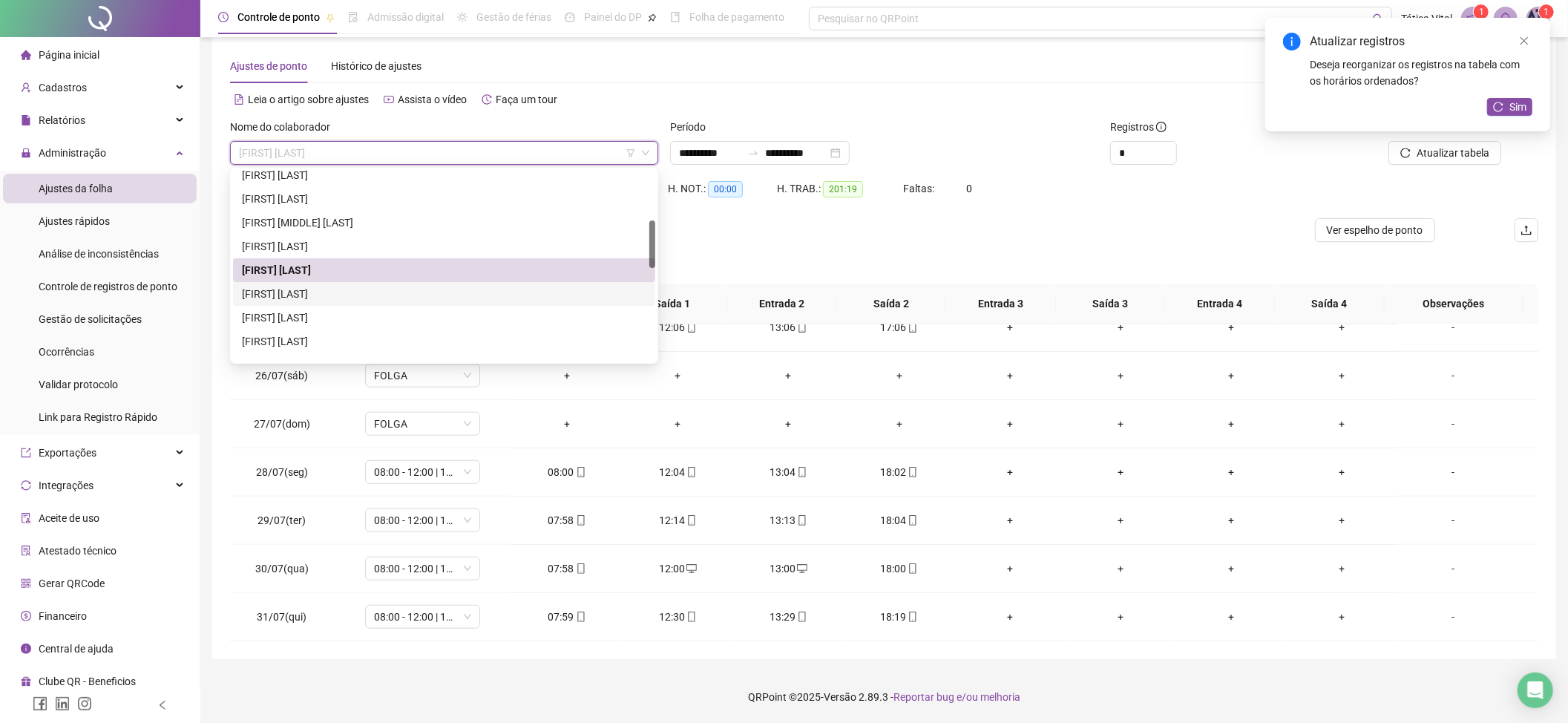 click on "[FIRST] [LAST]" at bounding box center (444, 294) 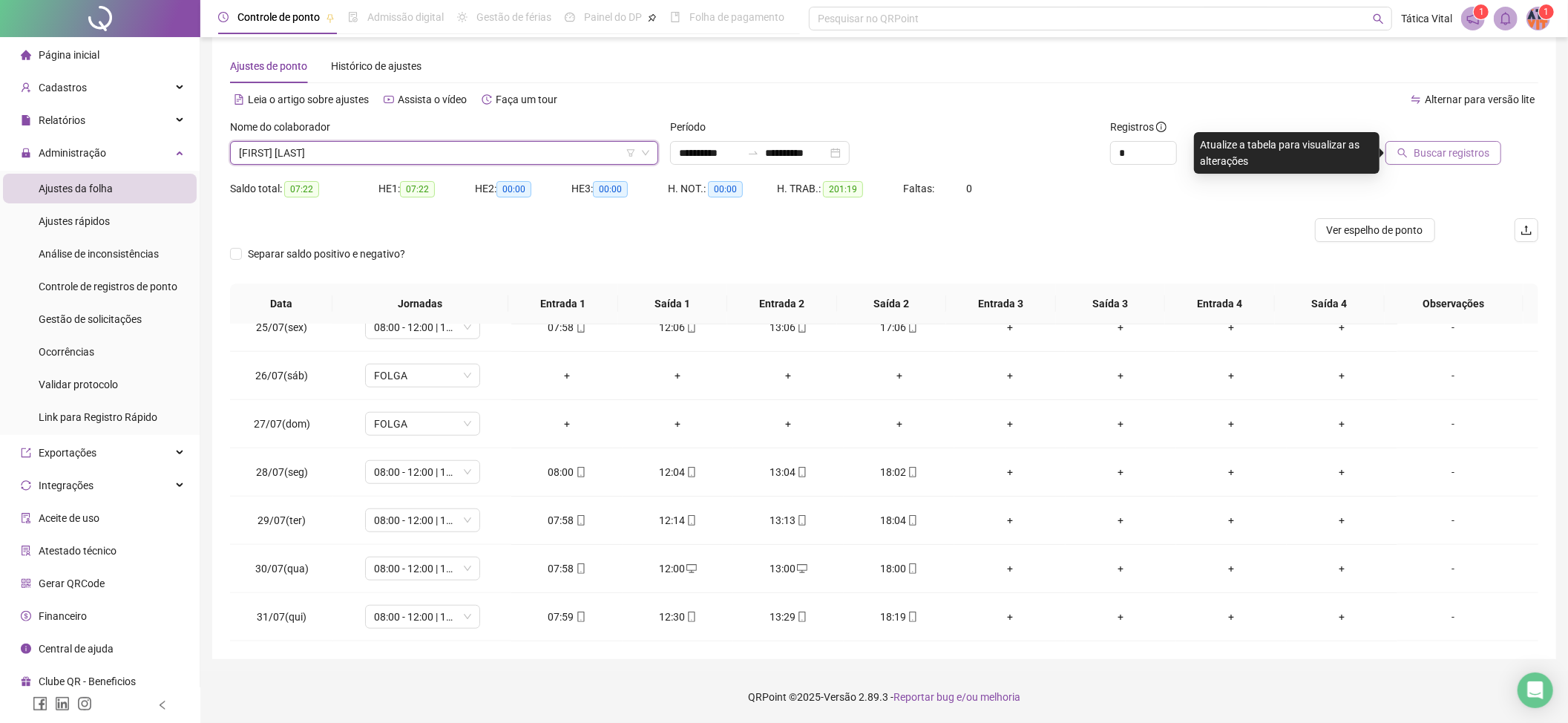 click on "Buscar registros" at bounding box center [1451, 153] 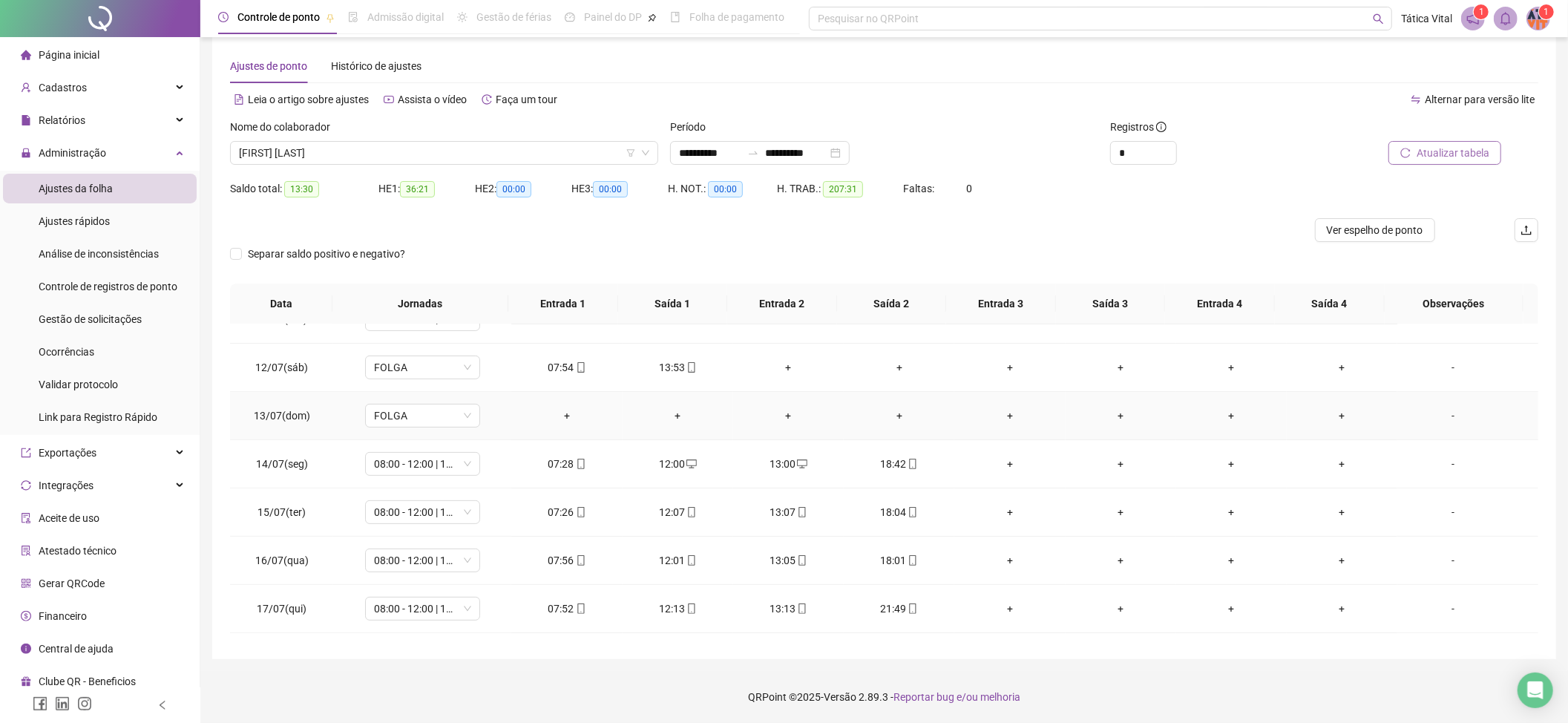 scroll, scrollTop: 0, scrollLeft: 0, axis: both 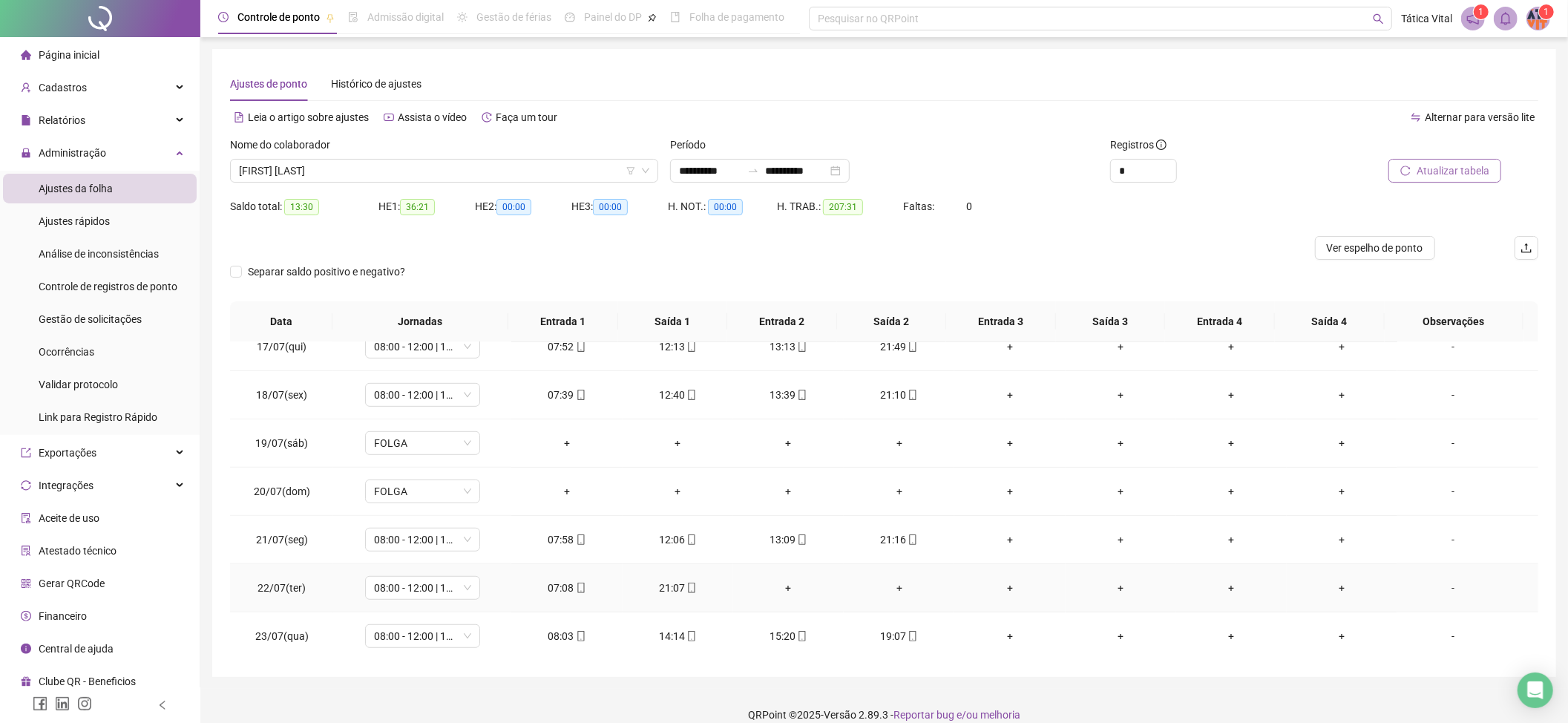 click on "+" at bounding box center [788, 588] 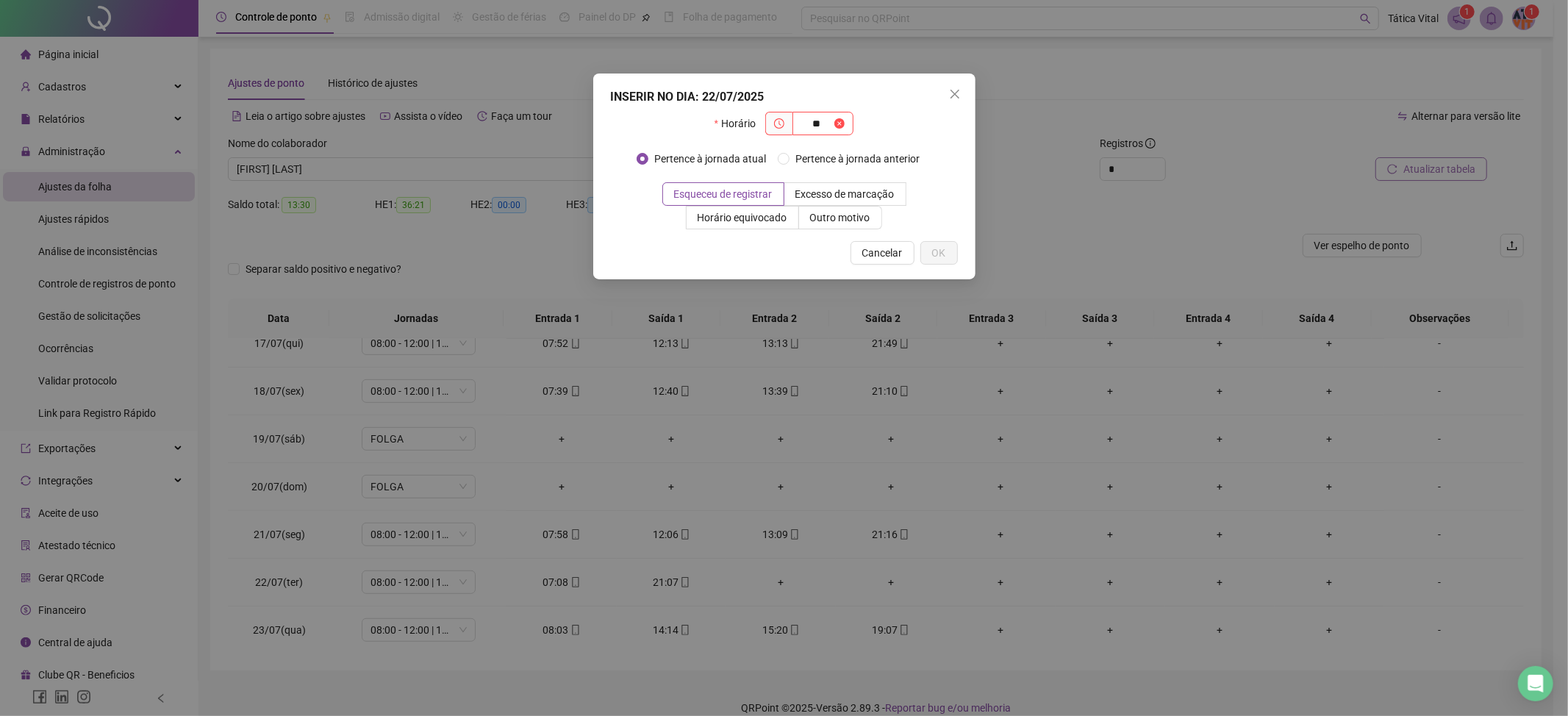 type on "*" 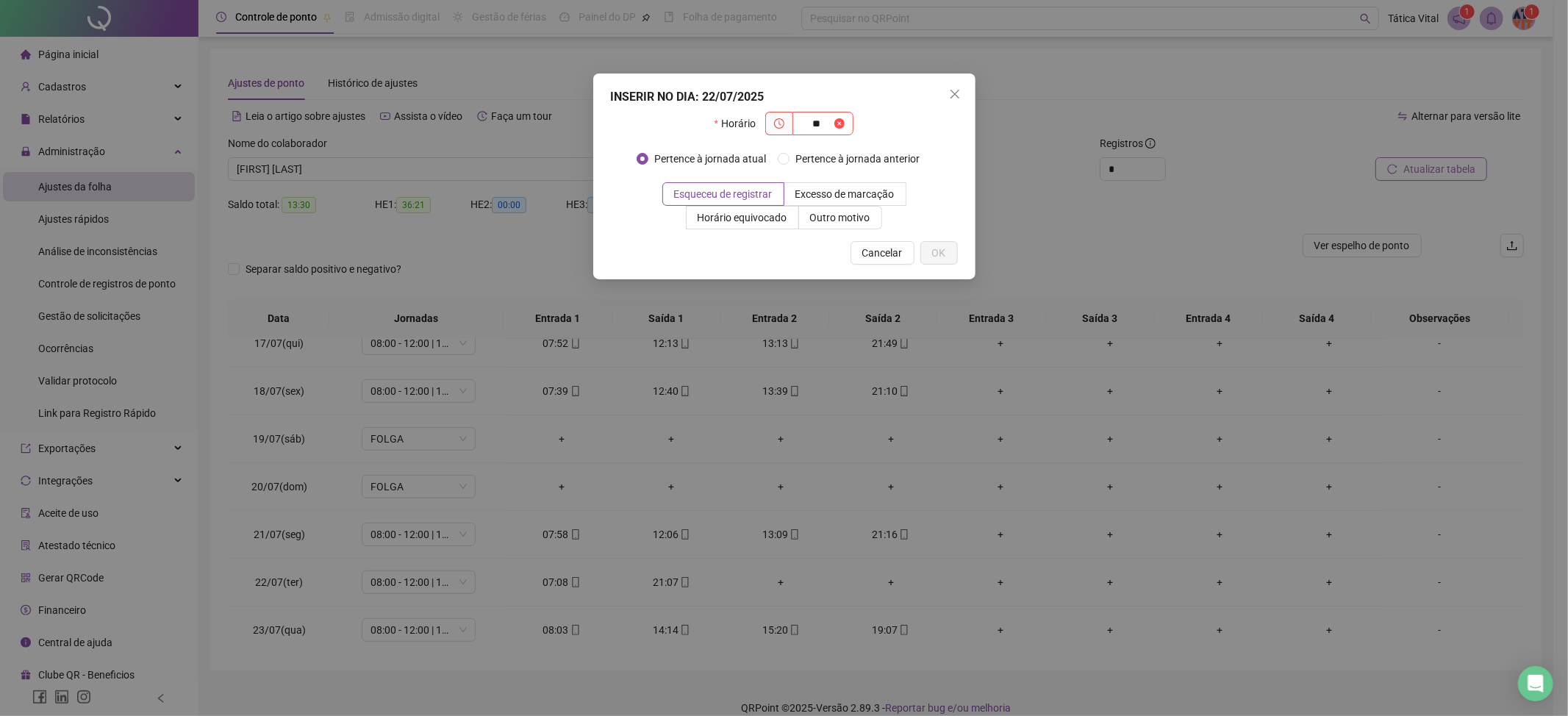 type on "*" 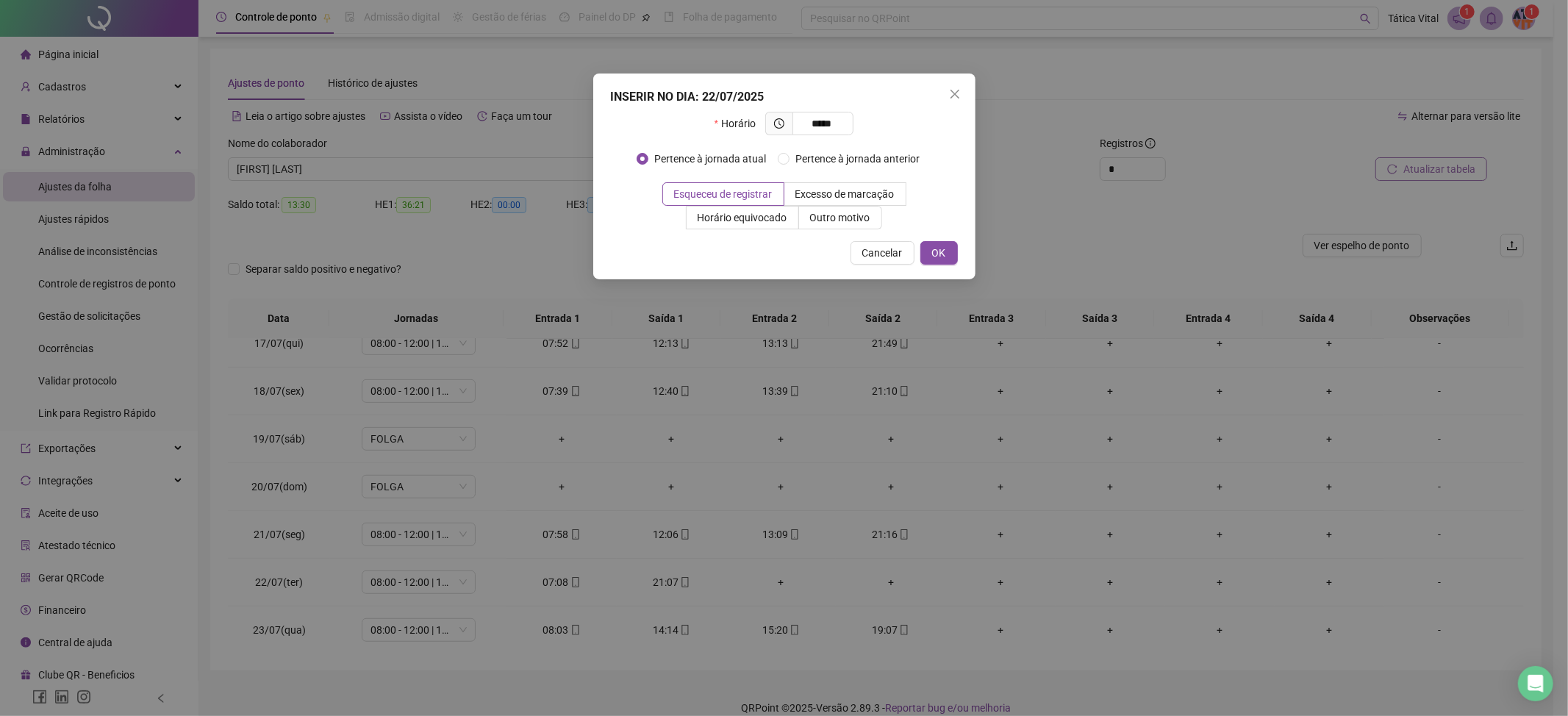 type on "*****" 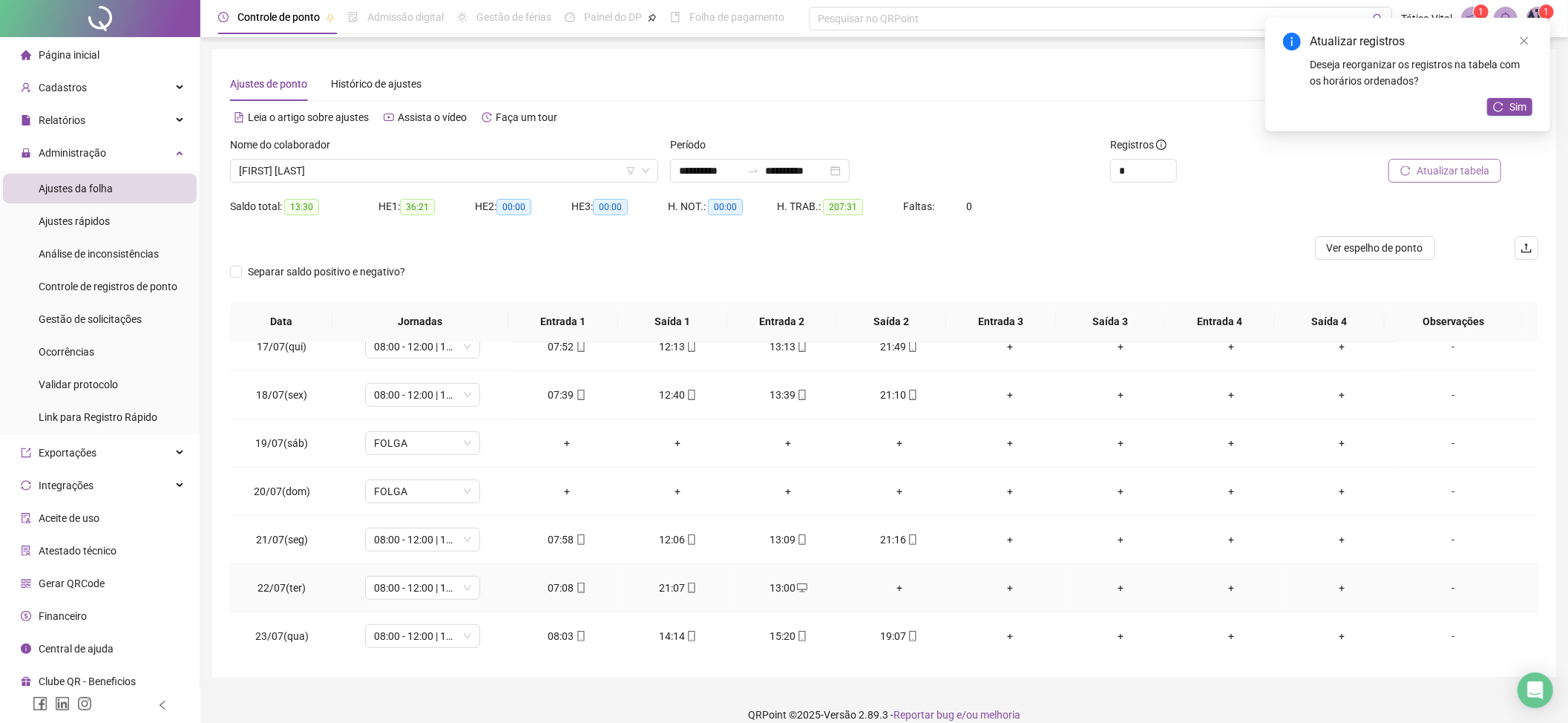 click on "+" at bounding box center [899, 588] 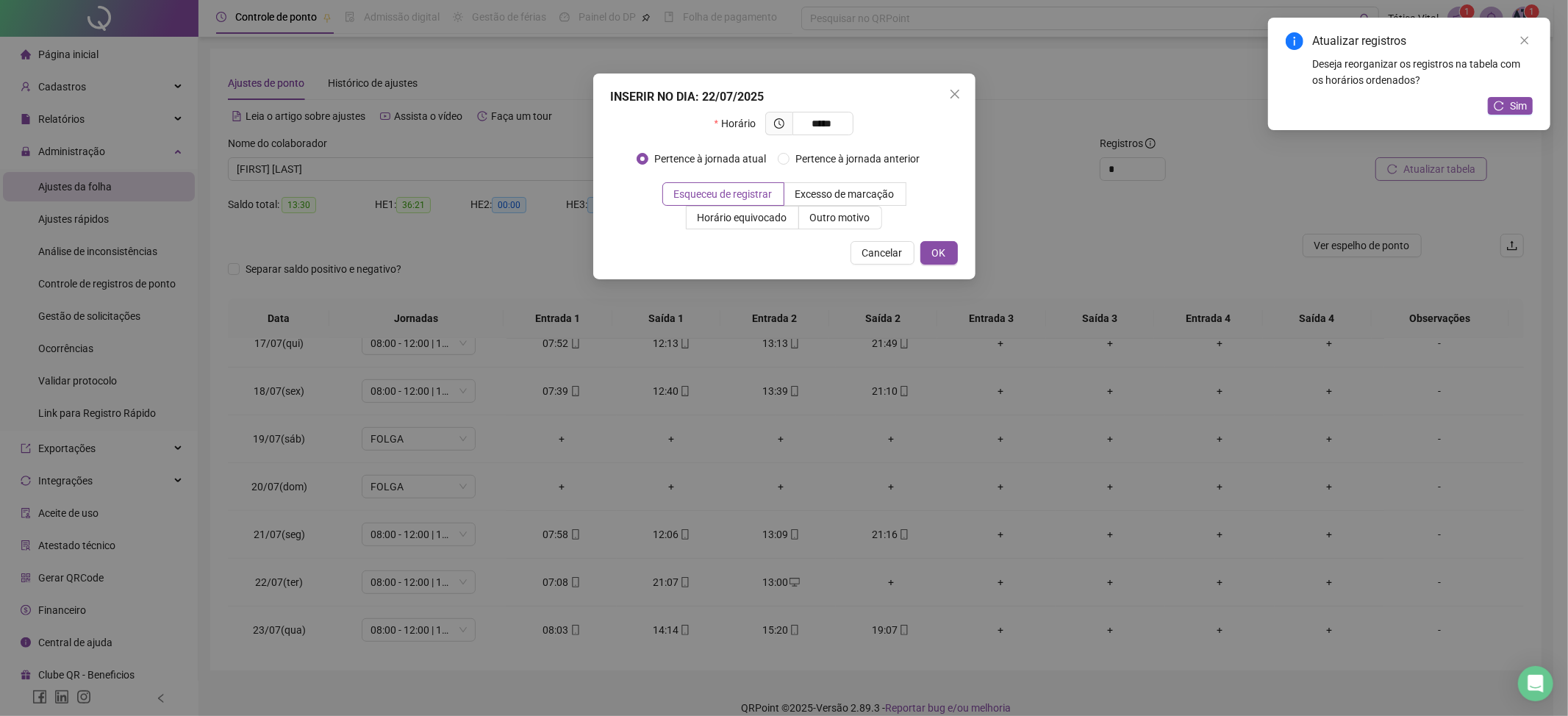 type on "*****" 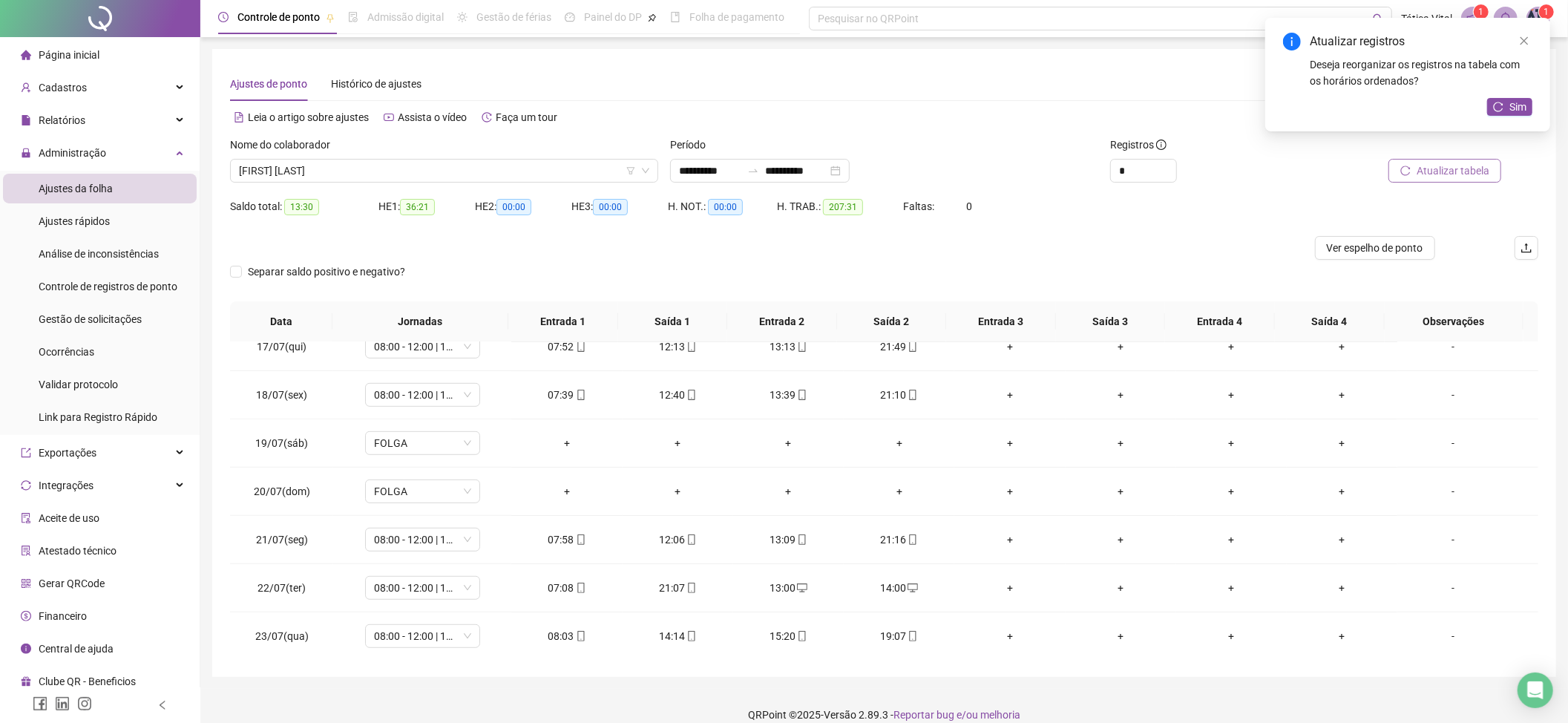 click on "Atualizar tabela" at bounding box center [1453, 171] 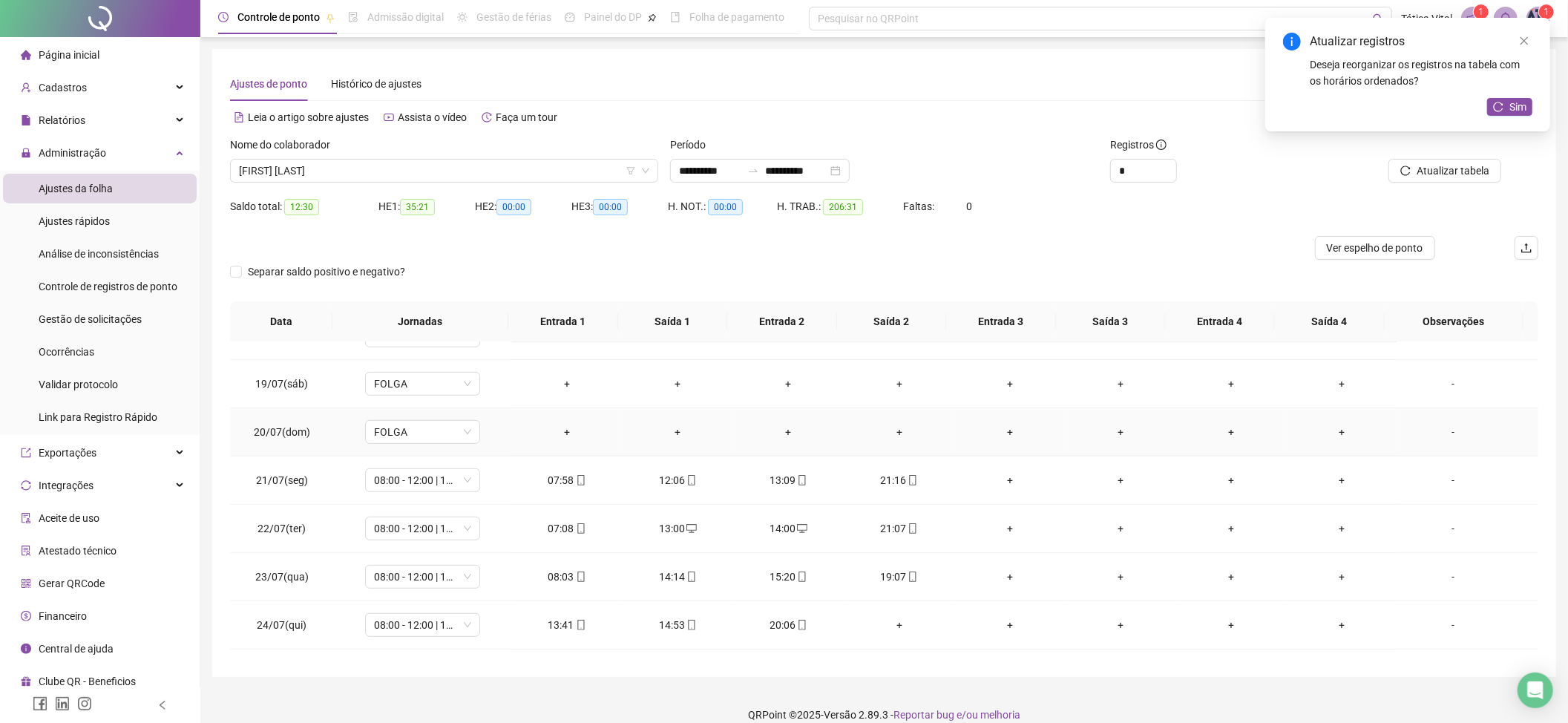 scroll, scrollTop: 891, scrollLeft: 0, axis: vertical 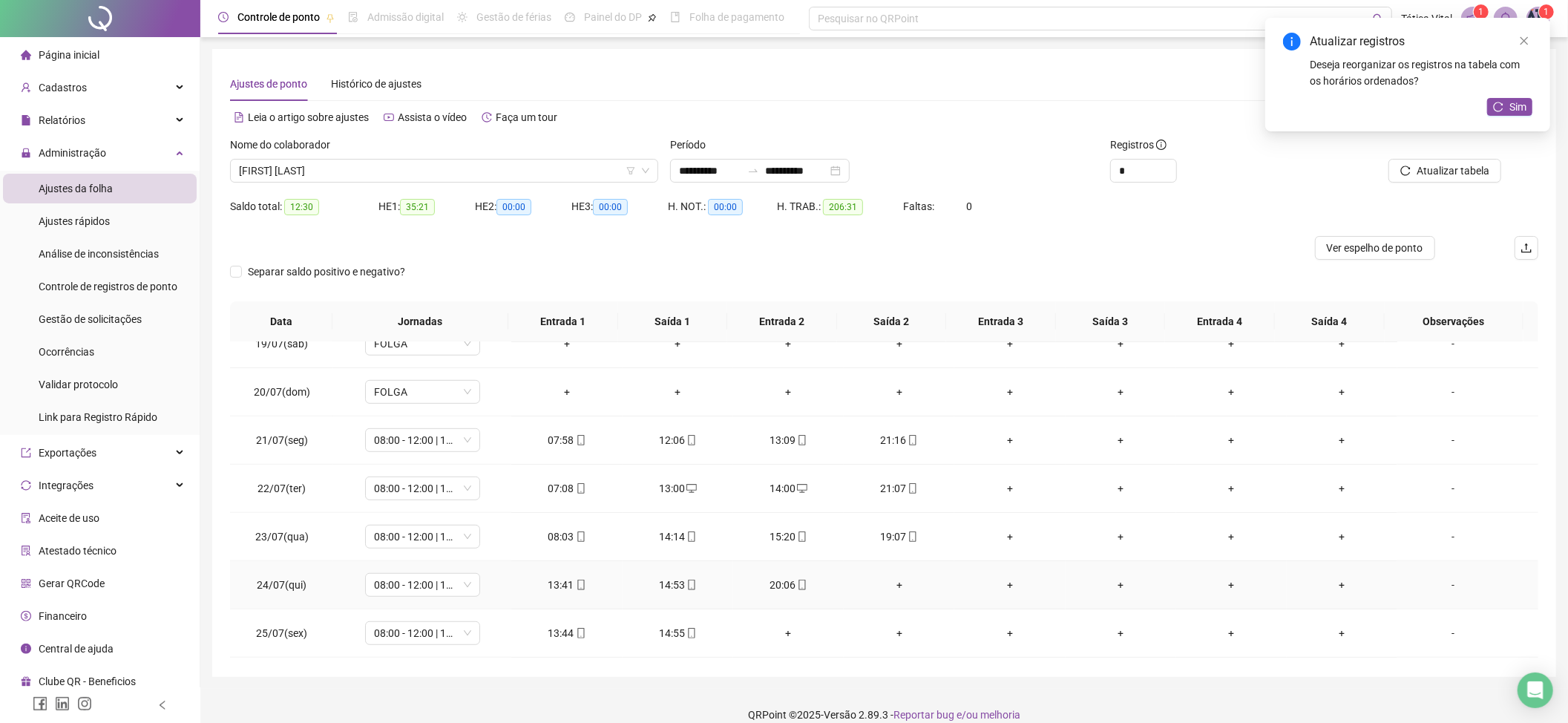 click on "+" at bounding box center [899, 585] 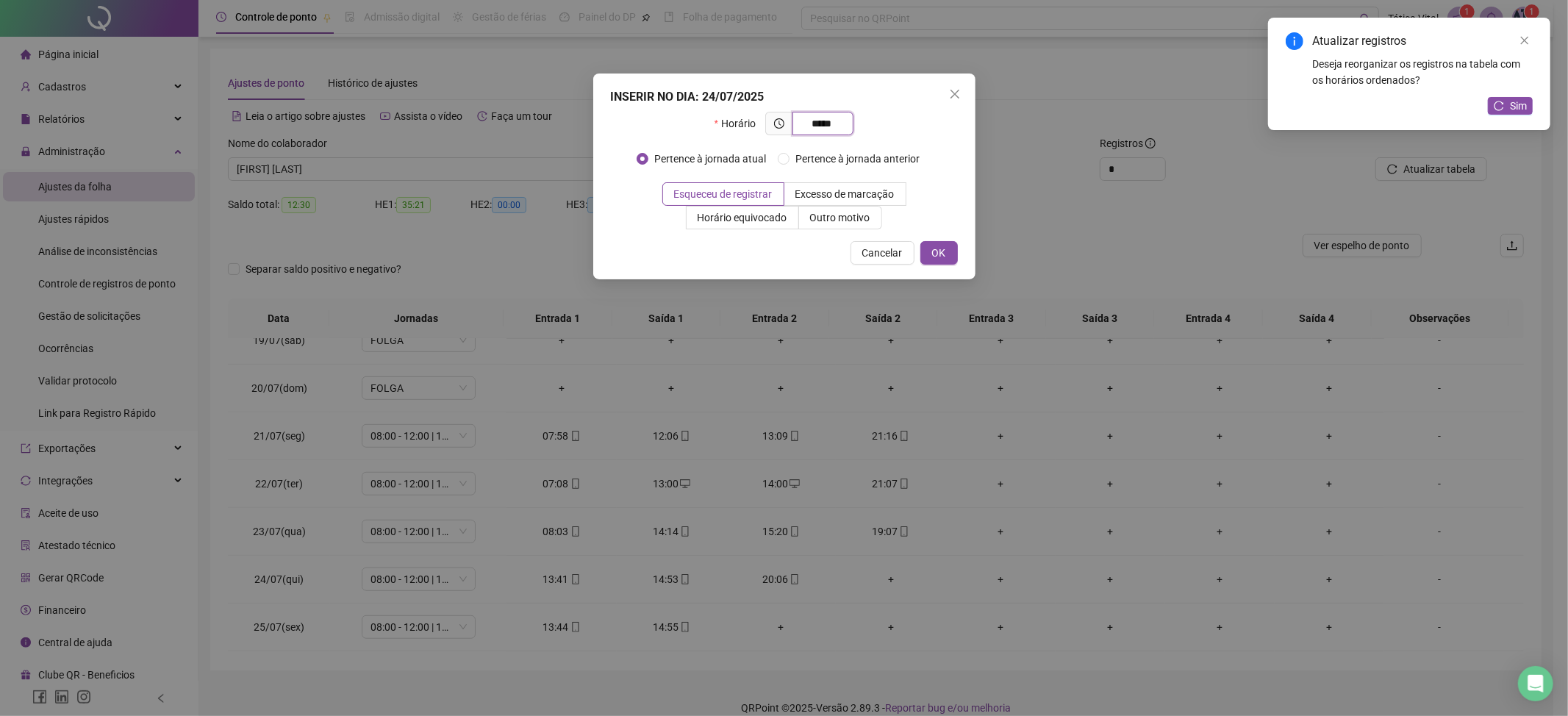 type on "*****" 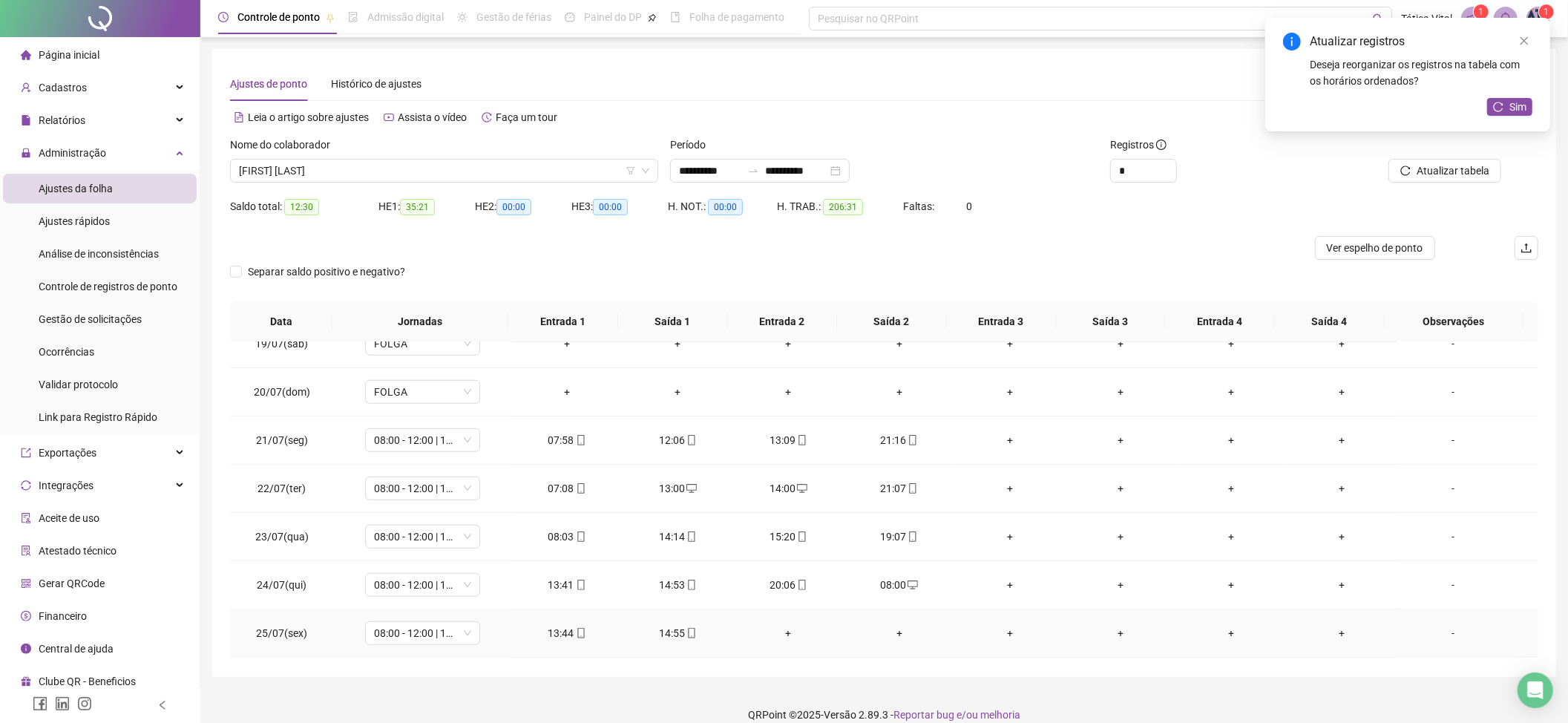 click on "+" at bounding box center (788, 633) 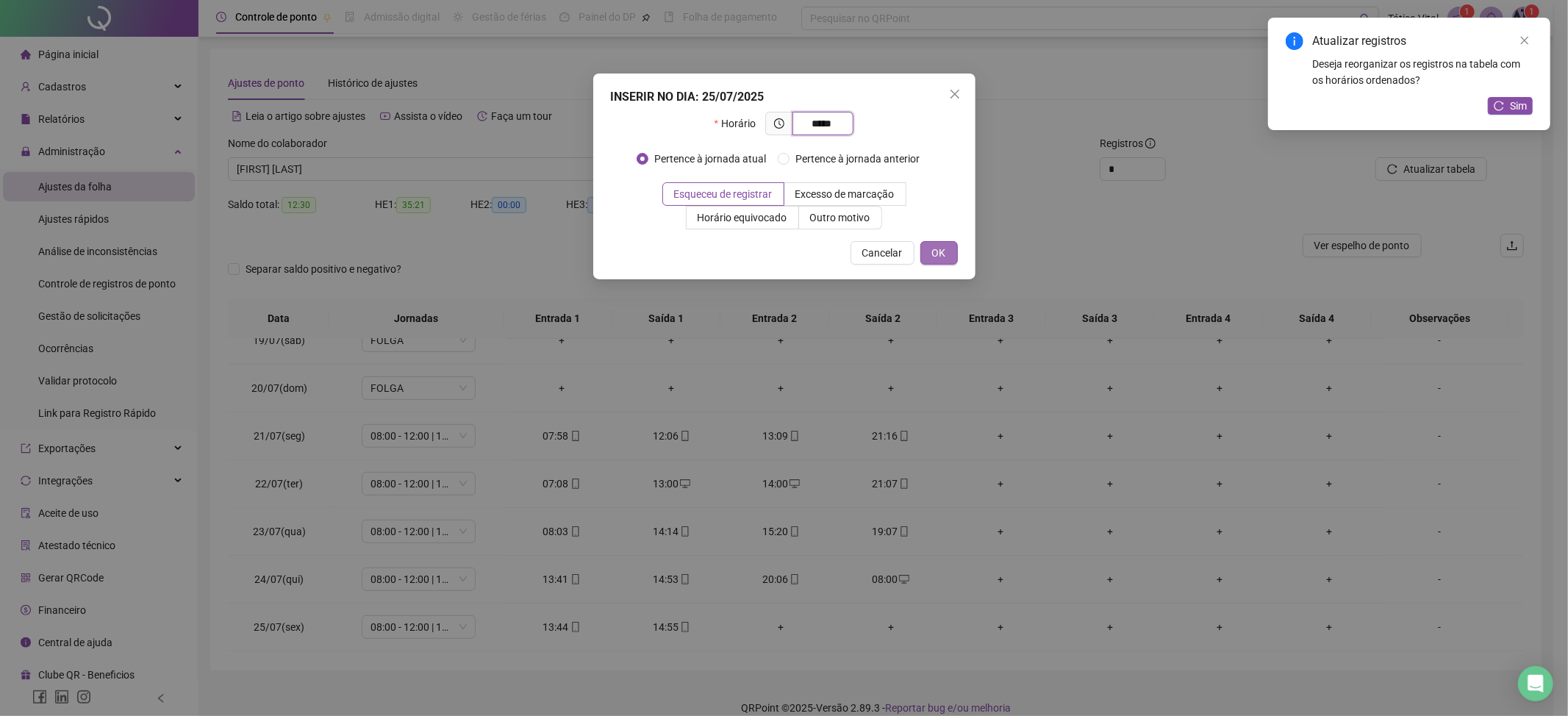 type on "*****" 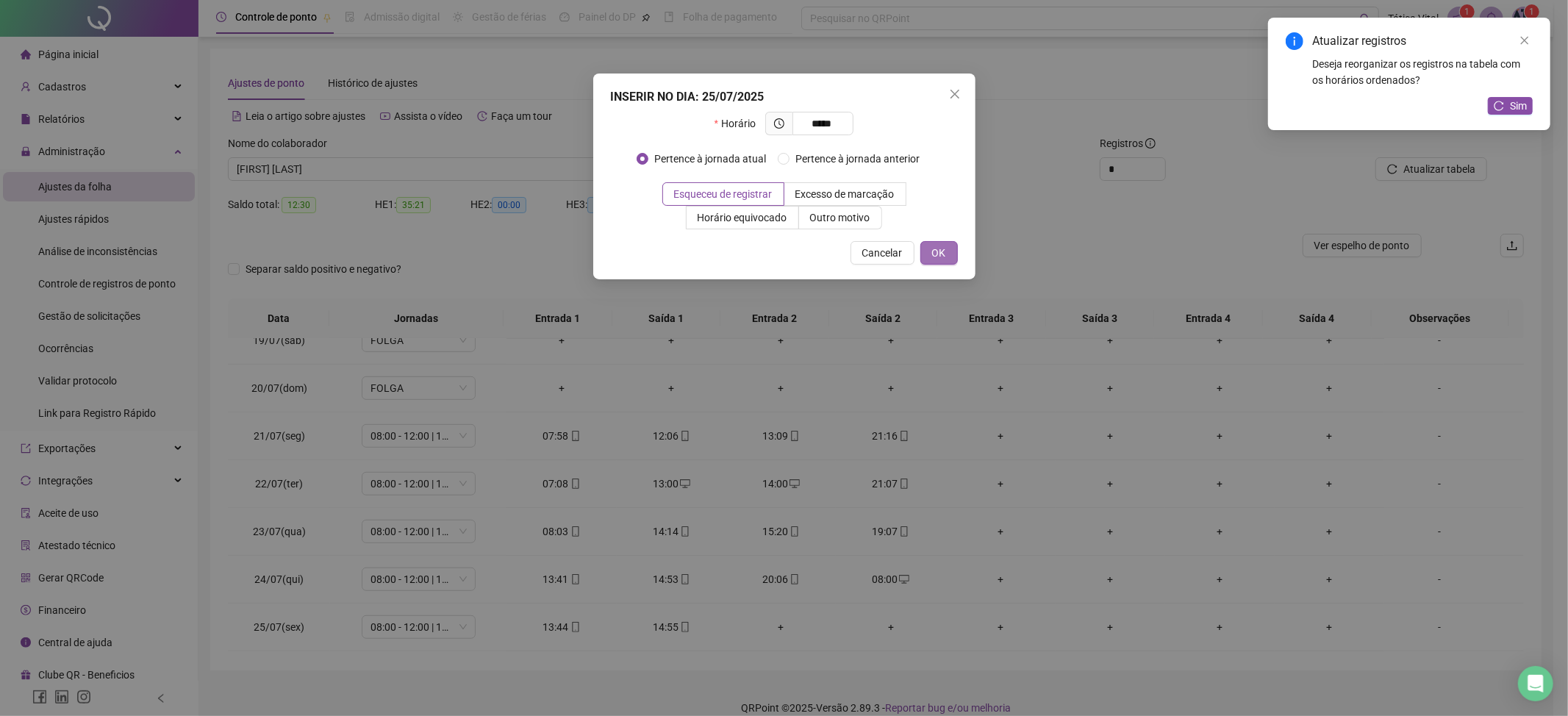 click on "OK" at bounding box center [939, 253] 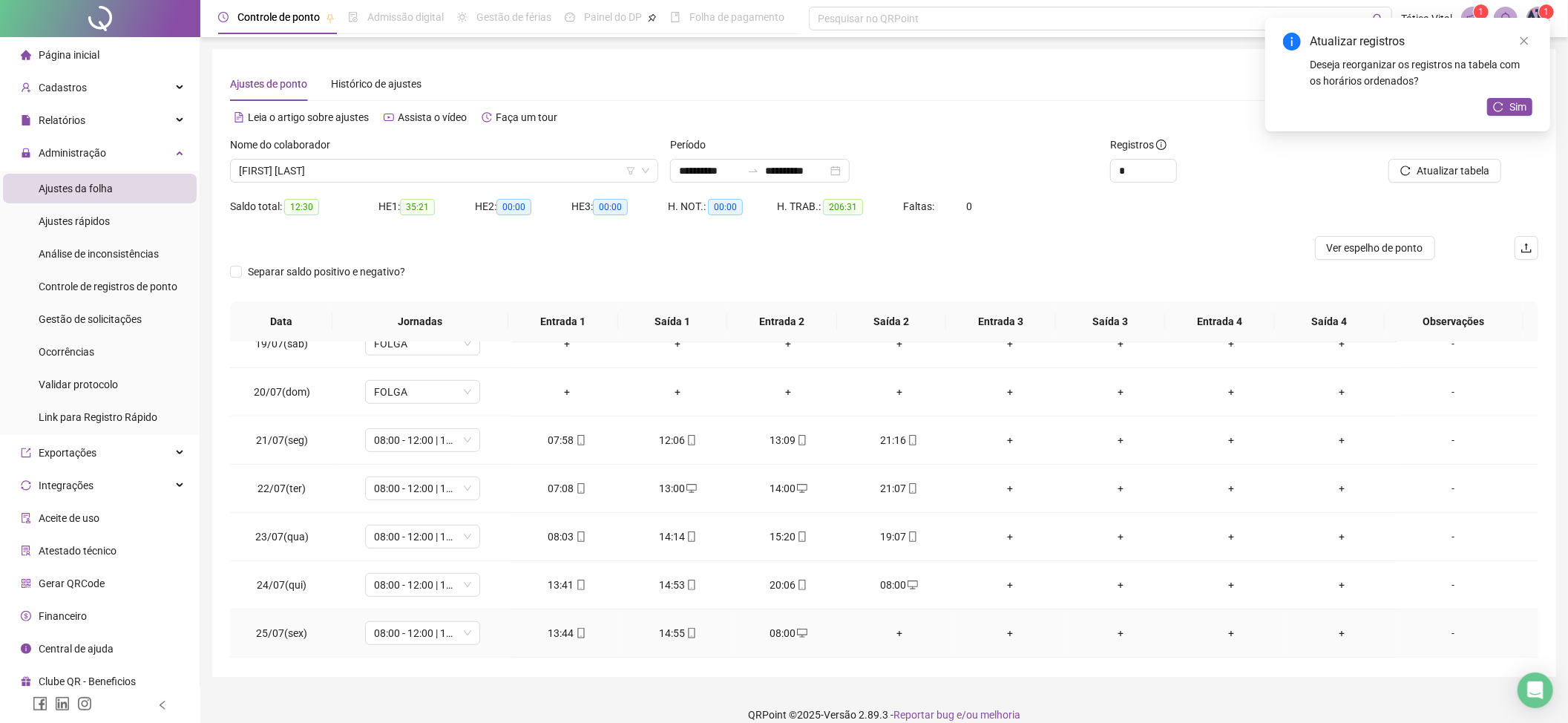 click on "+" at bounding box center [899, 633] 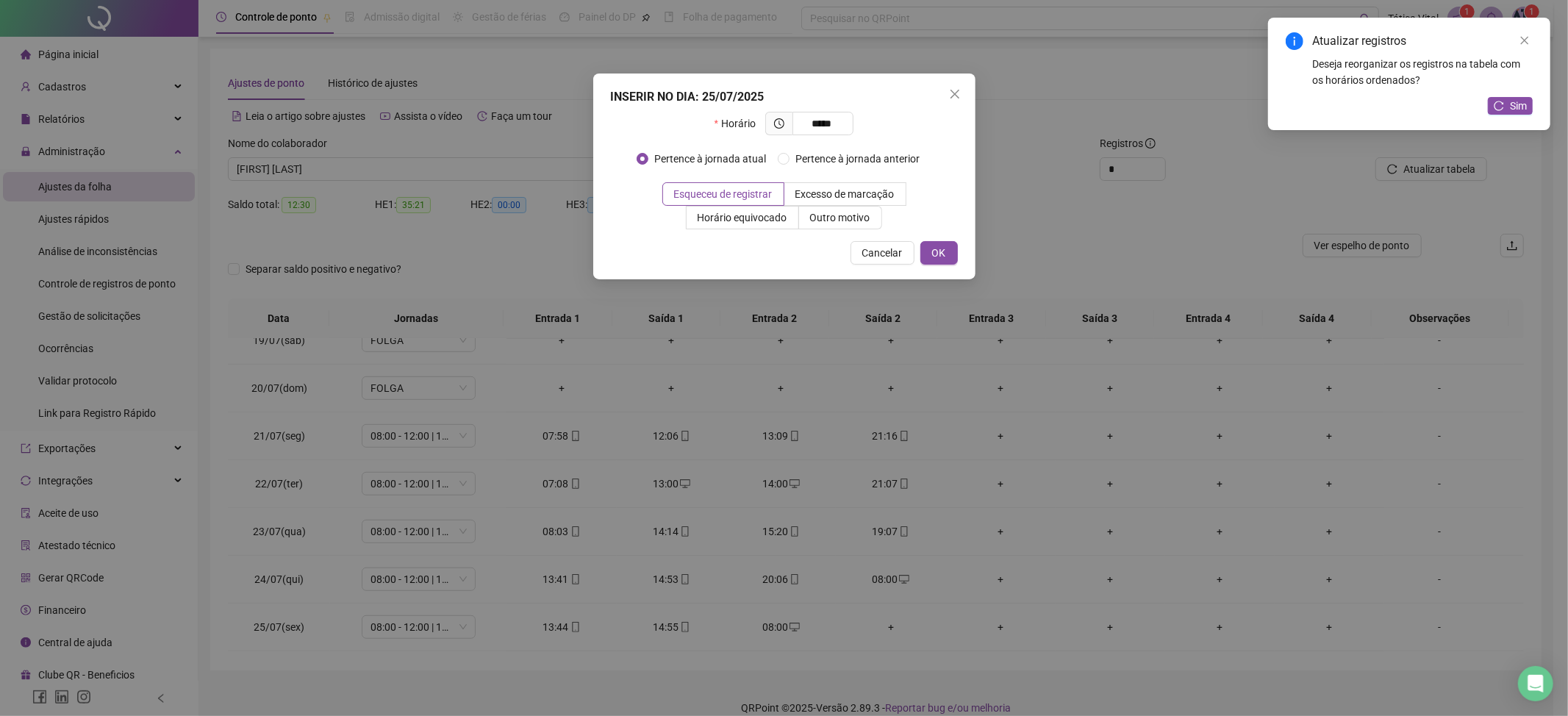type on "*****" 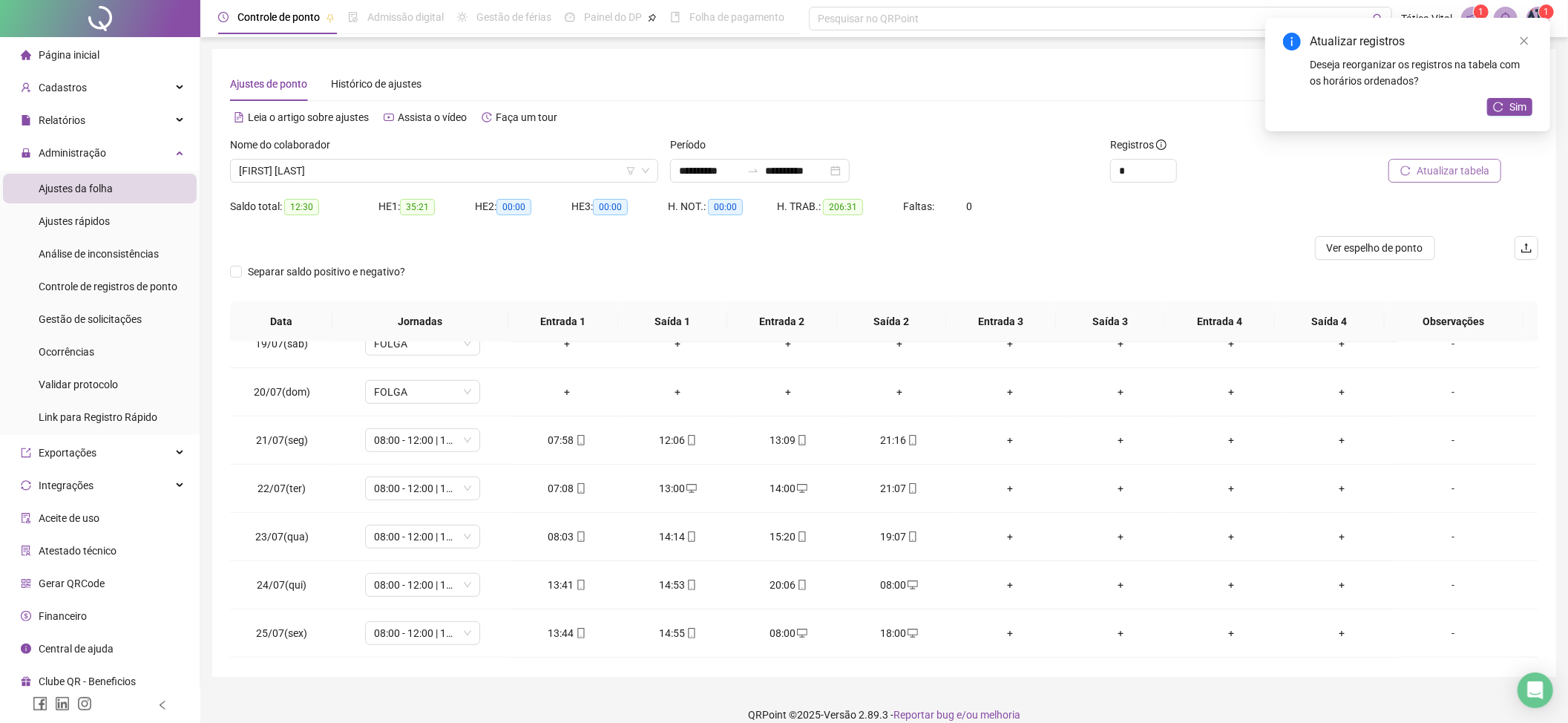 click on "Atualizar tabela" at bounding box center (1453, 171) 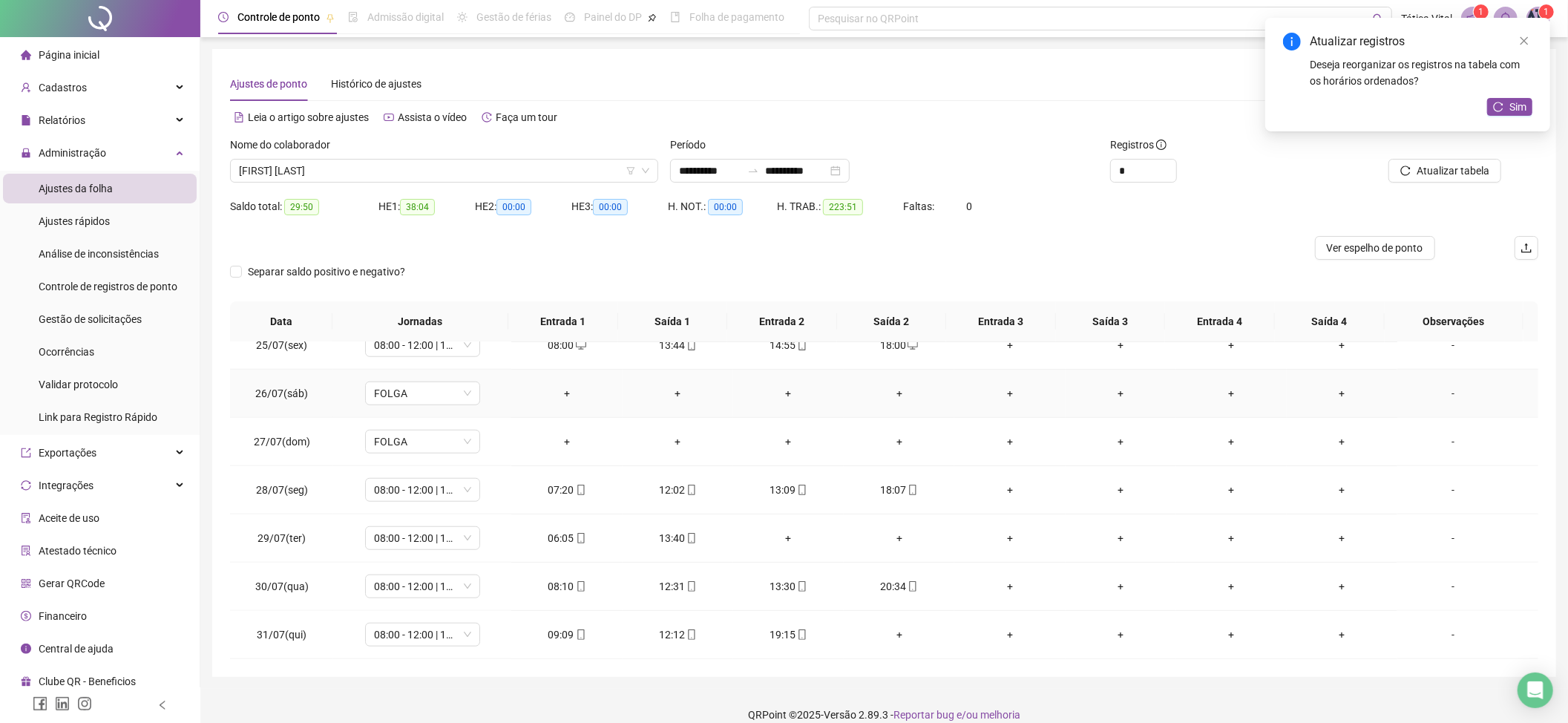 scroll, scrollTop: 1186, scrollLeft: 0, axis: vertical 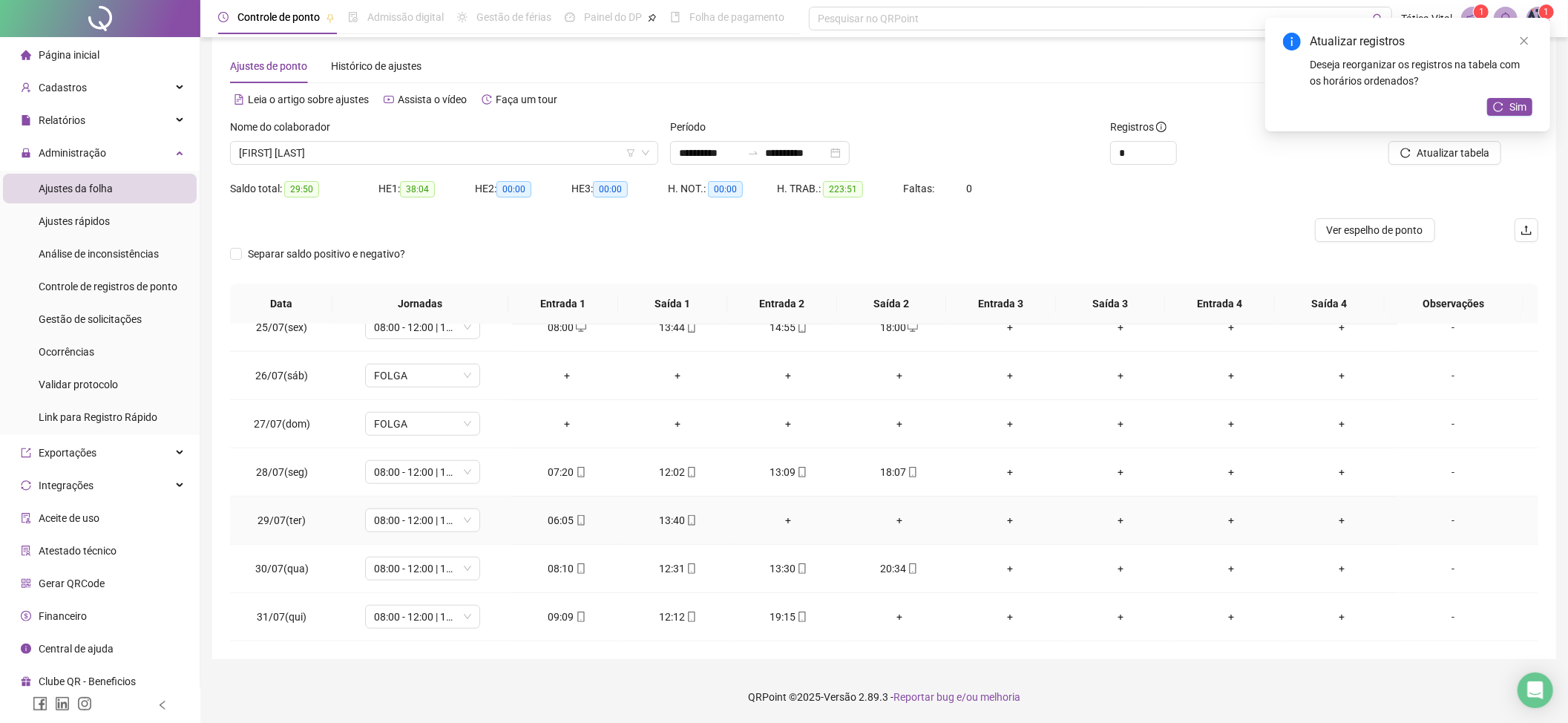 click on "+" at bounding box center [788, 520] 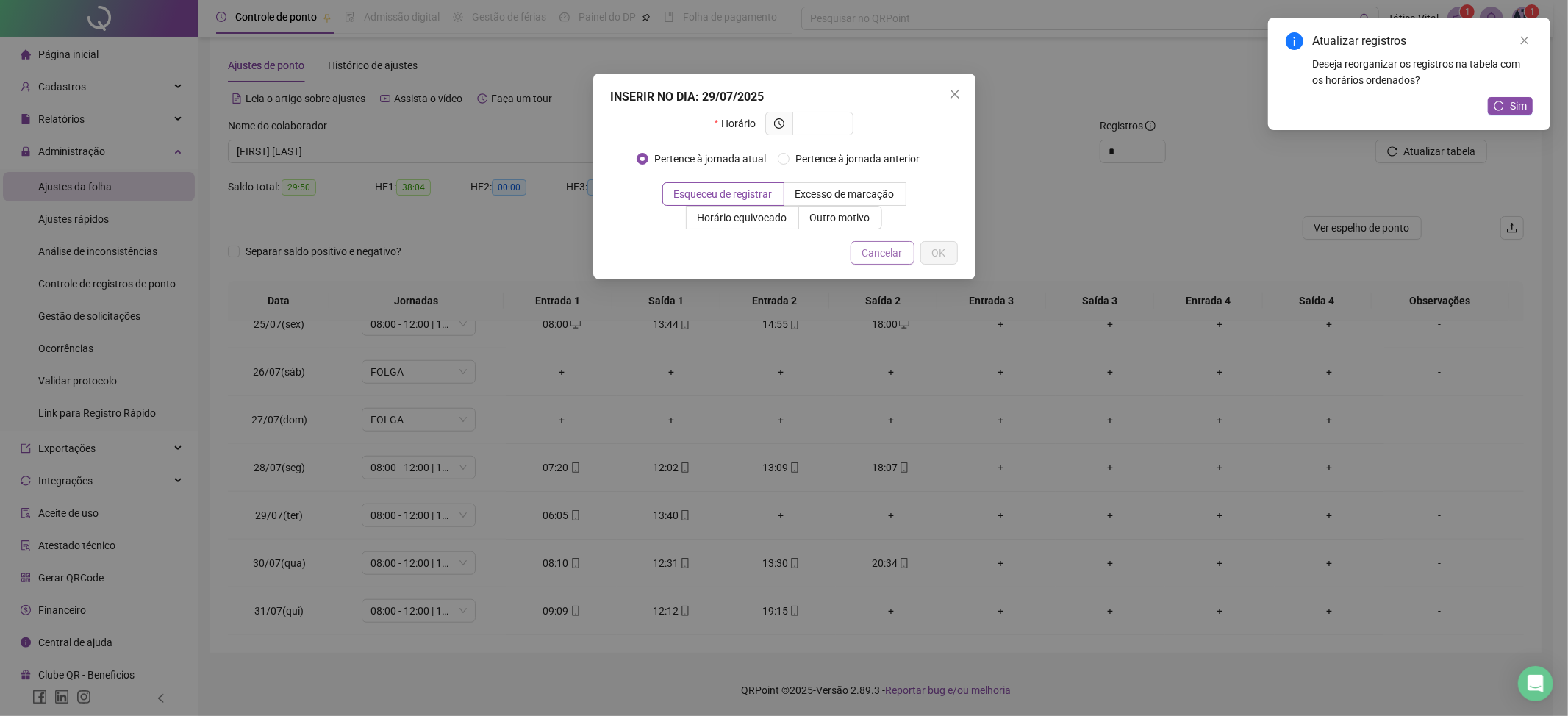 click on "Cancelar" at bounding box center [882, 253] 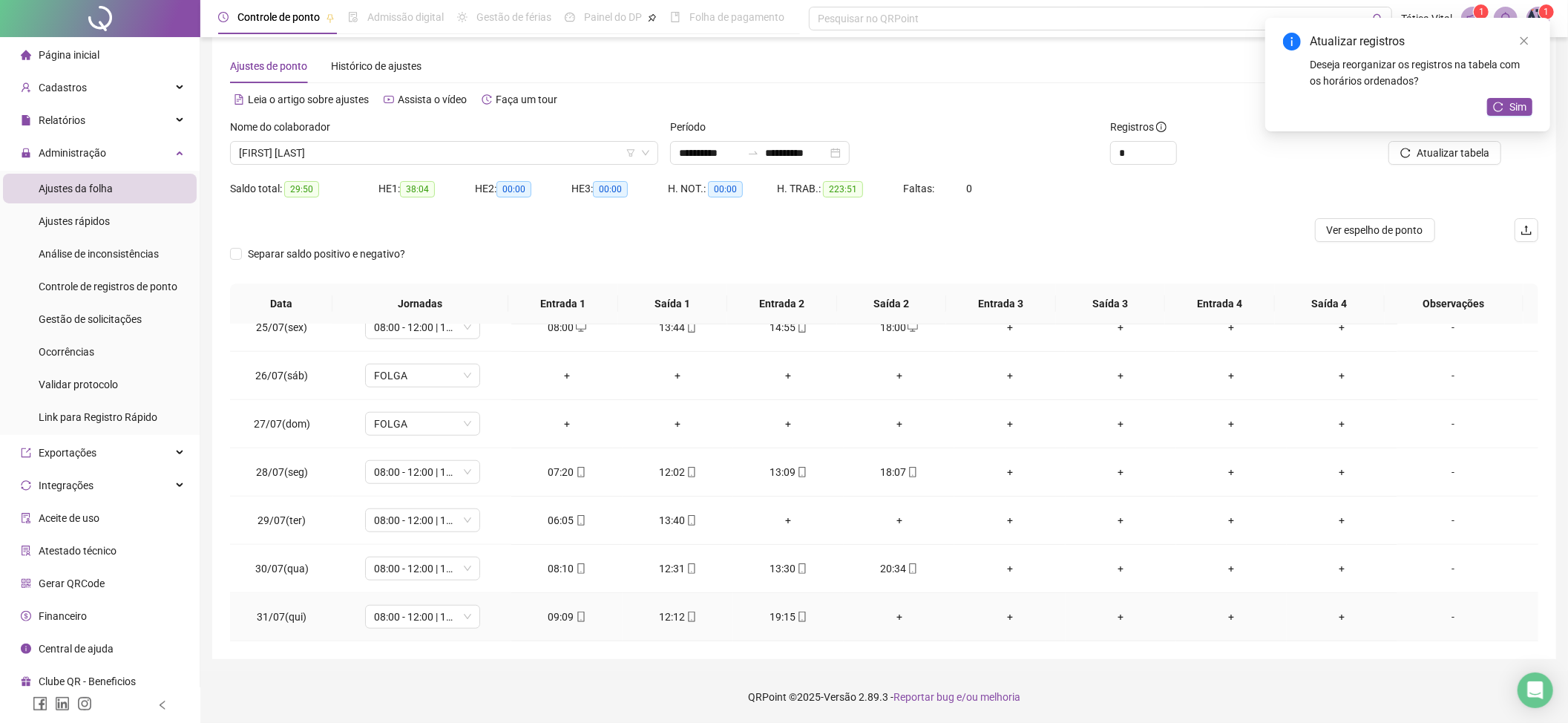 click on "+" at bounding box center (899, 617) 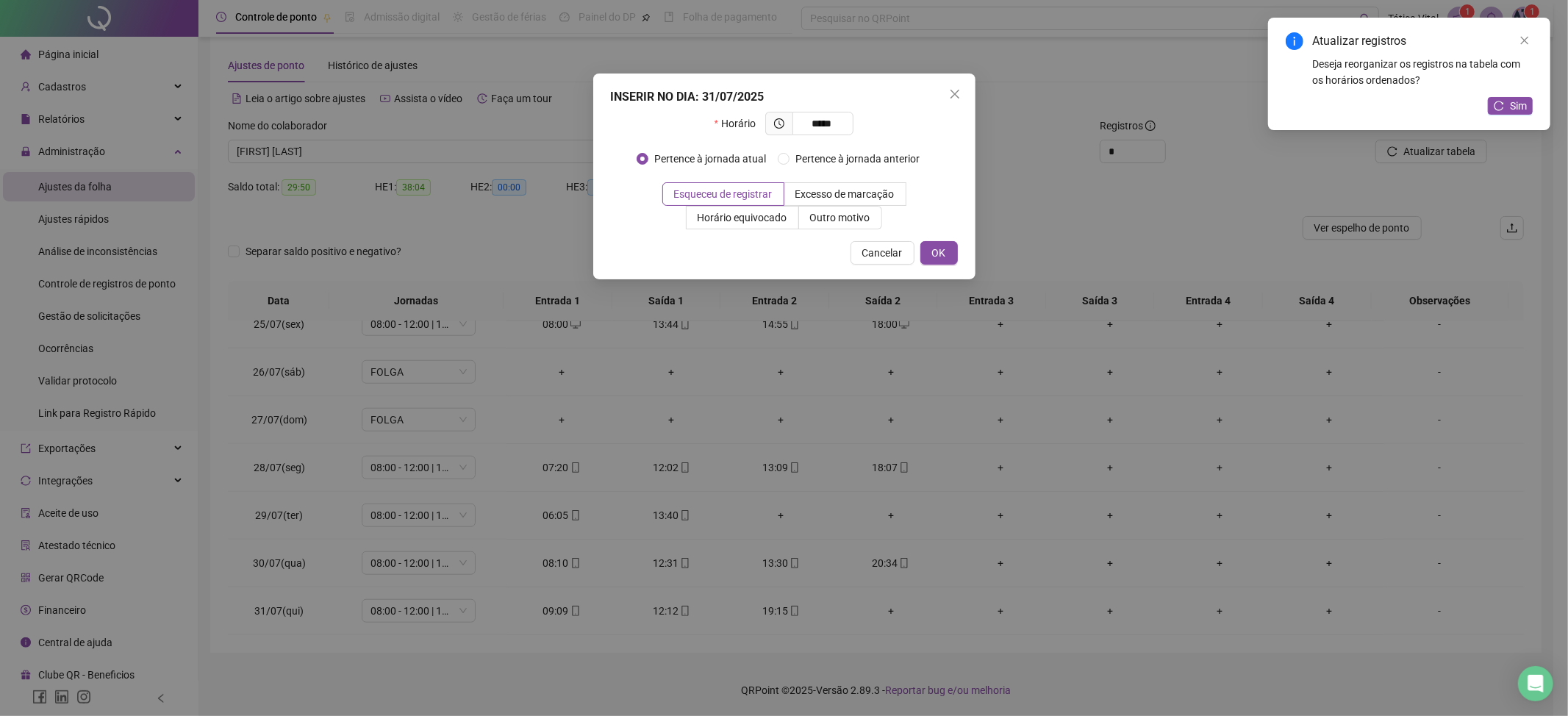 type on "*****" 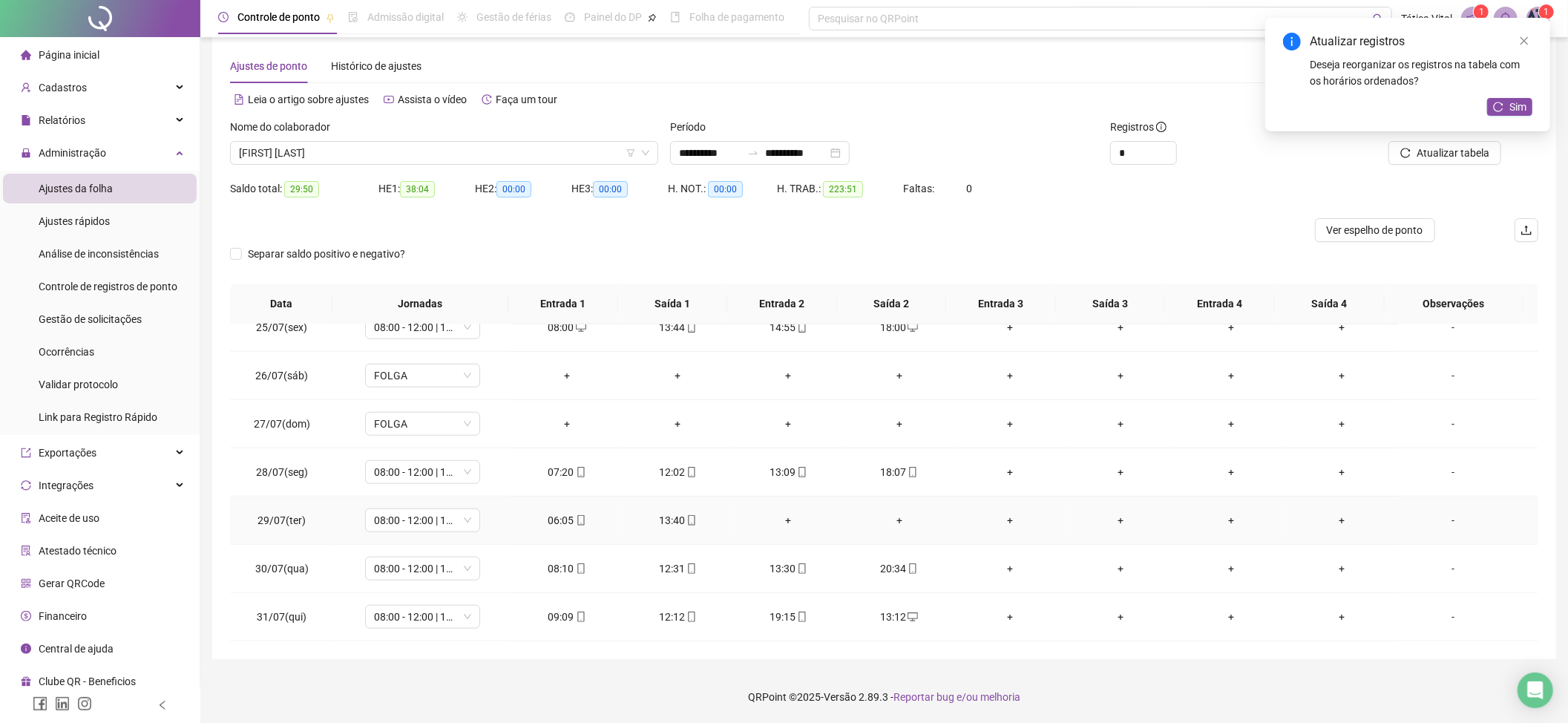 click on "06:05" at bounding box center (566, 520) 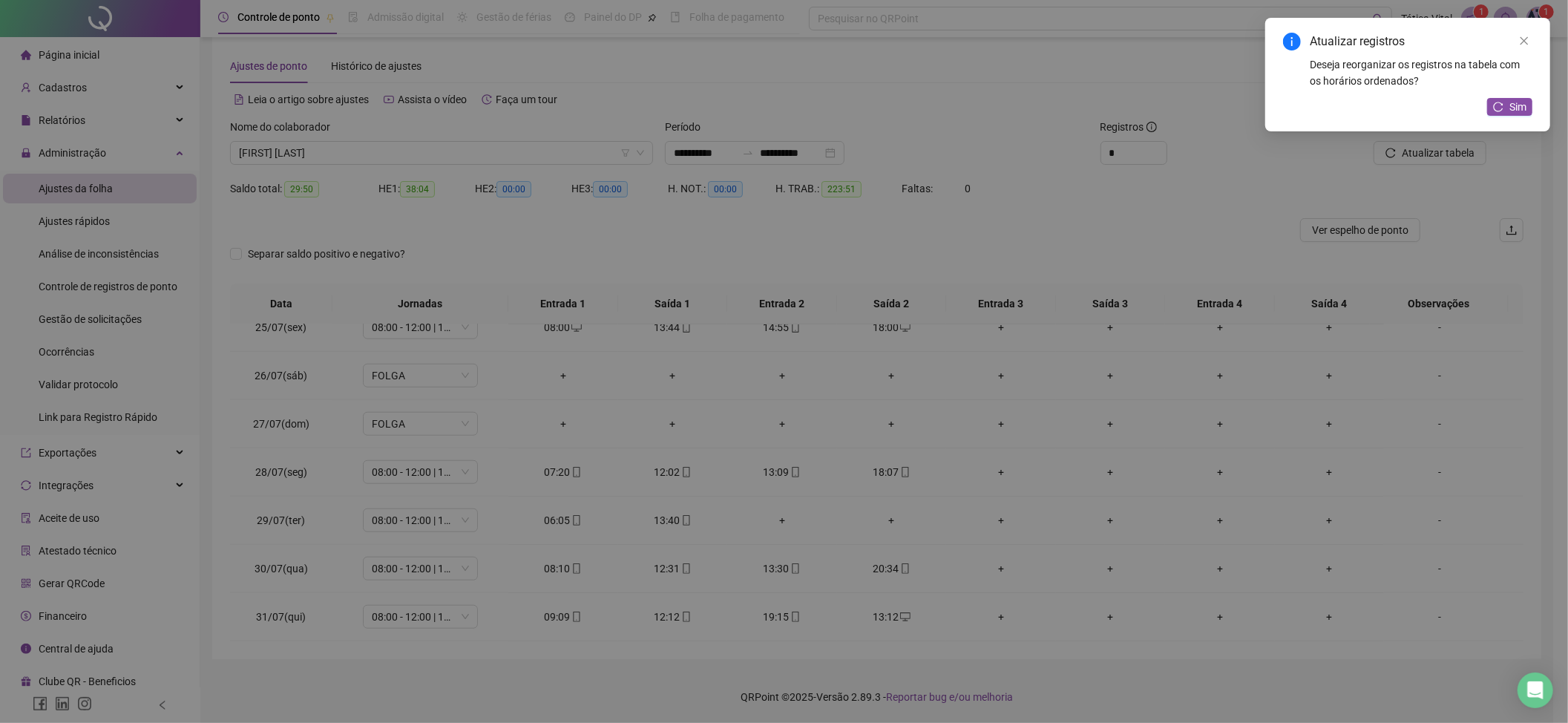 type on "**********" 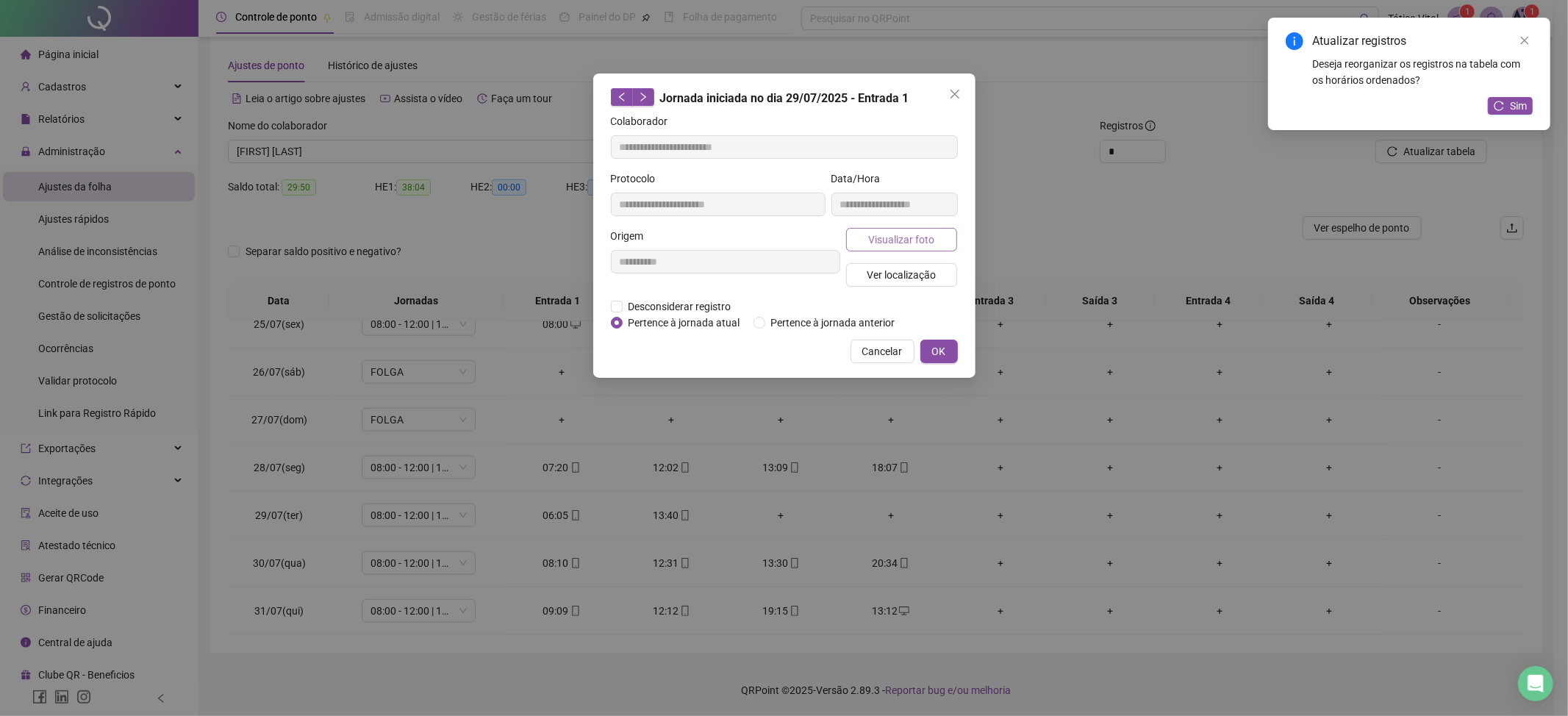 click on "Visualizar foto" at bounding box center (901, 240) 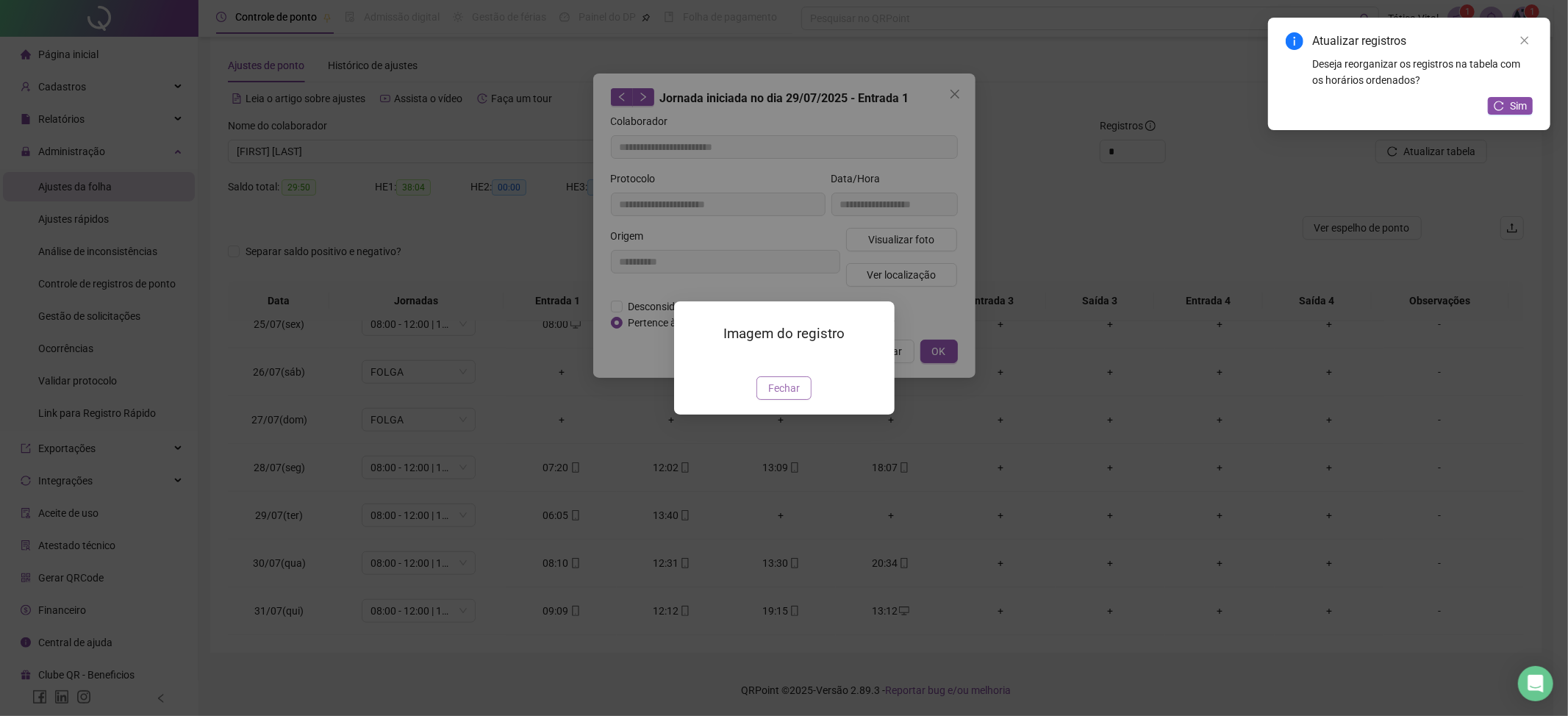 click on "Fechar" at bounding box center [784, 388] 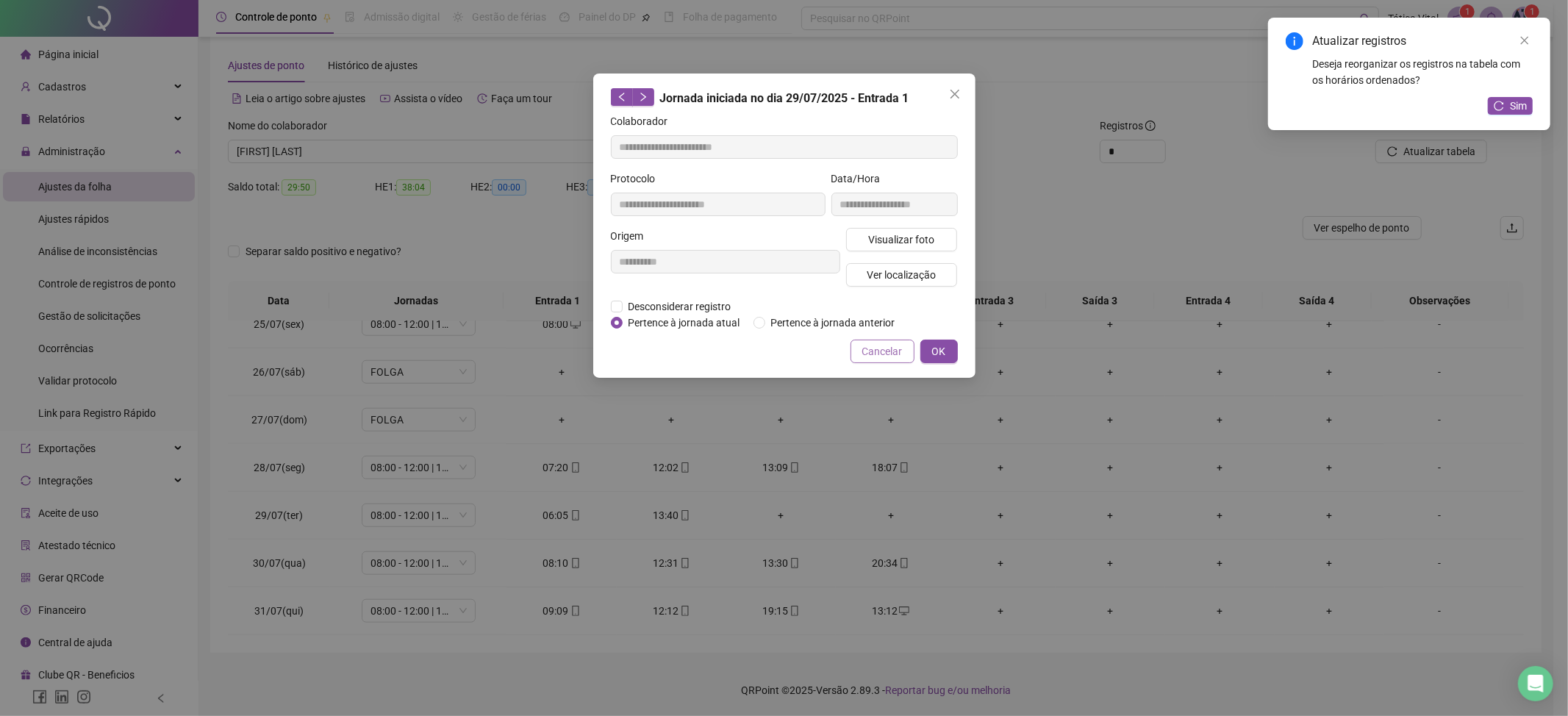 click on "Cancelar" at bounding box center (882, 351) 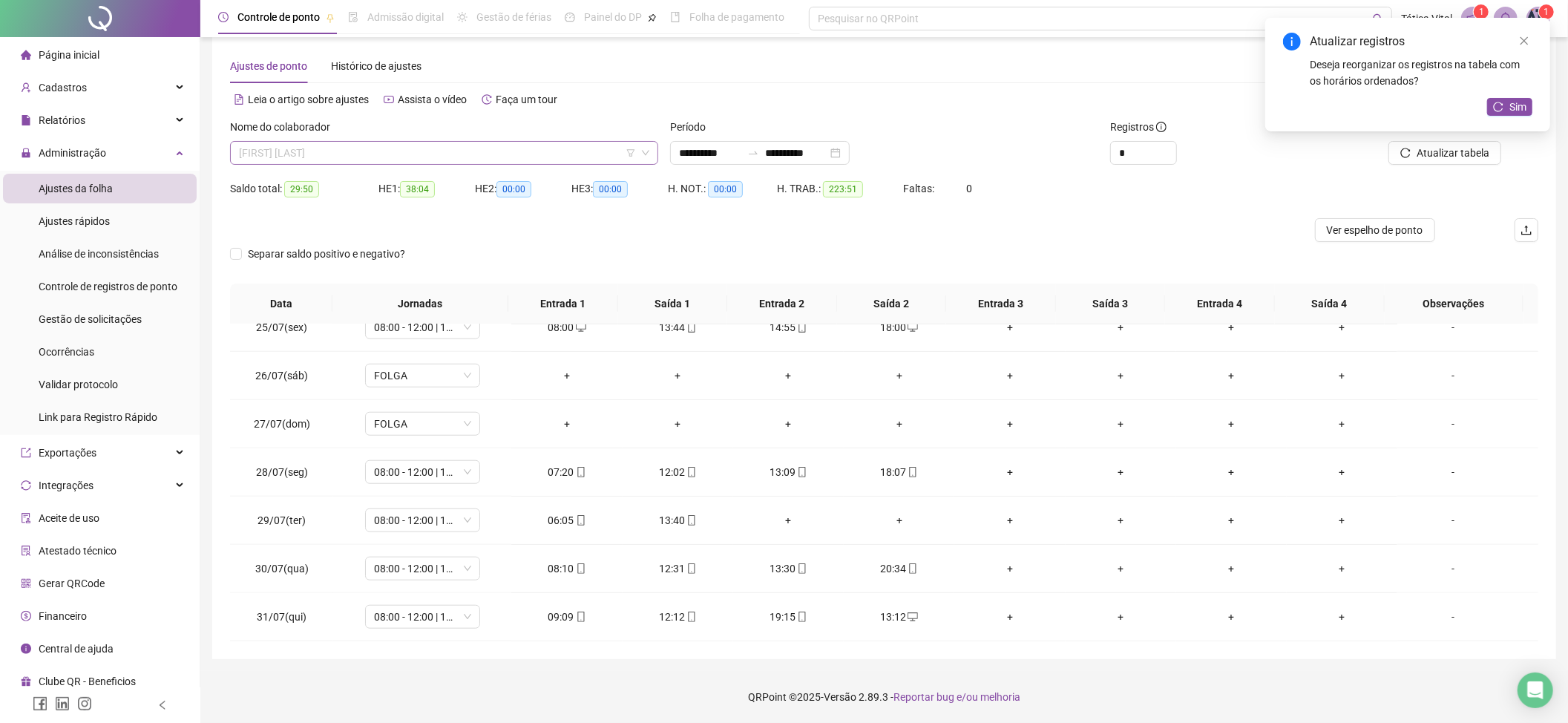 click on "[FIRST] [LAST]" at bounding box center [444, 153] 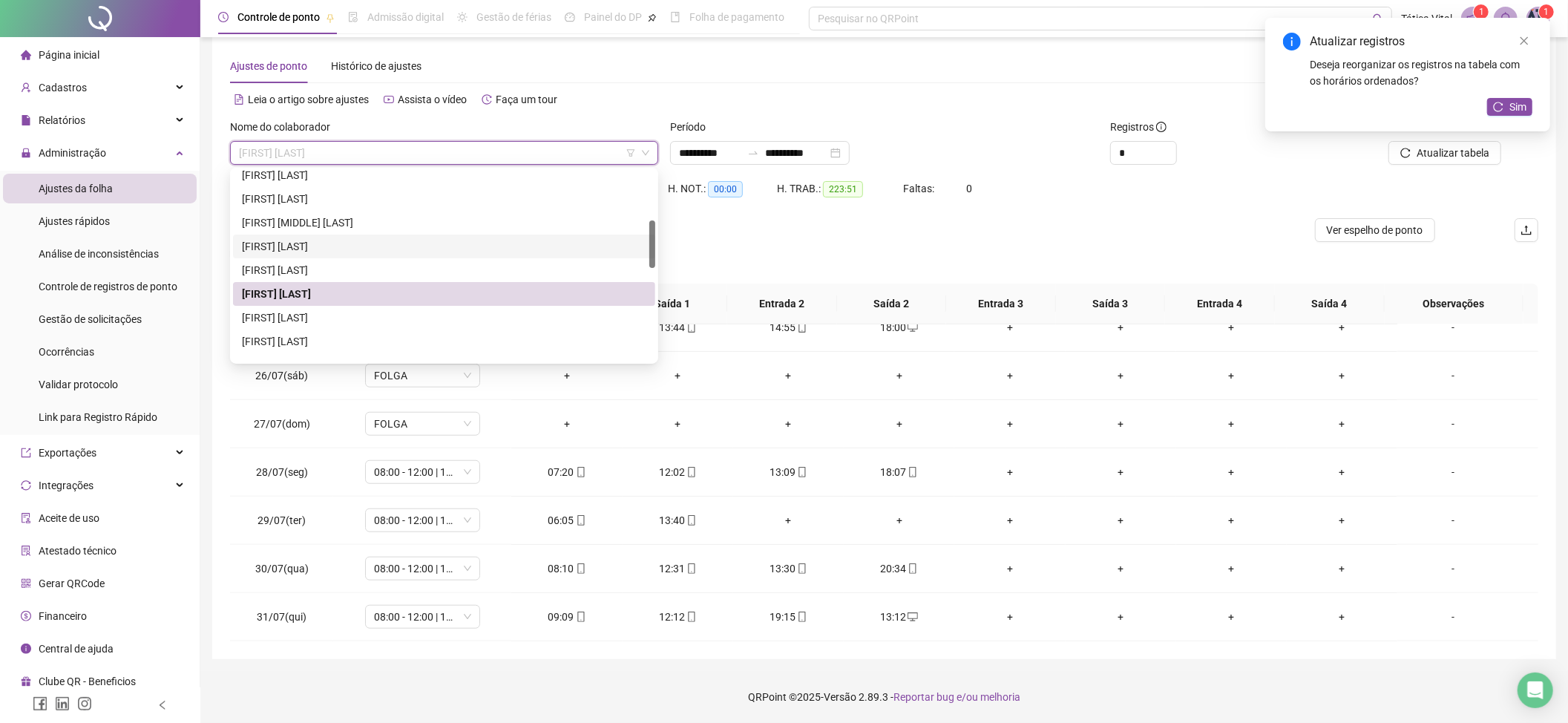click on "[FIRST] [LAST]" at bounding box center (444, 246) 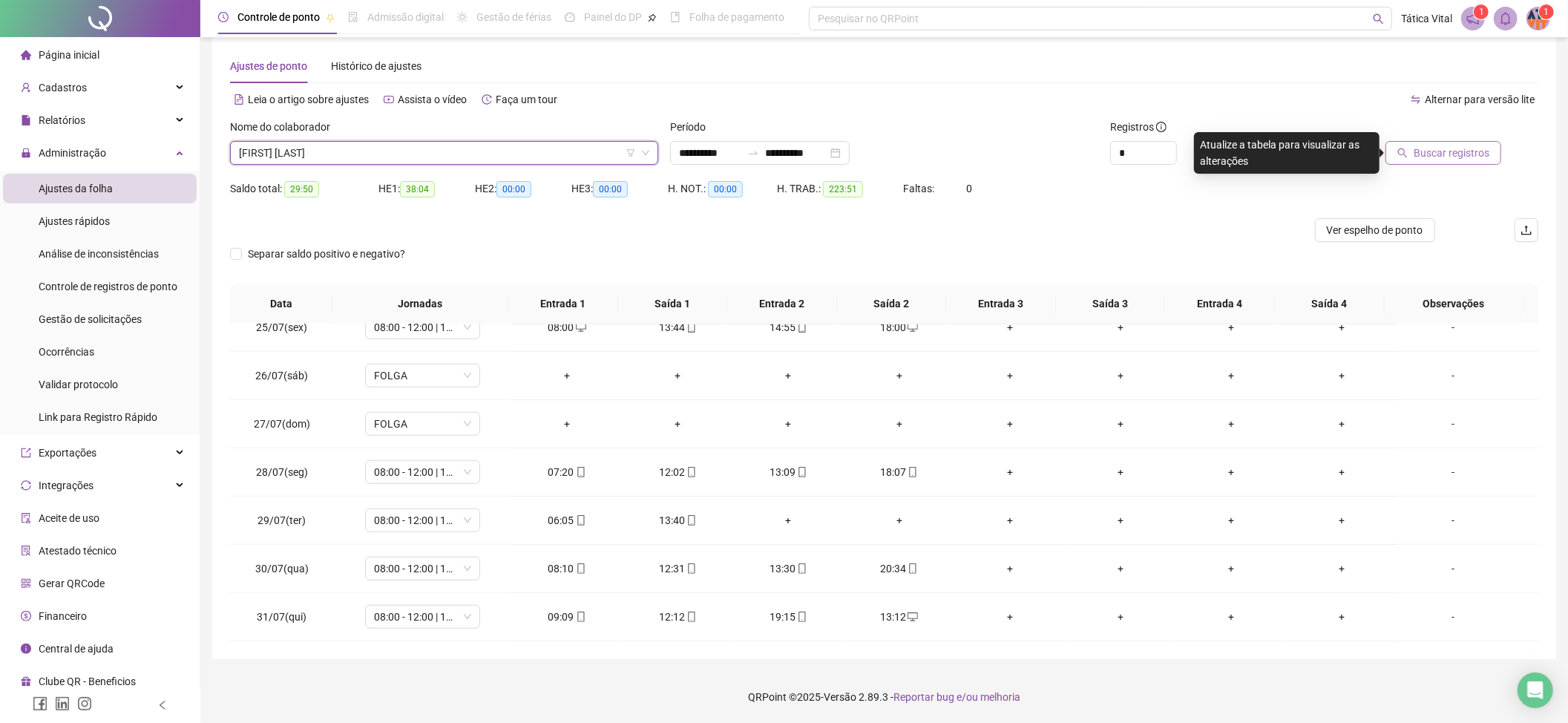 click on "Buscar registros" at bounding box center (1443, 153) 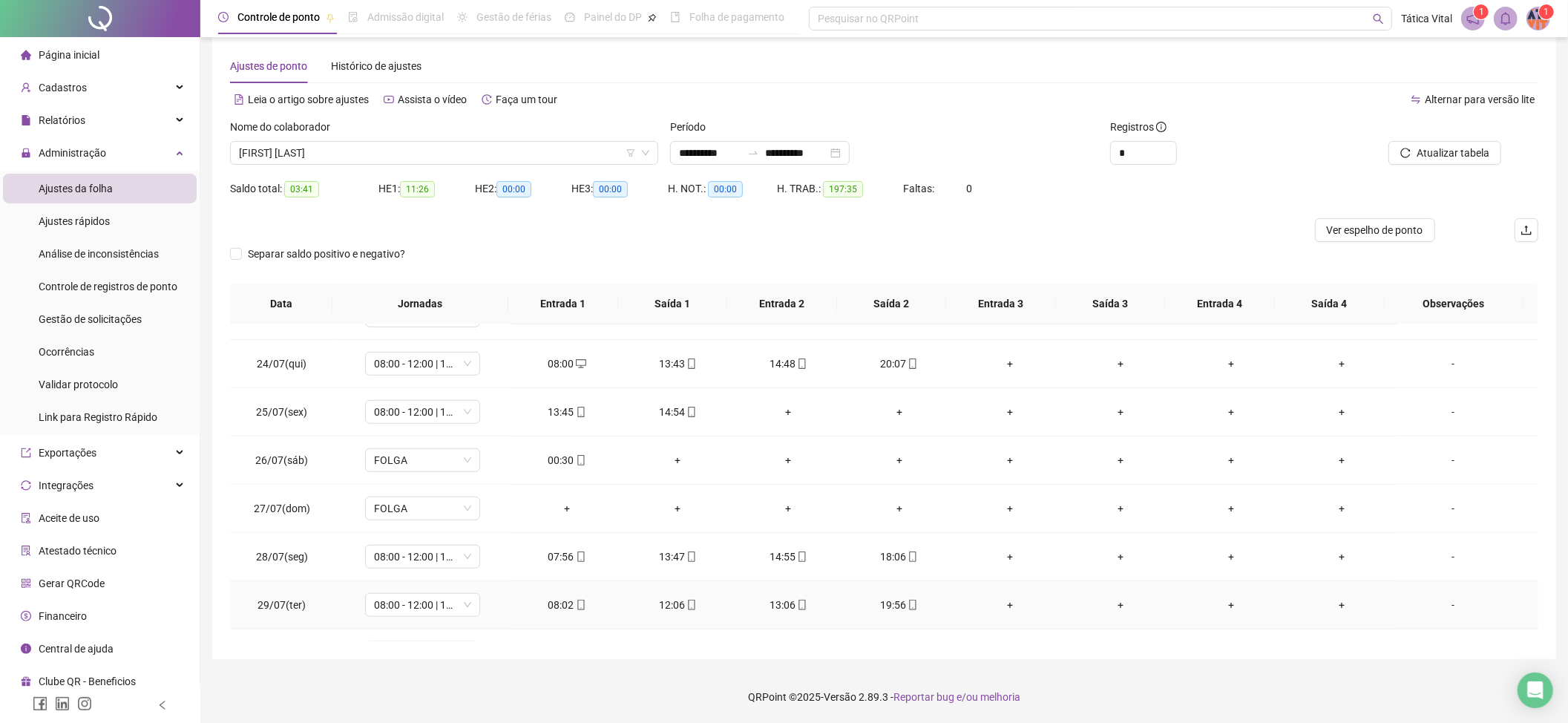 scroll, scrollTop: 1087, scrollLeft: 0, axis: vertical 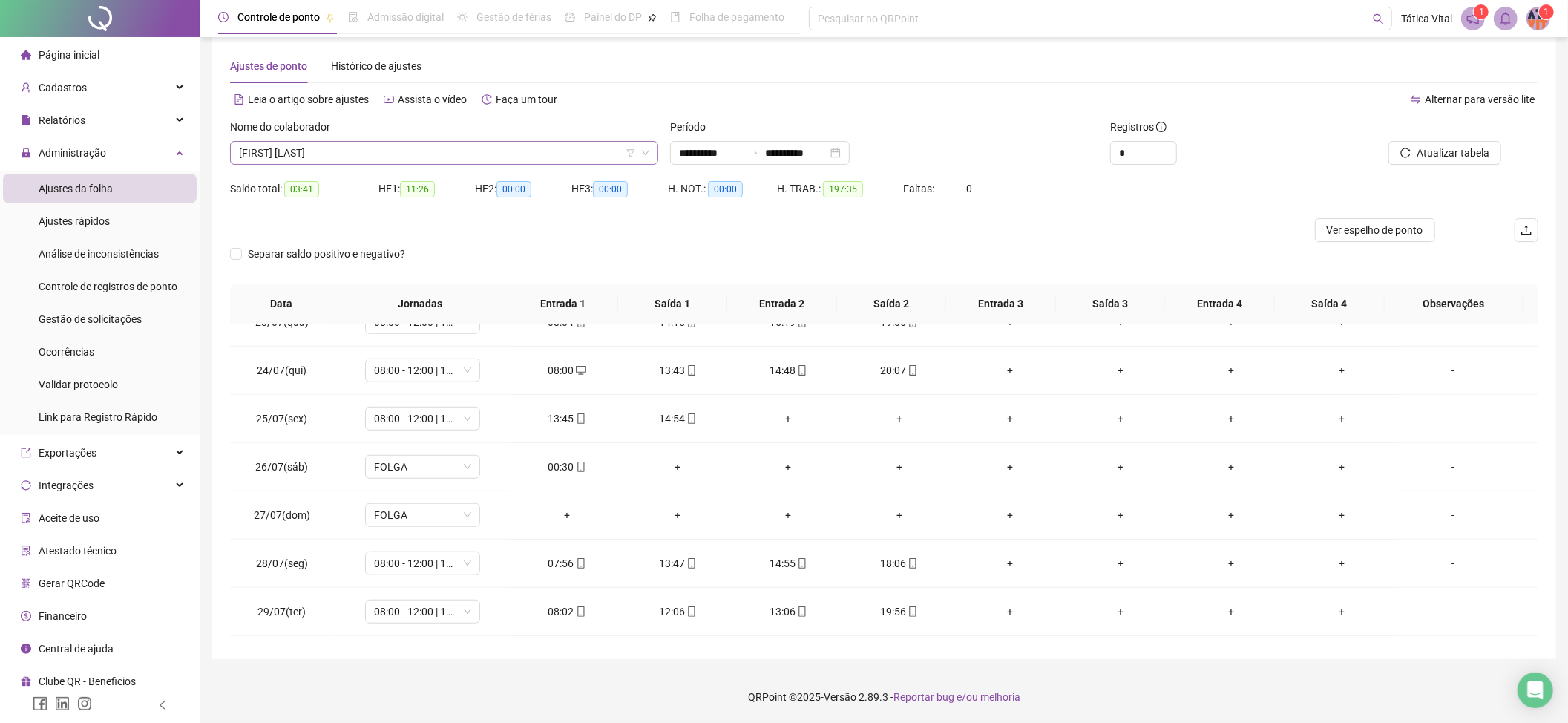 click on "[FIRST] [LAST]" at bounding box center [444, 153] 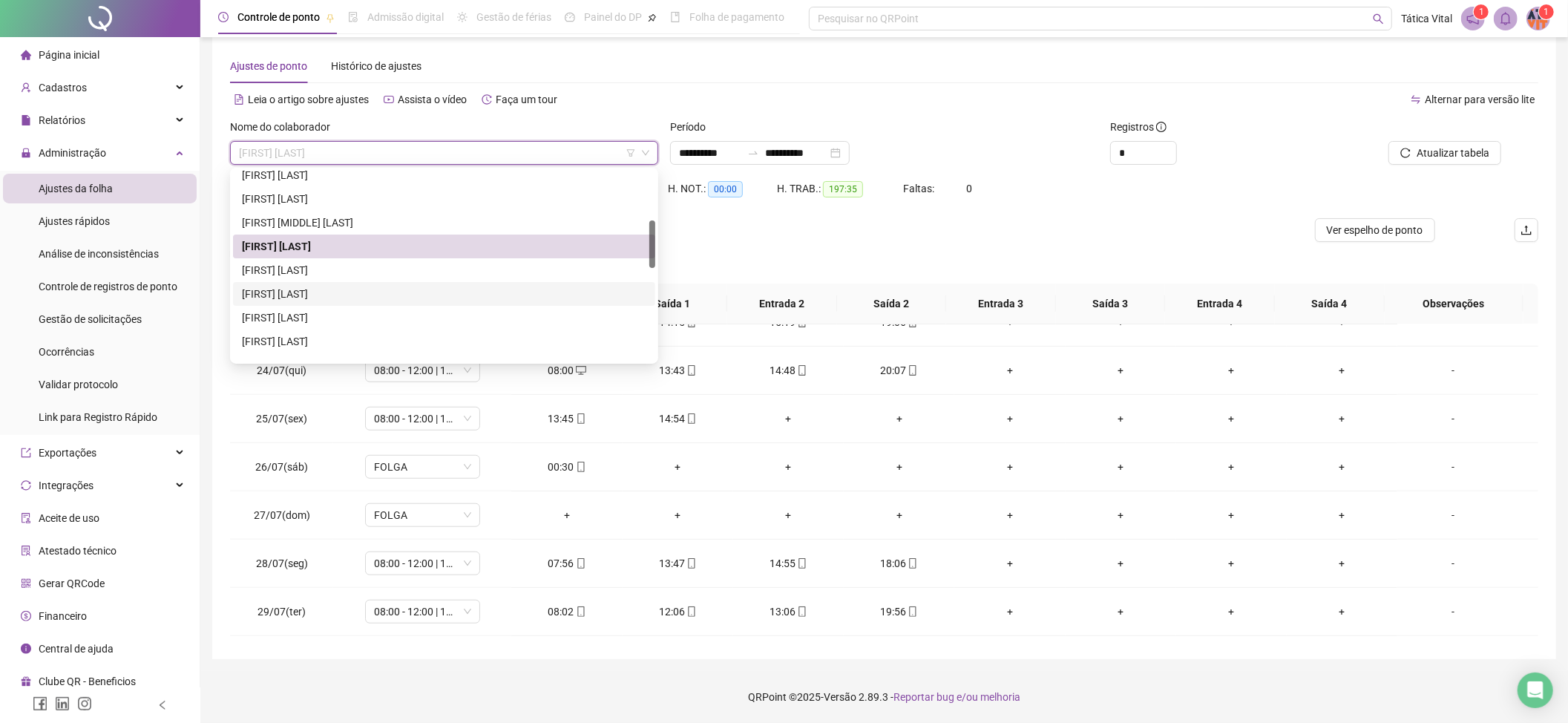 click on "[FIRST] [LAST]" at bounding box center (444, 294) 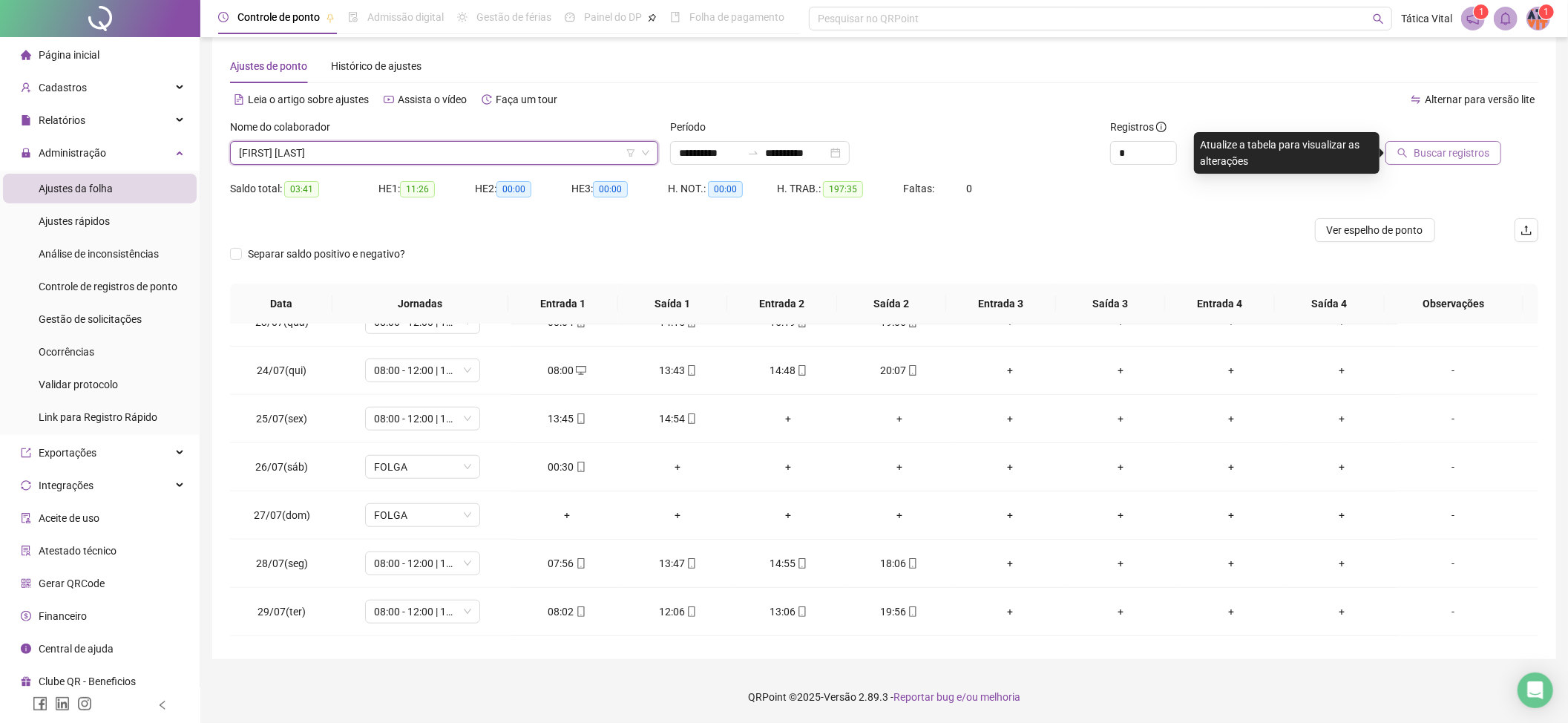 click on "Buscar registros" at bounding box center [1443, 153] 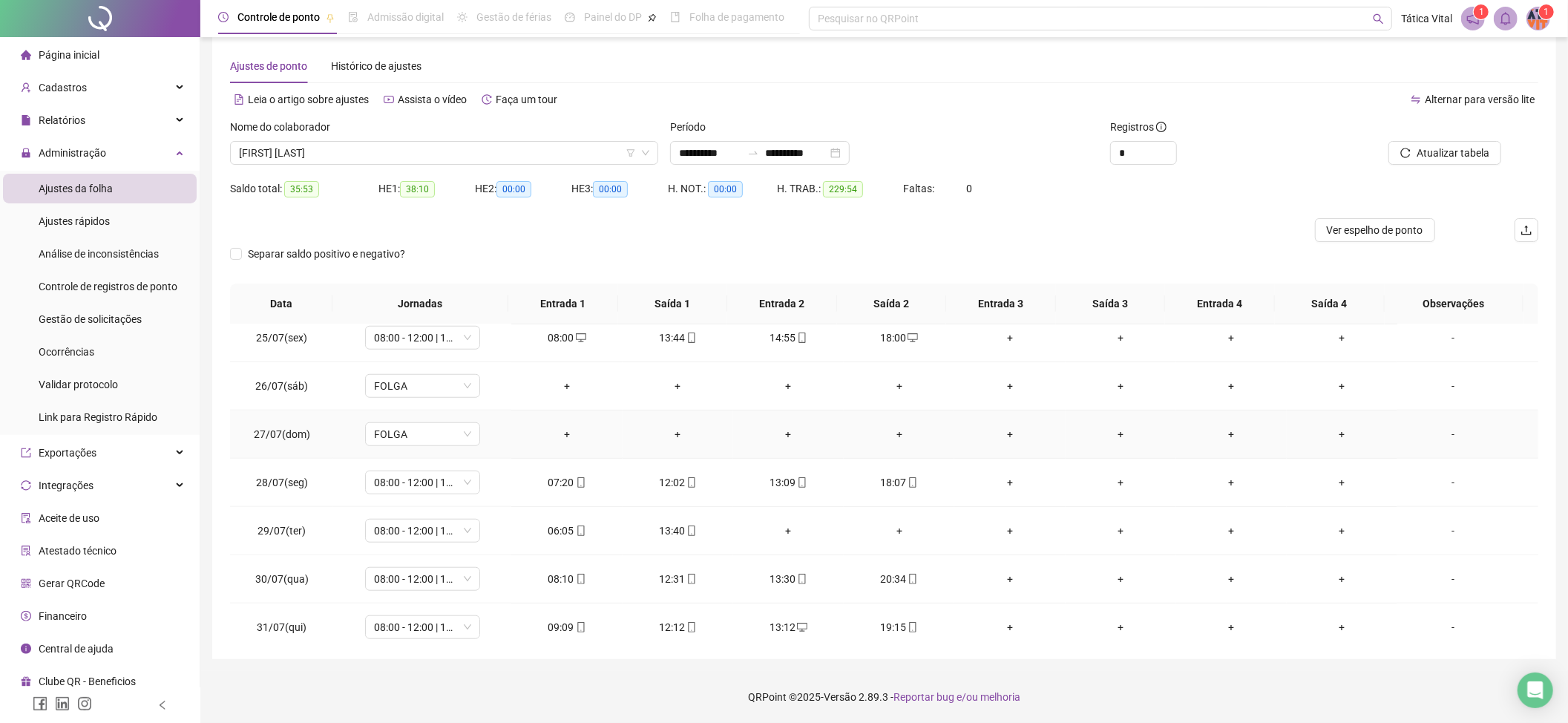 scroll, scrollTop: 1186, scrollLeft: 0, axis: vertical 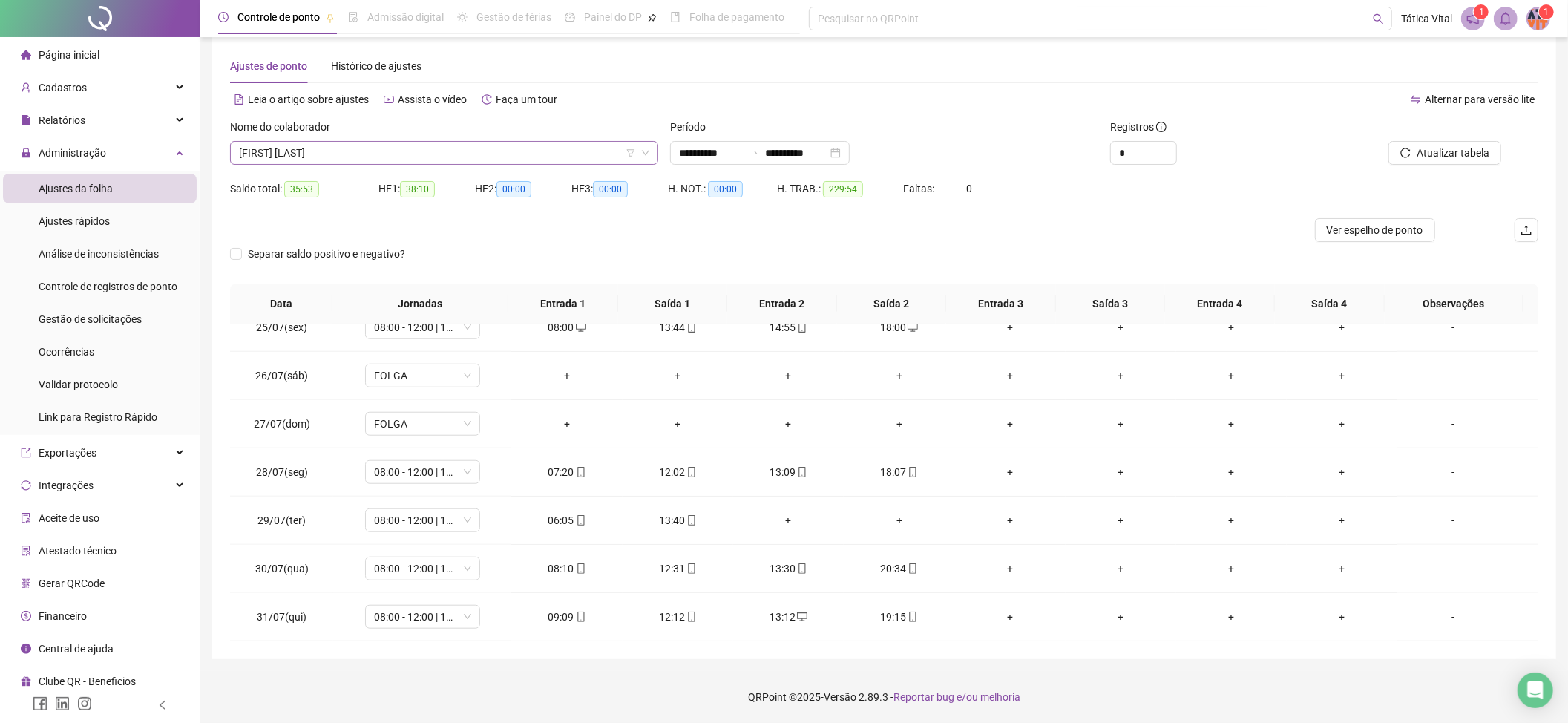 click on "[FIRST] [LAST]" at bounding box center (444, 153) 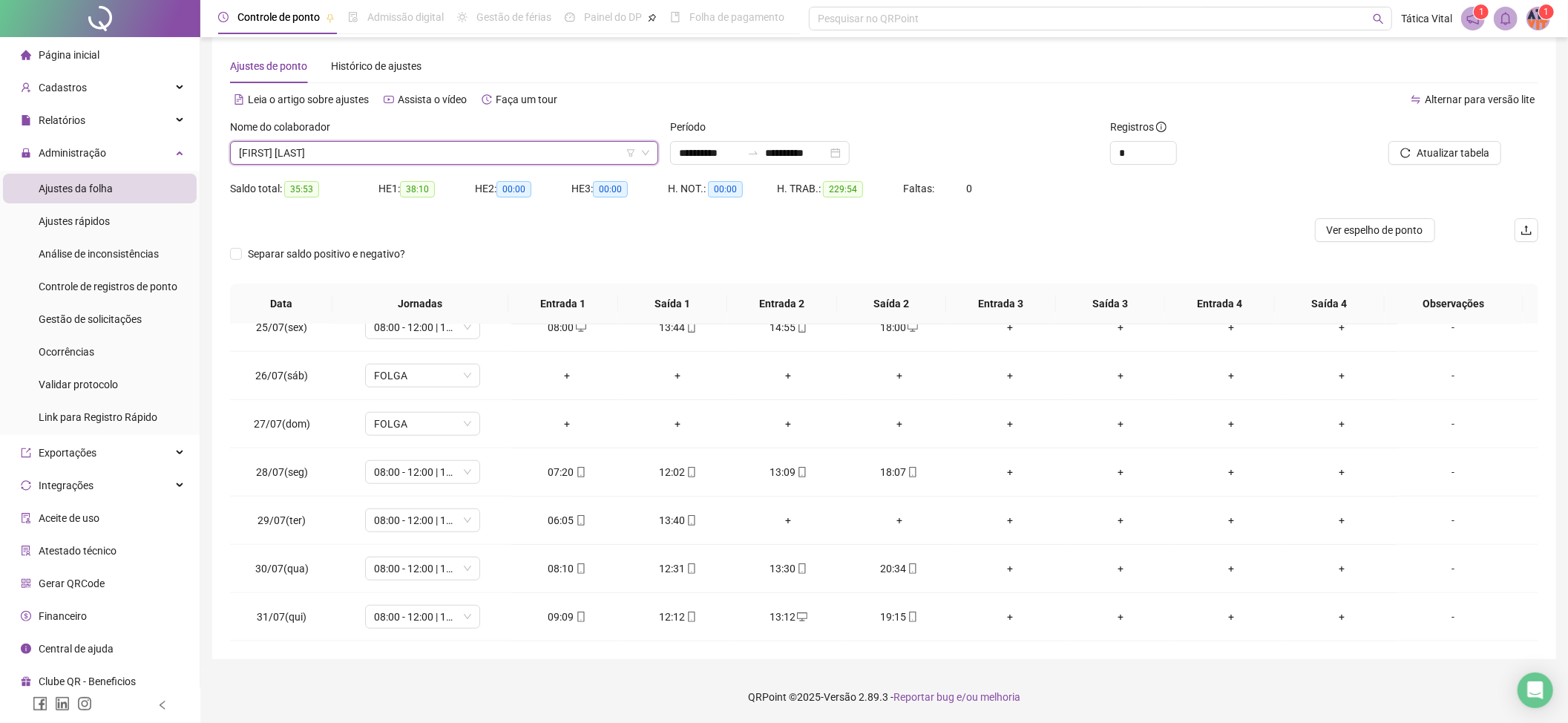click on "[FIRST] [LAST]" at bounding box center (444, 153) 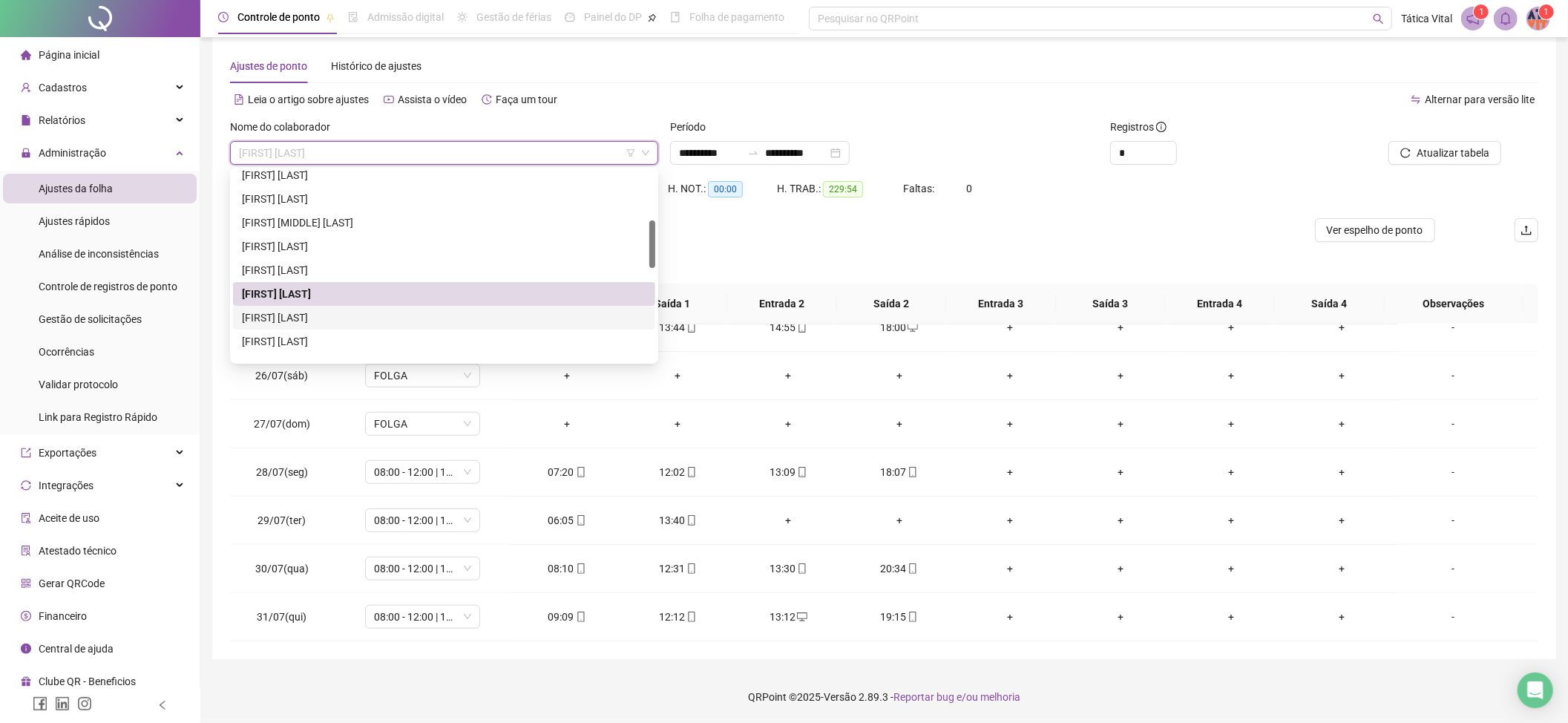 click on "[FIRST] [LAST]" at bounding box center [444, 318] 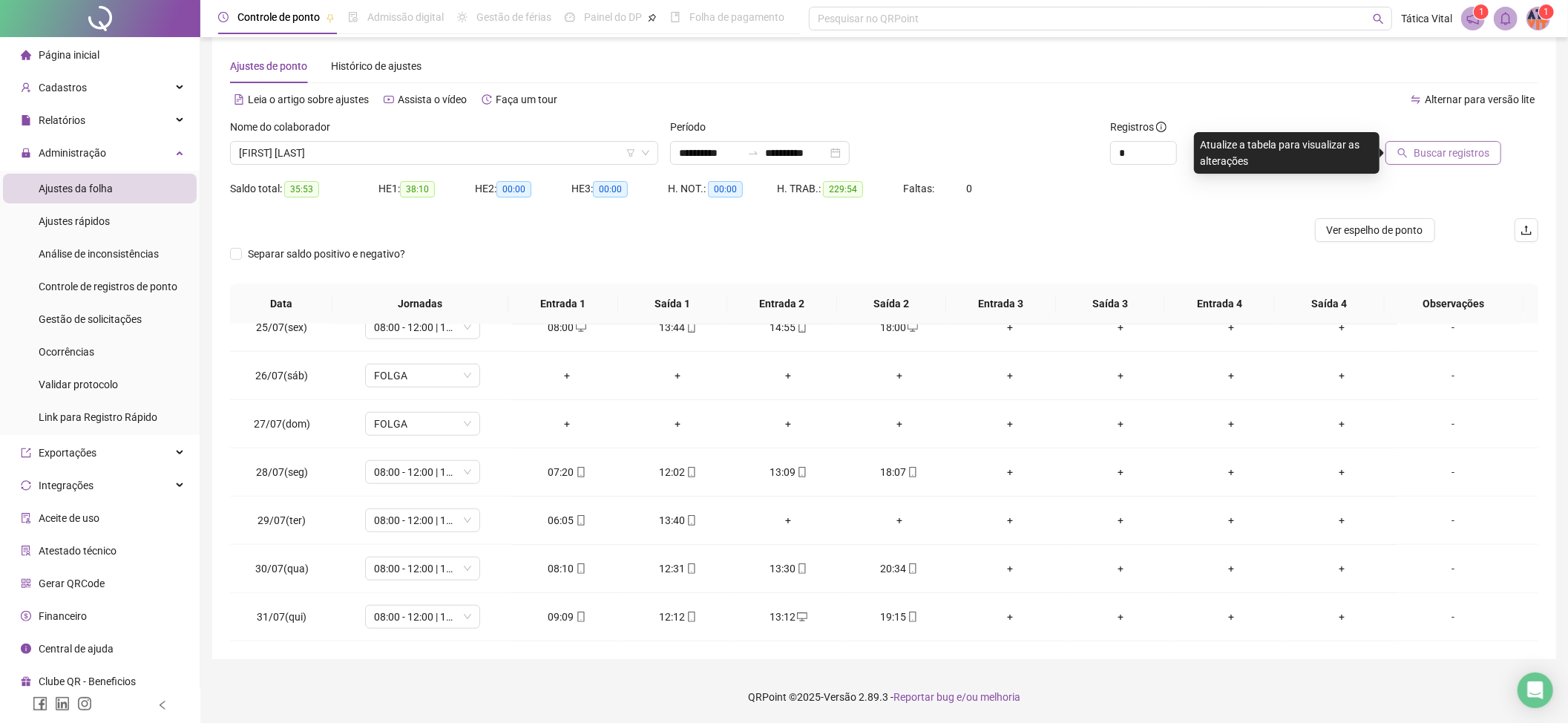 click on "Buscar registros" at bounding box center (1451, 153) 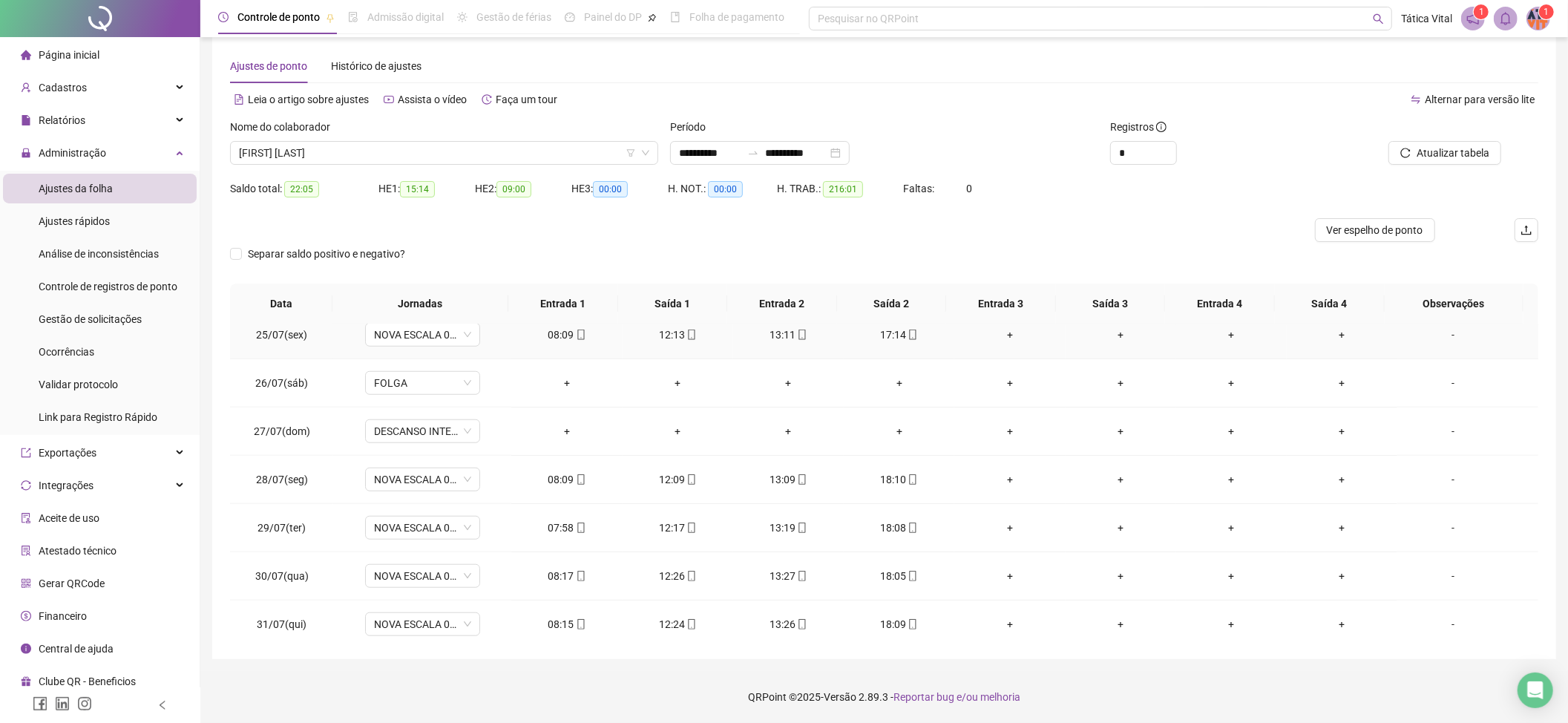 scroll, scrollTop: 1186, scrollLeft: 0, axis: vertical 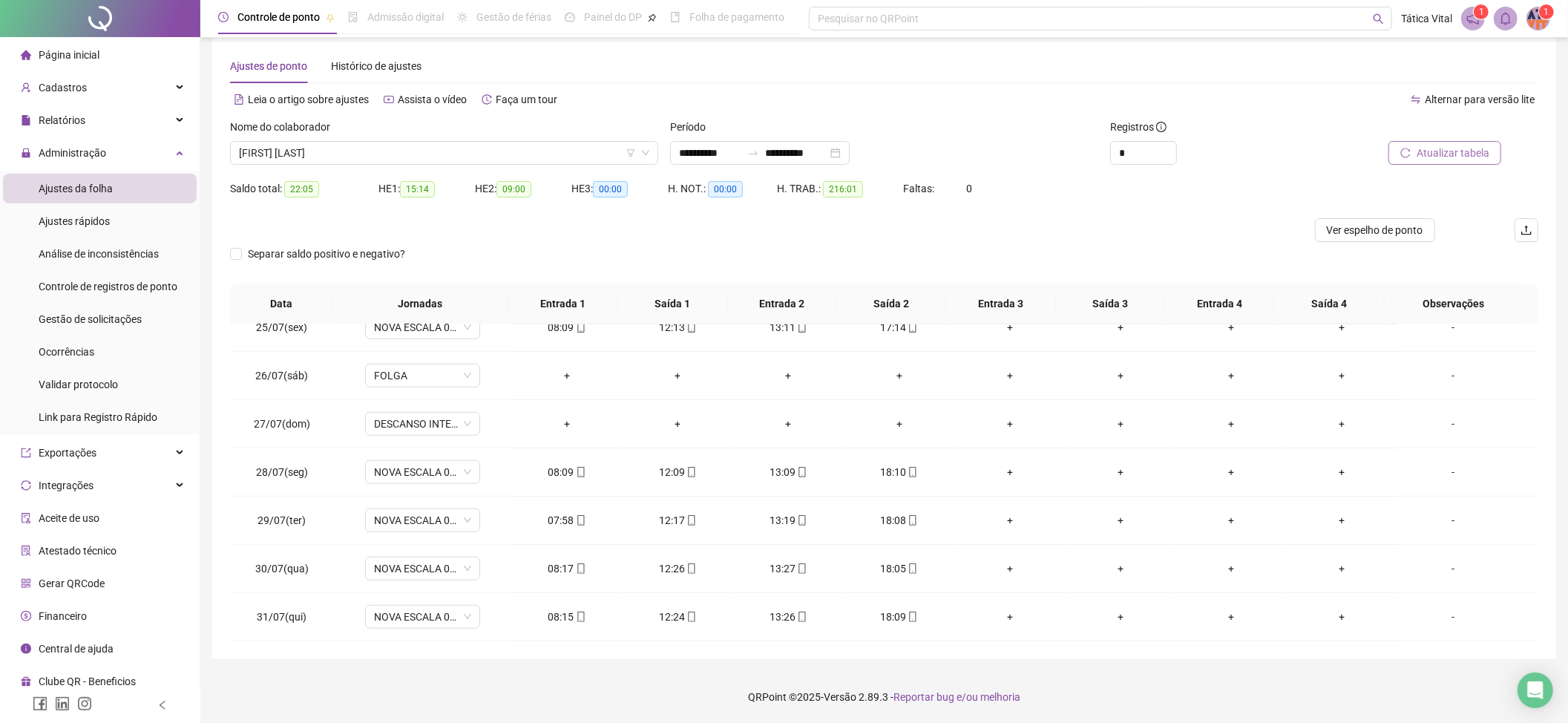 drag, startPoint x: 1432, startPoint y: 170, endPoint x: 1443, endPoint y: 159, distance: 15.556349 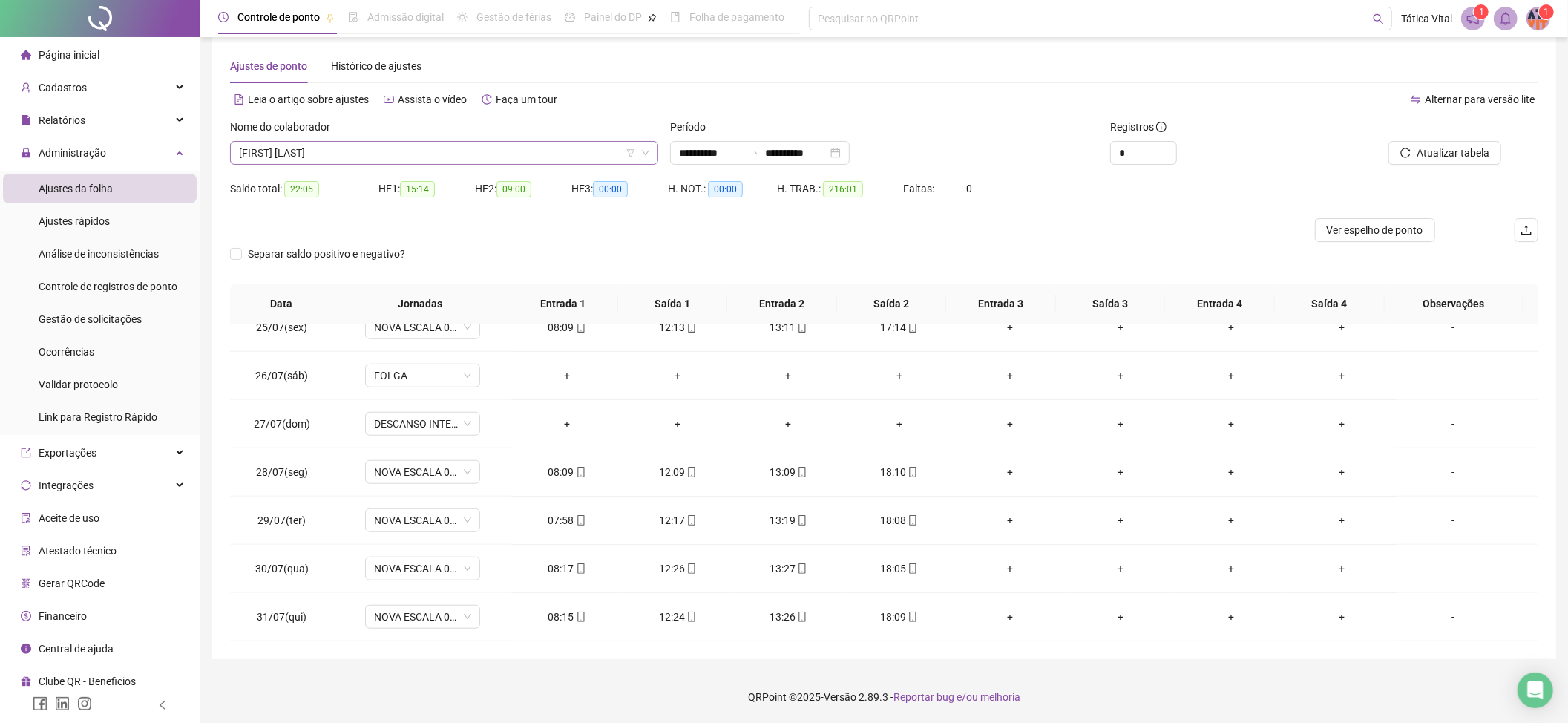 click on "[FIRST] [LAST]" at bounding box center [444, 153] 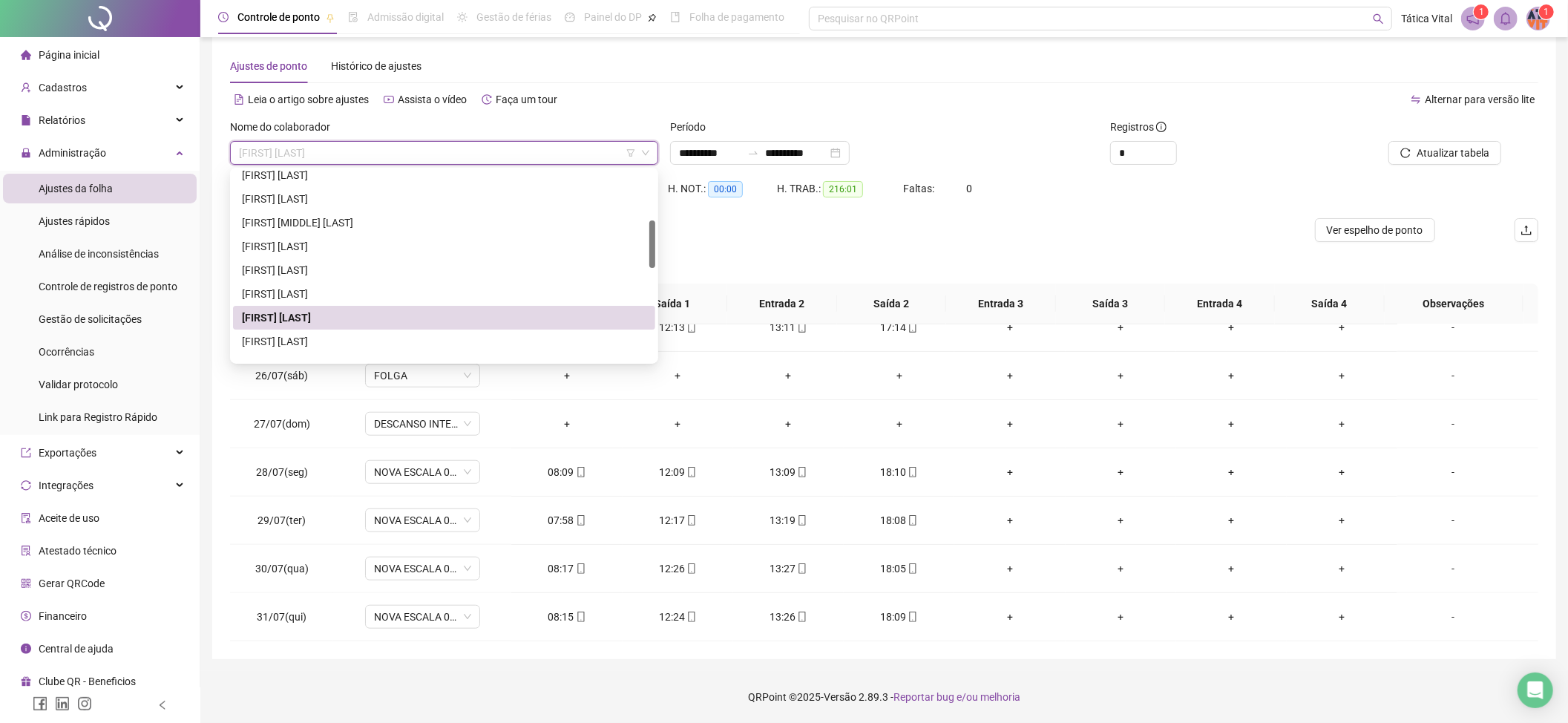 scroll, scrollTop: 297, scrollLeft: 0, axis: vertical 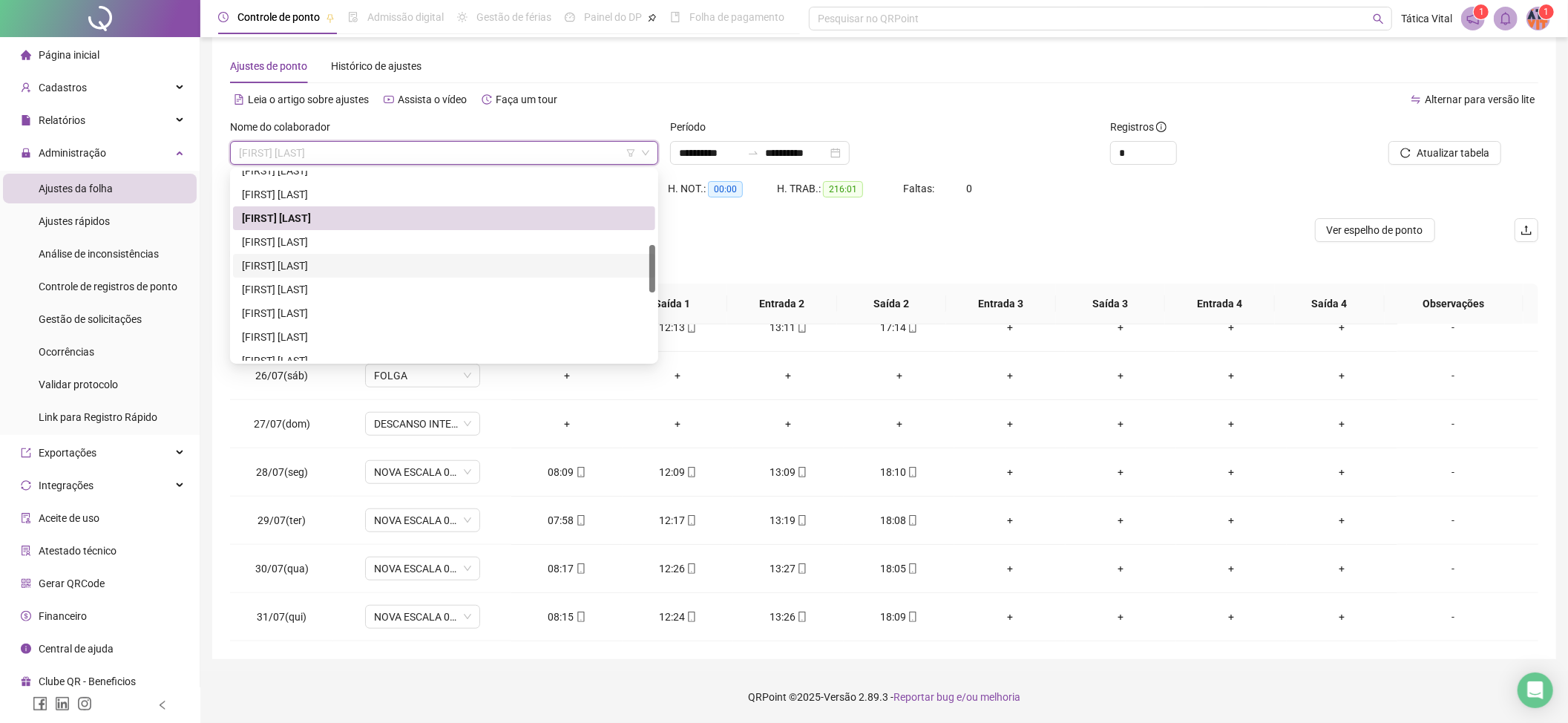 click on "[FIRST] [LAST]" at bounding box center (444, 266) 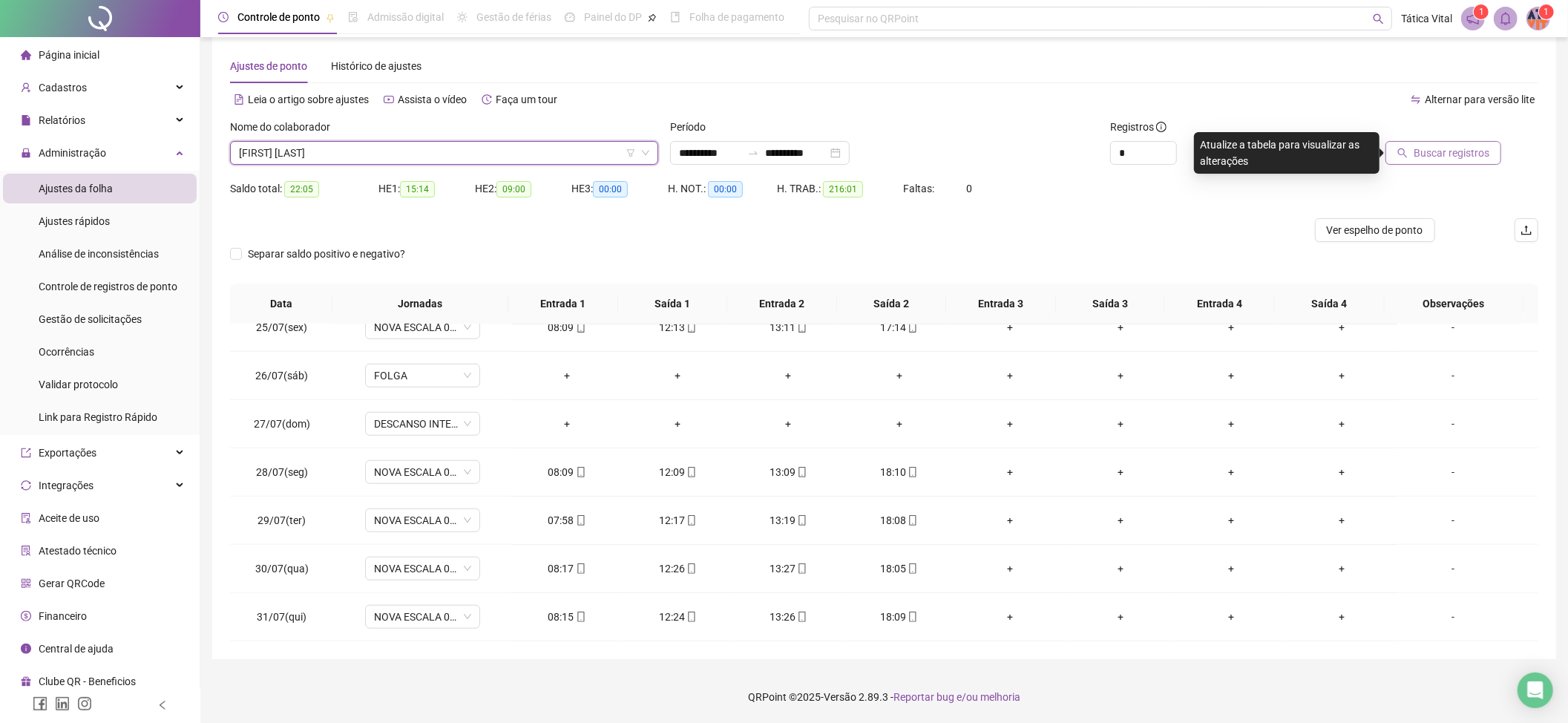 click on "Buscar registros" at bounding box center [1451, 153] 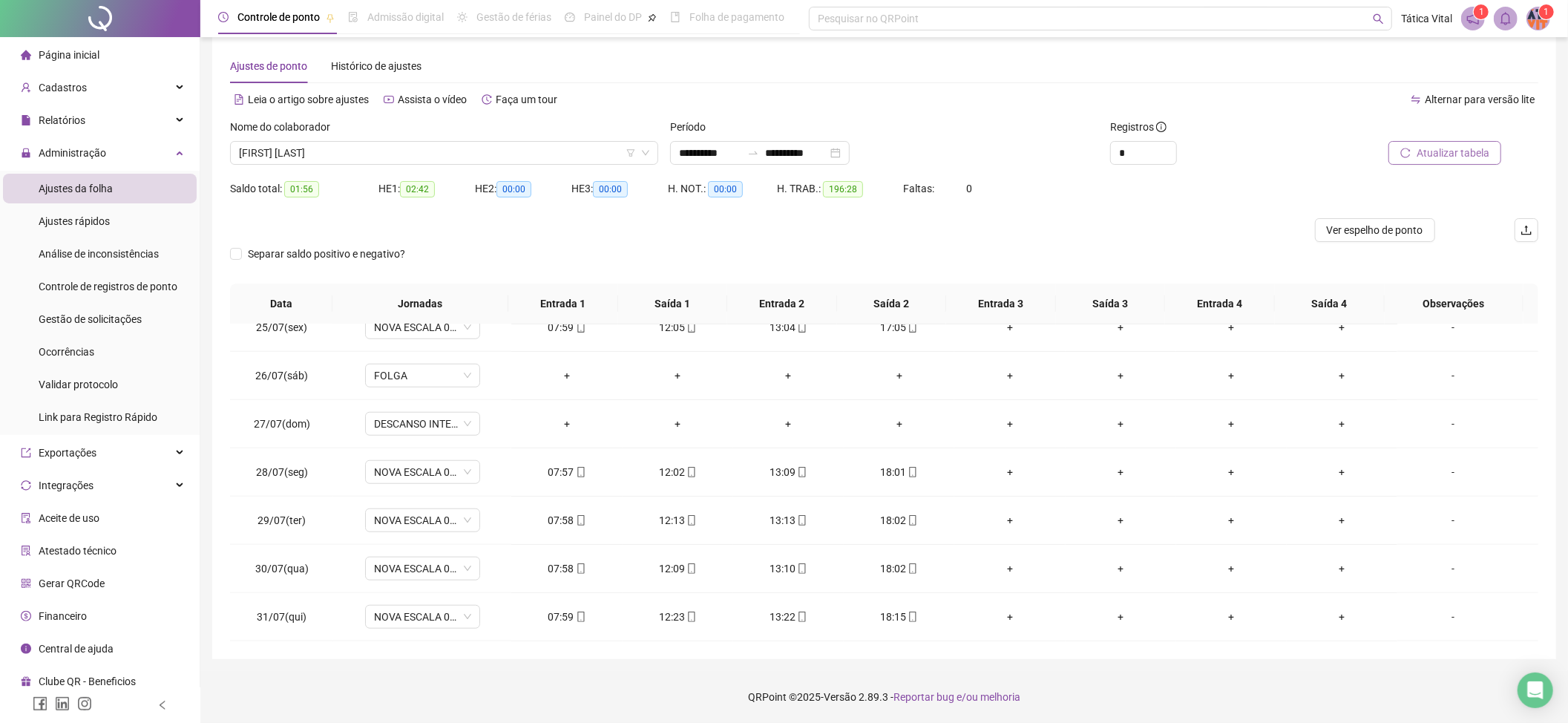 scroll, scrollTop: 1186, scrollLeft: 0, axis: vertical 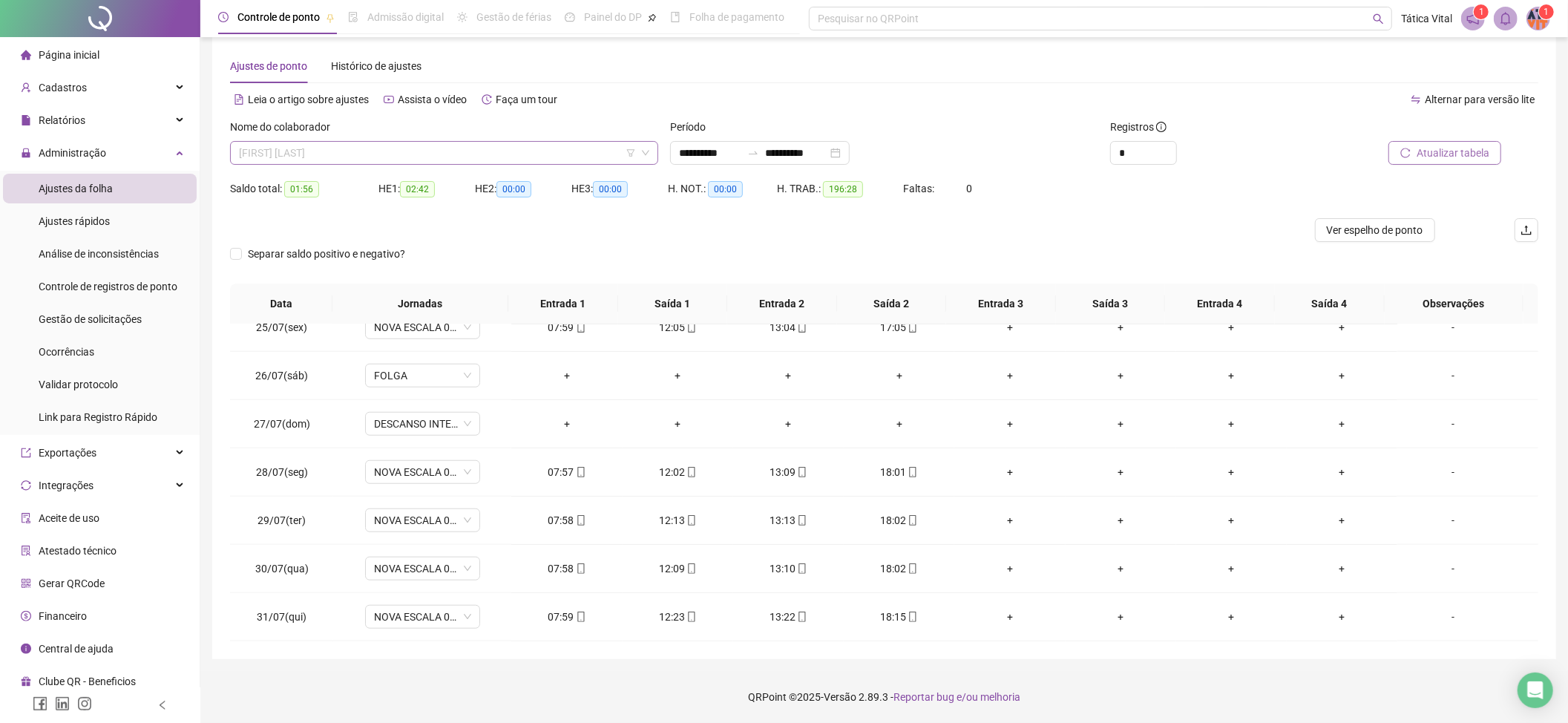 click on "[FIRST] [LAST]" at bounding box center [444, 153] 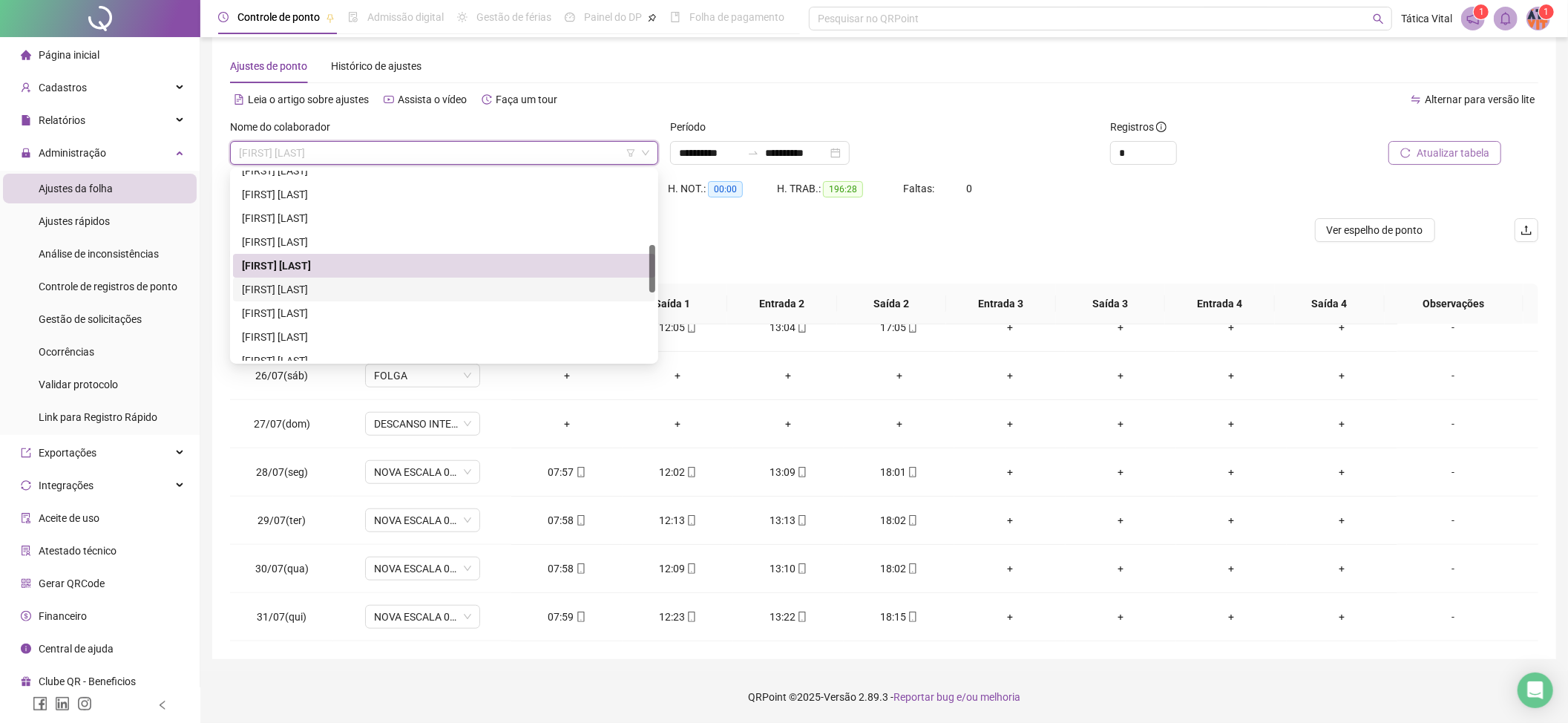 click on "[FIRST] [LAST]" at bounding box center (444, 289) 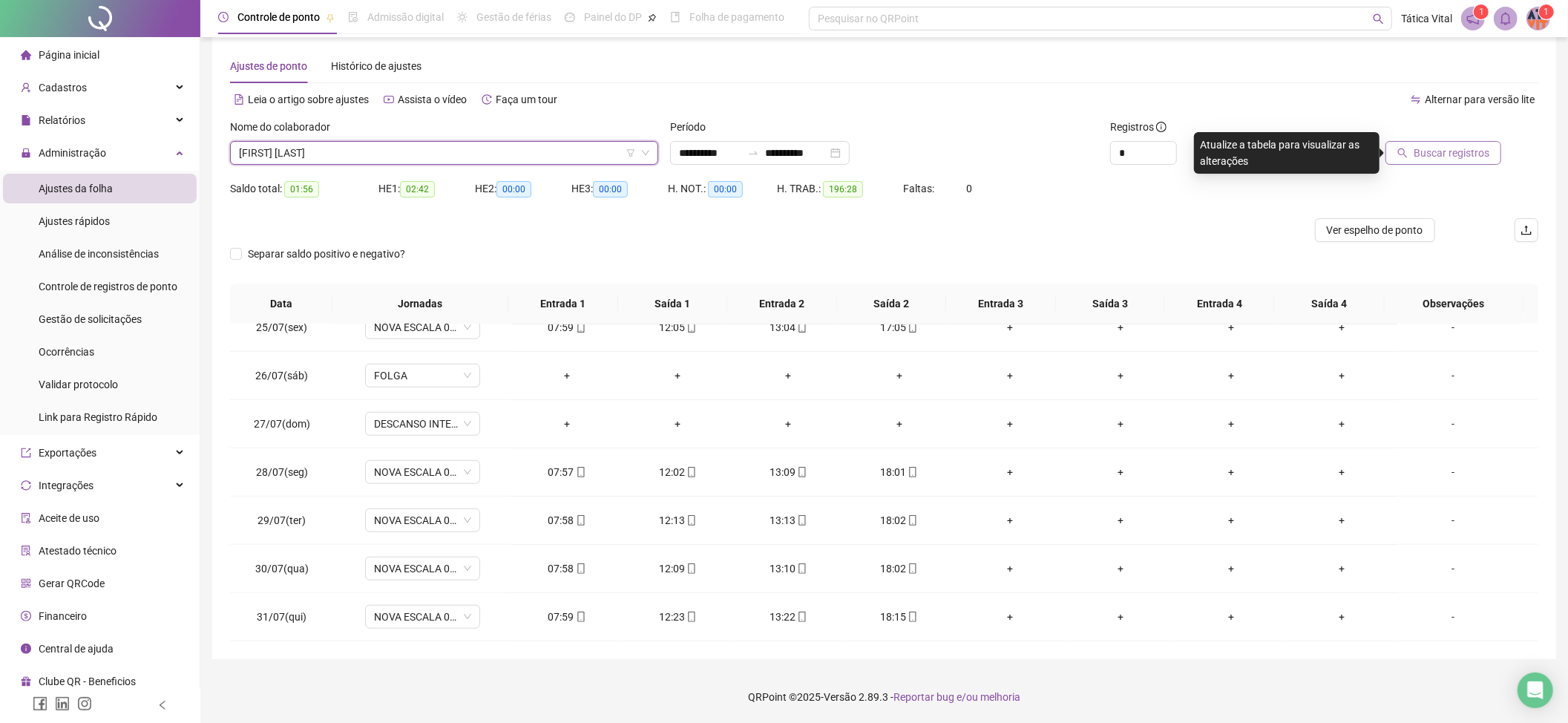 click on "Buscar registros" at bounding box center (1451, 153) 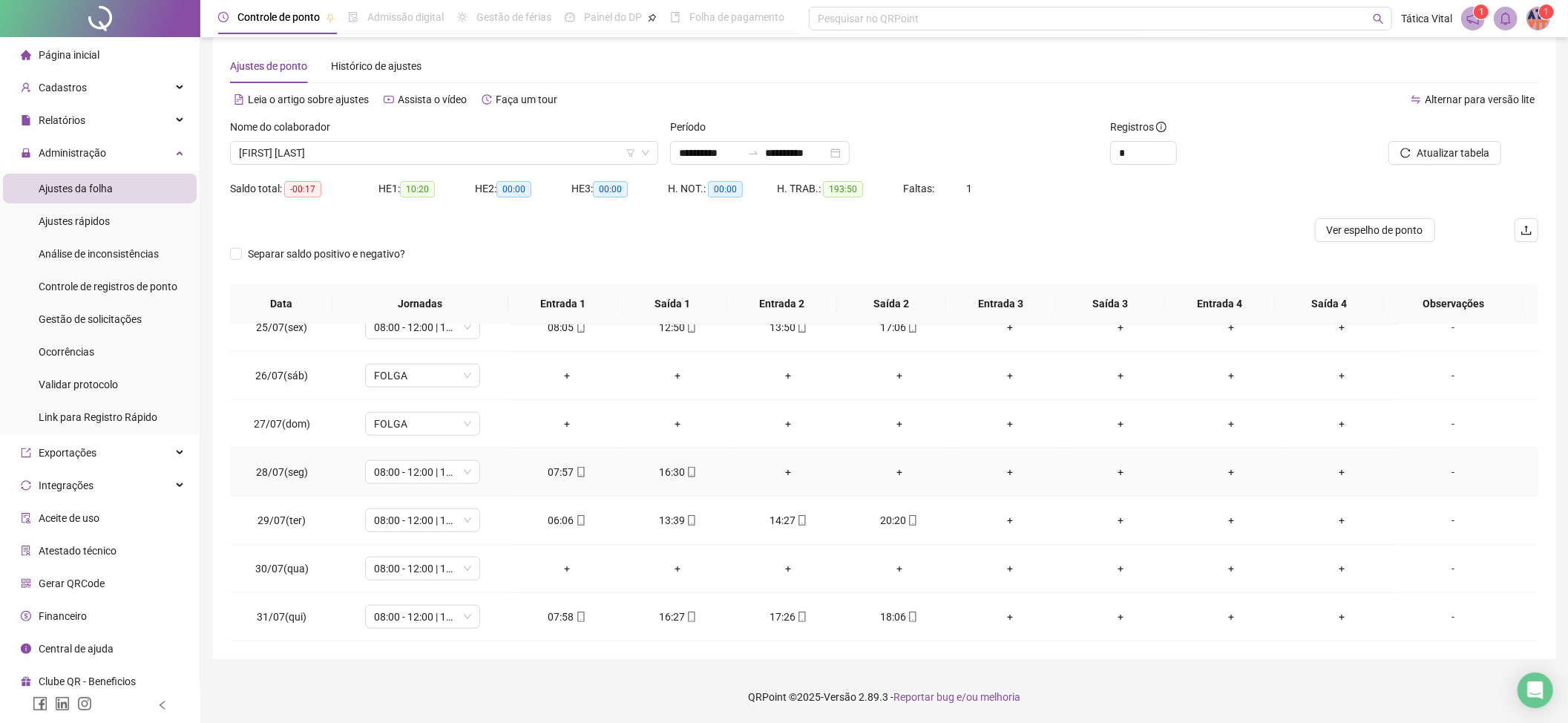 click on "+" at bounding box center [788, 472] 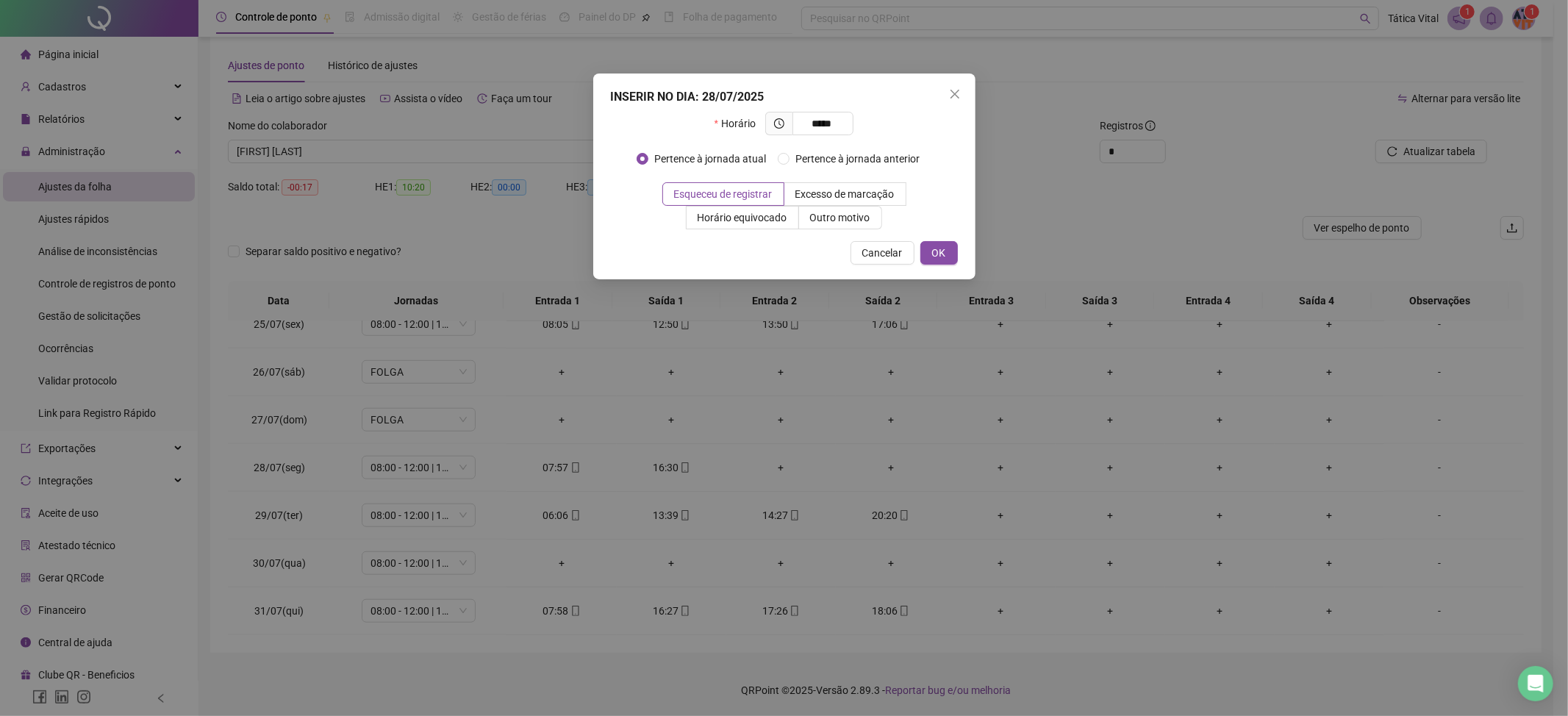 type on "*****" 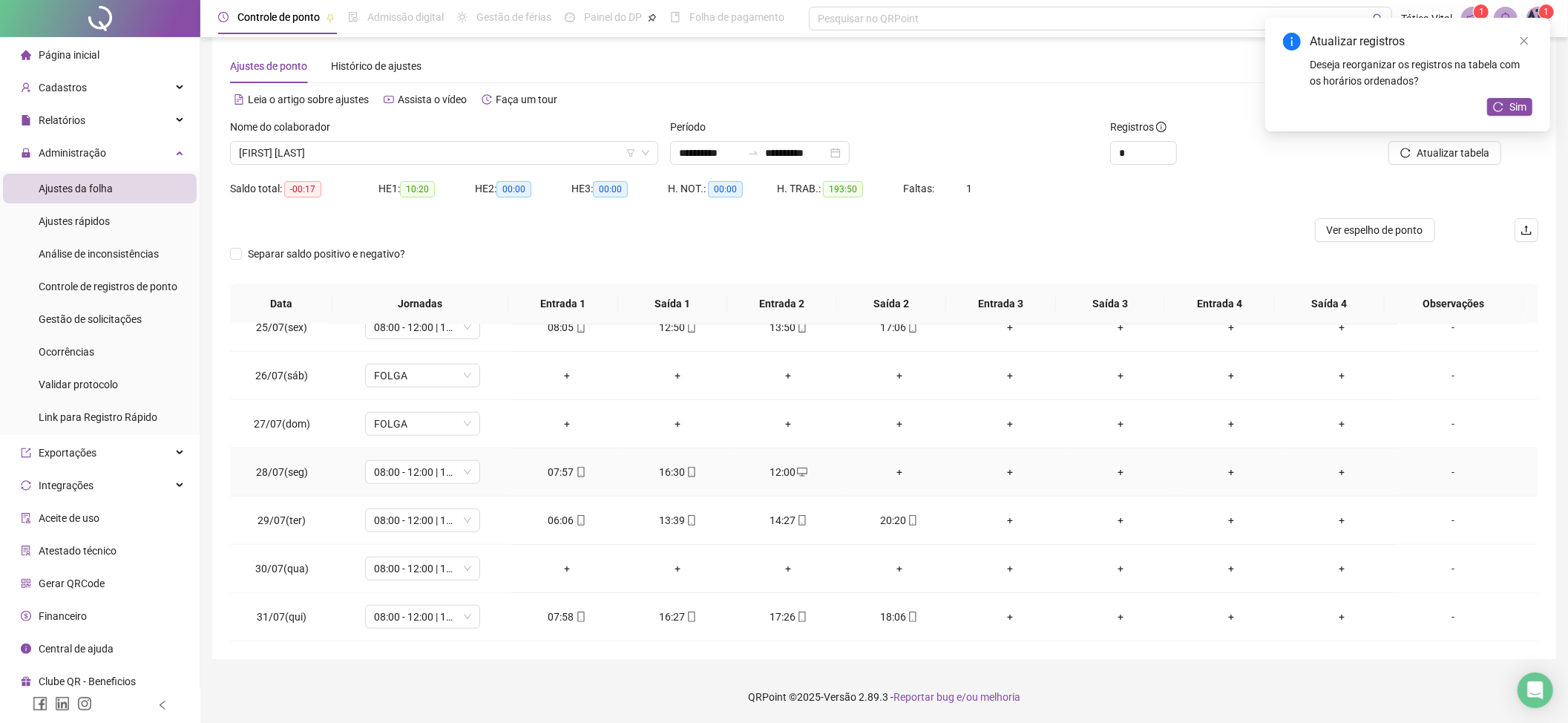 click on "+" at bounding box center [899, 472] 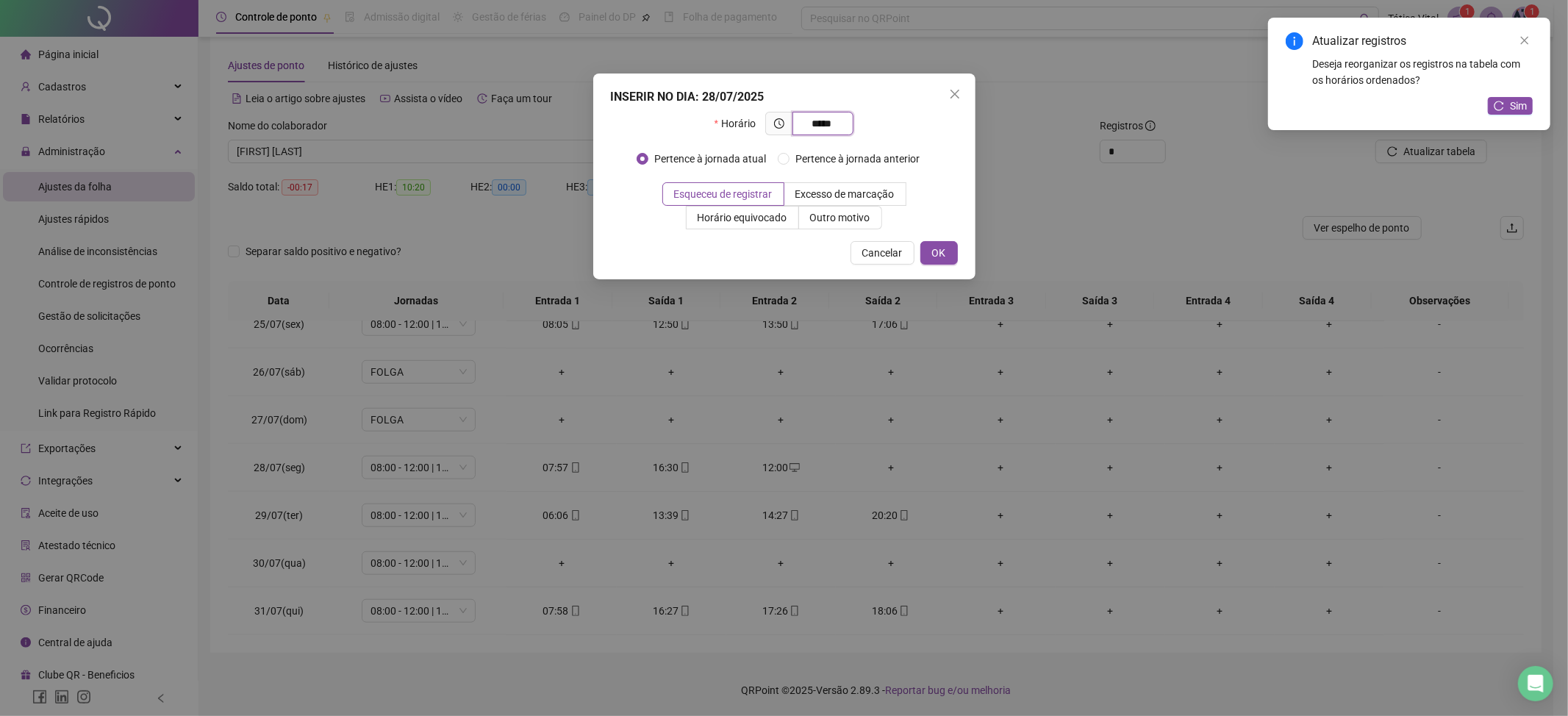 type on "*****" 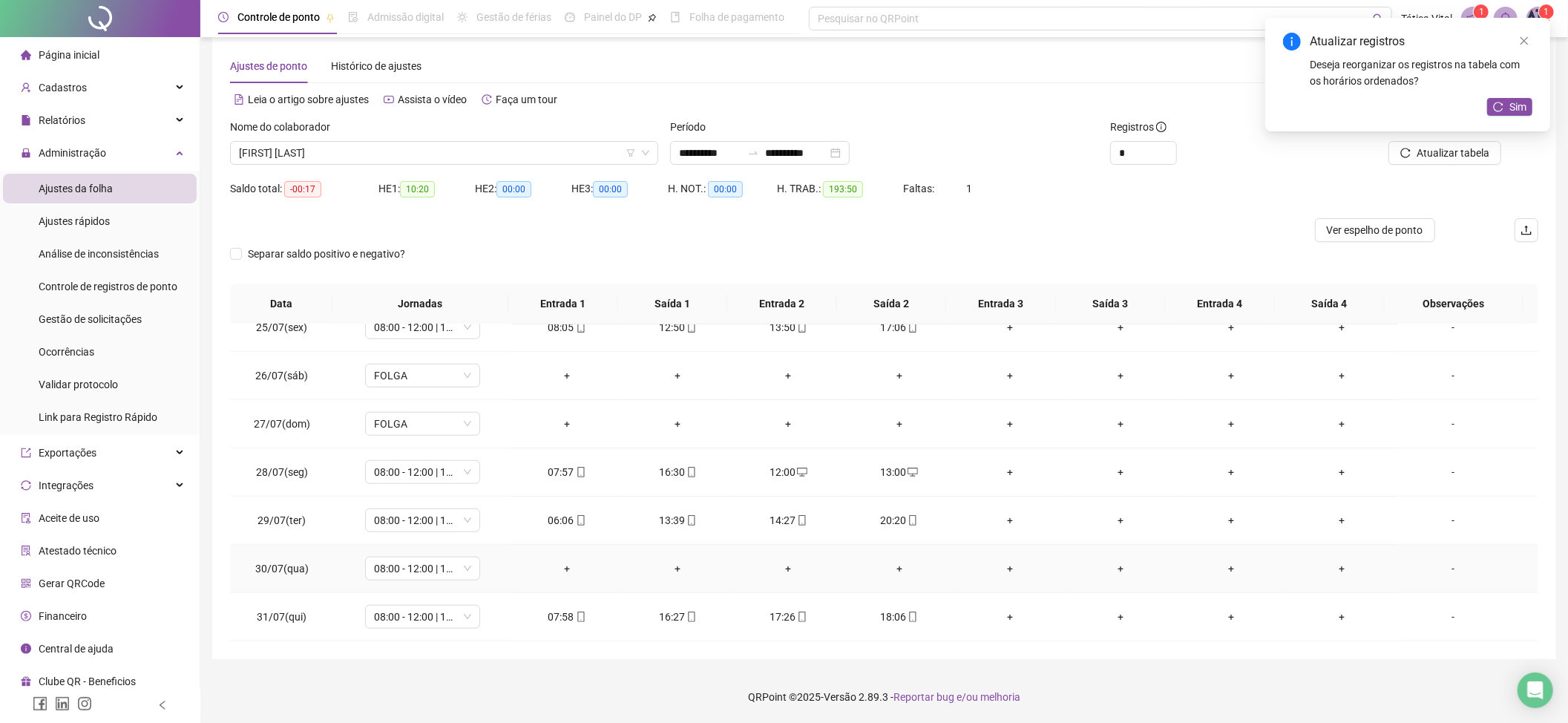 click on "-" at bounding box center [1453, 569] 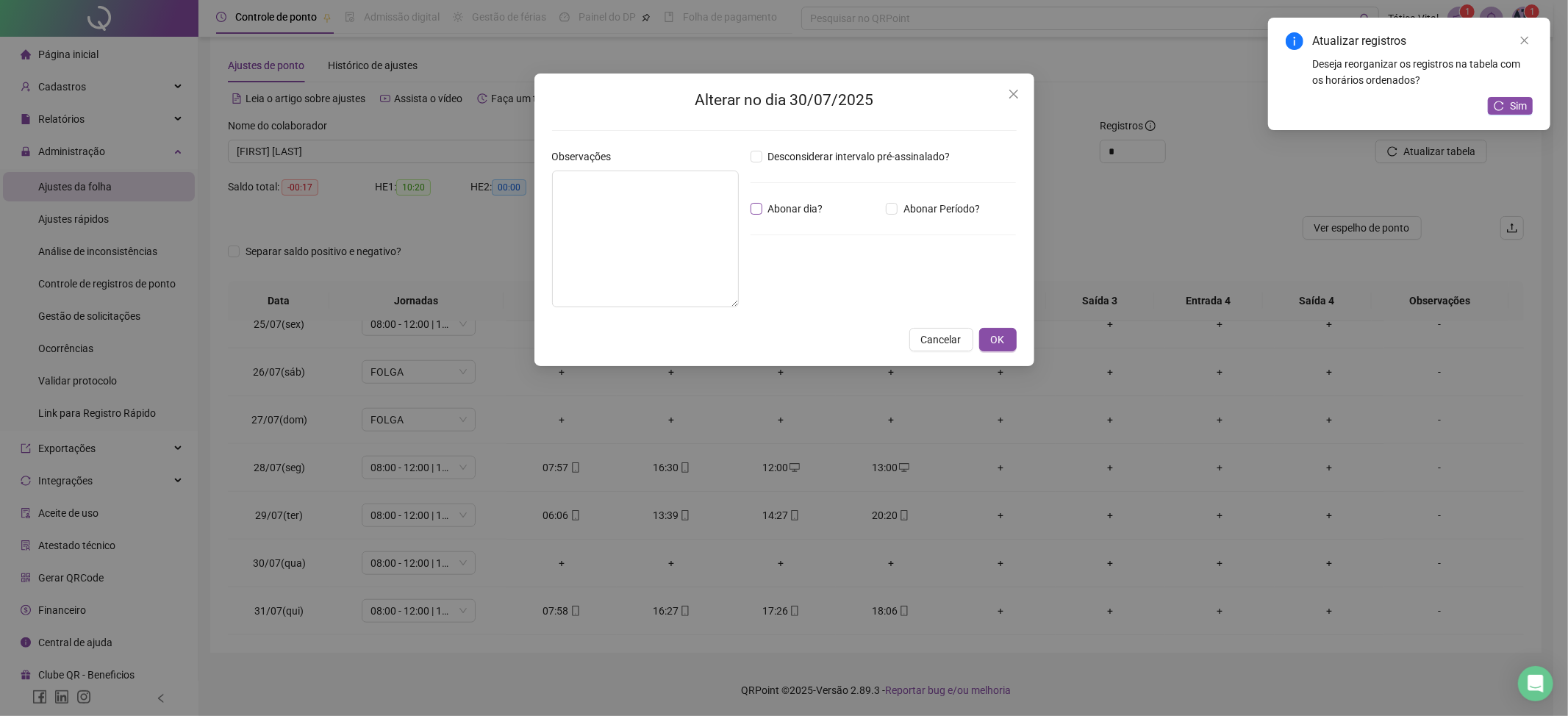 click on "Abonar dia?" at bounding box center [795, 209] 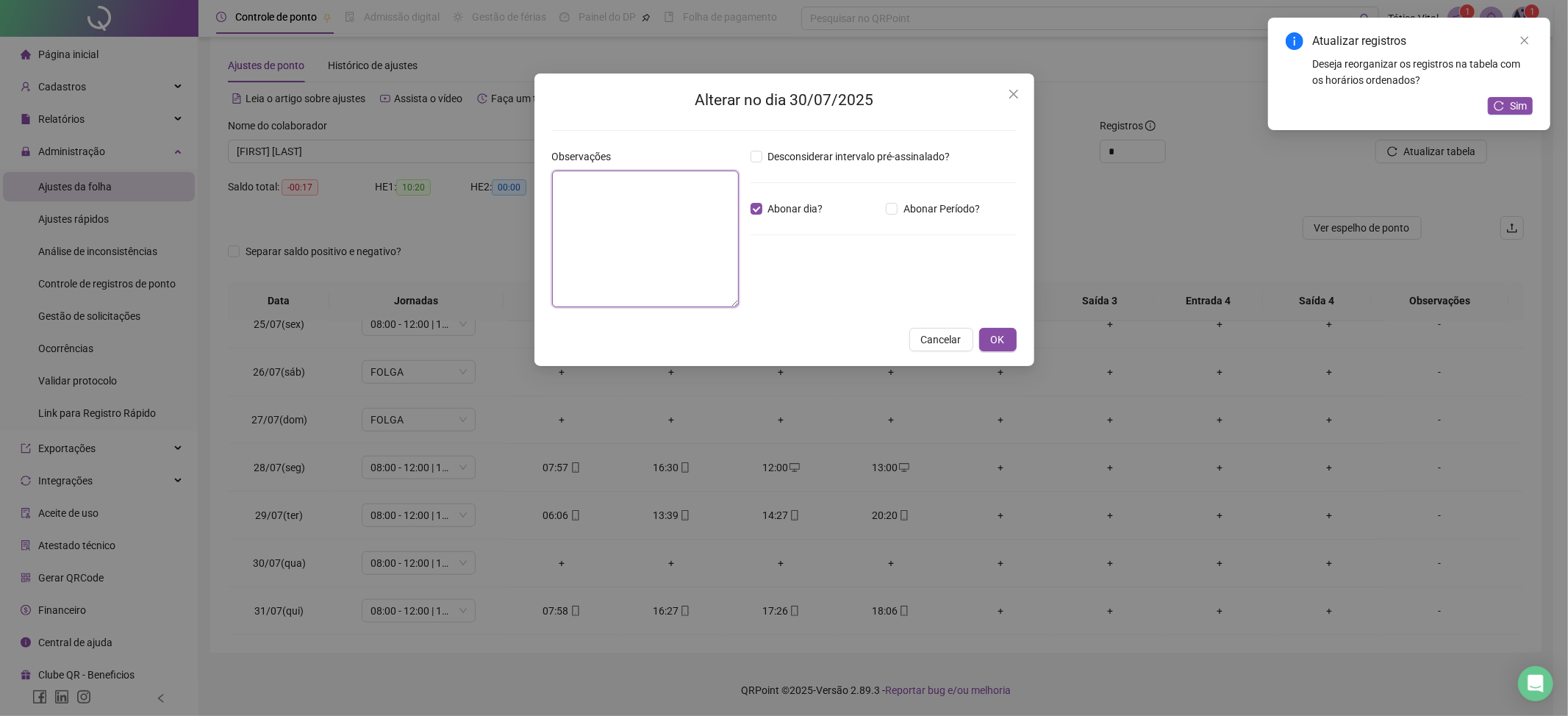 click at bounding box center [645, 239] 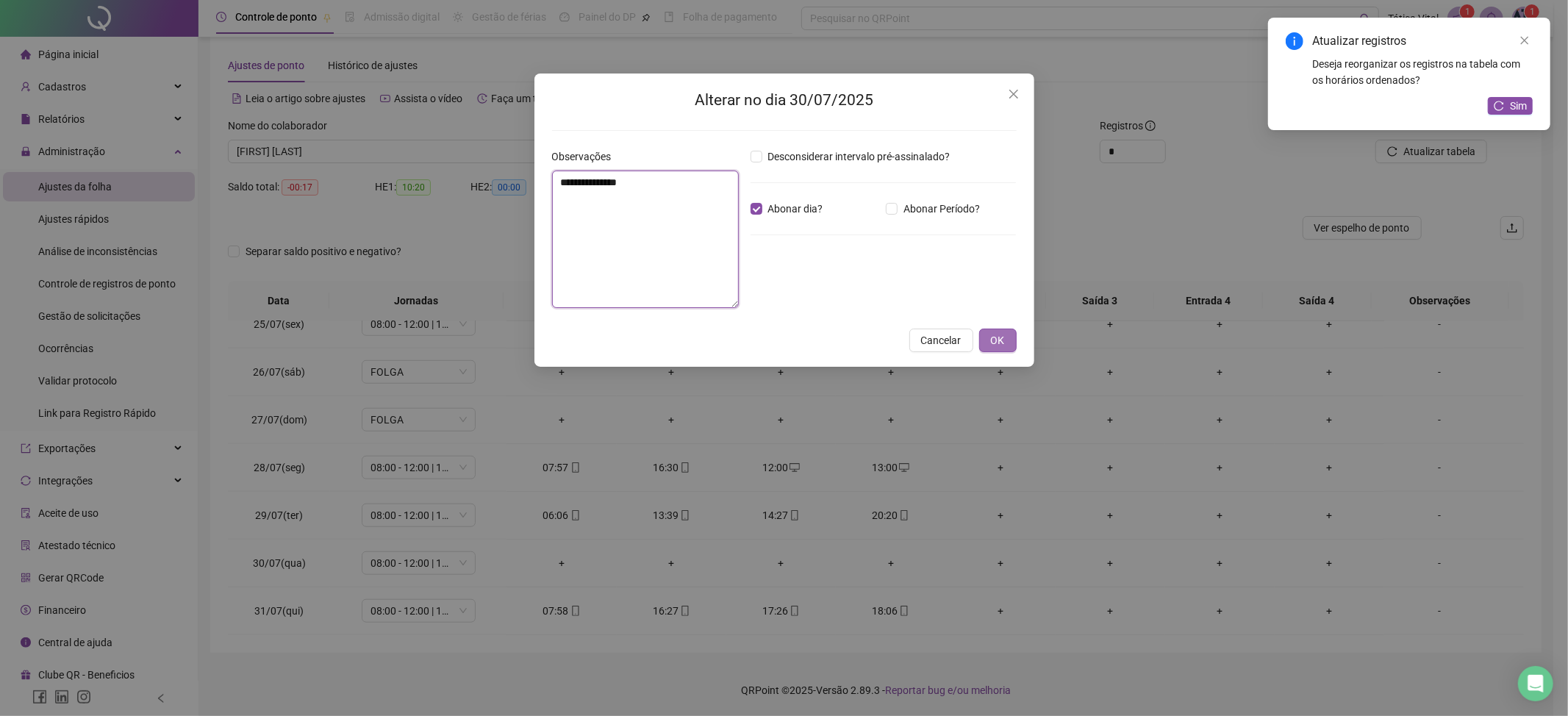 type on "**********" 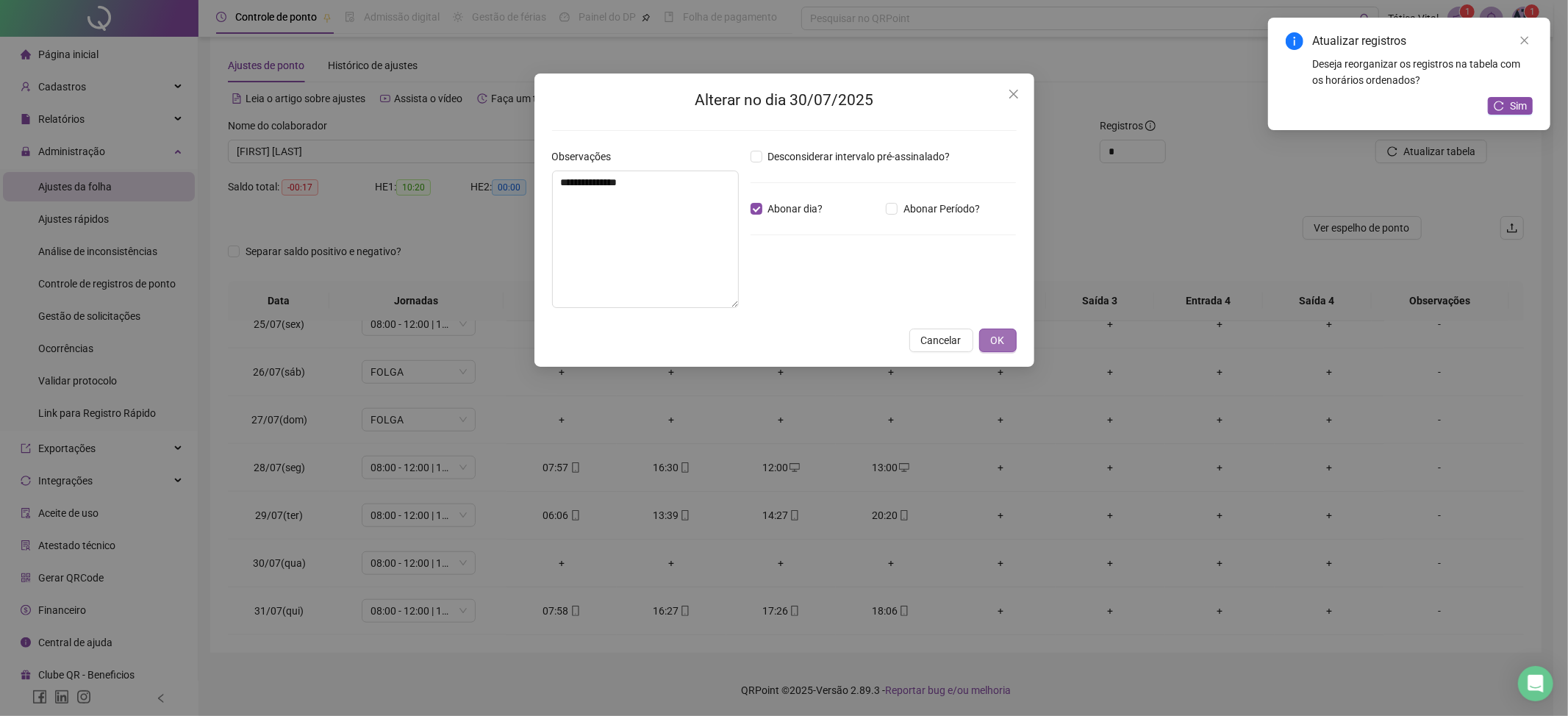 click on "OK" at bounding box center [998, 340] 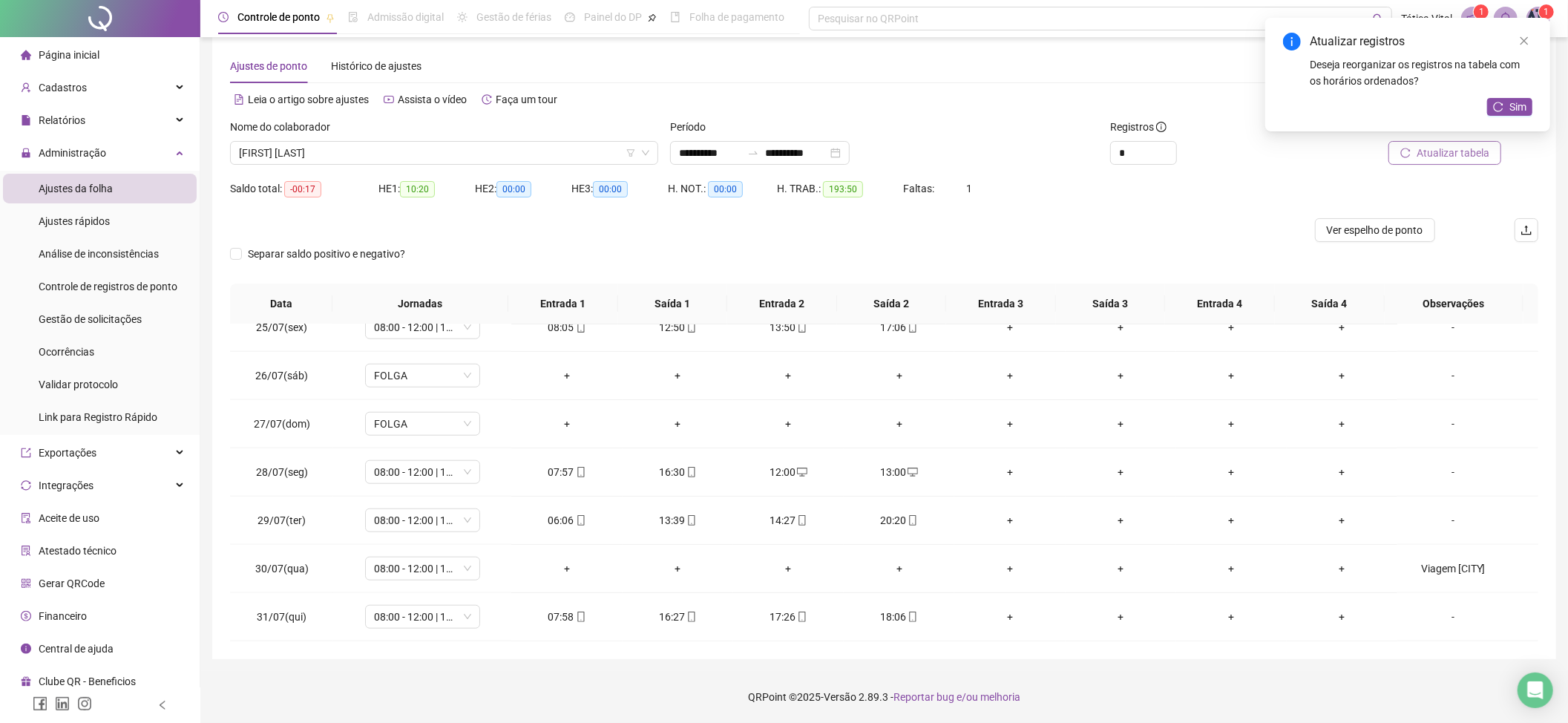 click on "Atualizar tabela" at bounding box center [1453, 153] 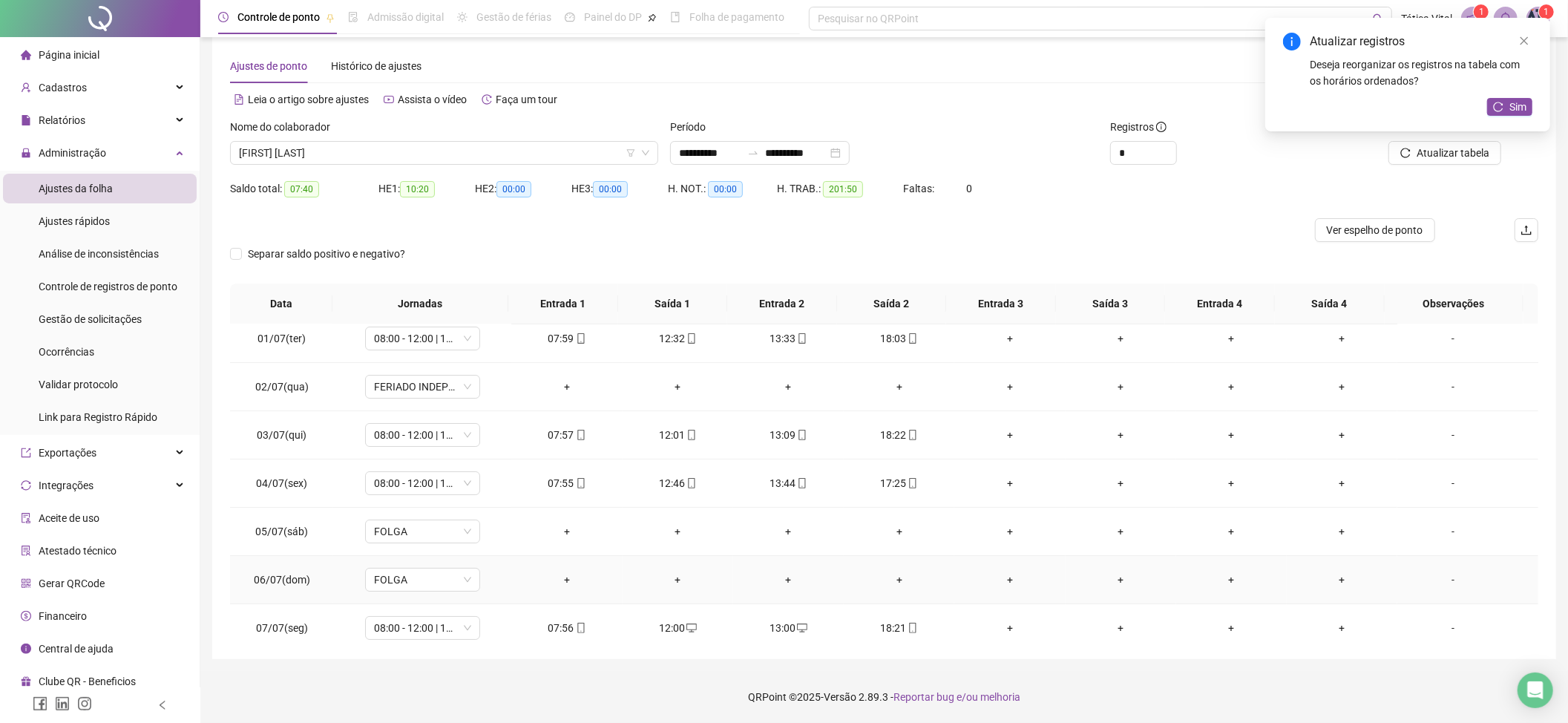 scroll, scrollTop: 0, scrollLeft: 0, axis: both 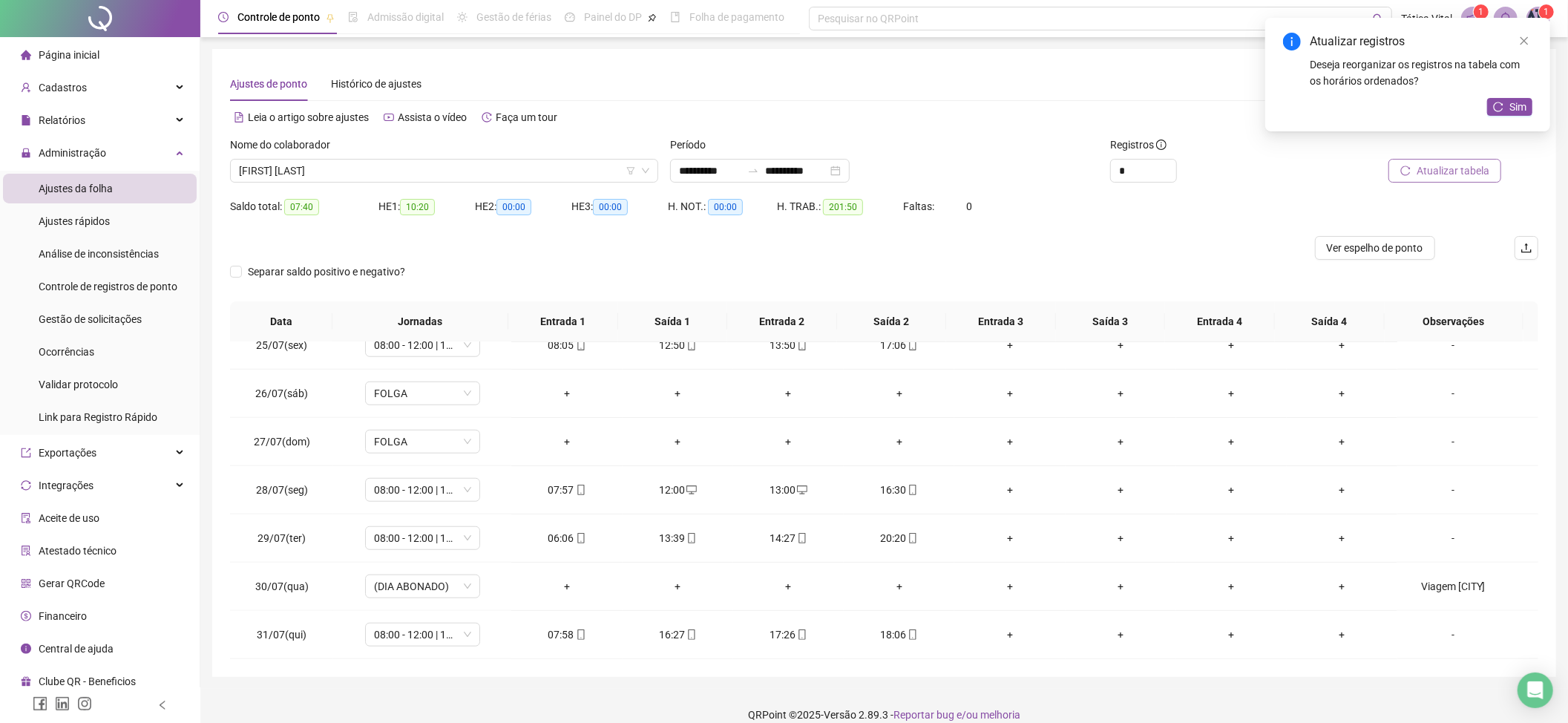 click on "Atualizar tabela" at bounding box center (1453, 171) 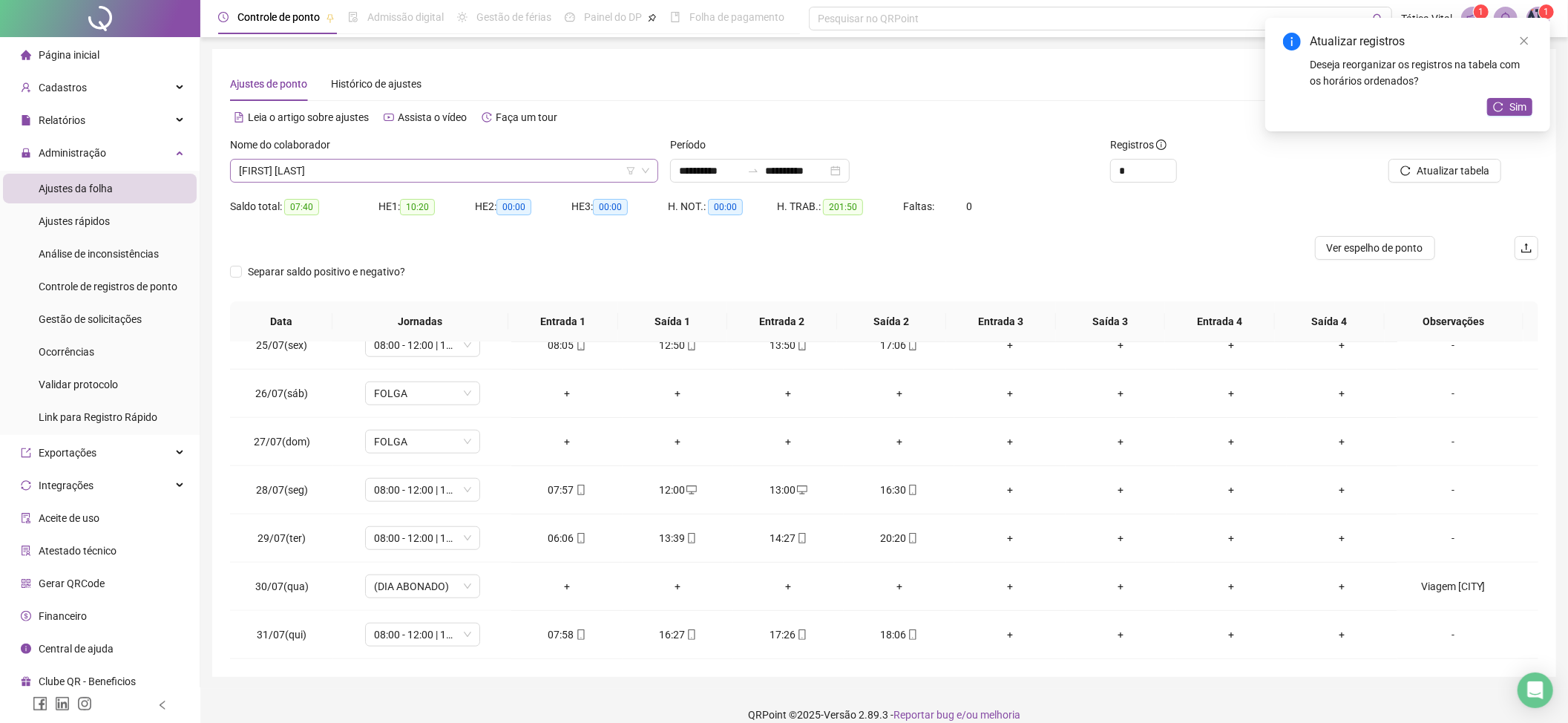 click on "[FIRST] [LAST]" at bounding box center (444, 171) 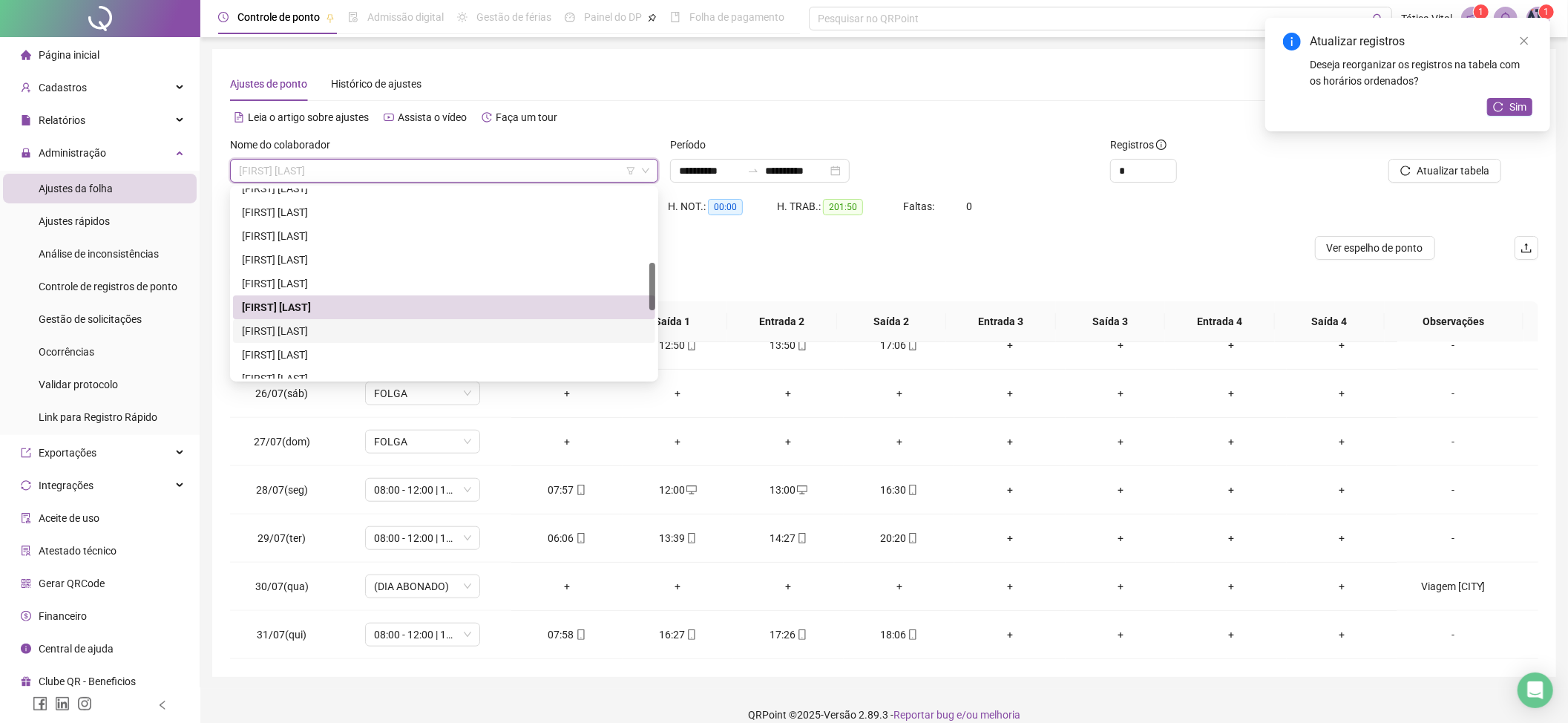 click on "[FIRST] [LAST]" at bounding box center (444, 331) 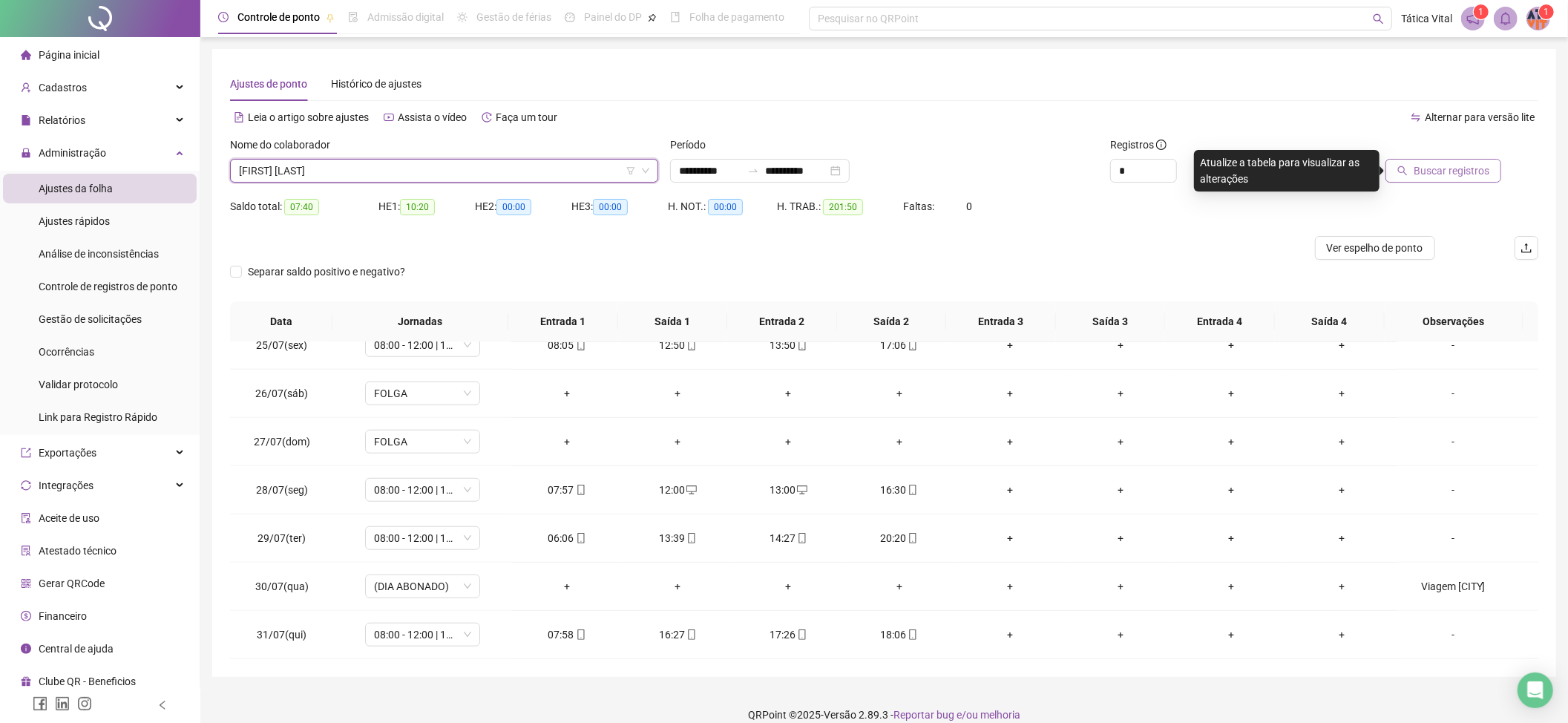 click on "Buscar registros" at bounding box center (1451, 171) 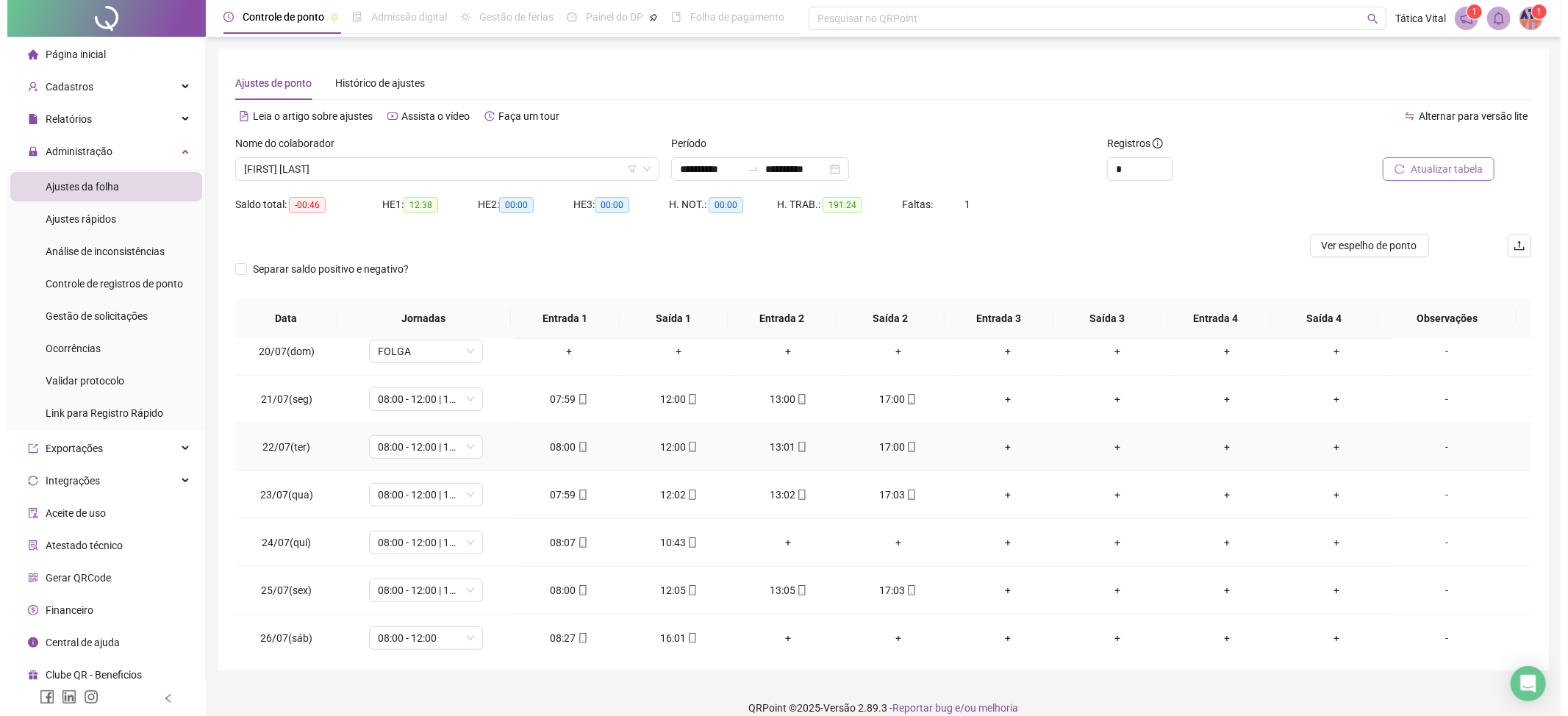 scroll, scrollTop: 980, scrollLeft: 0, axis: vertical 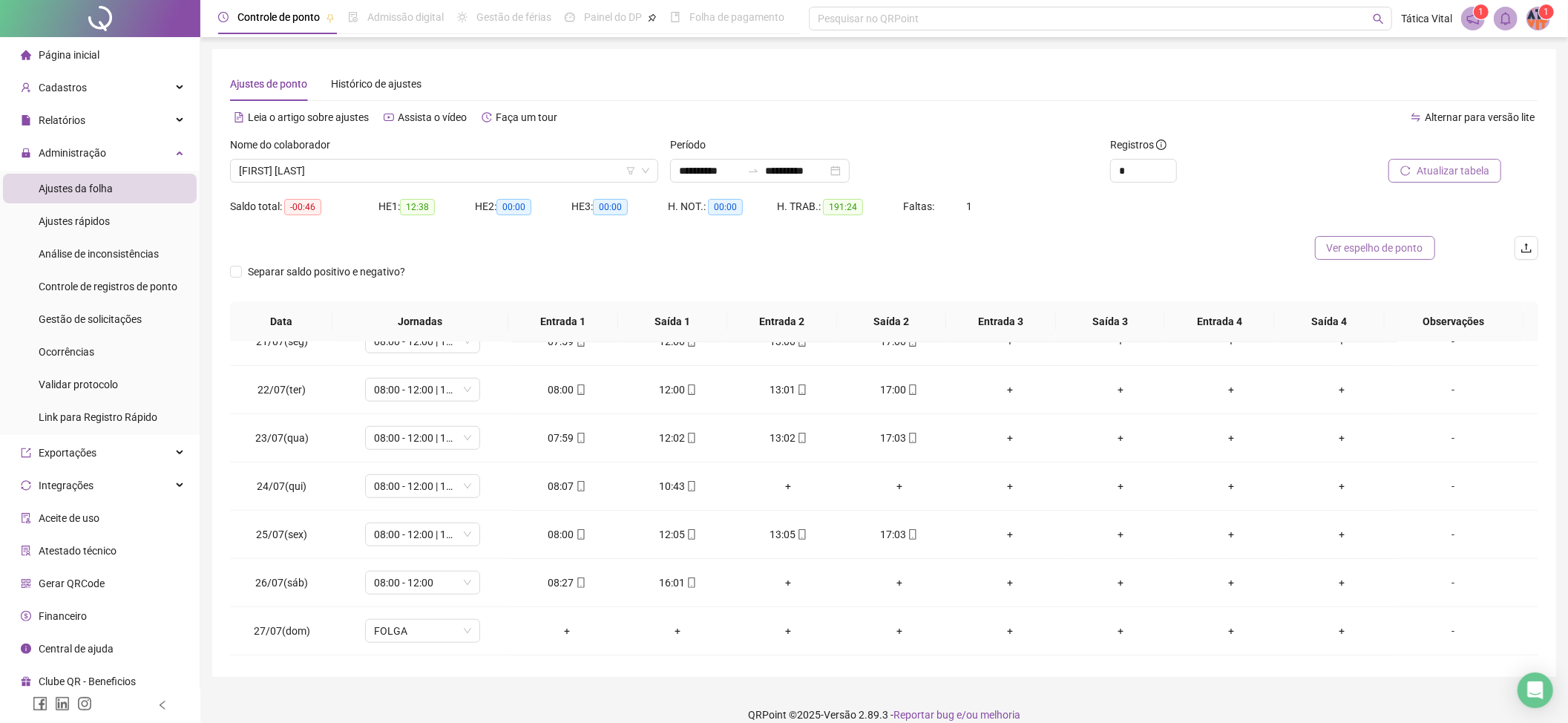 click on "Ver espelho de ponto" at bounding box center [1375, 248] 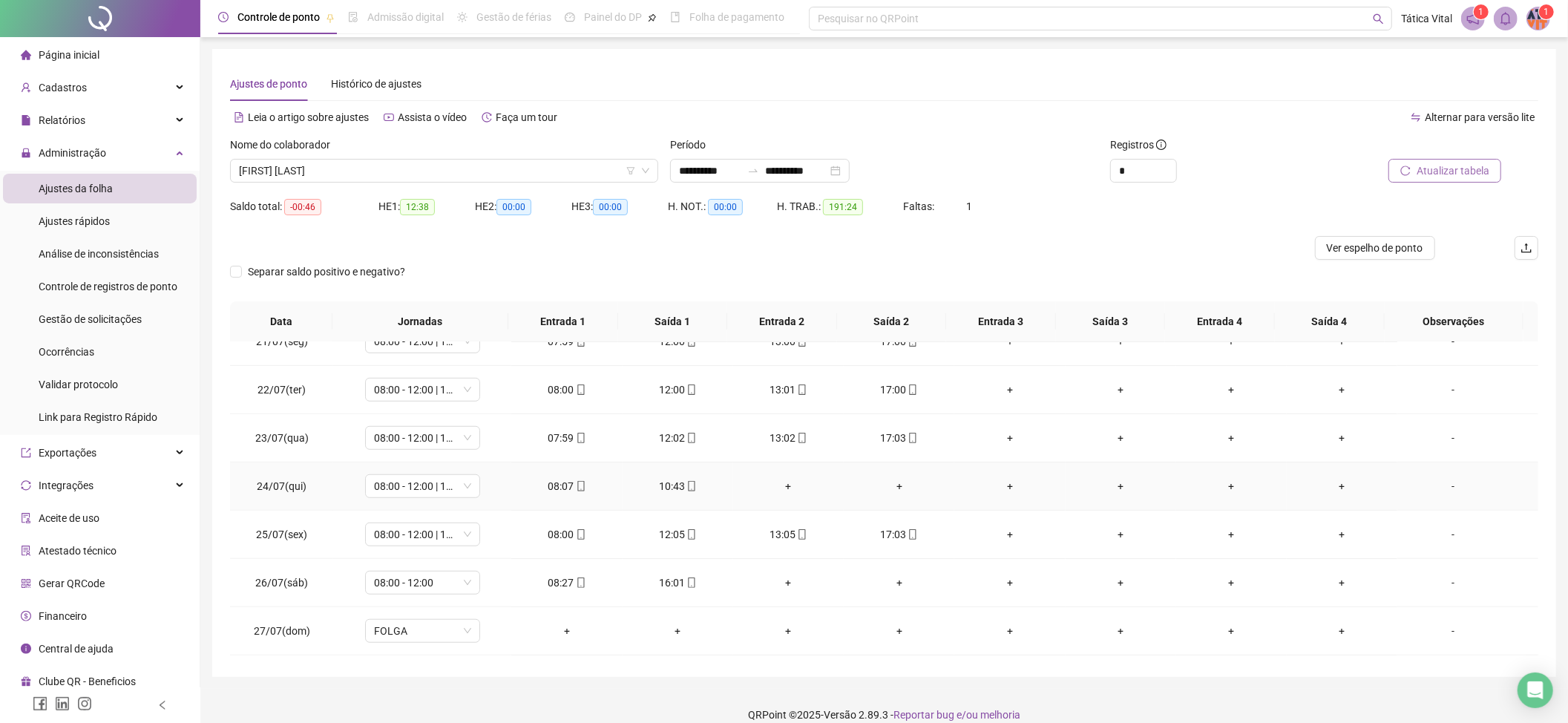 click on "-" at bounding box center (1453, 486) 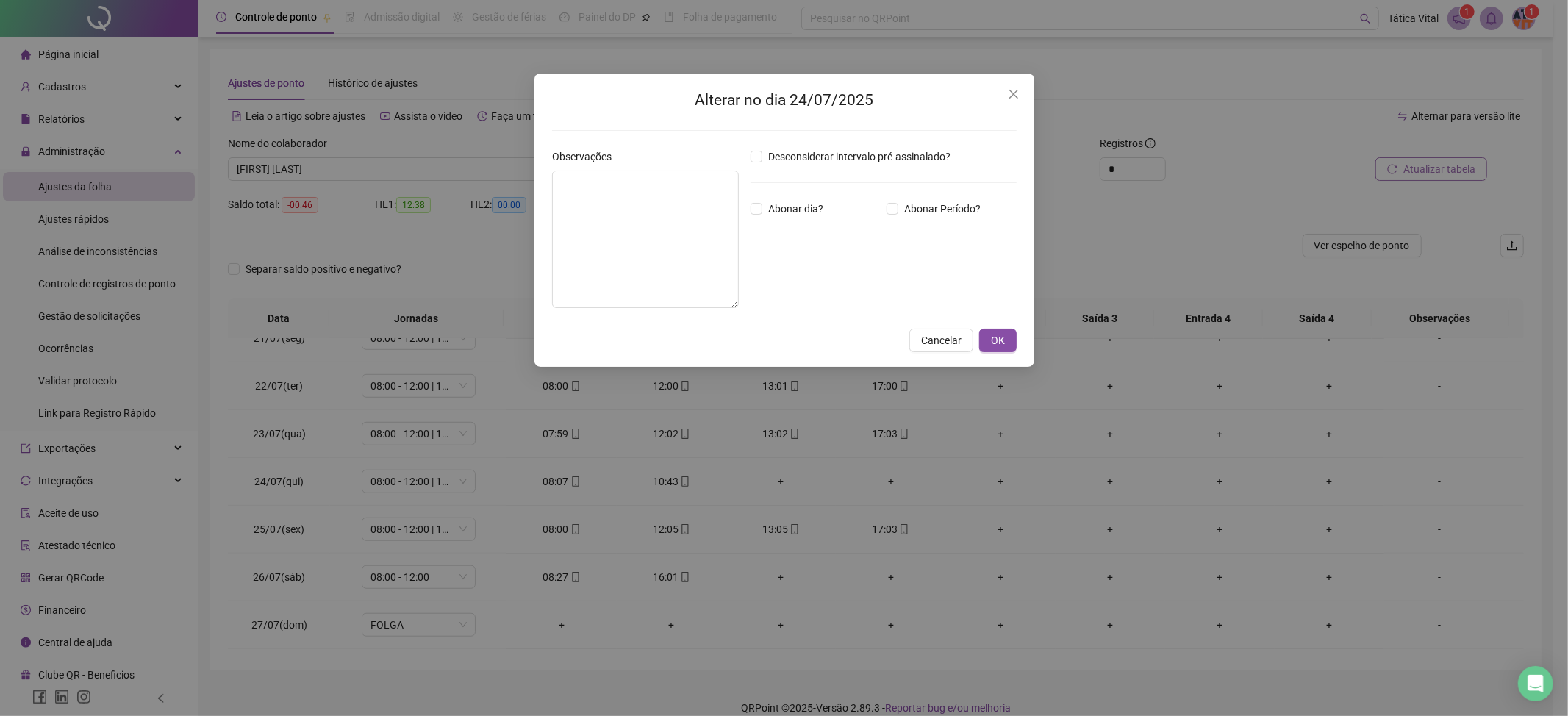 type 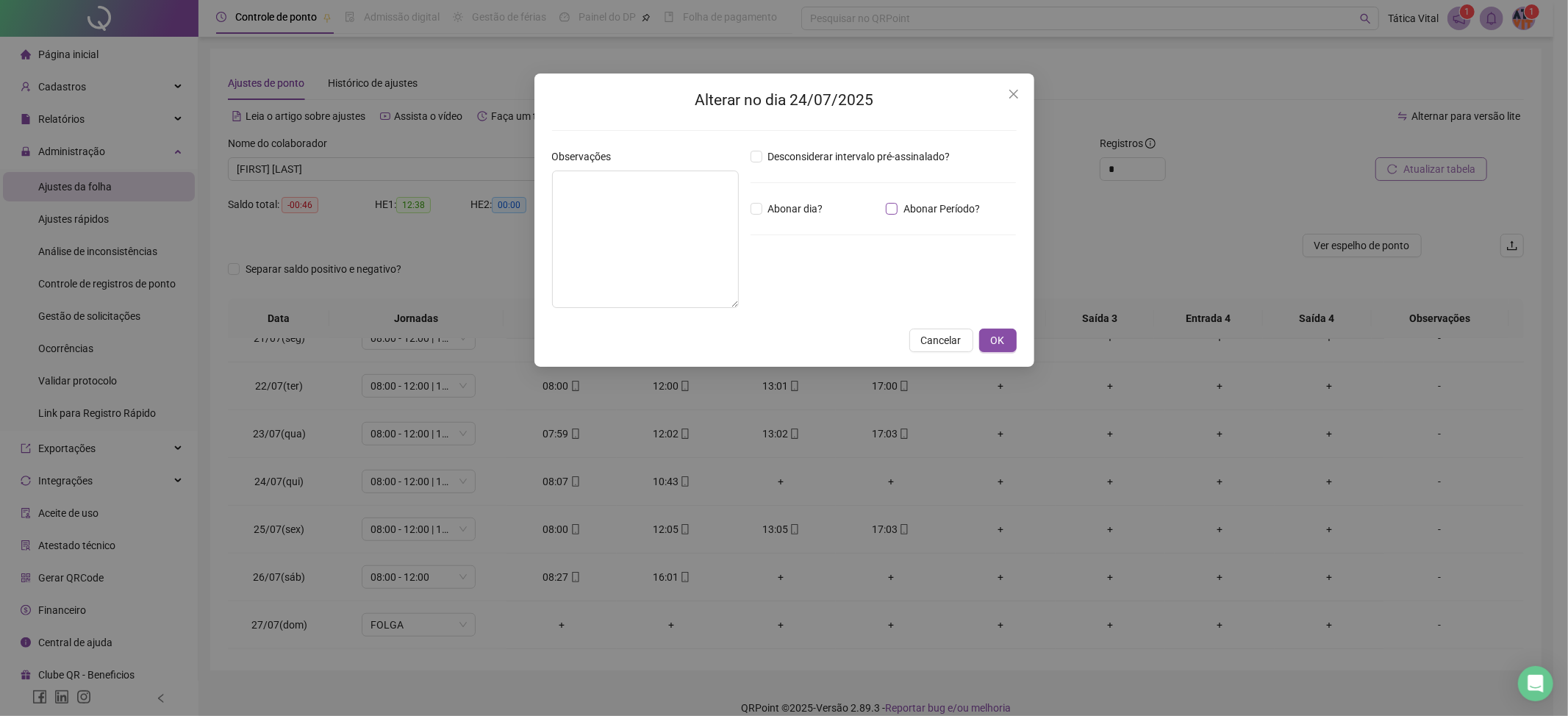 click on "Abonar Período?" at bounding box center [942, 209] 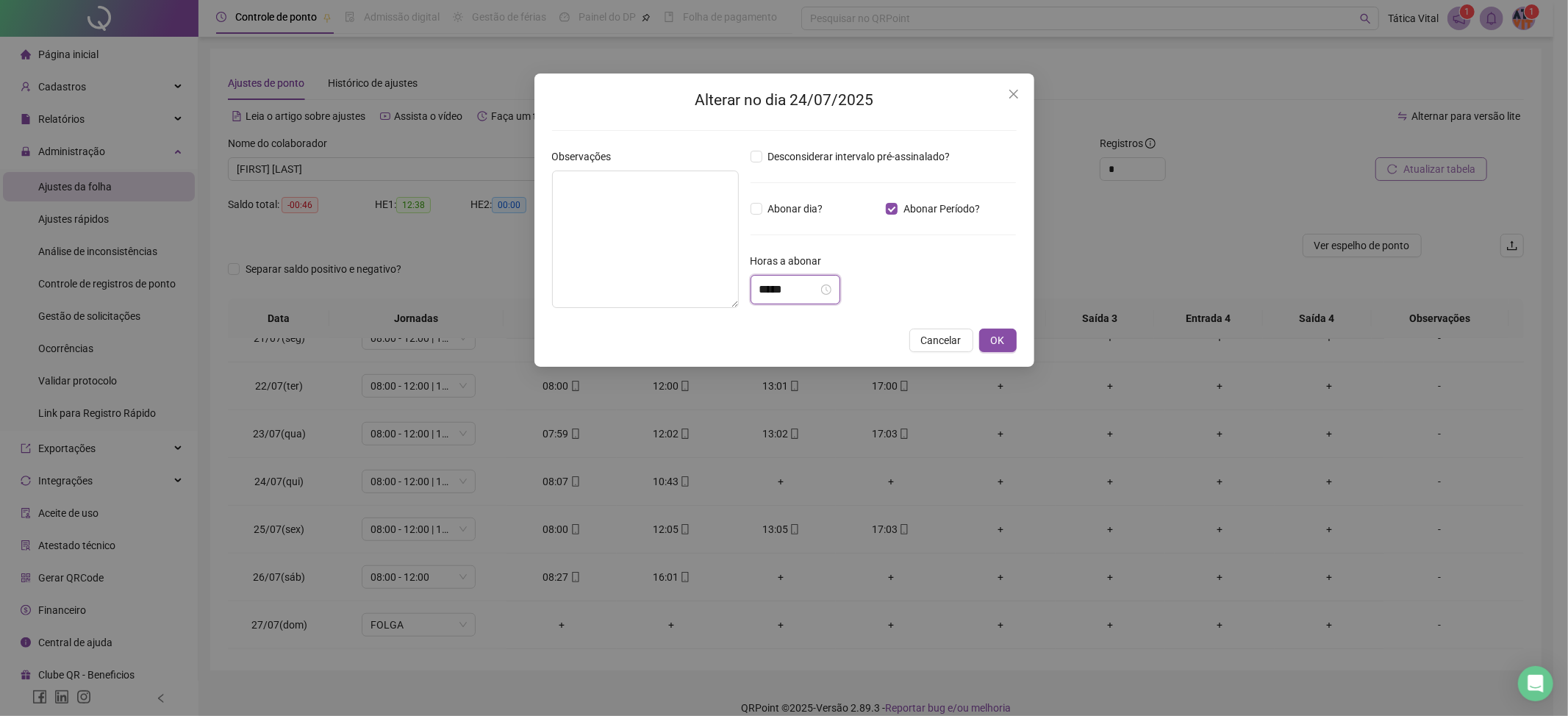 drag, startPoint x: 791, startPoint y: 291, endPoint x: 740, endPoint y: 296, distance: 51.244512 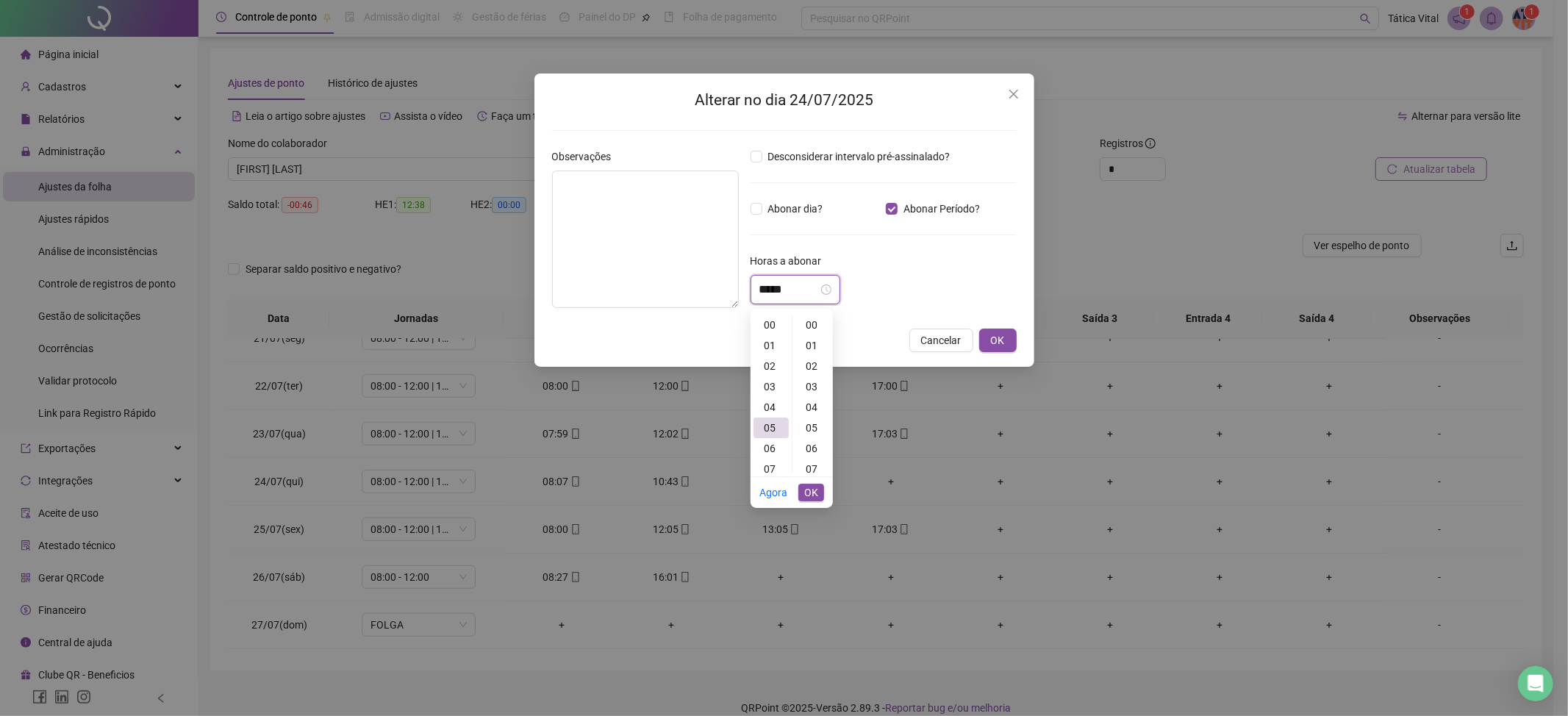 scroll, scrollTop: 100, scrollLeft: 0, axis: vertical 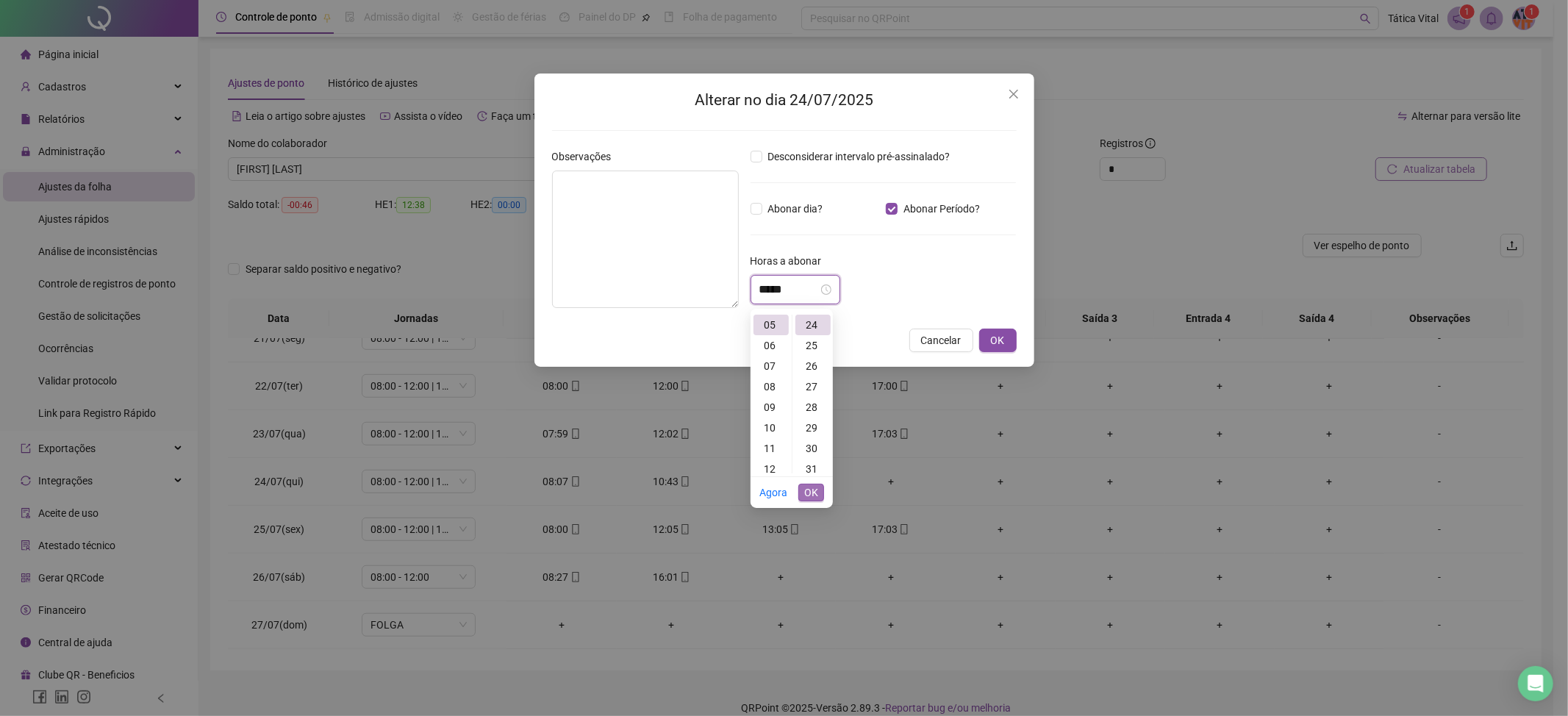 type on "*****" 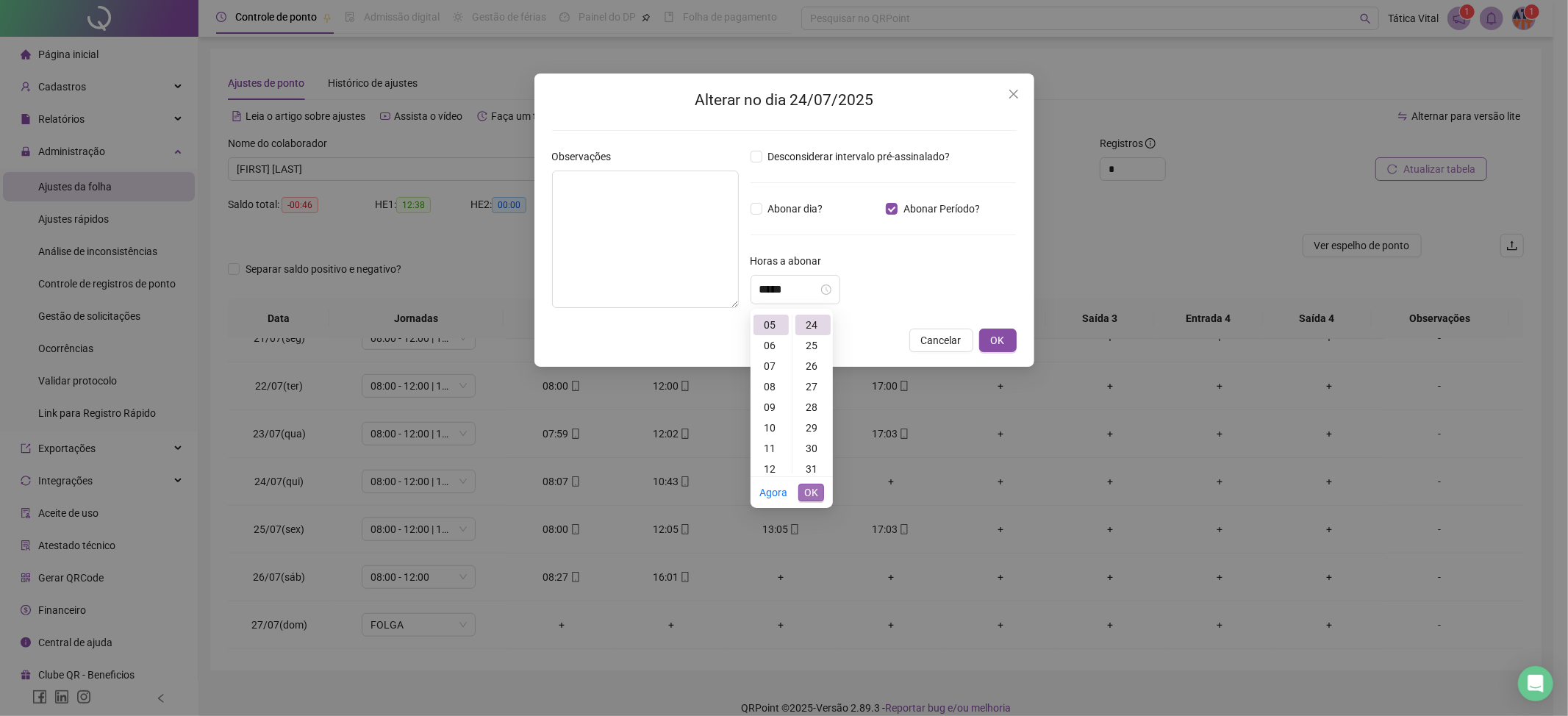 click on "OK" at bounding box center [811, 493] 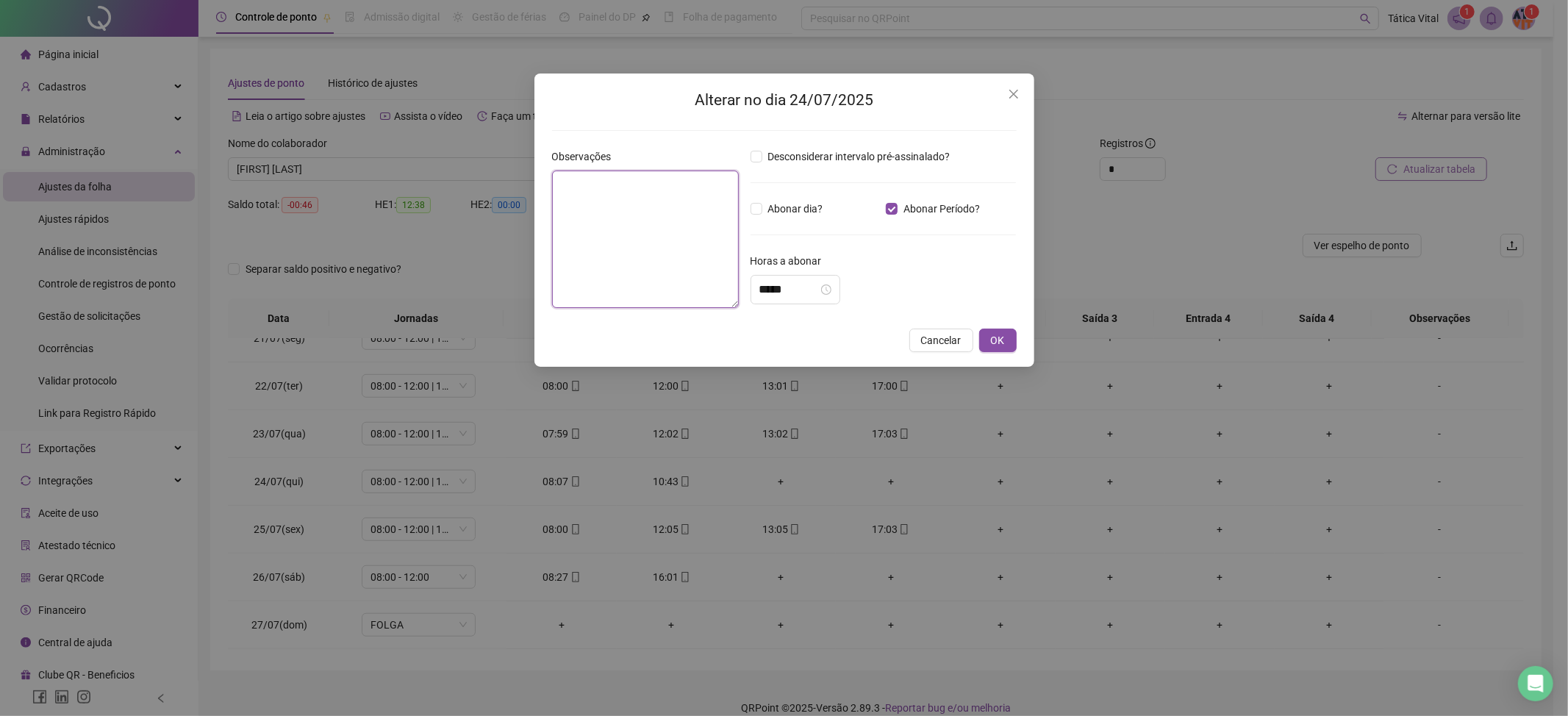 click at bounding box center (645, 239) 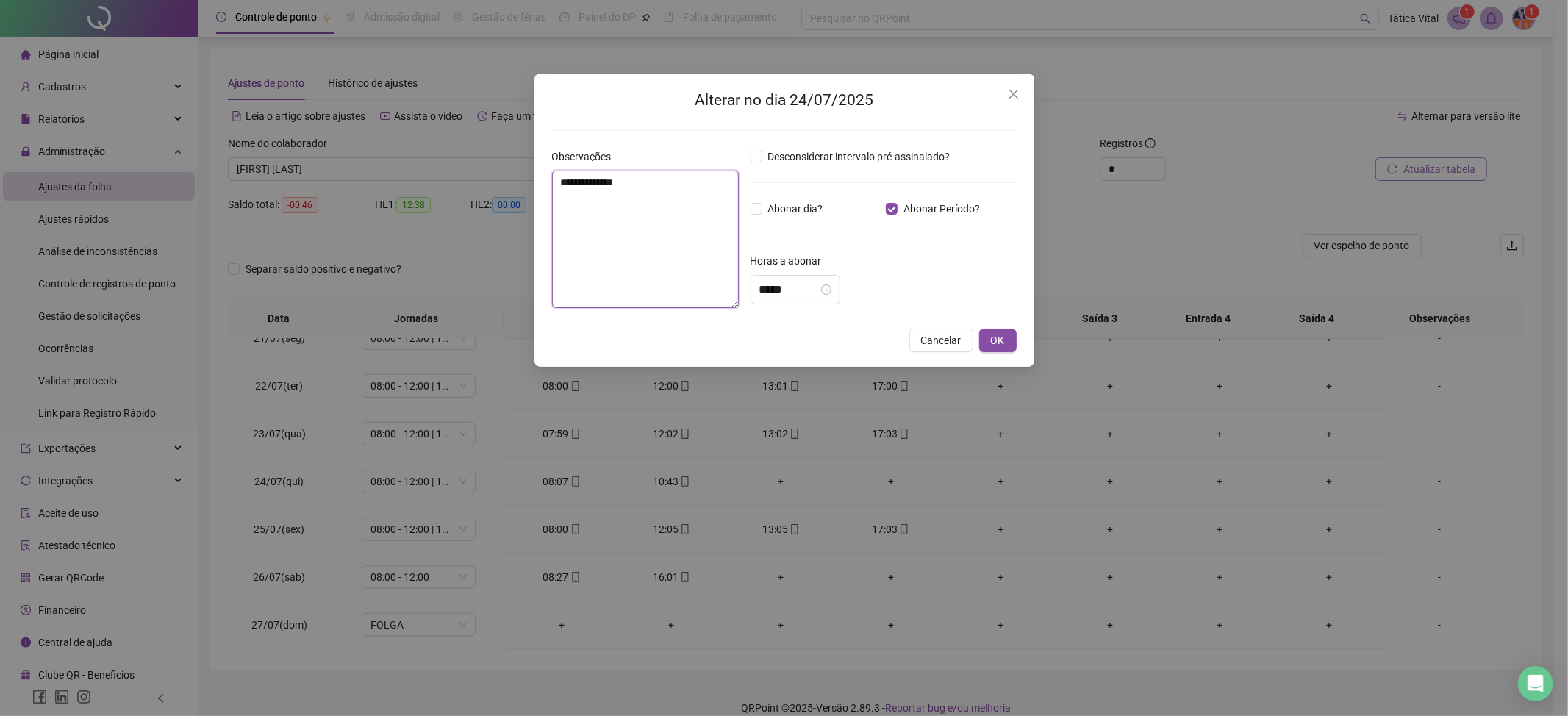 type on "**********" 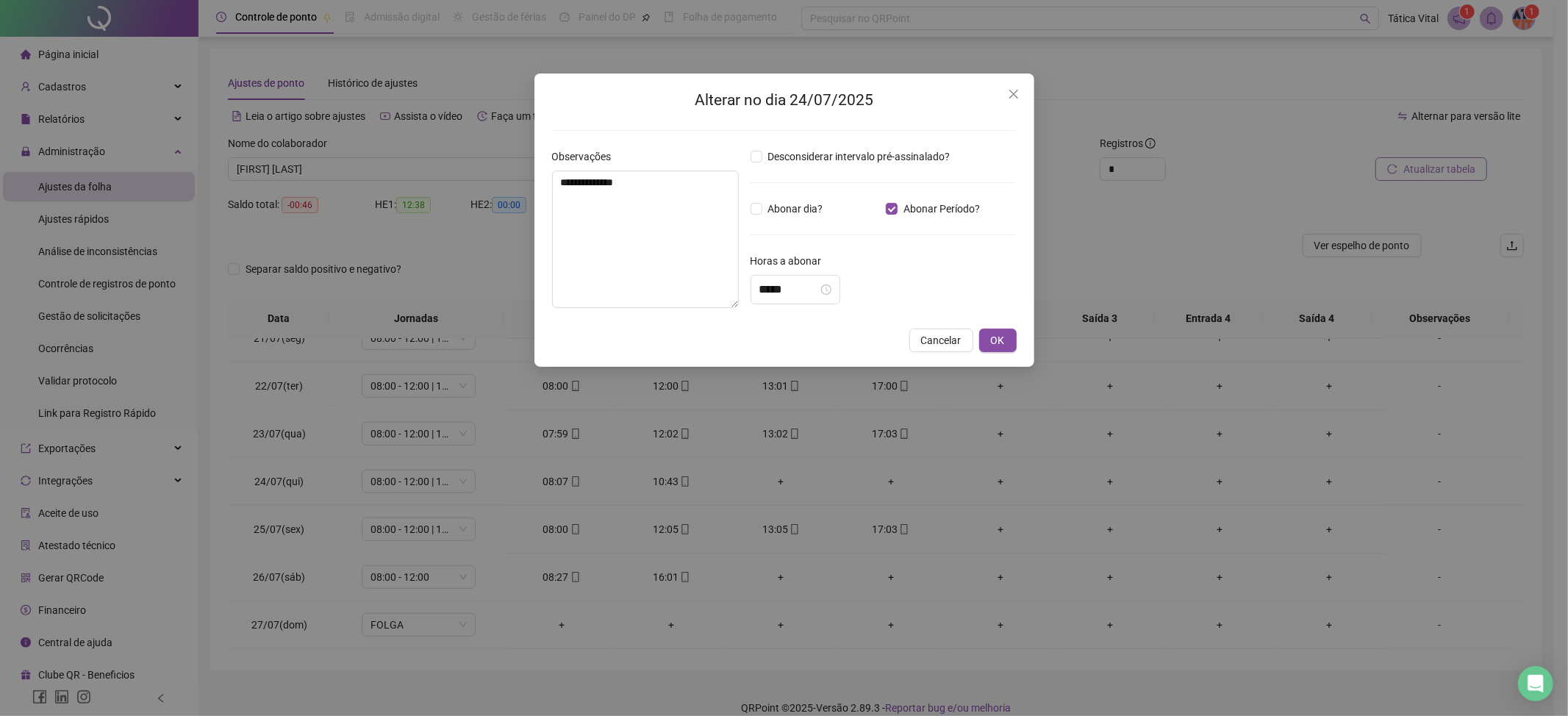 click on "OK" at bounding box center (998, 340) 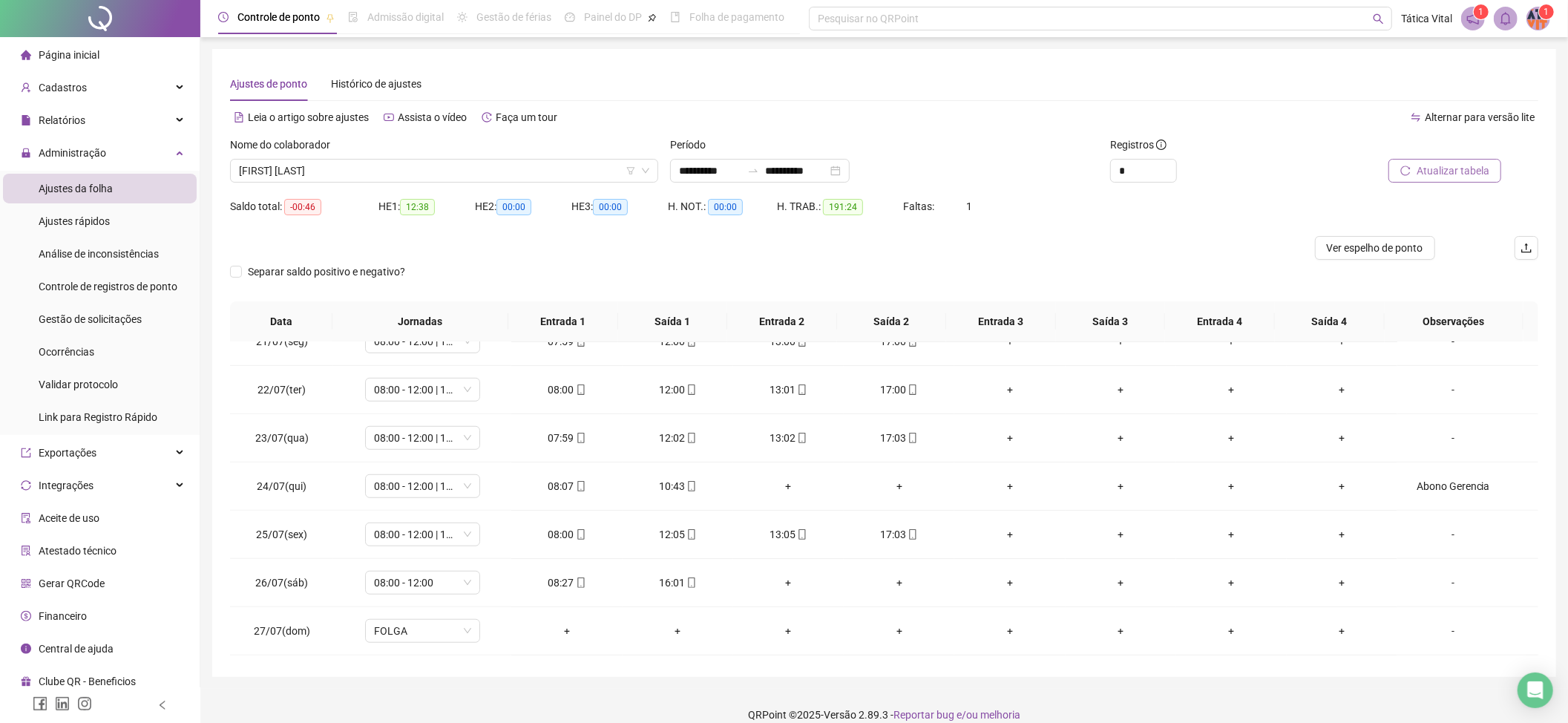 click on "Atualizar tabela" at bounding box center (1453, 171) 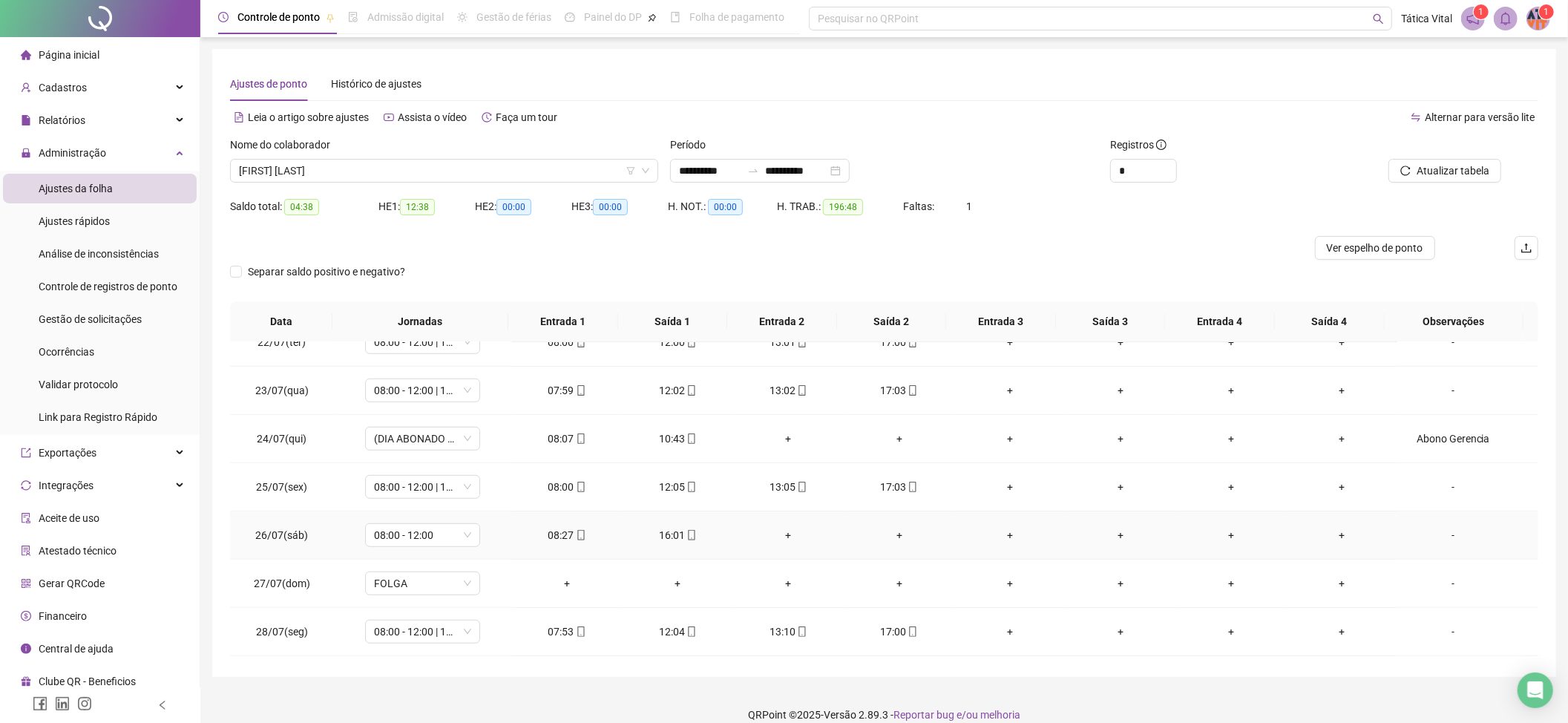 scroll, scrollTop: 1186, scrollLeft: 0, axis: vertical 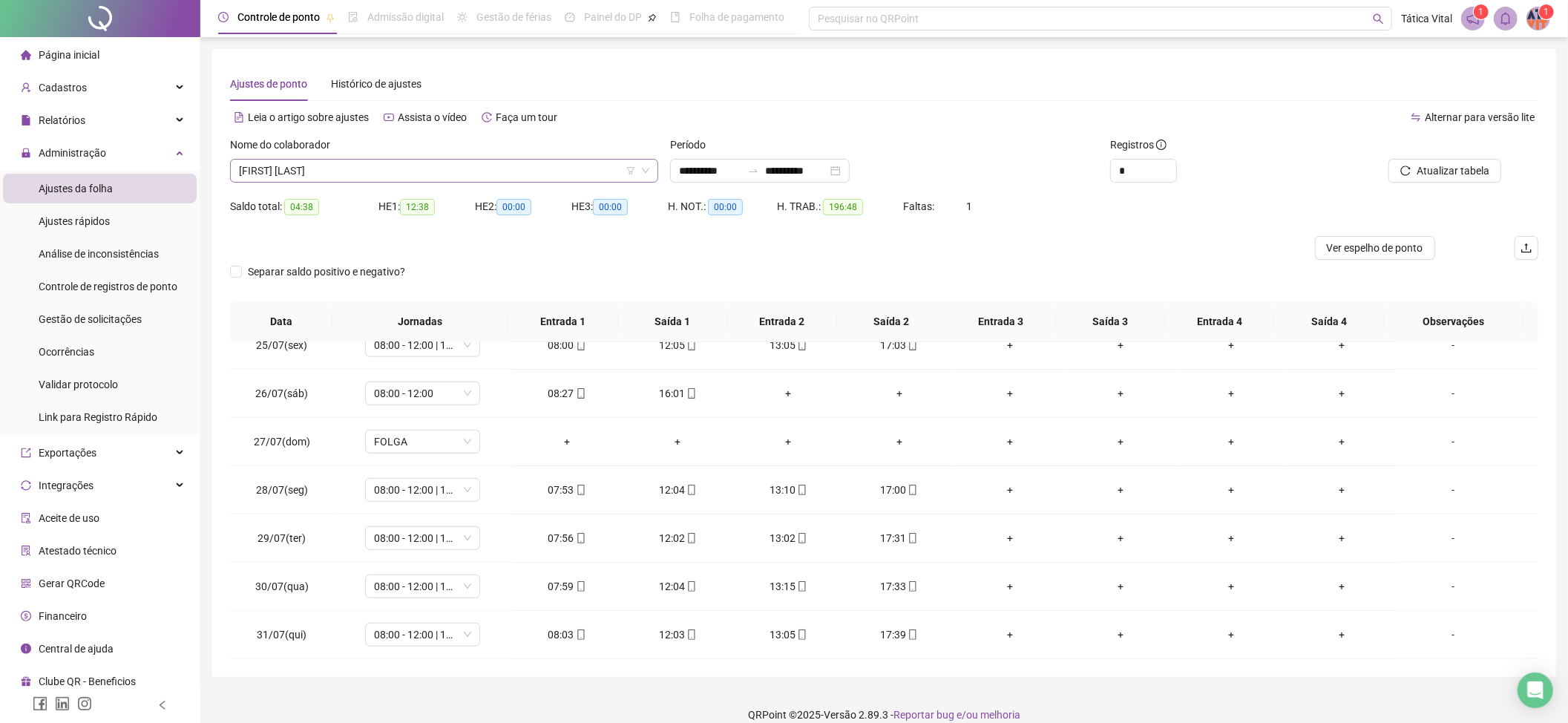 click on "[FIRST] [LAST]" at bounding box center [444, 171] 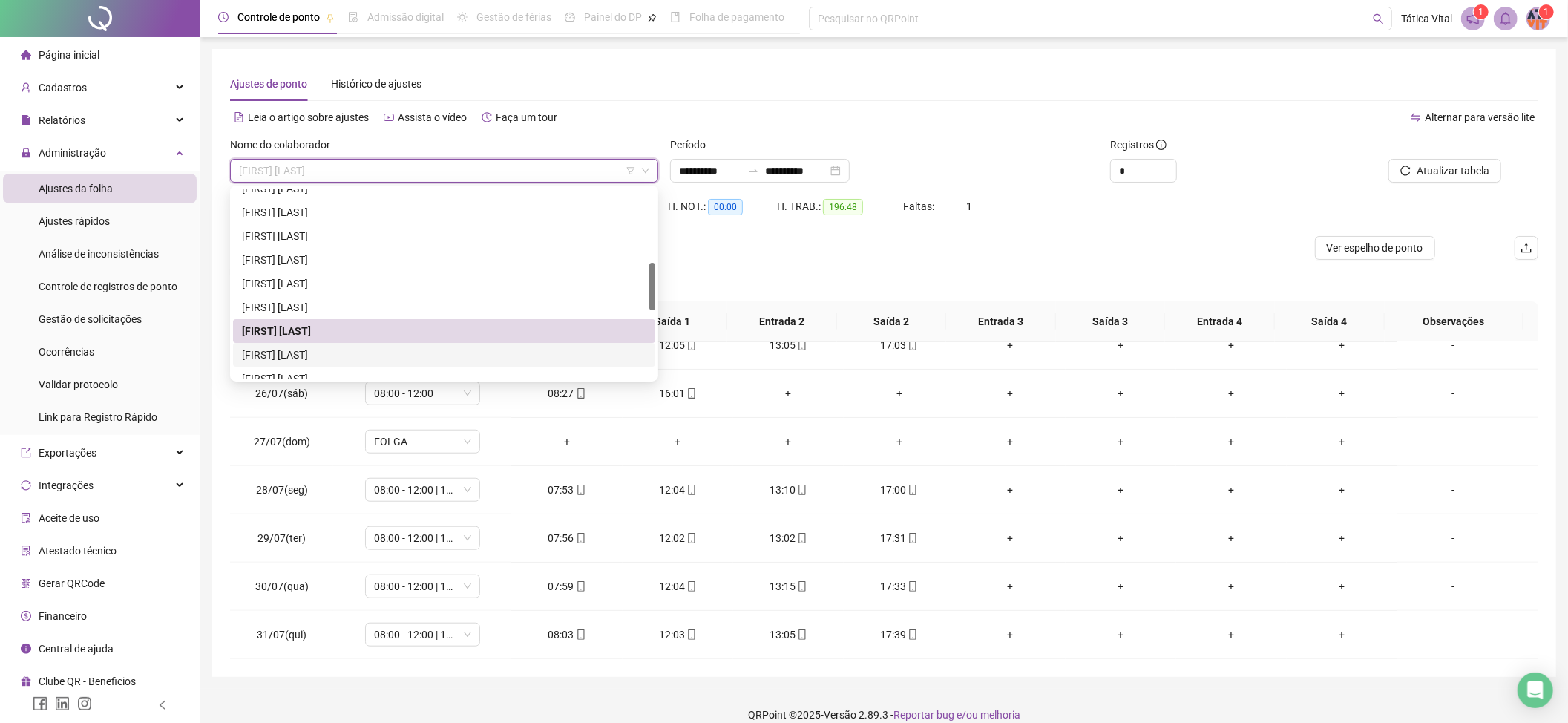 click on "[FIRST] [LAST]" at bounding box center [444, 355] 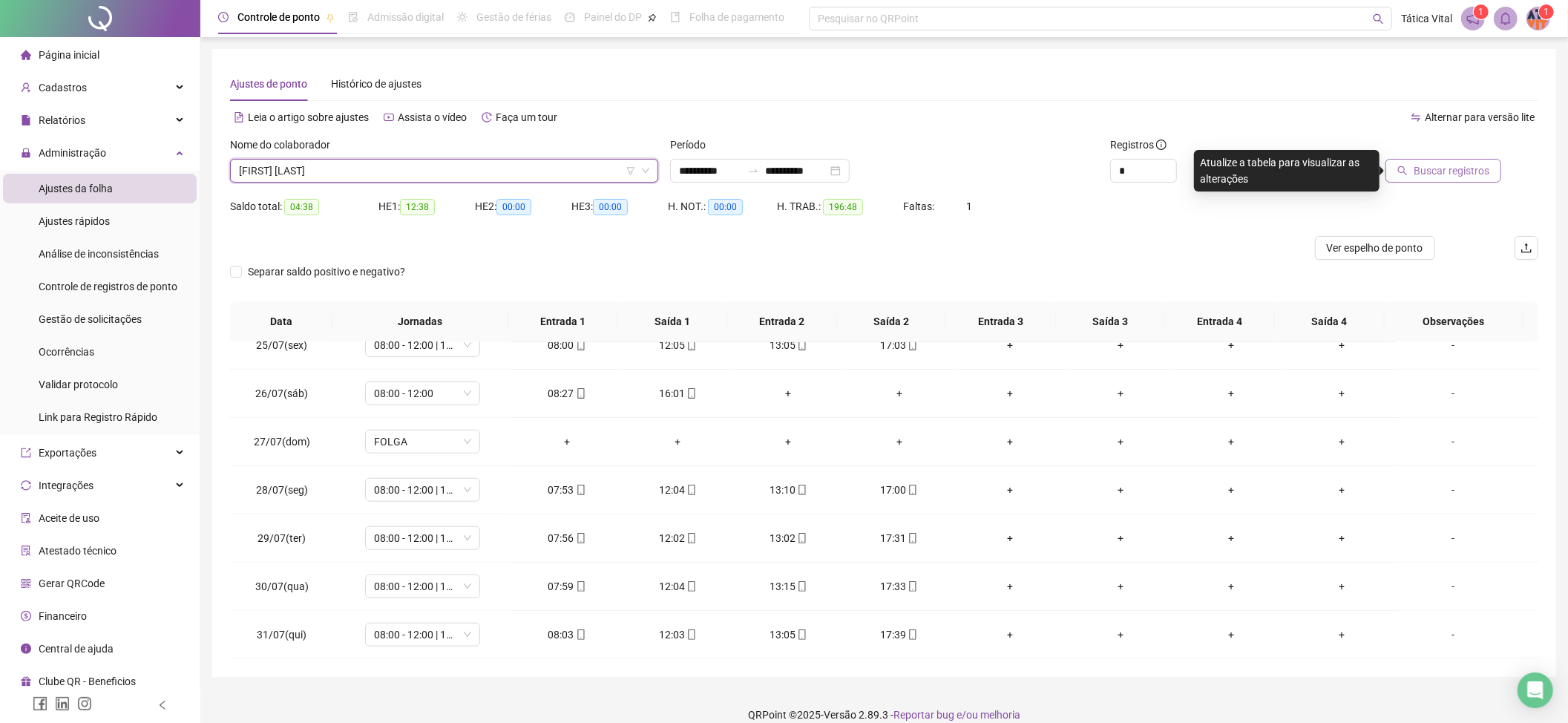 click on "Buscar registros" at bounding box center [1451, 171] 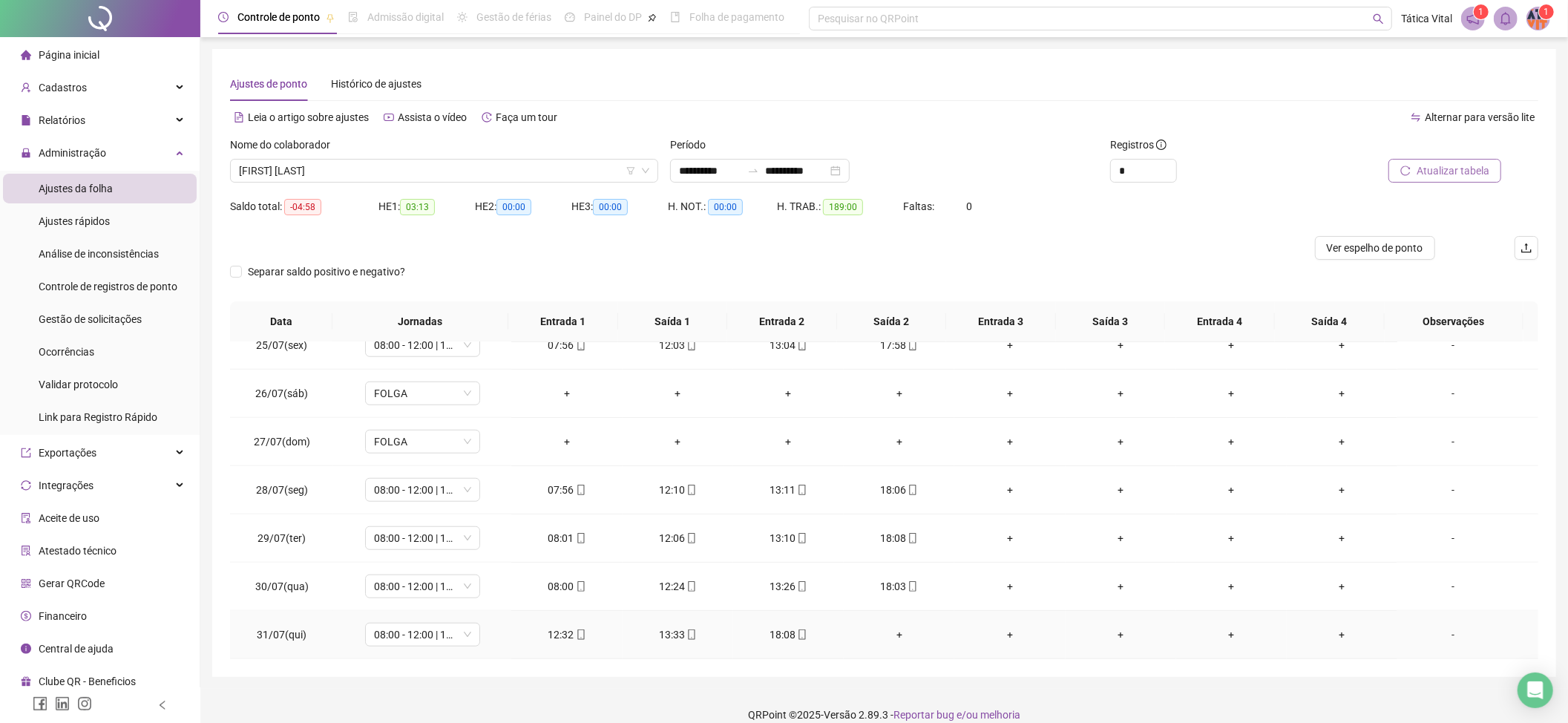 click on "+" at bounding box center [899, 635] 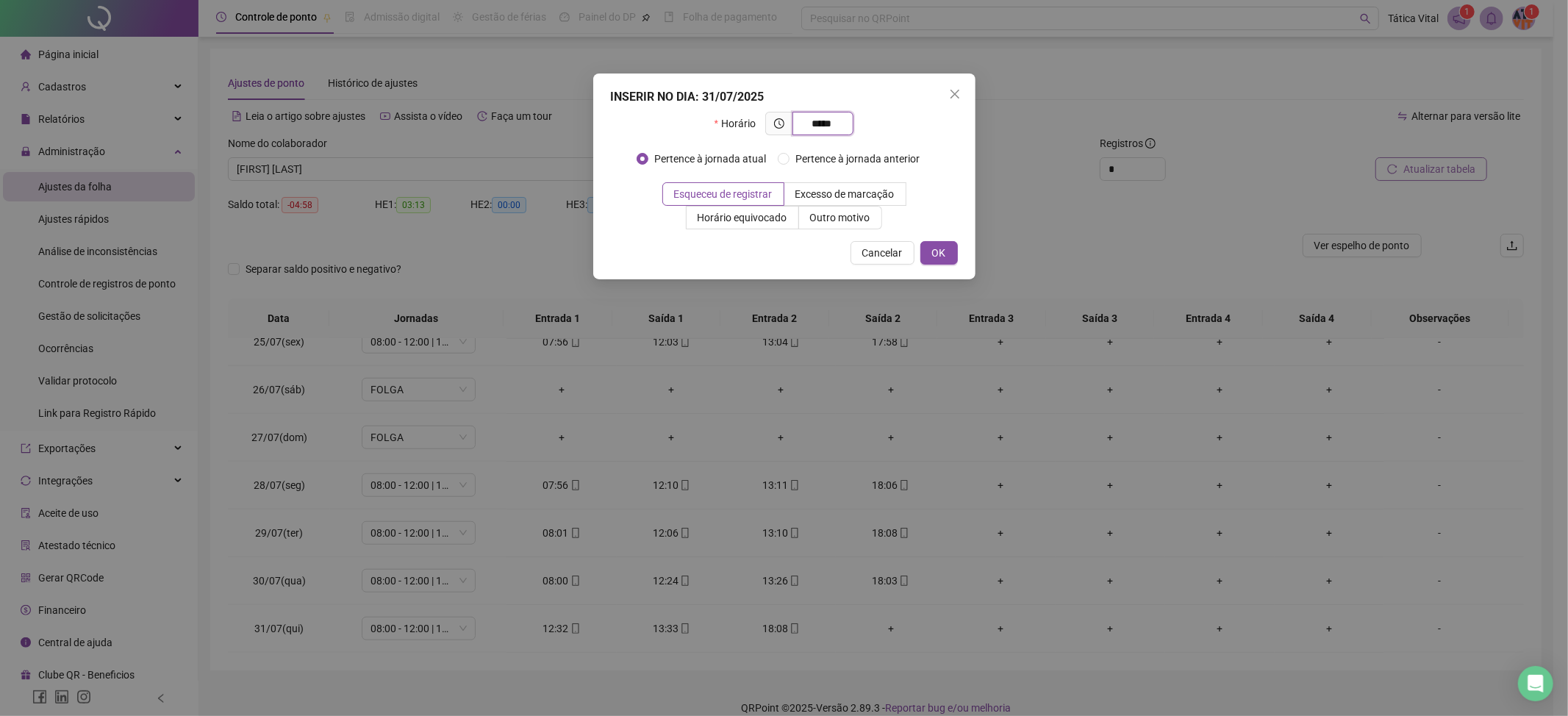 type on "*****" 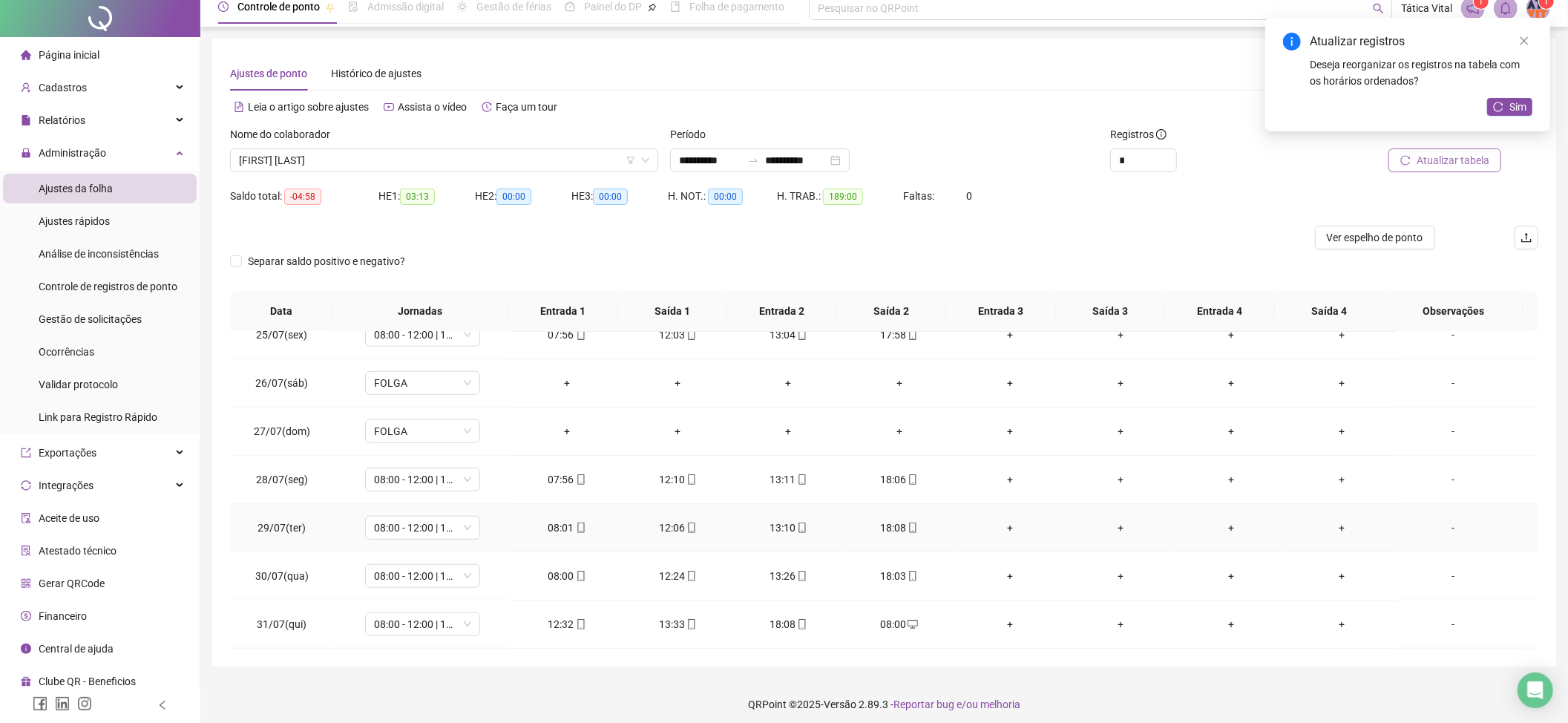 scroll, scrollTop: 18, scrollLeft: 0, axis: vertical 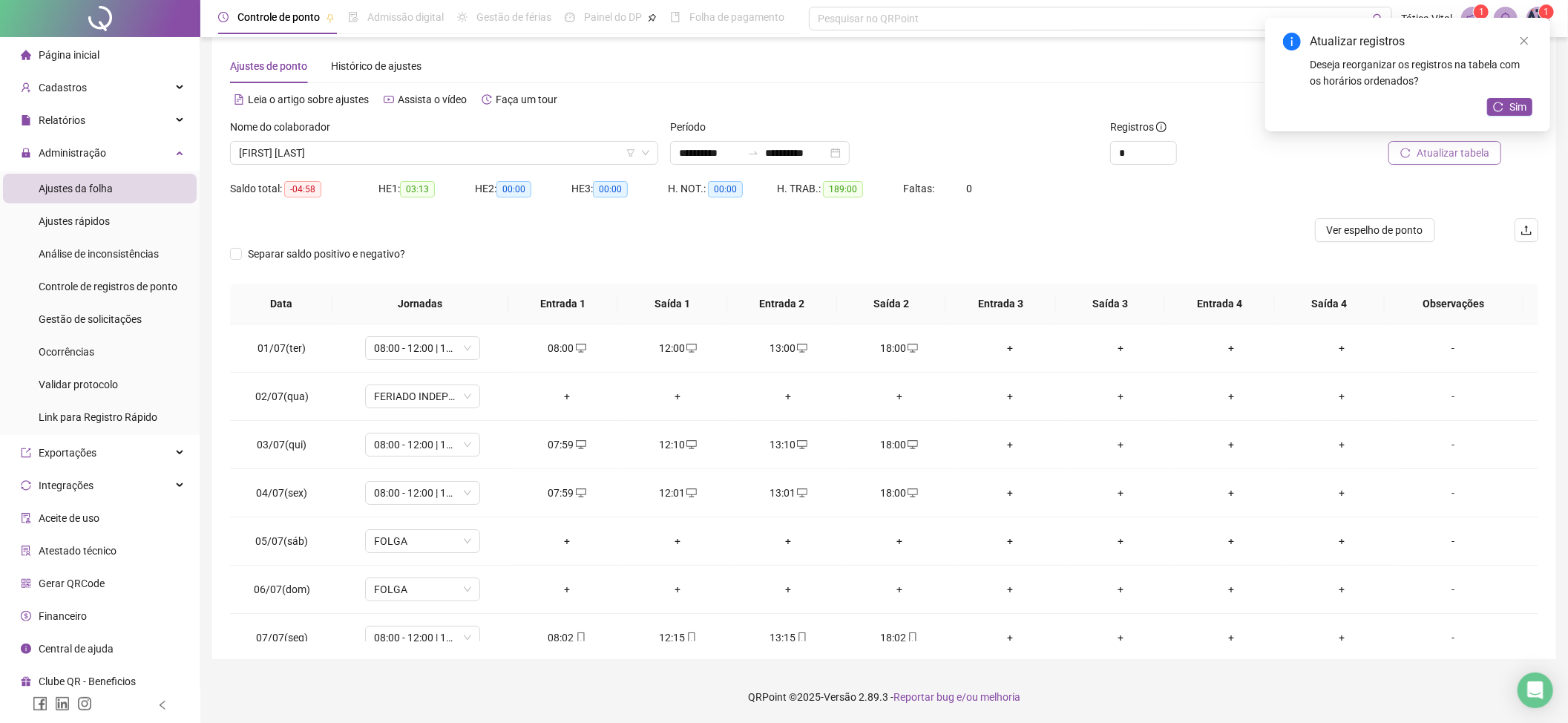 click on "Atualizar tabela" at bounding box center (1453, 153) 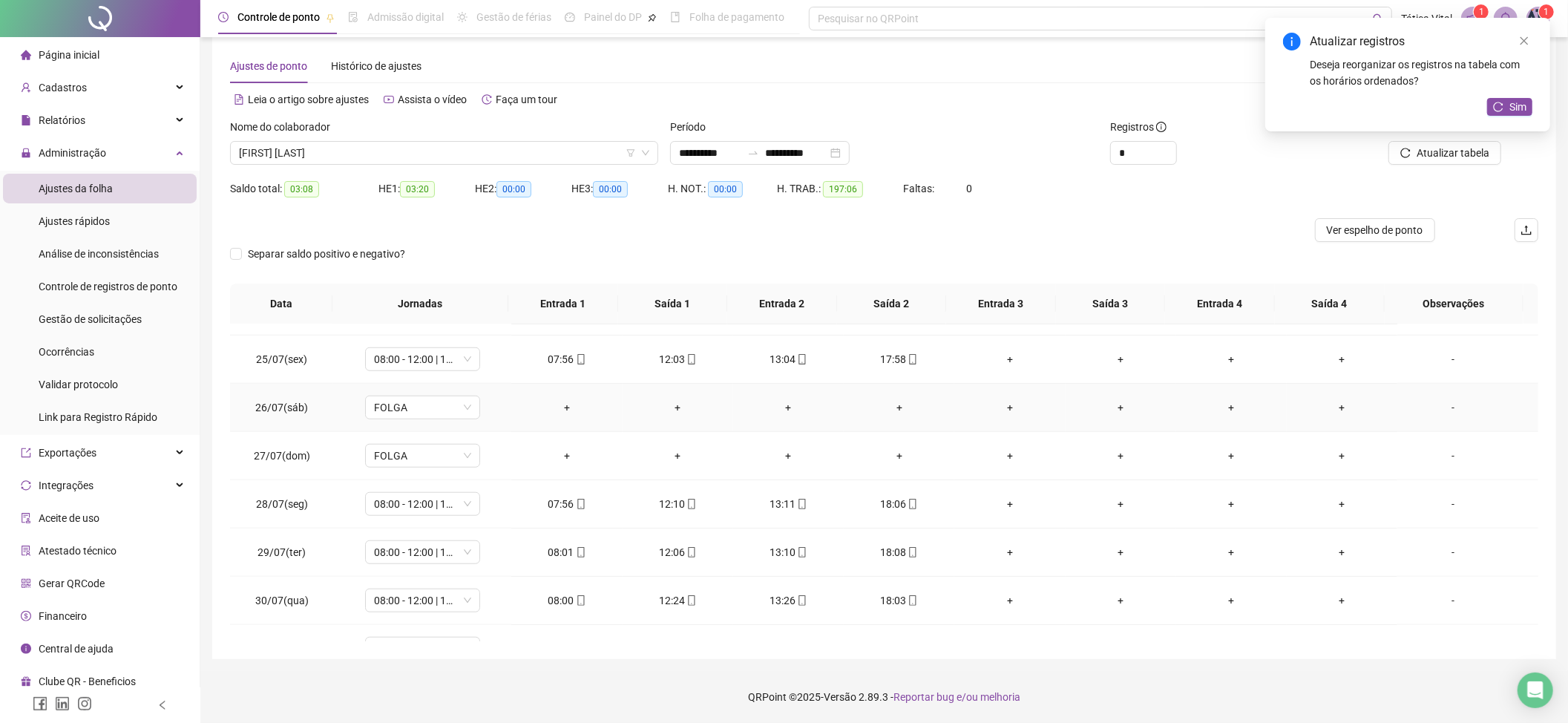 scroll, scrollTop: 1186, scrollLeft: 0, axis: vertical 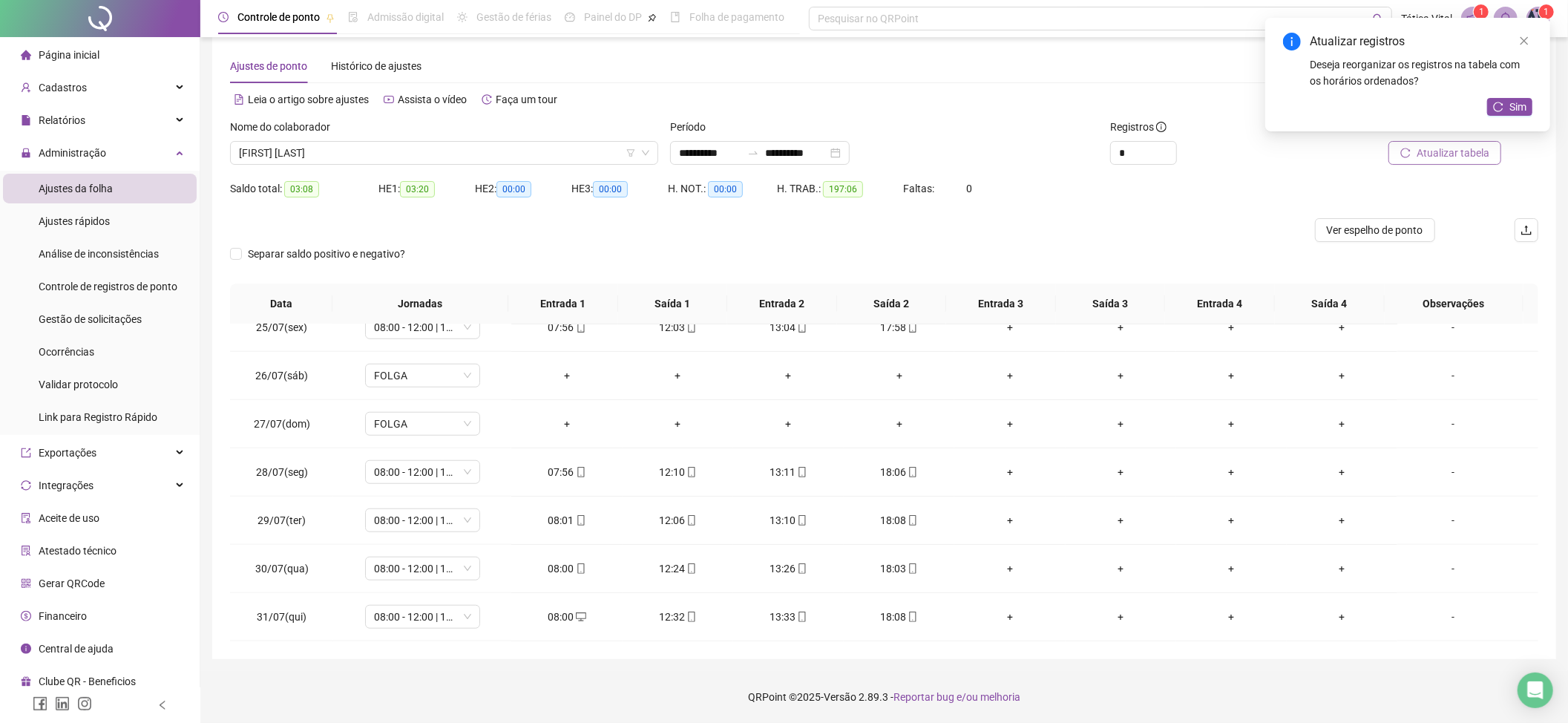 click on "Atualizar tabela" at bounding box center (1453, 153) 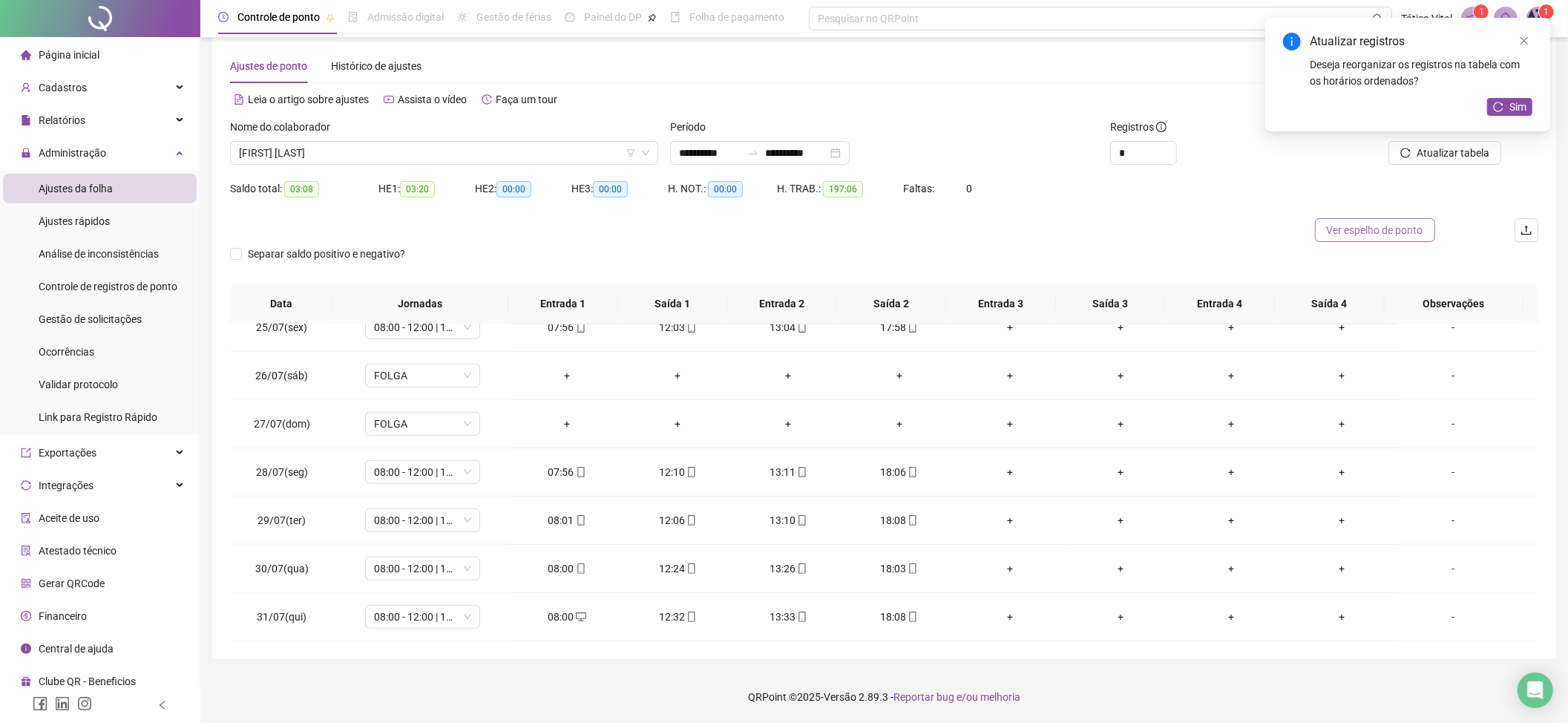 click on "Ver espelho de ponto" at bounding box center (1375, 230) 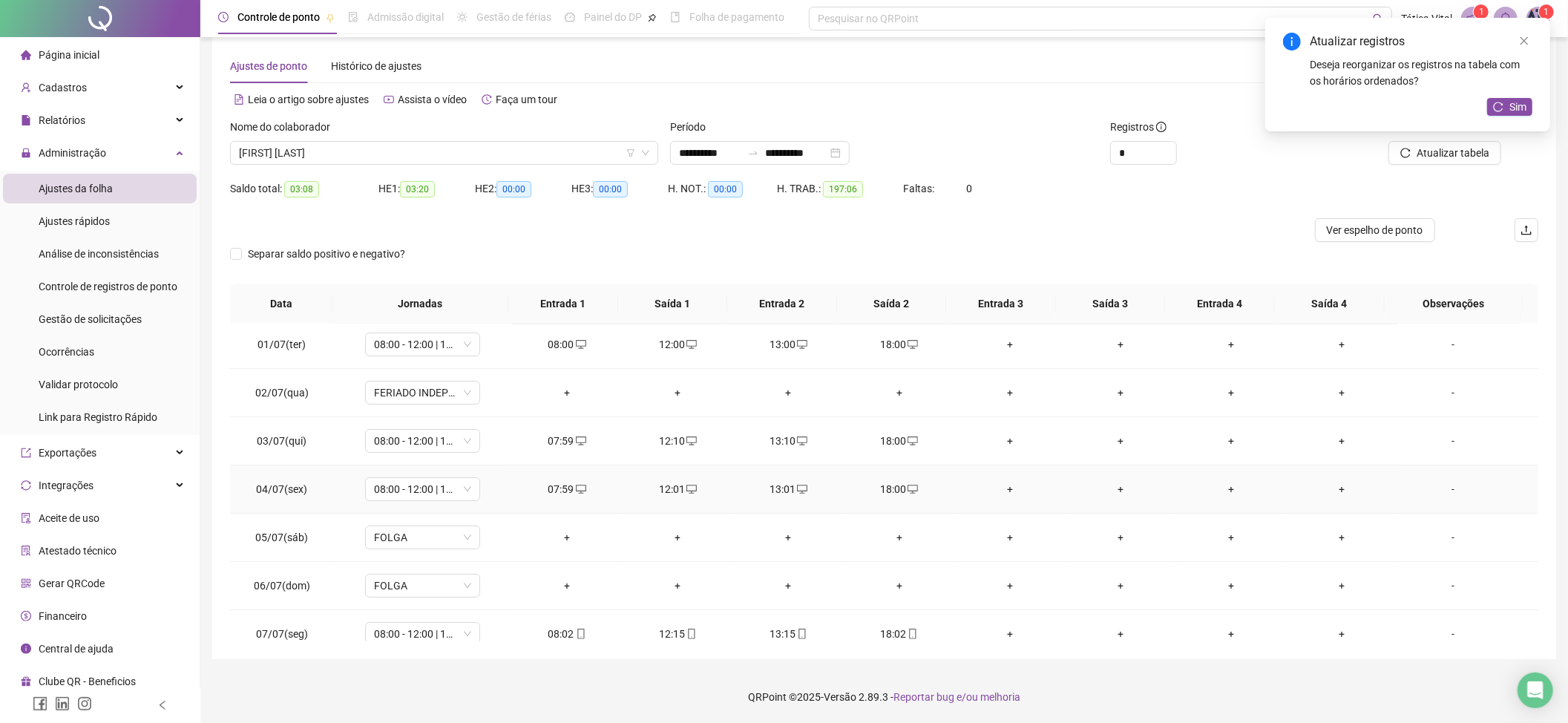 scroll, scrollTop: 0, scrollLeft: 0, axis: both 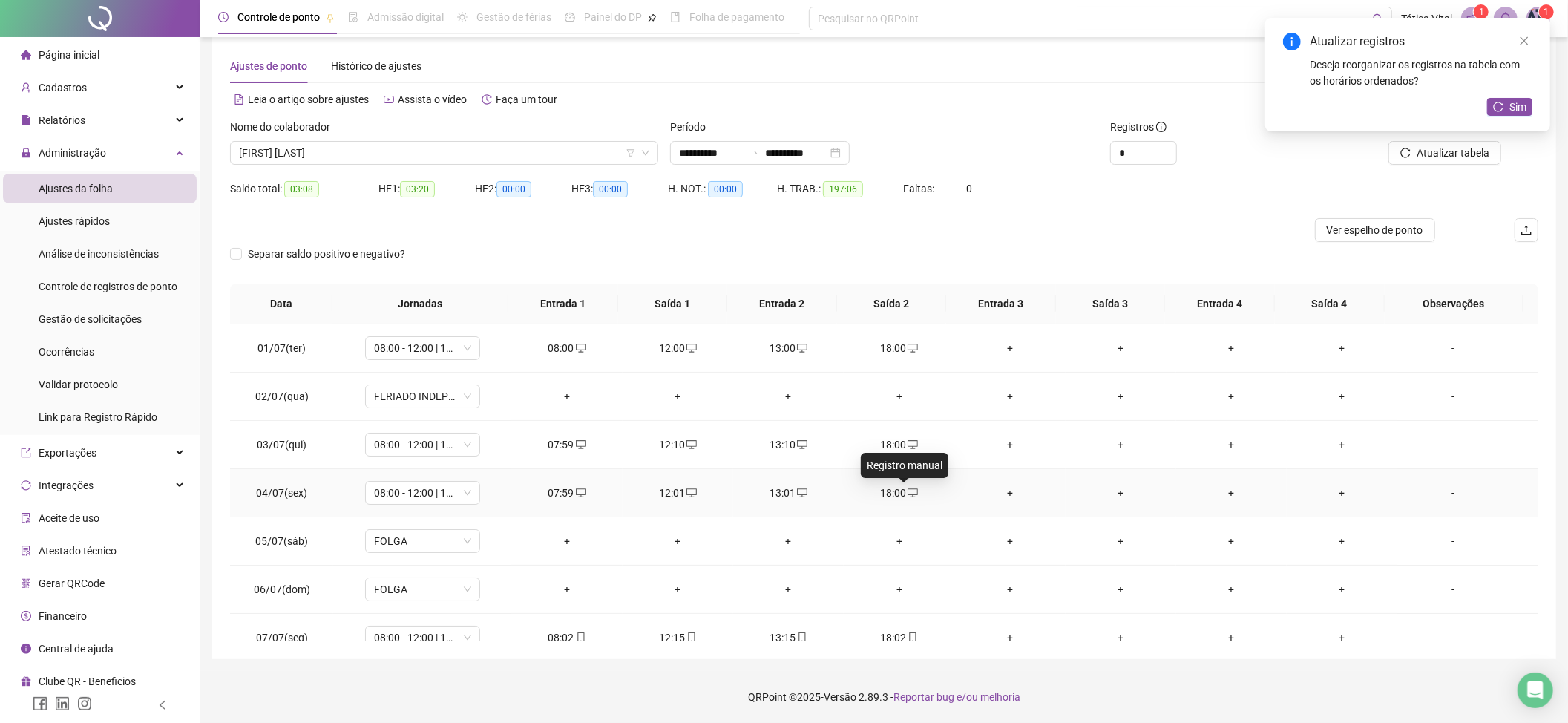 click on "18:00" at bounding box center (899, 493) 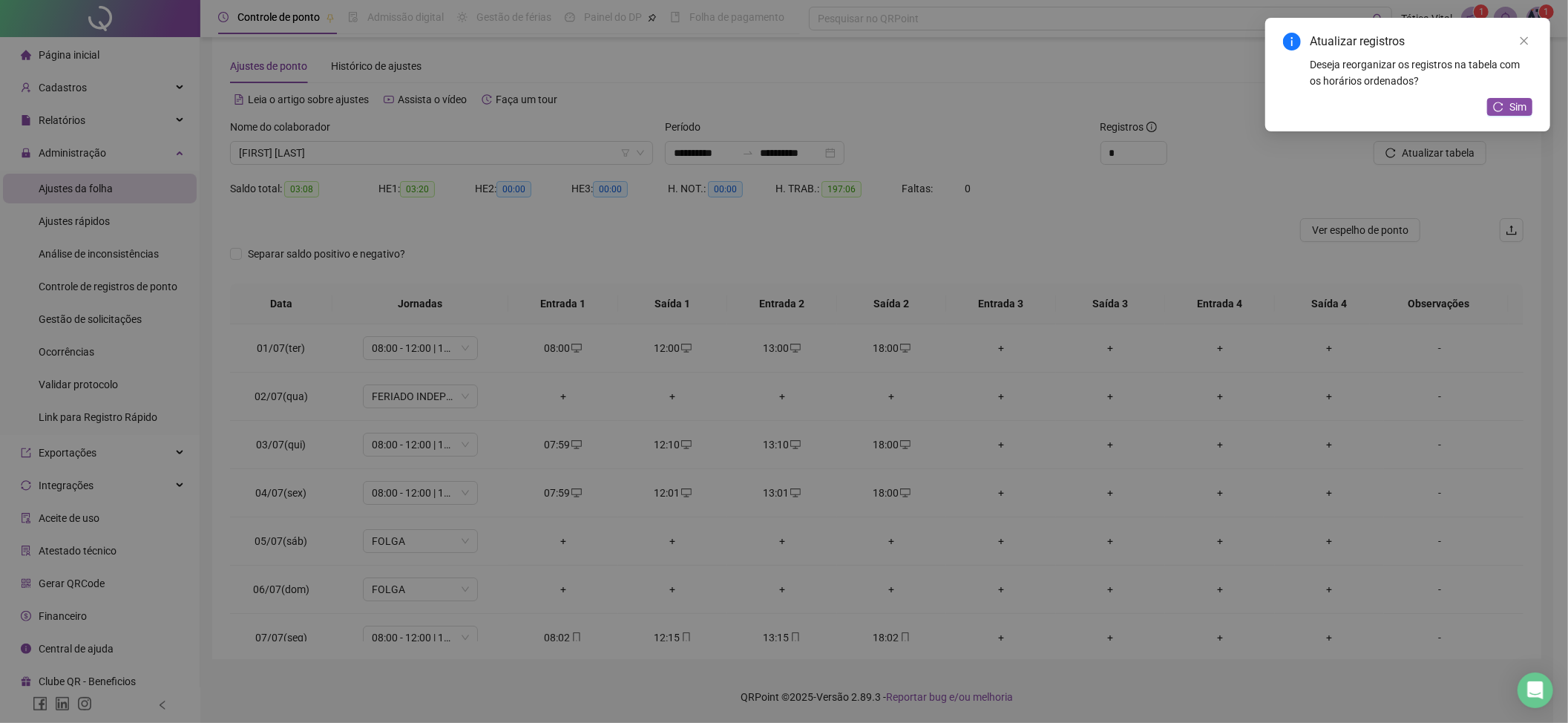 type on "**********" 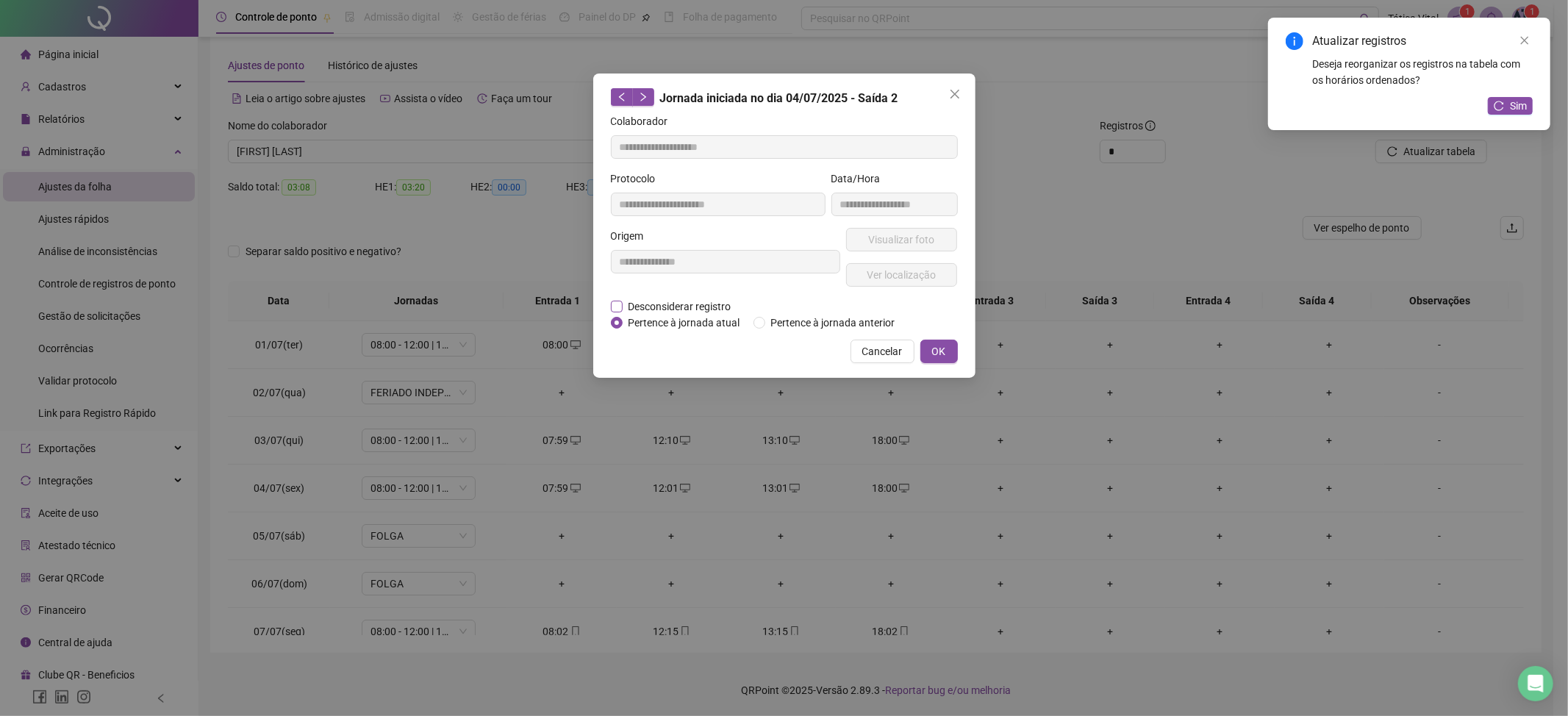 click on "Desconsiderar registro" at bounding box center (680, 307) 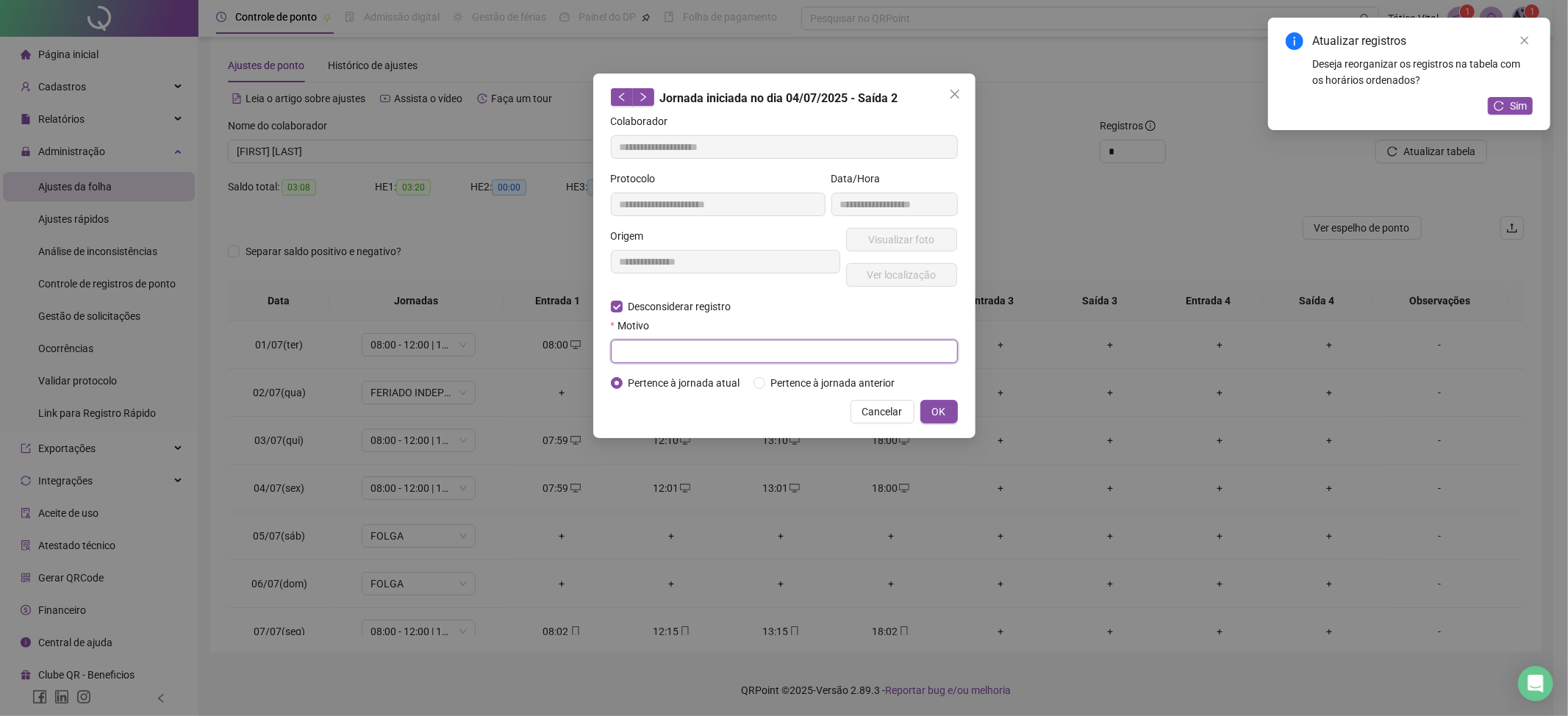 click at bounding box center (784, 351) 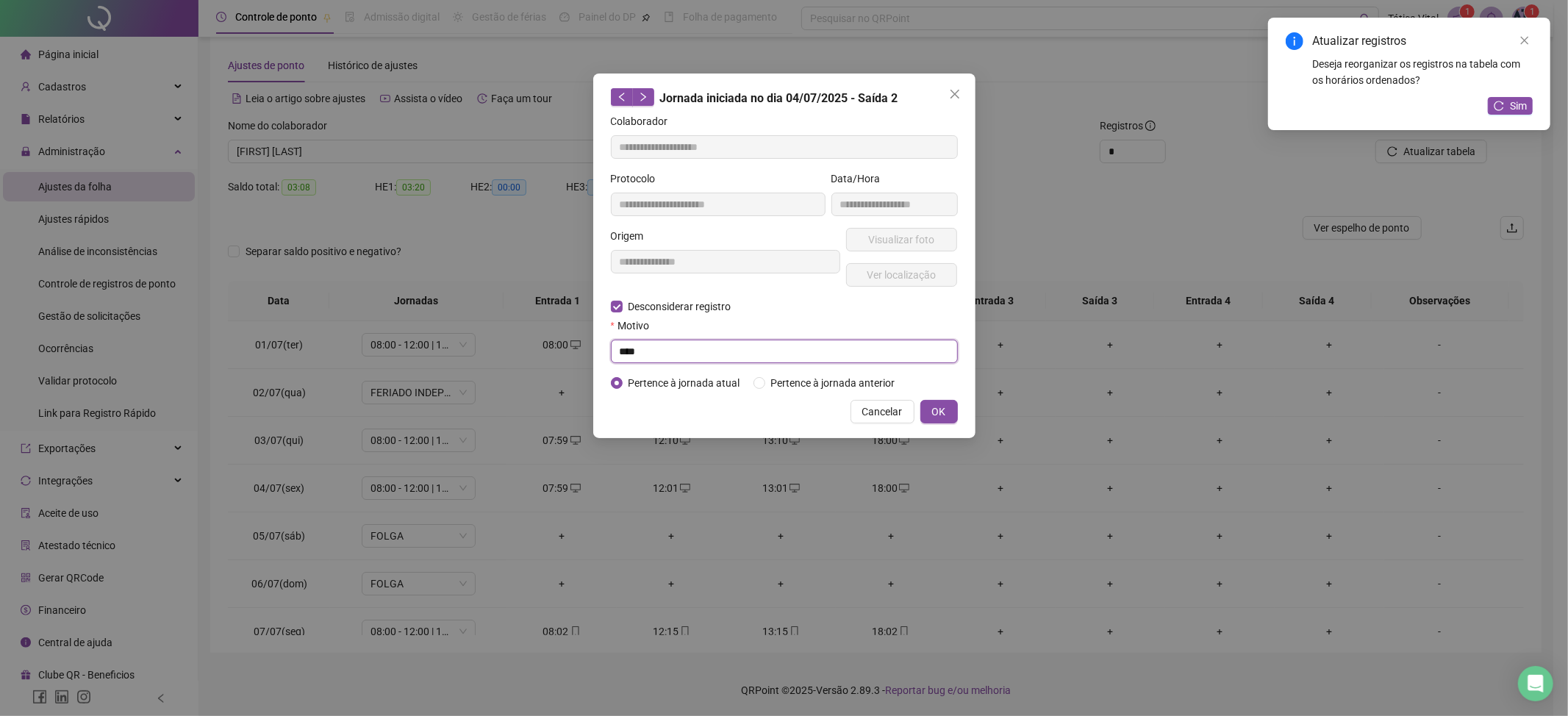 type on "****" 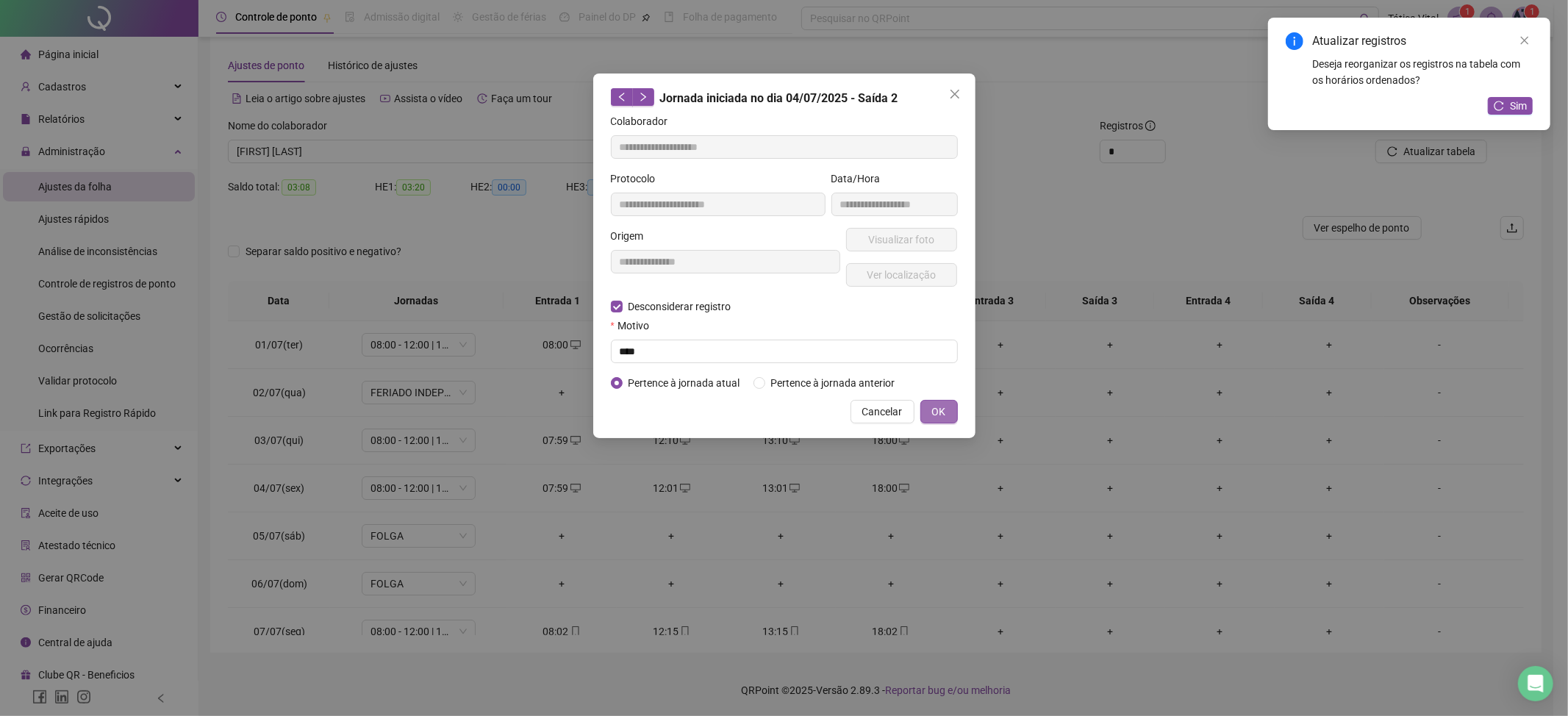 click on "OK" at bounding box center (939, 412) 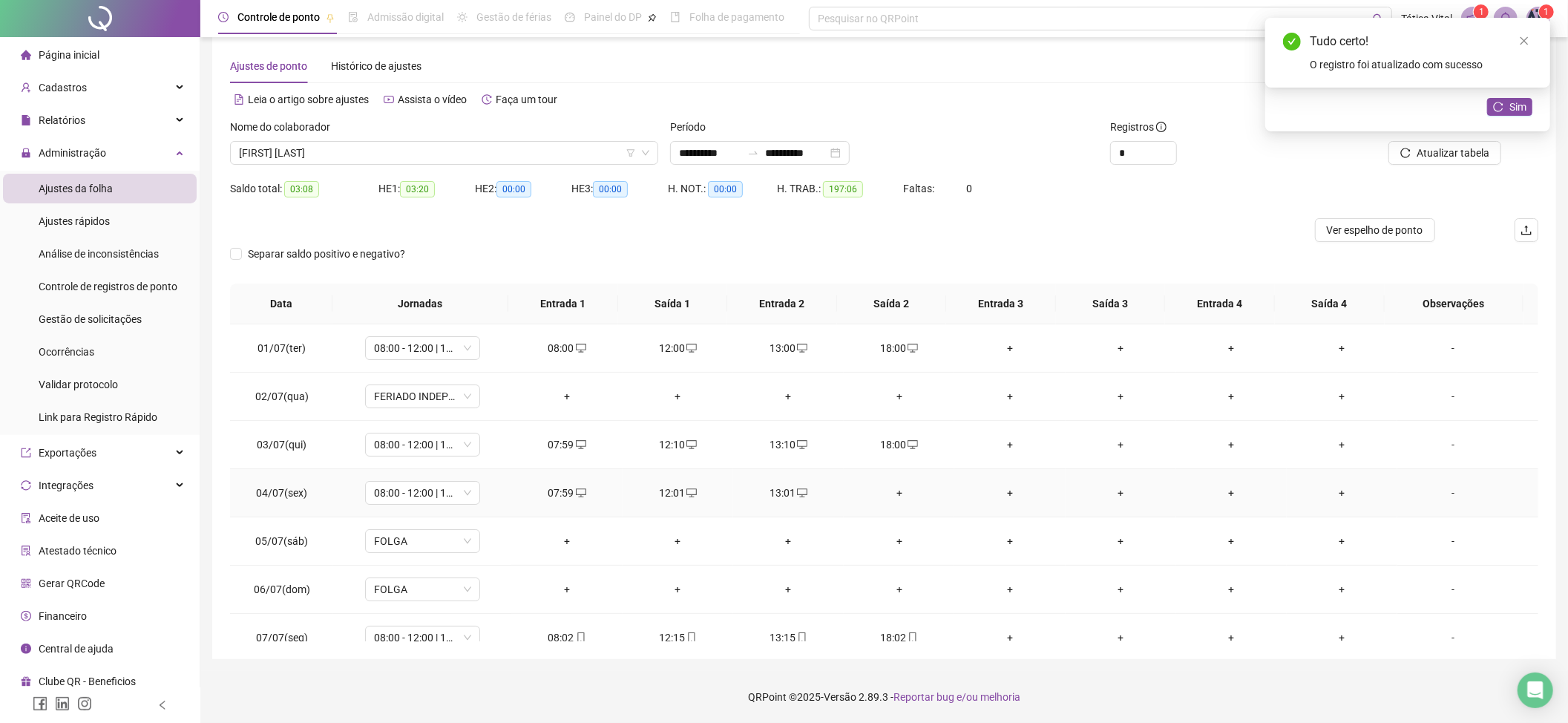 click on "+" at bounding box center (899, 493) 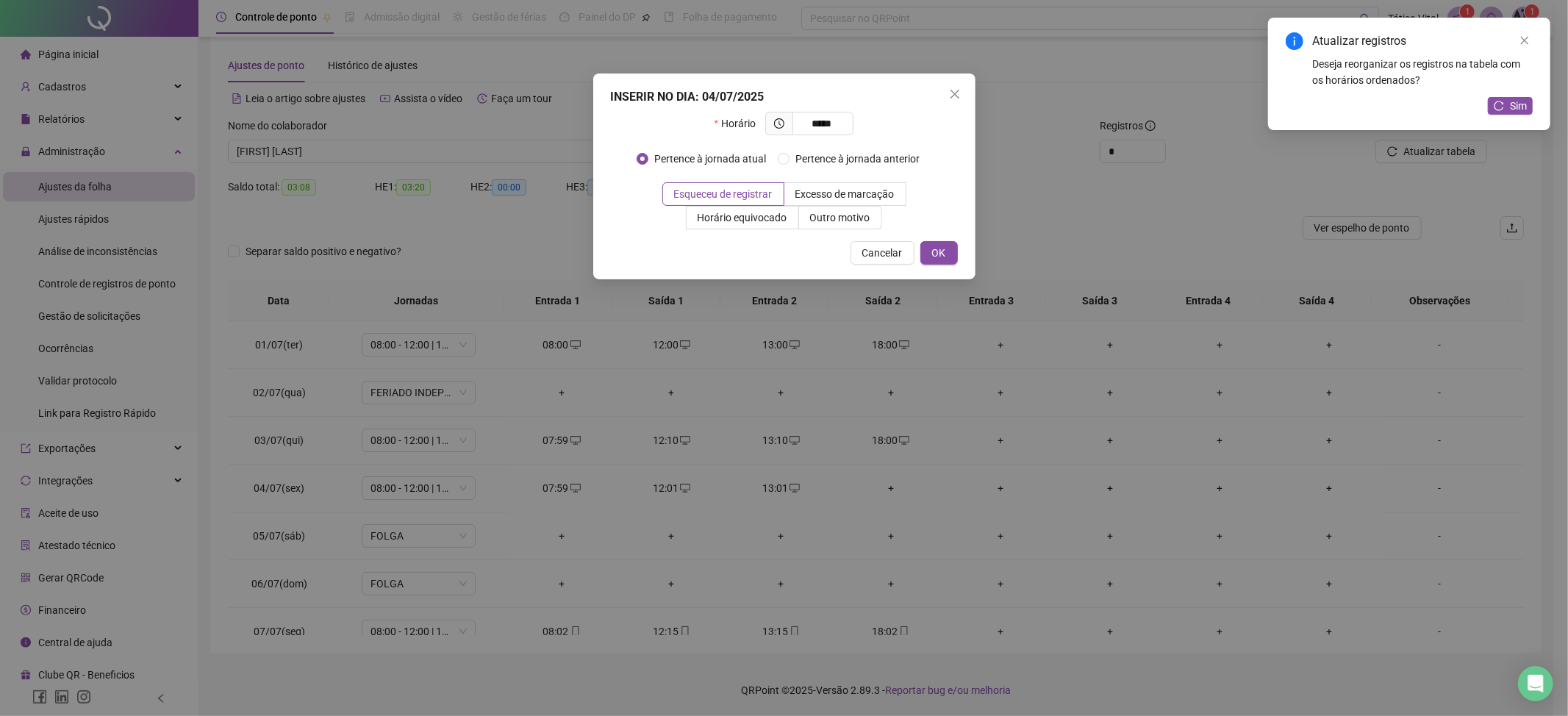 type on "*****" 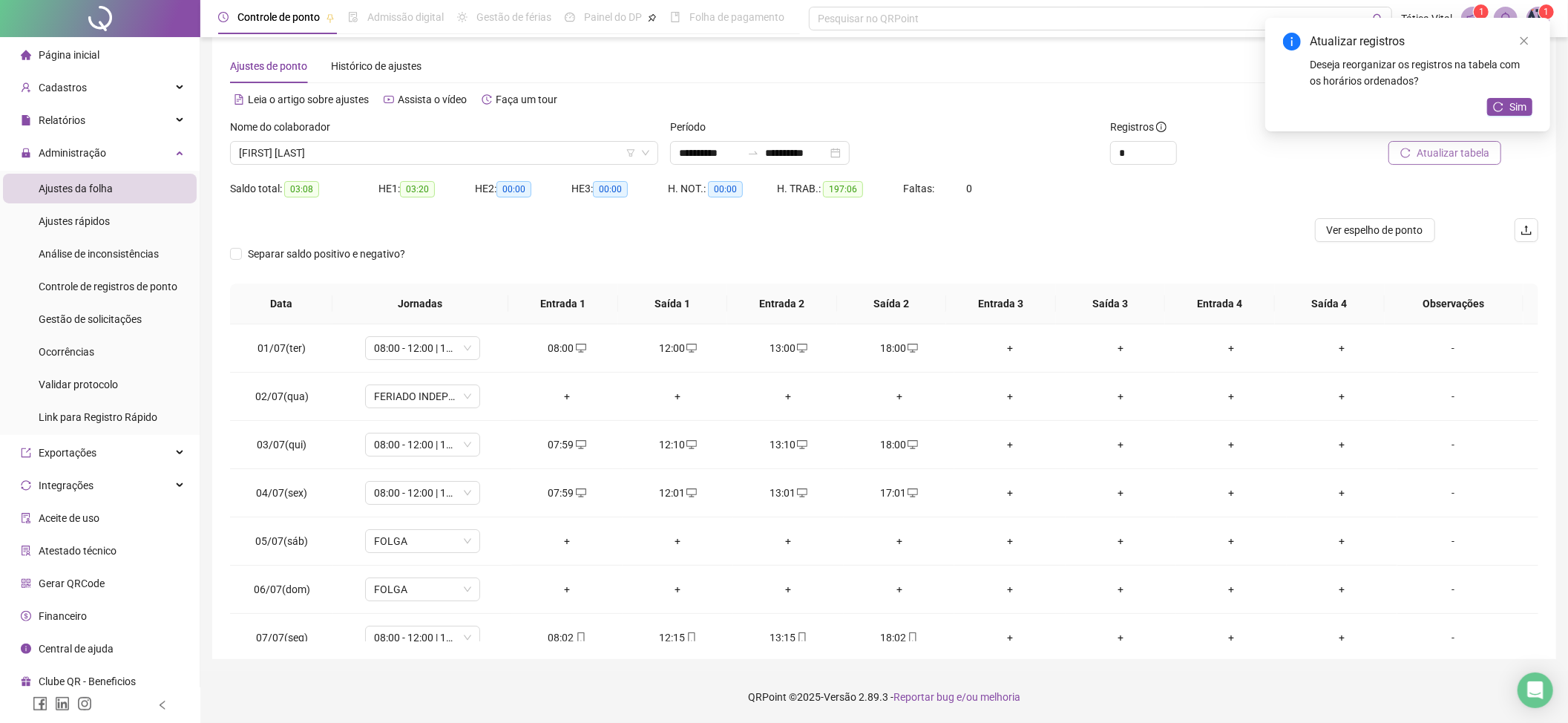 click on "Atualizar tabela" at bounding box center (1453, 153) 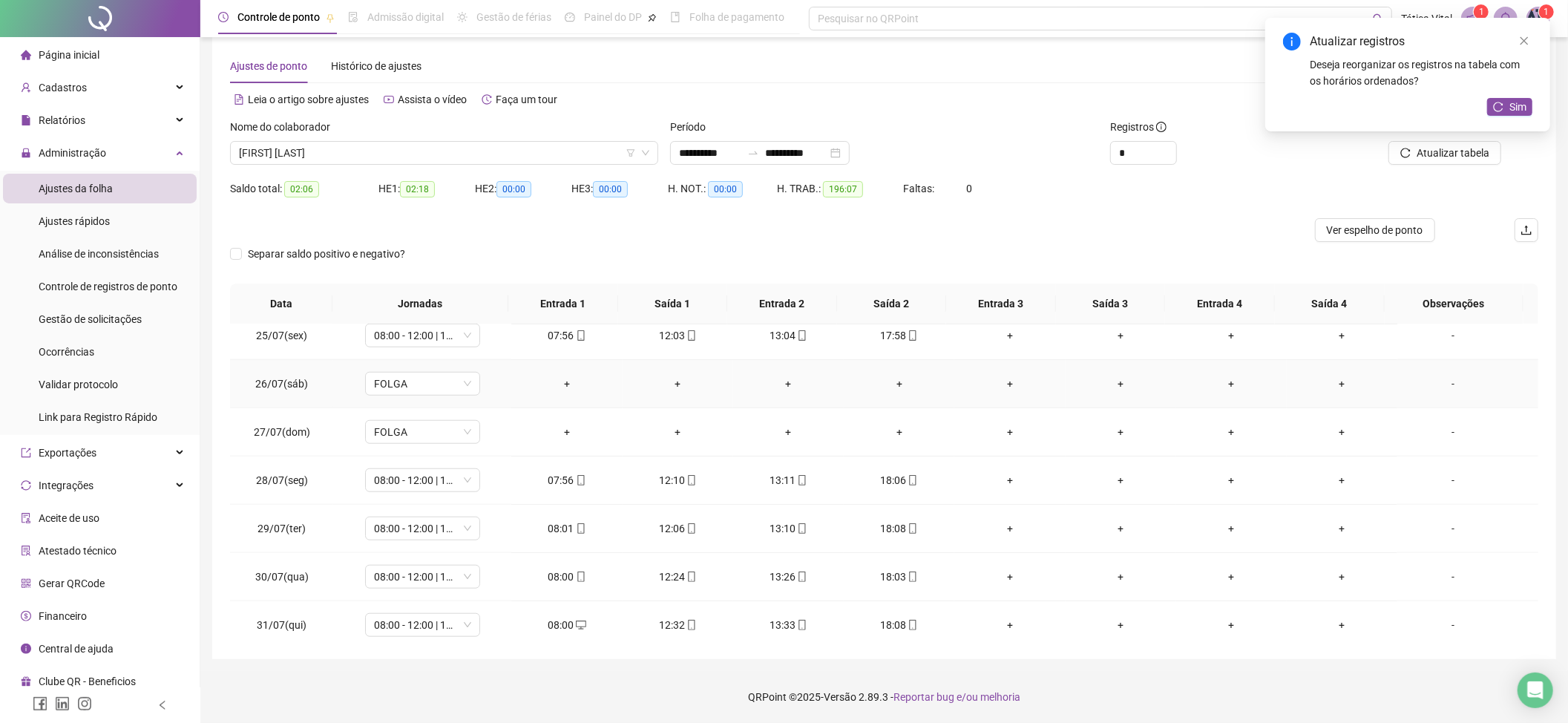 scroll, scrollTop: 1186, scrollLeft: 0, axis: vertical 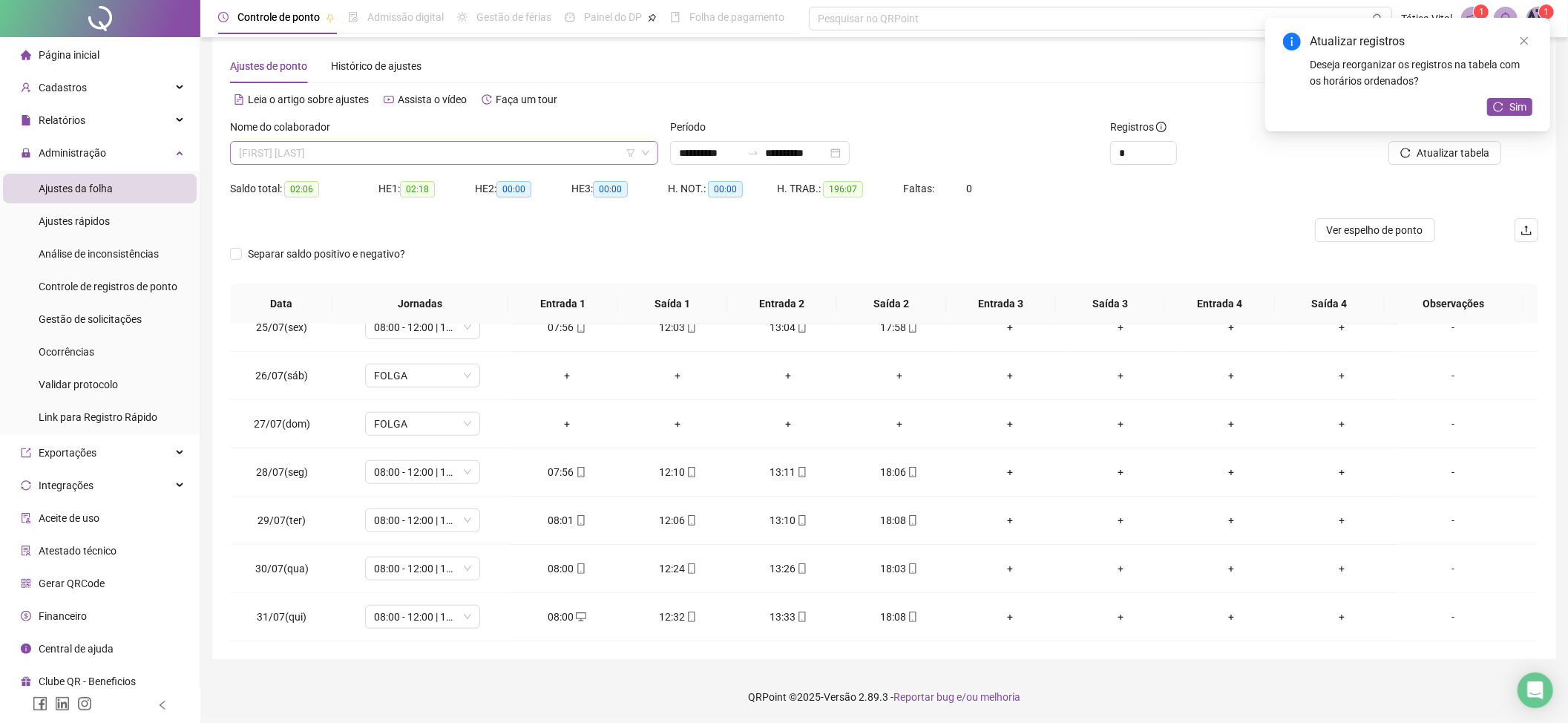 click on "[FIRST] [LAST]" at bounding box center [444, 153] 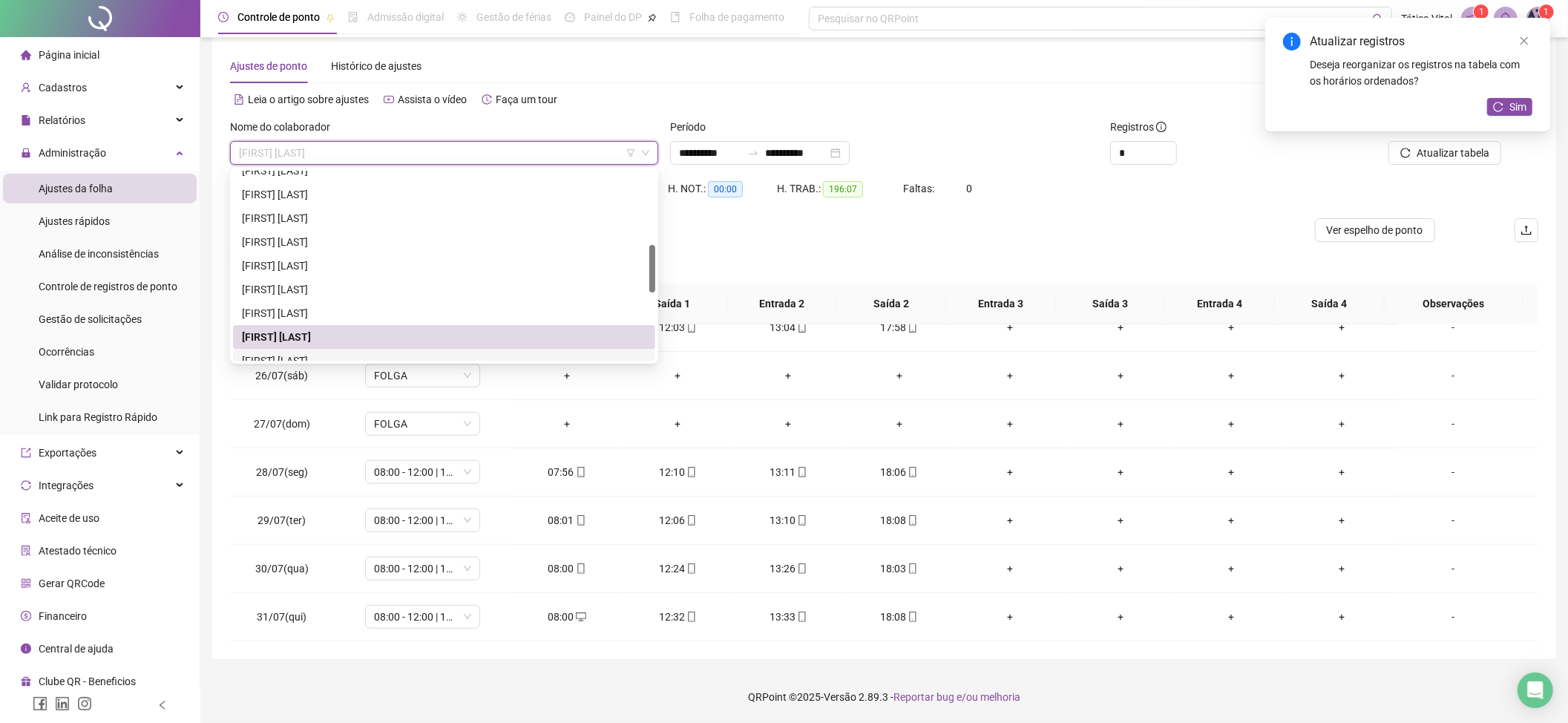 click on "[FIRST] [LAST]" at bounding box center (444, 361) 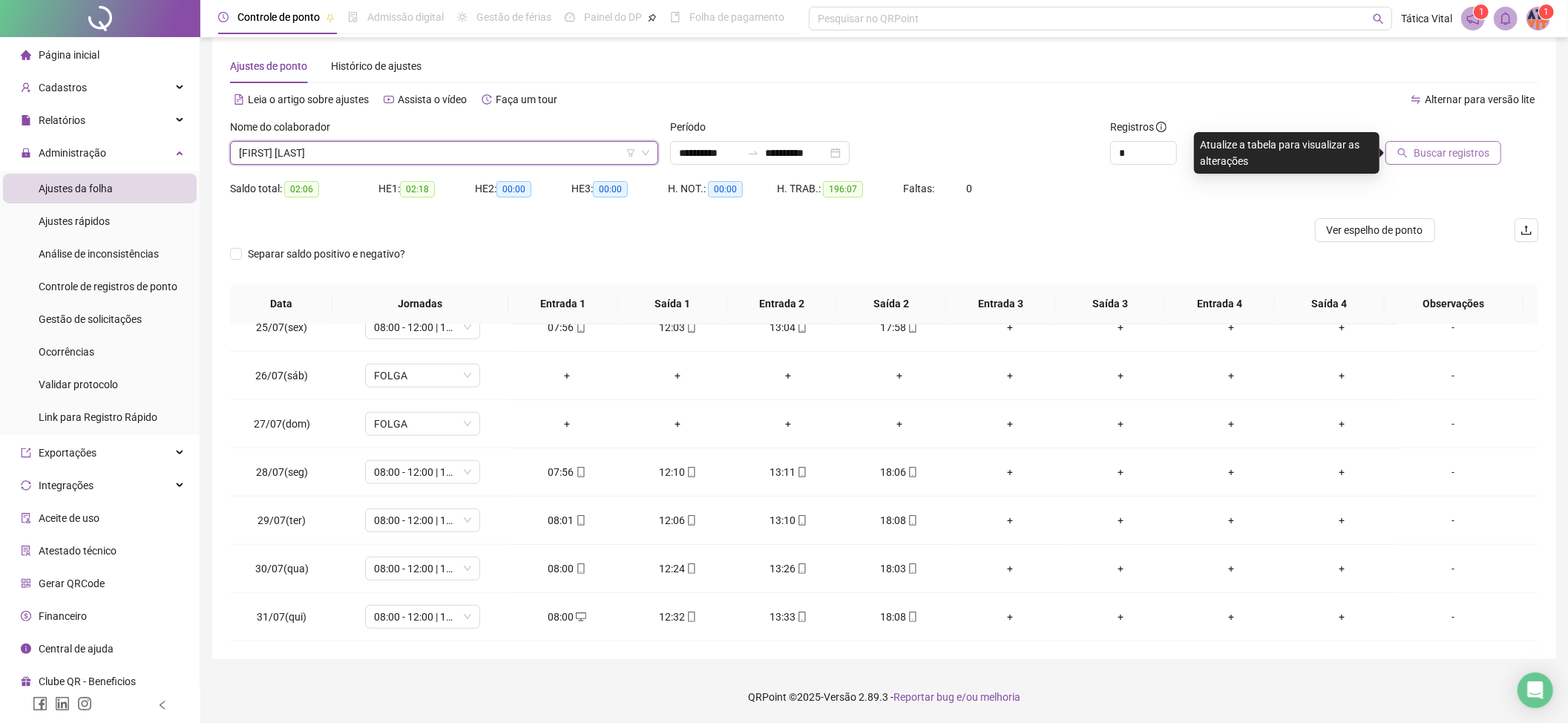 click on "Buscar registros" at bounding box center (1451, 153) 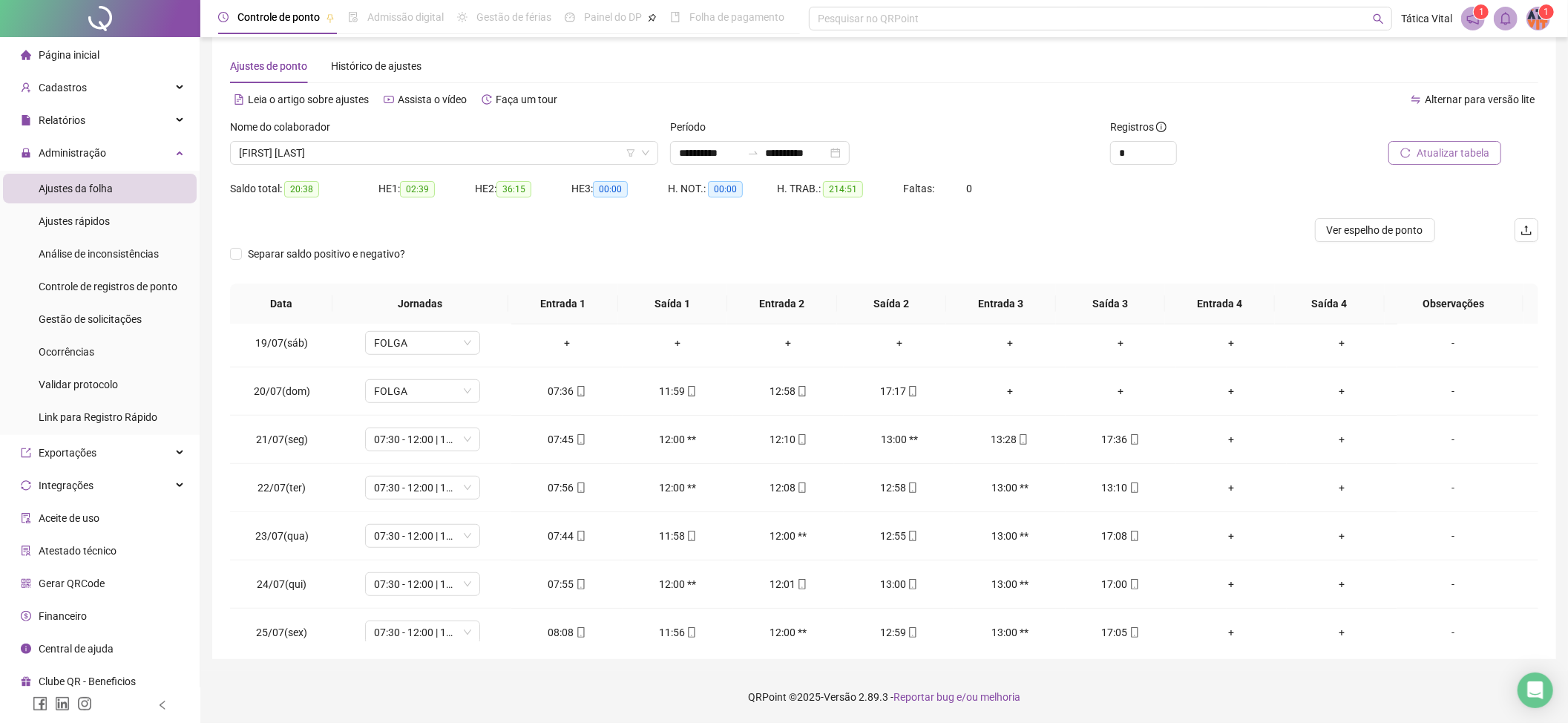 scroll, scrollTop: 853, scrollLeft: 0, axis: vertical 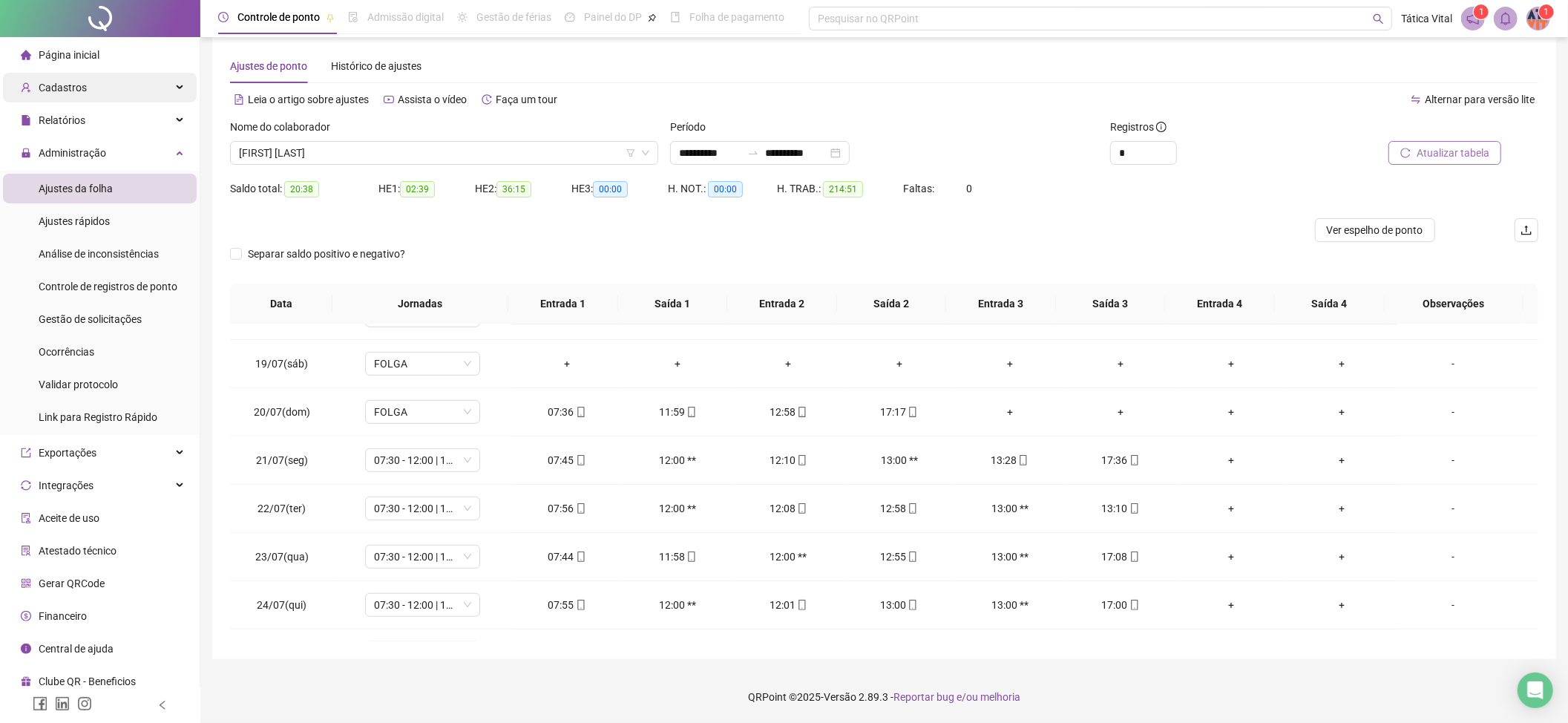 click on "Cadastros" at bounding box center (62, 88) 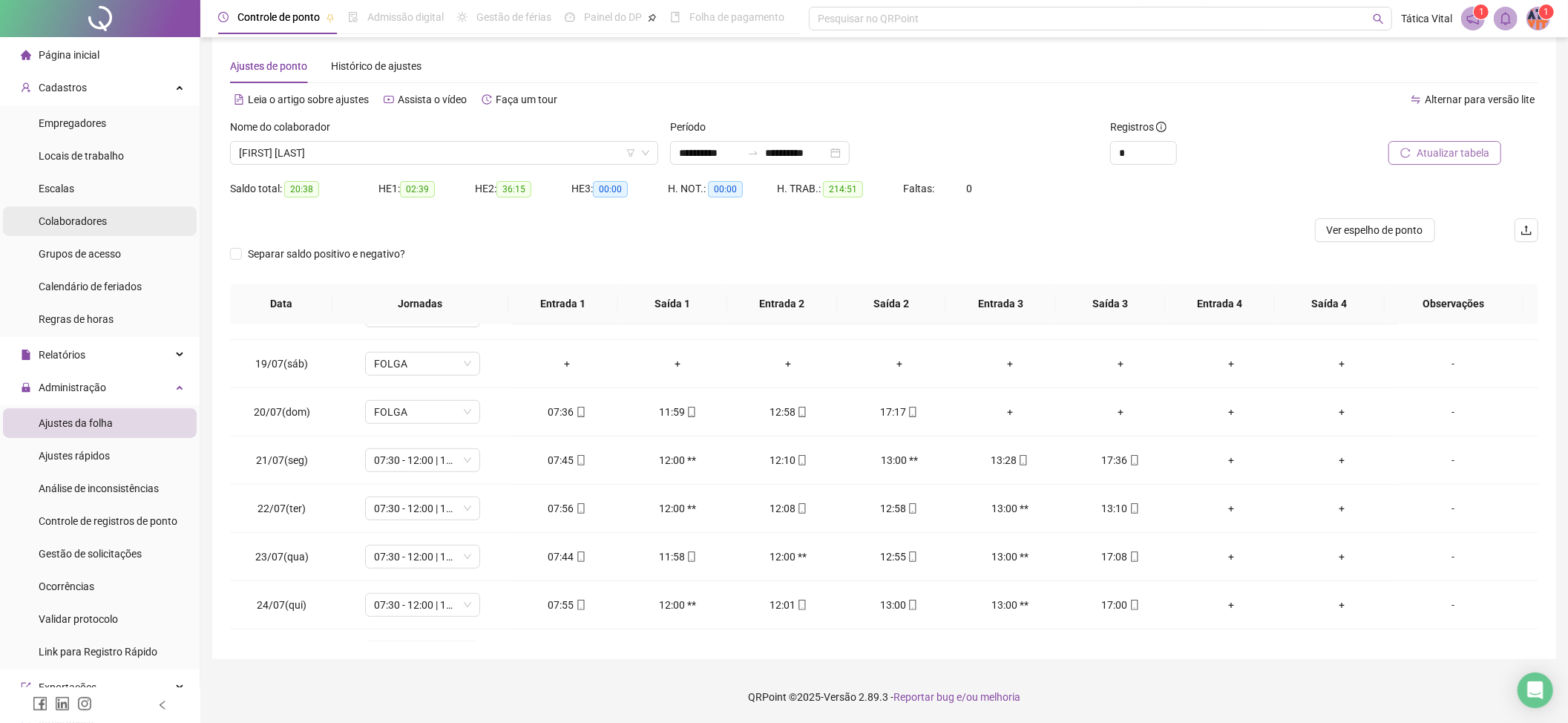 click on "Colaboradores" at bounding box center [73, 221] 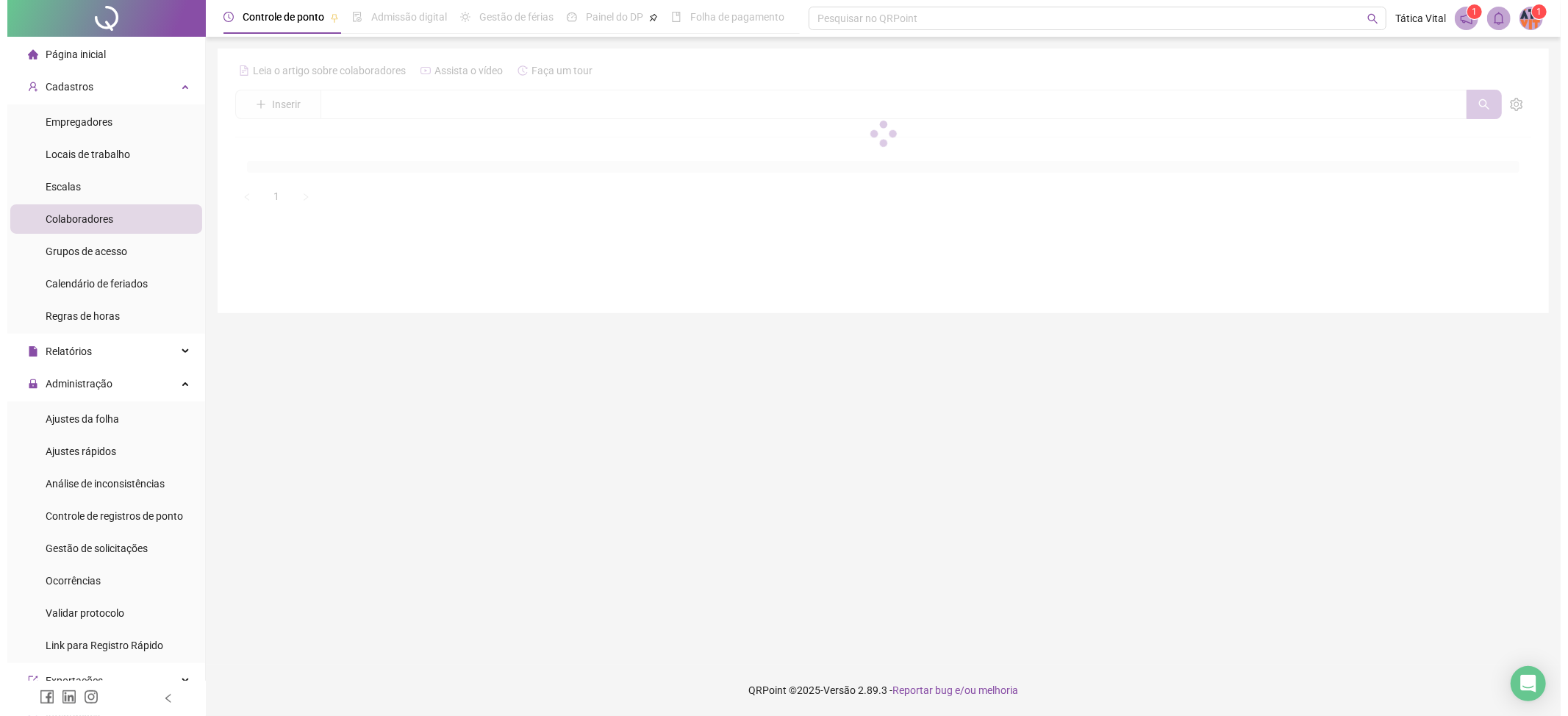 scroll, scrollTop: 0, scrollLeft: 0, axis: both 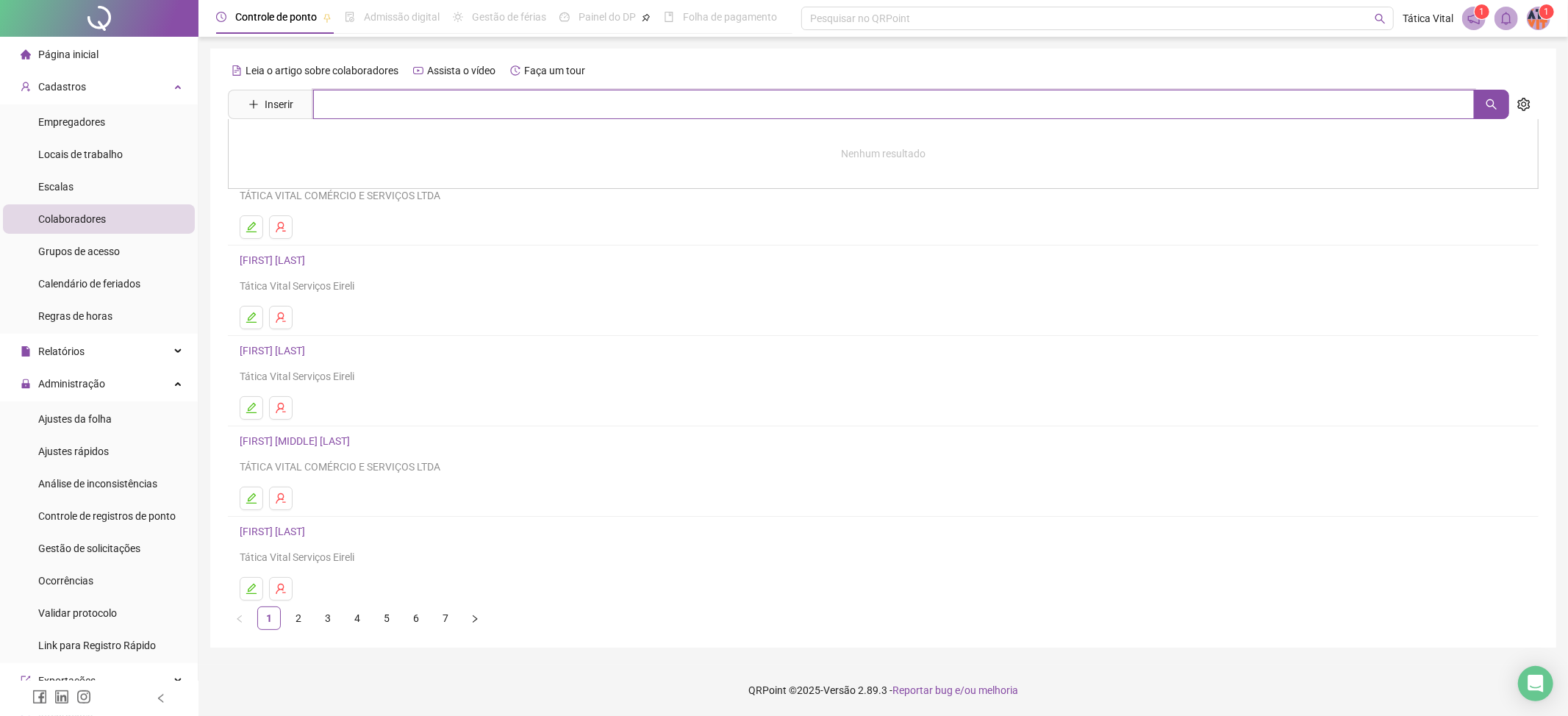 click at bounding box center [894, 104] 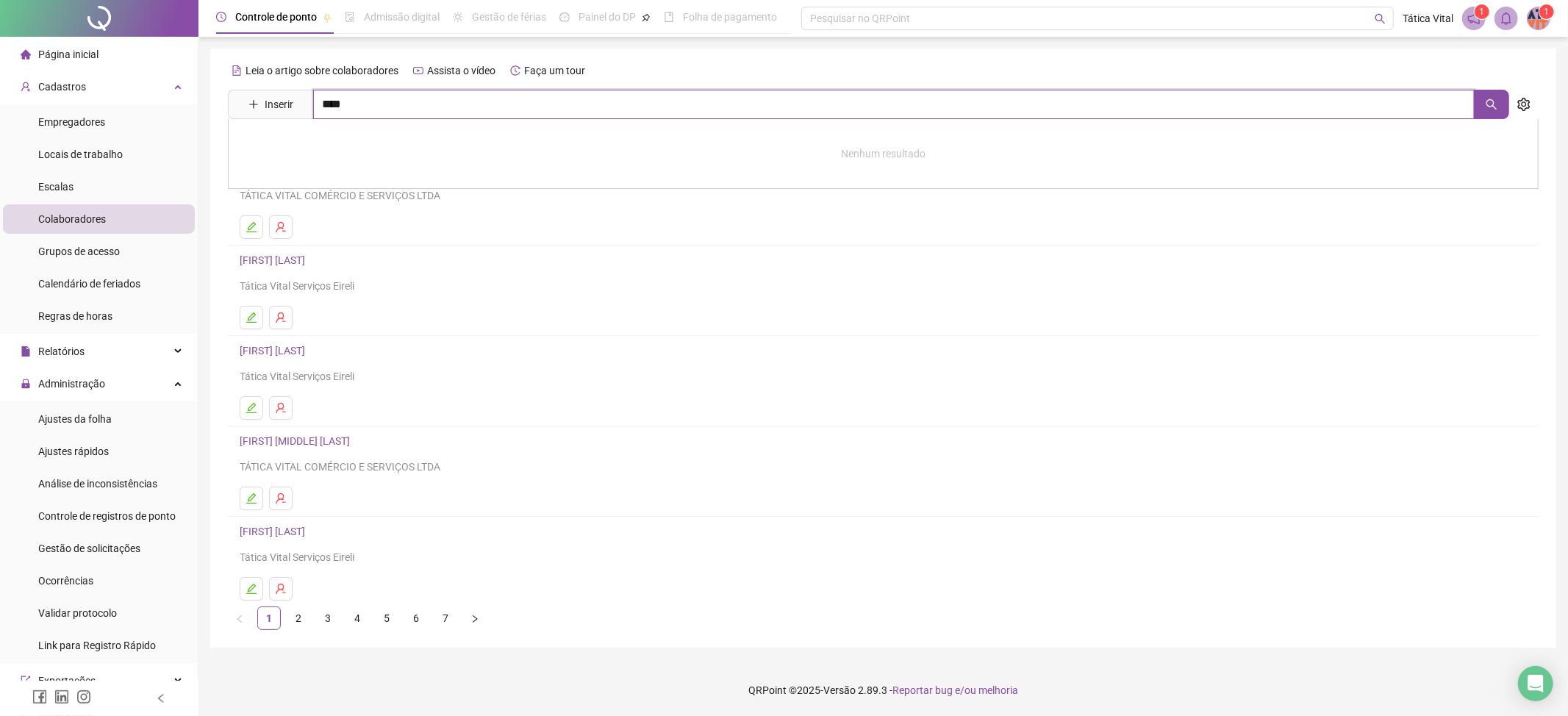 type on "****" 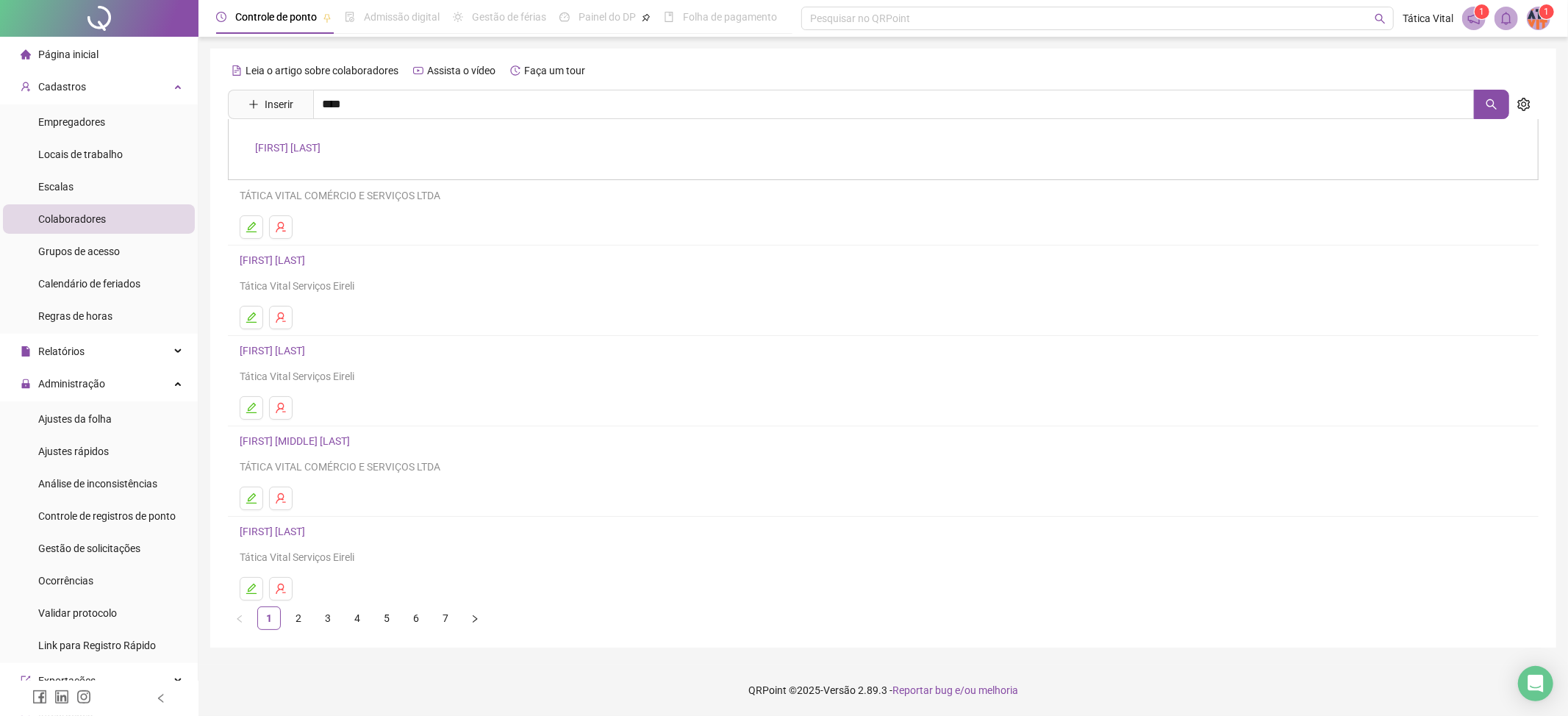 click on "[FIRST] [LAST]" at bounding box center [287, 148] 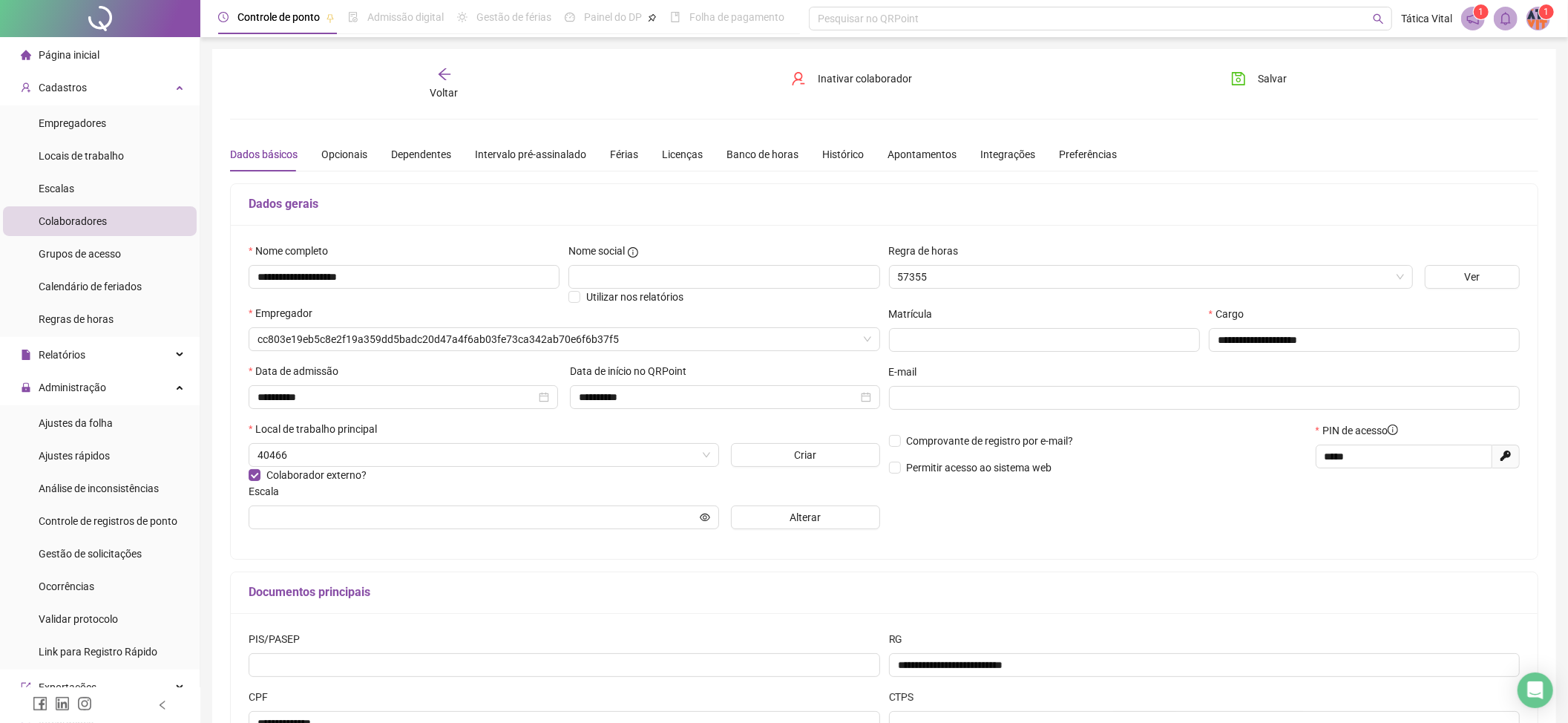type on "********" 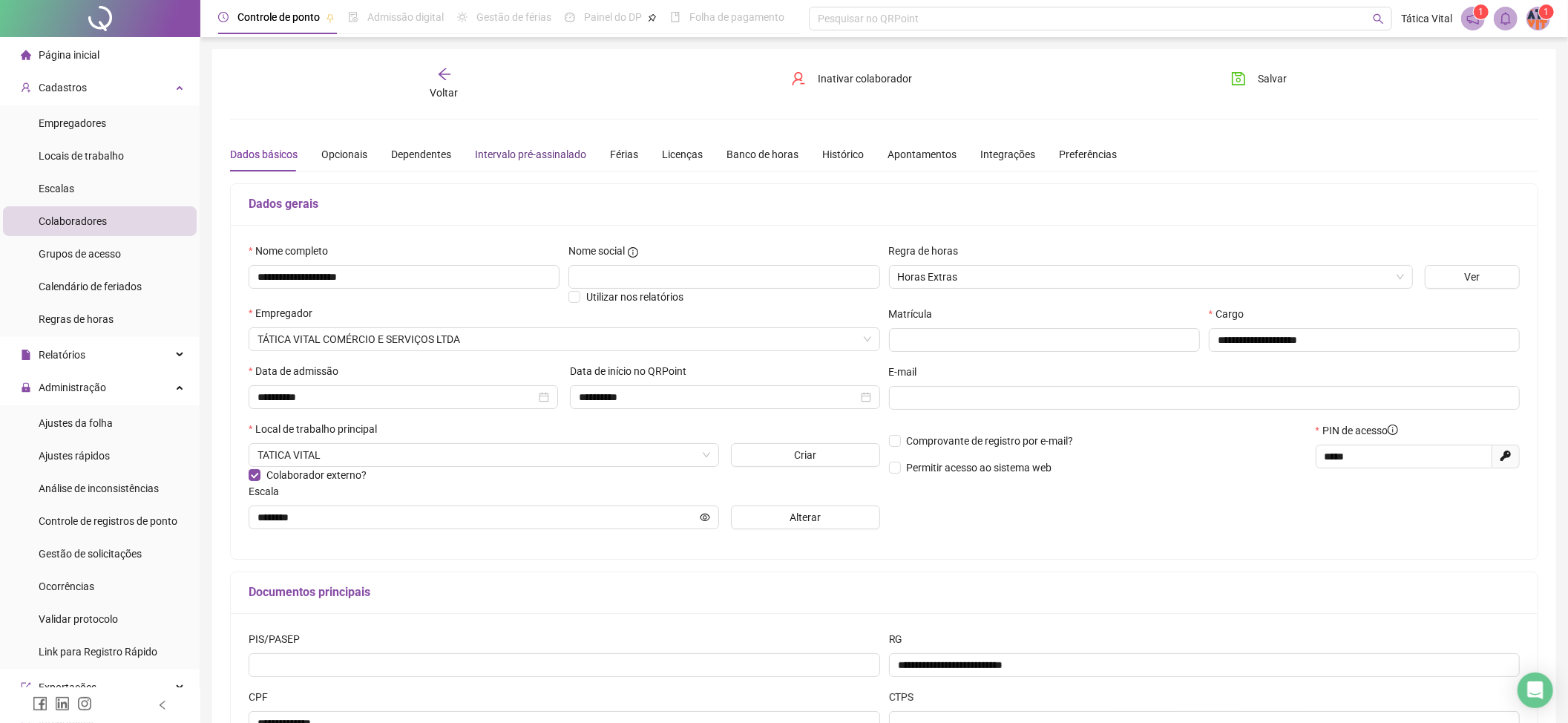 click on "Intervalo pré-assinalado" at bounding box center (531, 154) 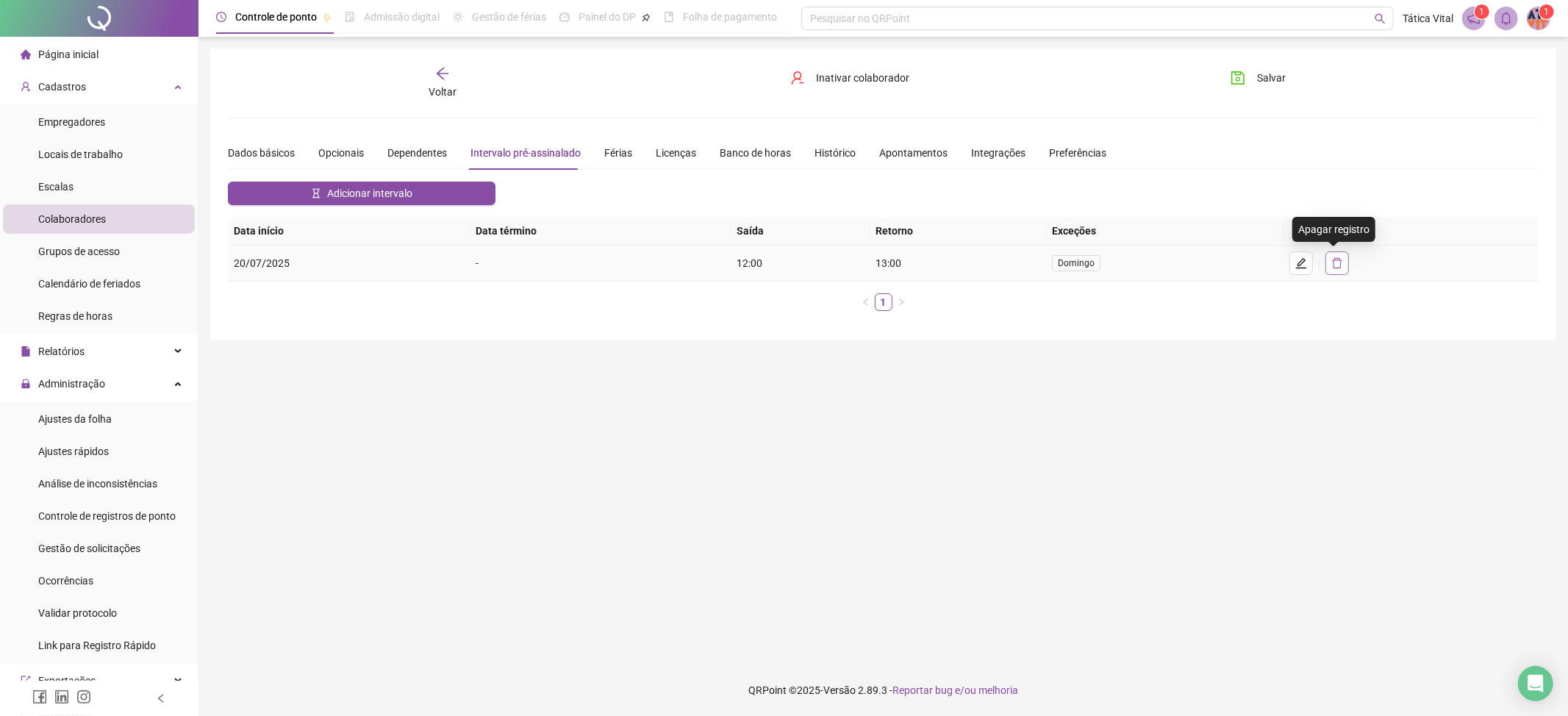 click 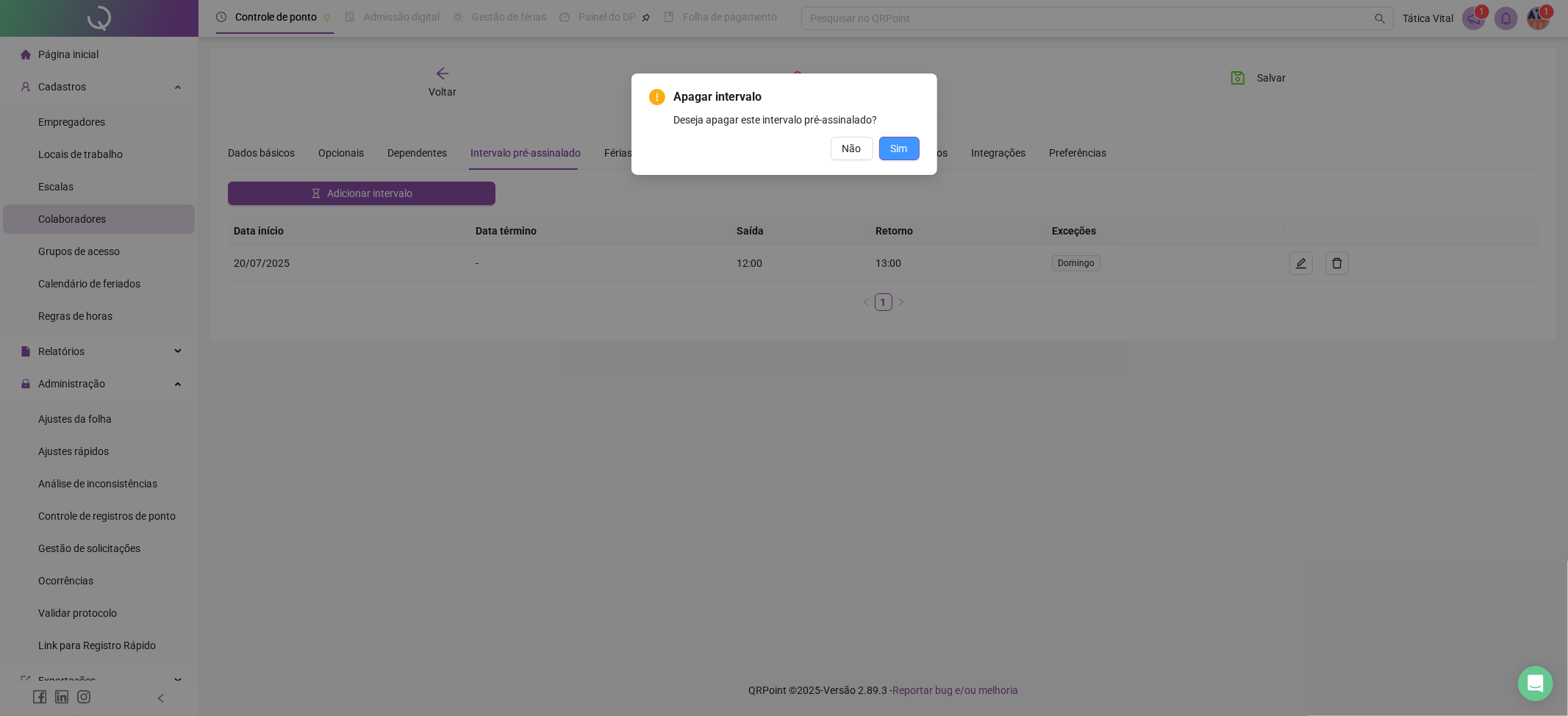 click on "Sim" at bounding box center [899, 148] 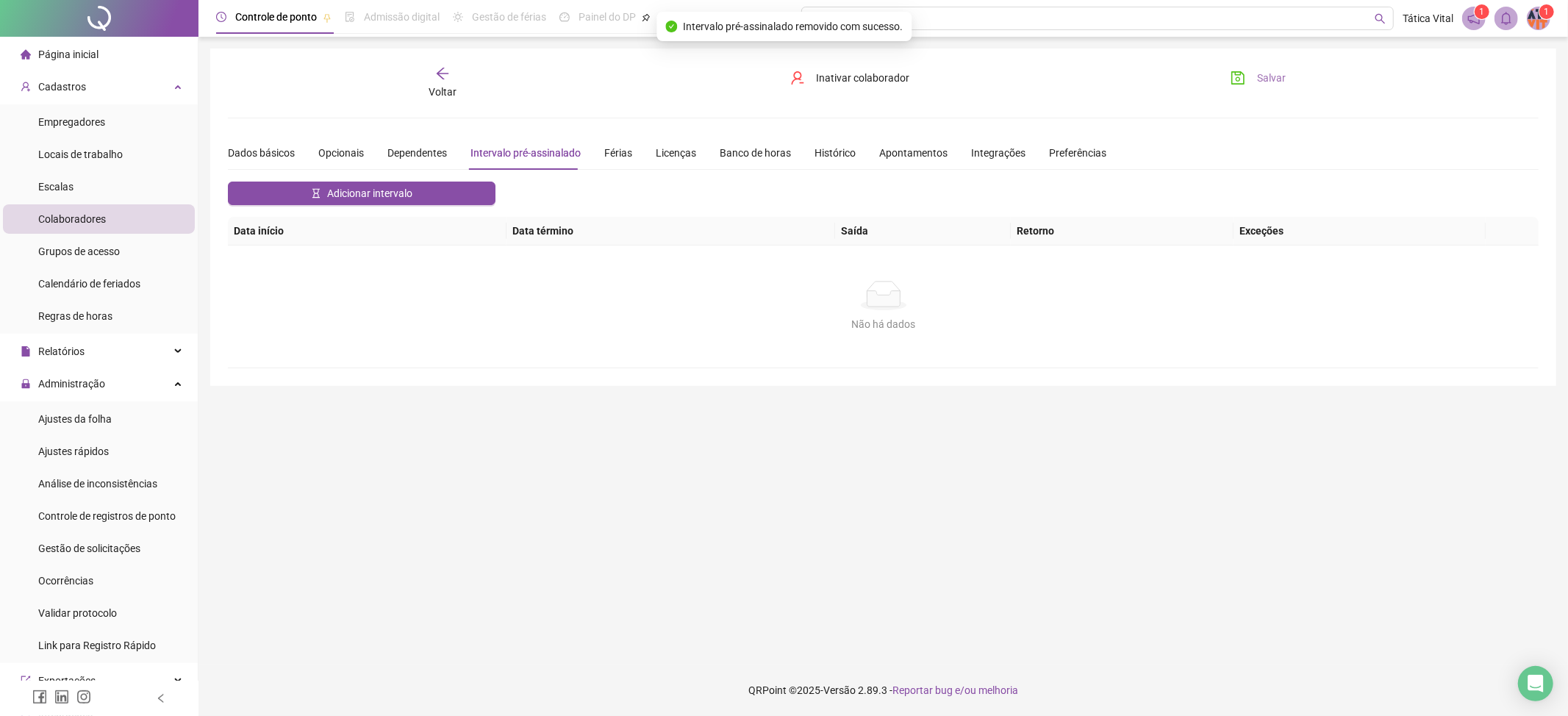 click on "Salvar" at bounding box center [1271, 78] 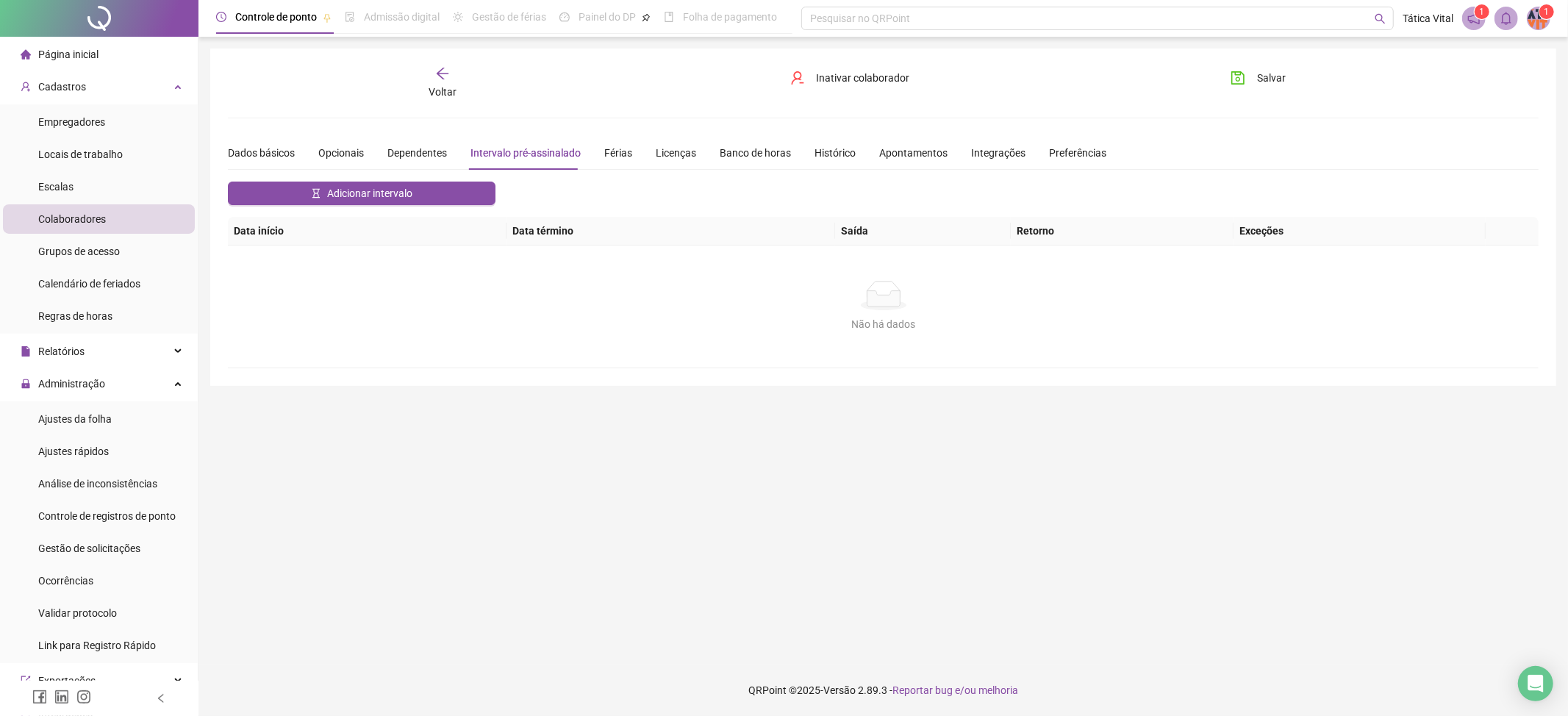 click on "Colaboradores" at bounding box center (72, 219) 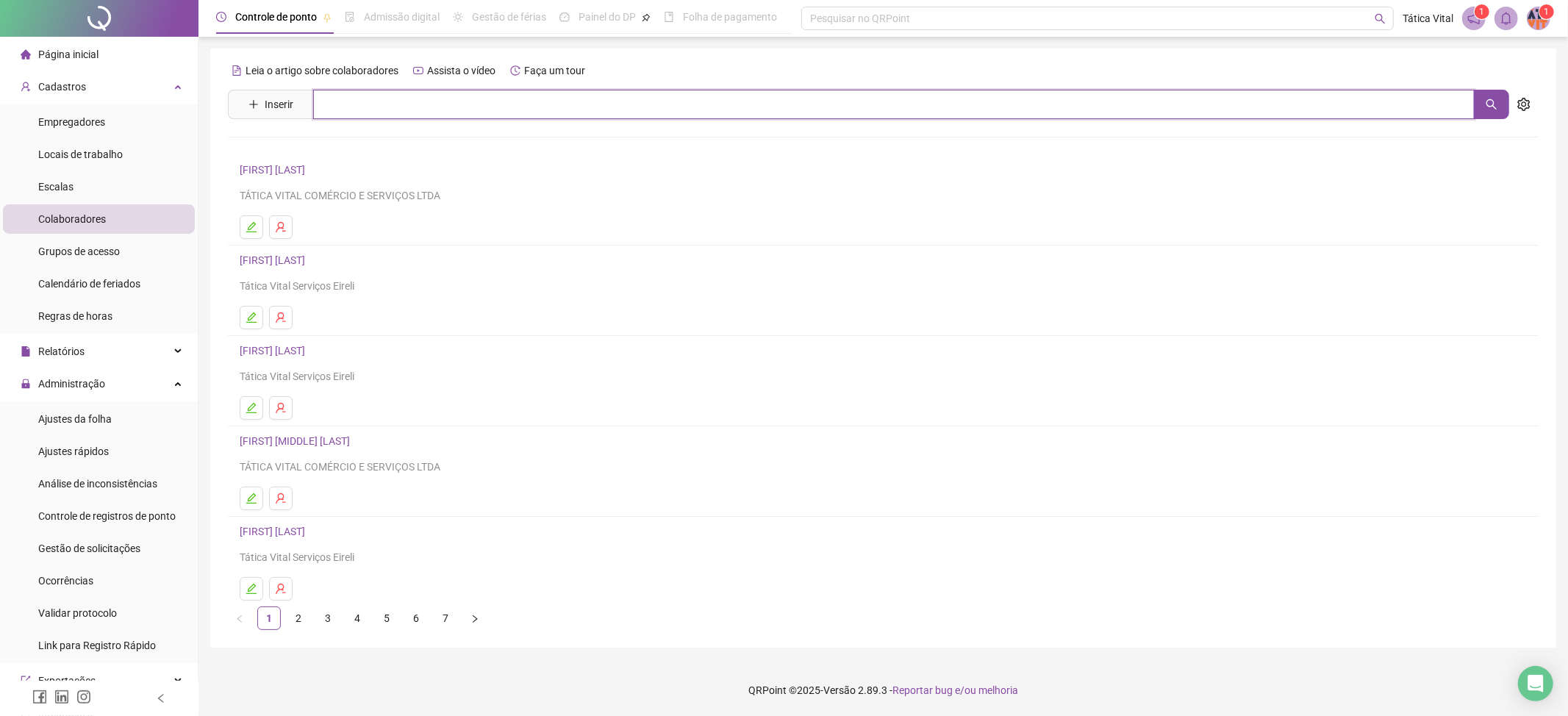 click at bounding box center (894, 104) 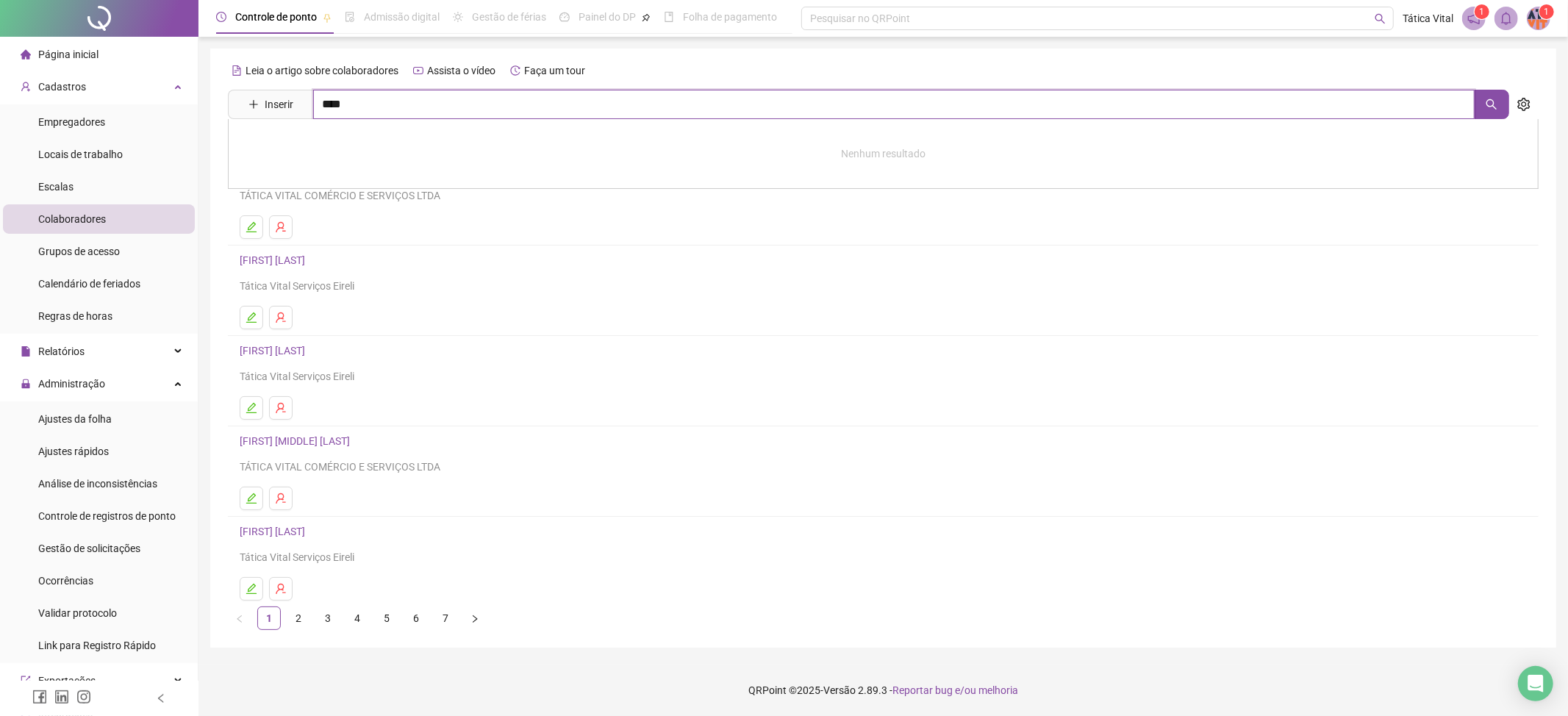 type on "****" 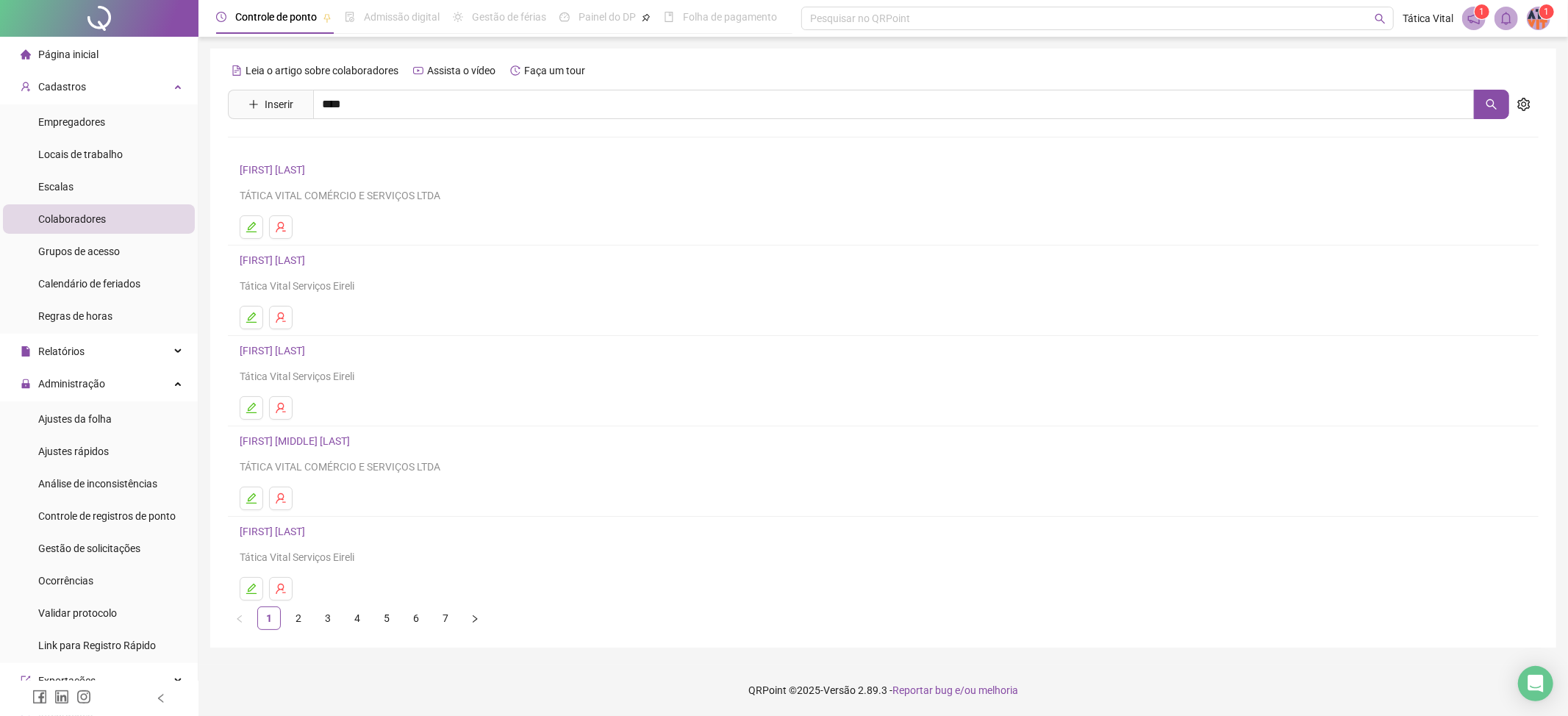 click on "[FIRST] [LAST]   Inativo [FIRST] [LAST]   [FIRST] [LAST]   [FIRST] [LAST]" at bounding box center [883, 197] 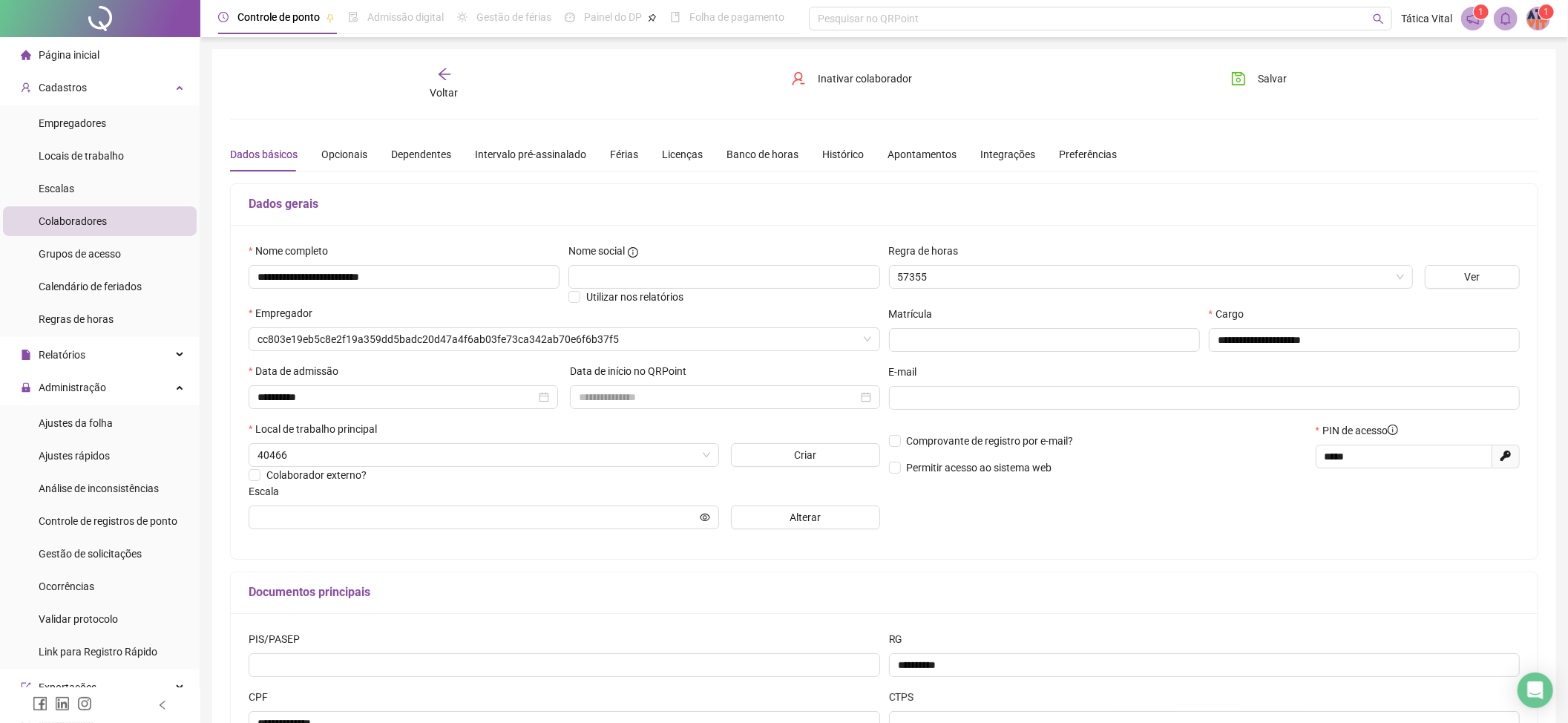 type on "**********" 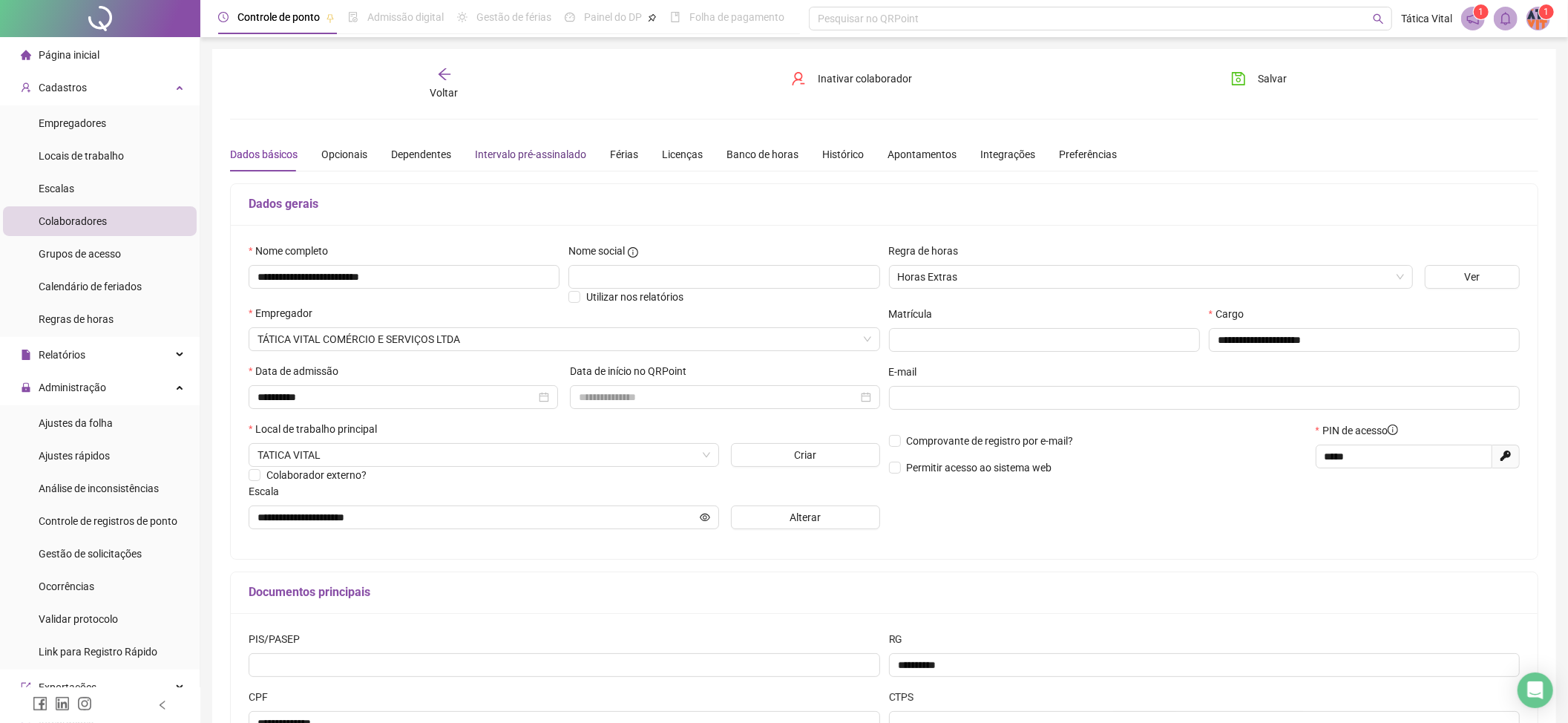 click on "Intervalo pré-assinalado" at bounding box center [531, 154] 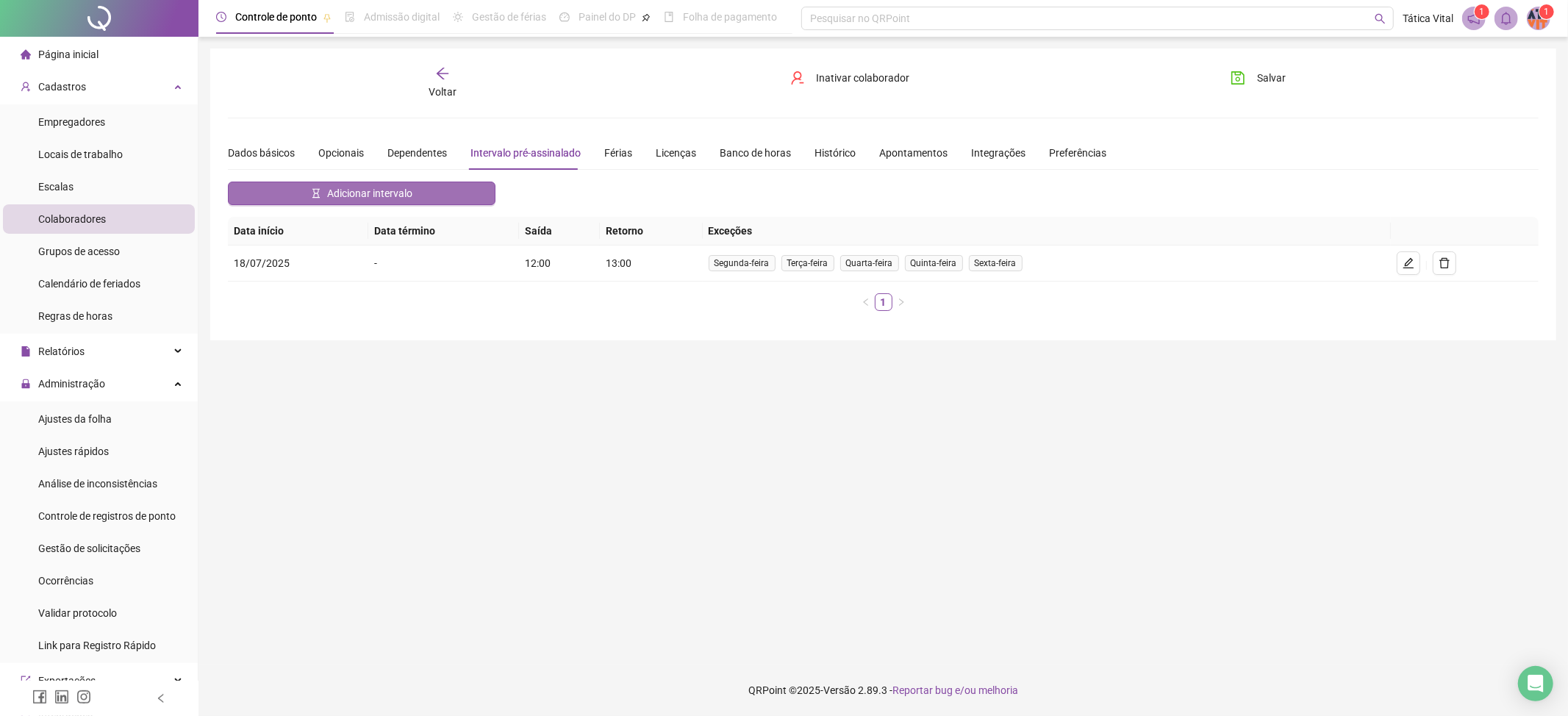 click on "Adicionar intervalo" at bounding box center [370, 193] 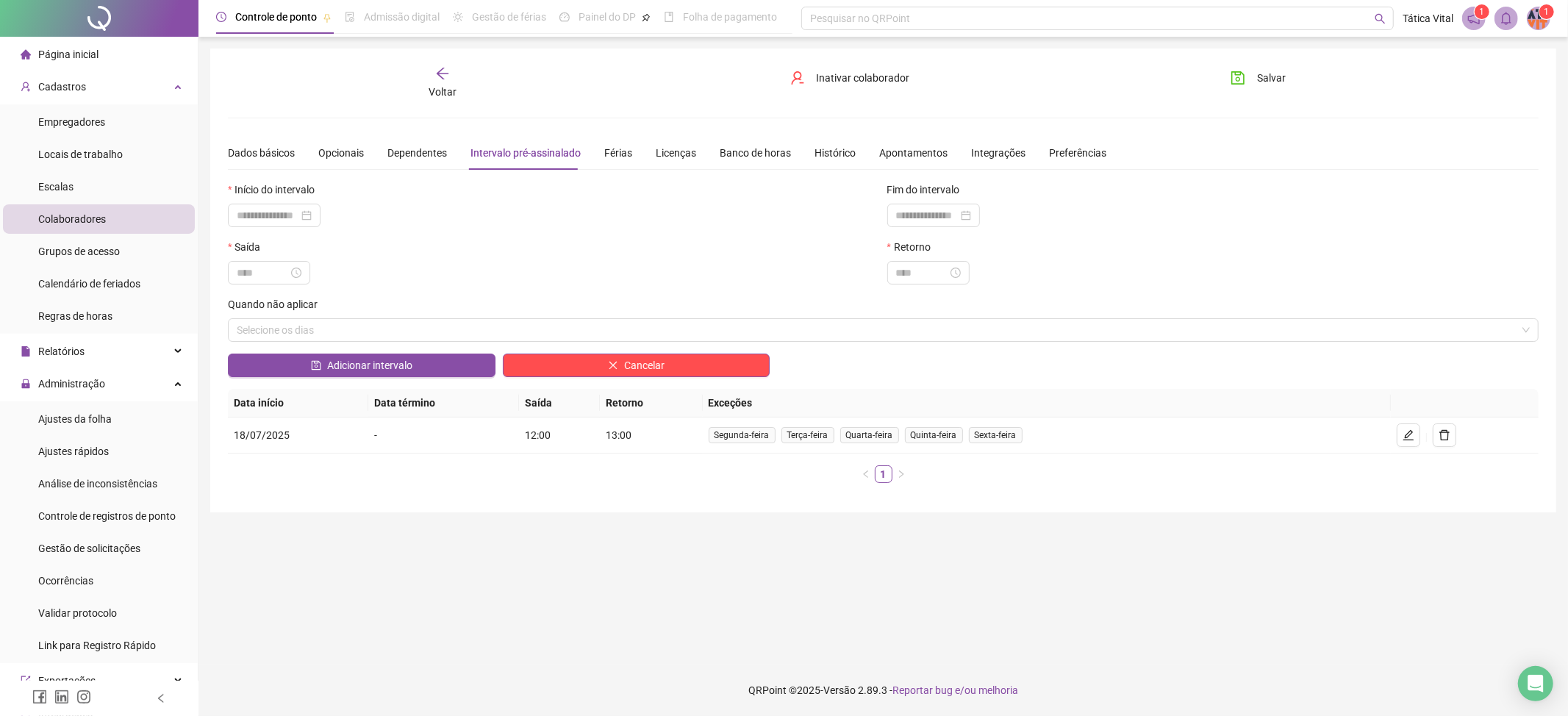 click on "Início do intervalo" at bounding box center [554, 210] 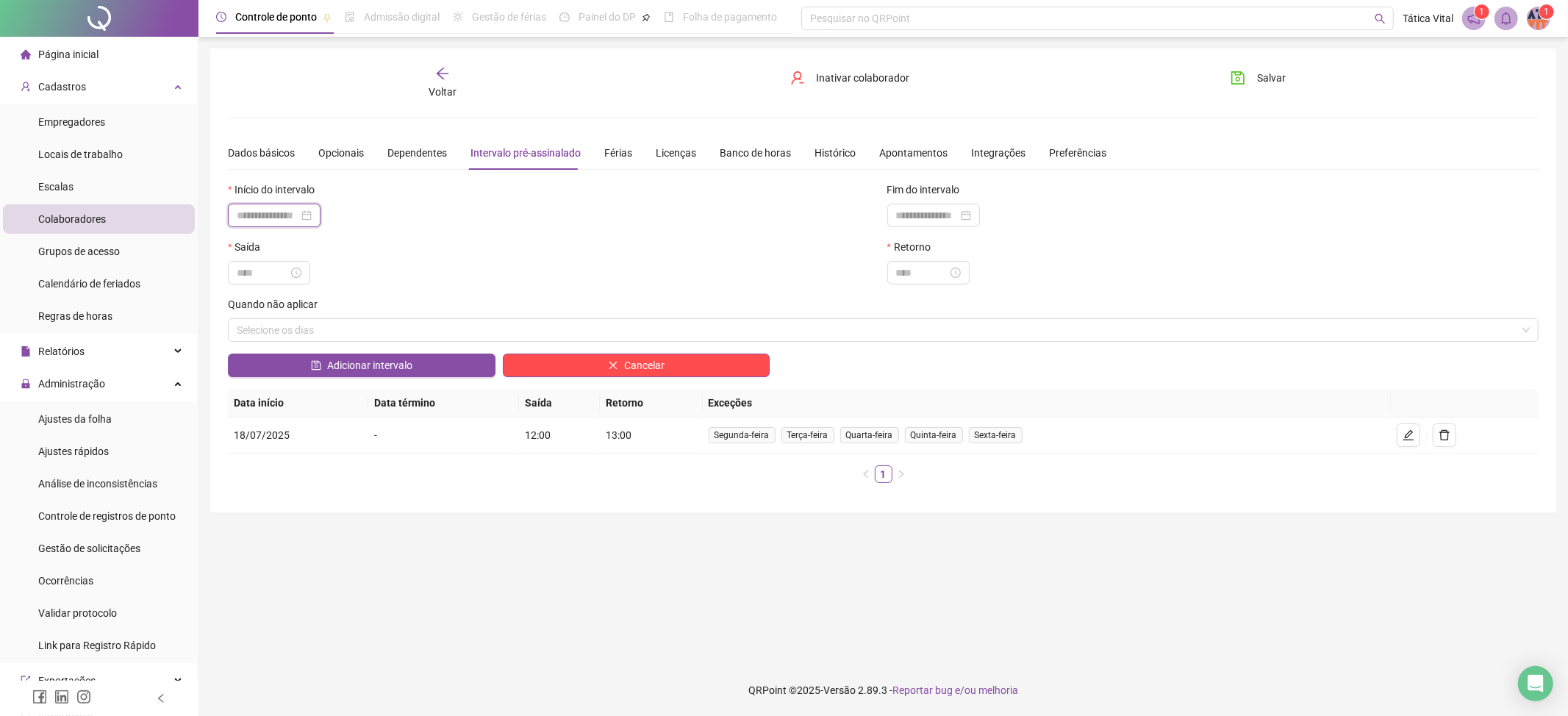 click at bounding box center (268, 215) 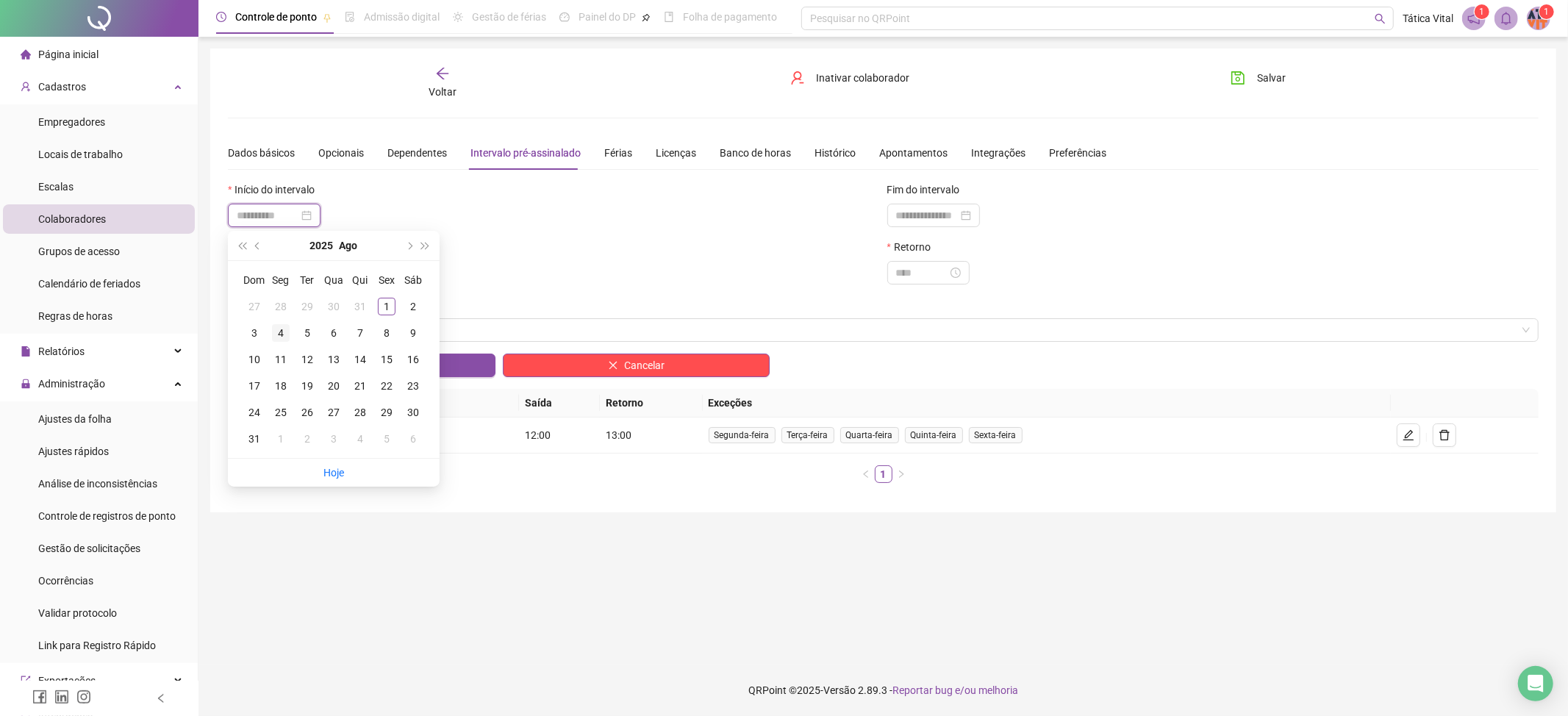 type on "**********" 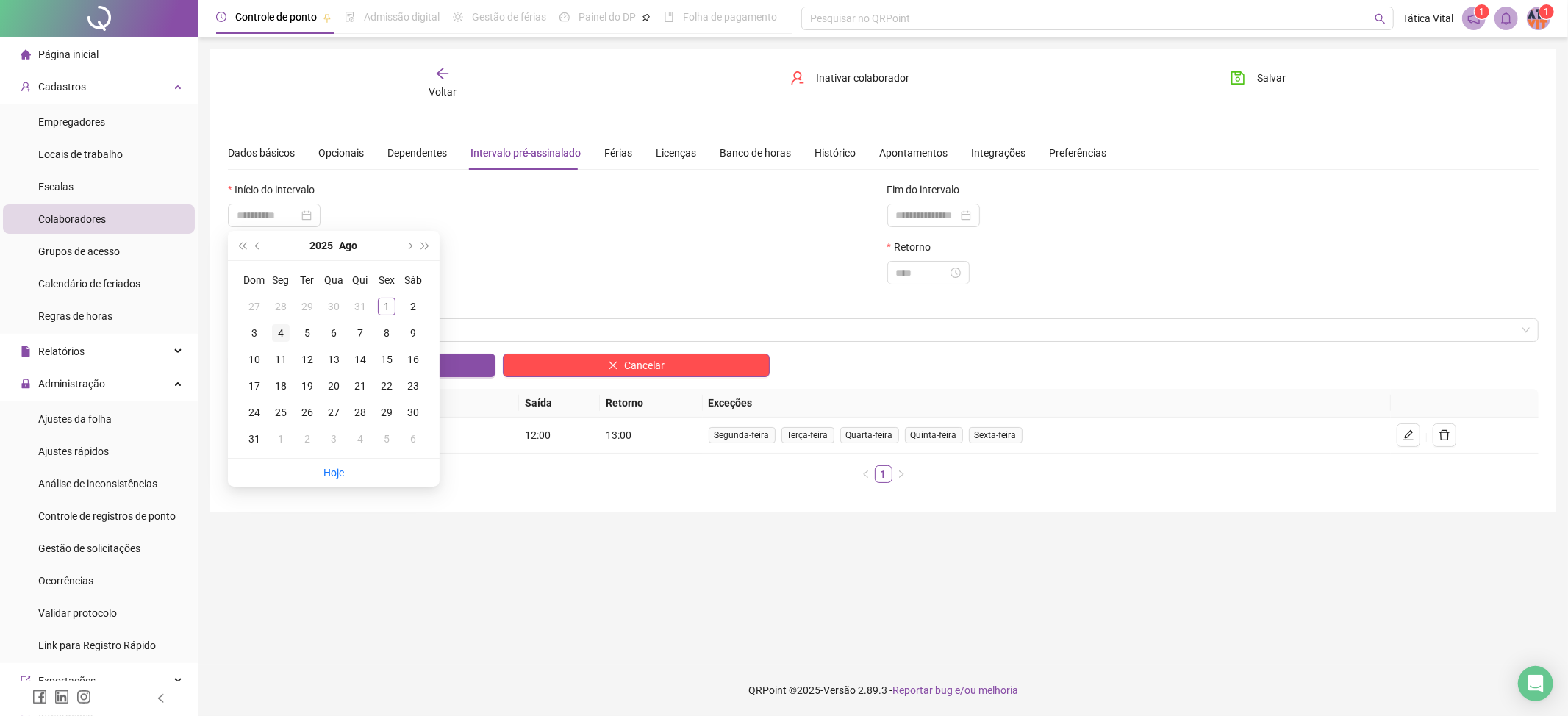 click on "4" at bounding box center [281, 333] 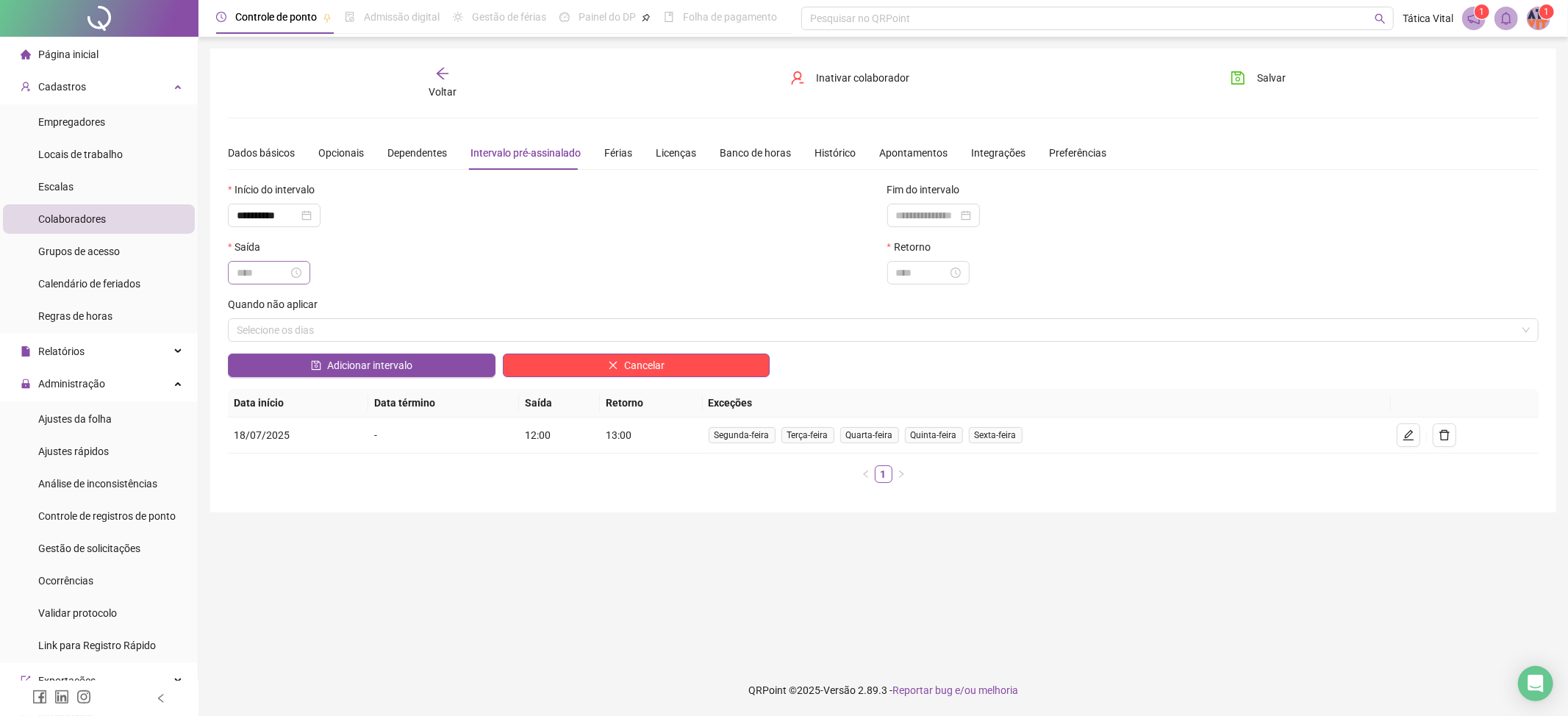 type 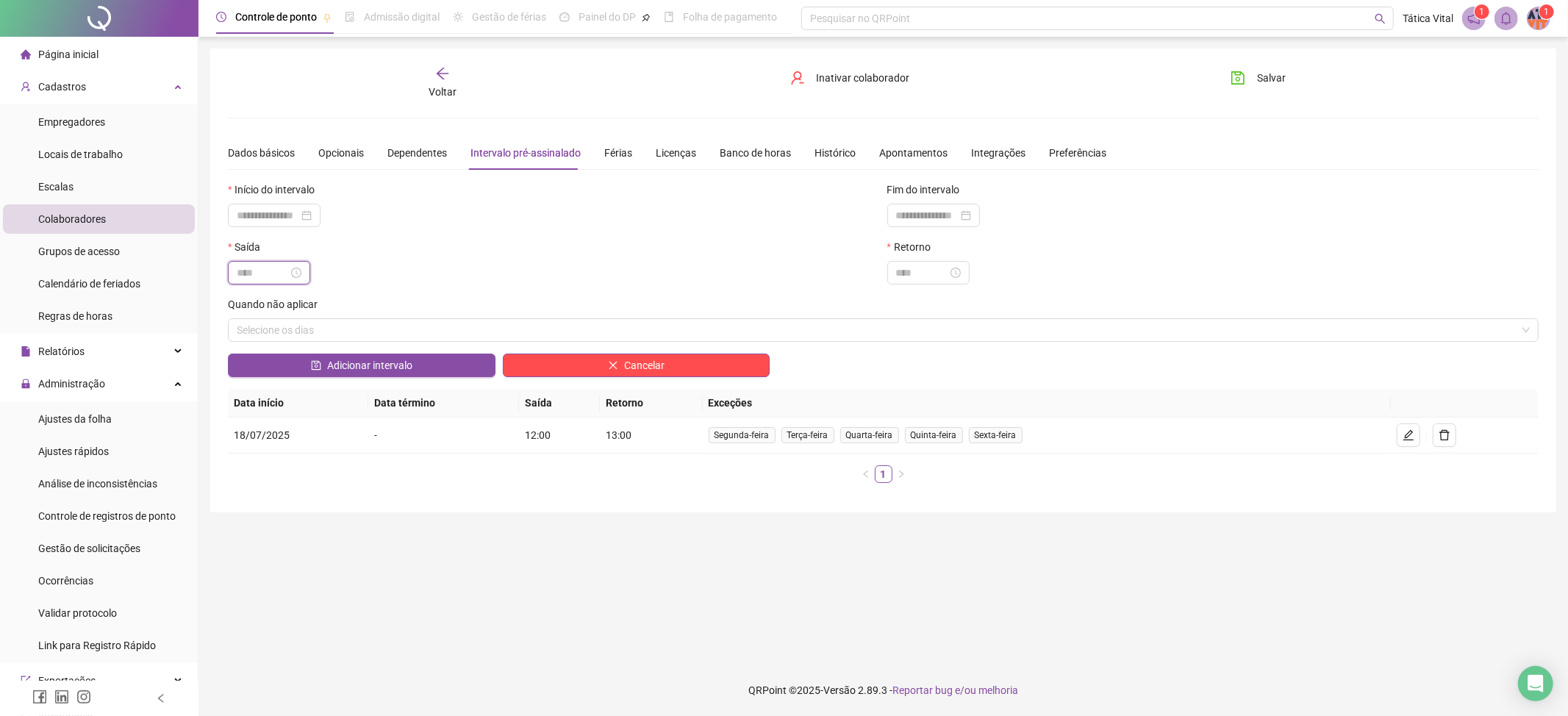 click at bounding box center [262, 273] 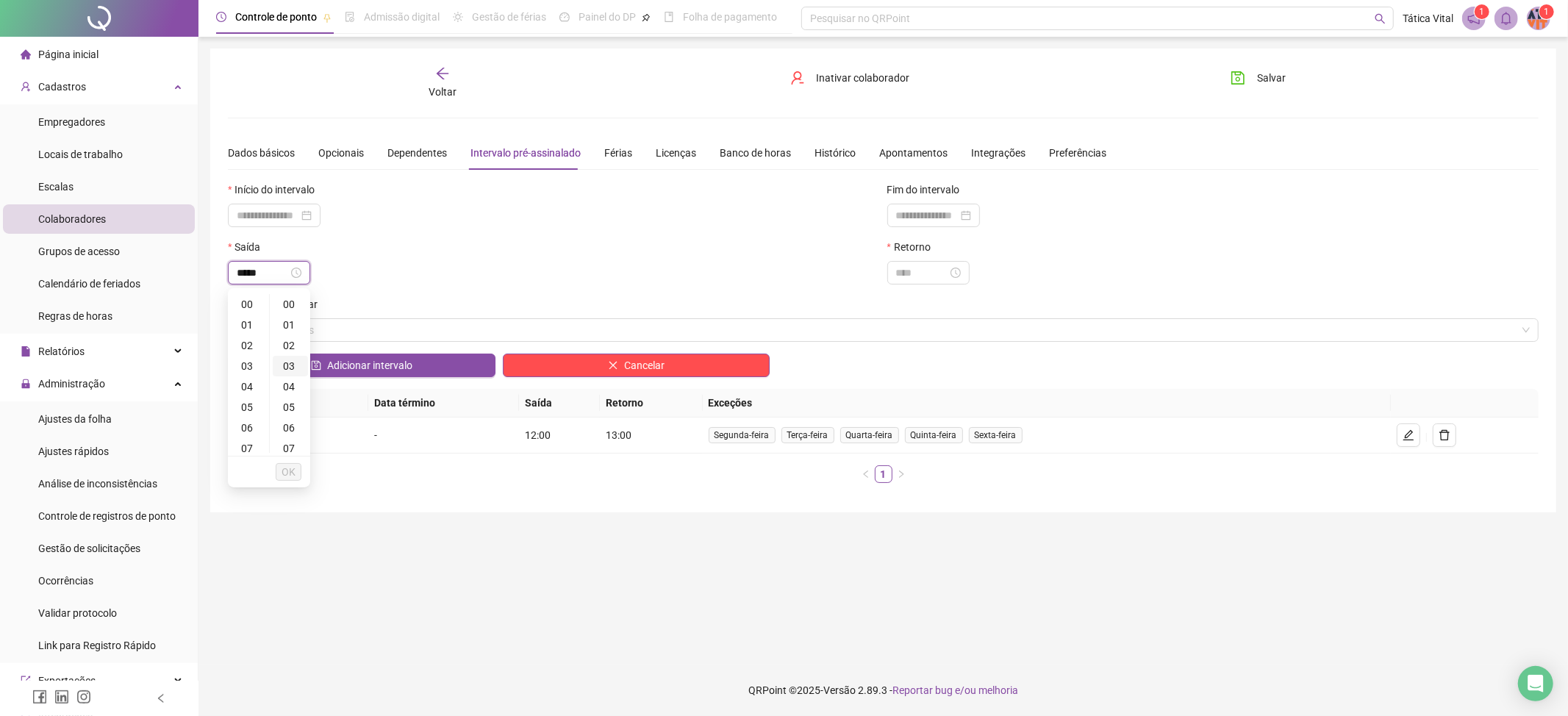 type on "*****" 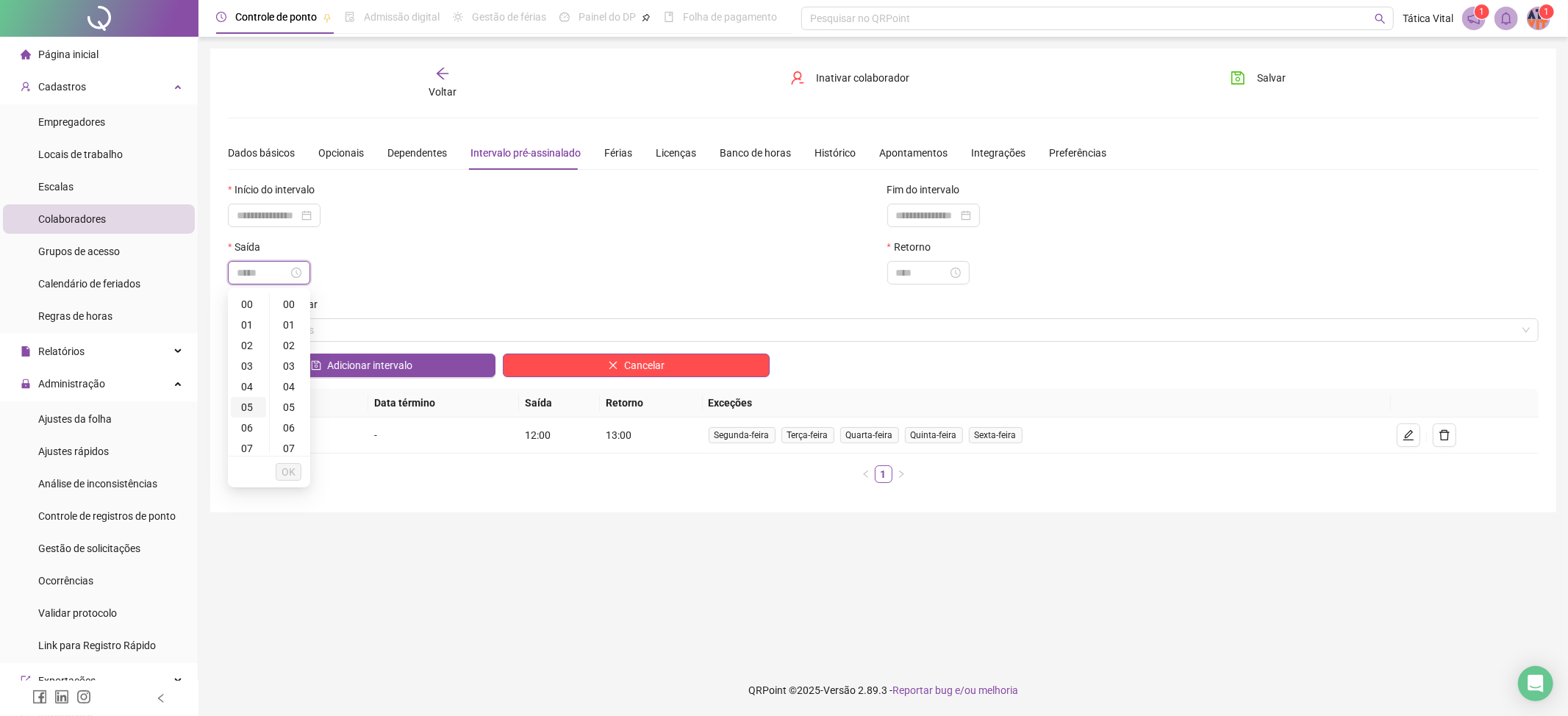 type on "*****" 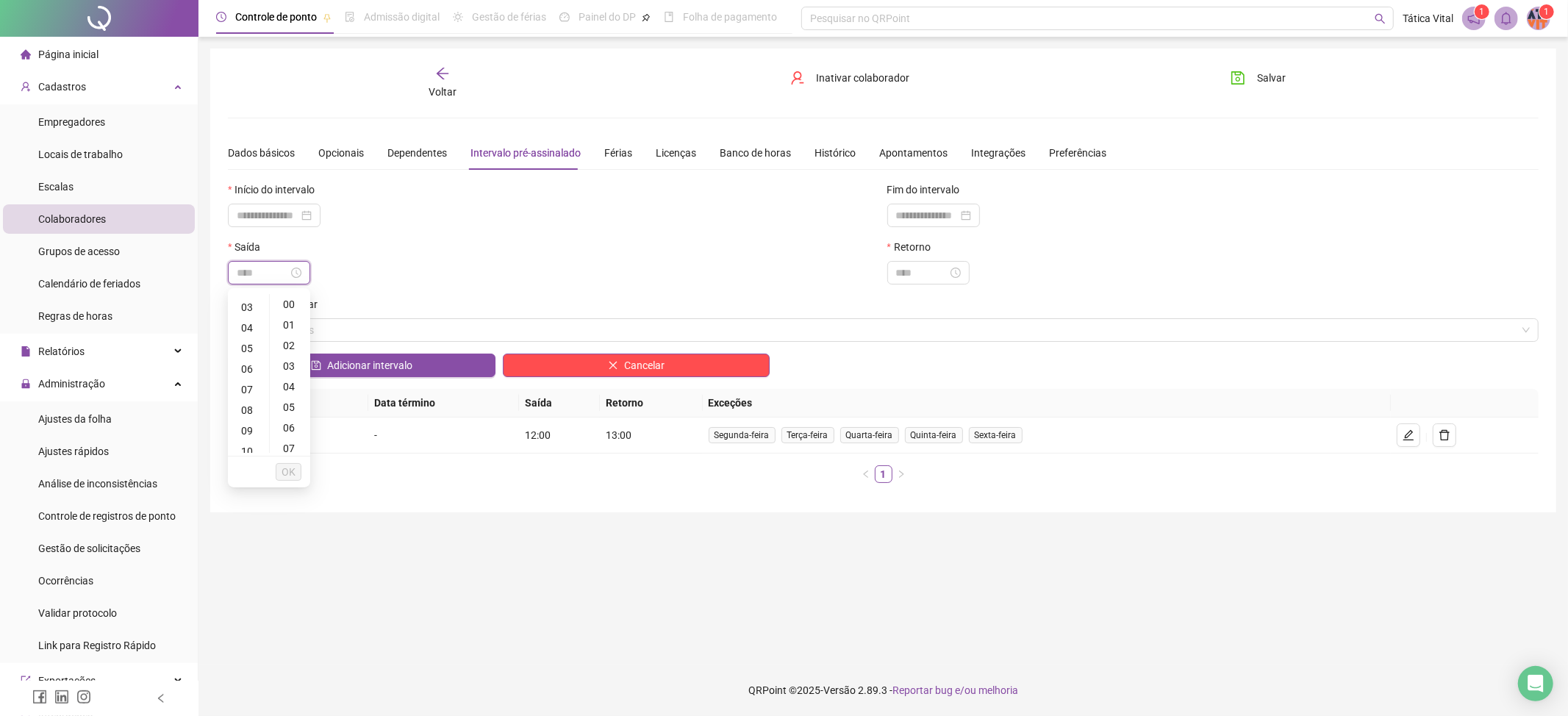 scroll, scrollTop: 98, scrollLeft: 0, axis: vertical 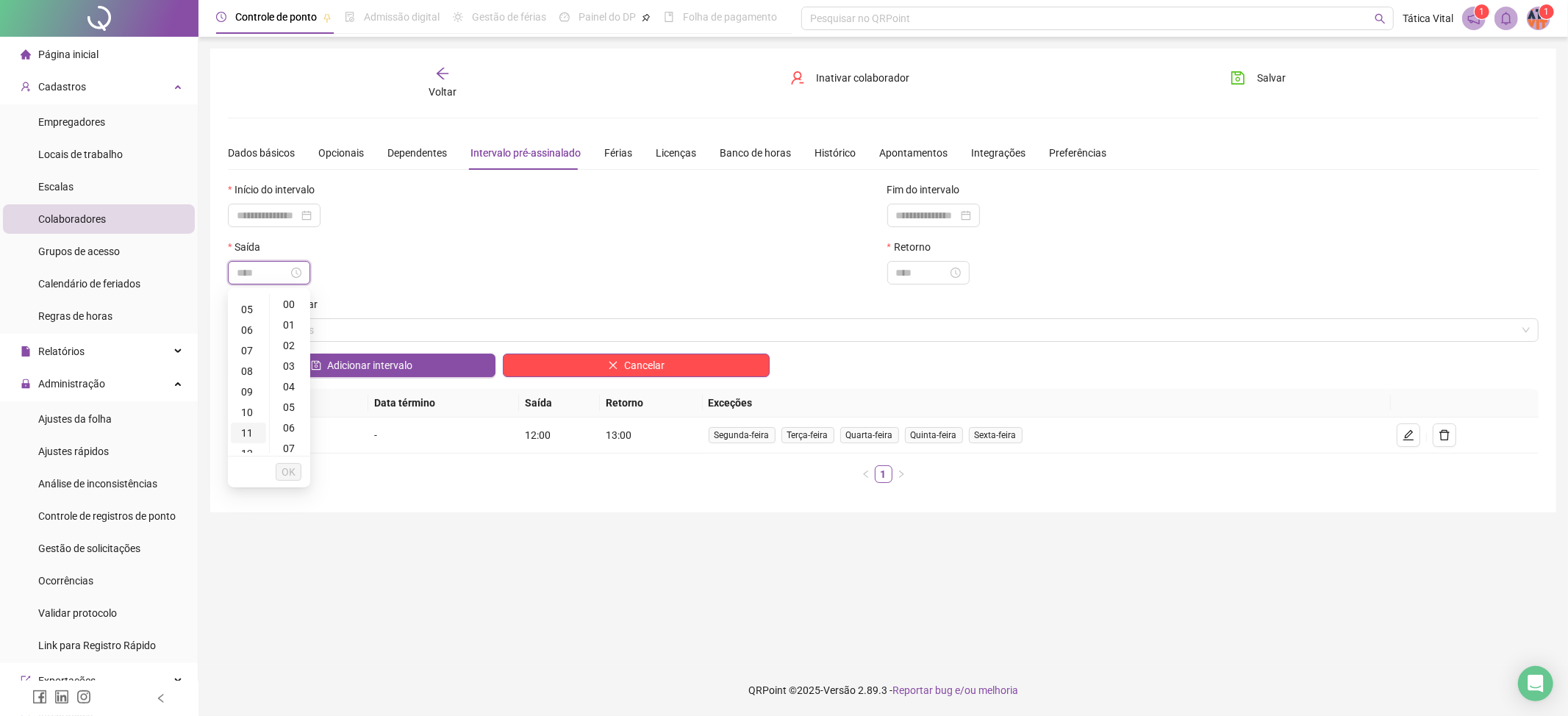 type on "*****" 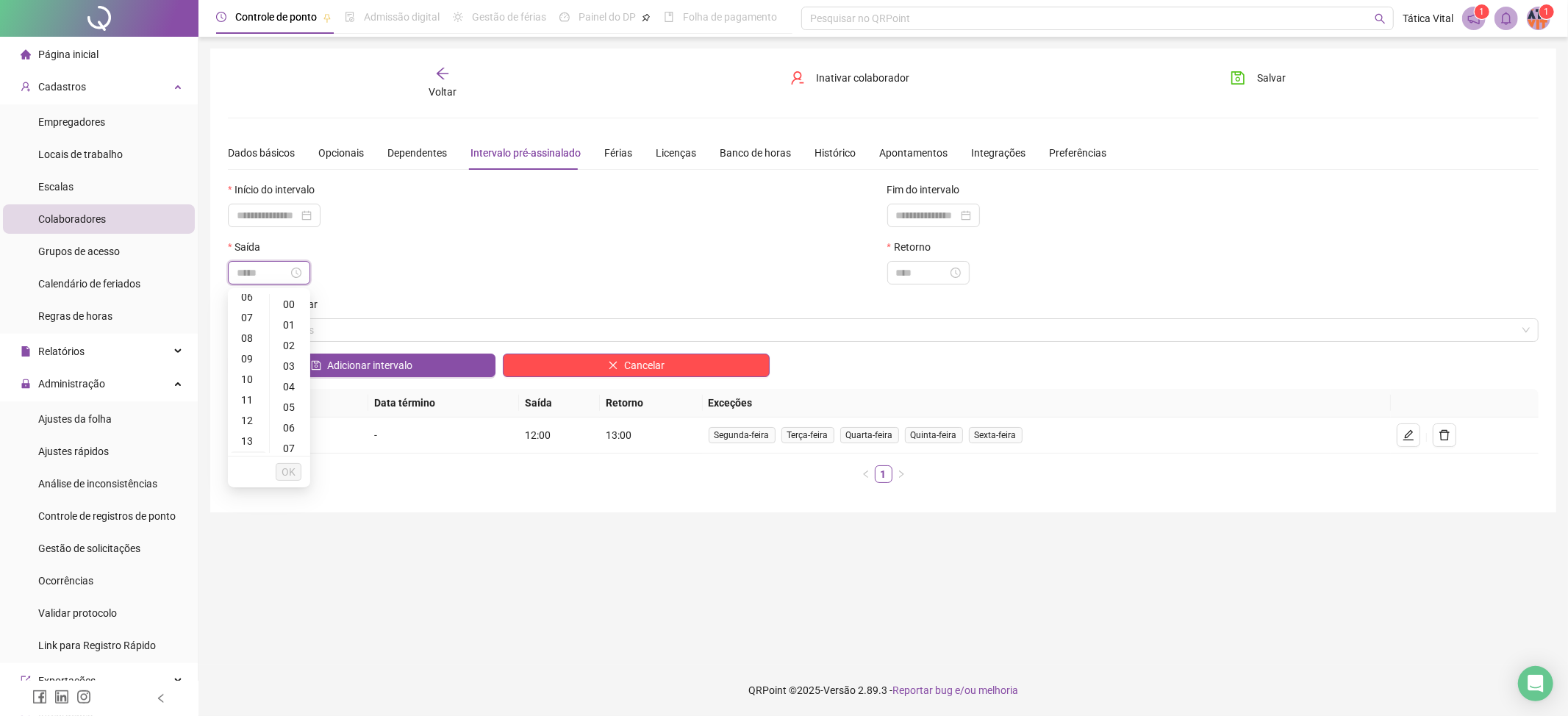 scroll, scrollTop: 196, scrollLeft: 0, axis: vertical 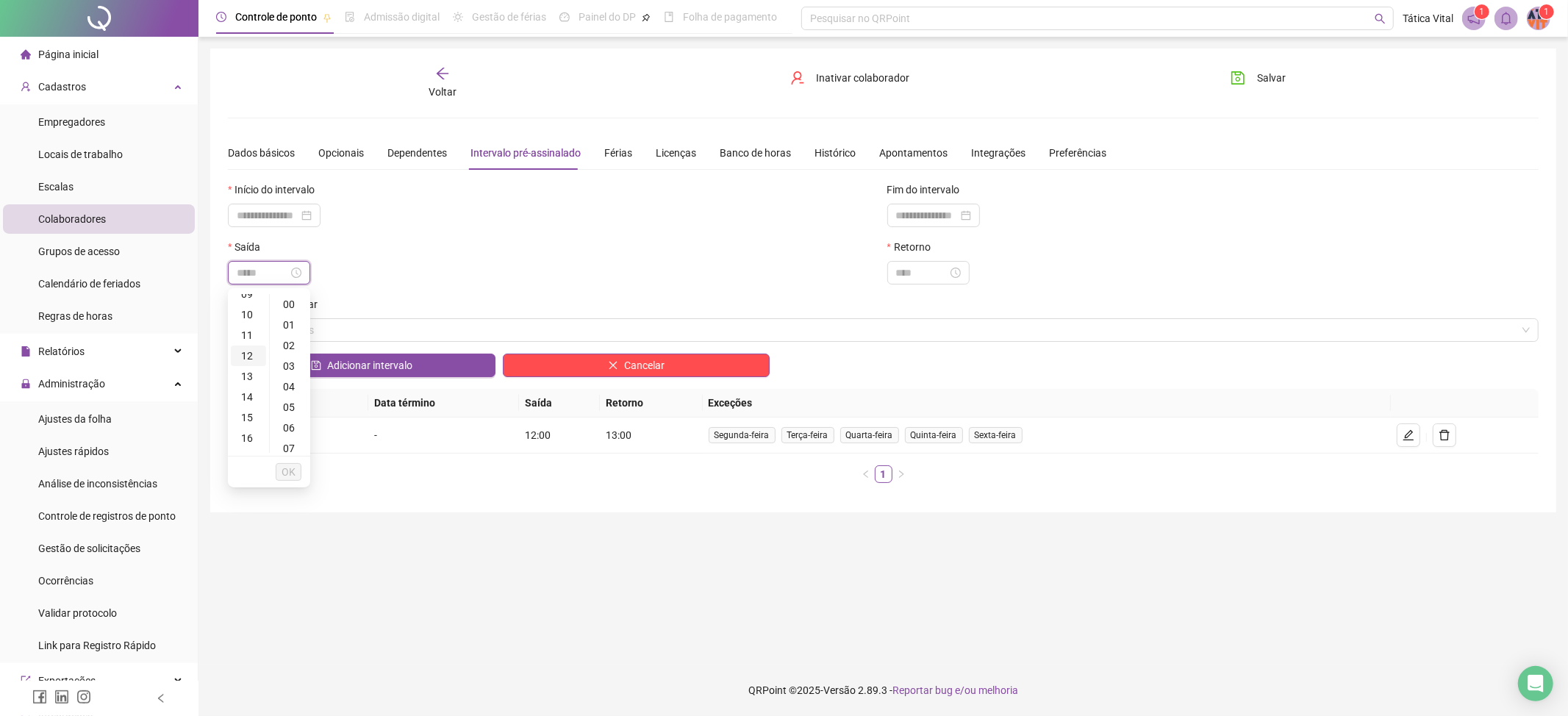 type on "*****" 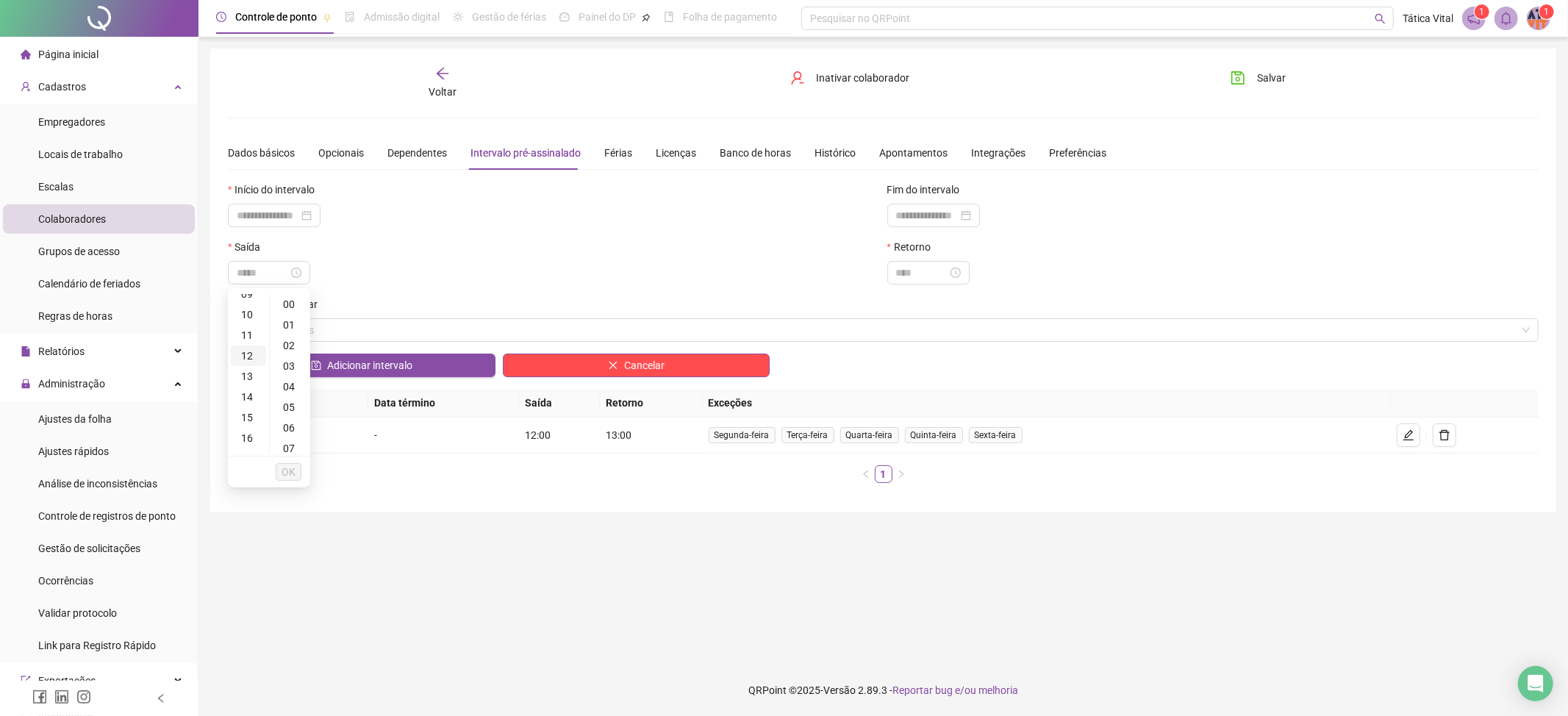 click on "12" at bounding box center (248, 356) 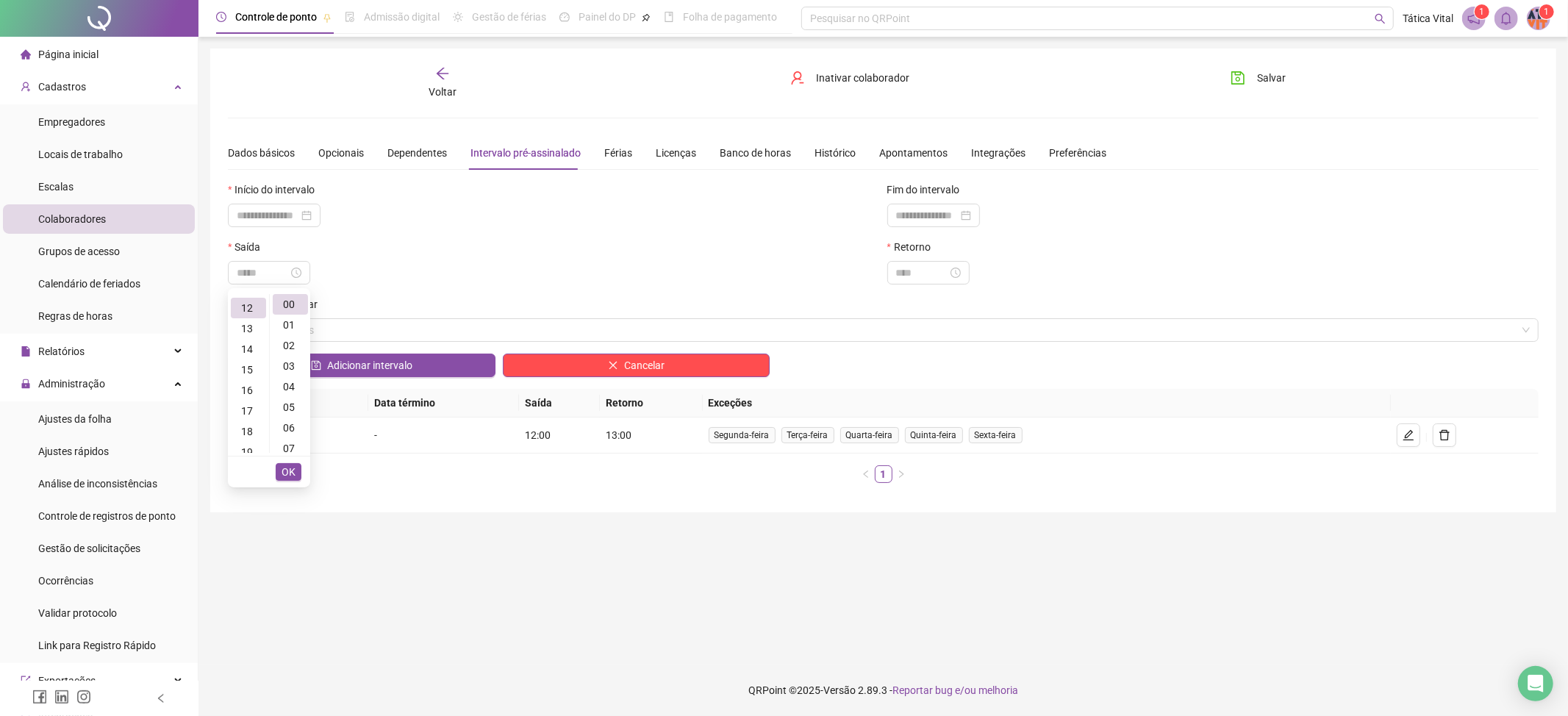 type on "*****" 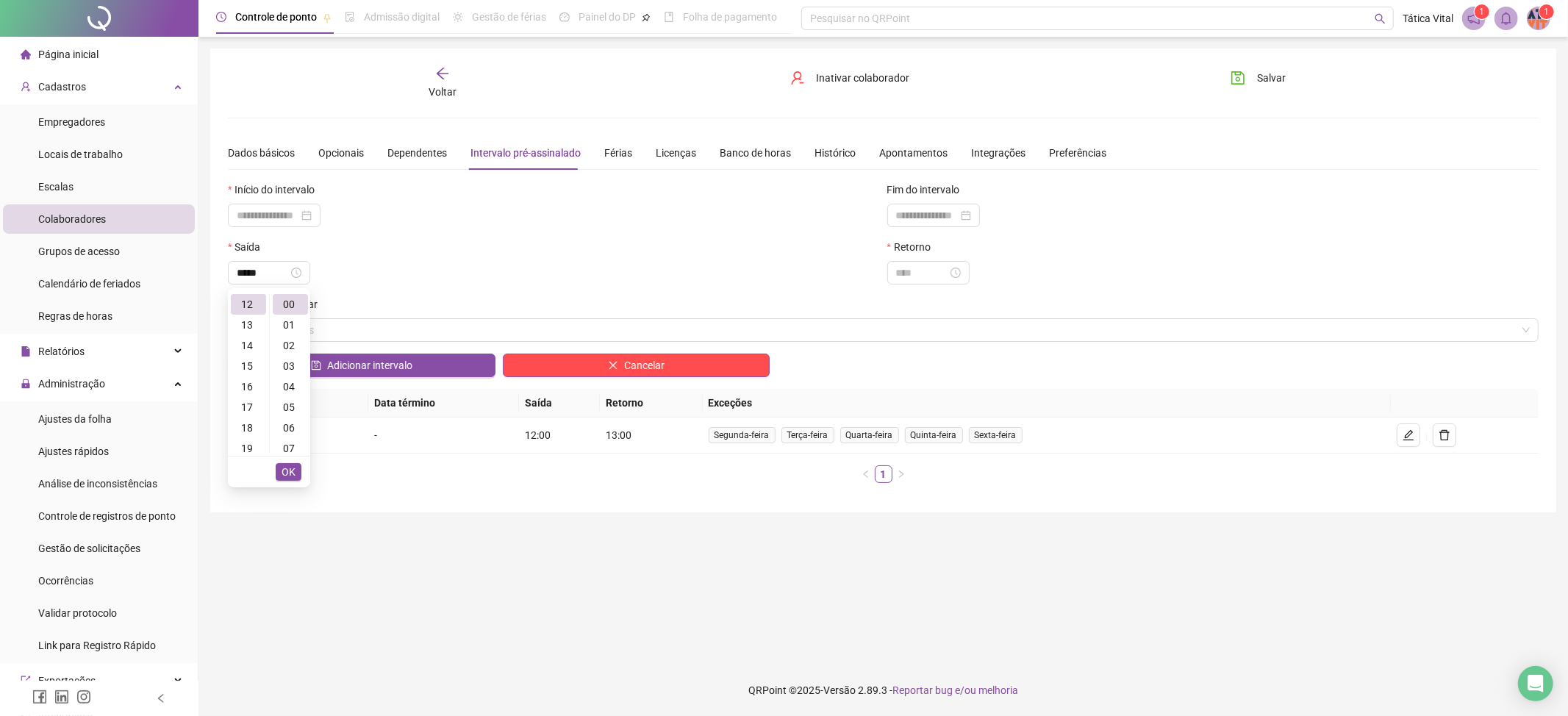 scroll, scrollTop: 247, scrollLeft: 0, axis: vertical 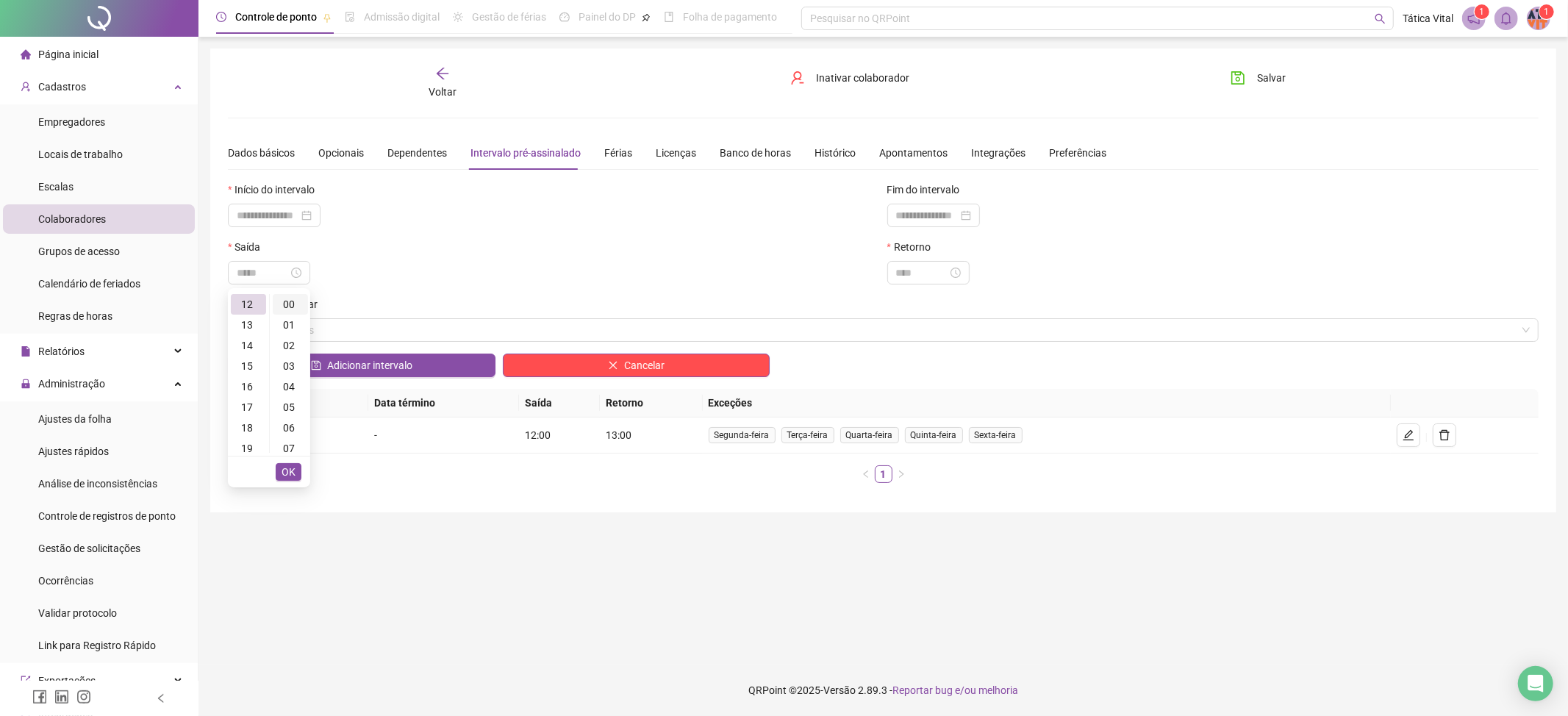 click on "00" at bounding box center [290, 304] 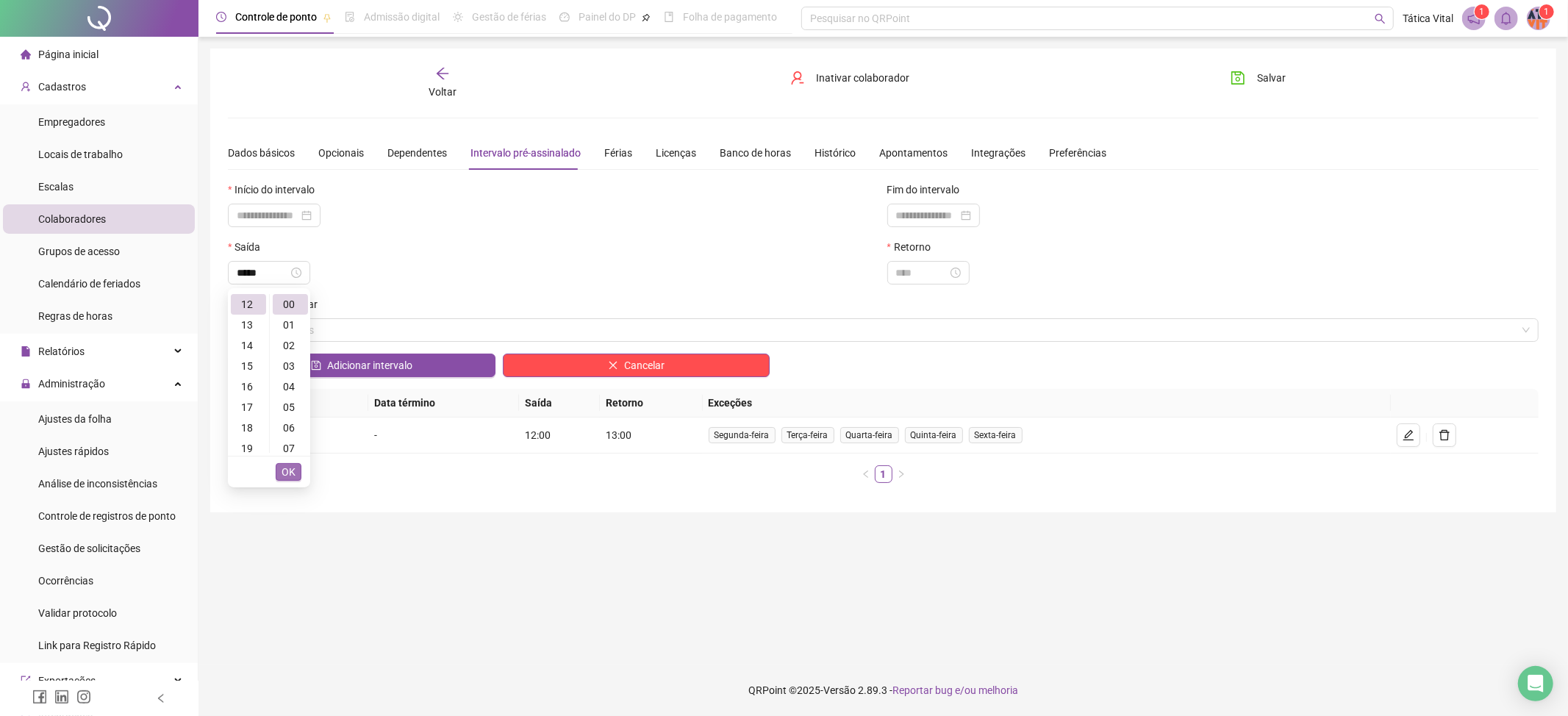 click on "OK" at bounding box center (288, 472) 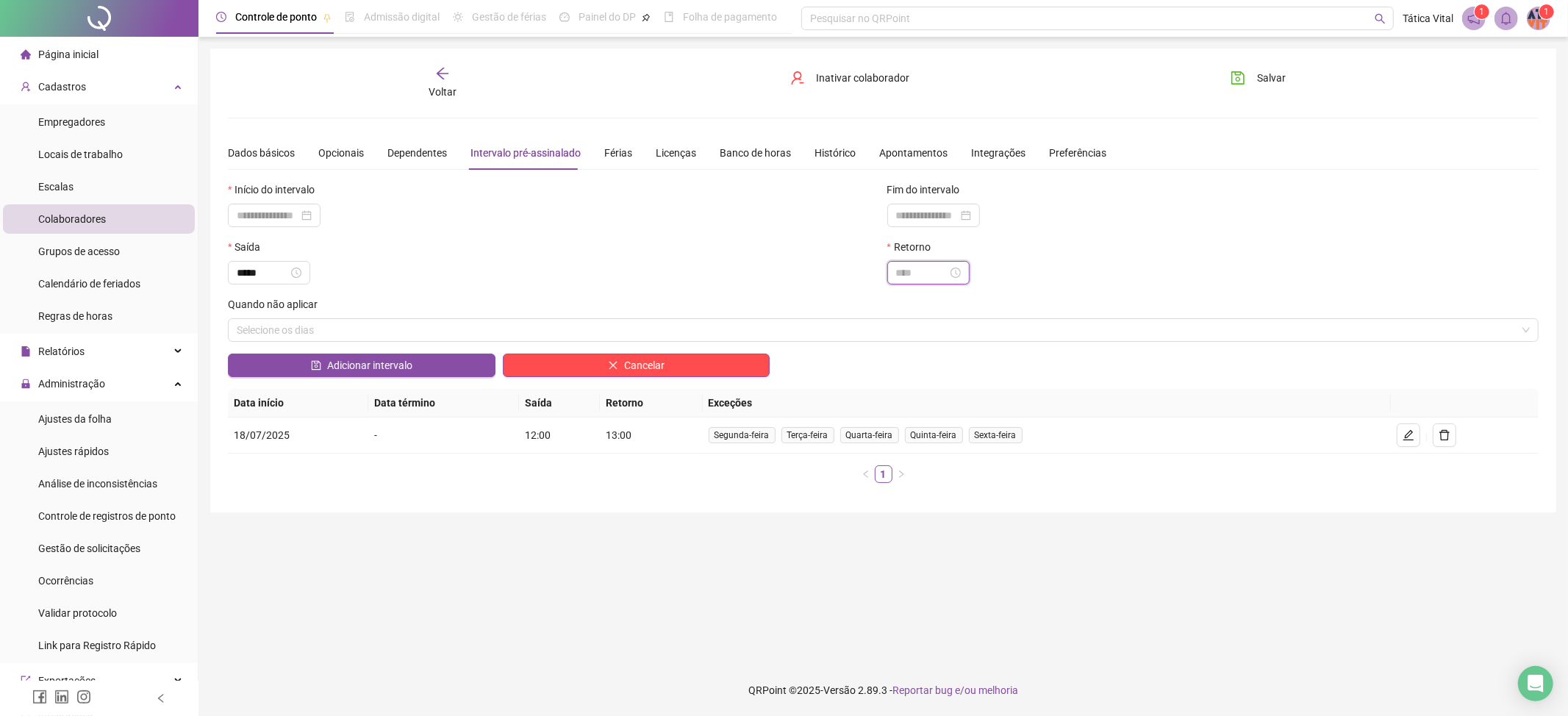 click at bounding box center (922, 273) 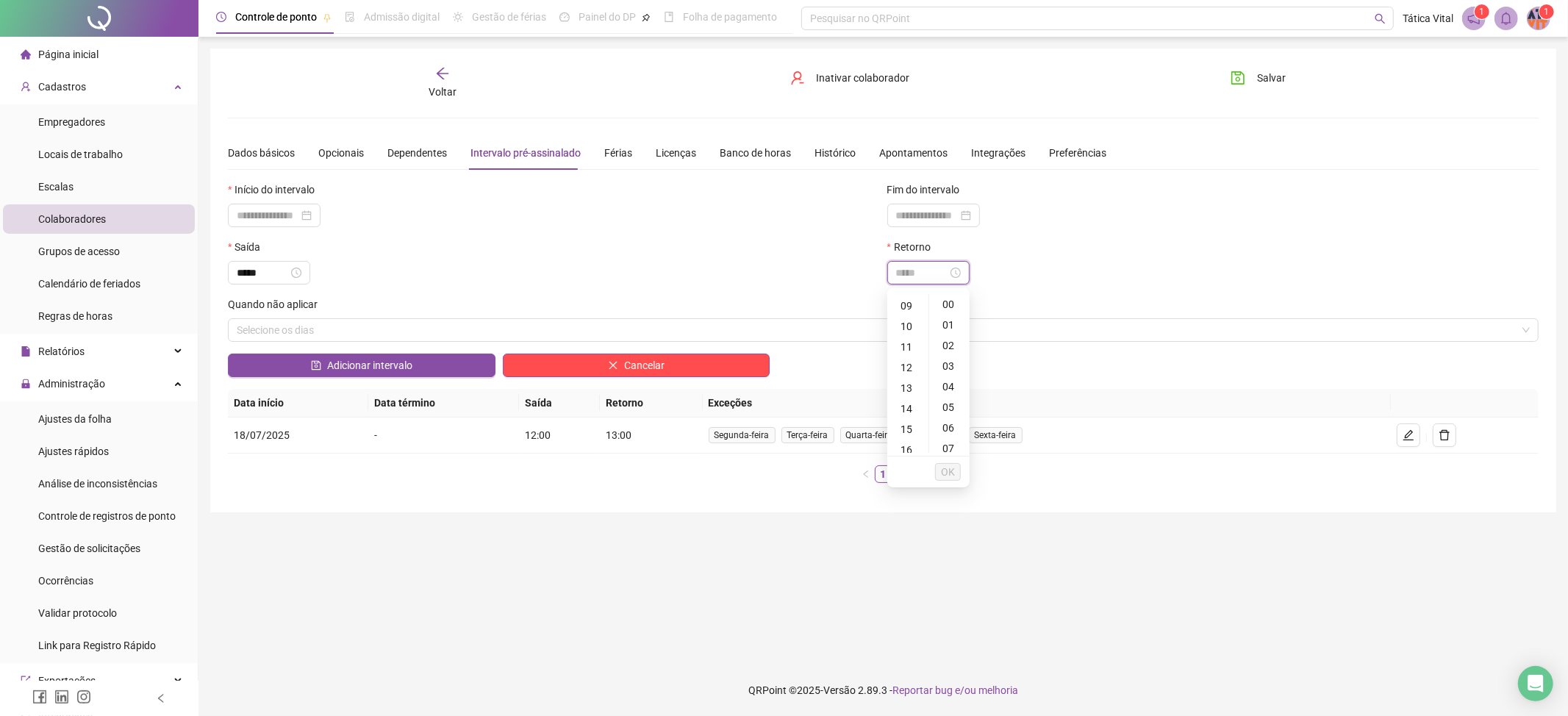 scroll, scrollTop: 196, scrollLeft: 0, axis: vertical 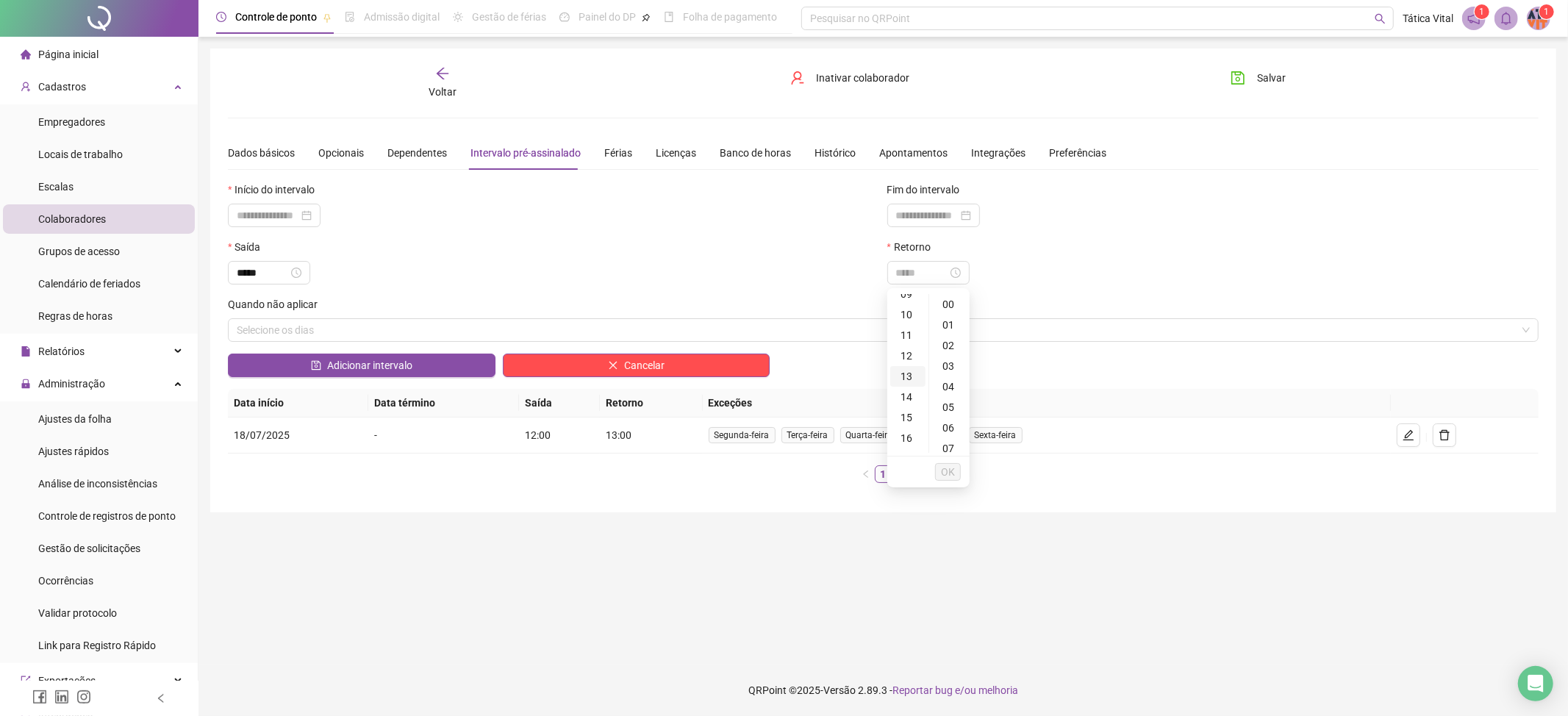 click on "13" at bounding box center (908, 376) 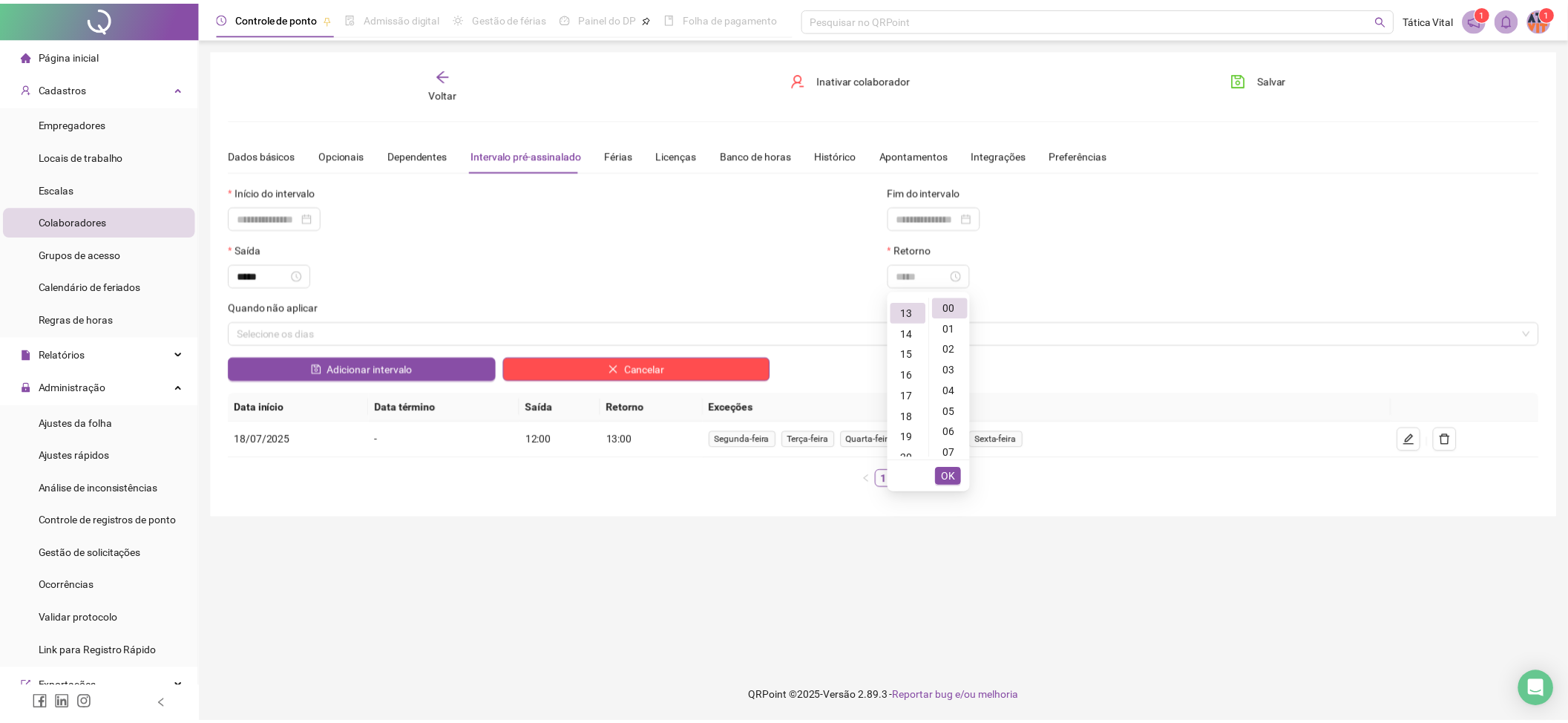 scroll, scrollTop: 270, scrollLeft: 0, axis: vertical 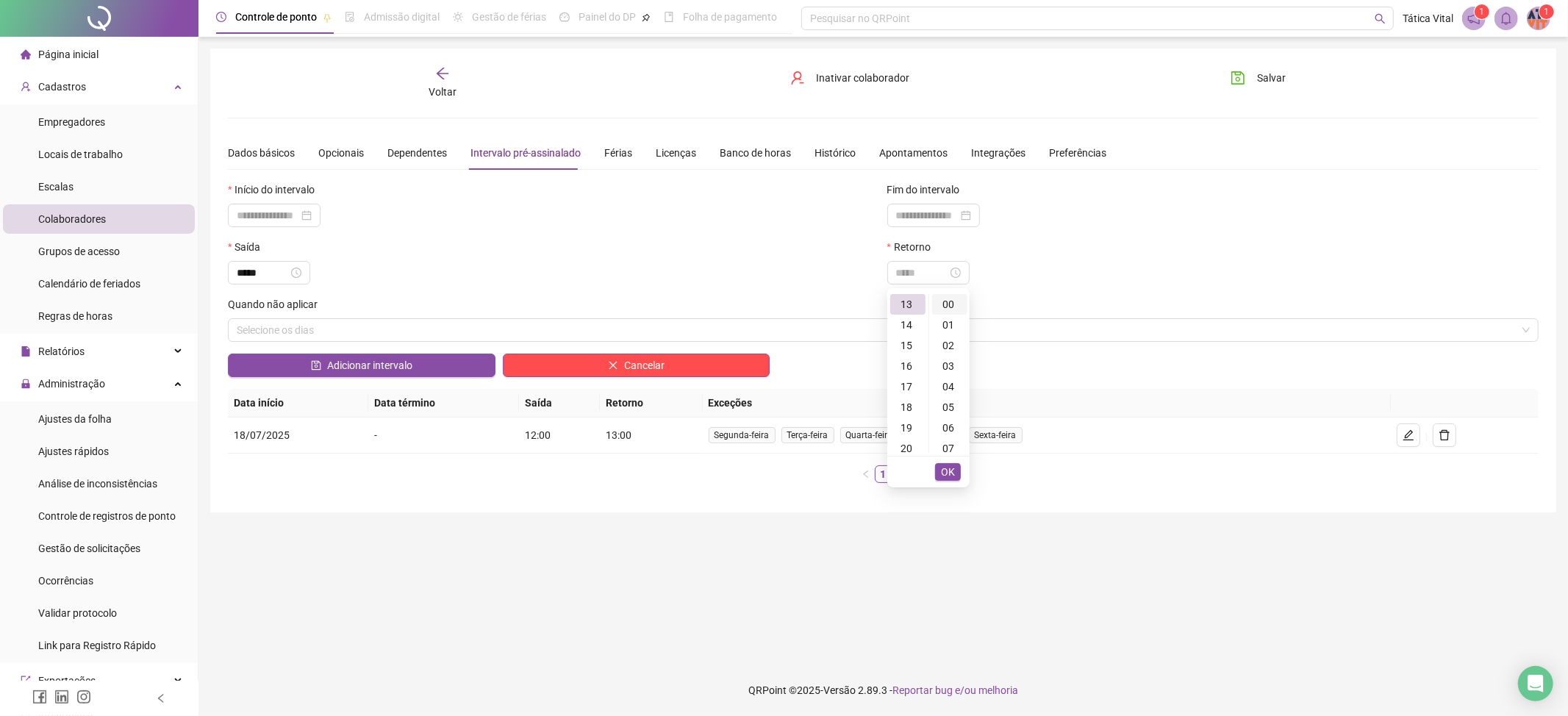 click on "00" at bounding box center (950, 304) 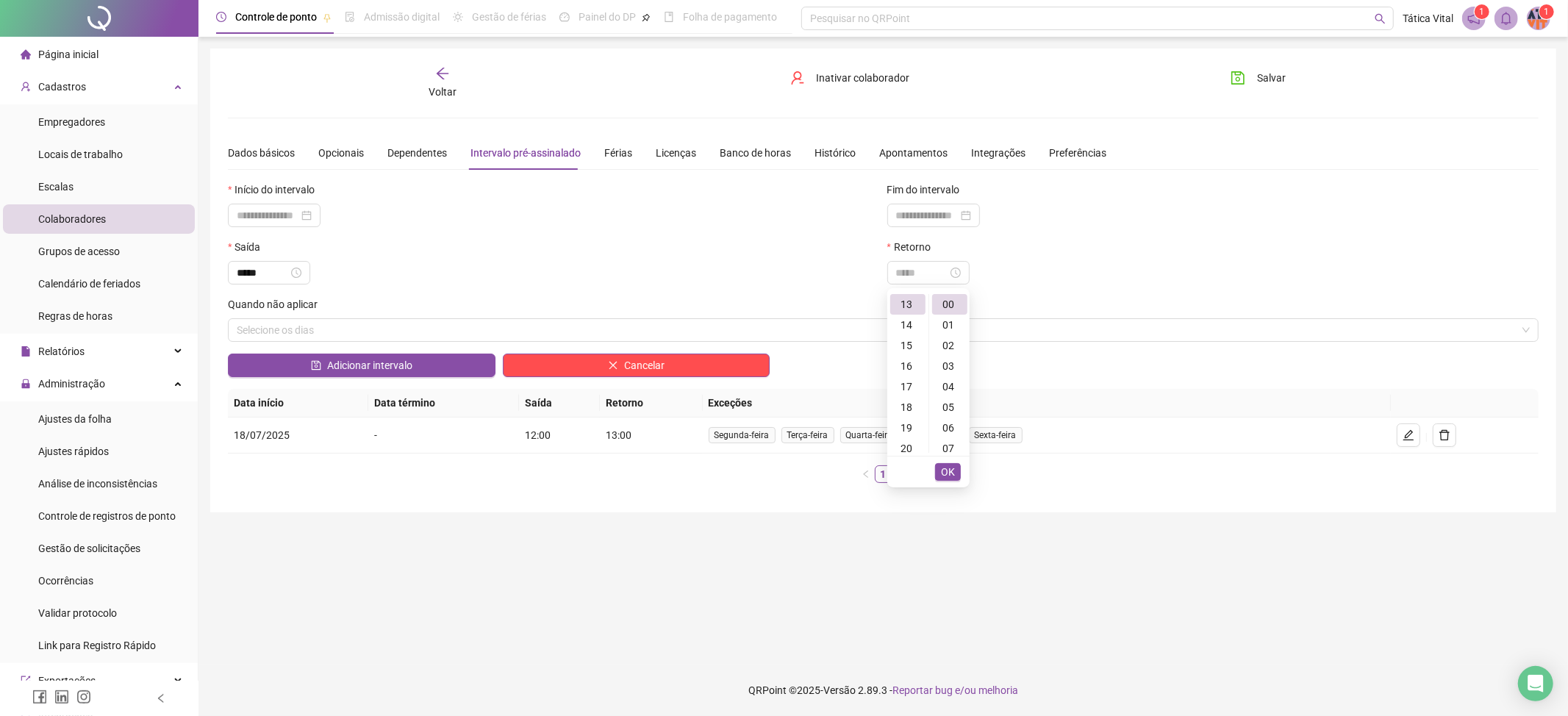 type on "*****" 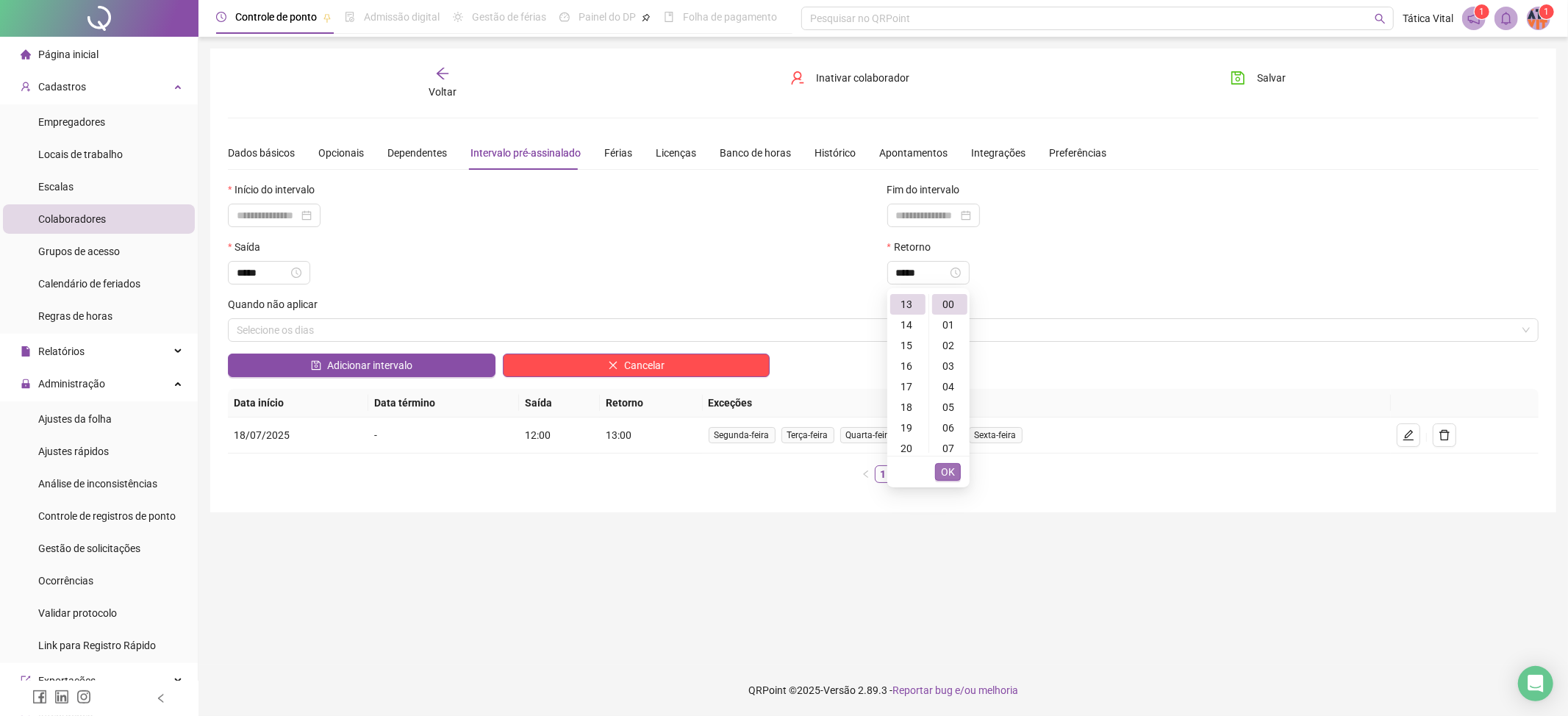 click on "OK" at bounding box center [948, 472] 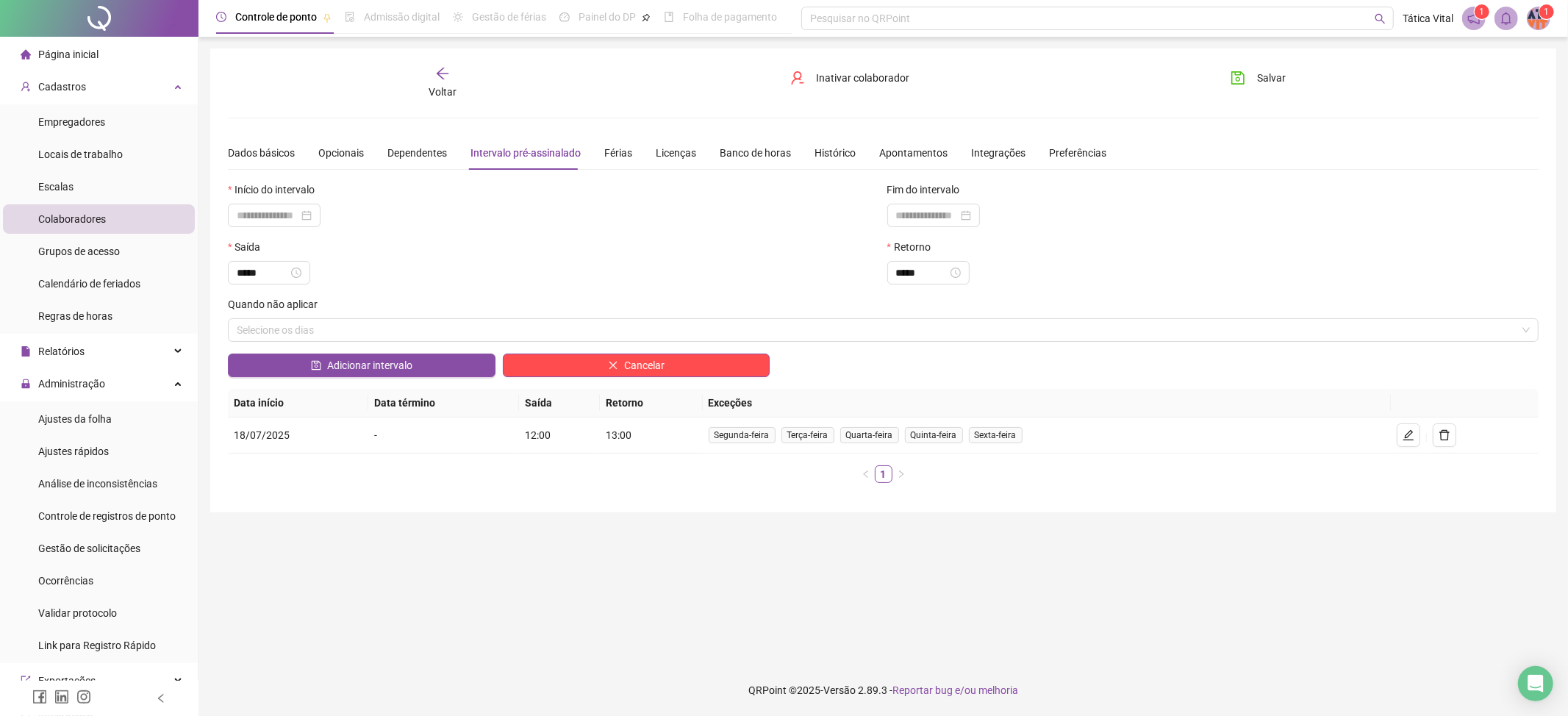 click on "Quando não aplicar" at bounding box center [277, 304] 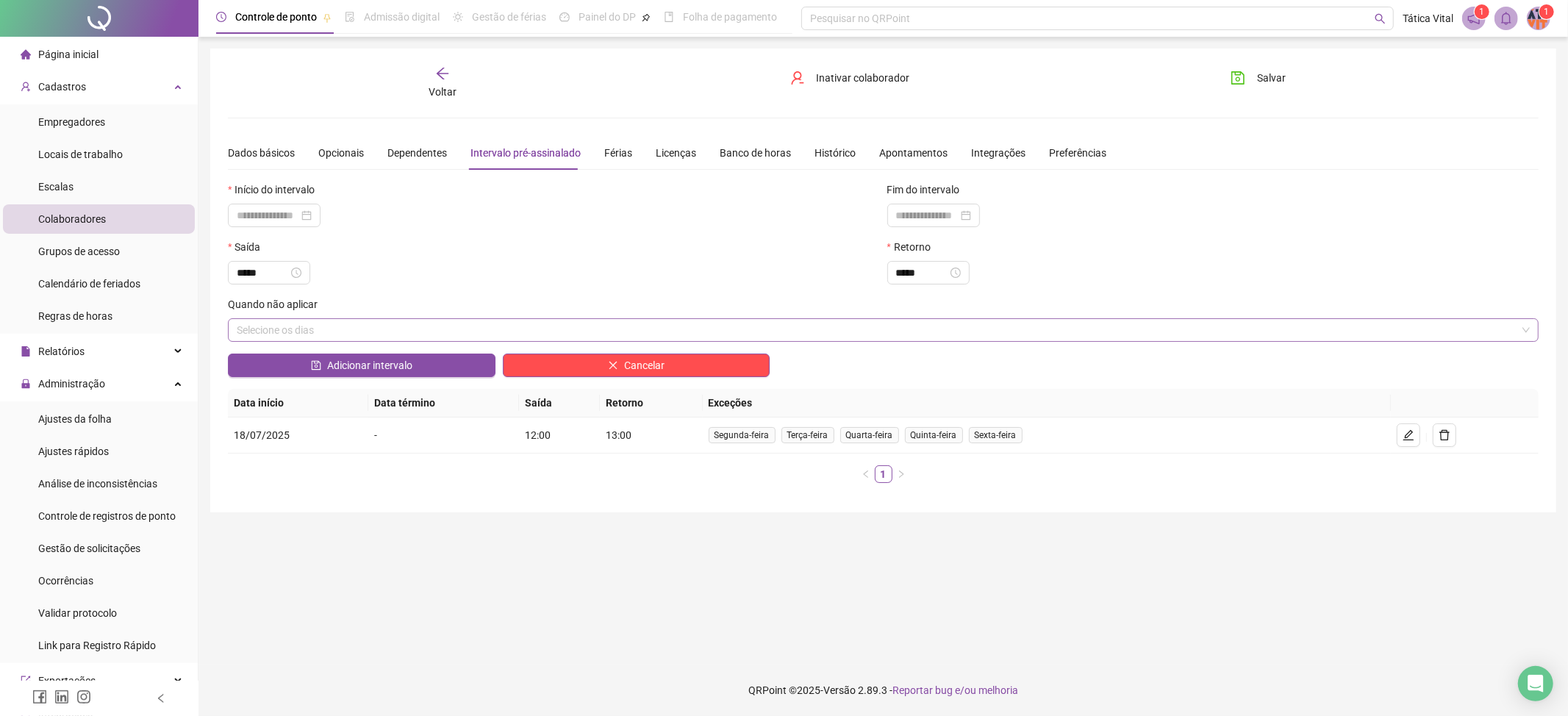click on "Selecione os dias" at bounding box center [883, 330] 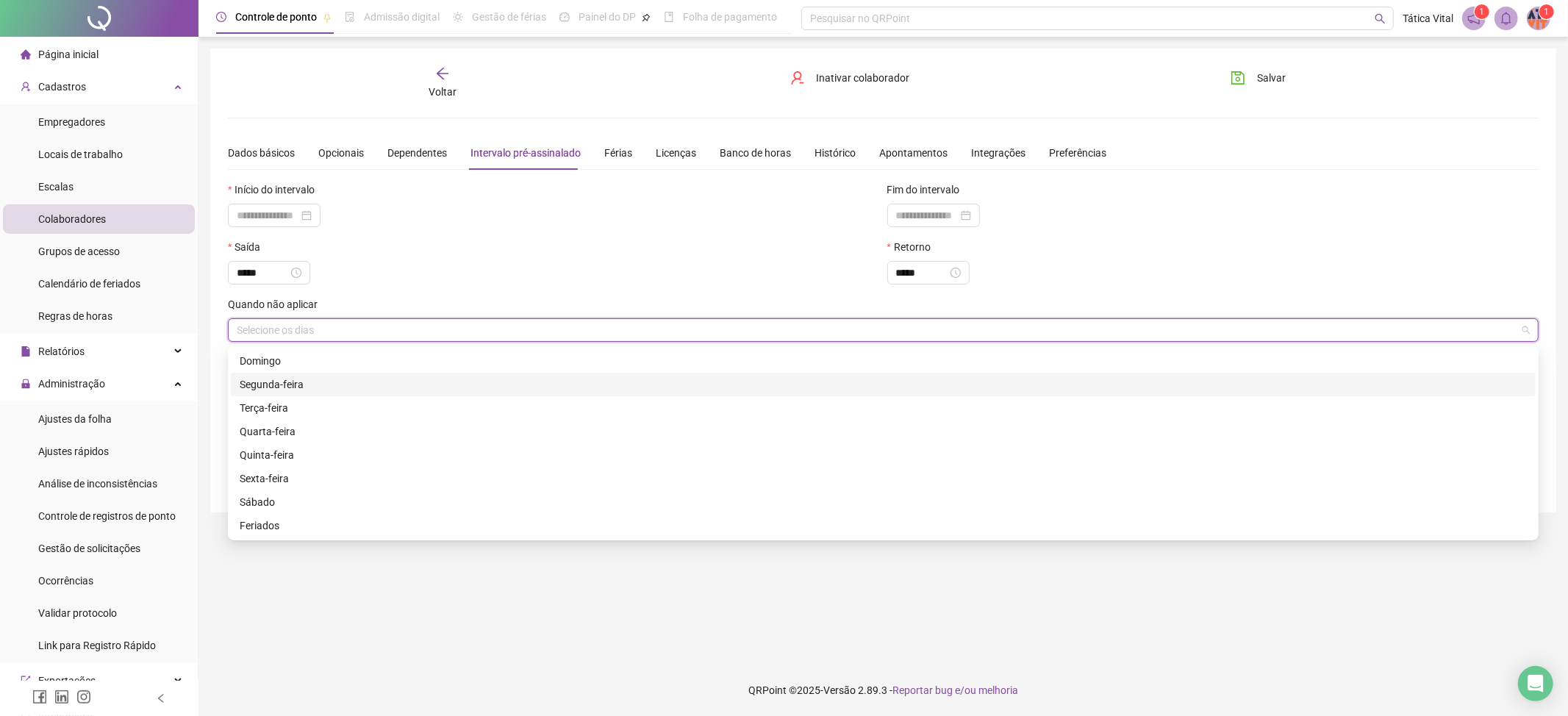 click on "Segunda-feira" at bounding box center (883, 384) 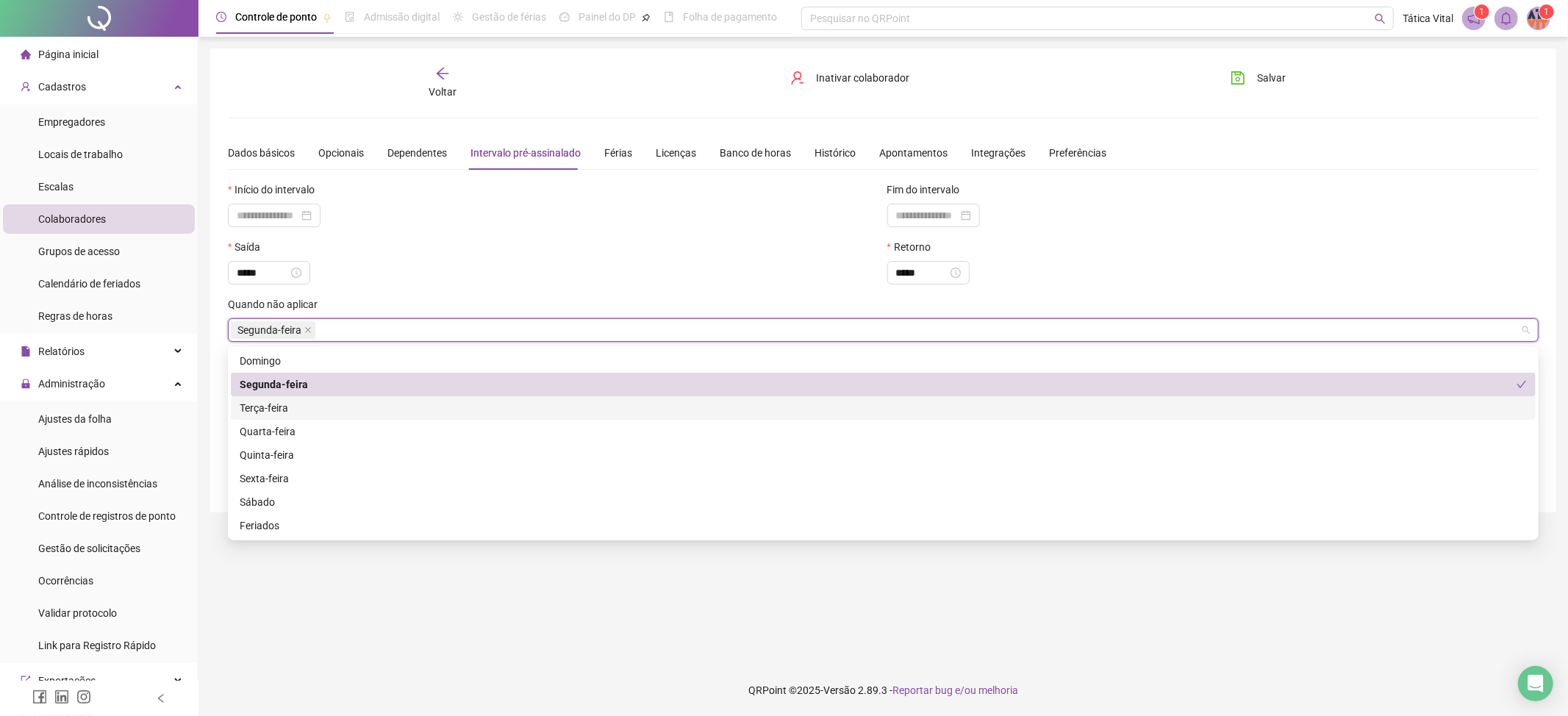 click on "Terça-feira" at bounding box center [883, 408] 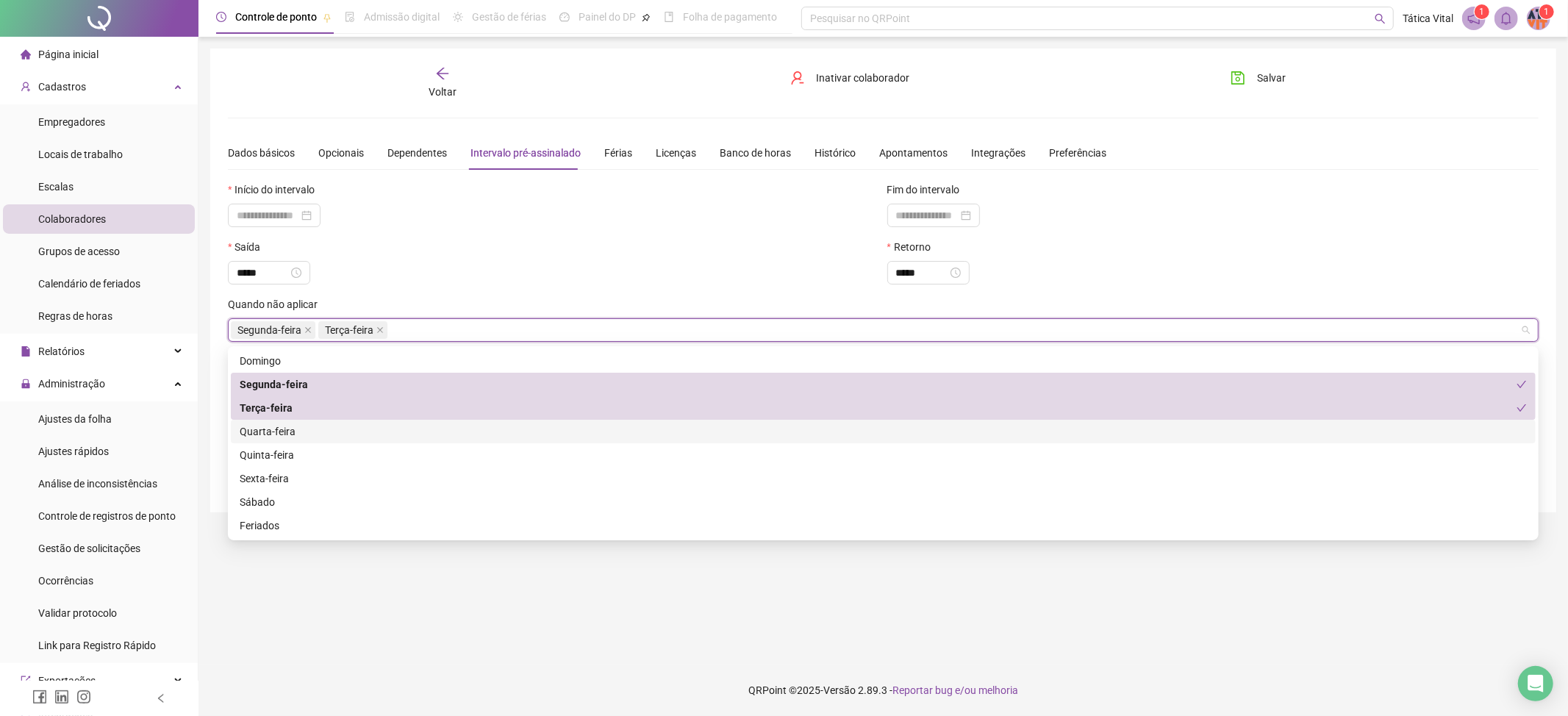 click on "Quarta-feira" at bounding box center [883, 432] 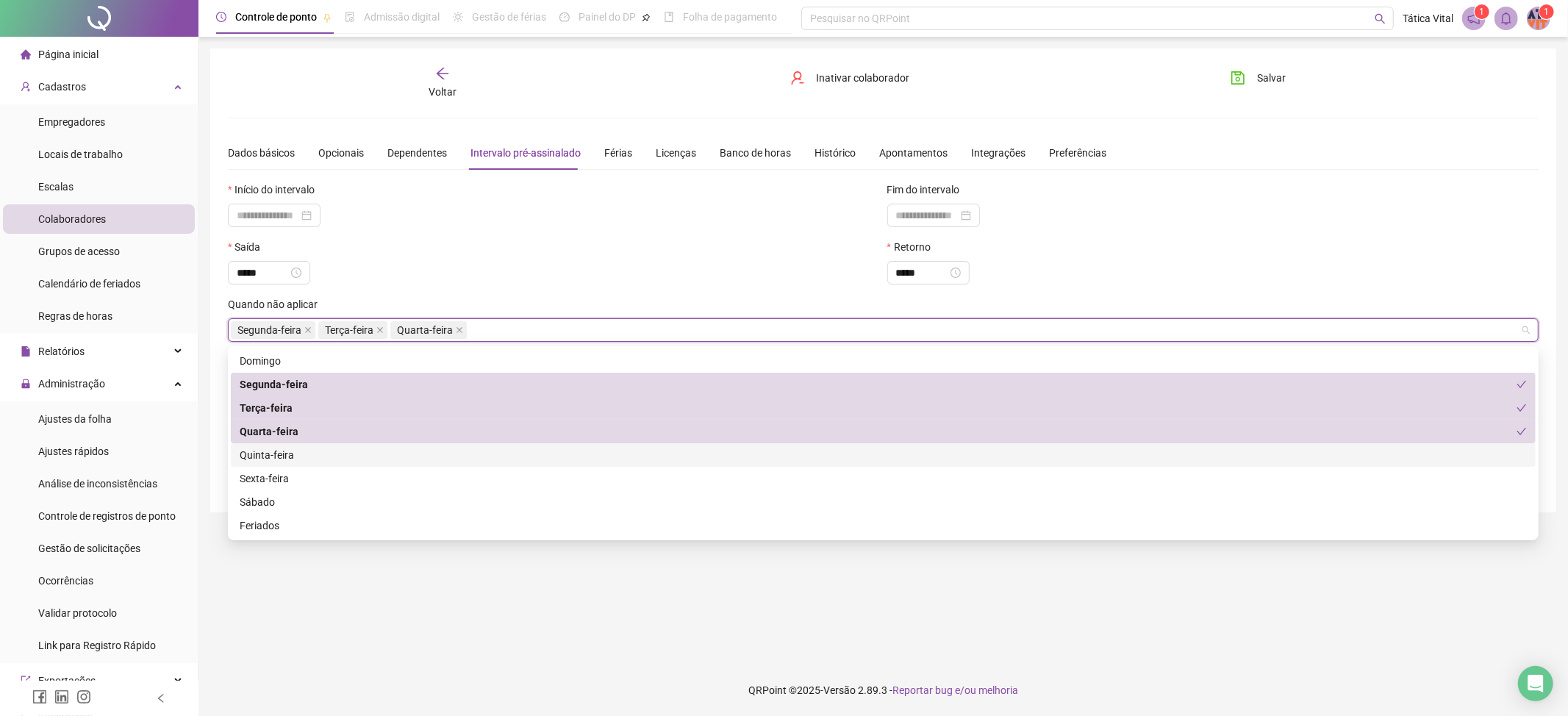 click on "Quinta-feira" at bounding box center [883, 455] 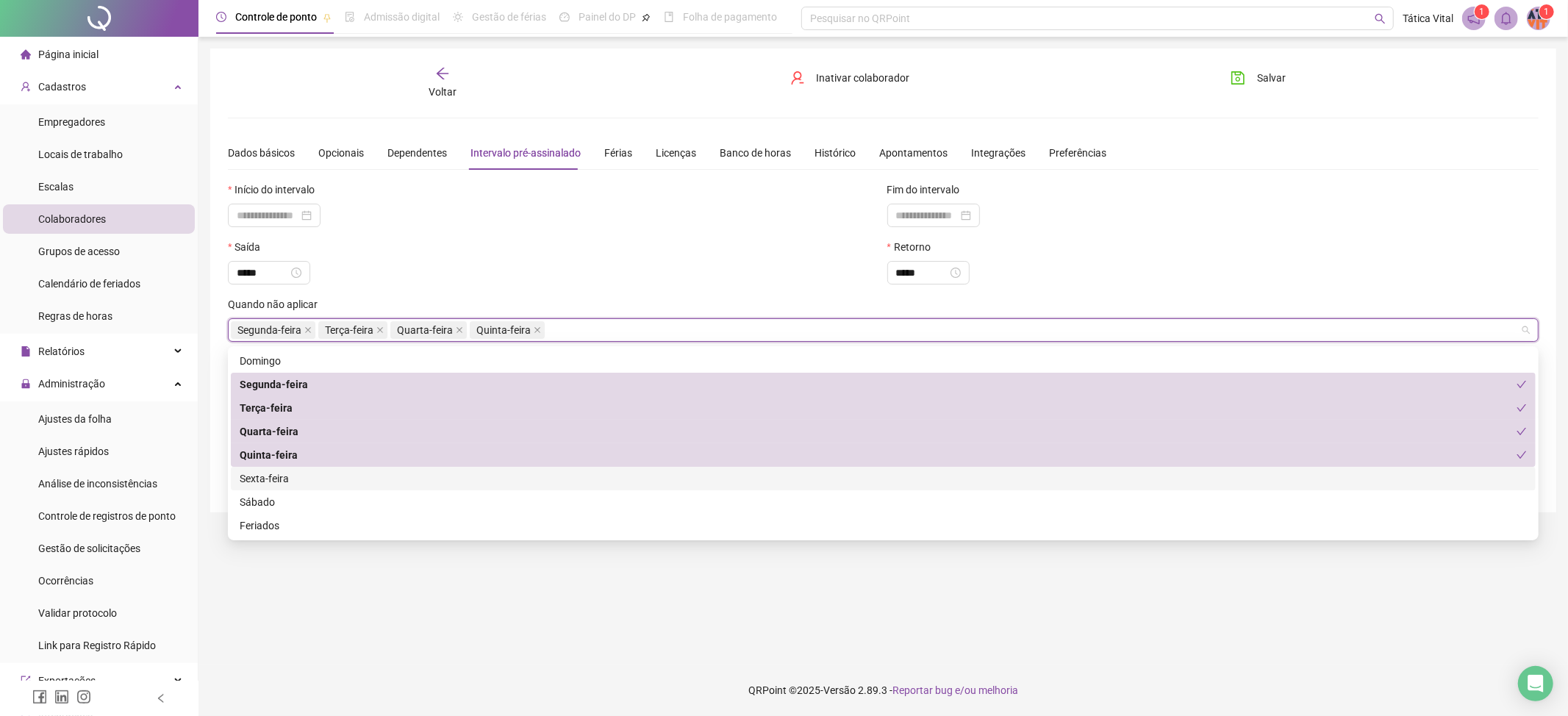 click on "Sexta-feira" at bounding box center (883, 479) 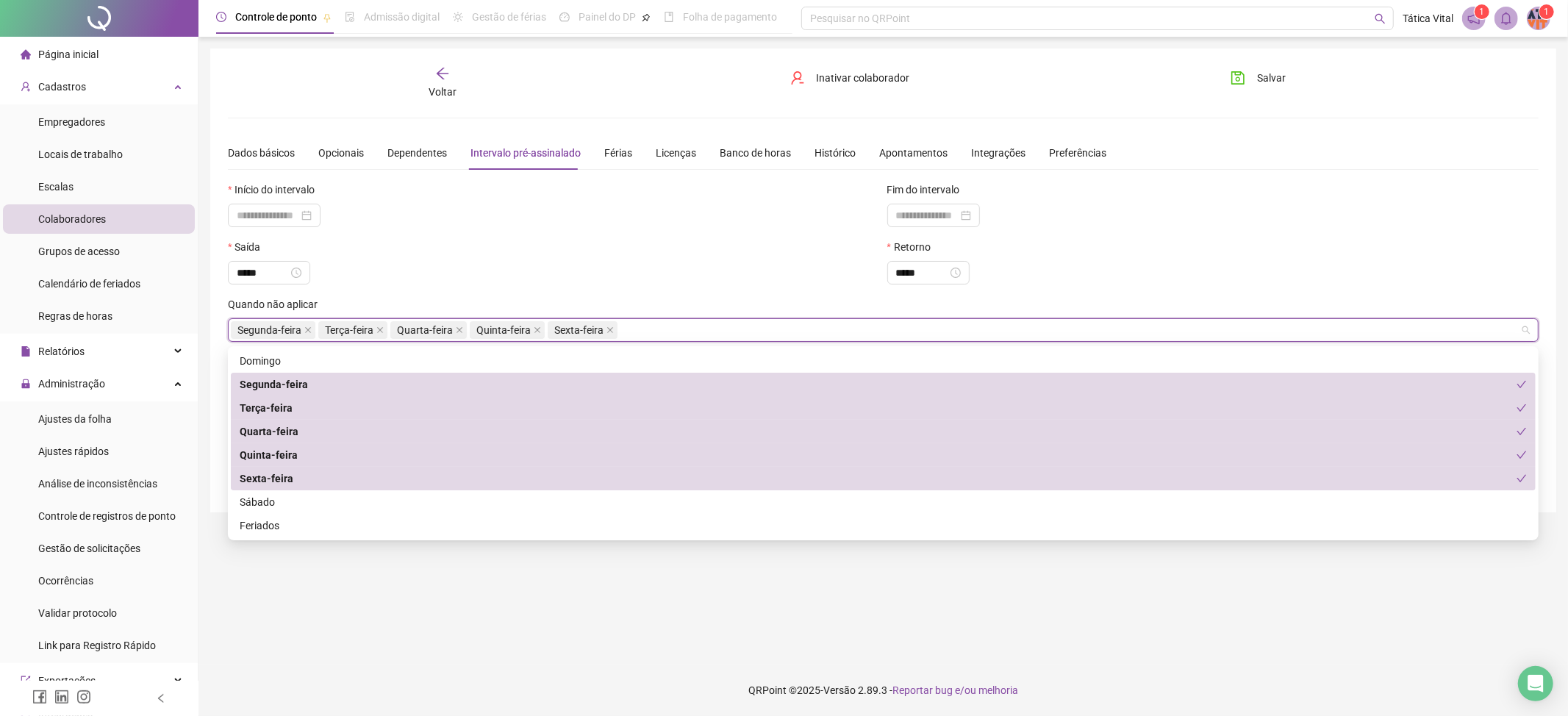 click on "*****" at bounding box center [554, 273] 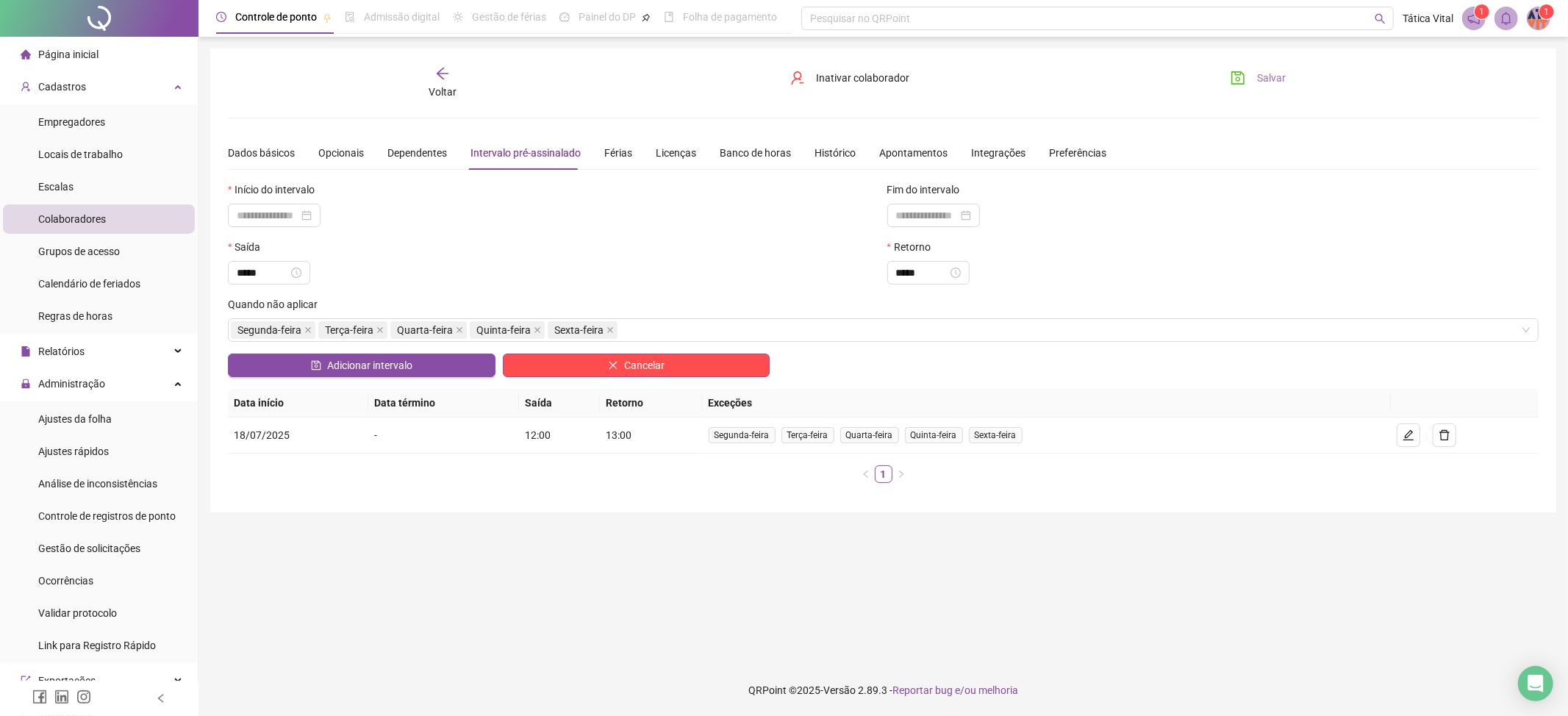 click on "Salvar" at bounding box center [1271, 78] 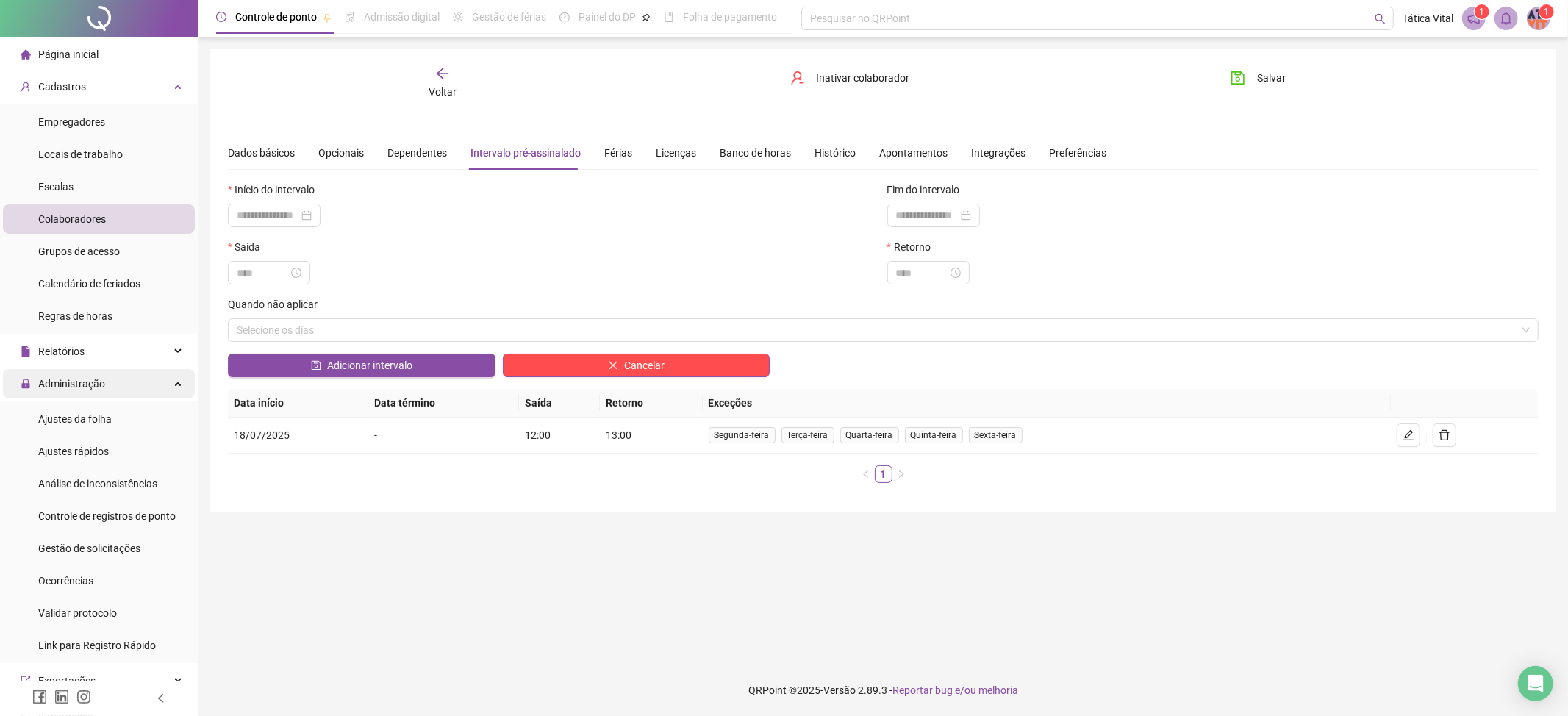 click on "Administração" at bounding box center (71, 384) 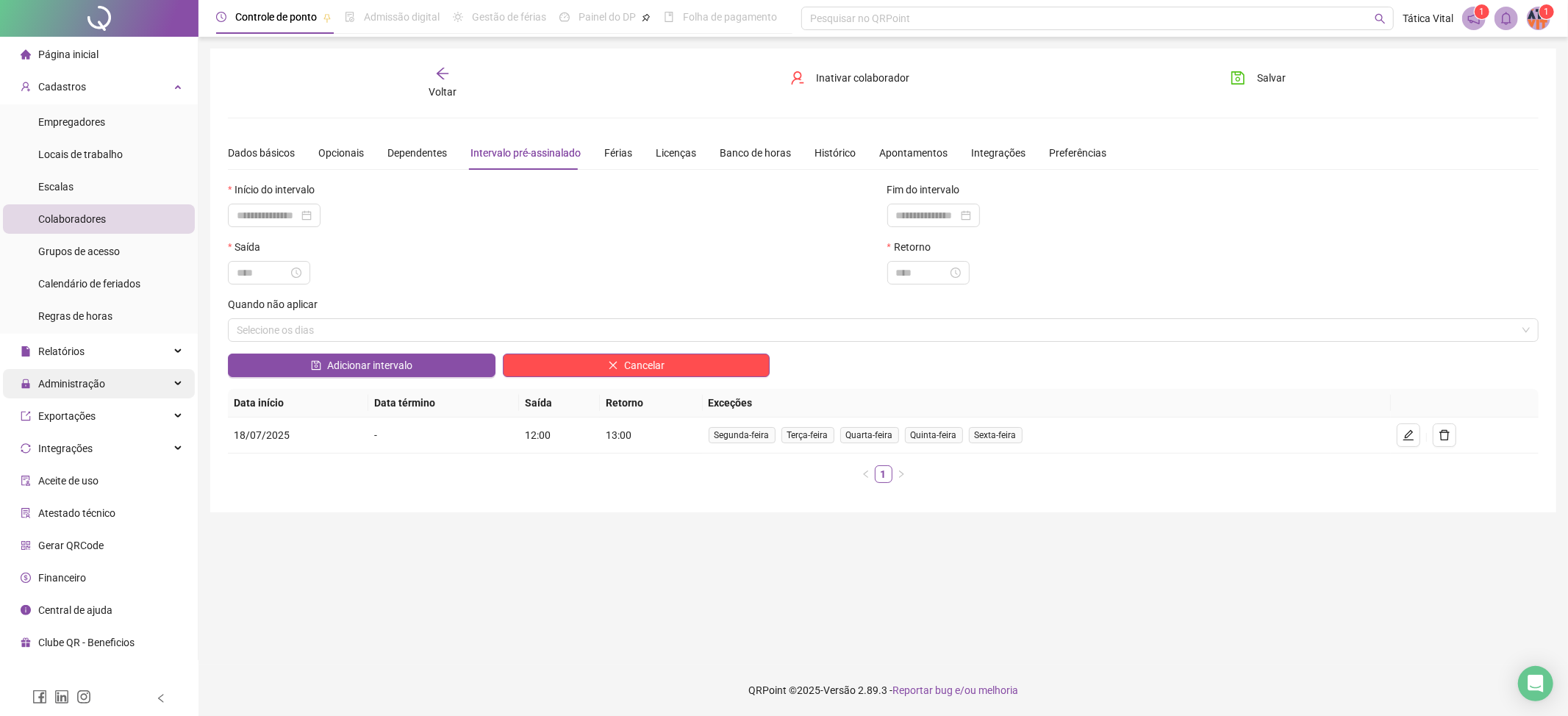 click on "Administração" at bounding box center (62, 384) 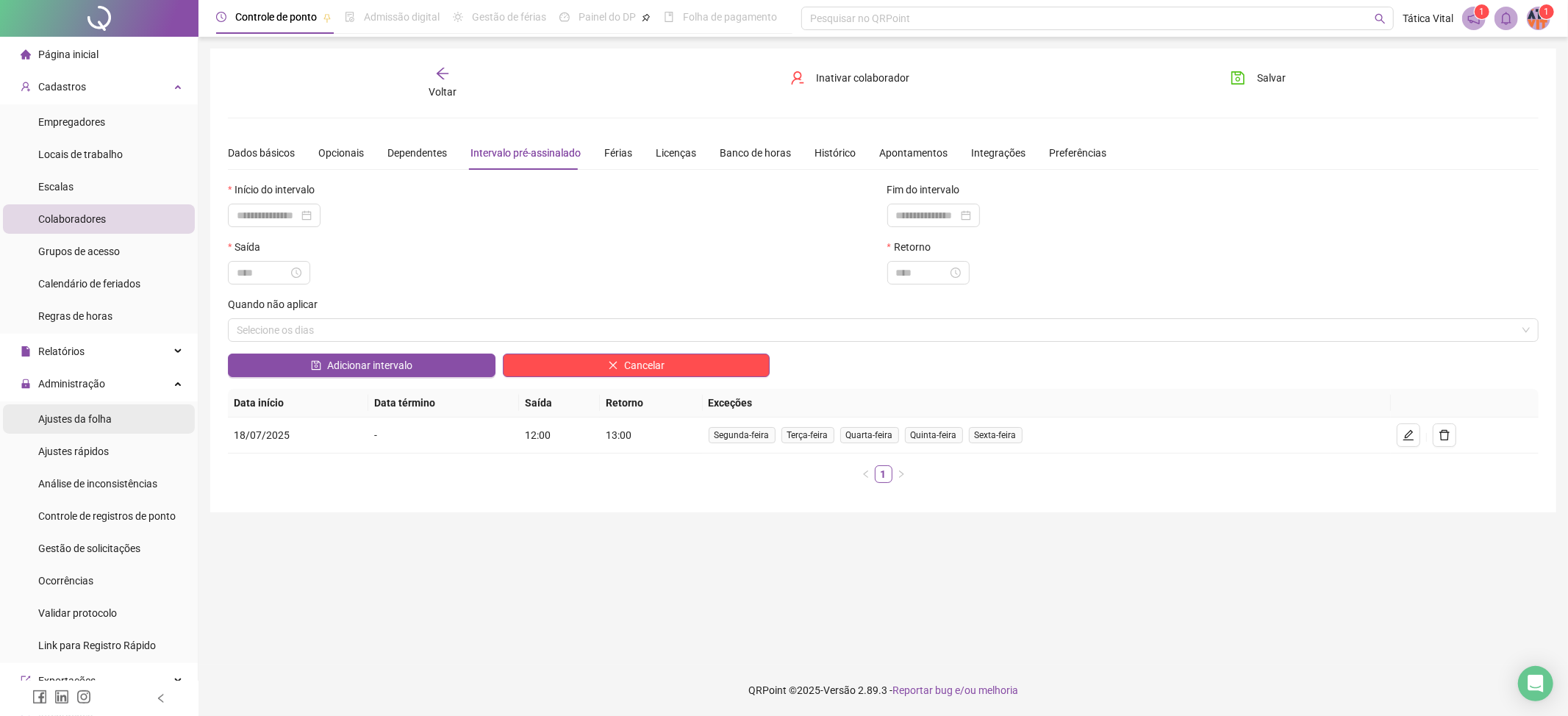 click on "Ajustes da folha" at bounding box center [75, 419] 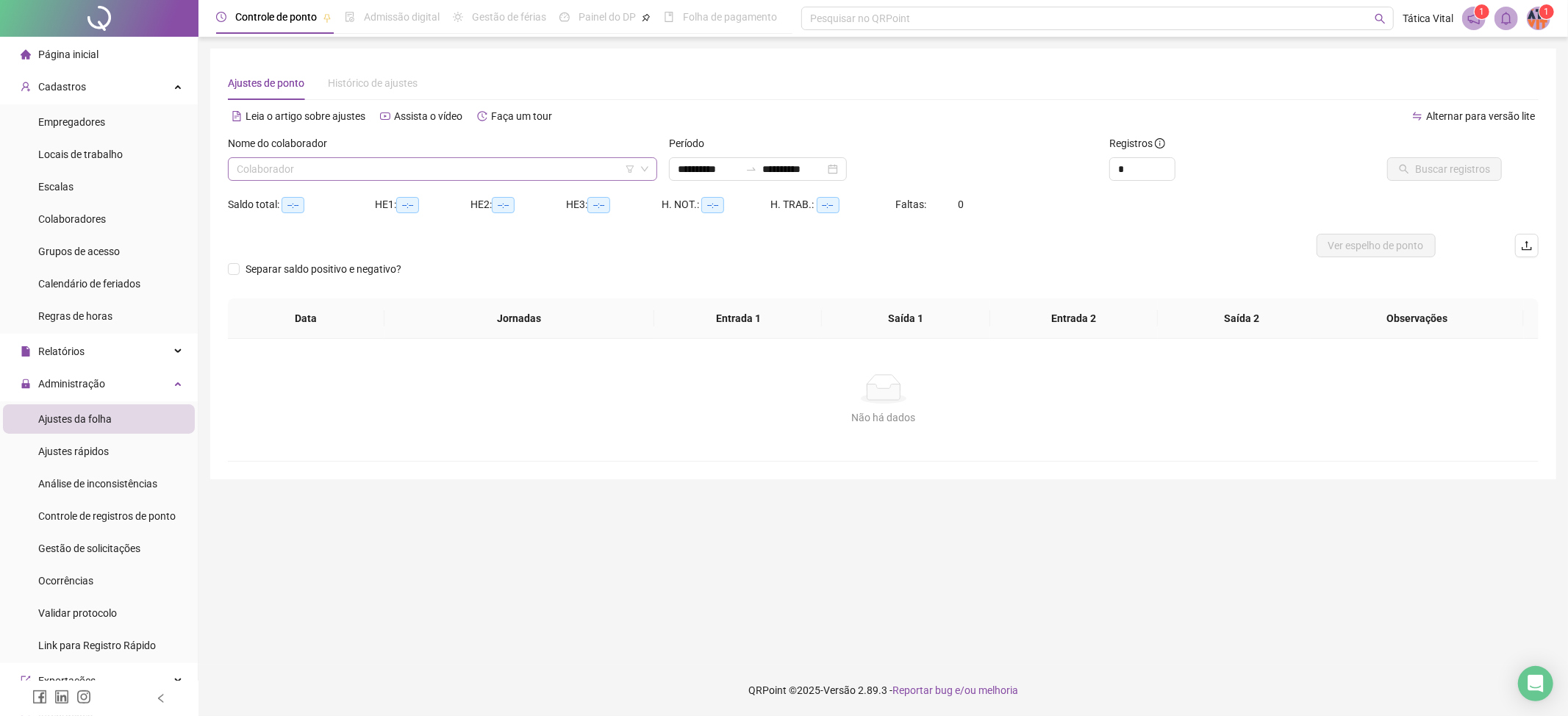 click at bounding box center [436, 169] 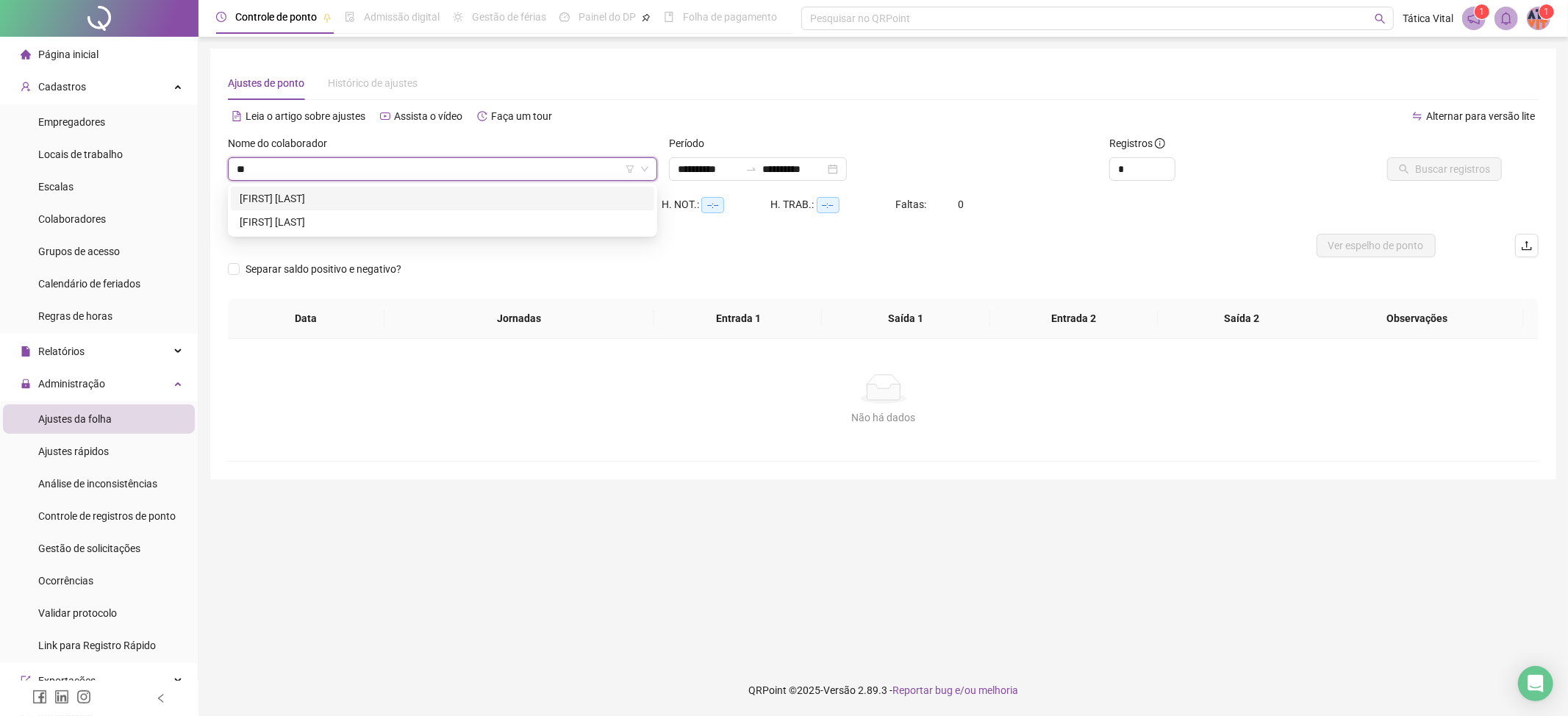 type on "***" 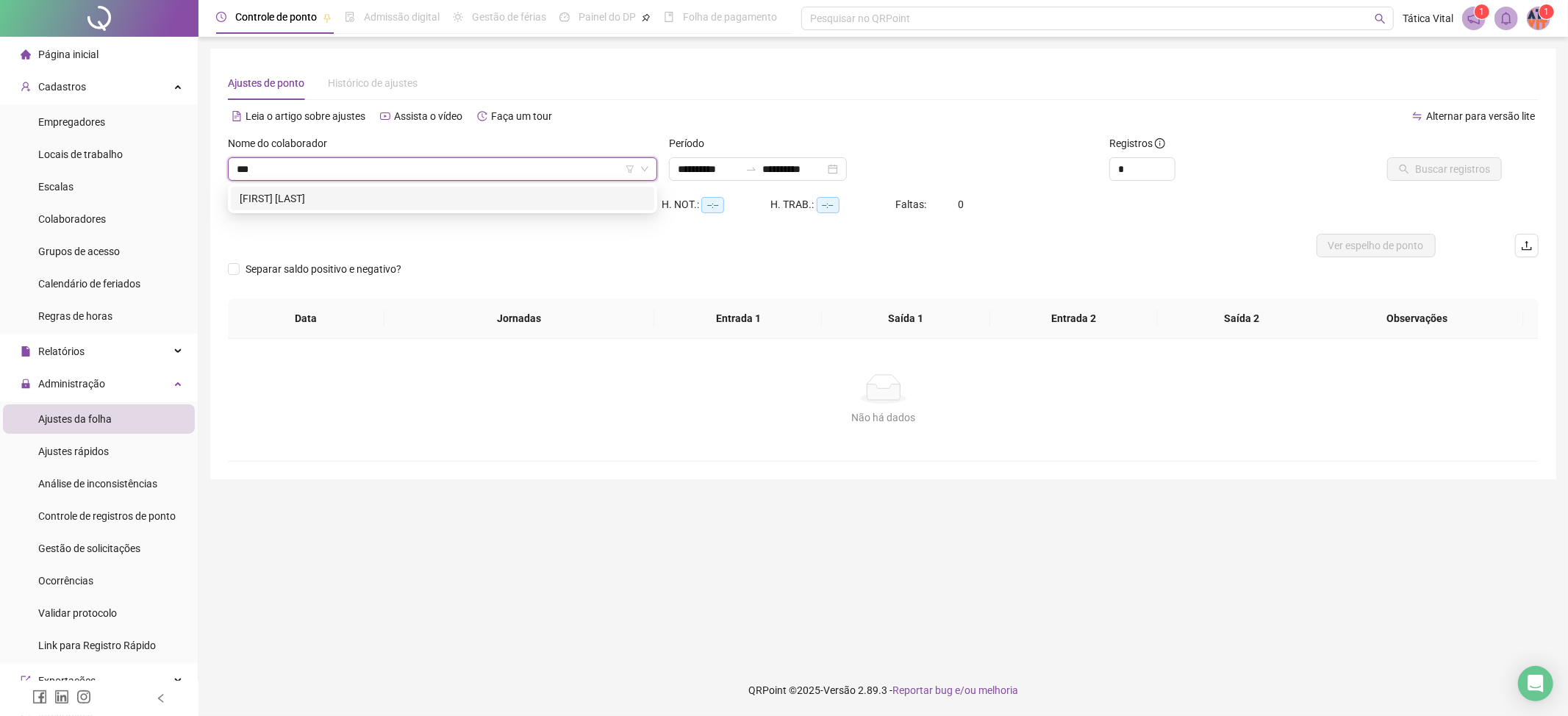 click on "[FIRST] [LAST]" at bounding box center (443, 198) 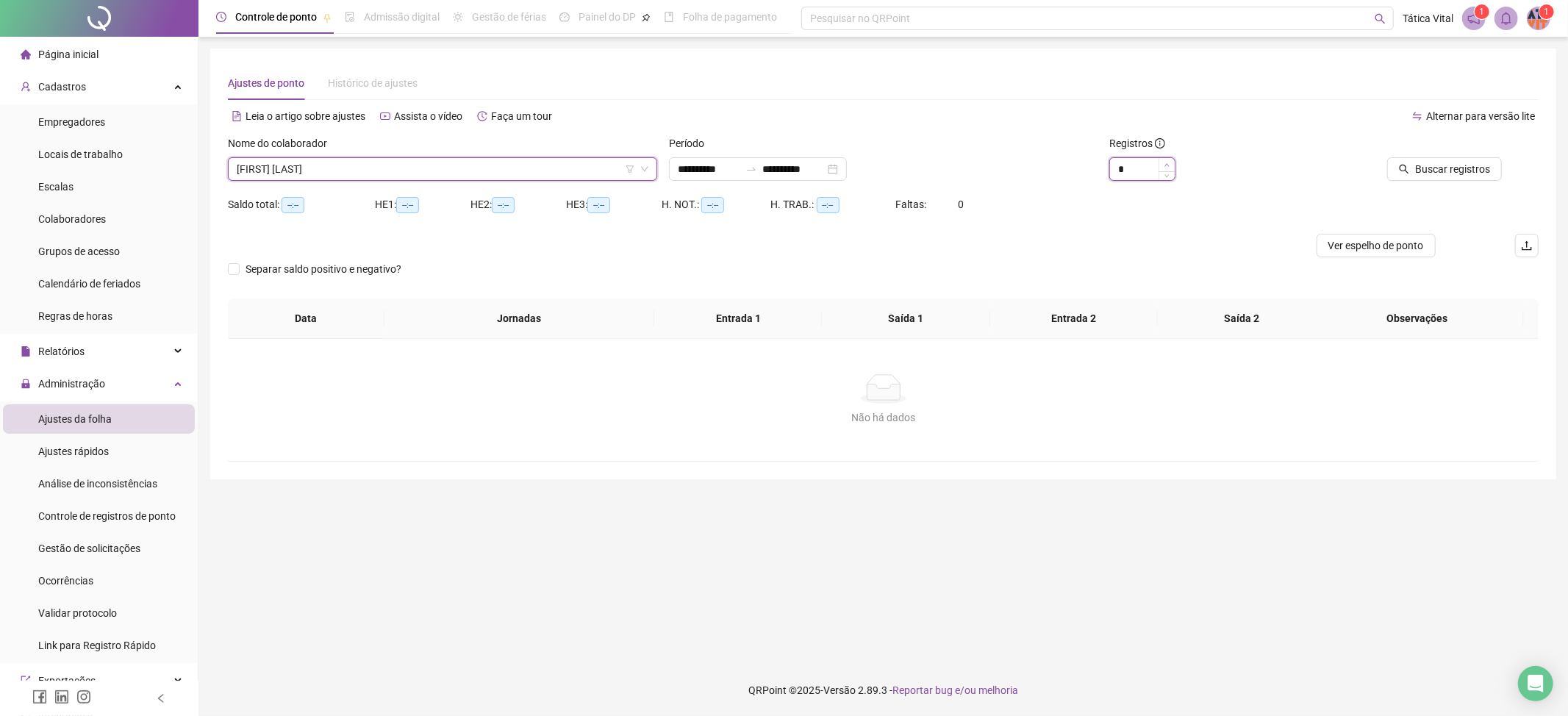 click at bounding box center [1167, 165] 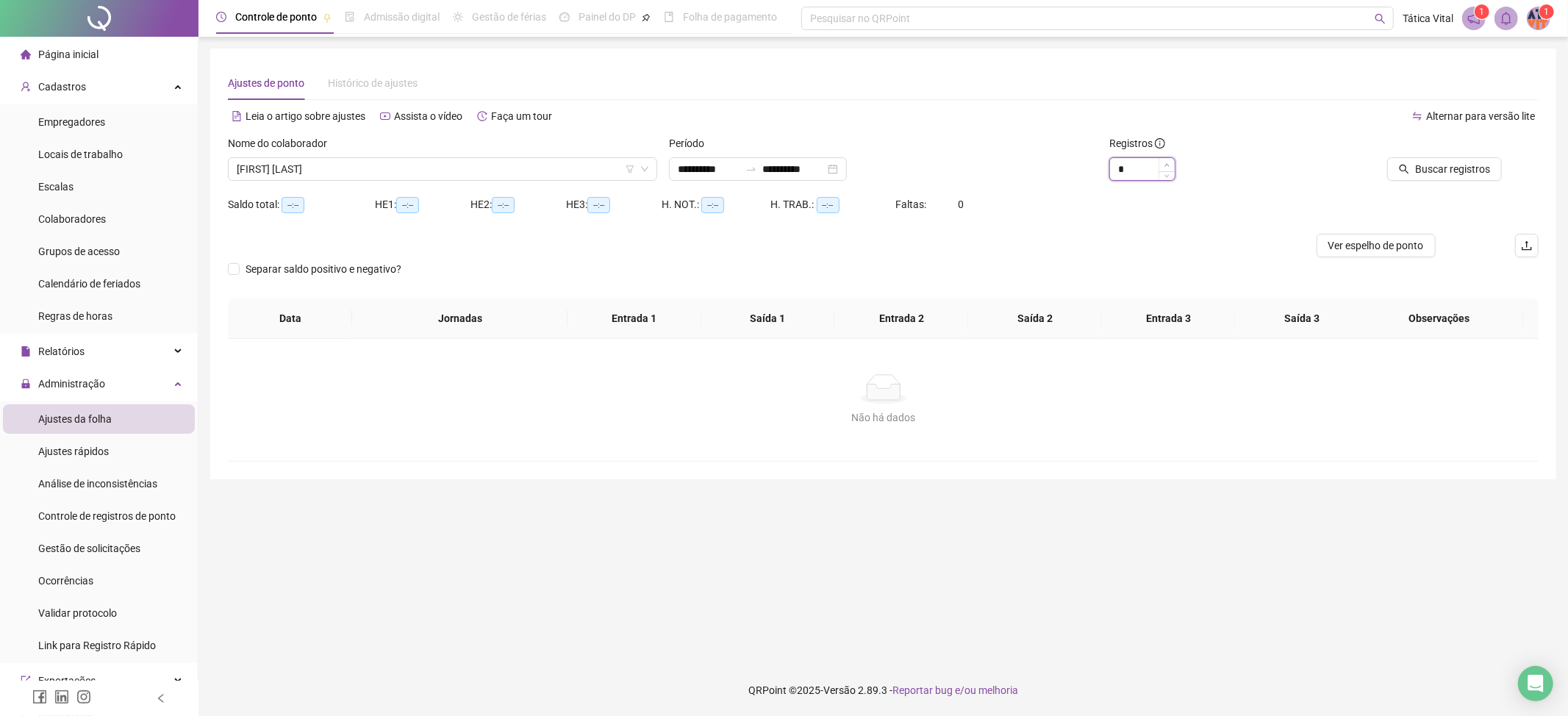 type on "*" 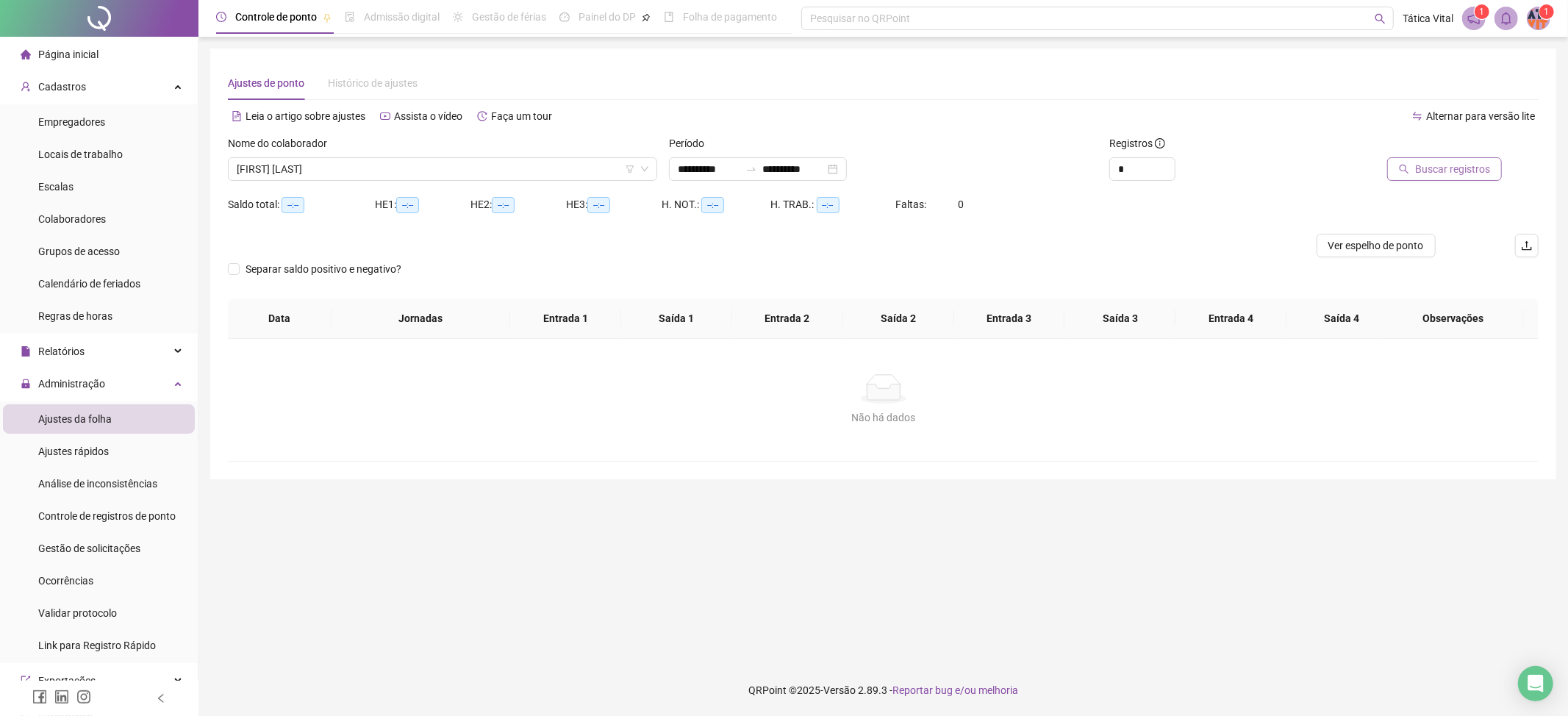 click on "Buscar registros" at bounding box center (1453, 169) 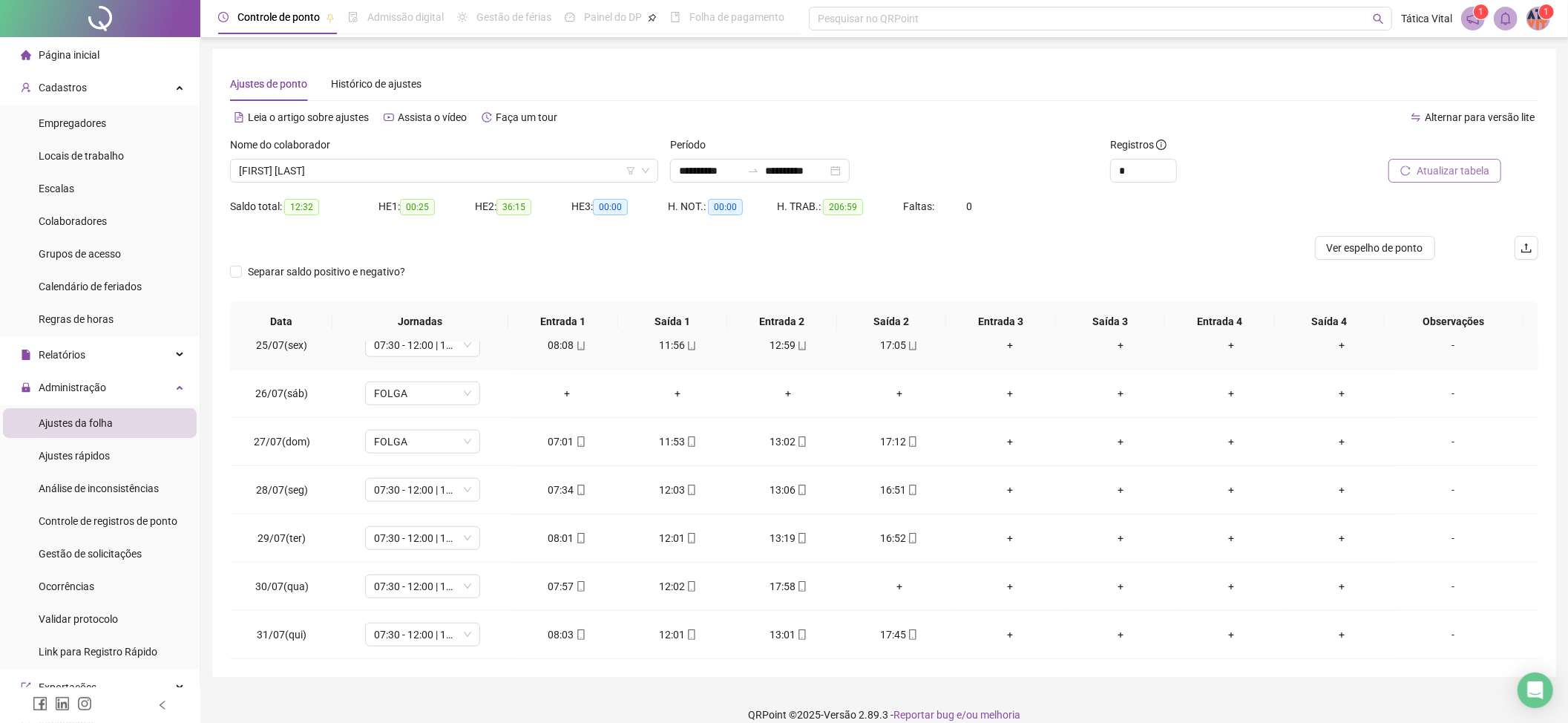 scroll, scrollTop: 1186, scrollLeft: 0, axis: vertical 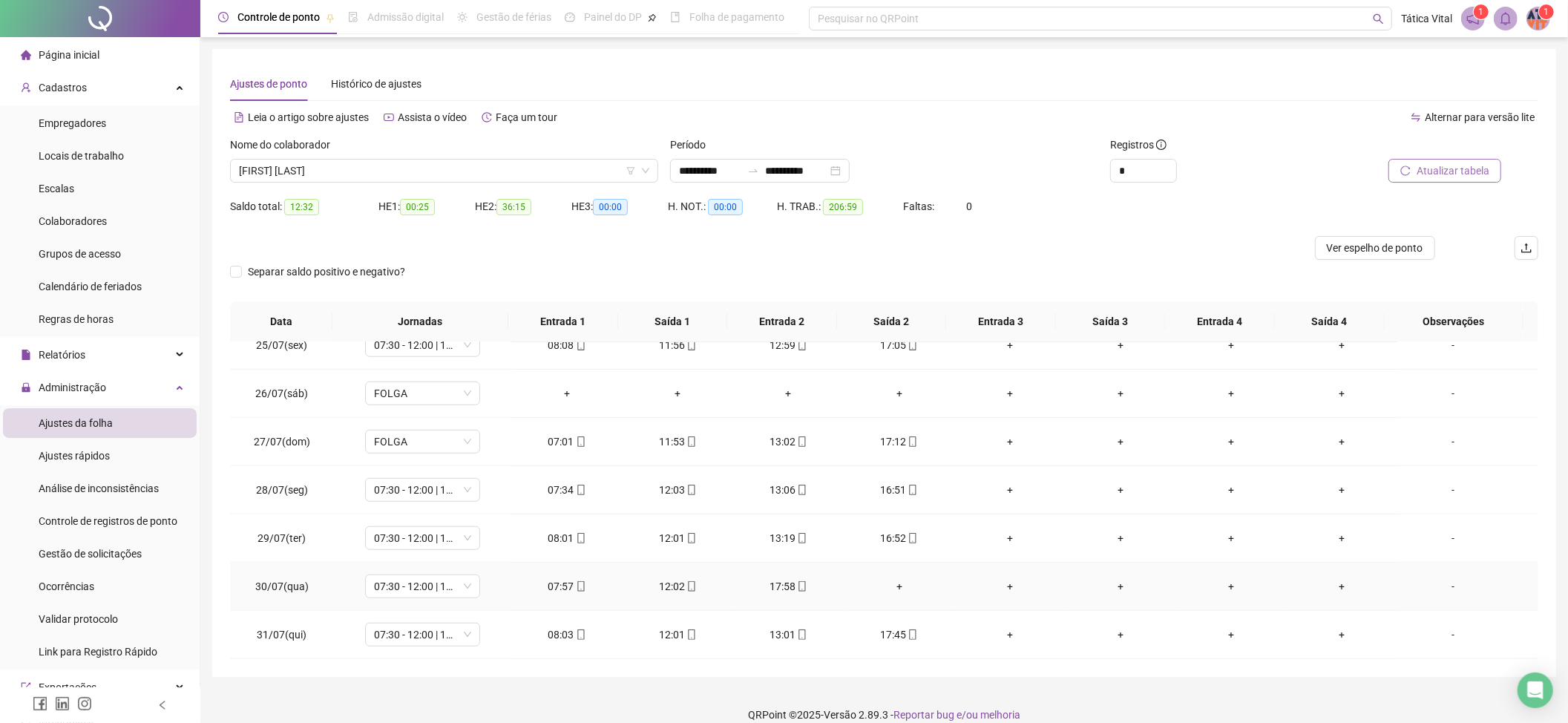 click on "+" at bounding box center [899, 586] 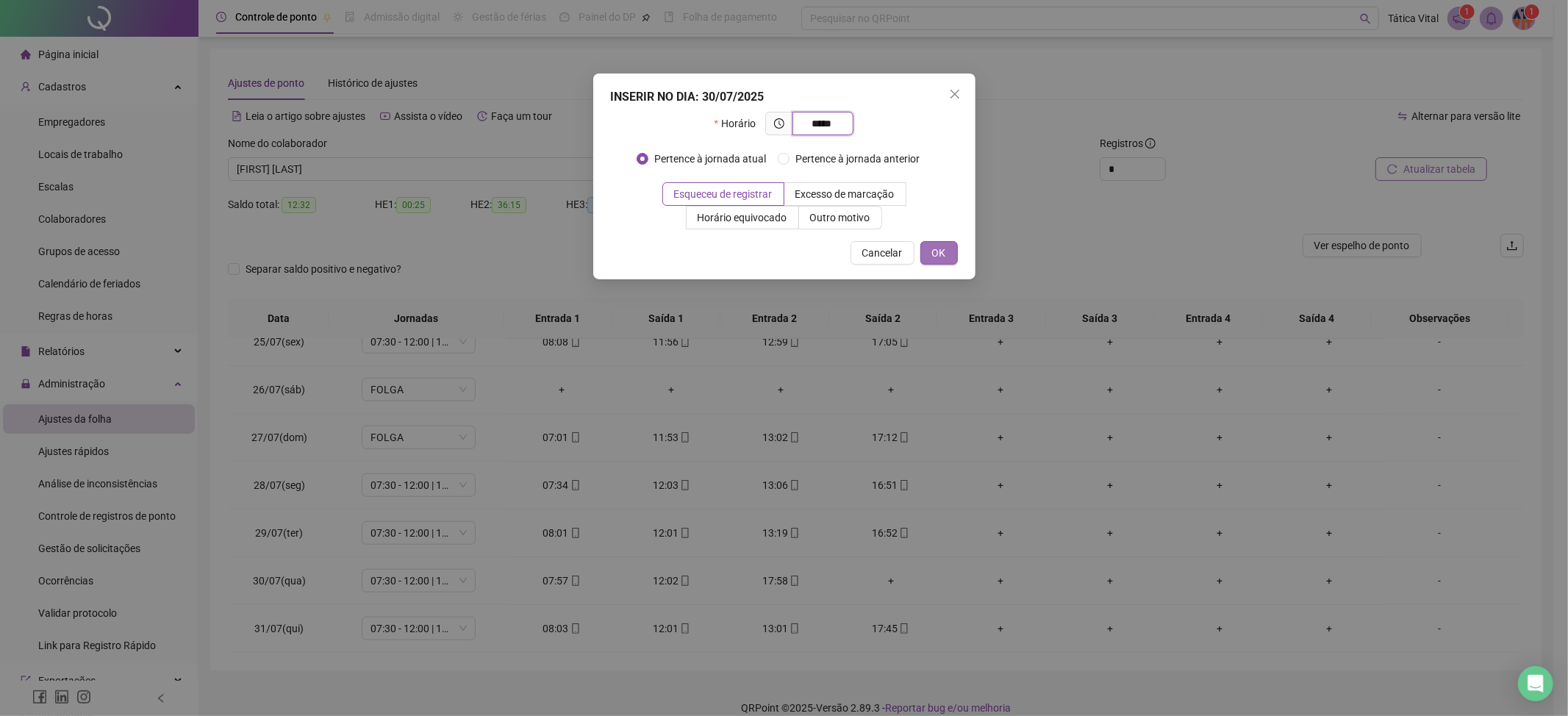 type on "*****" 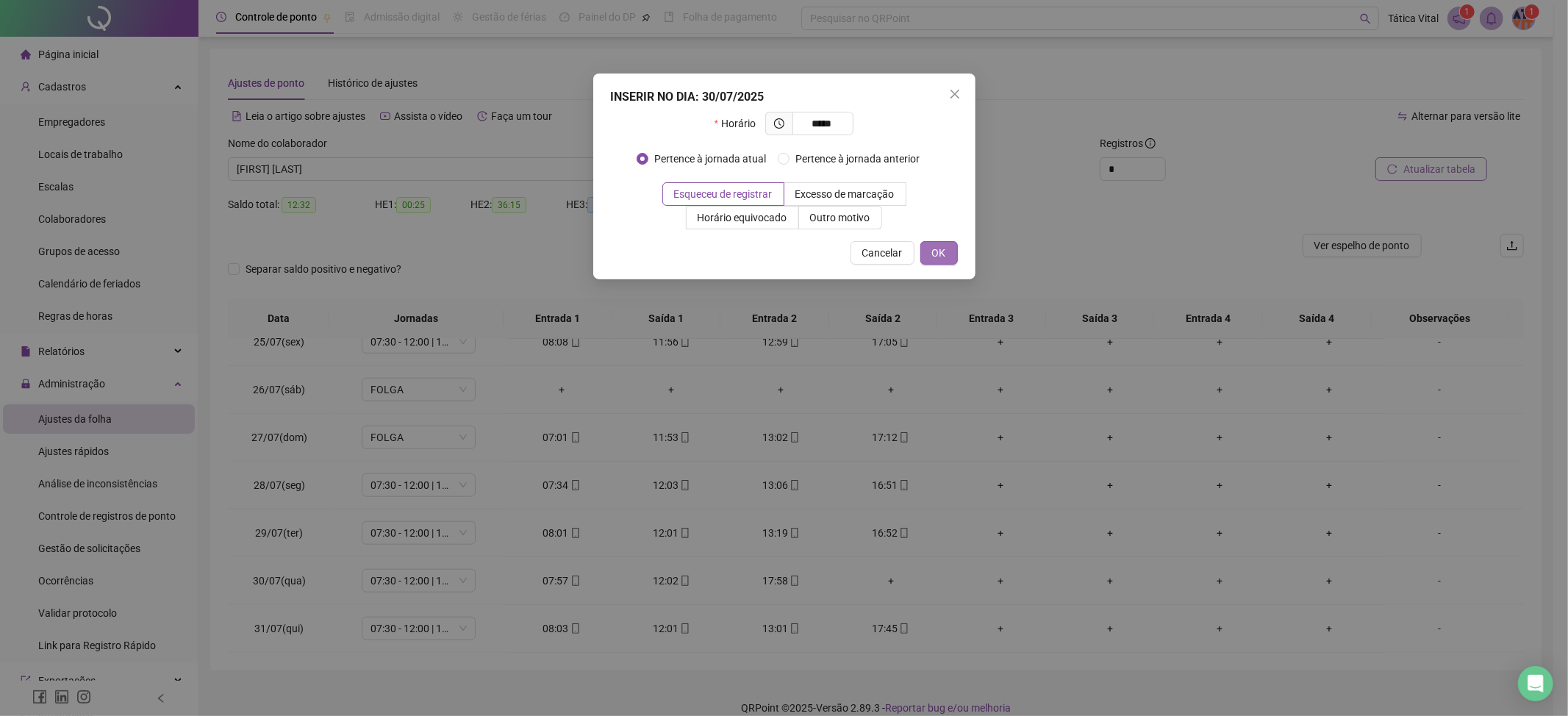 click on "OK" at bounding box center [939, 253] 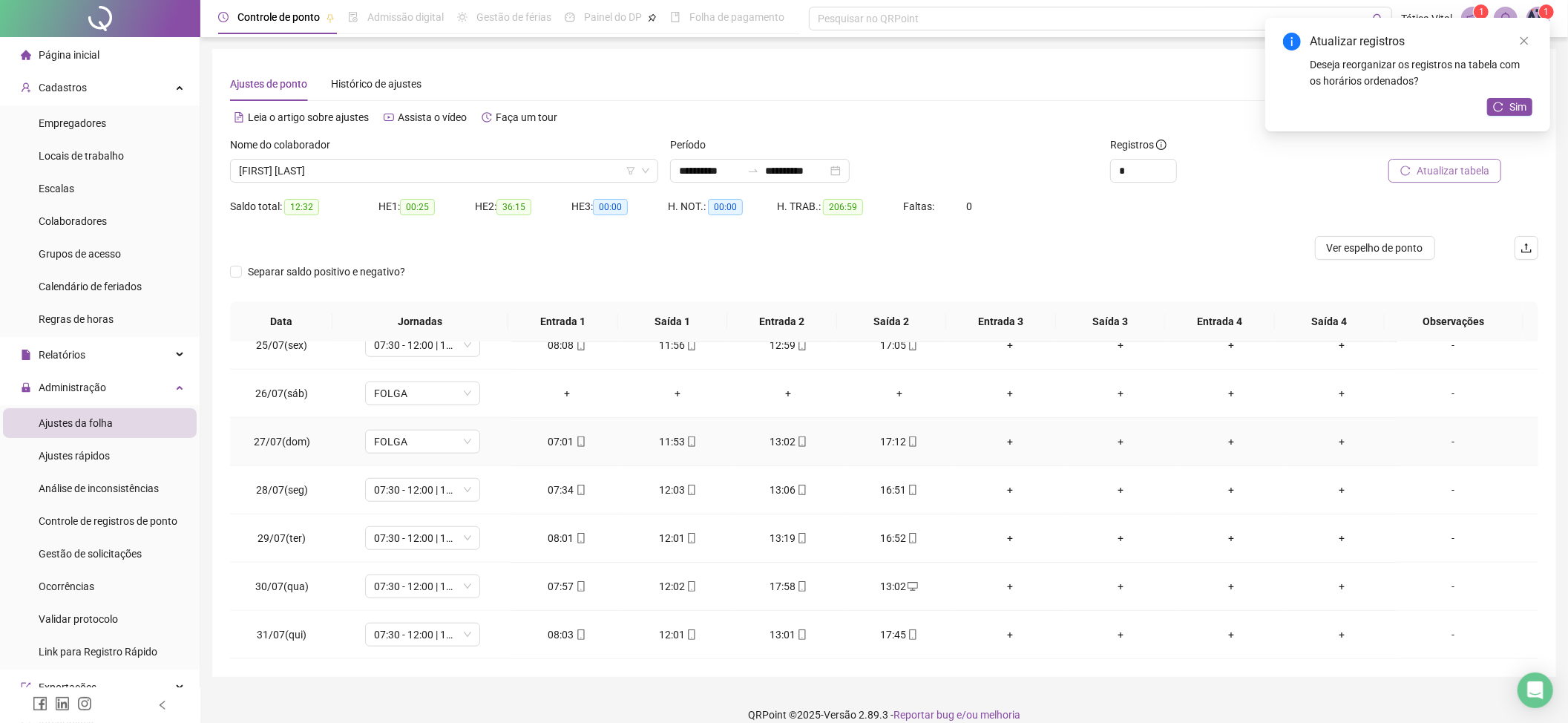 scroll, scrollTop: 18, scrollLeft: 0, axis: vertical 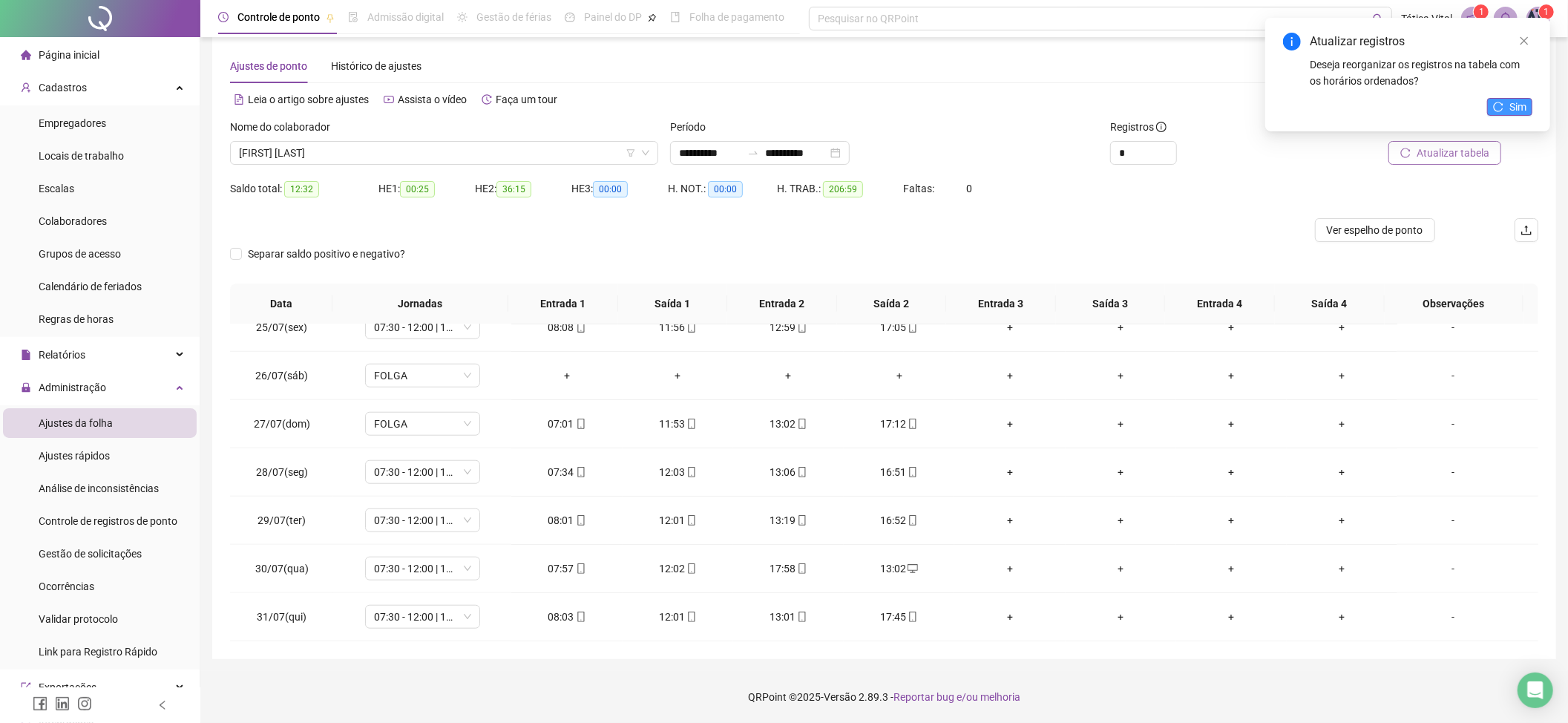 click on "Sim" at bounding box center (1518, 107) 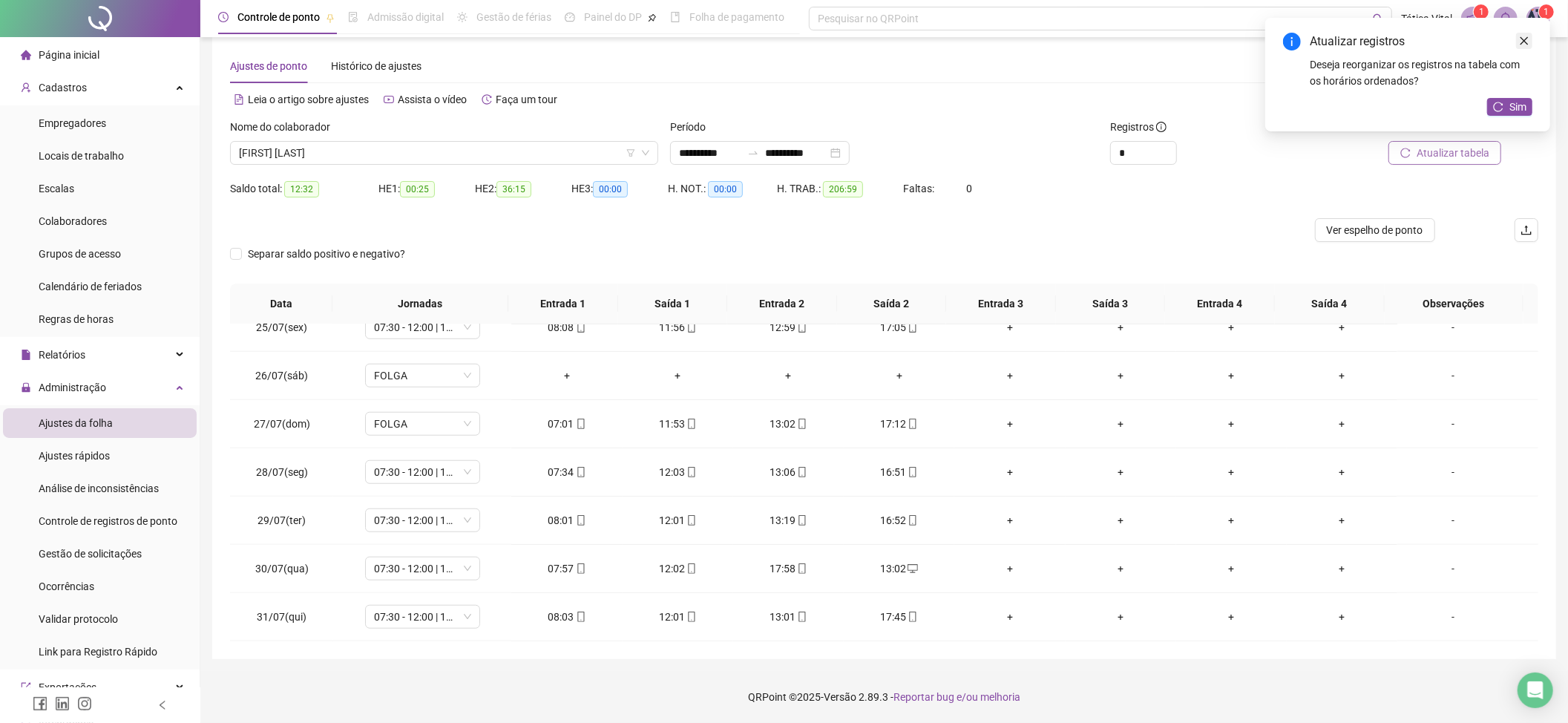 click on "Atualizar registros Deseja reorganizar os registros na tabela com os horários ordenados? Sim" at bounding box center (1408, 74) 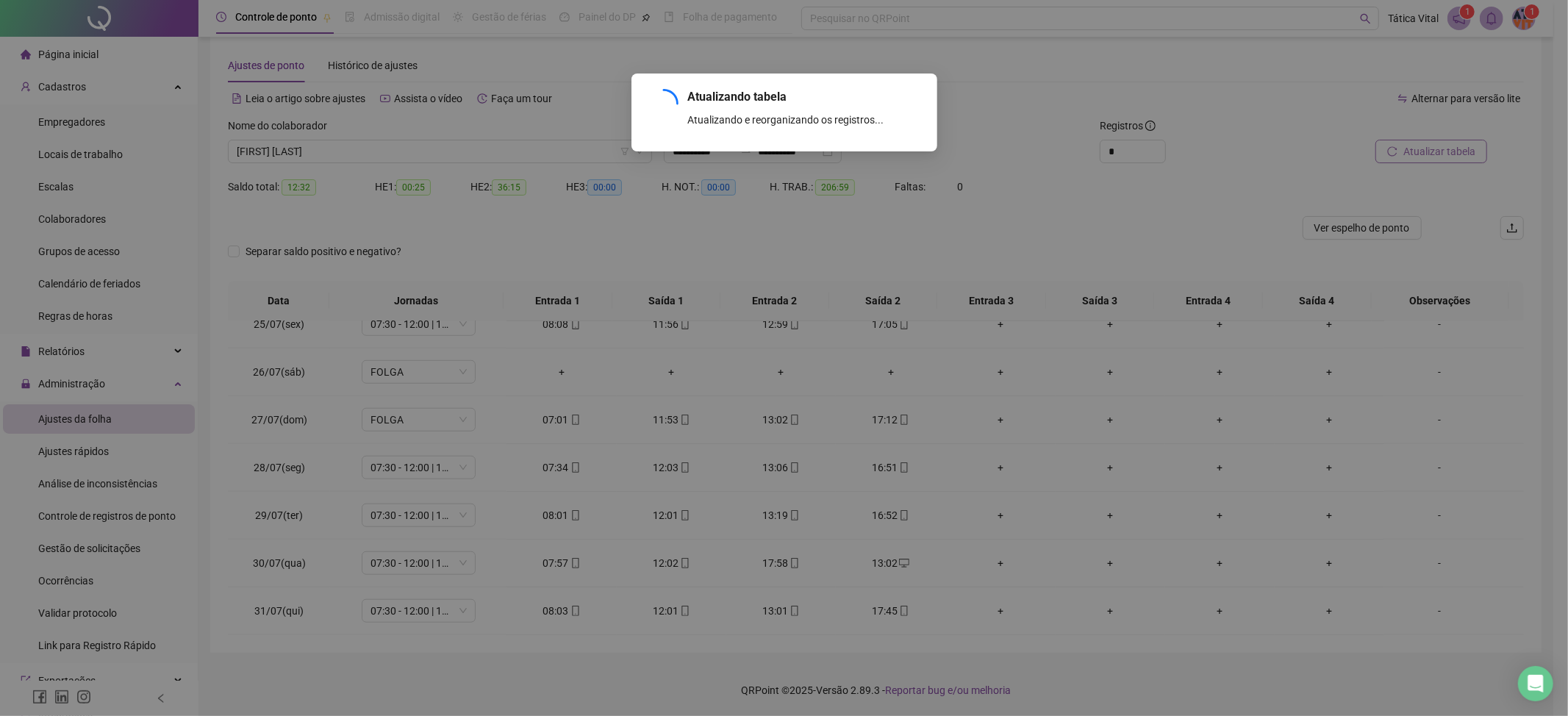 click on "Atualizando tabela Atualizando e reorganizando os registros... OK" at bounding box center [784, 358] 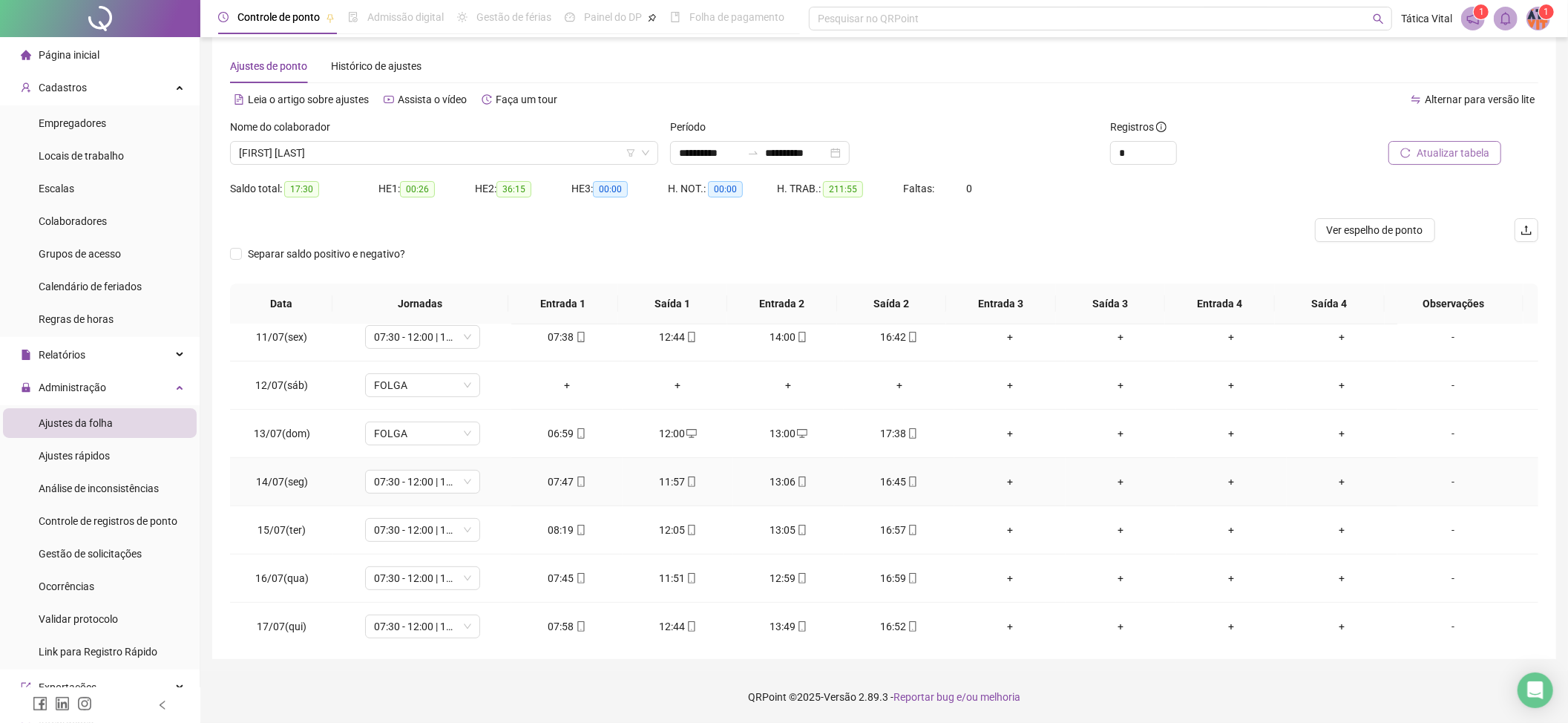 scroll, scrollTop: 0, scrollLeft: 0, axis: both 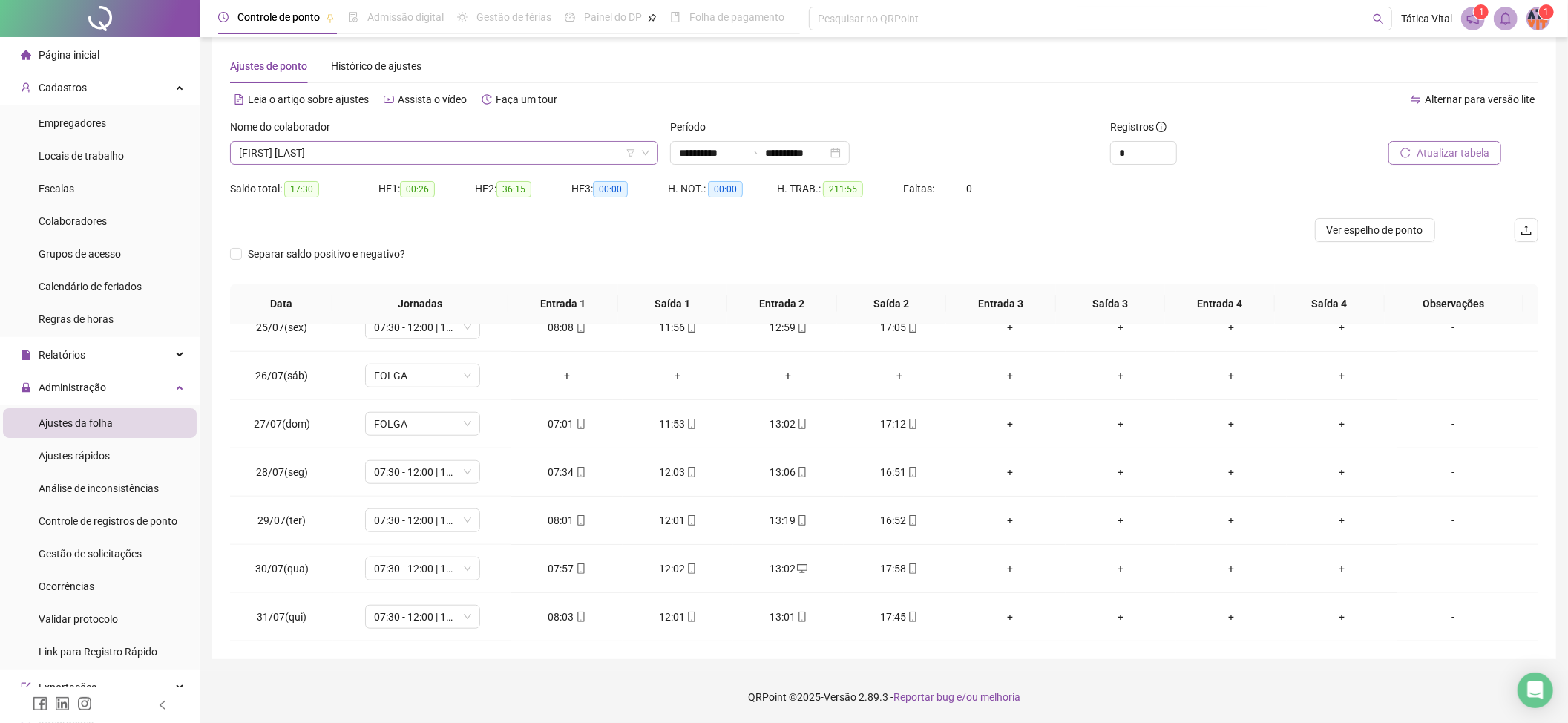 click on "[FIRST] [LAST]" at bounding box center [444, 153] 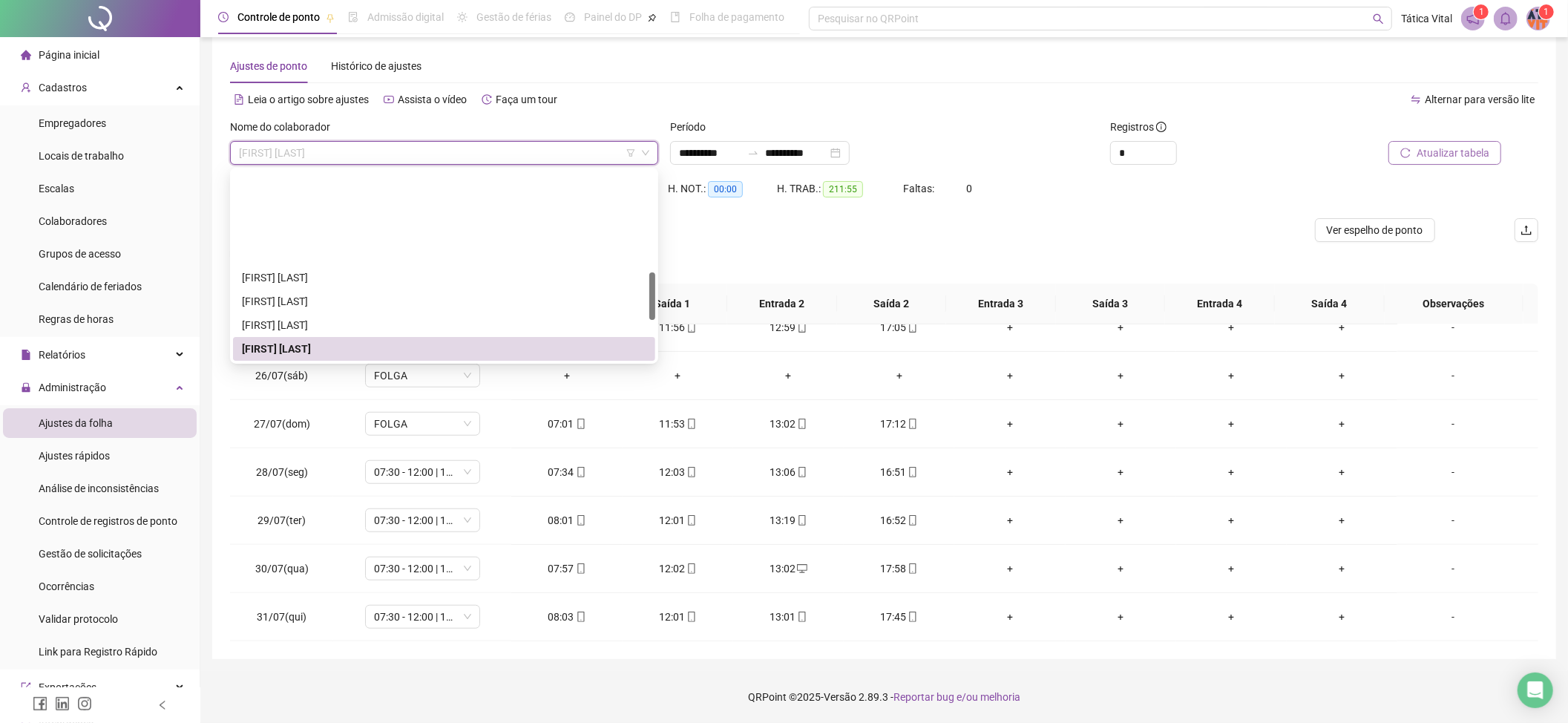 scroll, scrollTop: 408, scrollLeft: 0, axis: vertical 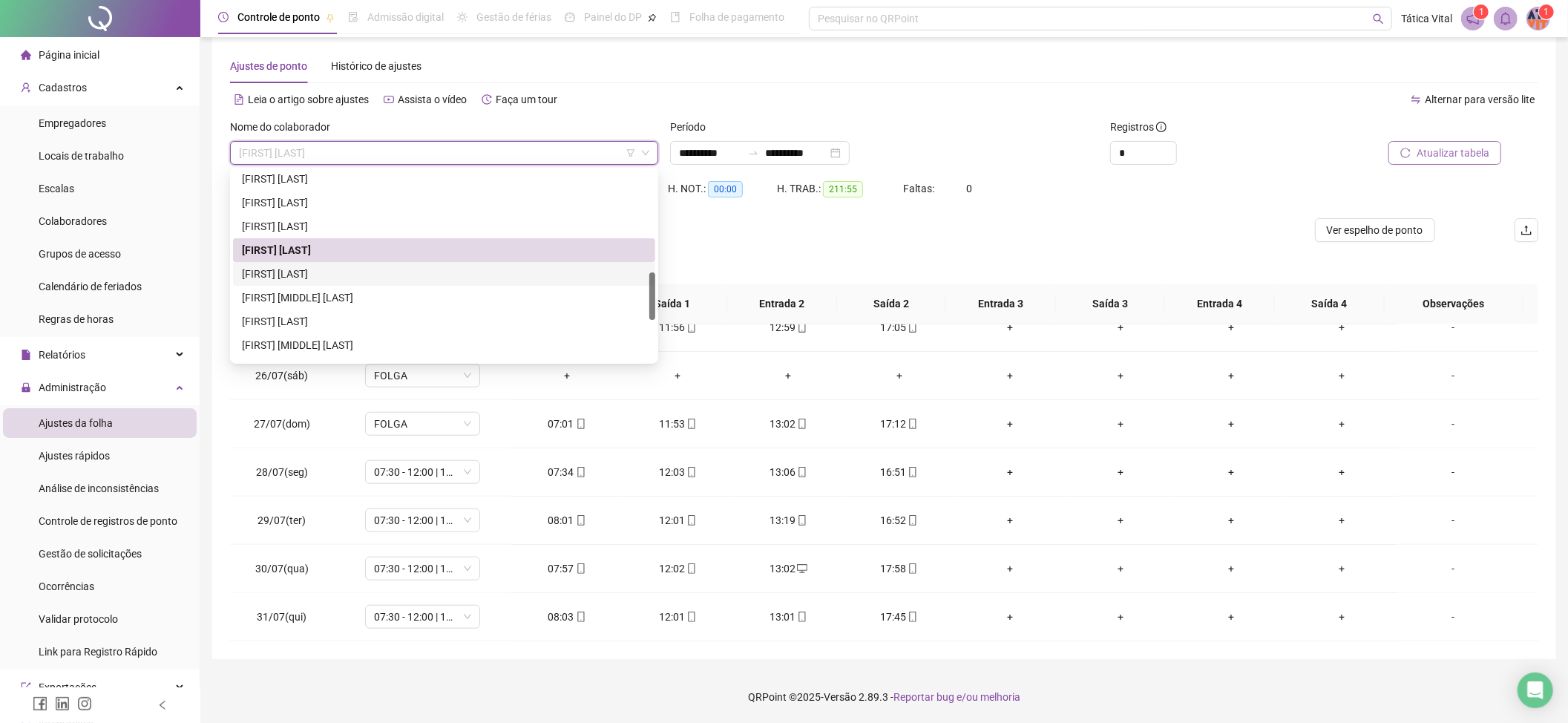 click on "[FIRST] [LAST]" at bounding box center (444, 274) 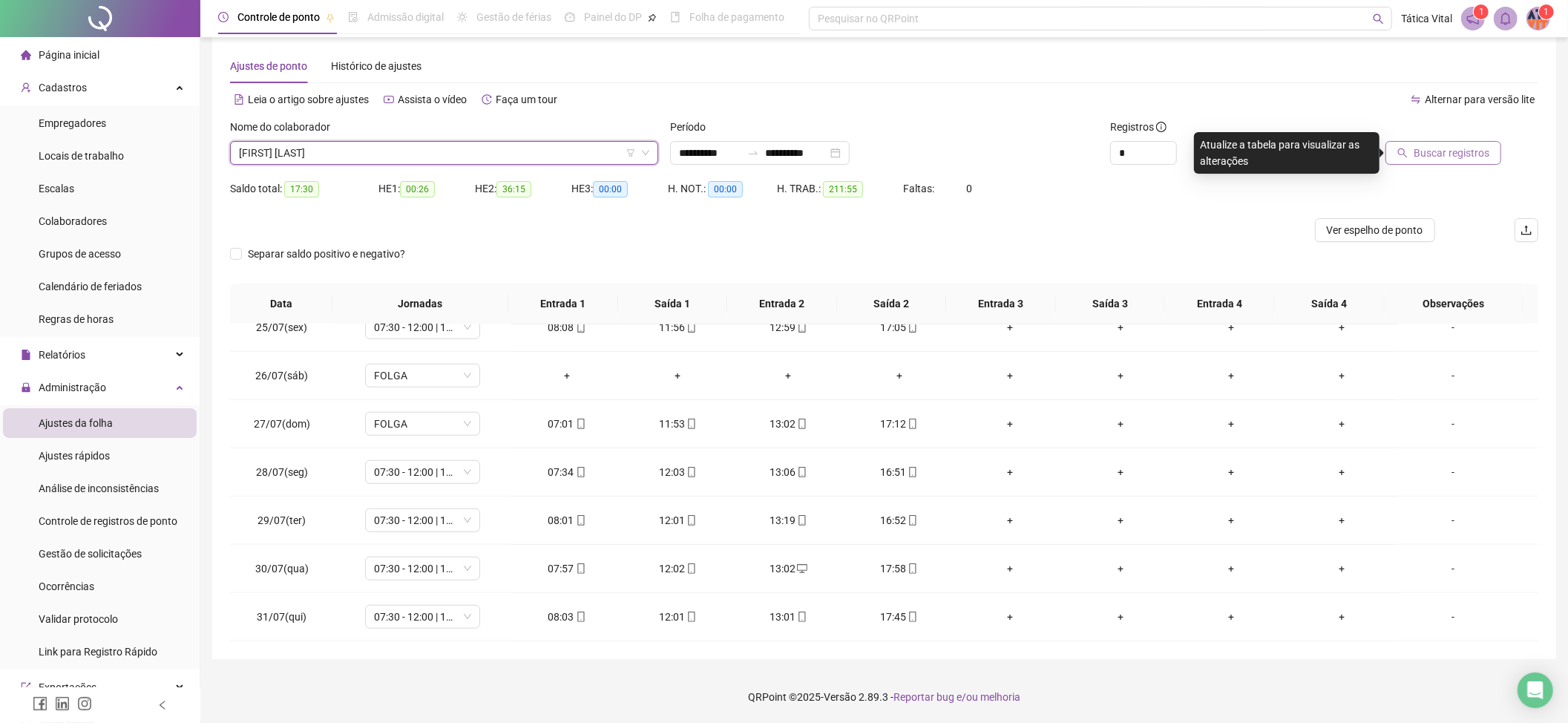 click on "Buscar registros" at bounding box center [1451, 153] 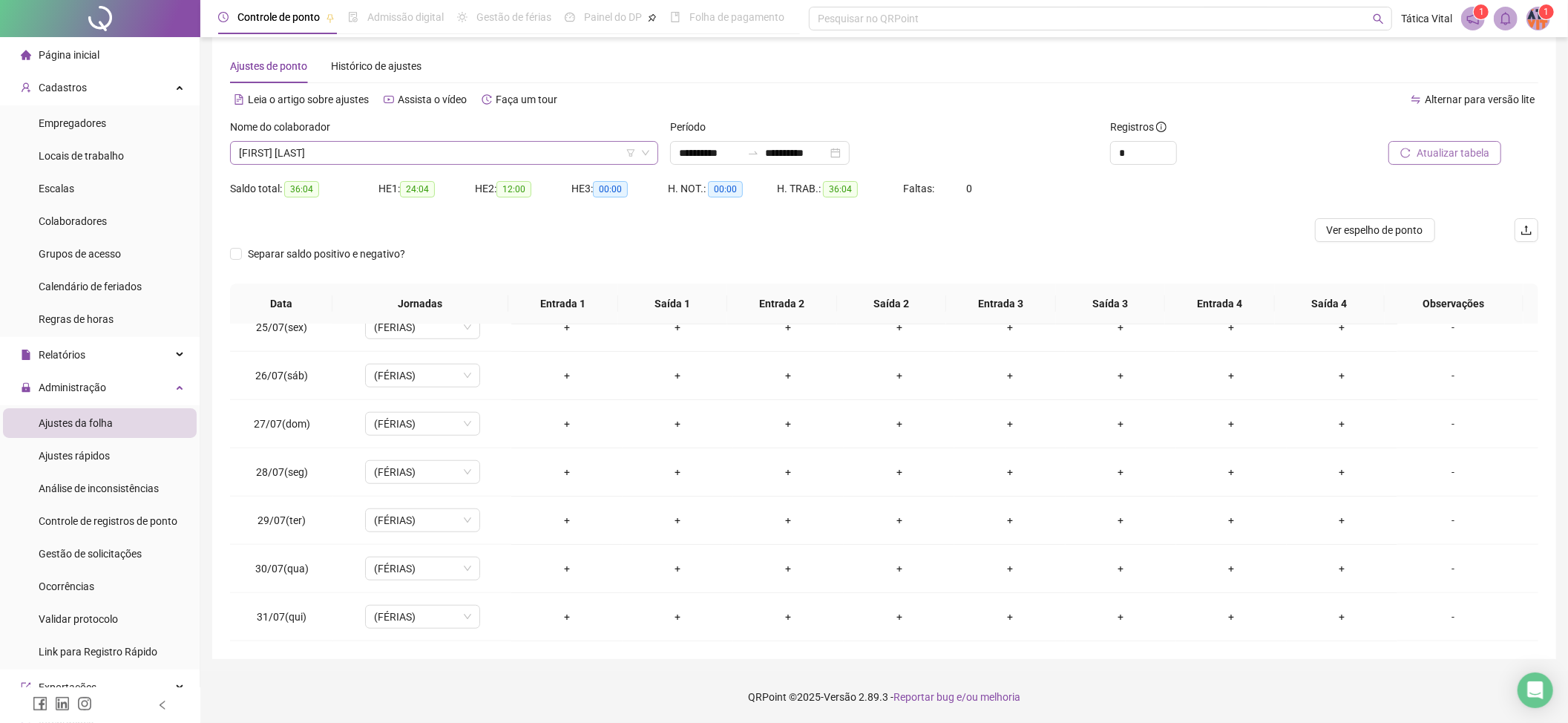 click on "[FIRST] [LAST]" at bounding box center [444, 153] 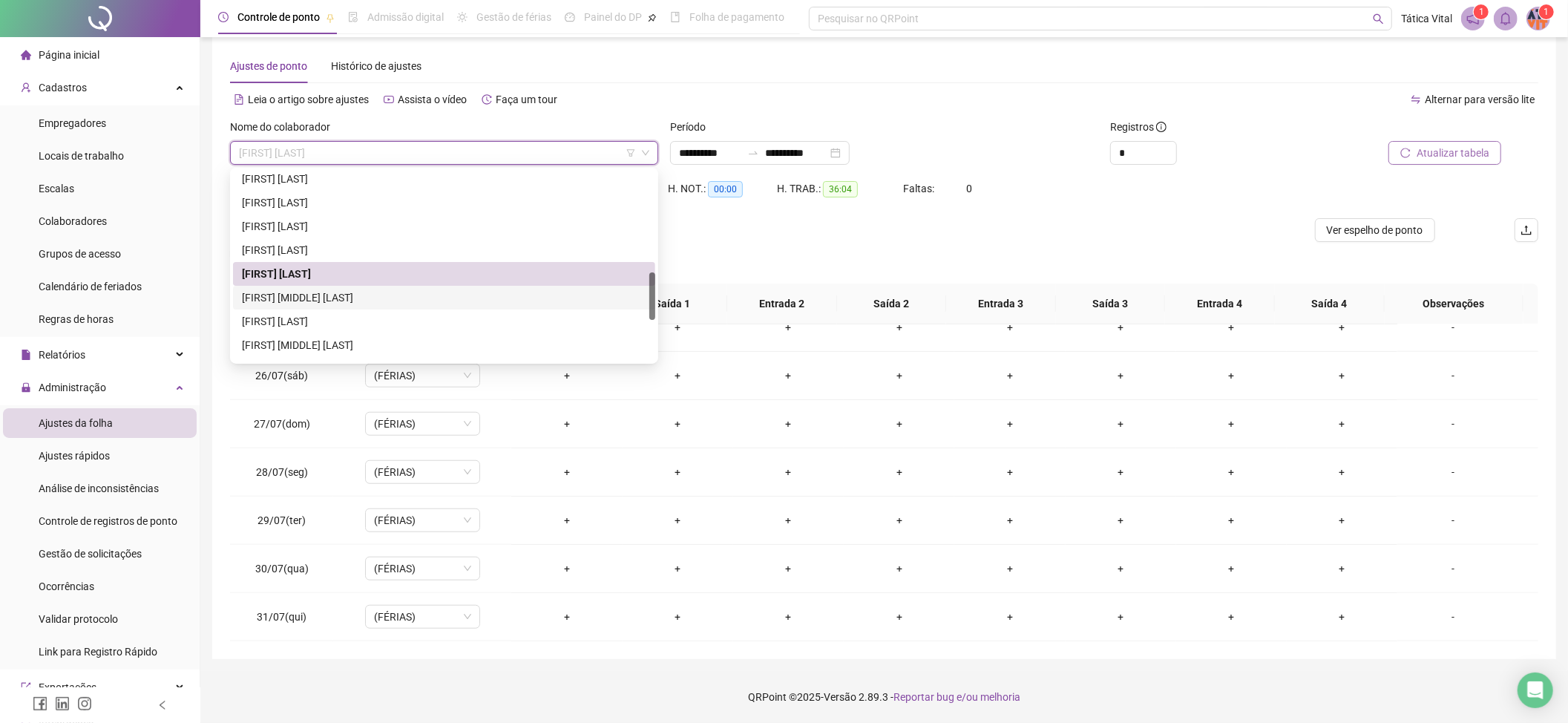 click on "[FIRST] [MIDDLE] [LAST]" at bounding box center (444, 298) 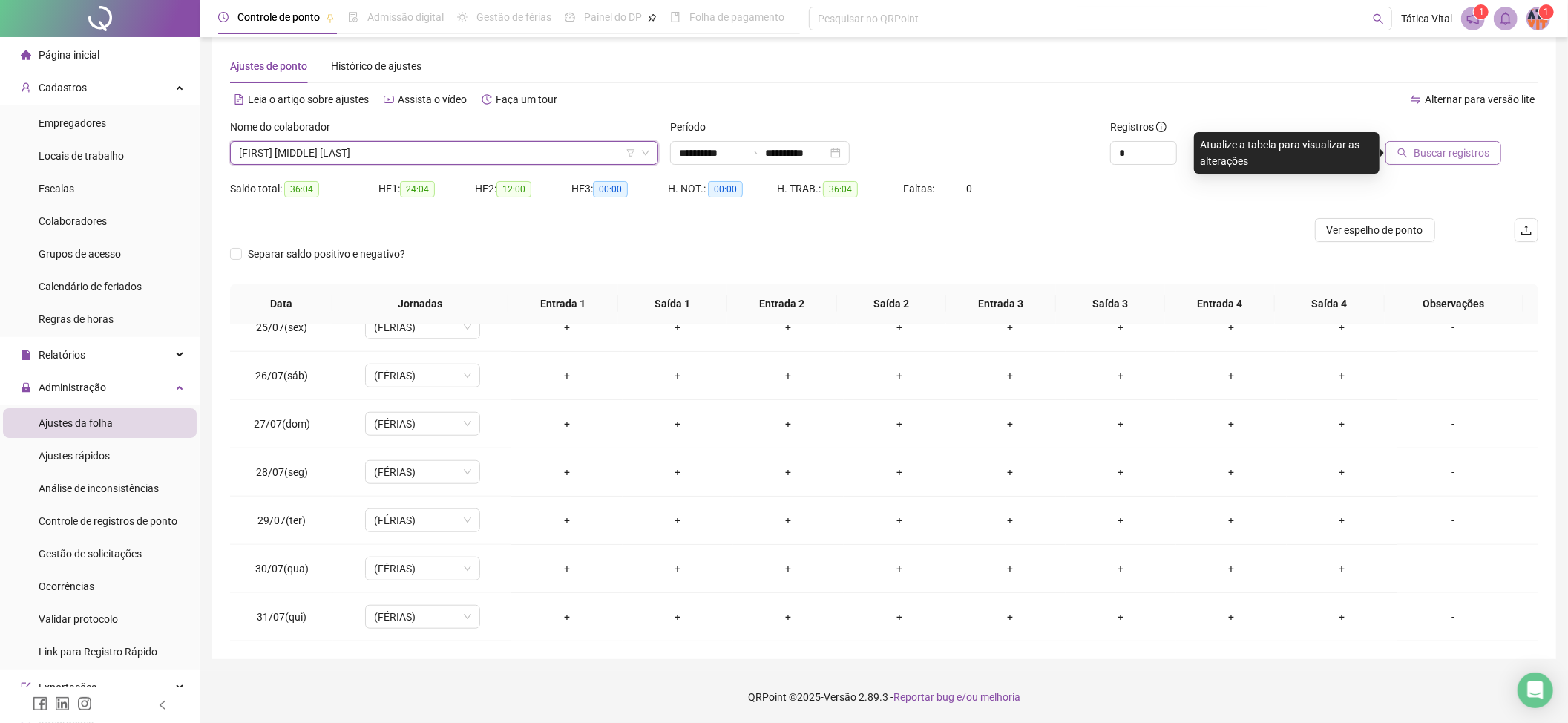 click on "Buscar registros" at bounding box center [1451, 153] 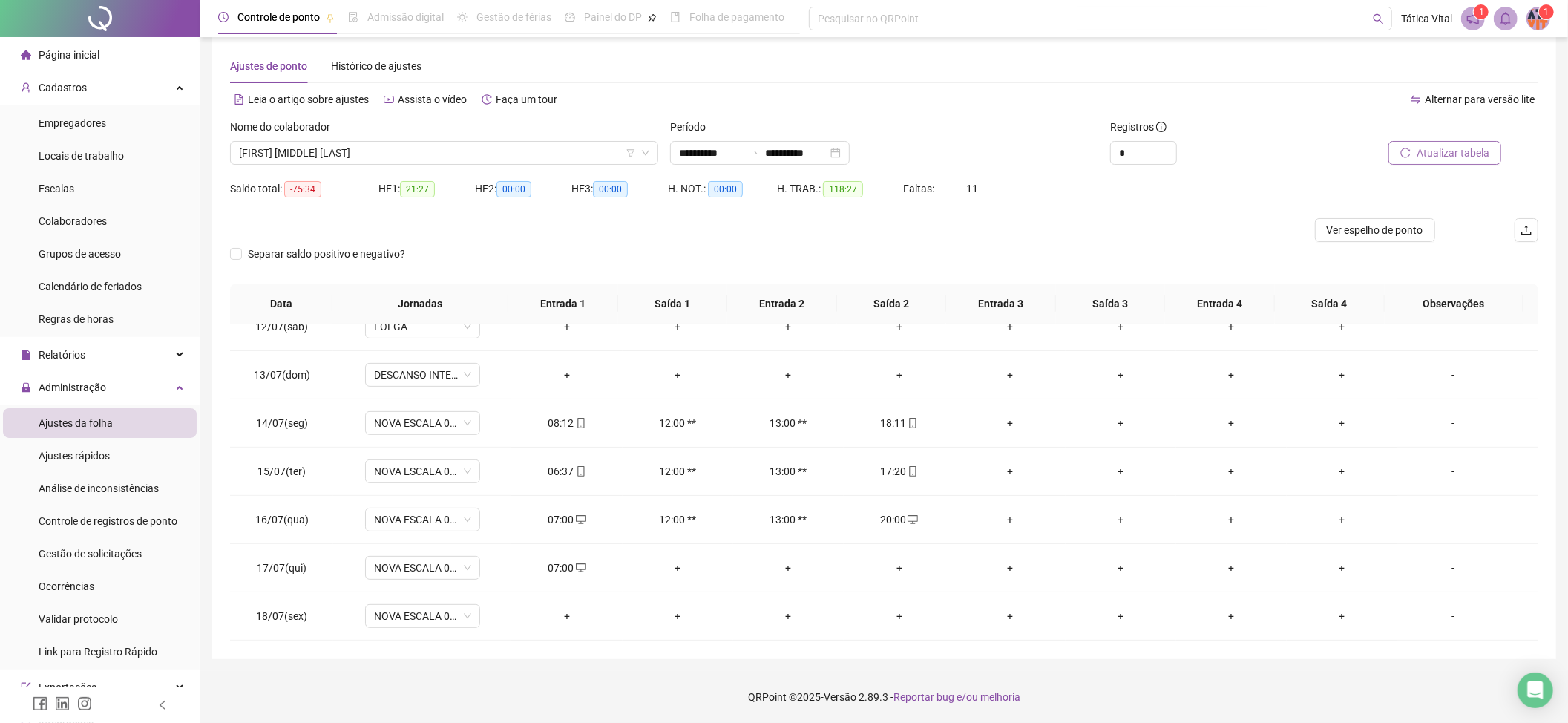 scroll, scrollTop: 494, scrollLeft: 0, axis: vertical 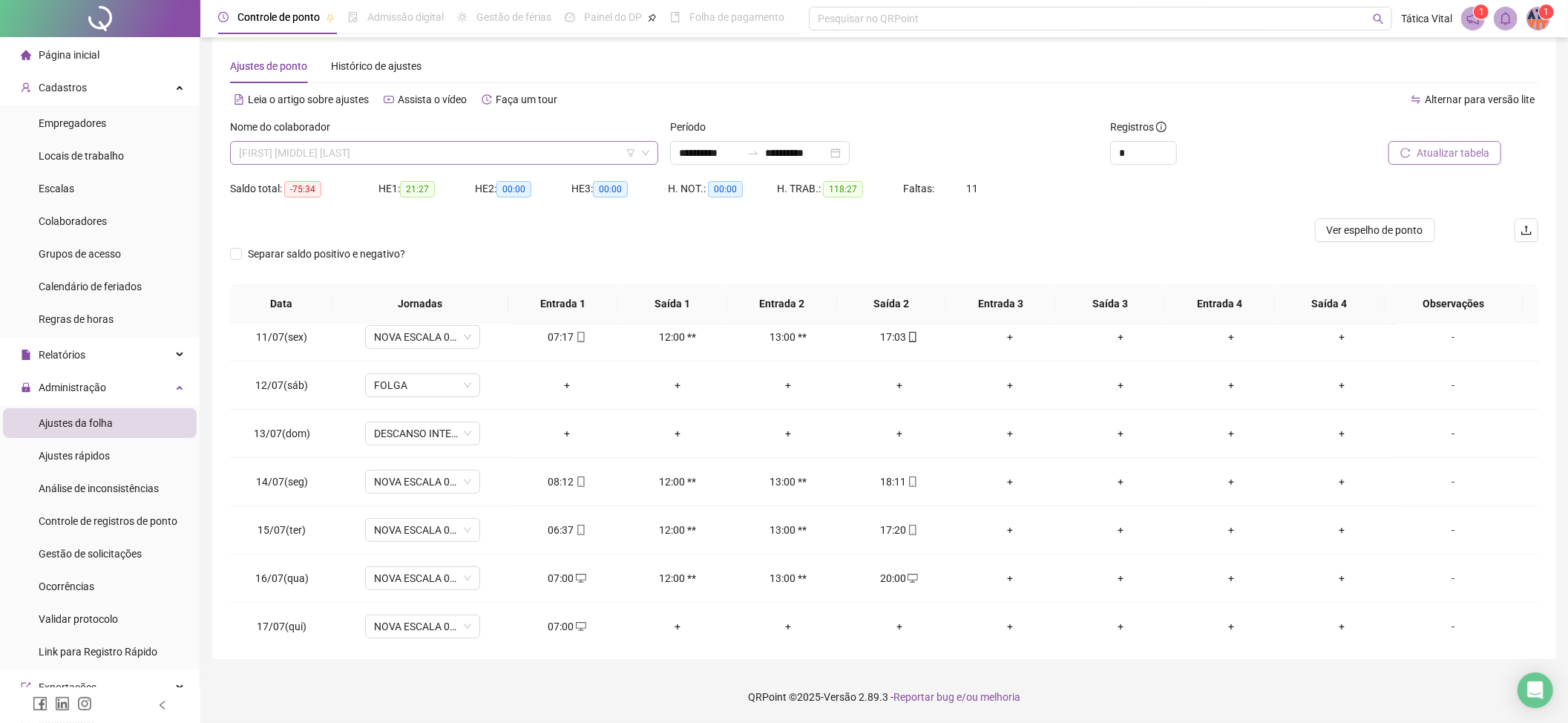 click on "[FIRST] [MIDDLE] [LAST]" at bounding box center [444, 153] 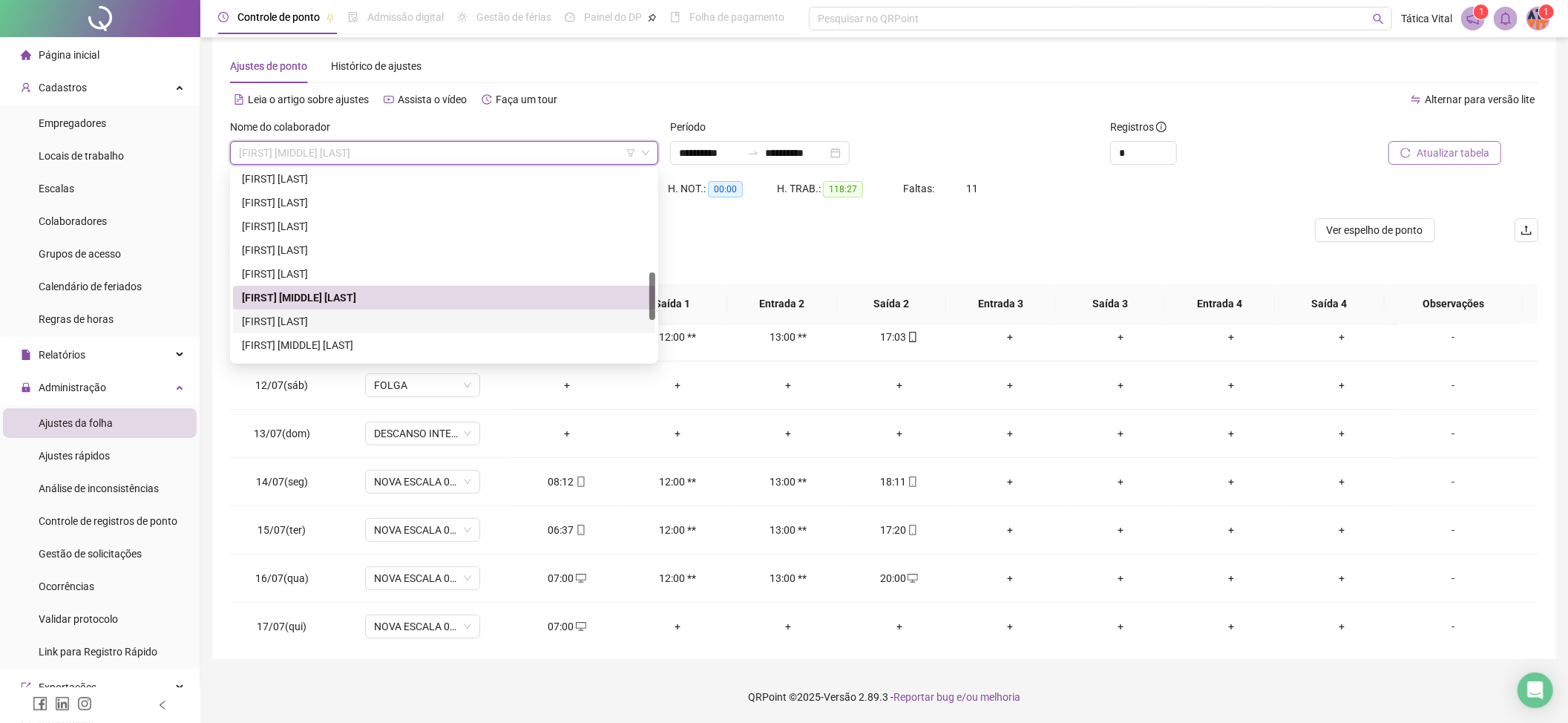click on "[FIRST] [LAST]" at bounding box center [444, 321] 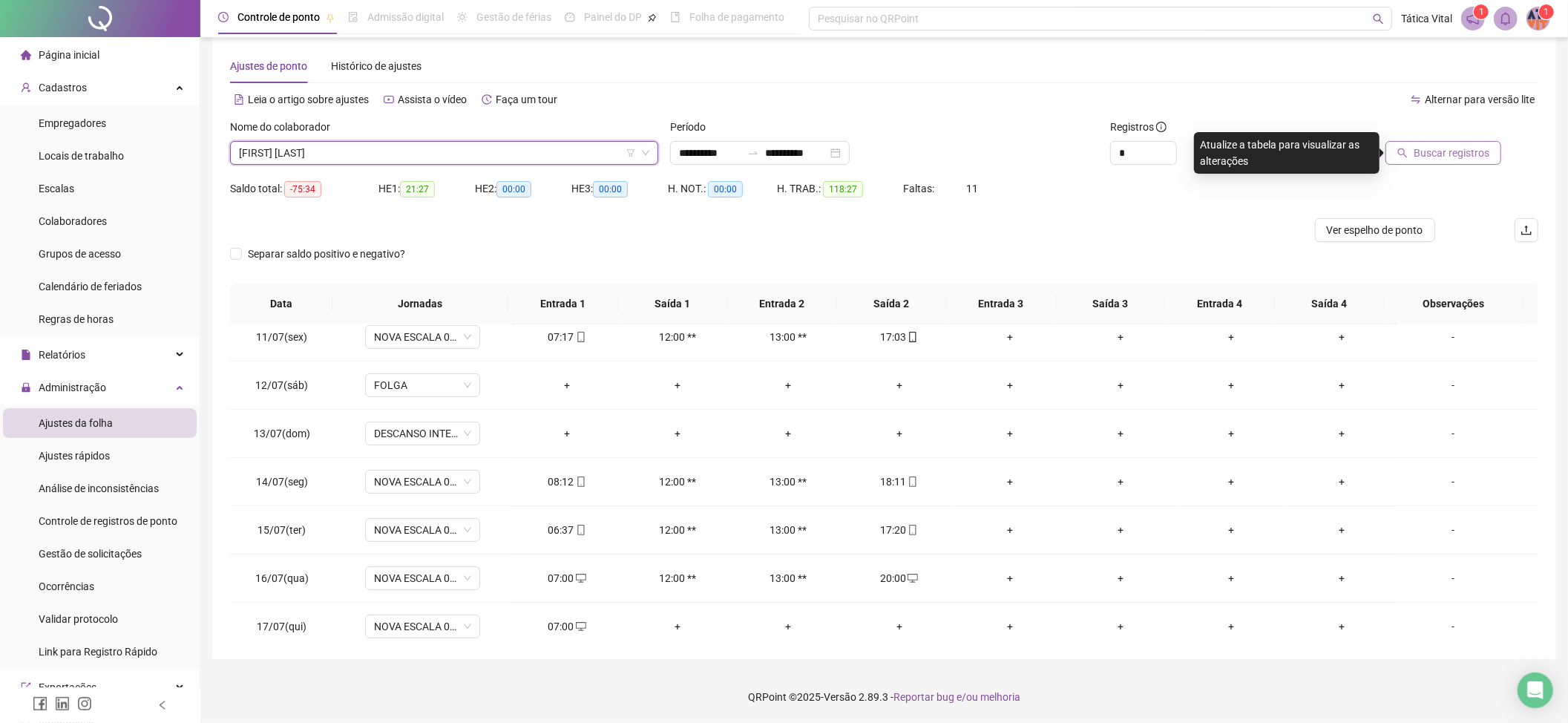 click on "Buscar registros" at bounding box center [1451, 153] 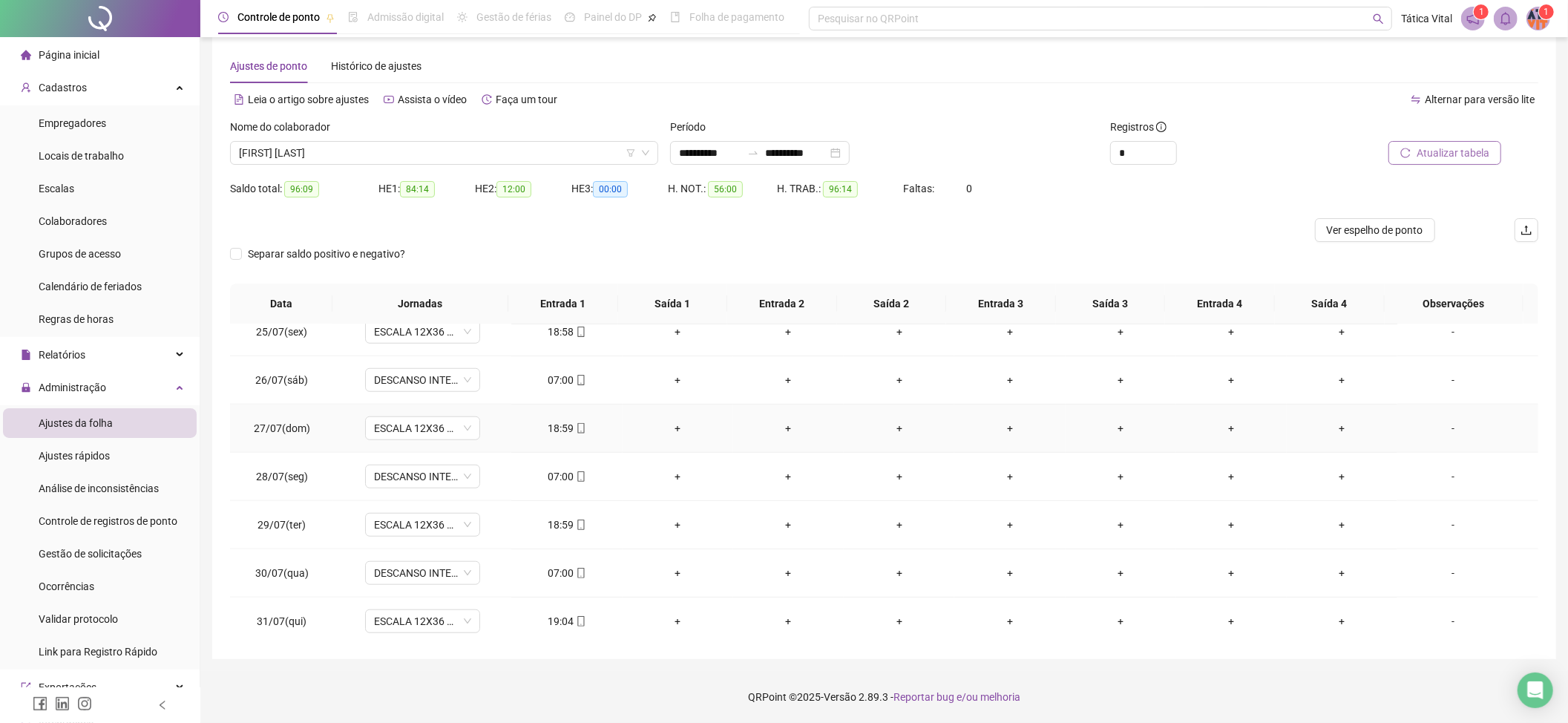 scroll, scrollTop: 1186, scrollLeft: 0, axis: vertical 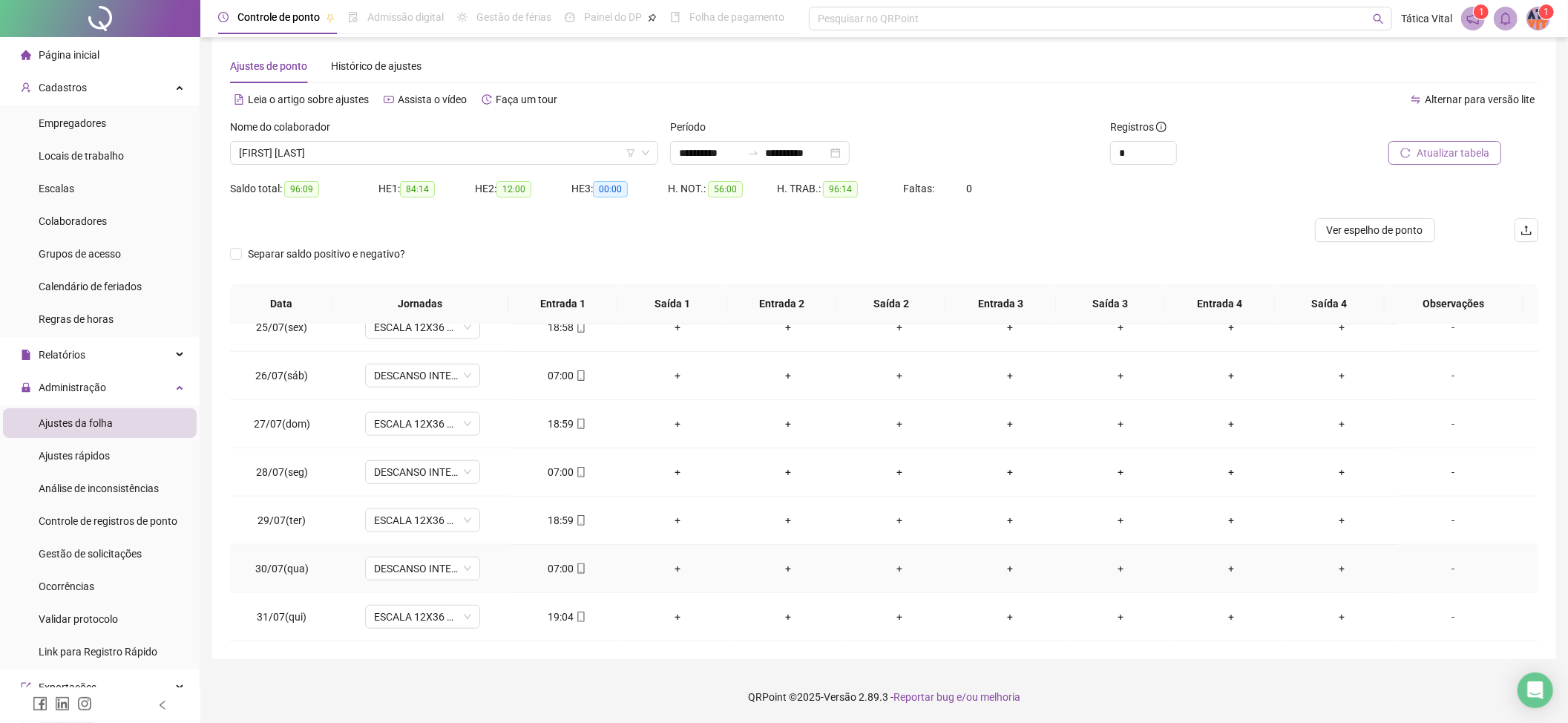 click at bounding box center (580, 569) 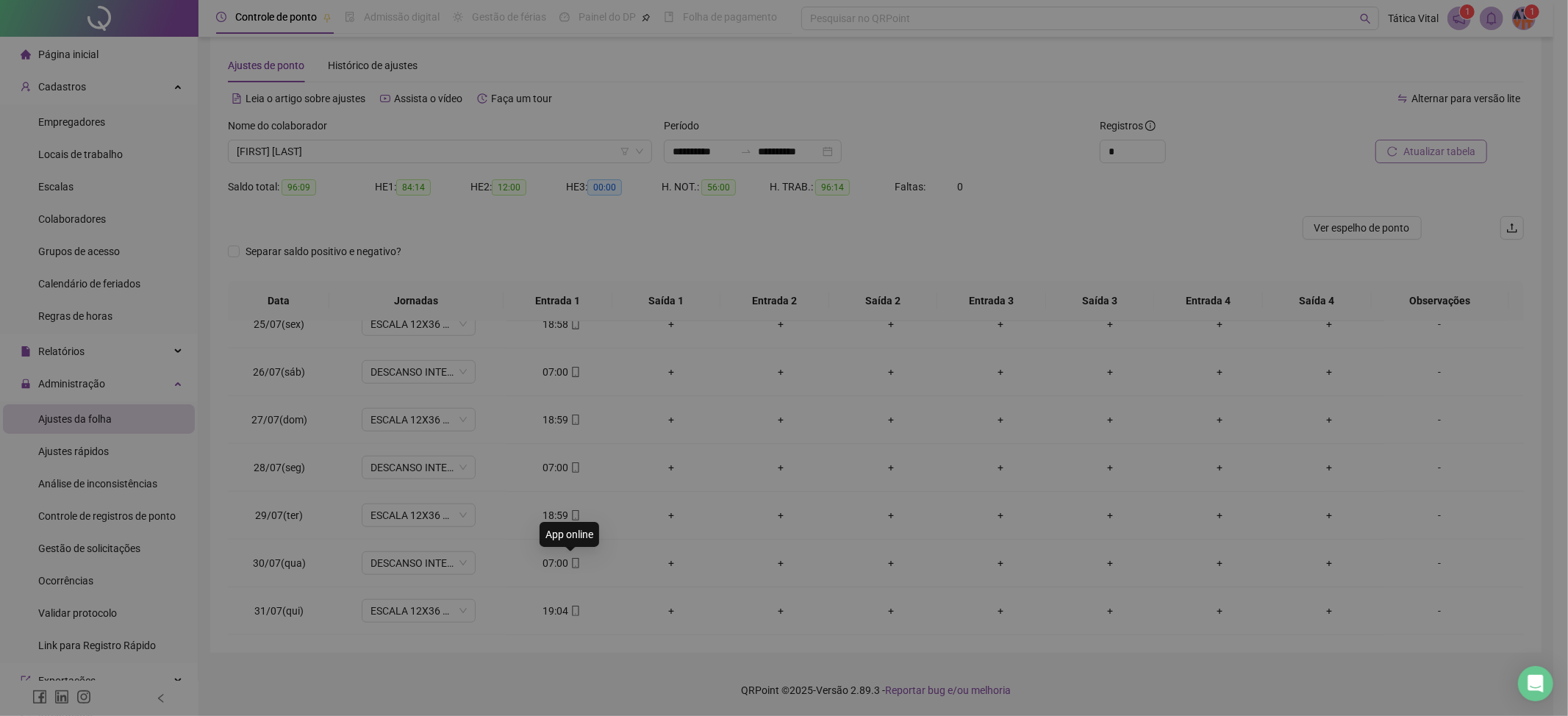 type on "**********" 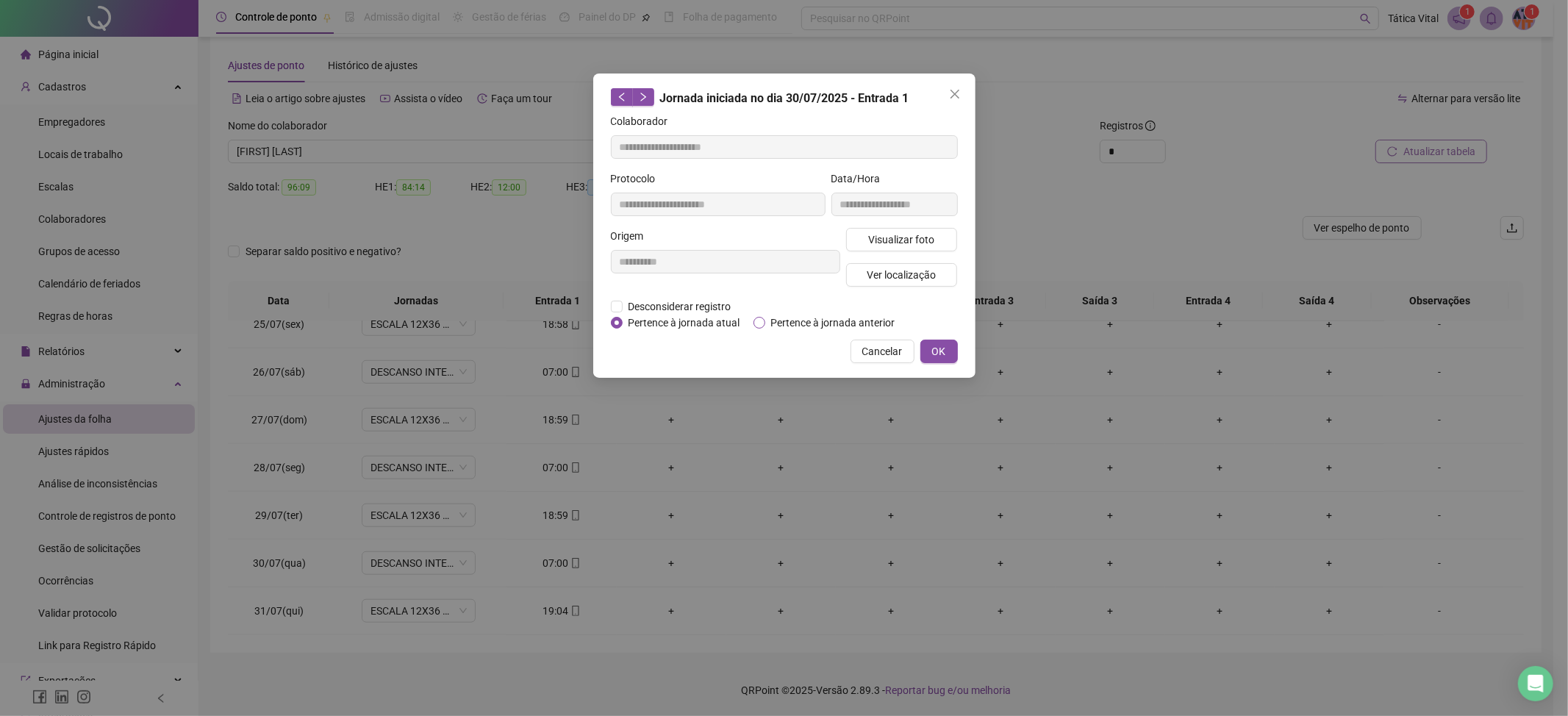 click on "Pertence à jornada anterior" at bounding box center [833, 323] 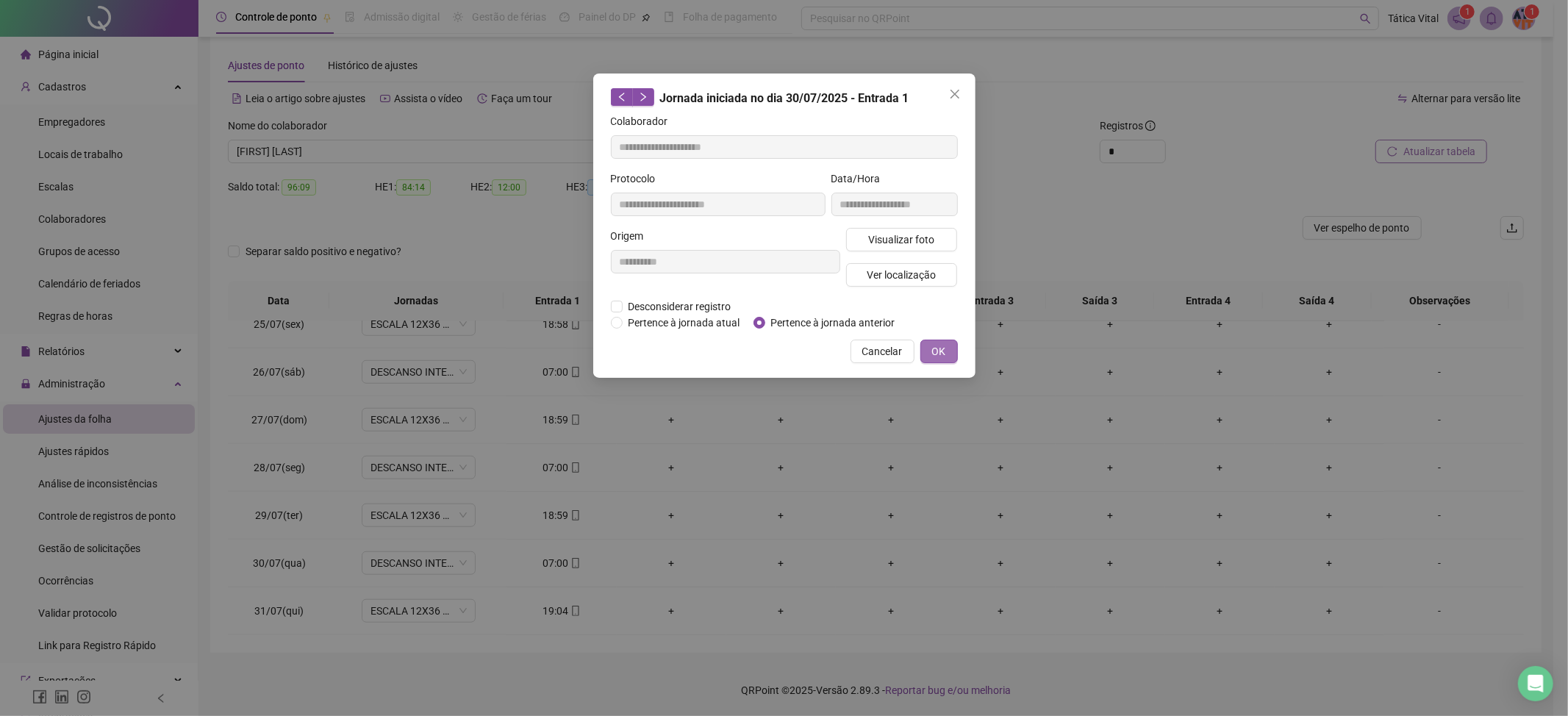 click on "OK" at bounding box center (939, 351) 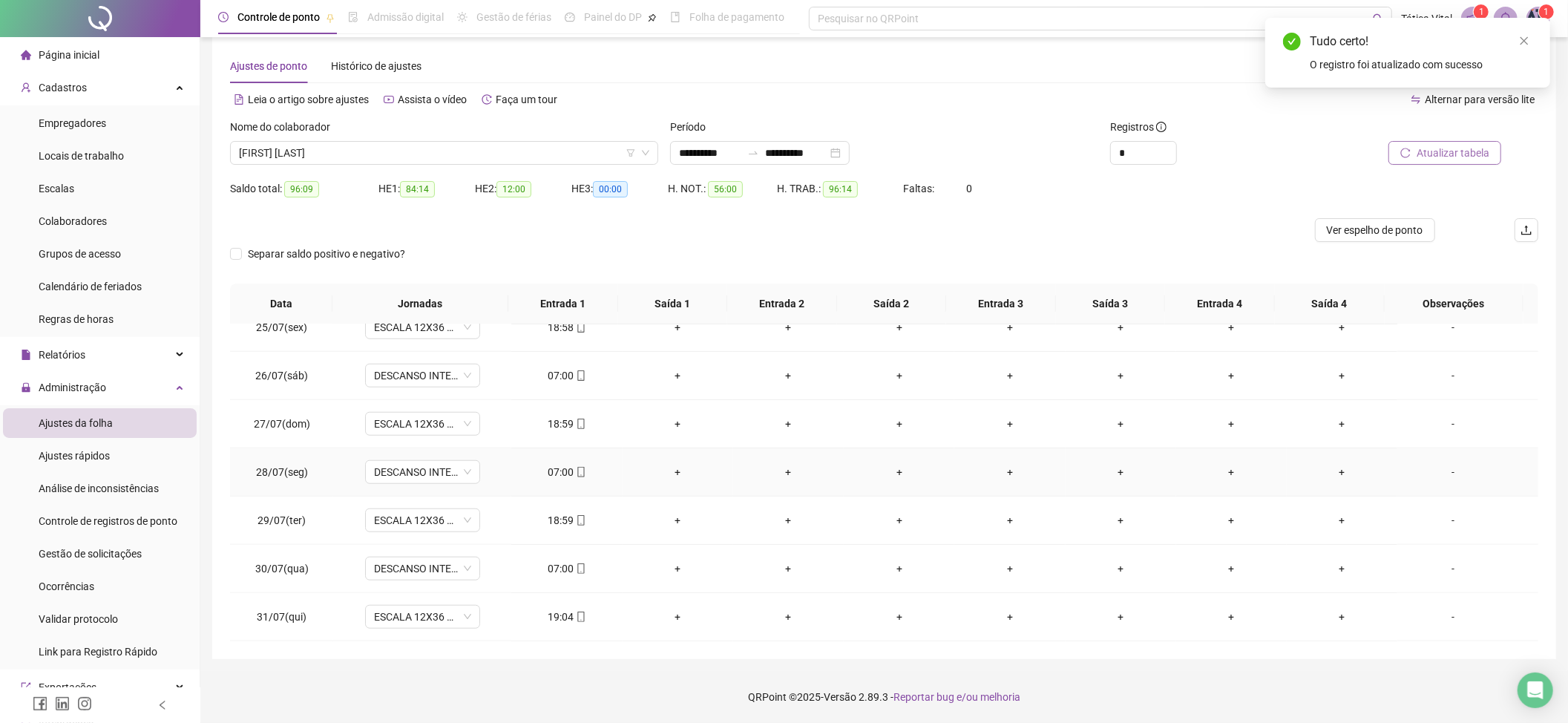 click on "07:00" at bounding box center (566, 472) 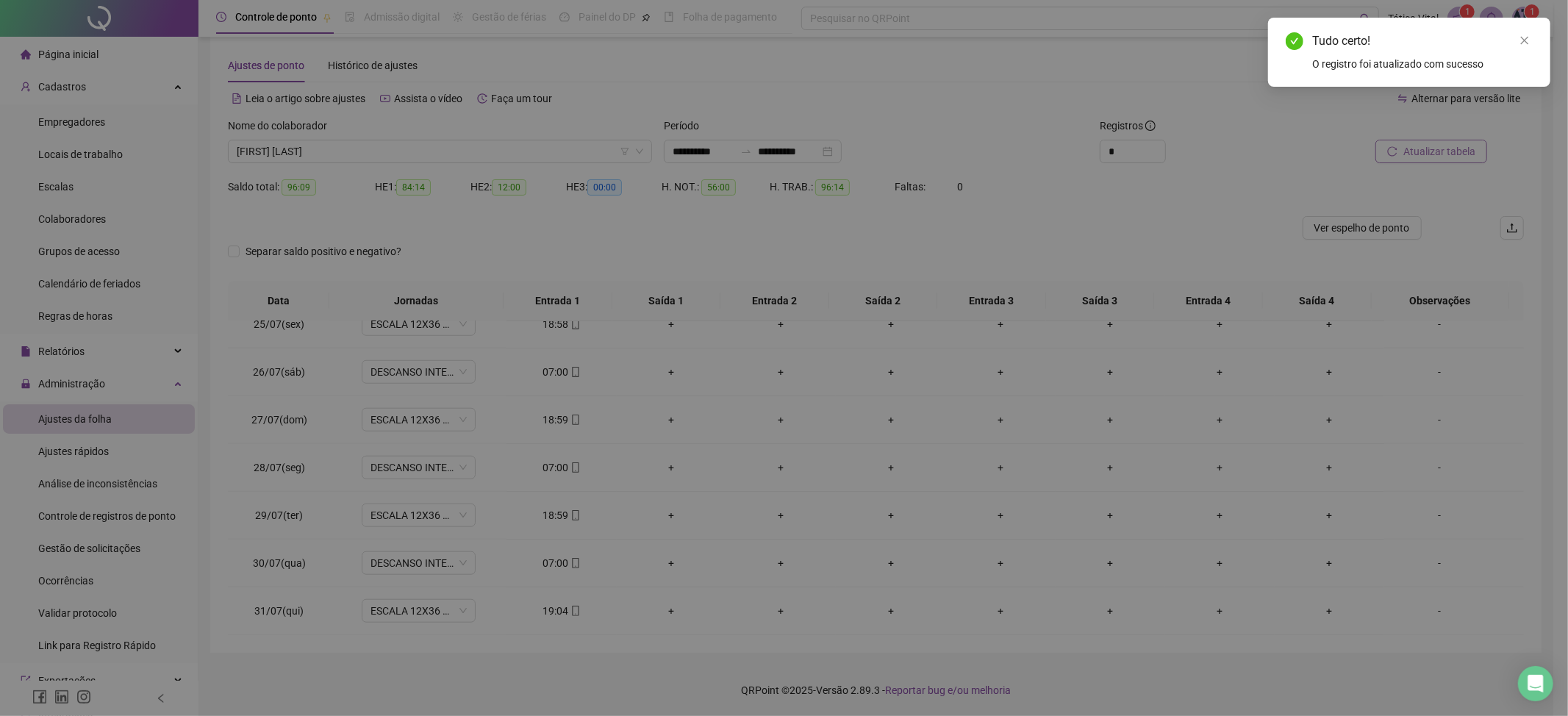type on "**********" 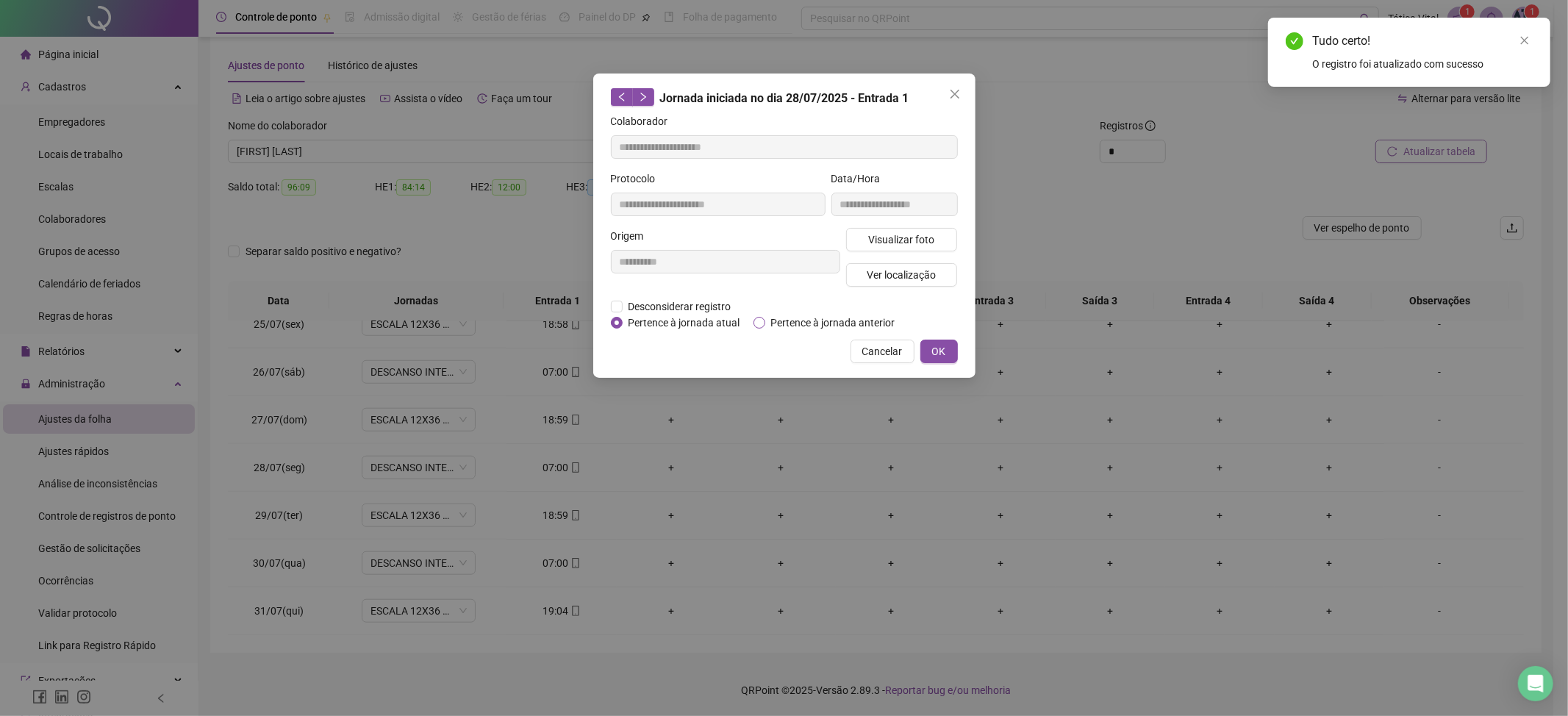 click on "Pertence à jornada anterior" at bounding box center (833, 323) 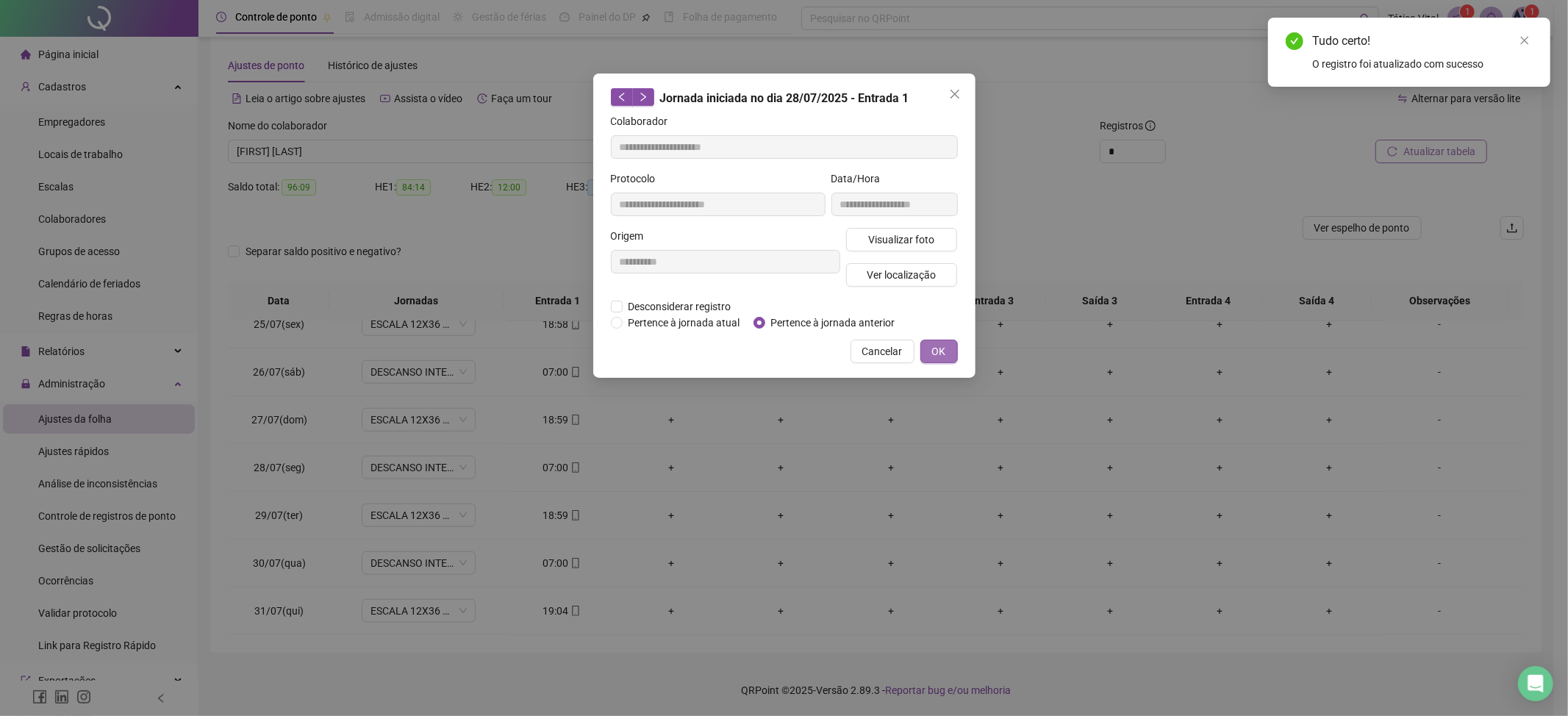 click on "OK" at bounding box center (939, 351) 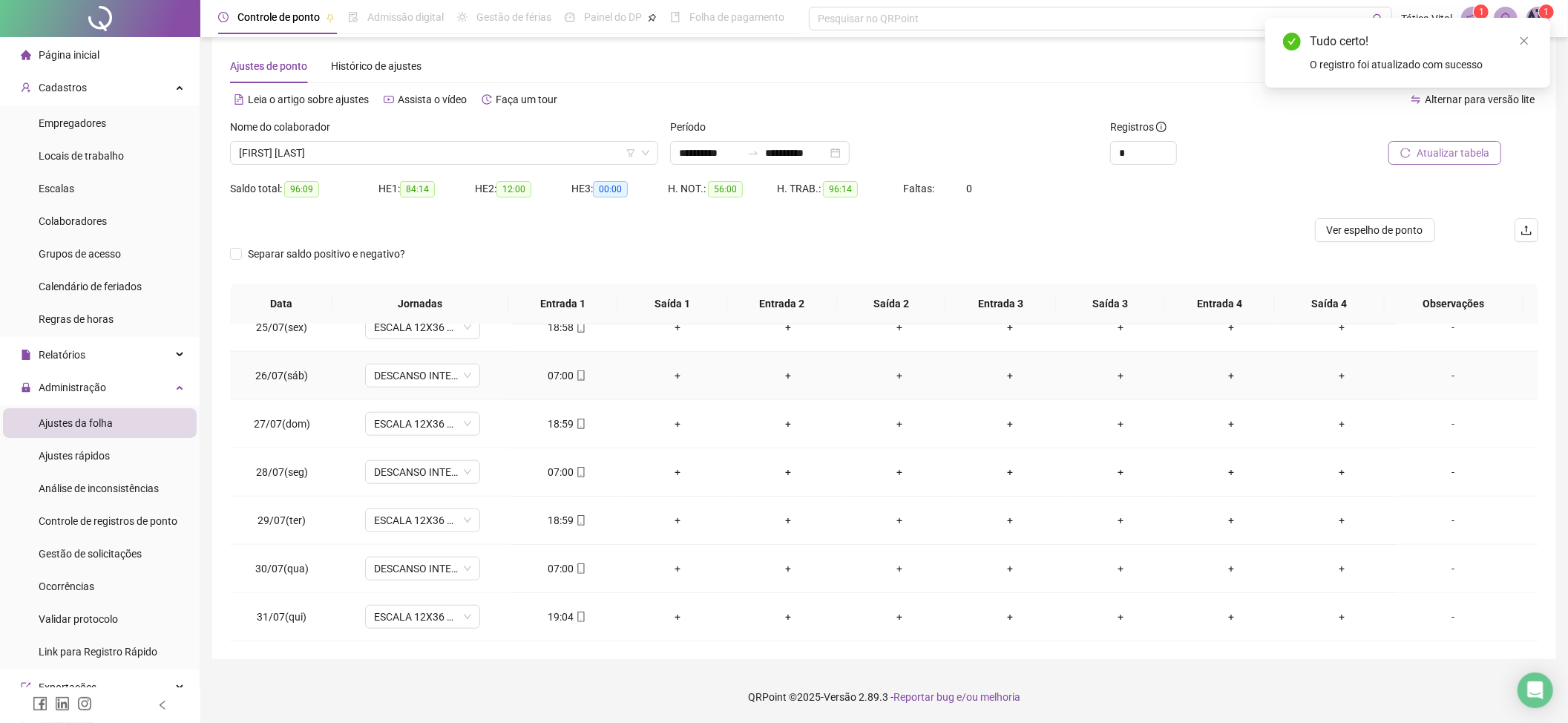 click 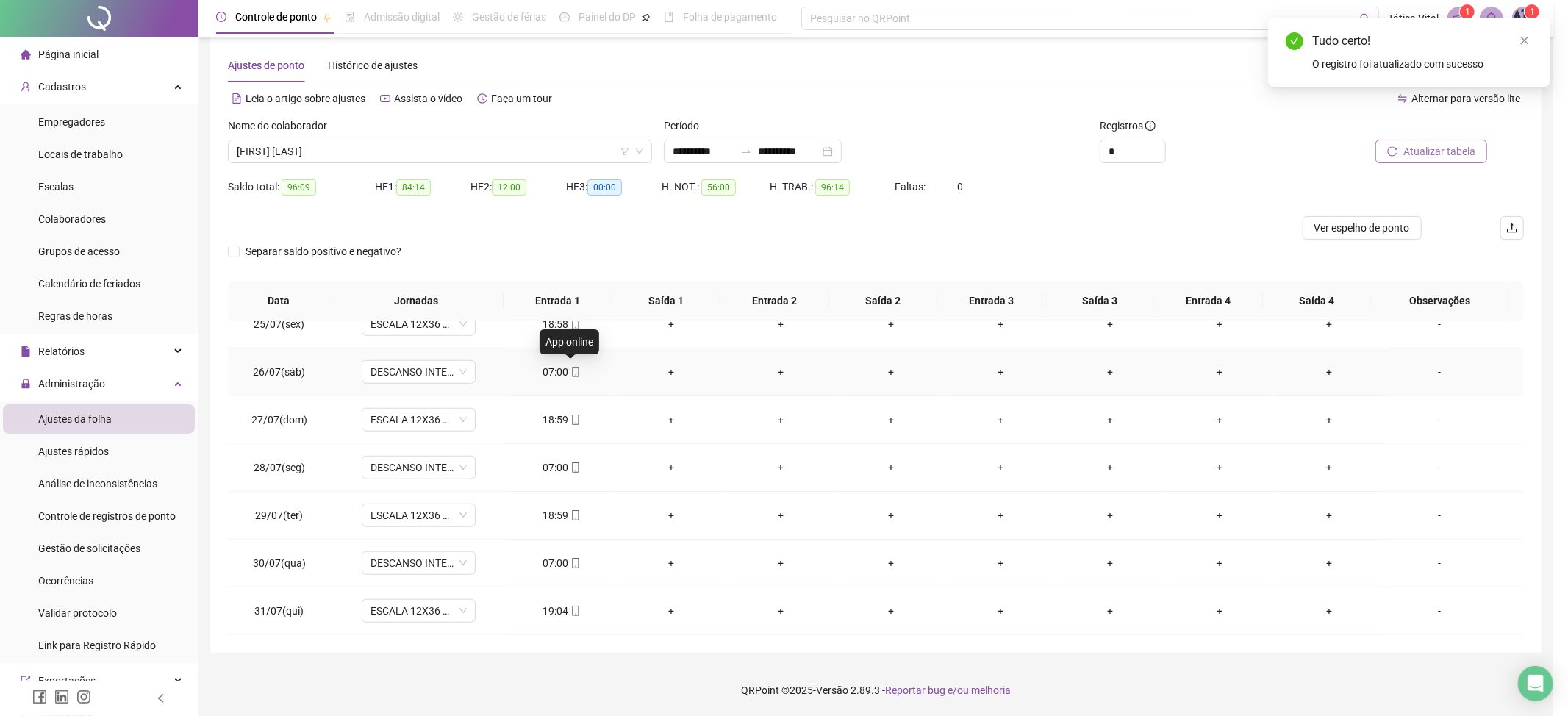 type on "**********" 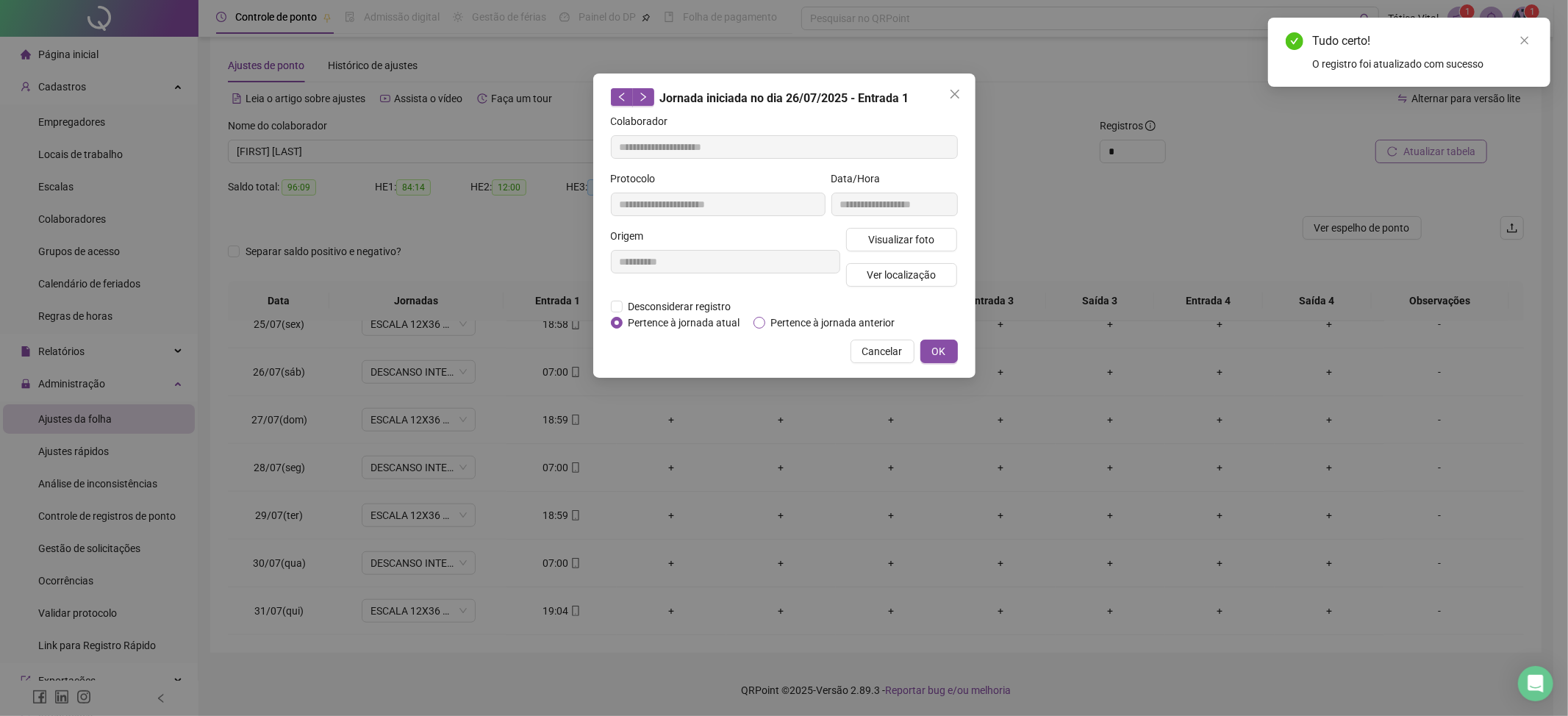 click on "Pertence à jornada anterior" at bounding box center [833, 323] 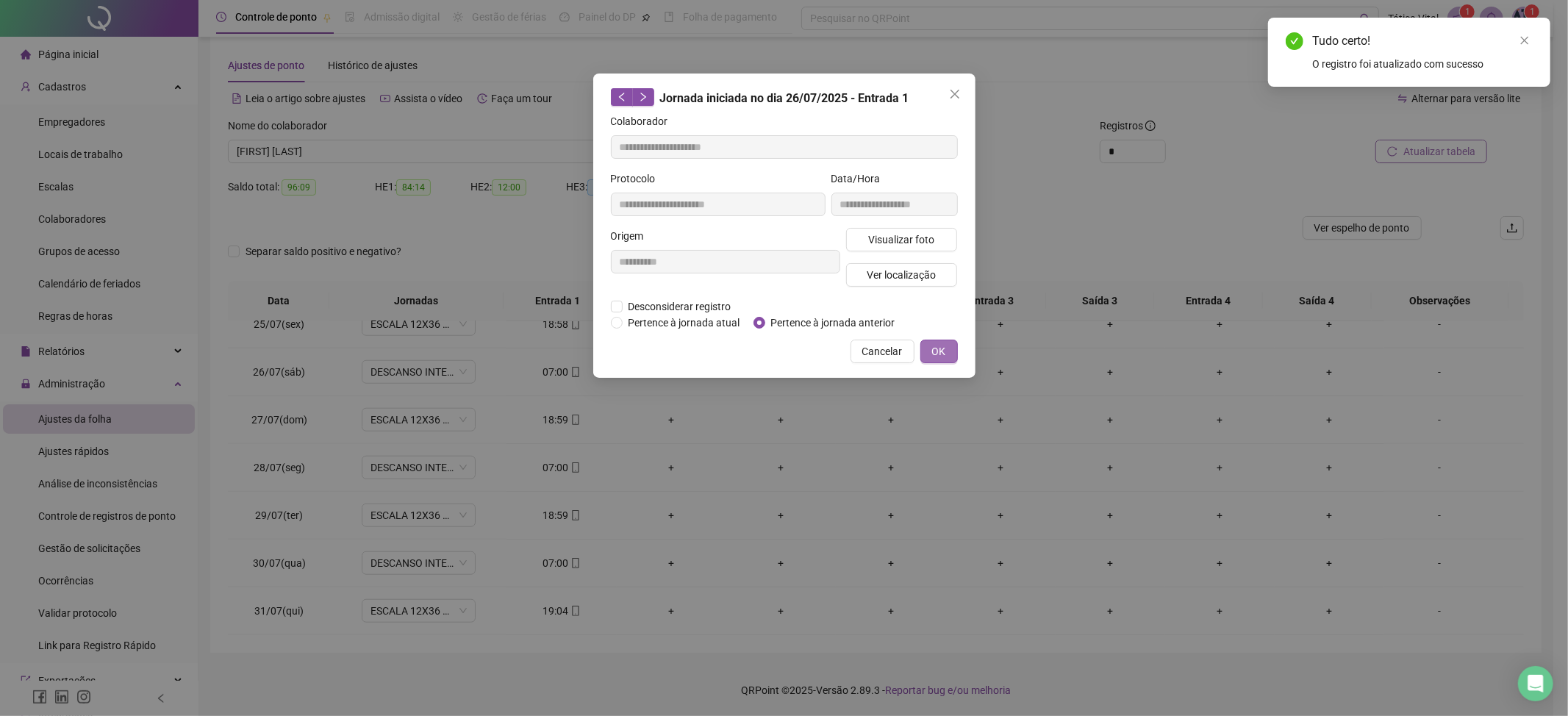 click on "OK" at bounding box center [939, 351] 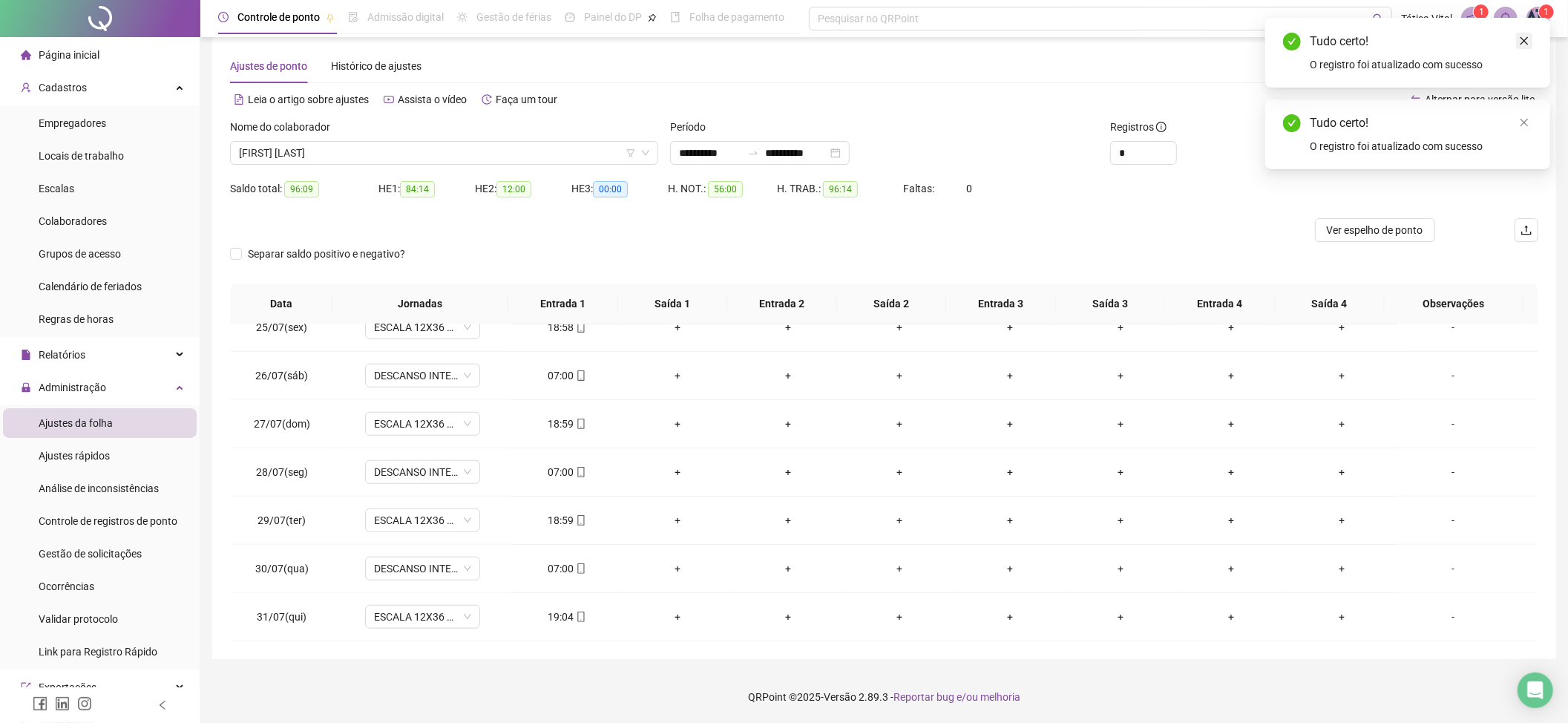 click 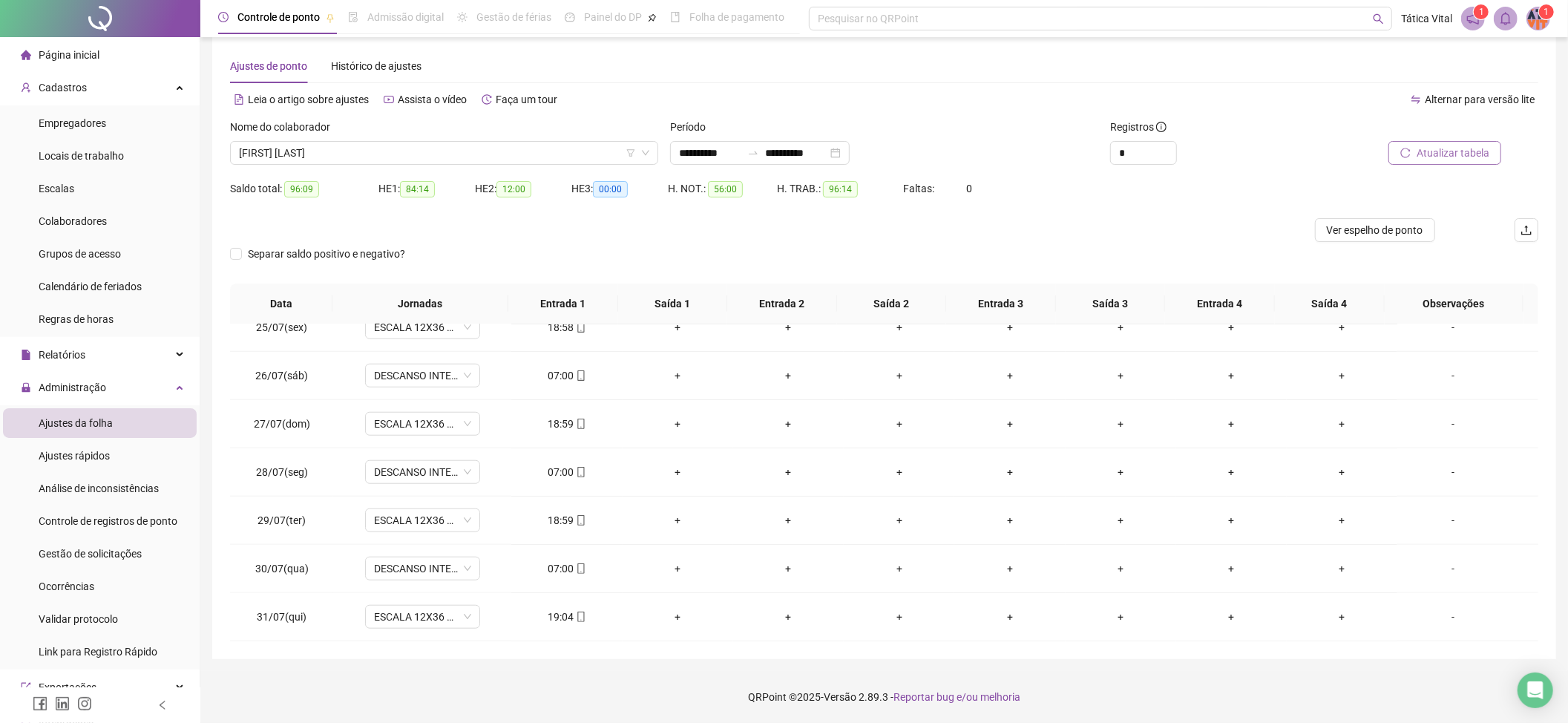 click on "Atualizar tabela" at bounding box center (1453, 153) 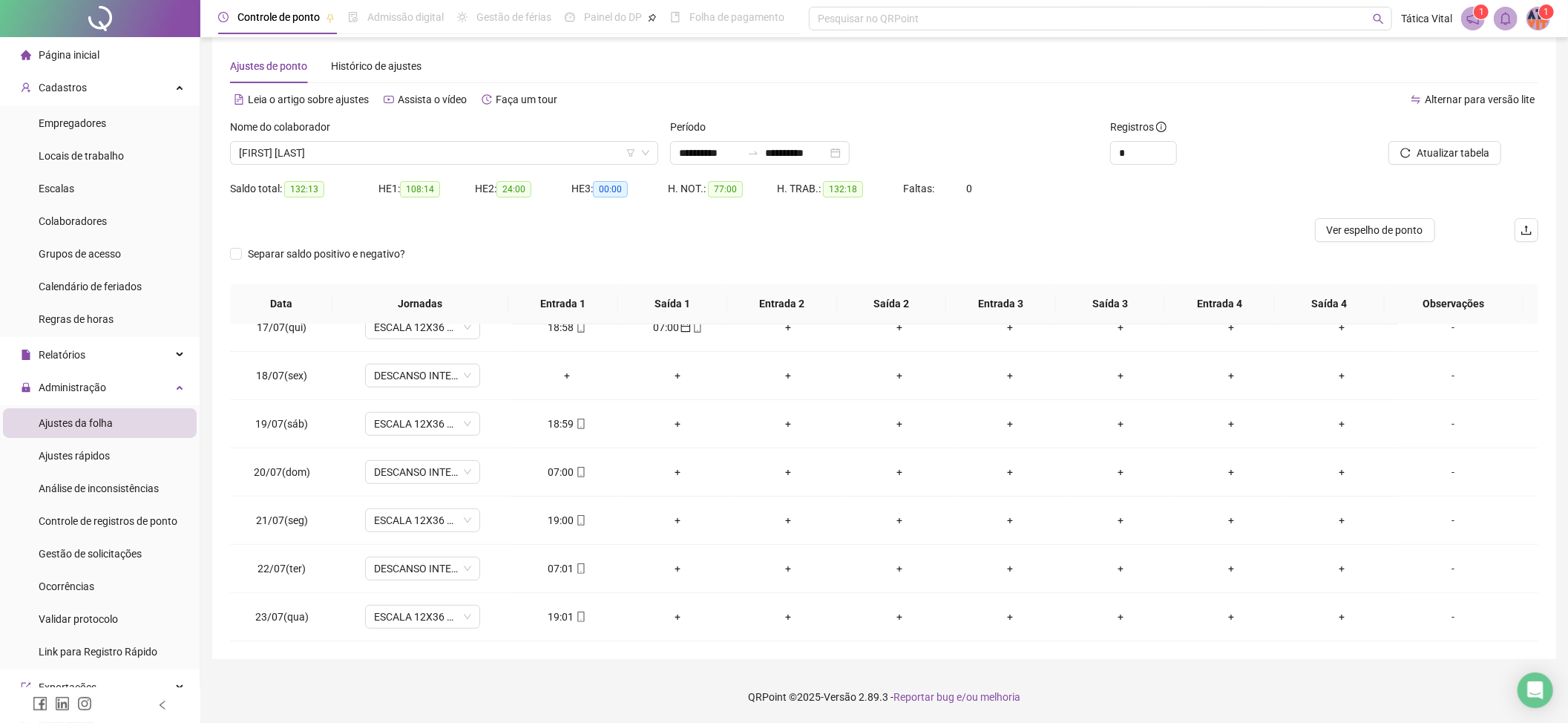 scroll, scrollTop: 791, scrollLeft: 0, axis: vertical 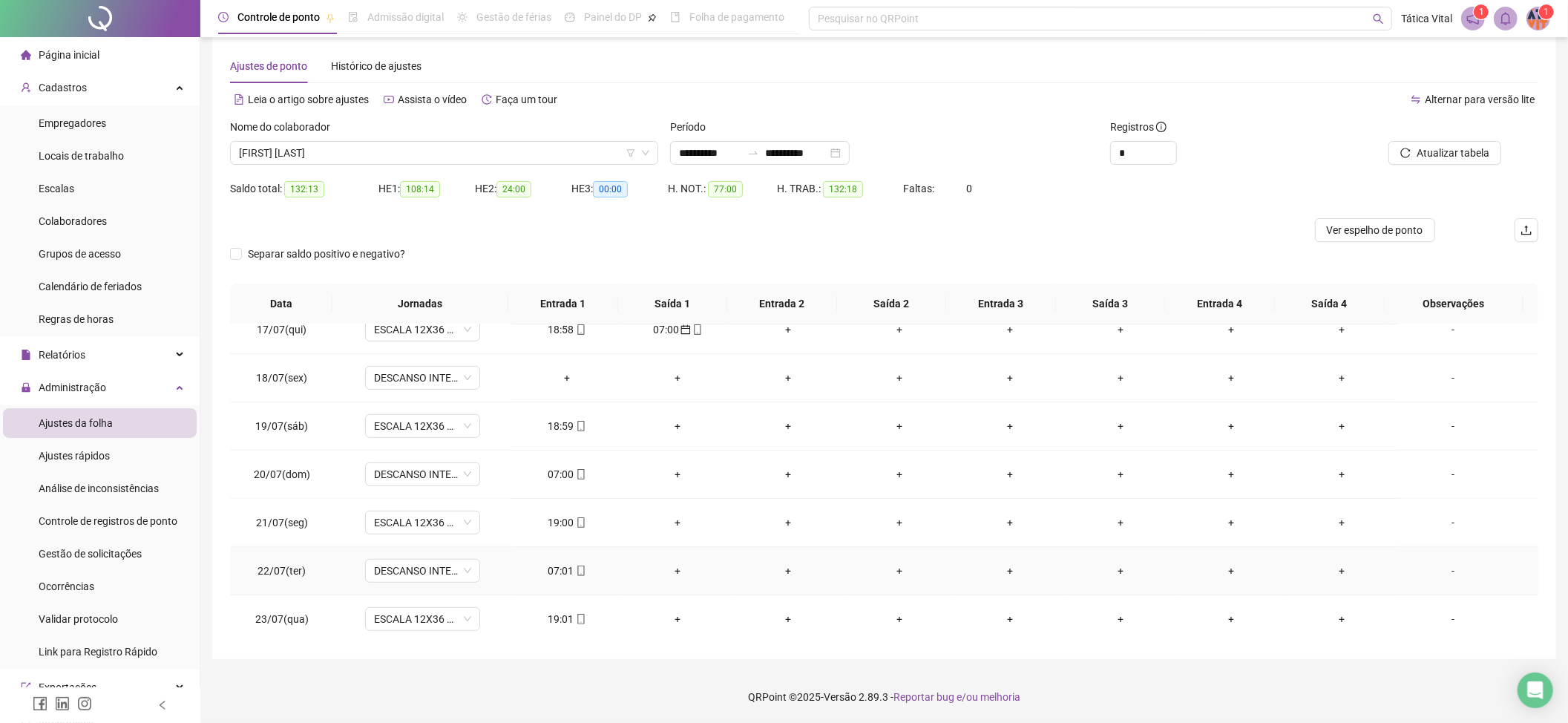click 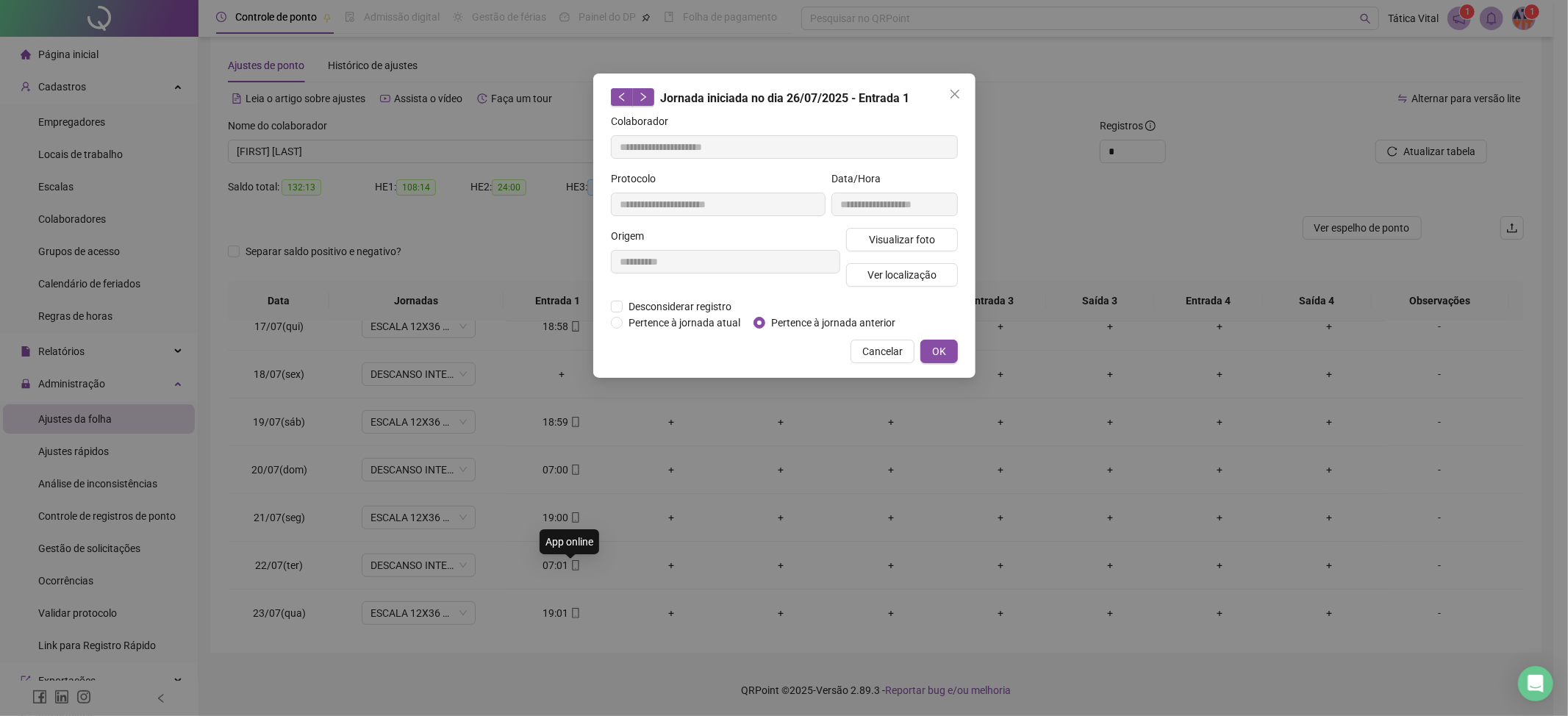 type on "**********" 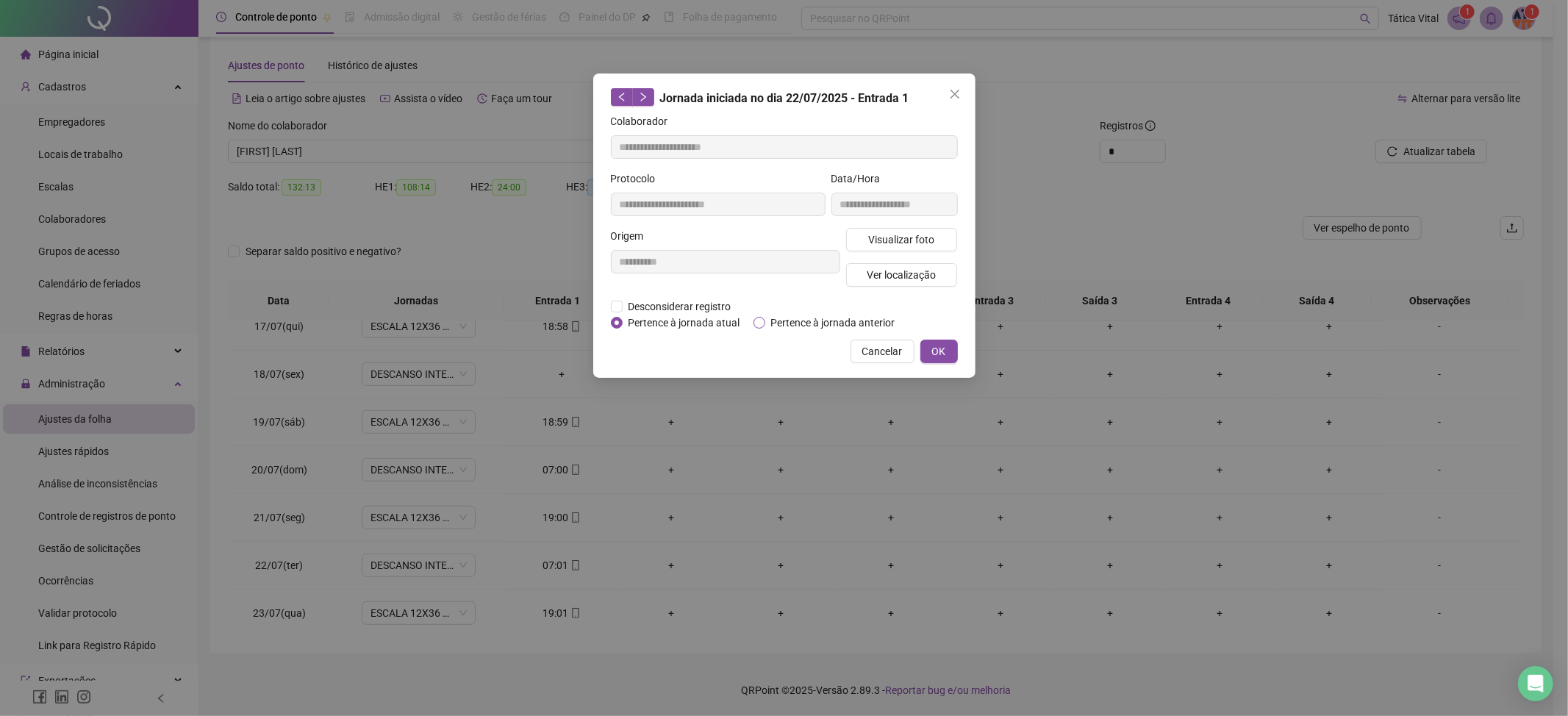 click on "Pertence à jornada anterior" at bounding box center [833, 323] 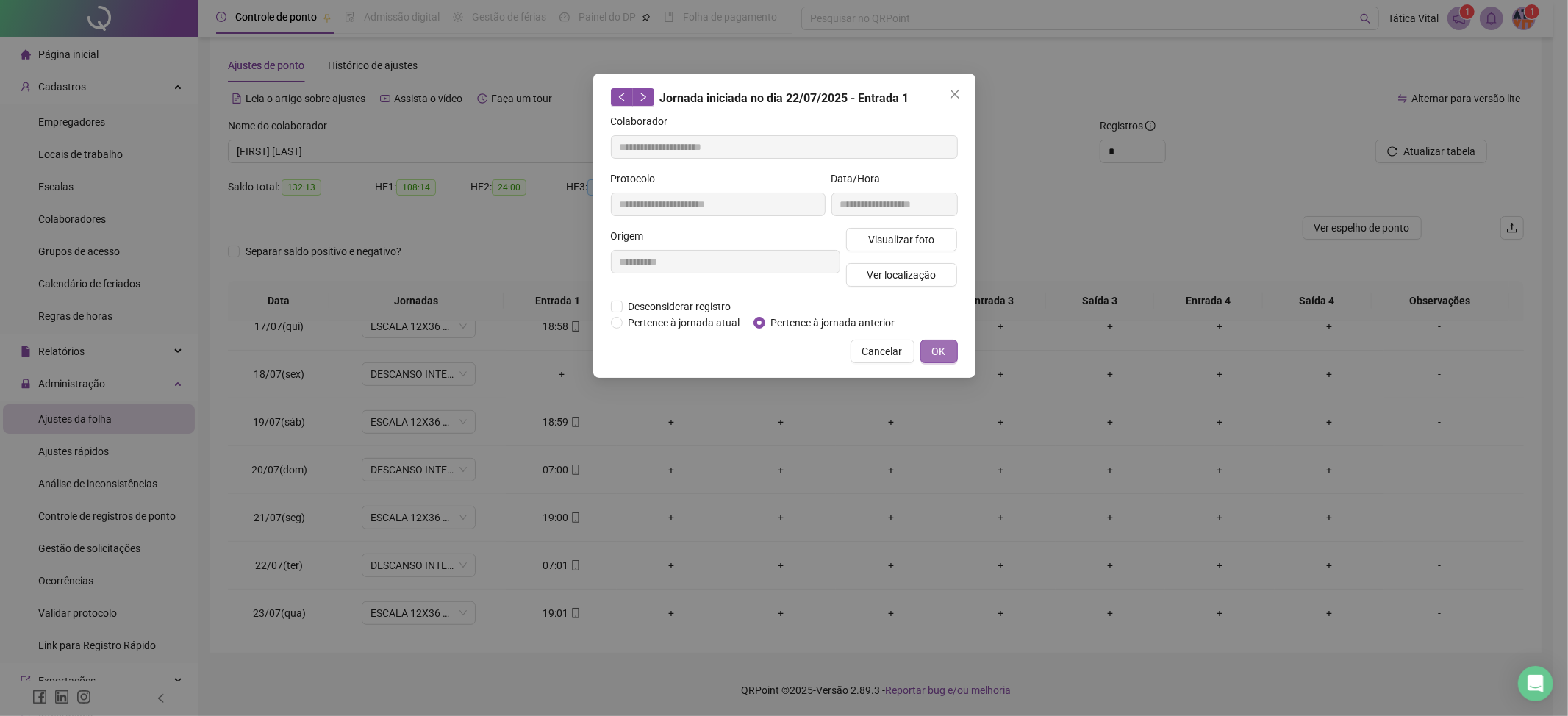 click on "OK" at bounding box center (939, 351) 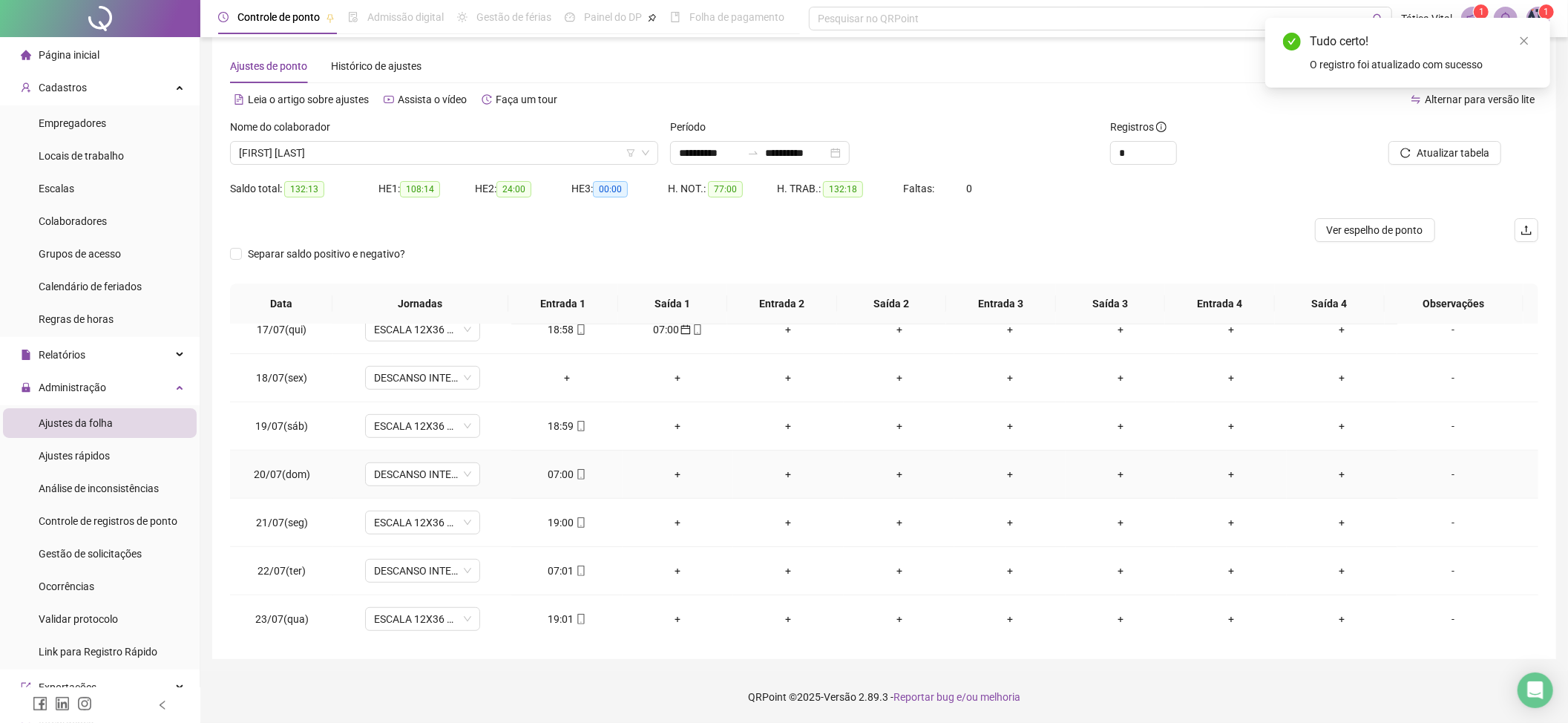 click on "07:00" at bounding box center [566, 474] 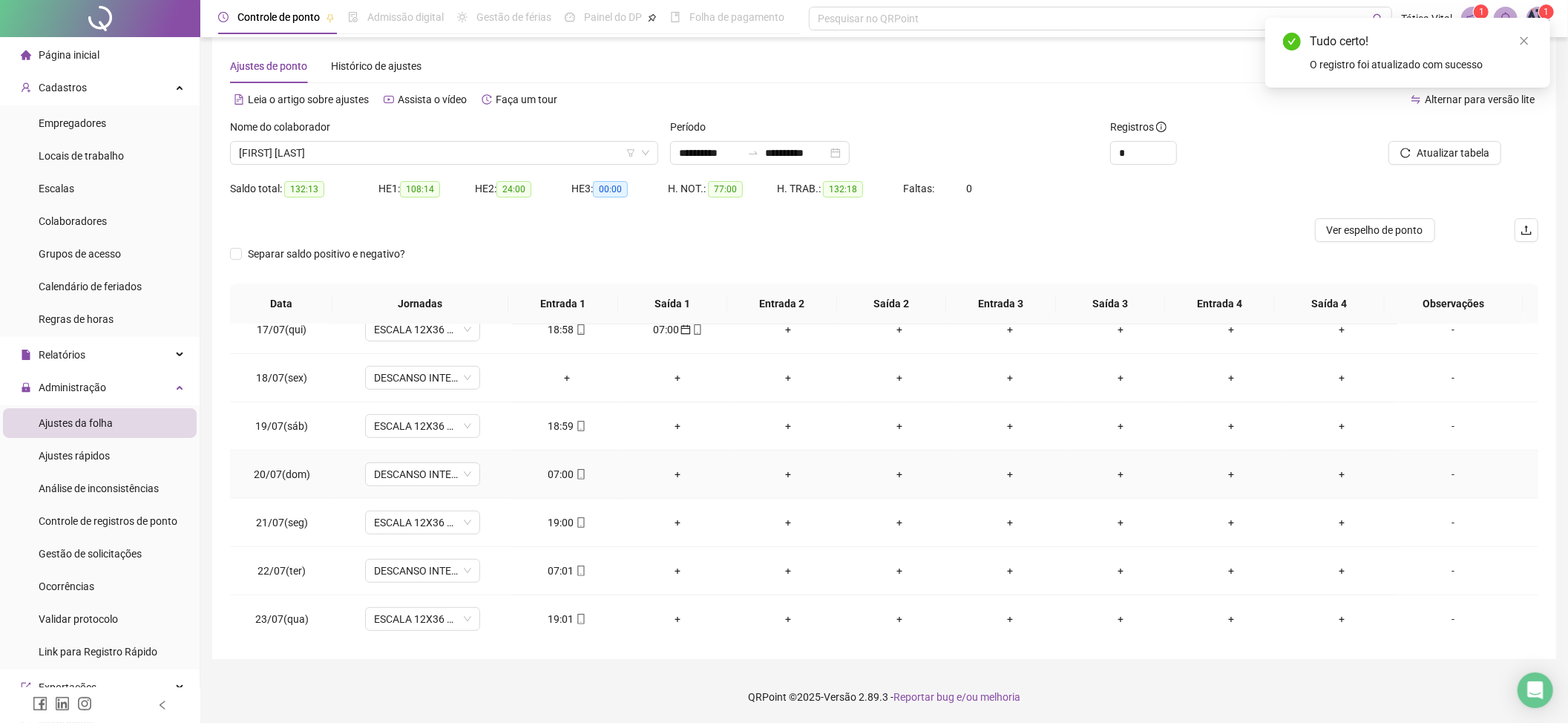 click 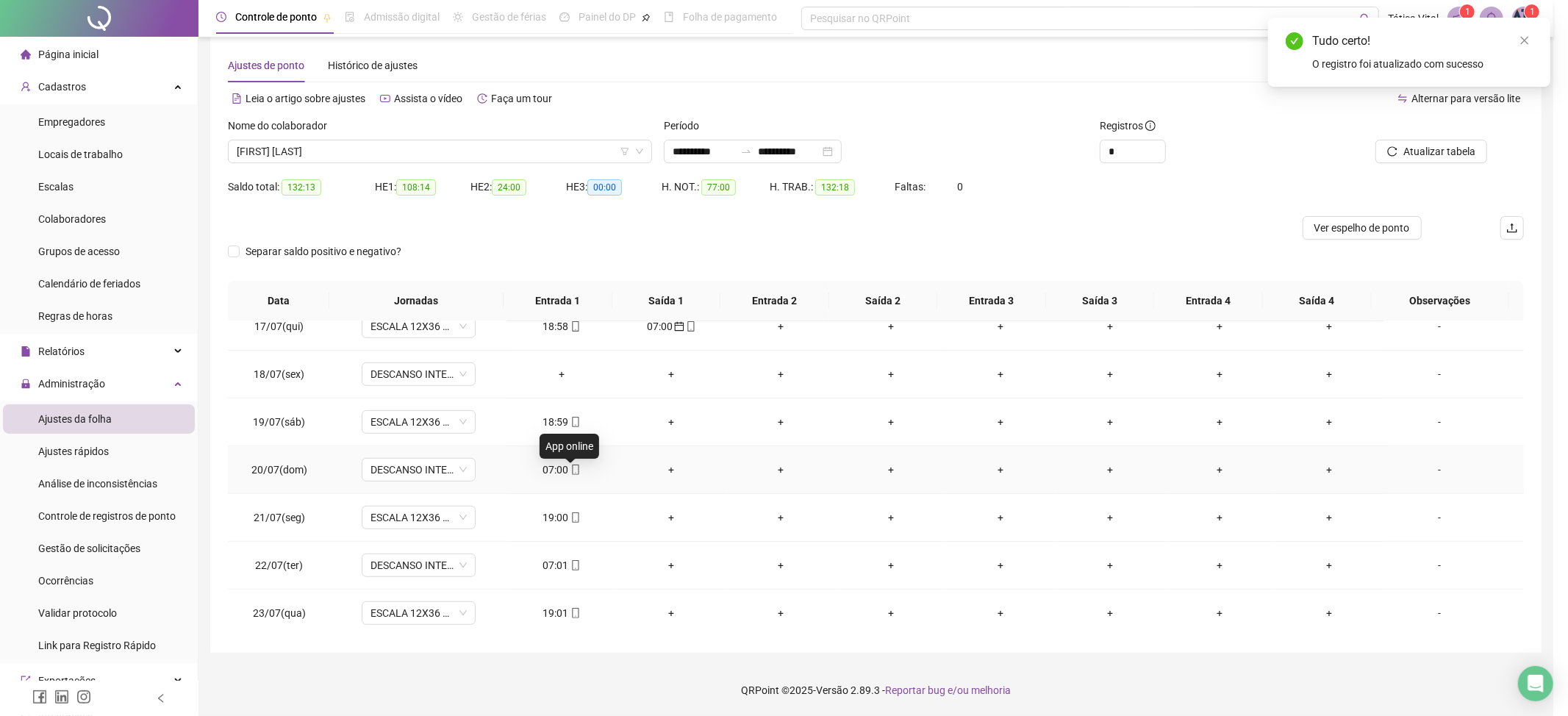type on "**********" 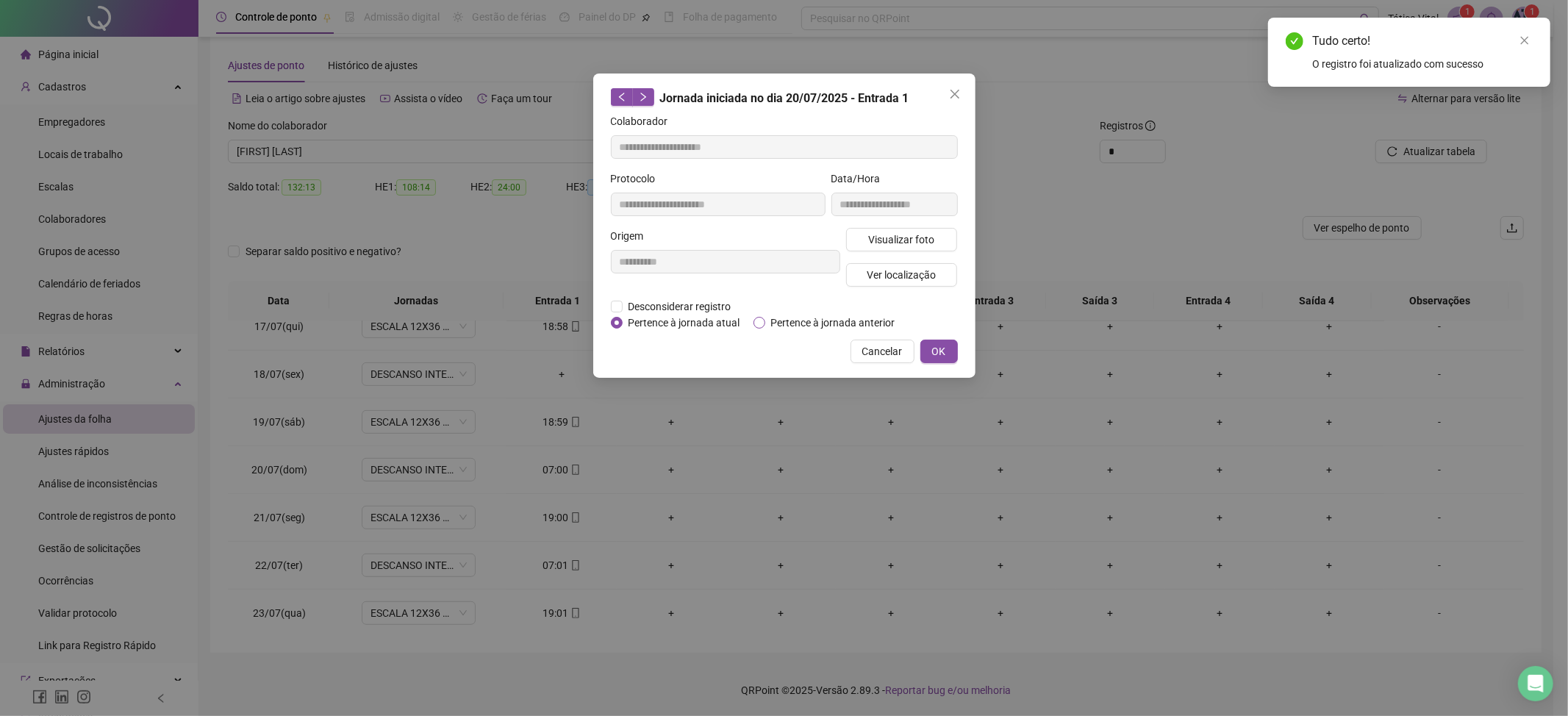 click on "Pertence à jornada anterior" at bounding box center (833, 323) 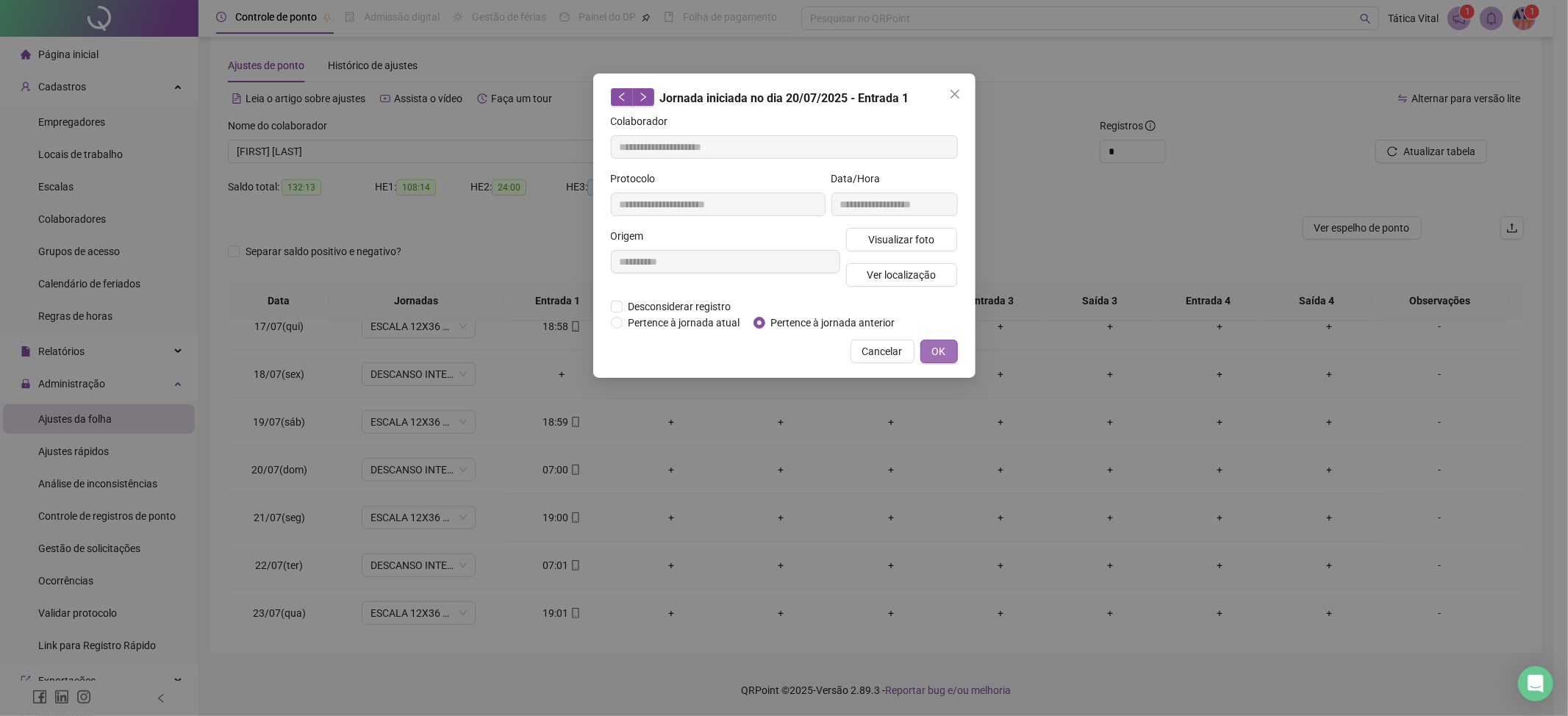 click on "OK" at bounding box center (939, 351) 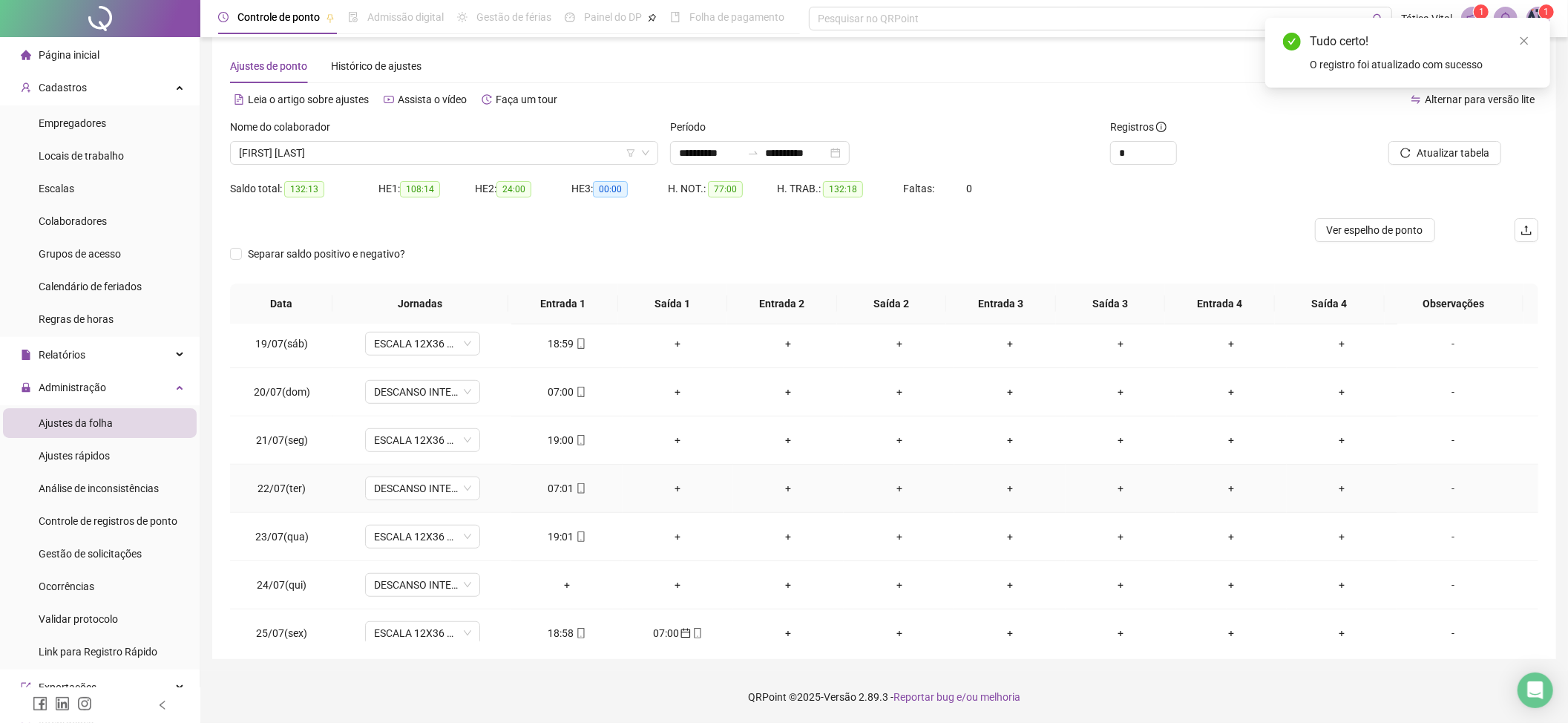 scroll, scrollTop: 889, scrollLeft: 0, axis: vertical 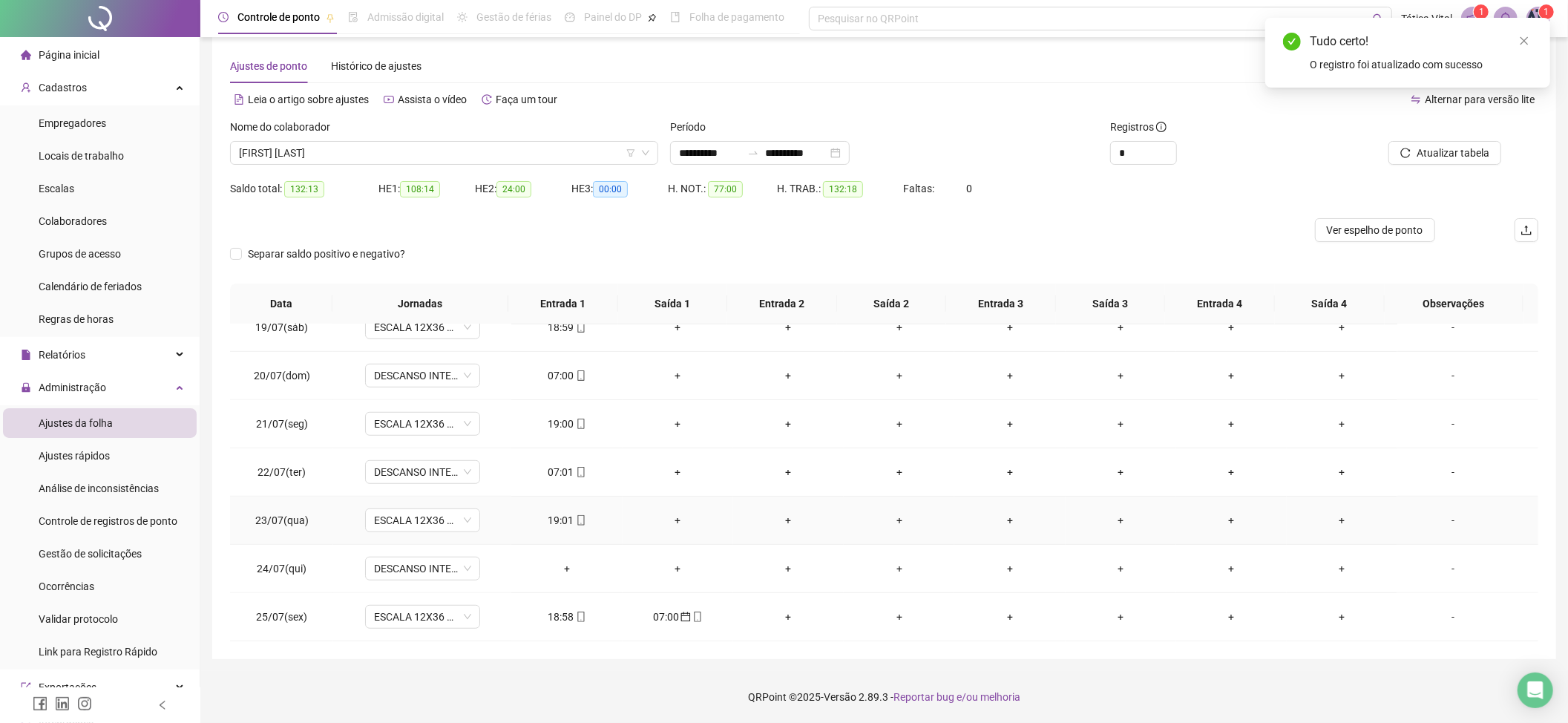 click on "19:01" at bounding box center (566, 520) 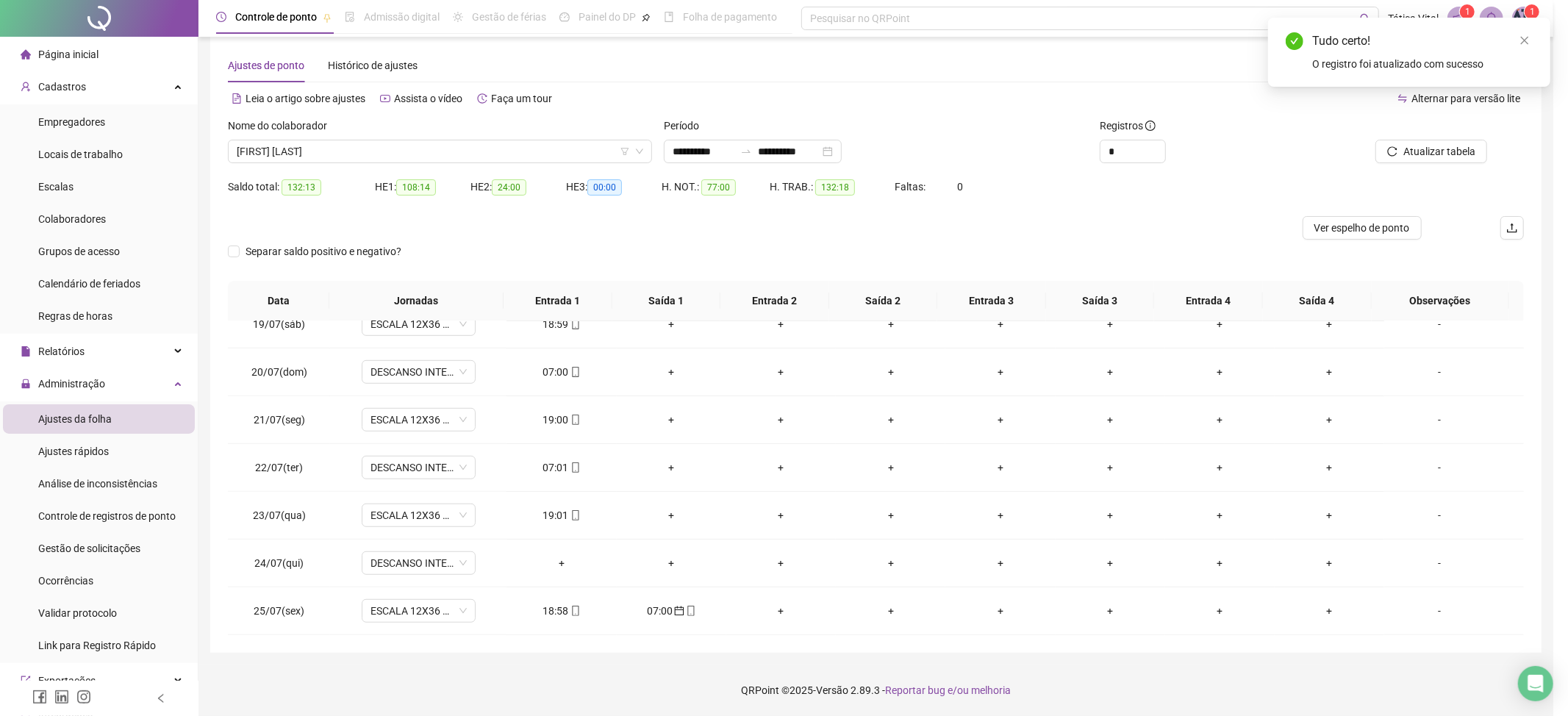 type on "**********" 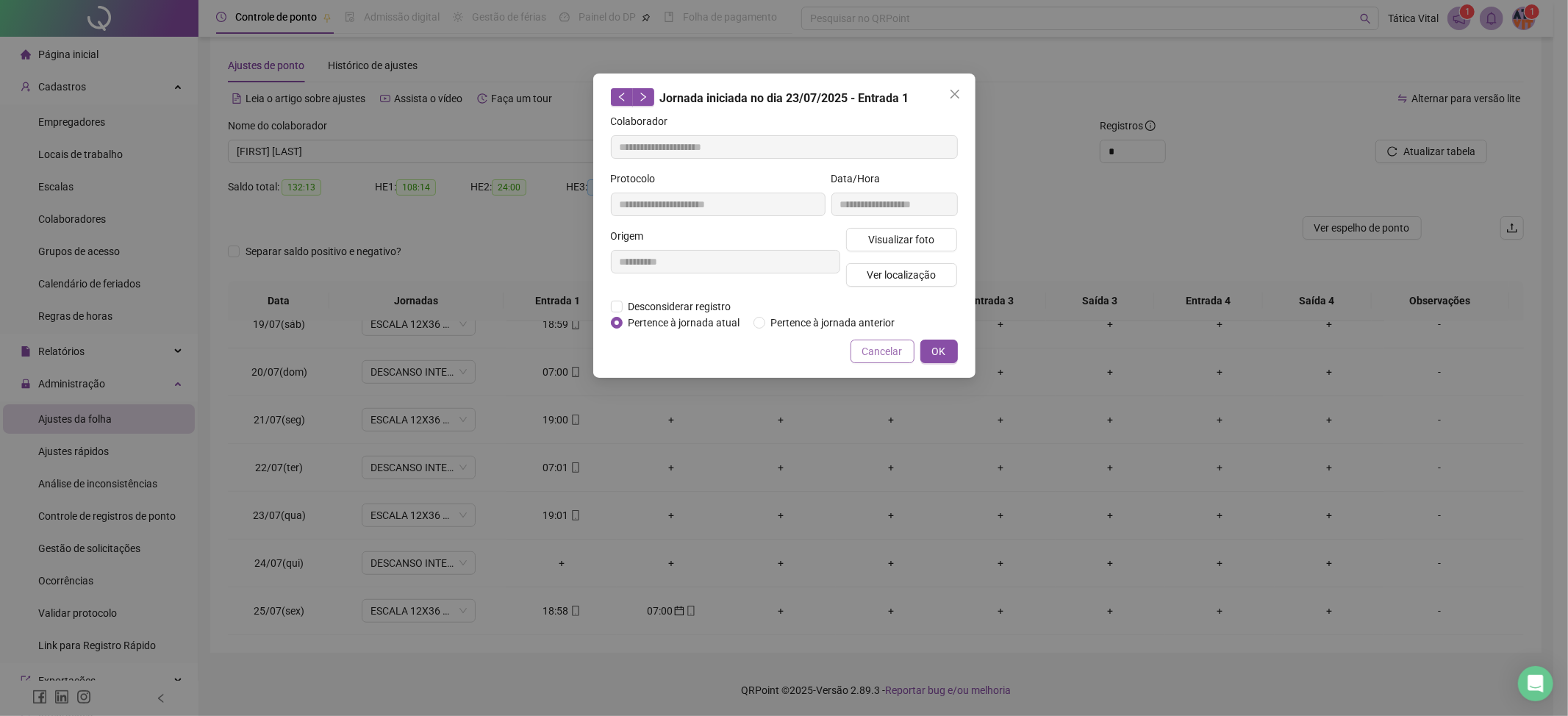 click on "Cancelar" at bounding box center [882, 351] 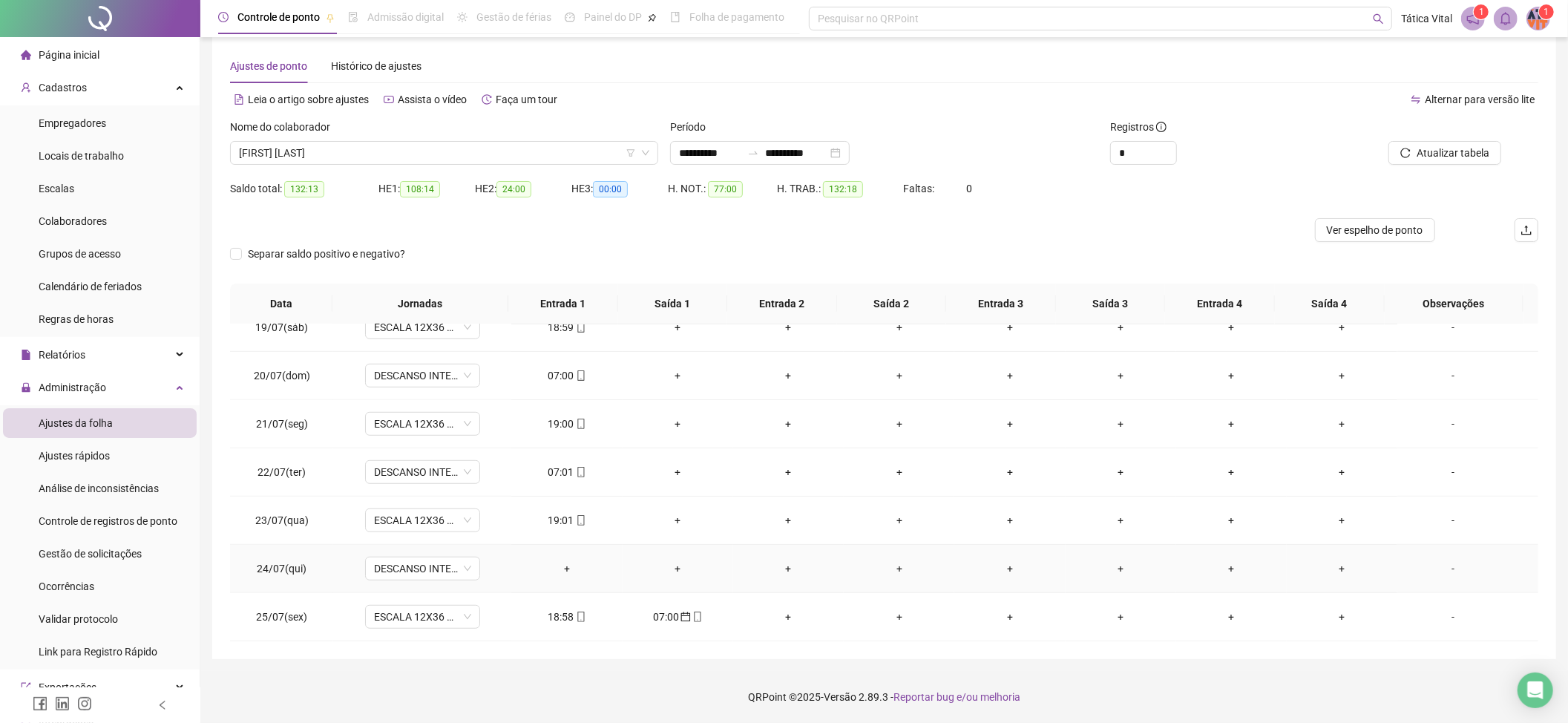 click on "+" at bounding box center [566, 569] 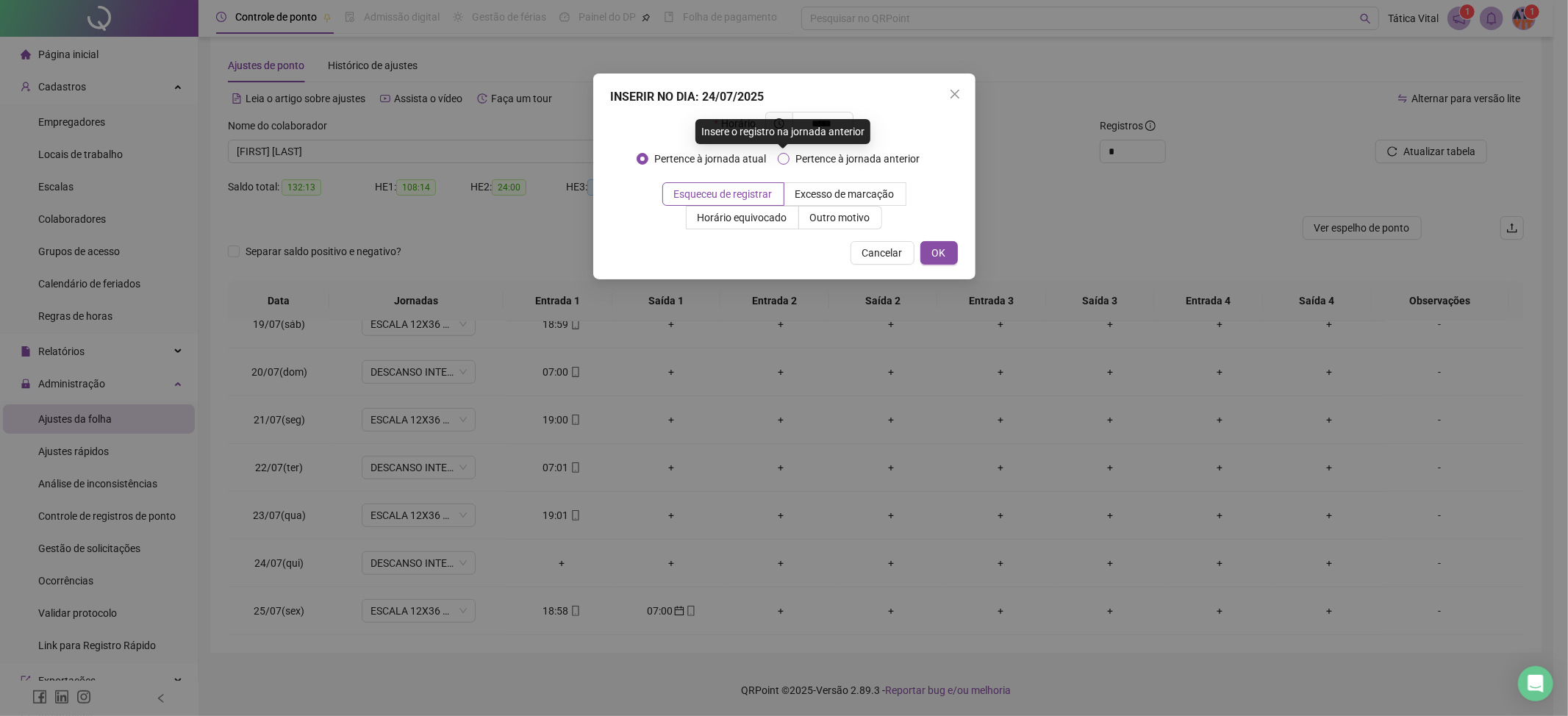 type on "*****" 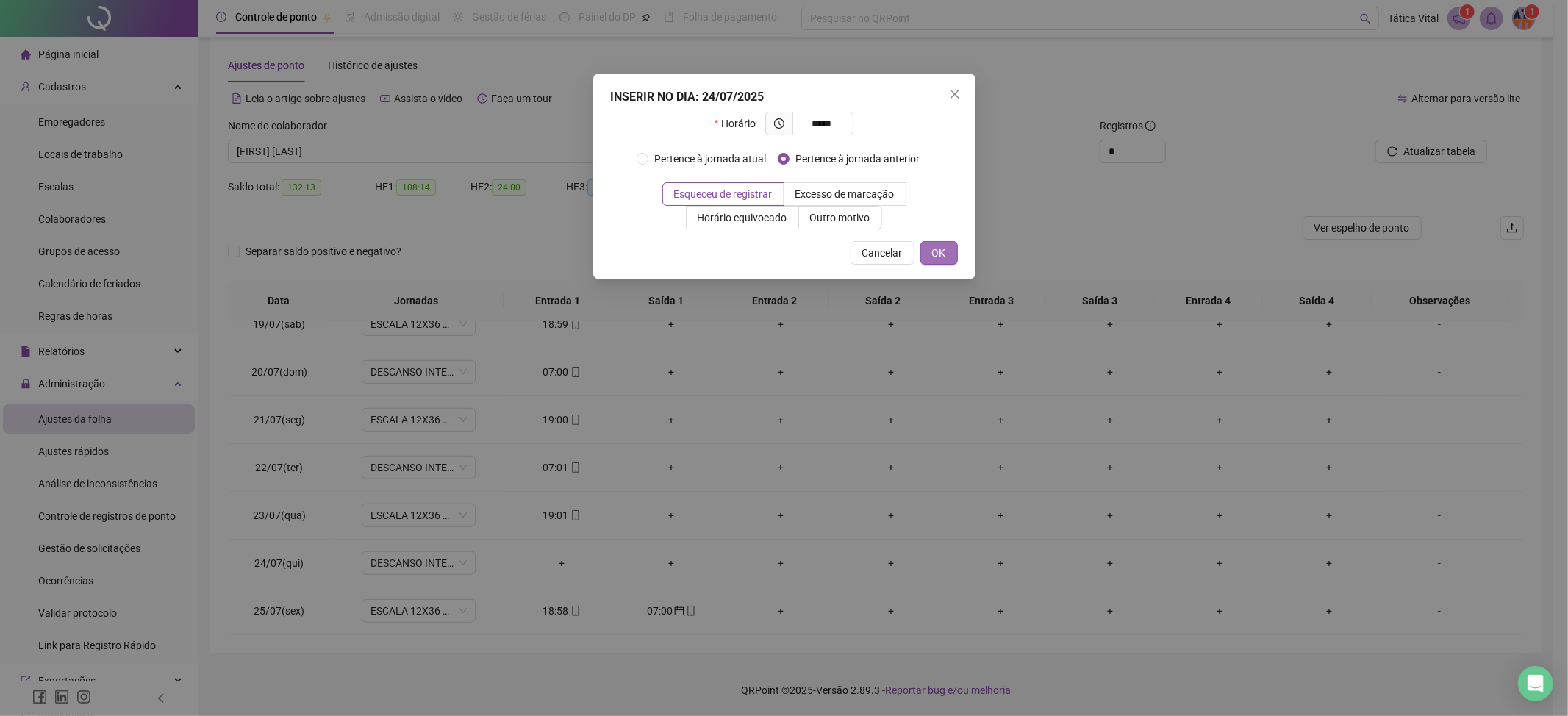 click on "OK" at bounding box center (939, 253) 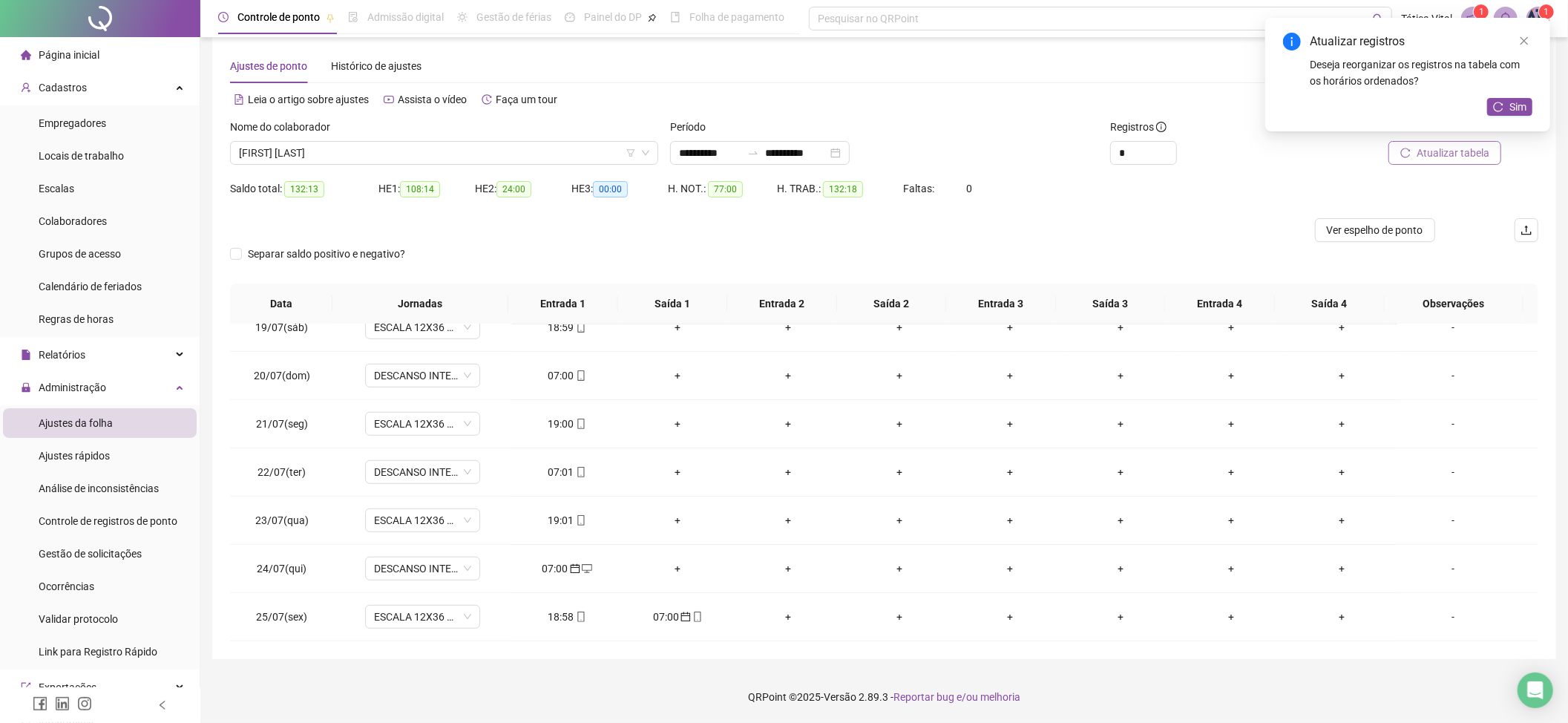click on "Atualizar tabela" at bounding box center [1453, 153] 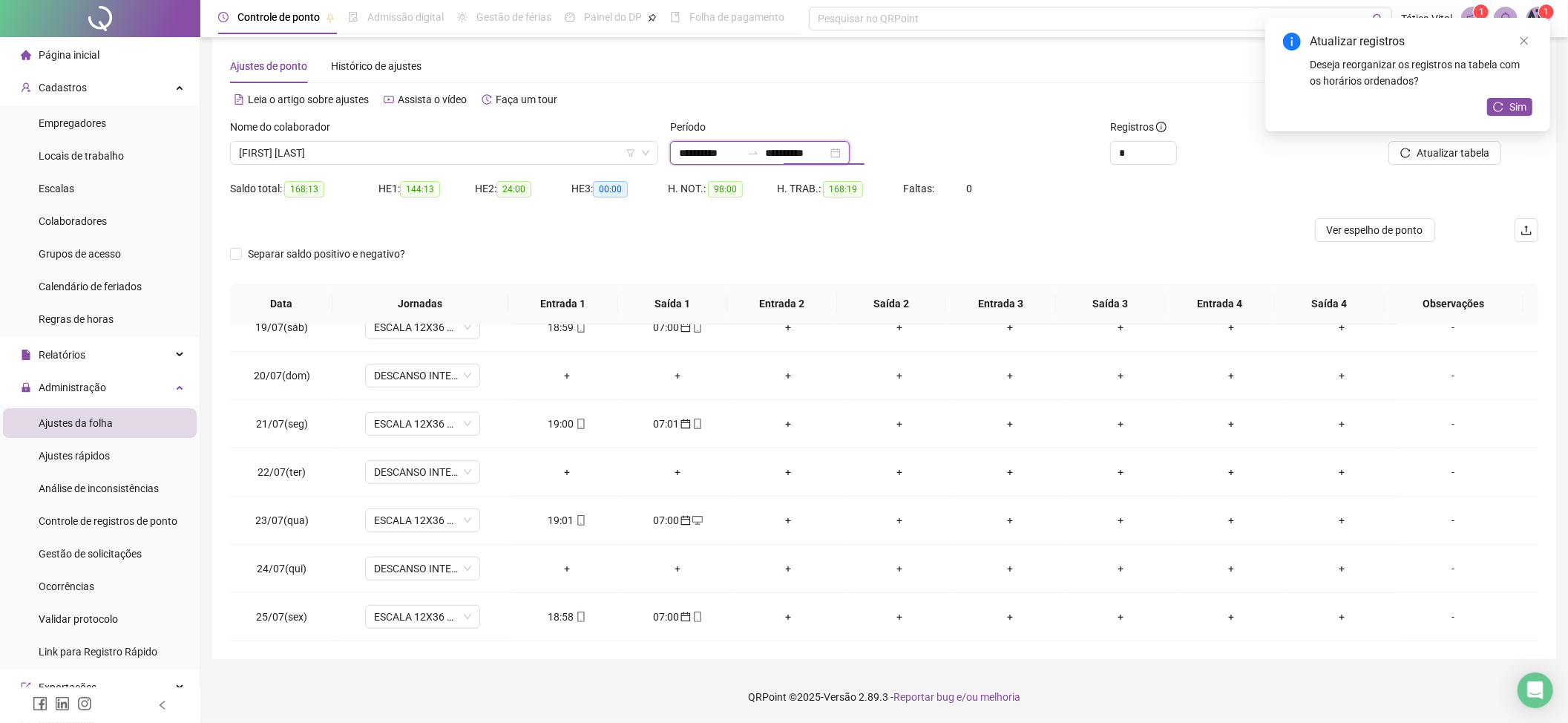 click on "**********" at bounding box center [796, 153] 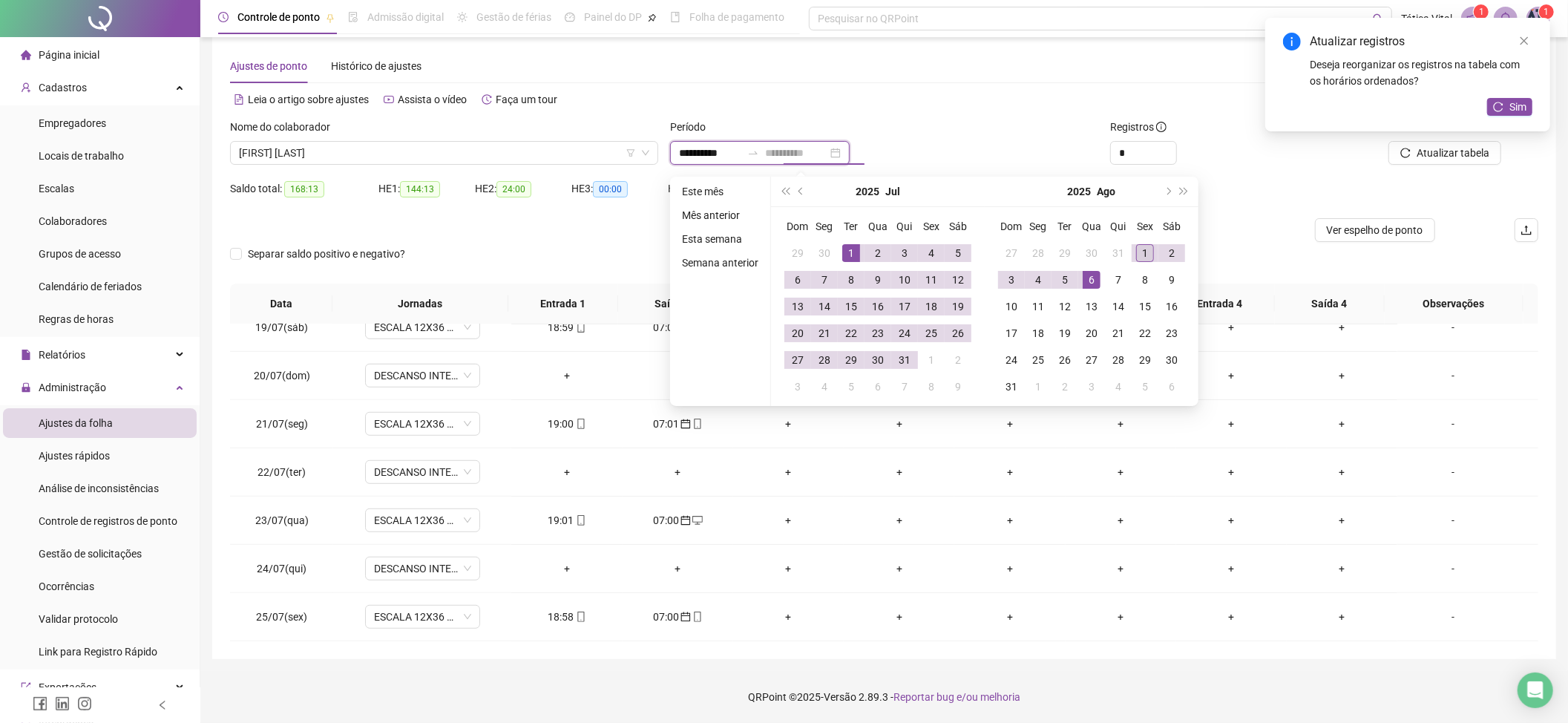 type on "**********" 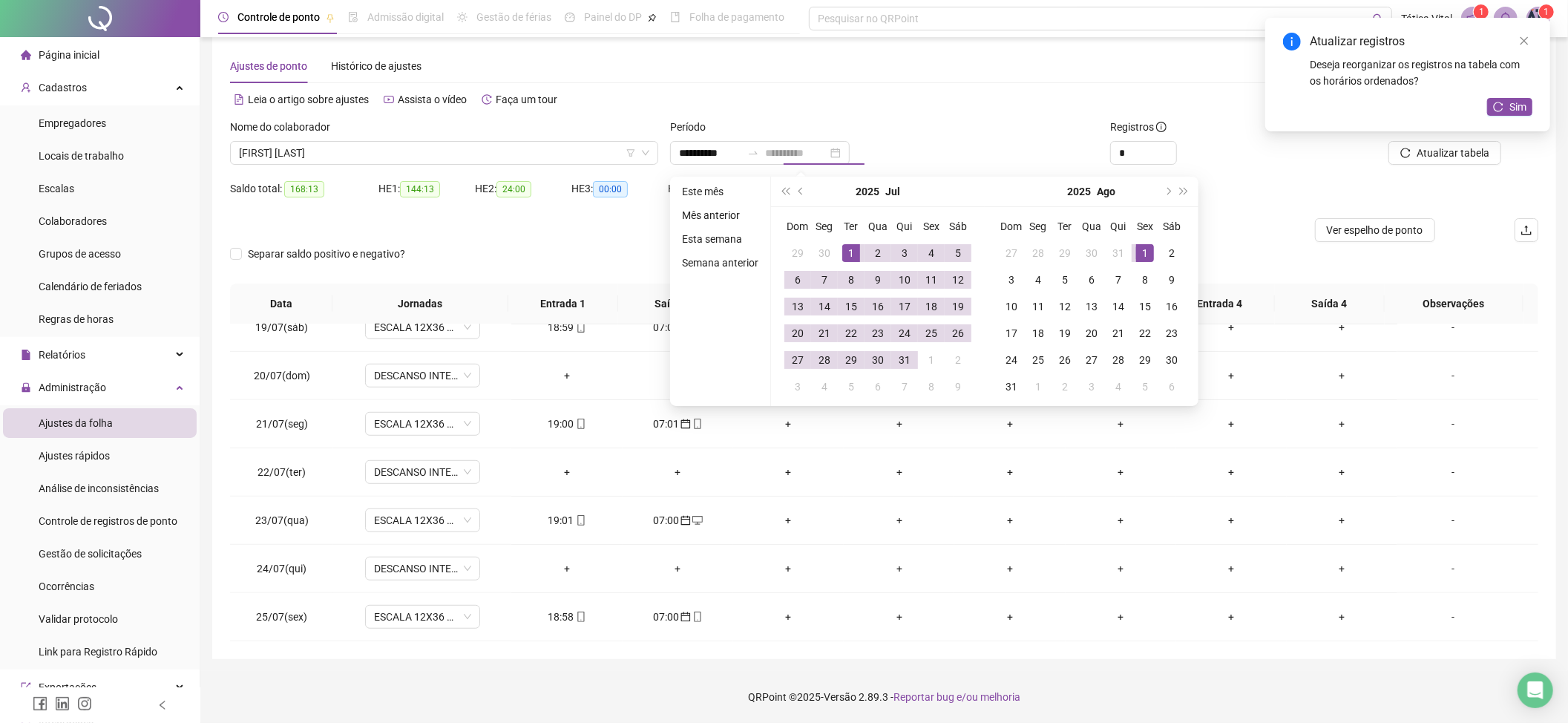 click on "1" at bounding box center [1145, 253] 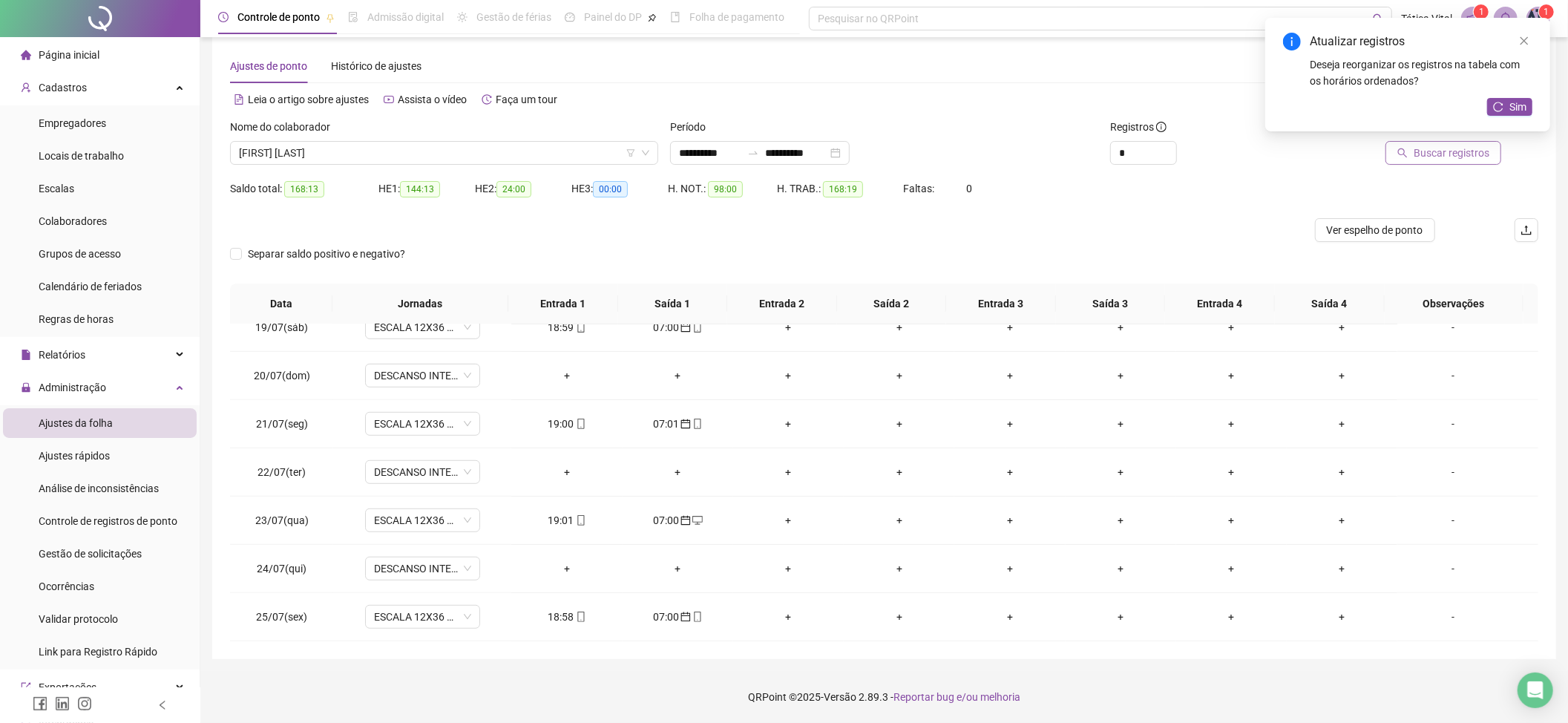 click on "Buscar registros" at bounding box center [1451, 153] 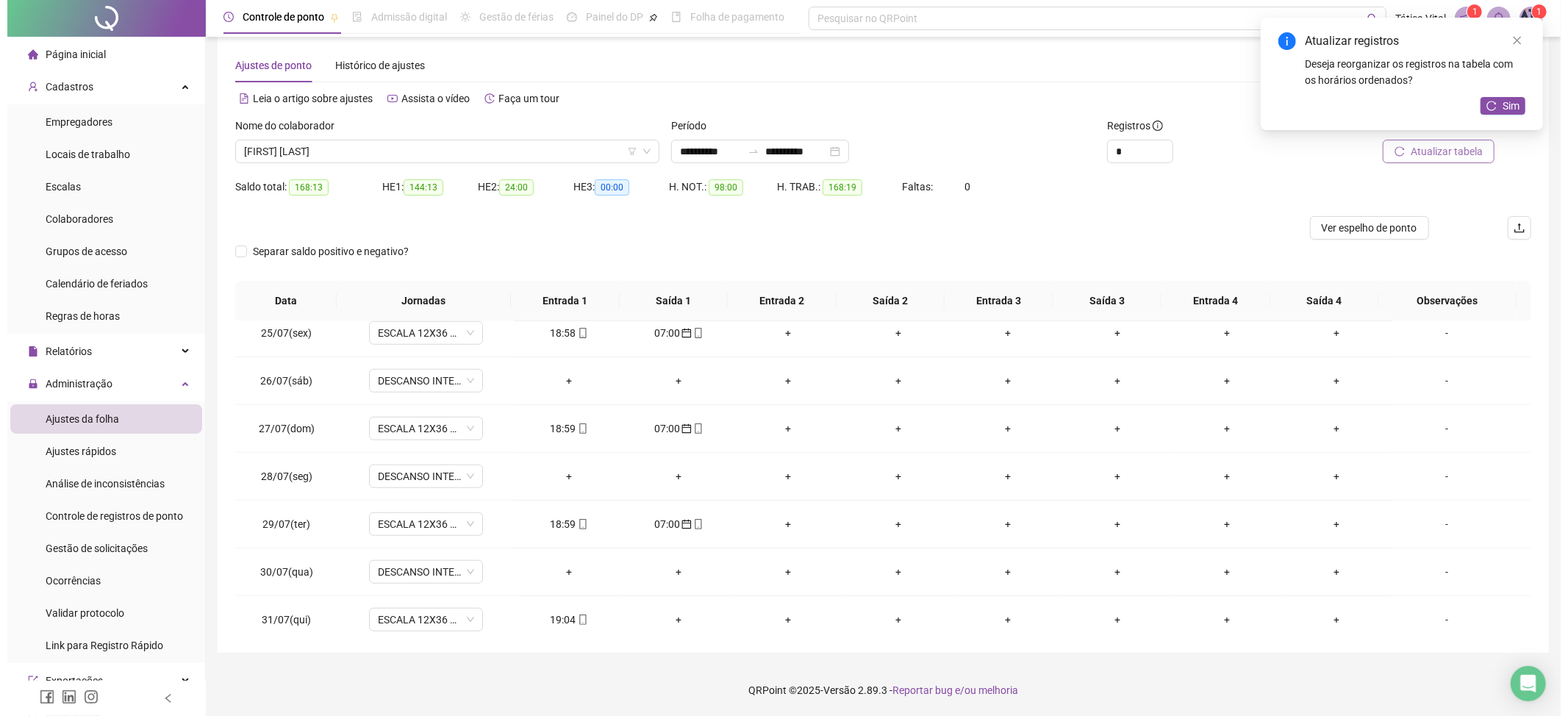 scroll, scrollTop: 1223, scrollLeft: 0, axis: vertical 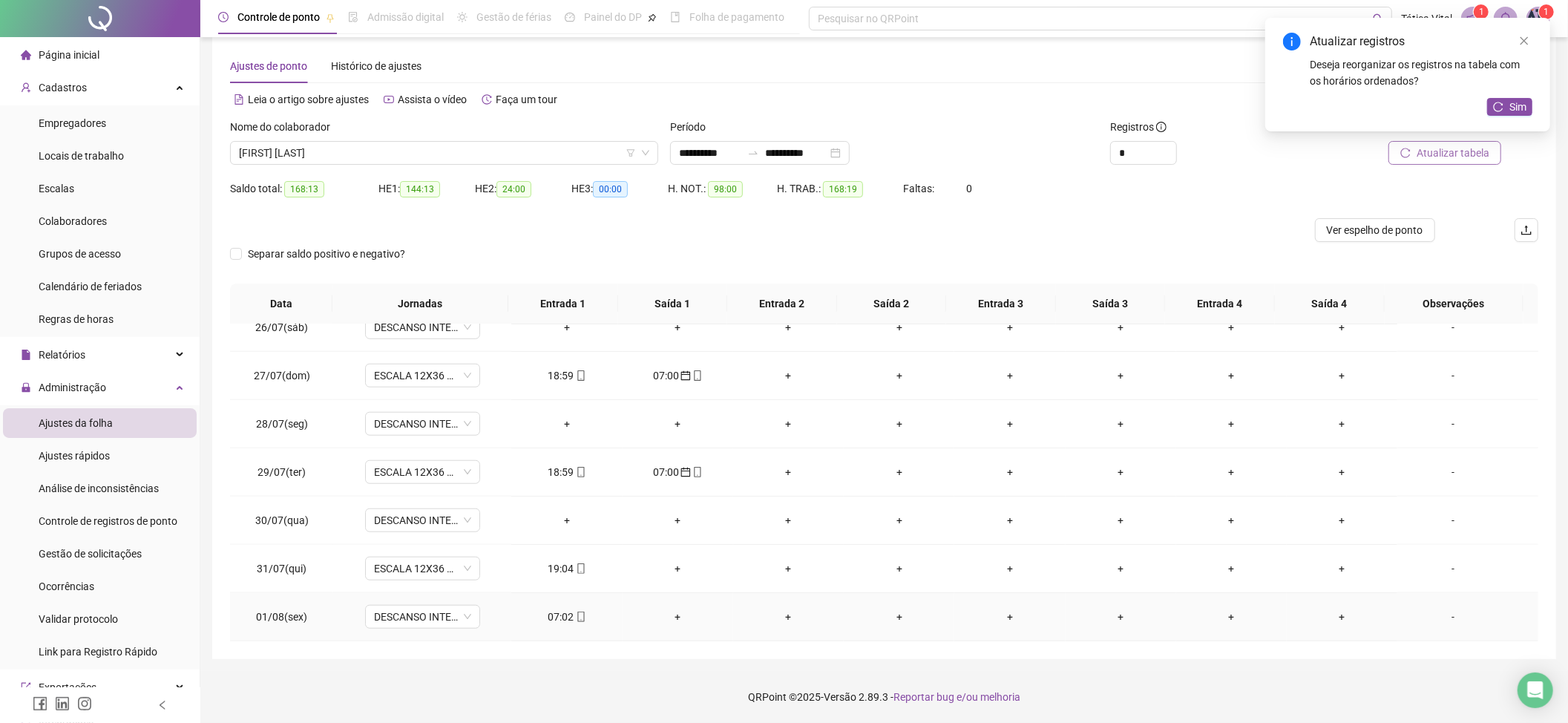 click on "07:02" at bounding box center (566, 617) 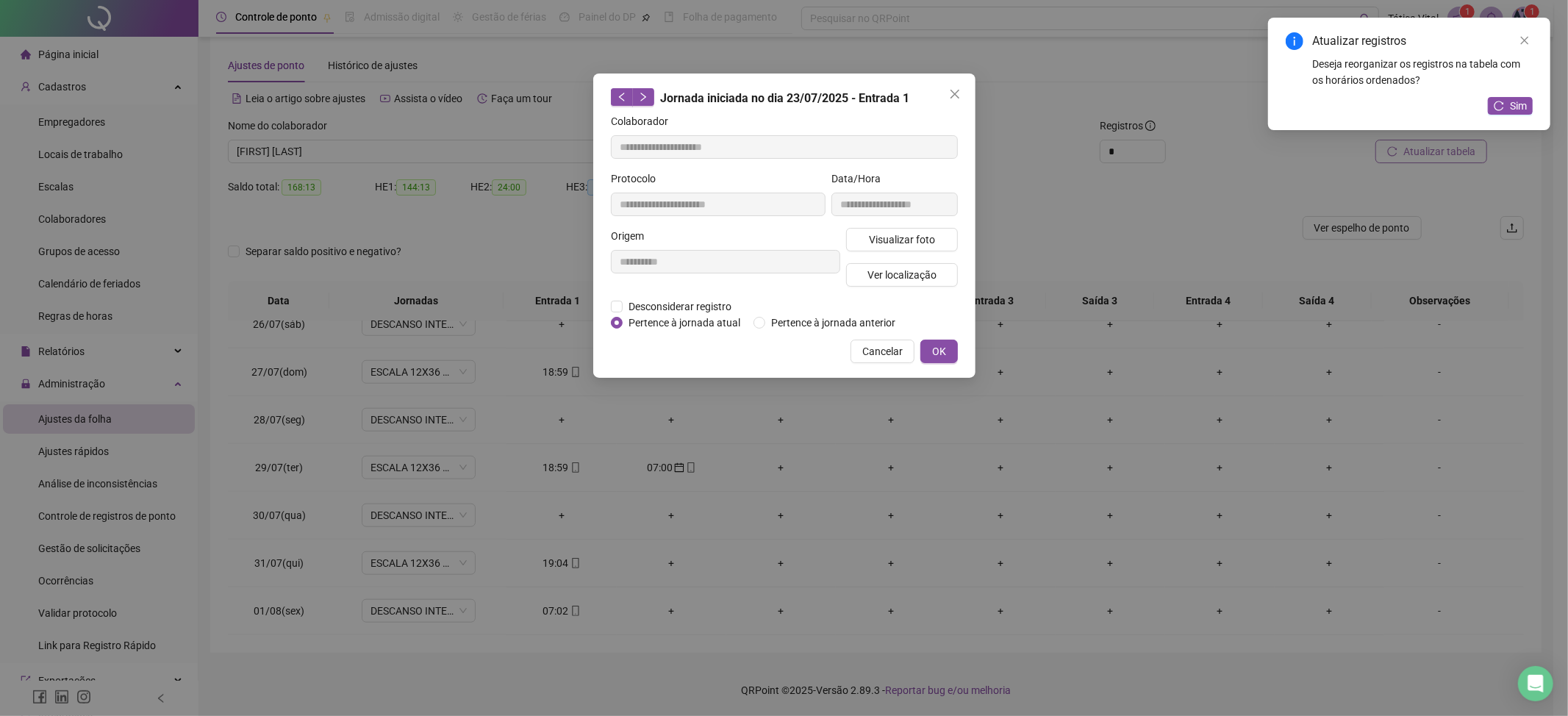 type on "**********" 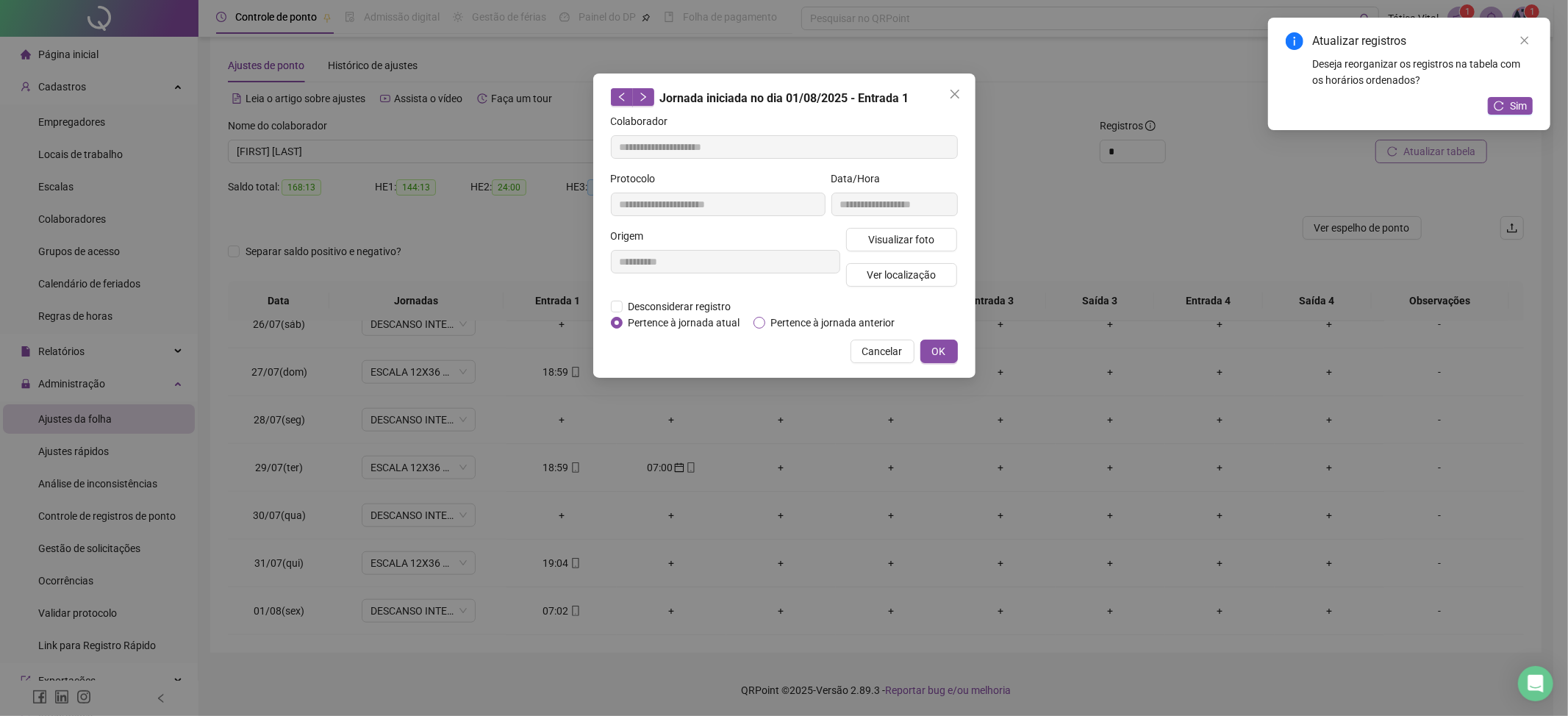 click on "Pertence à jornada anterior" at bounding box center [833, 323] 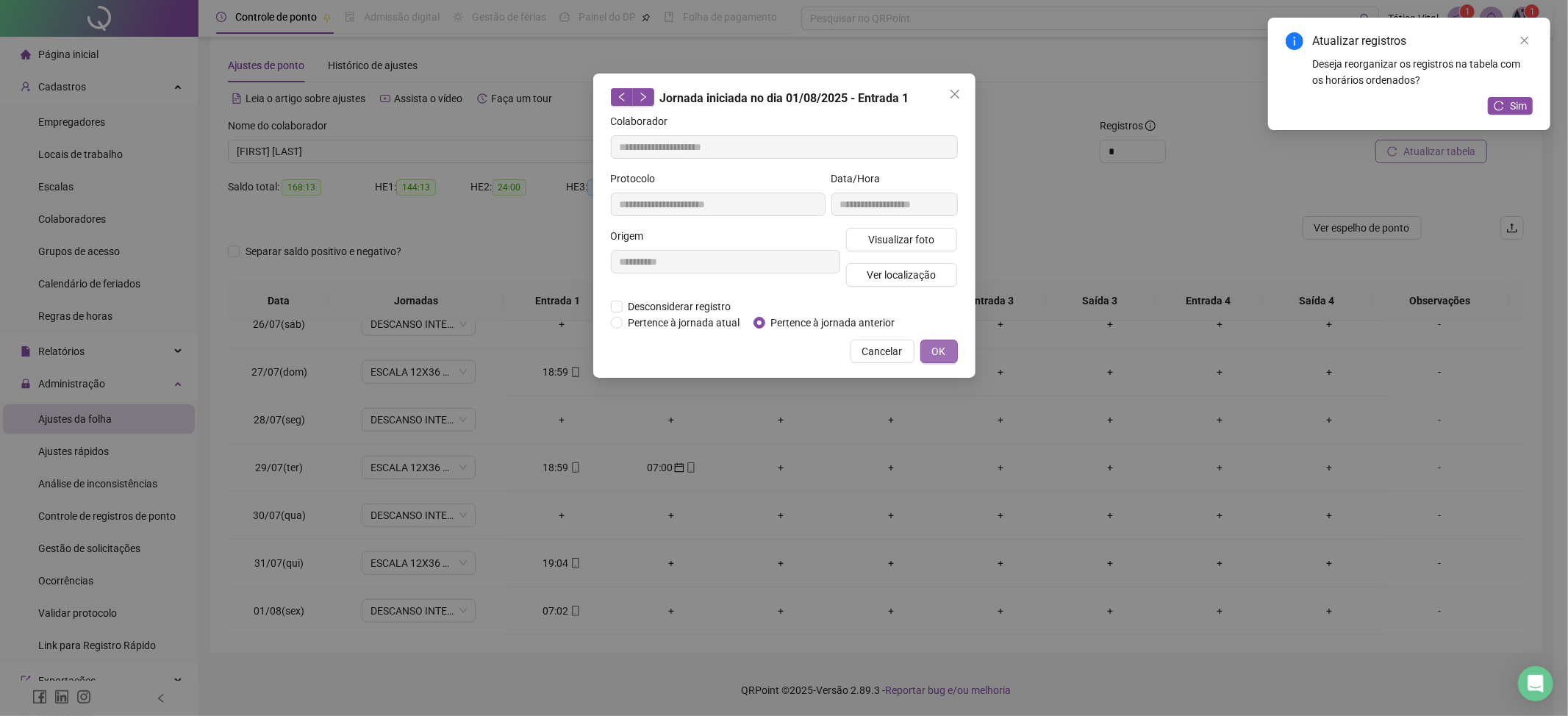 click on "OK" at bounding box center [939, 351] 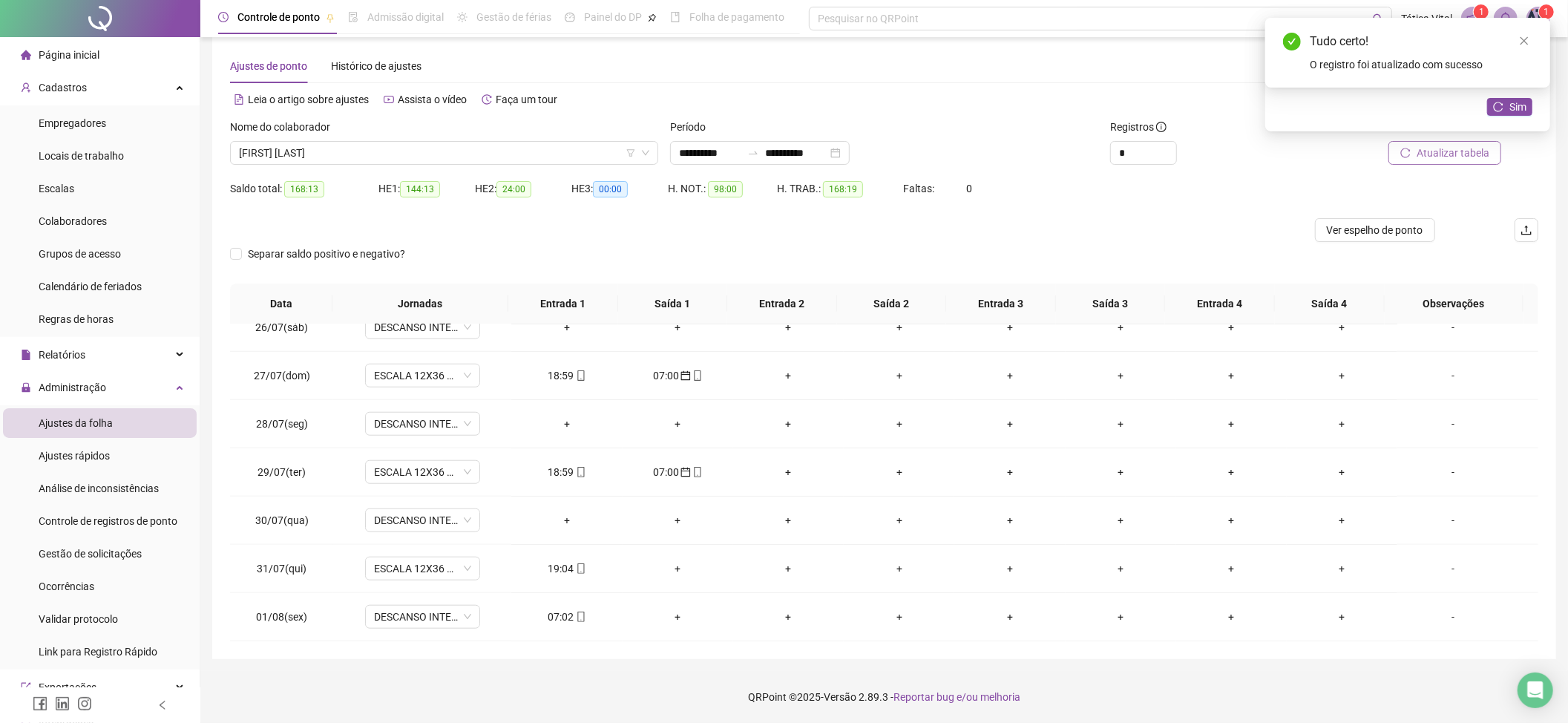 click on "Atualizar tabela" at bounding box center (1453, 153) 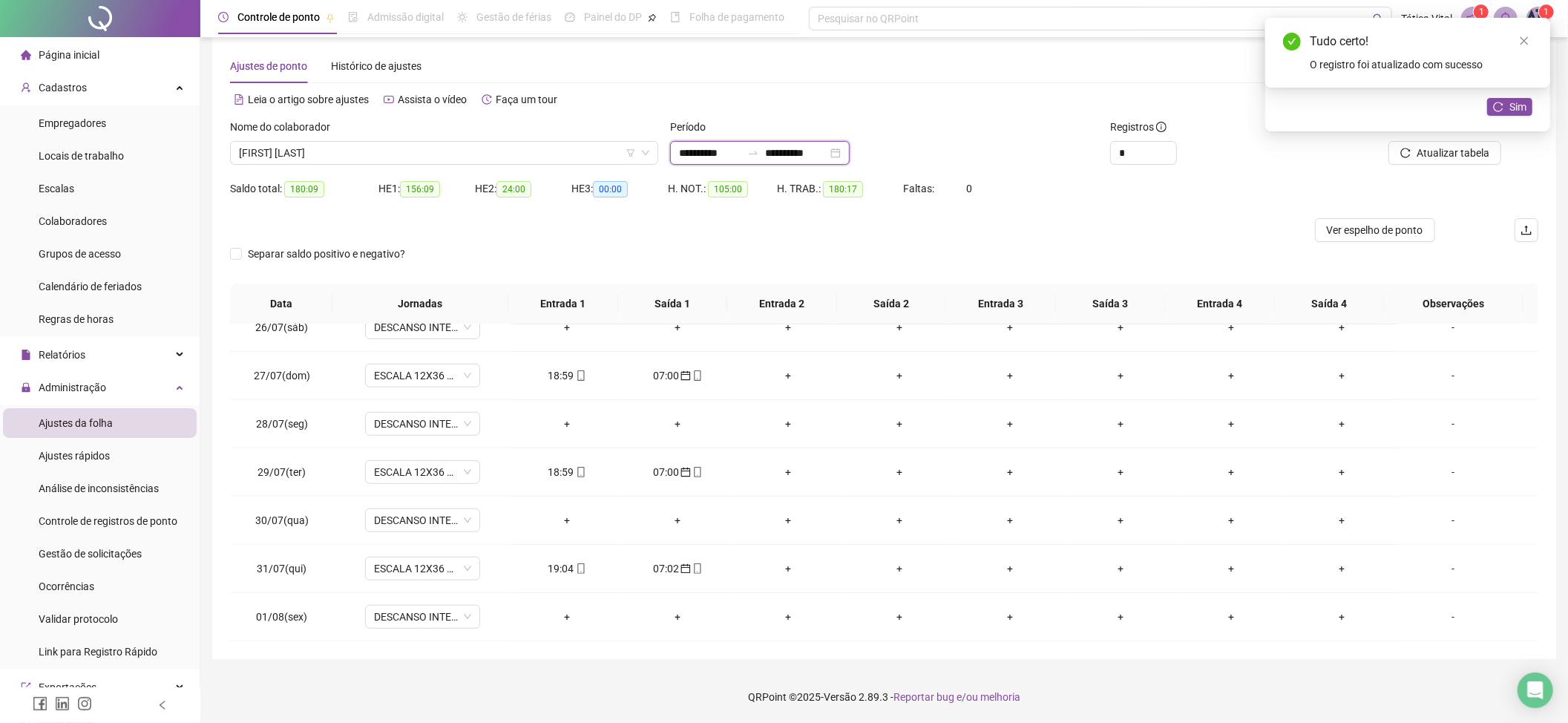 click on "**********" at bounding box center (796, 153) 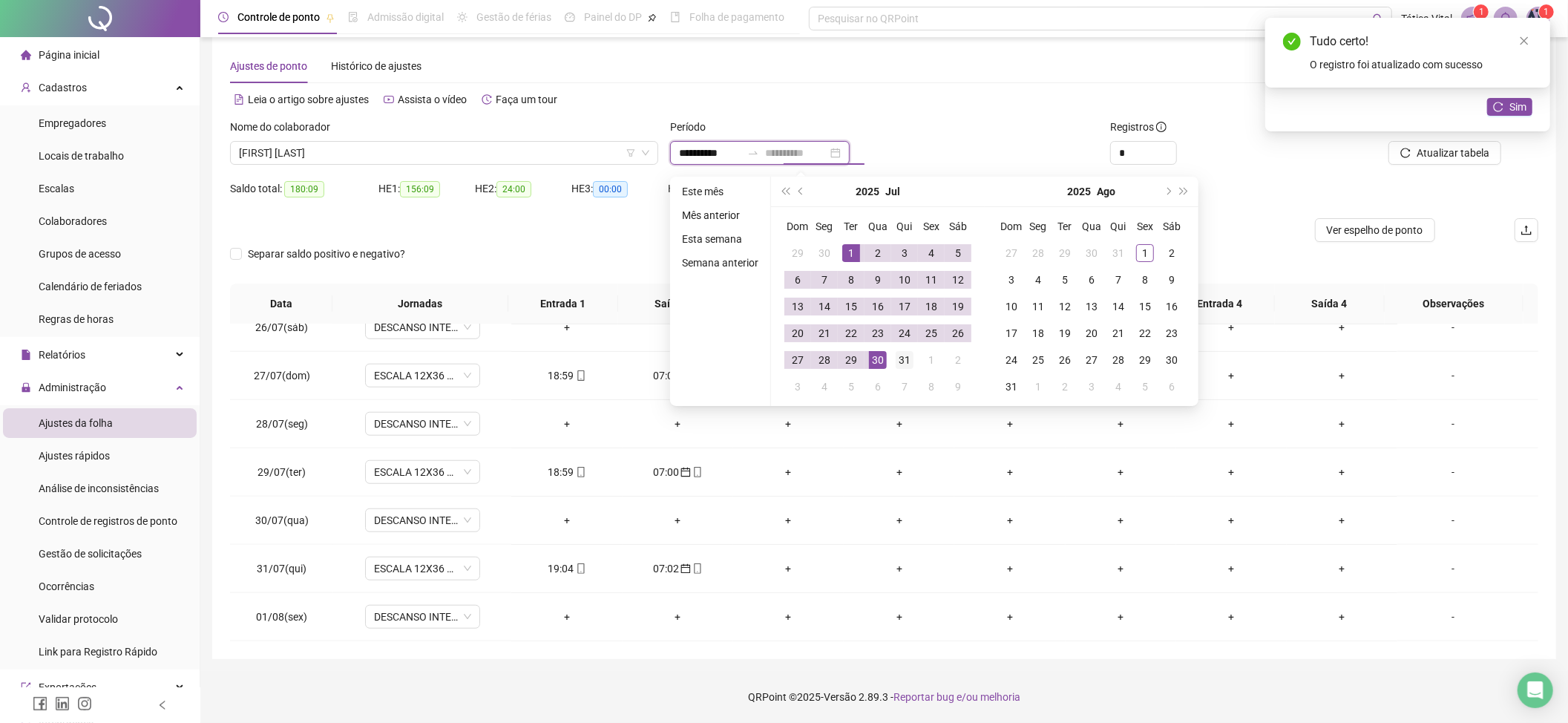 type on "**********" 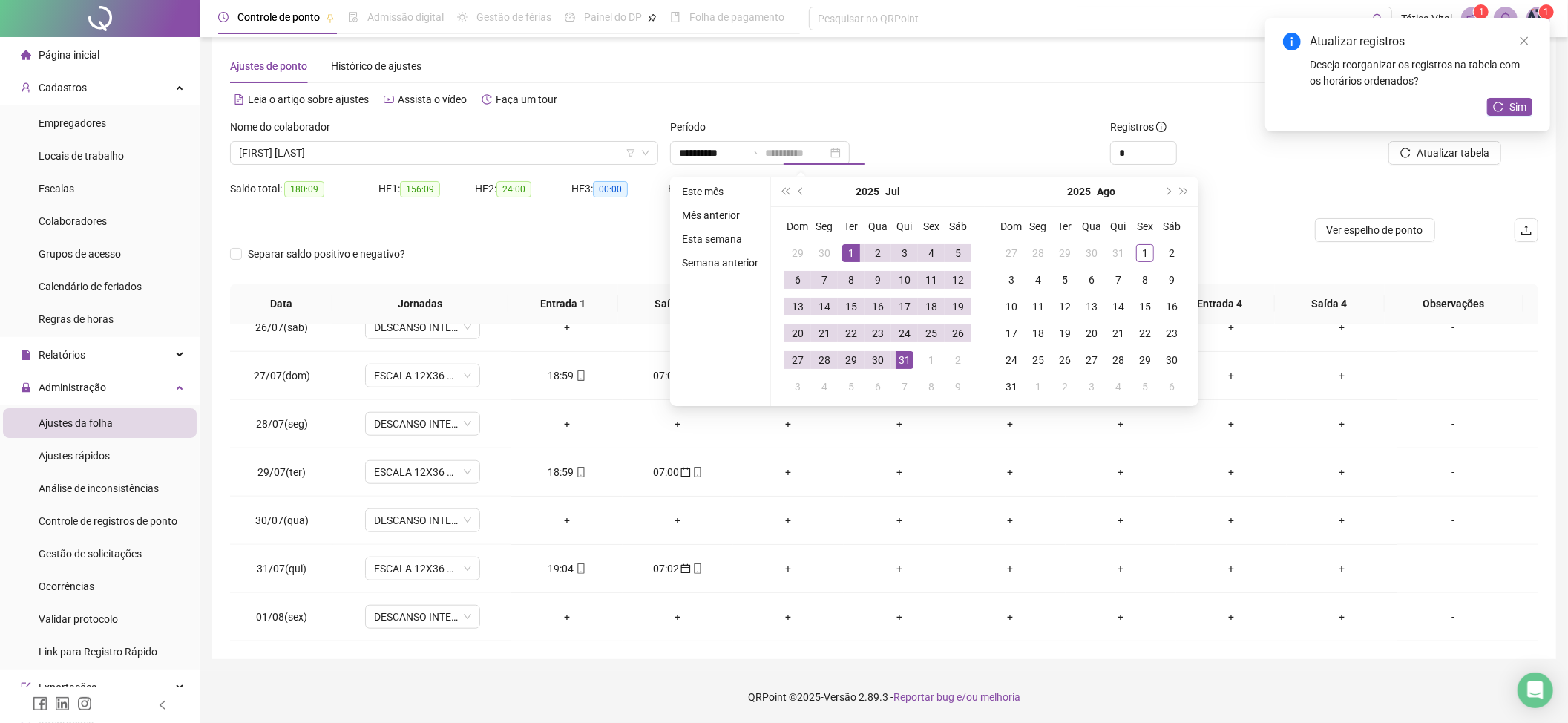 click on "31" at bounding box center (905, 360) 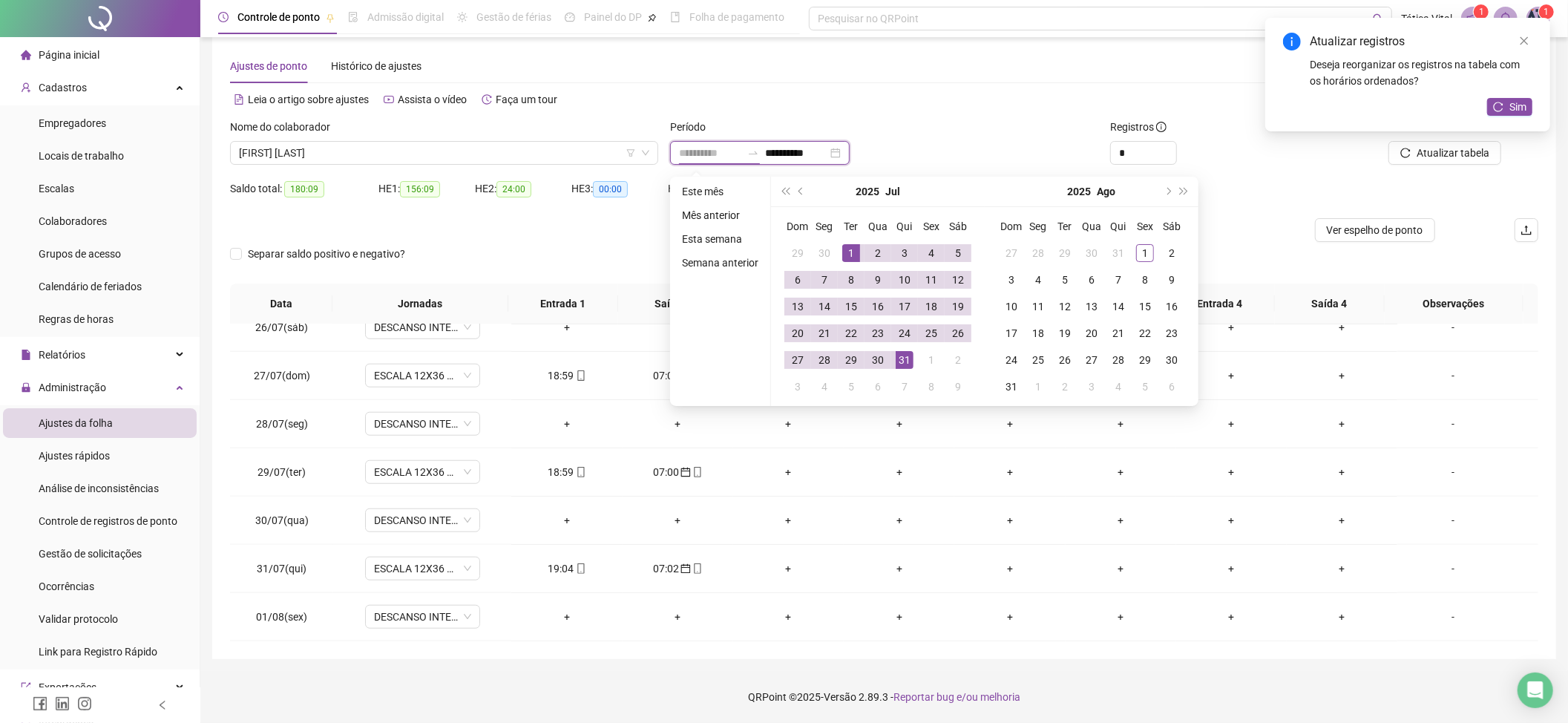 type on "**********" 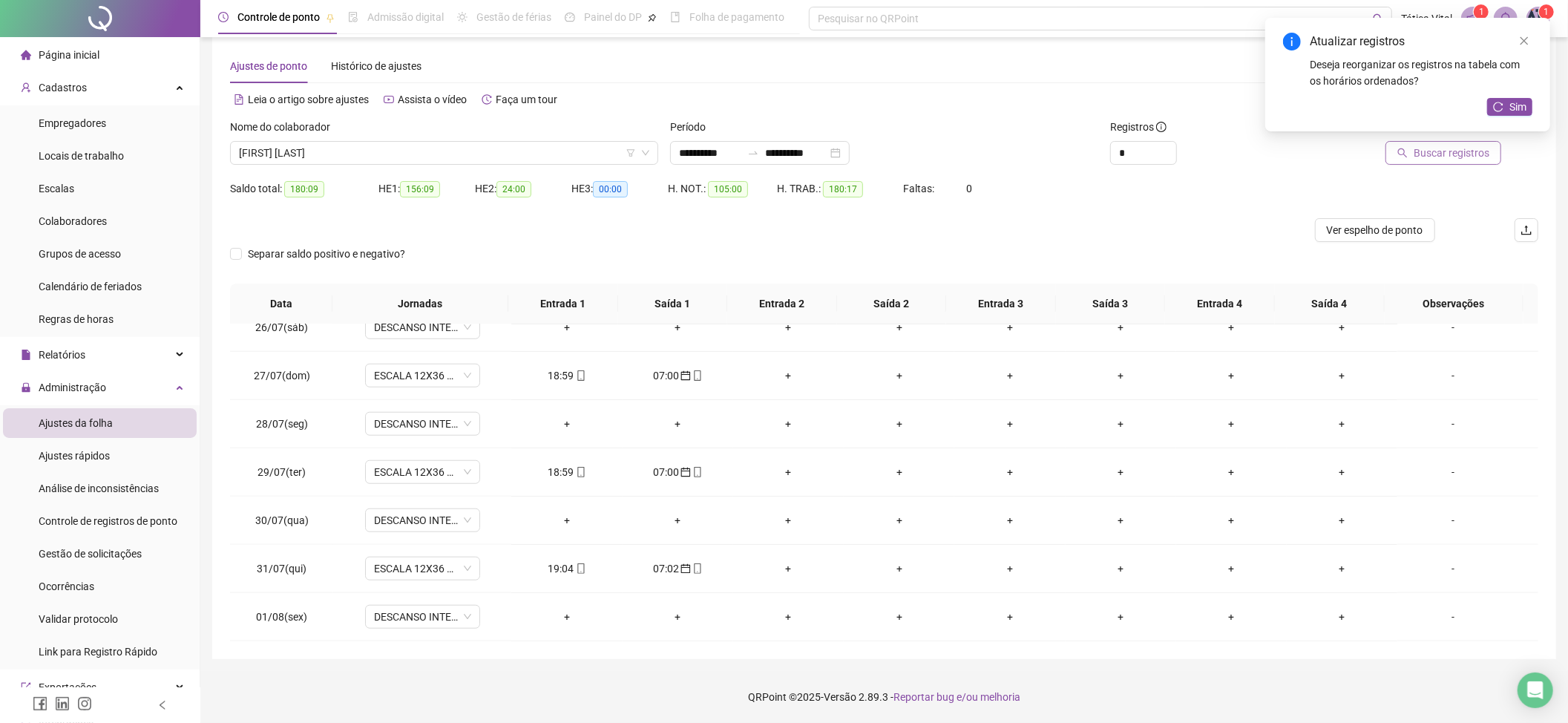 click on "Buscar registros" at bounding box center (1451, 153) 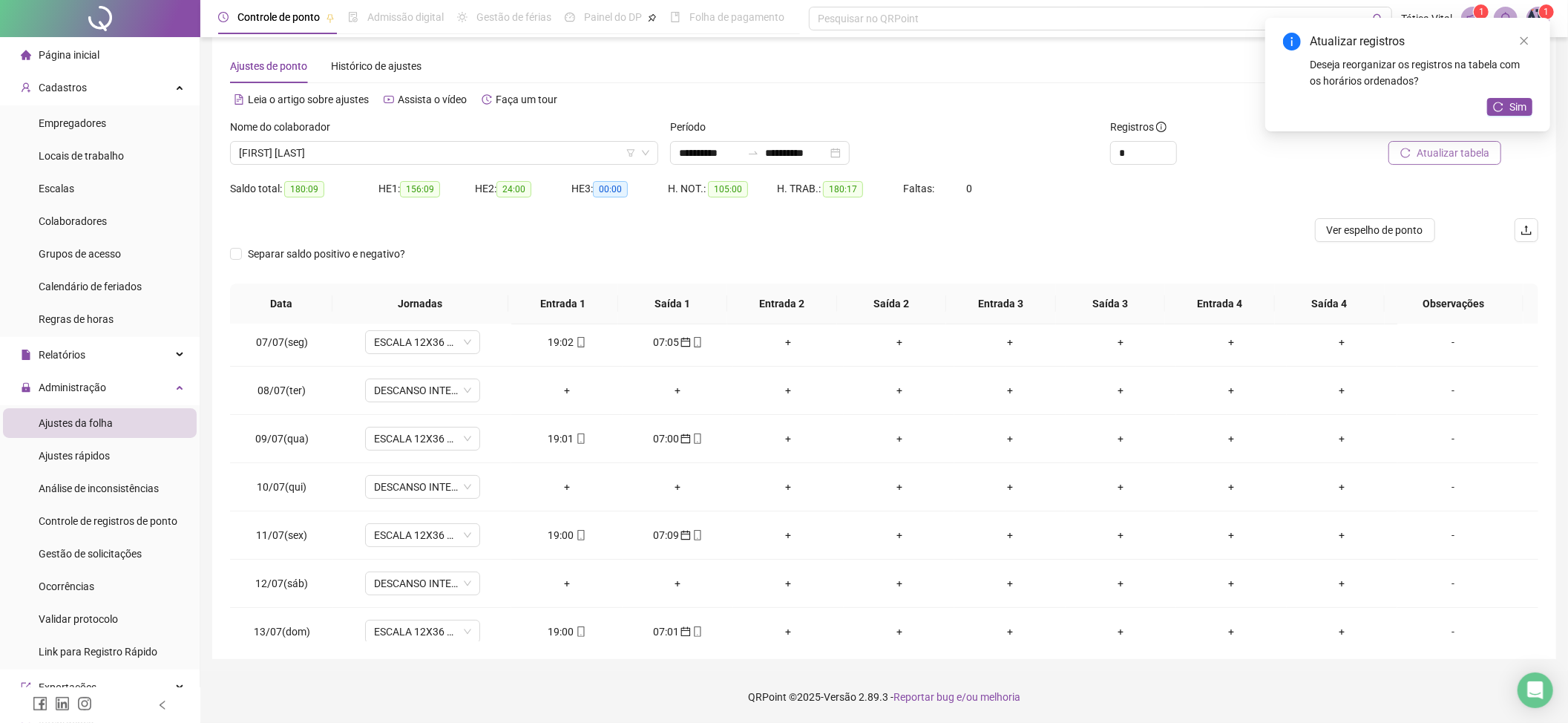 scroll, scrollTop: 0, scrollLeft: 0, axis: both 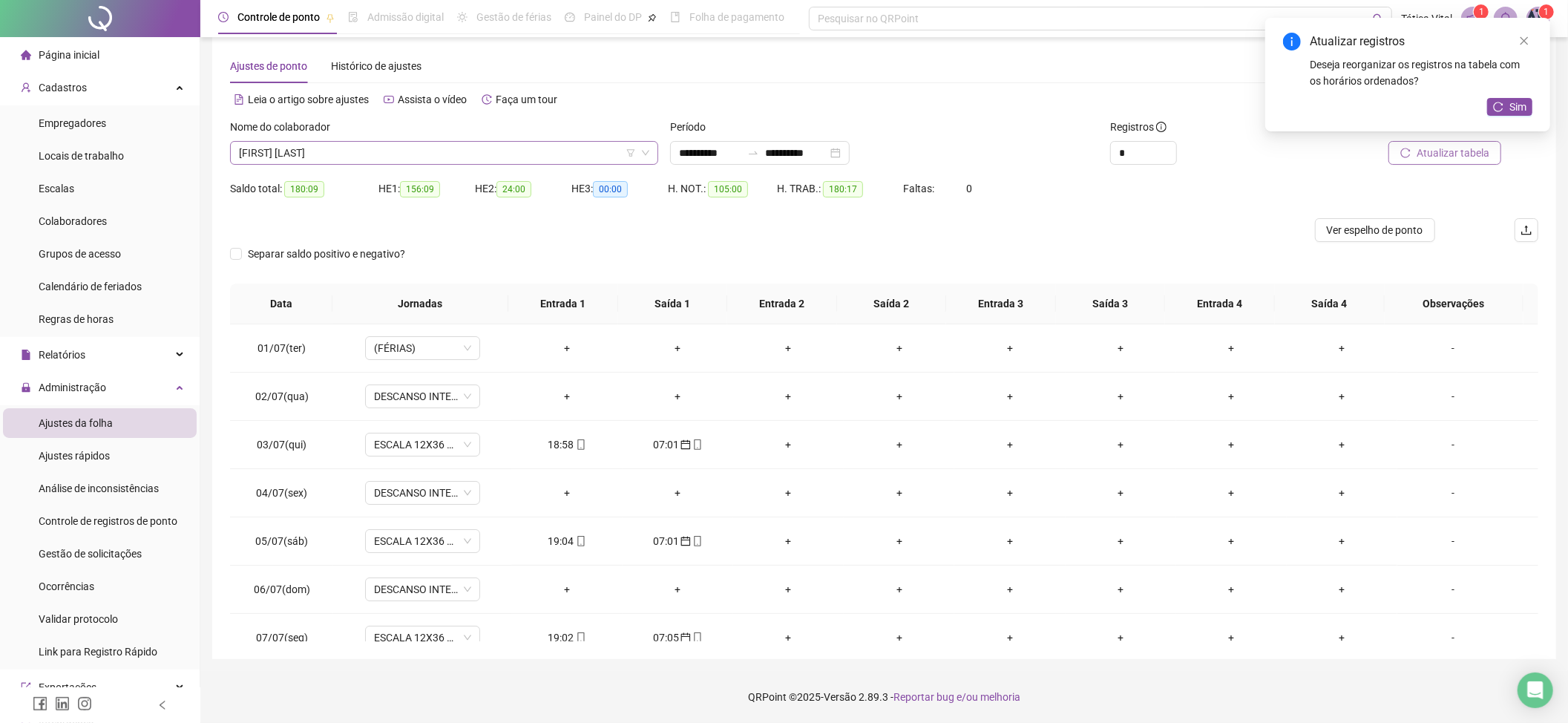 click on "[FIRST] [LAST]" at bounding box center [444, 153] 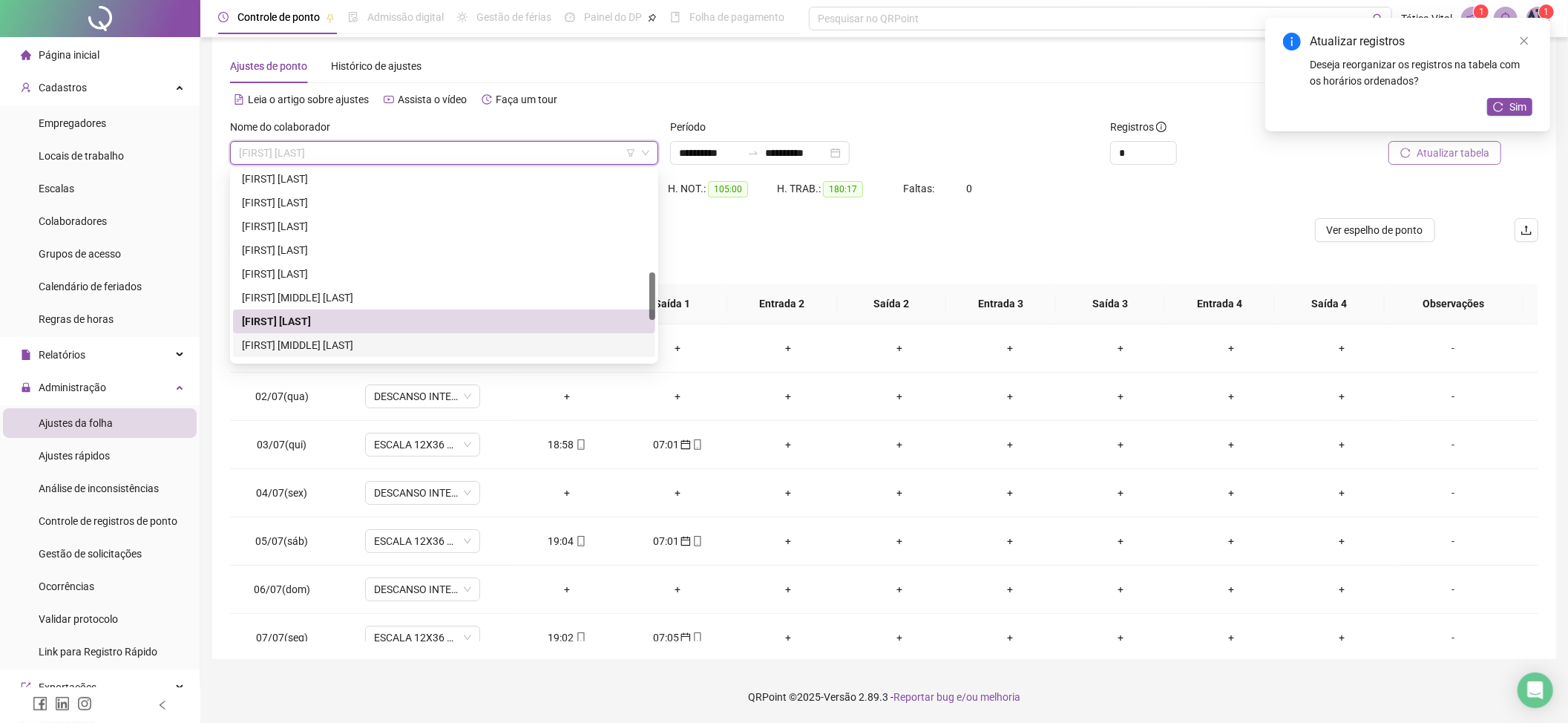 click on "[FIRST] [MIDDLE] [LAST]" at bounding box center [444, 345] 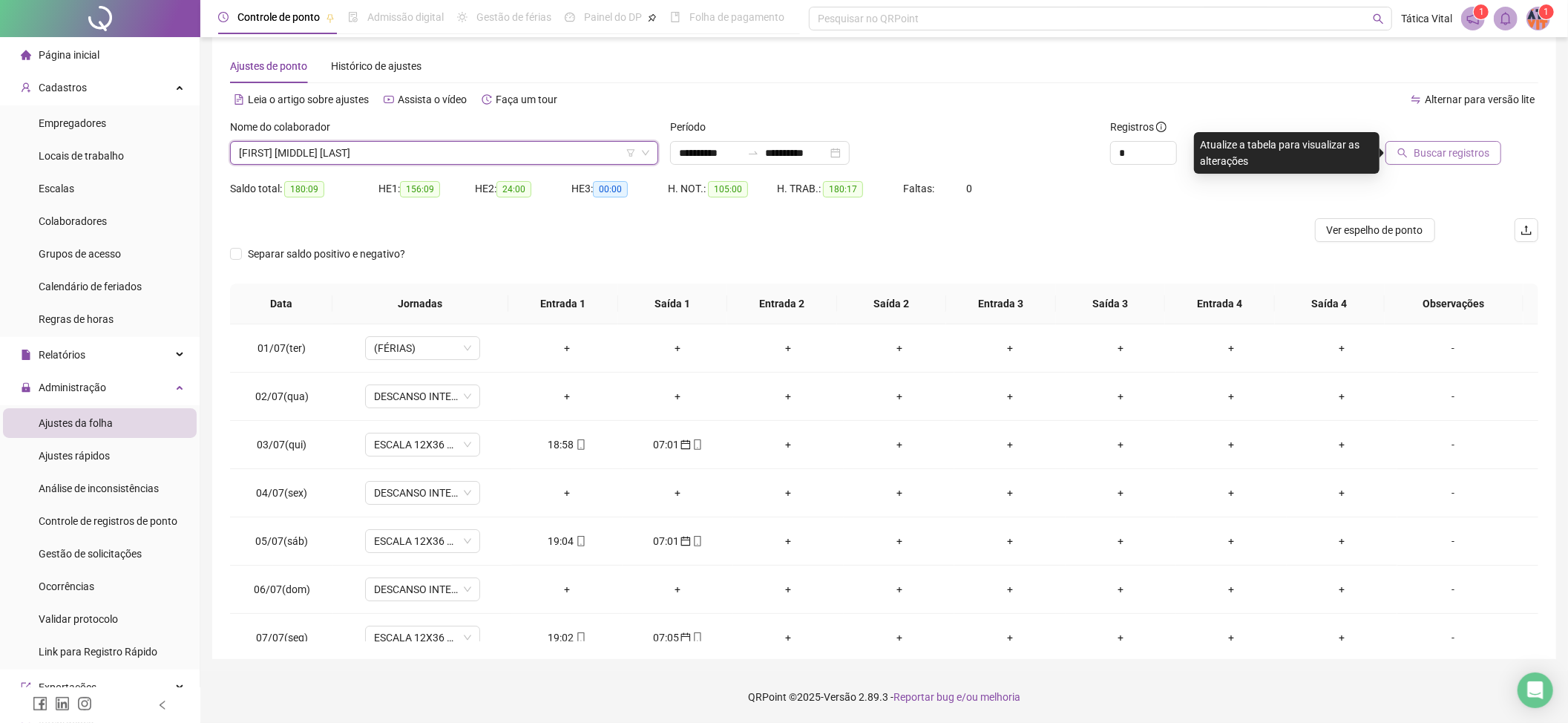 click on "Buscar registros" at bounding box center (1434, 148) 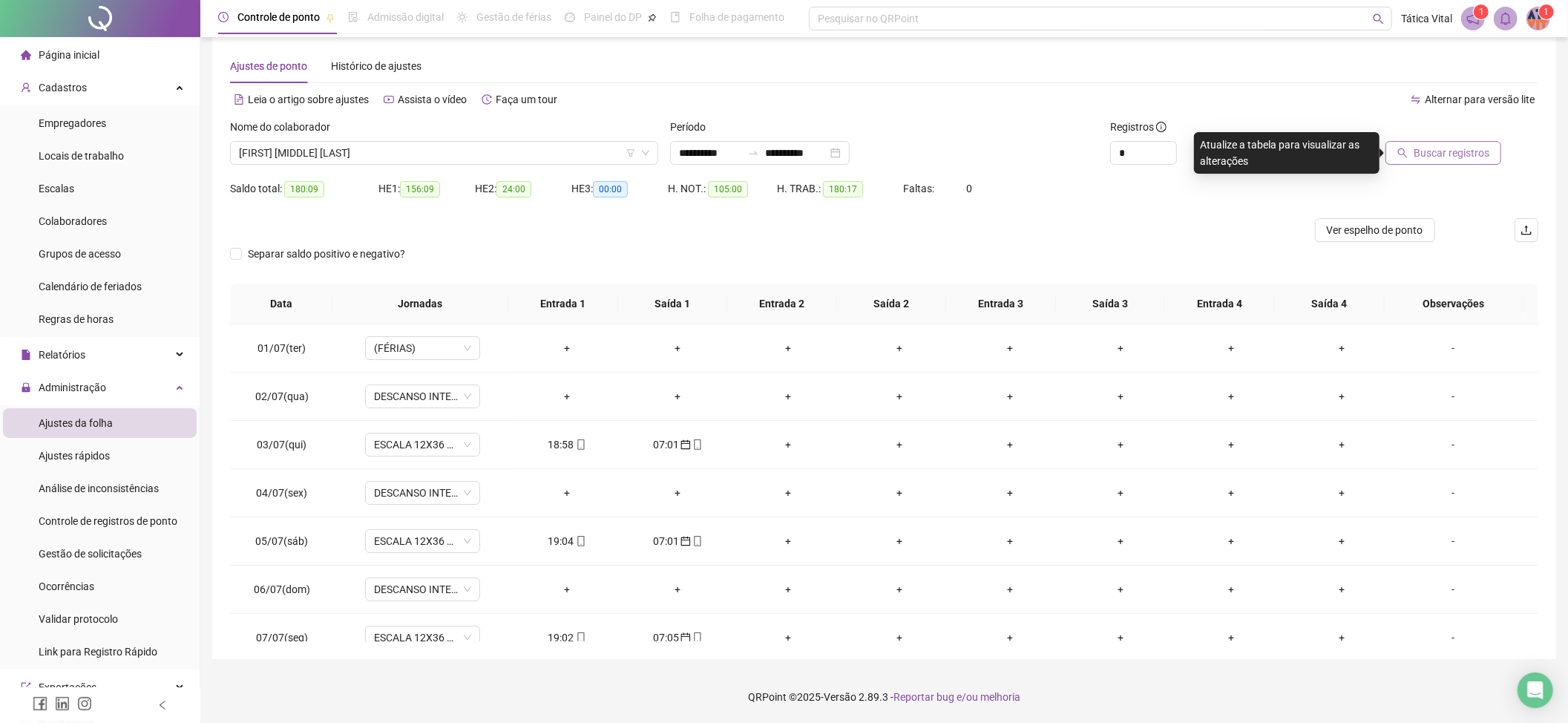 click on "Buscar registros" at bounding box center [1451, 153] 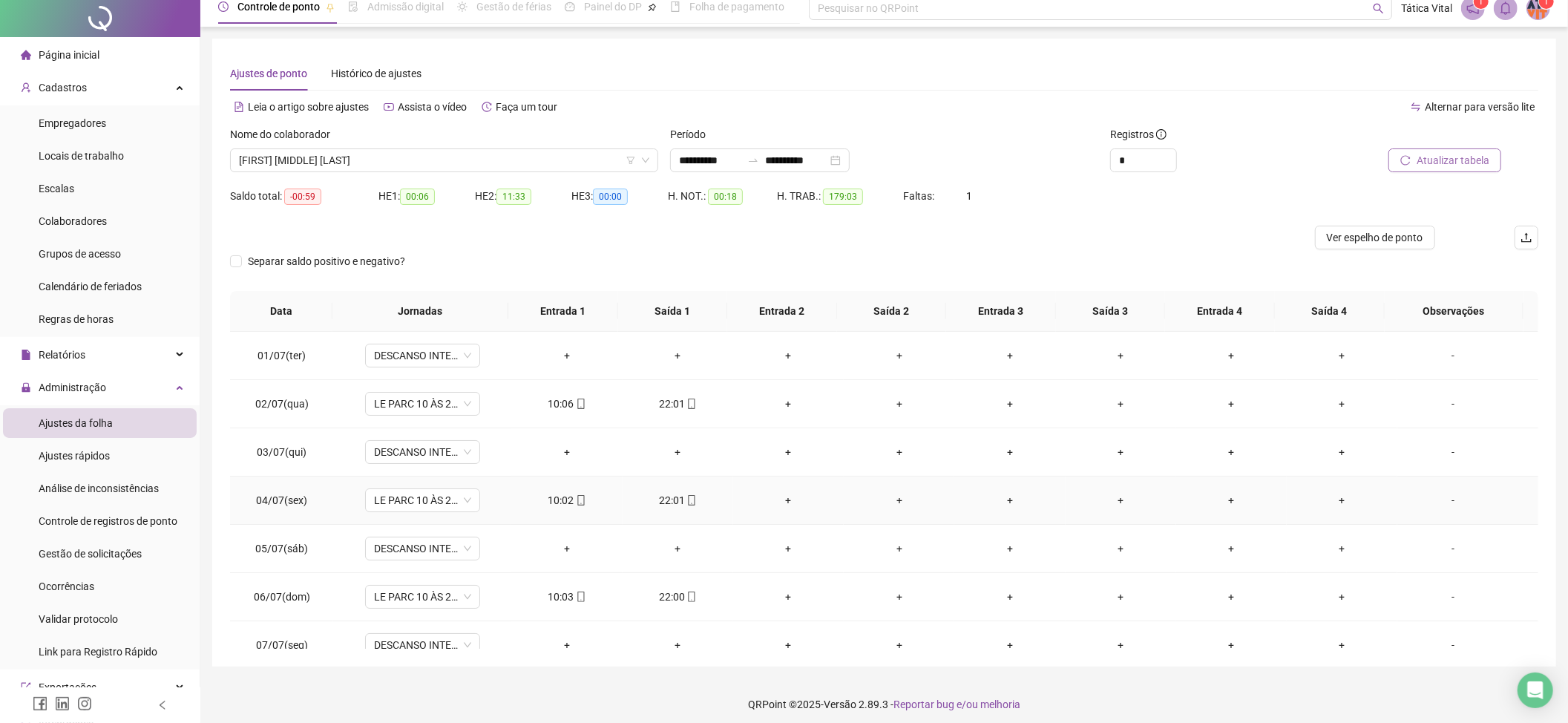 scroll, scrollTop: 18, scrollLeft: 0, axis: vertical 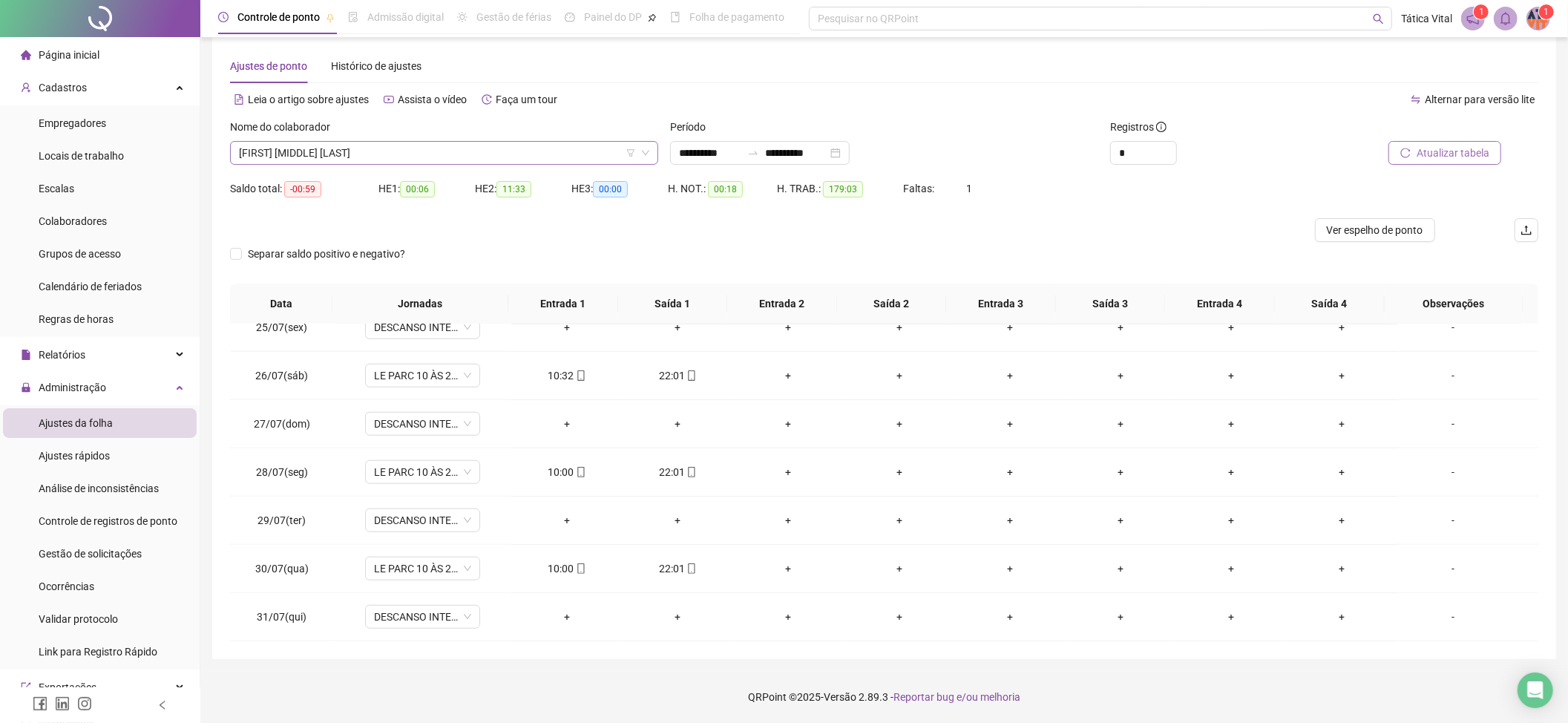 click on "[FIRST] [MIDDLE] [LAST]" at bounding box center (444, 153) 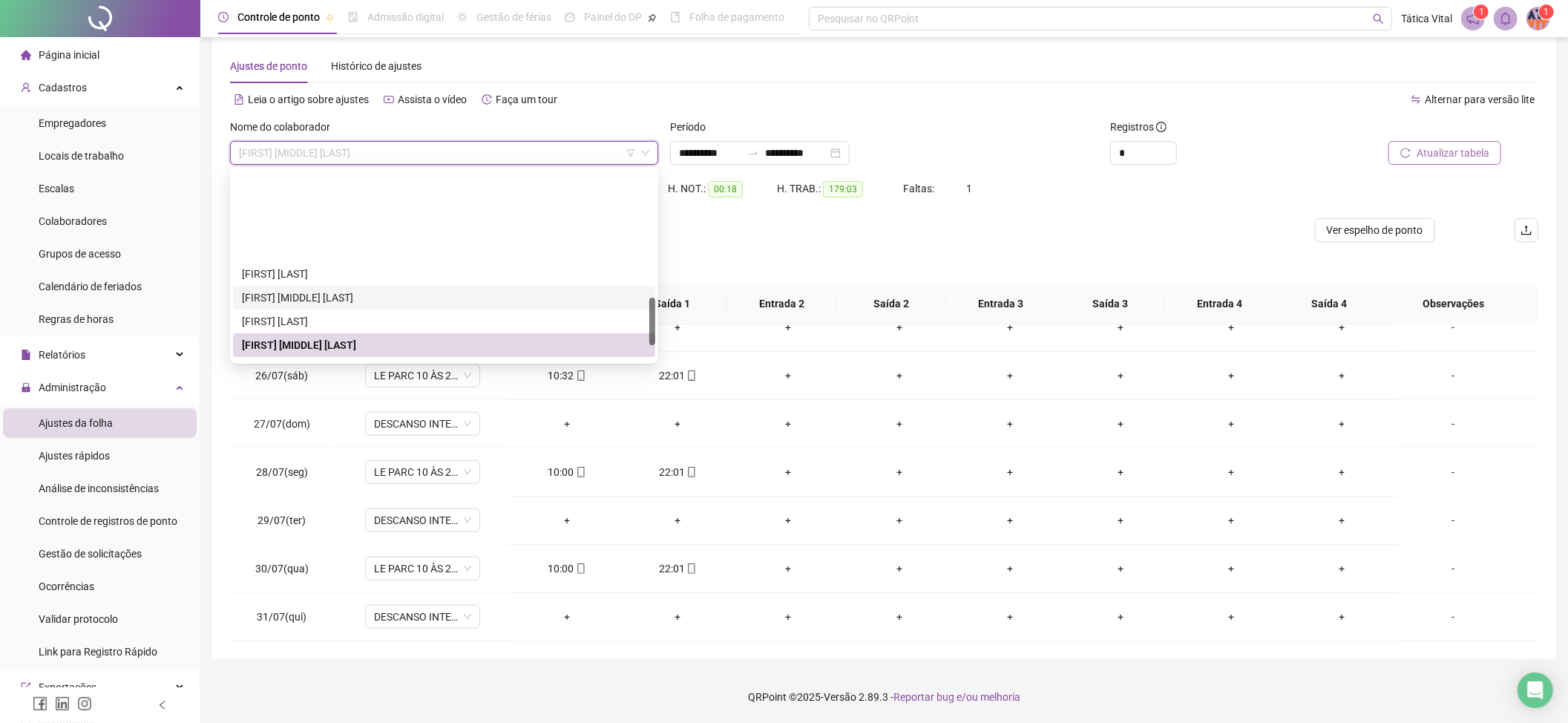 scroll, scrollTop: 506, scrollLeft: 0, axis: vertical 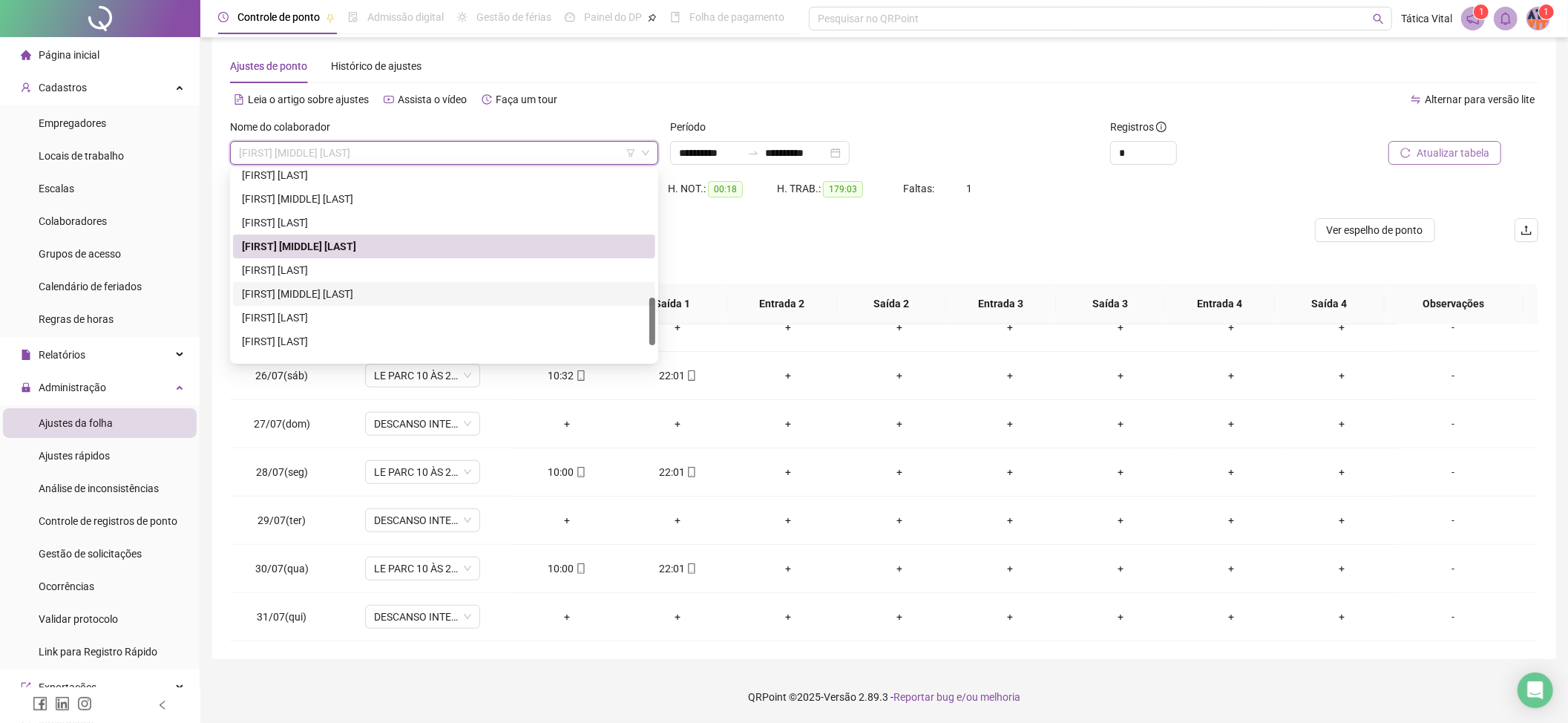 click on "[FIRST] [MIDDLE] [LAST]" at bounding box center [444, 294] 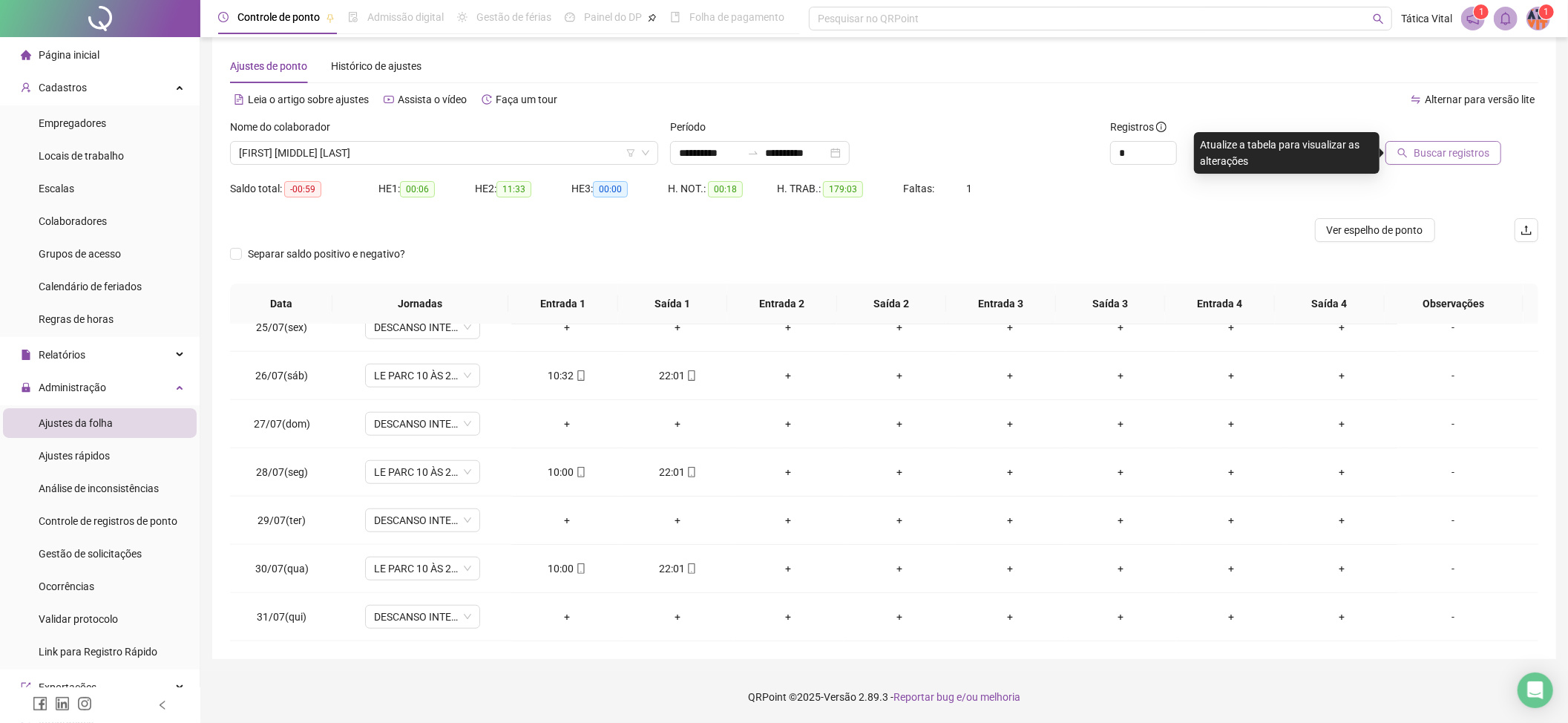 click on "Buscar registros" at bounding box center [1451, 153] 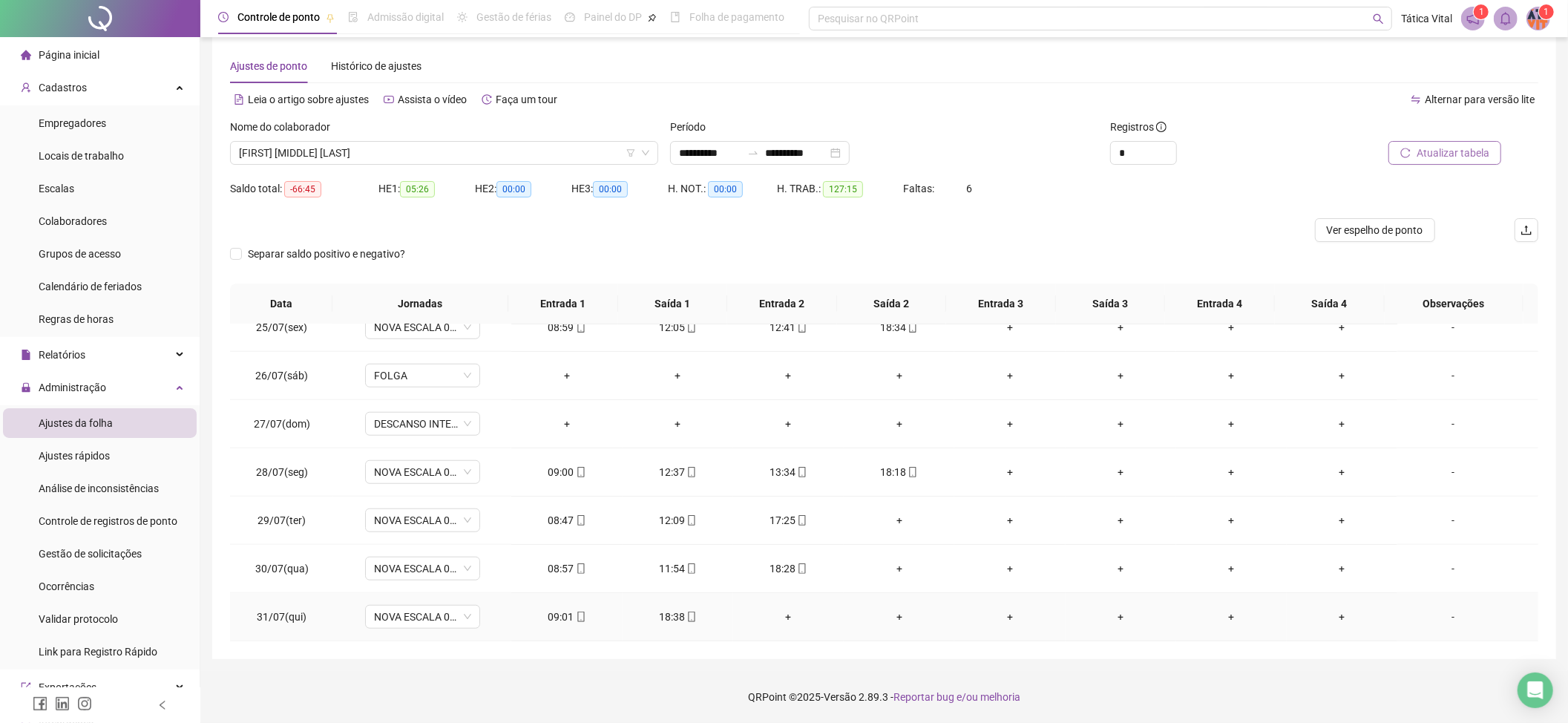 click on "+" at bounding box center (788, 617) 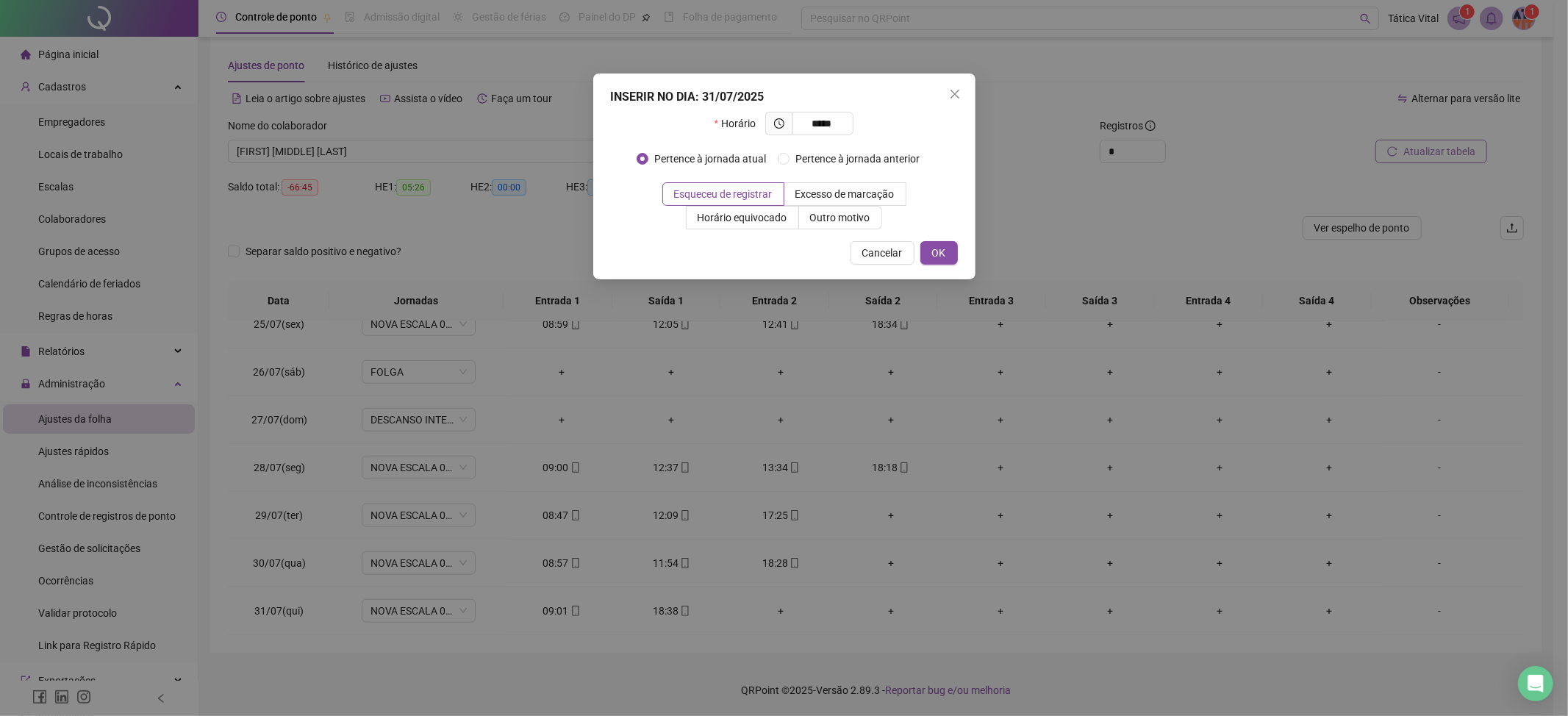 type on "*****" 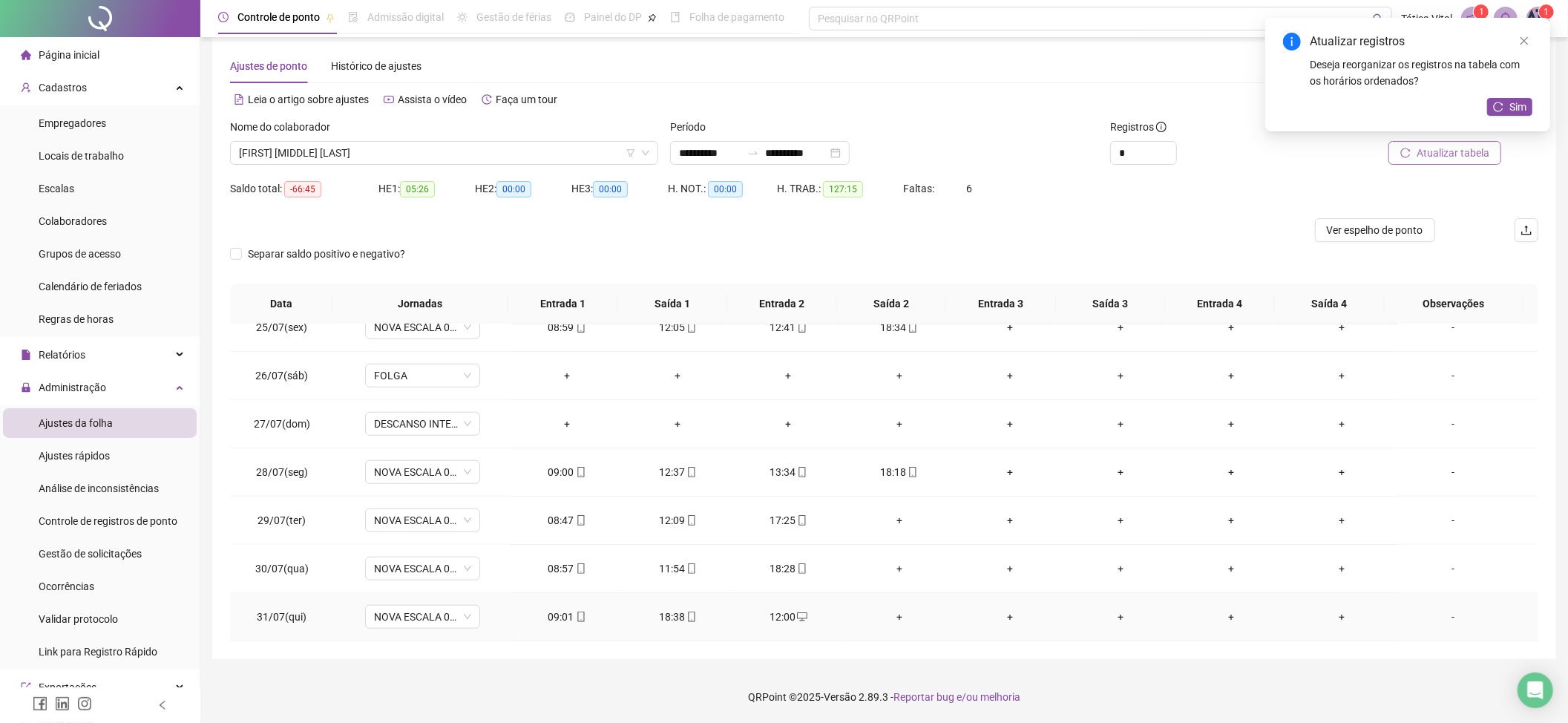 click on "+" at bounding box center [899, 617] 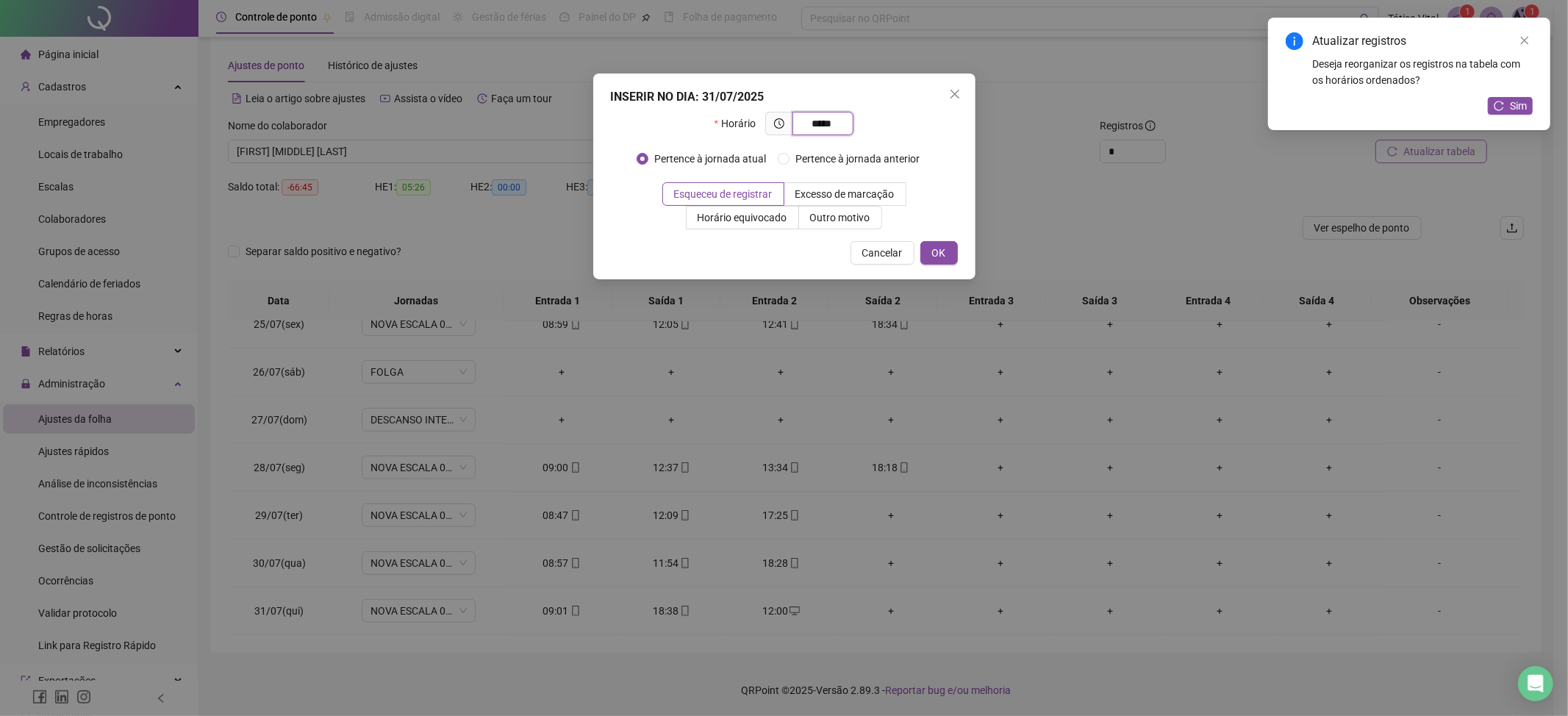 type on "*****" 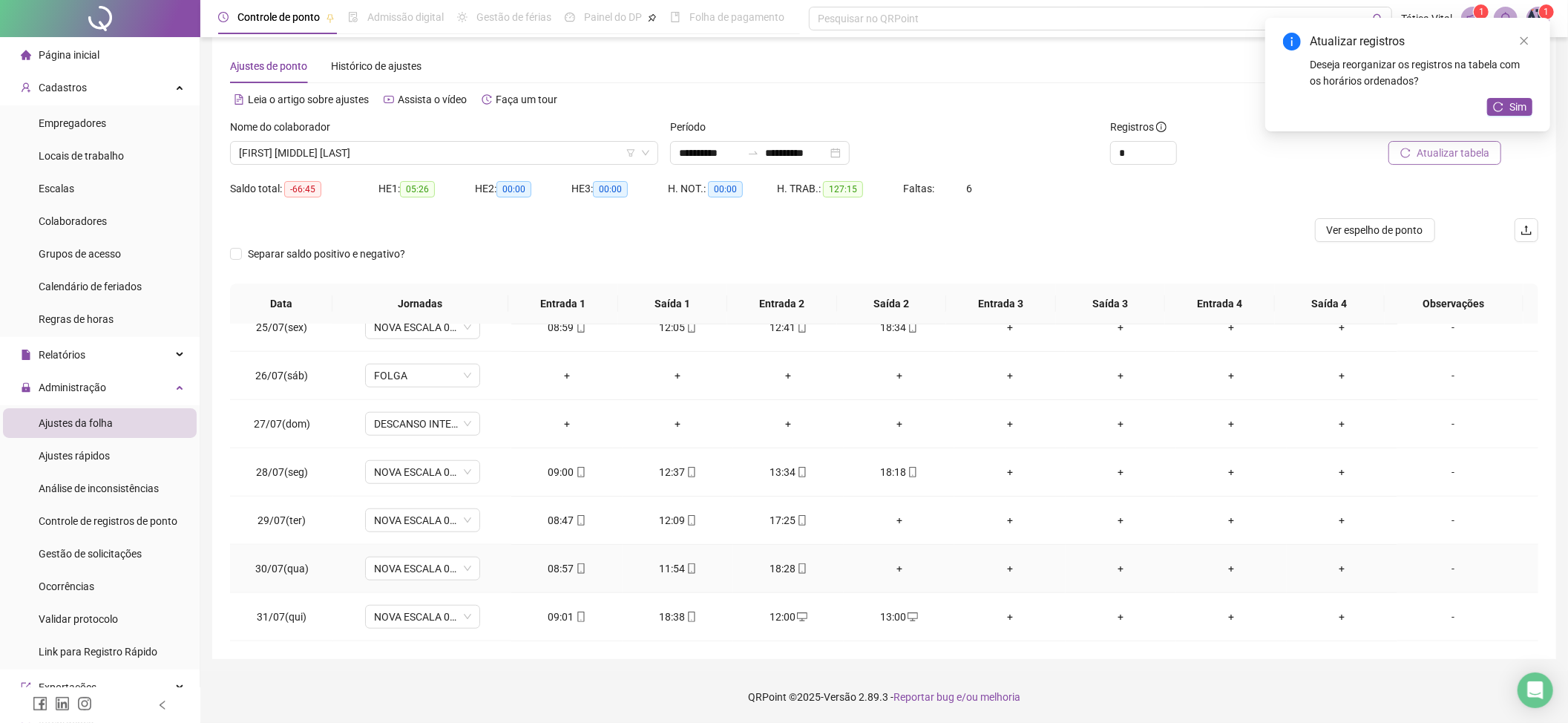 click on "+" at bounding box center [899, 569] 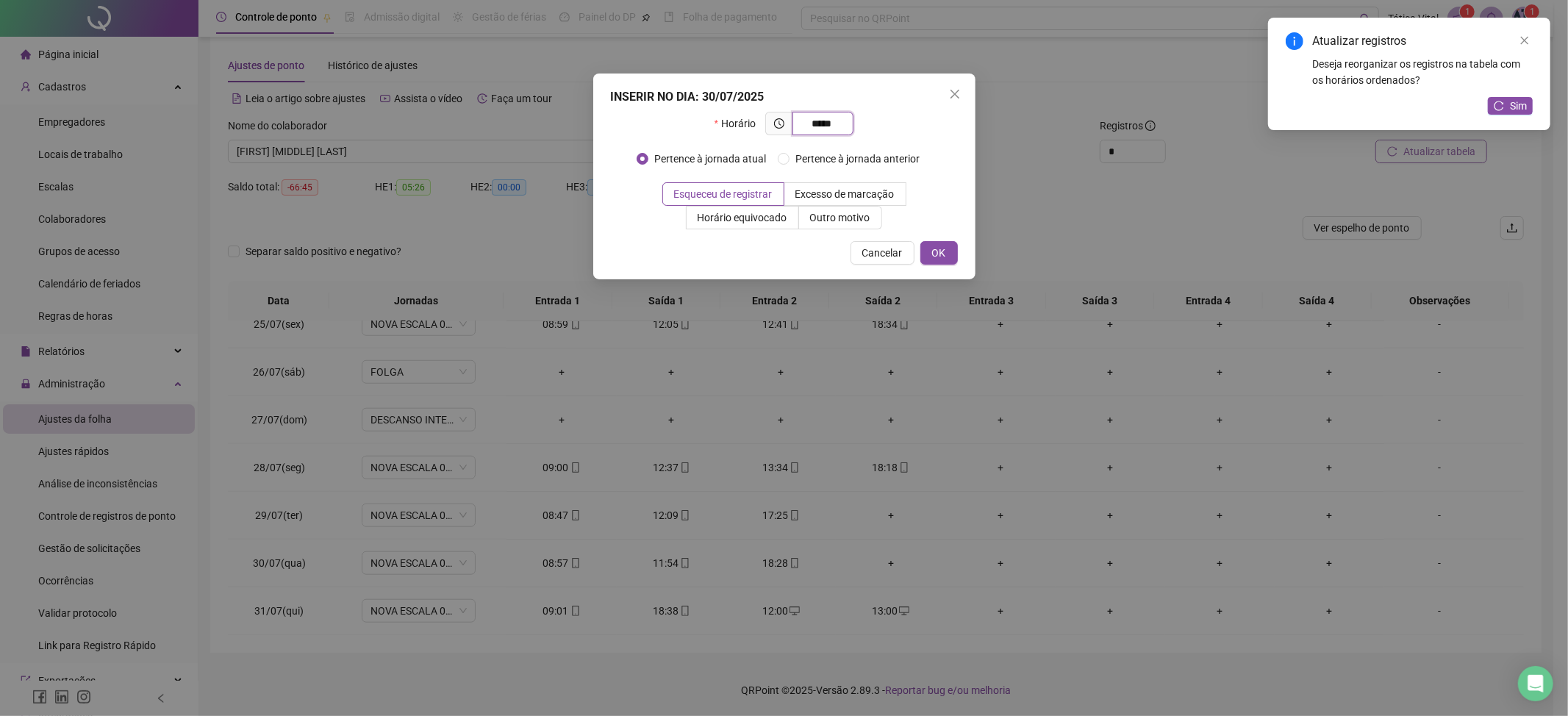 type on "*****" 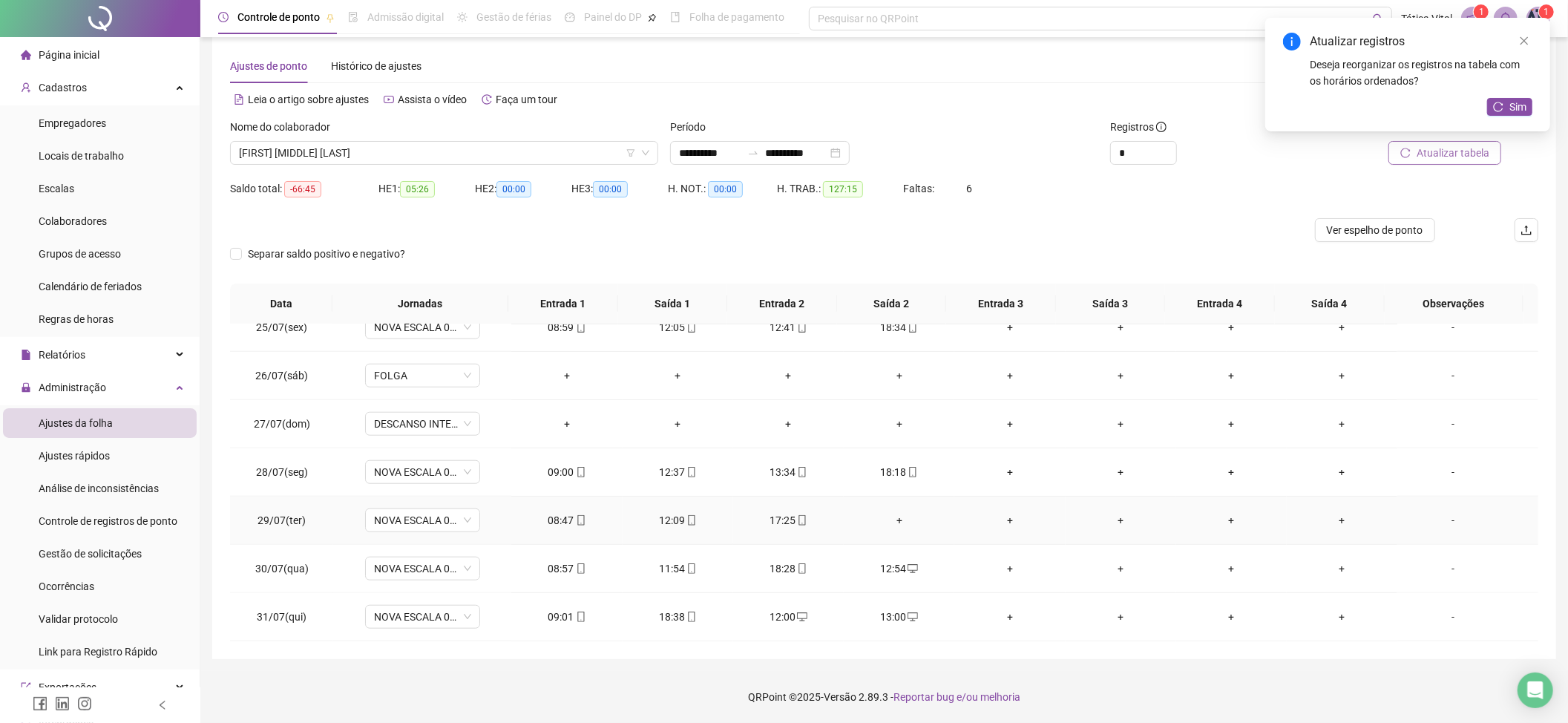 click on "+" at bounding box center (899, 520) 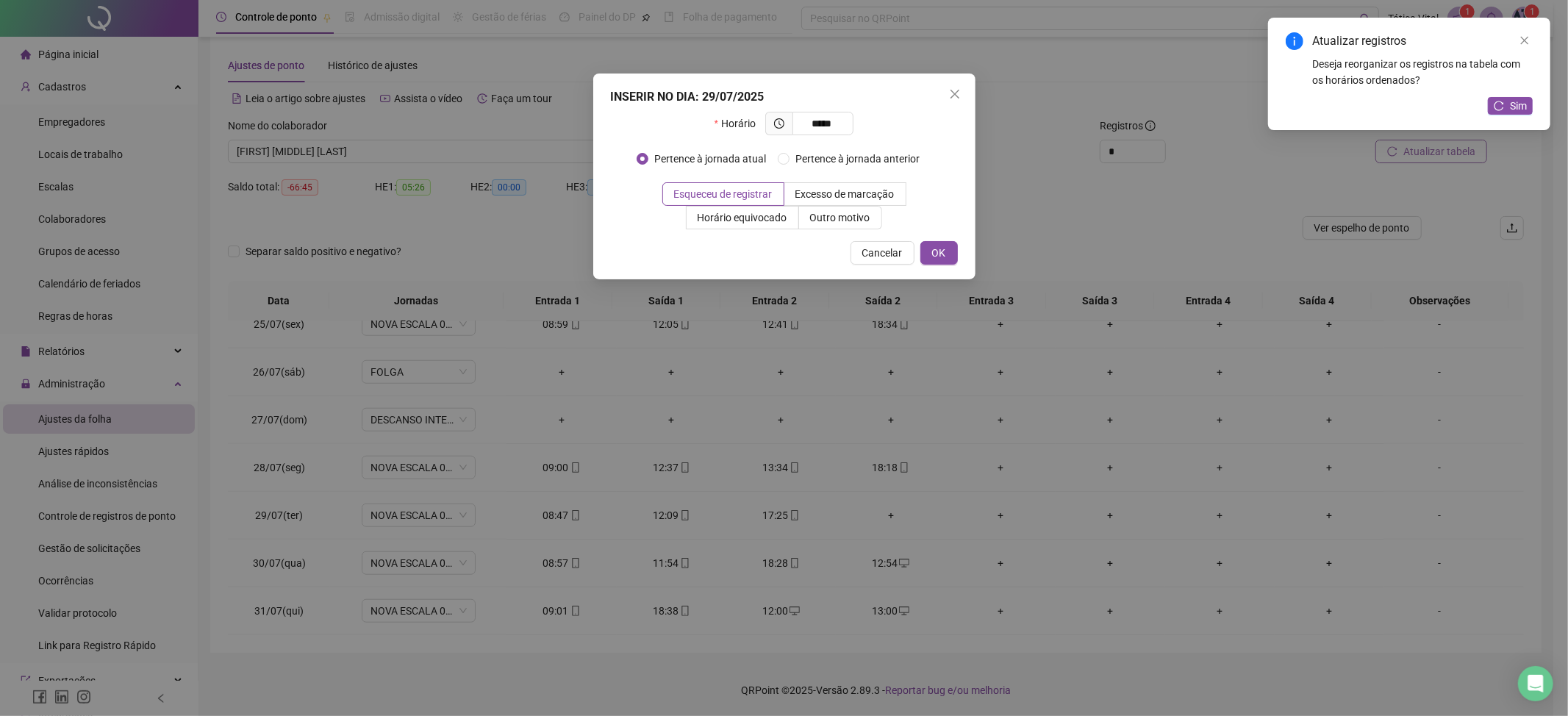 type on "*****" 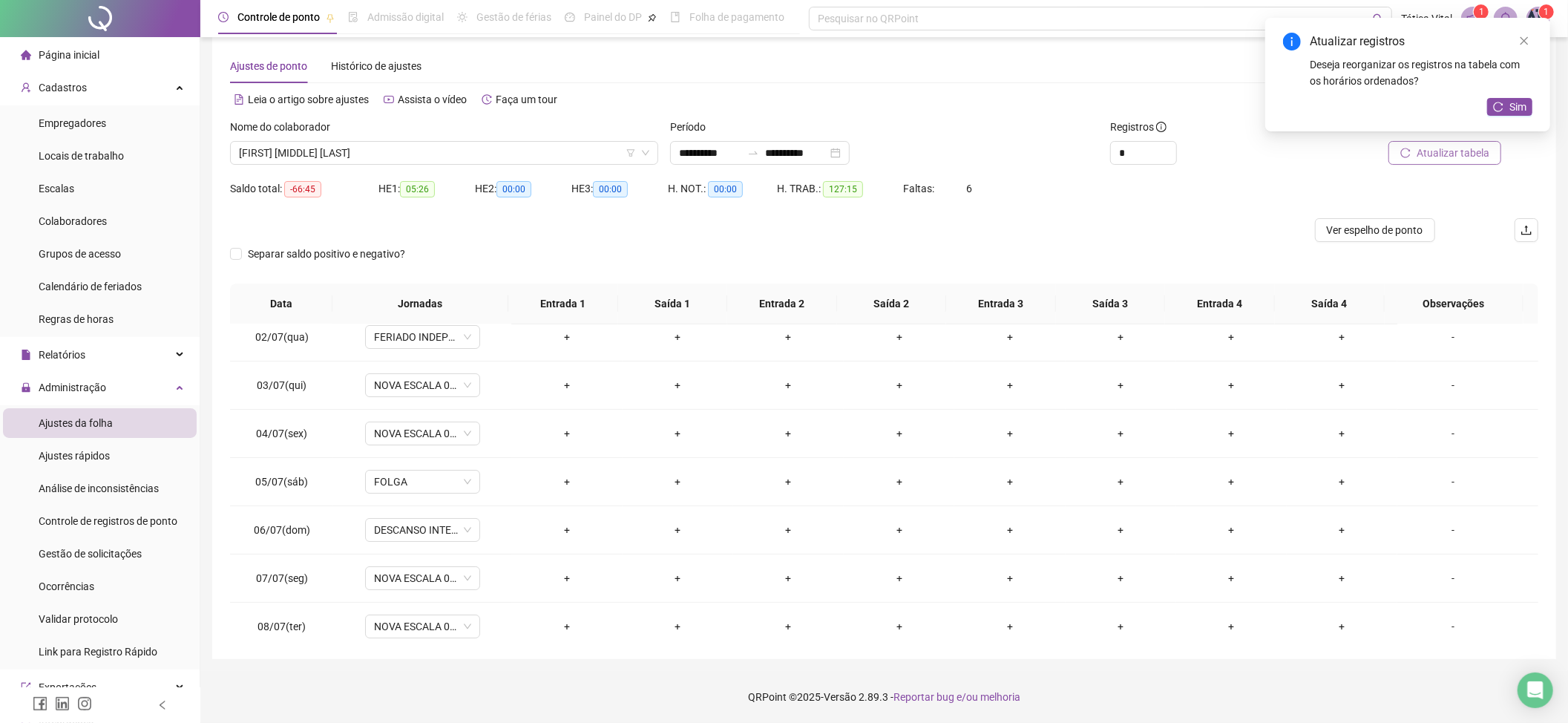 scroll, scrollTop: 0, scrollLeft: 0, axis: both 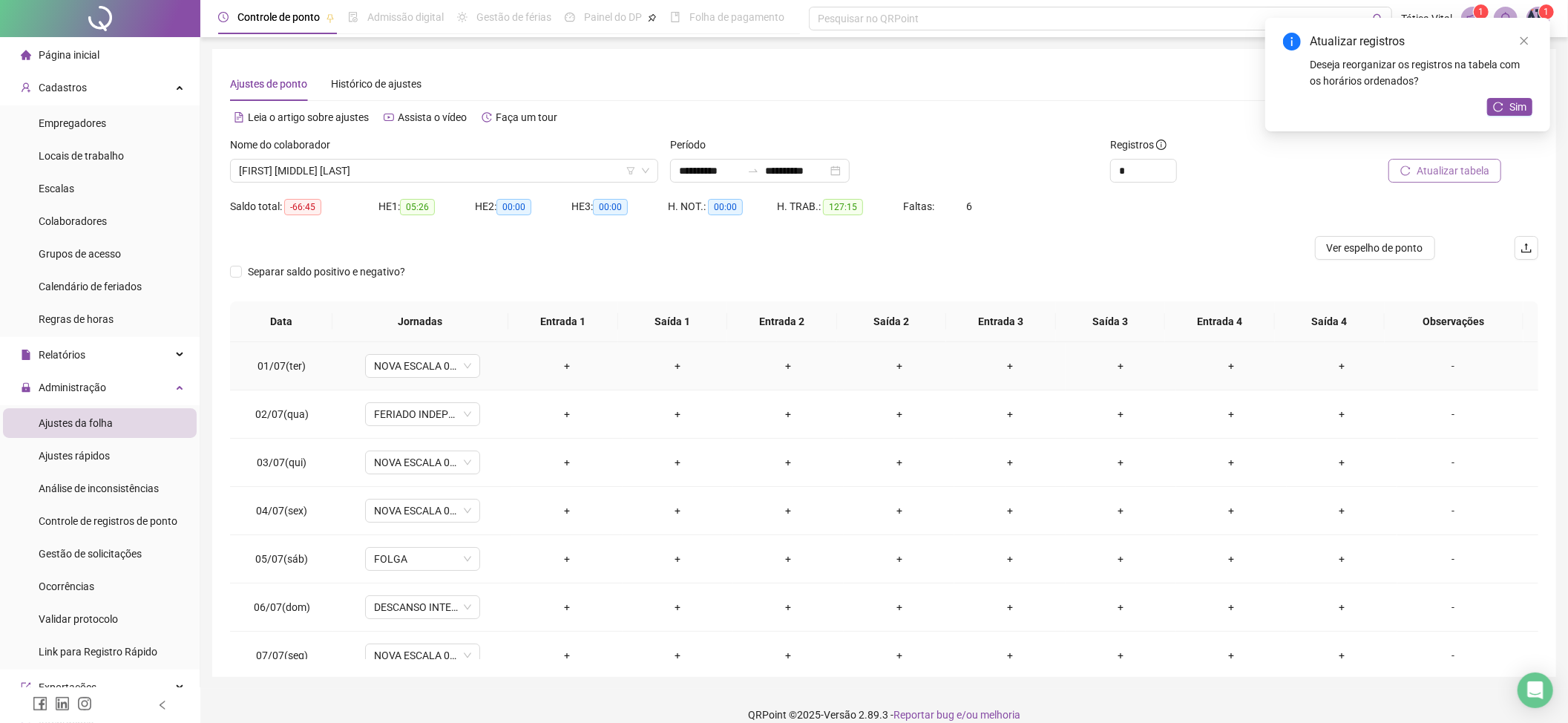 click on "+" at bounding box center (566, 366) 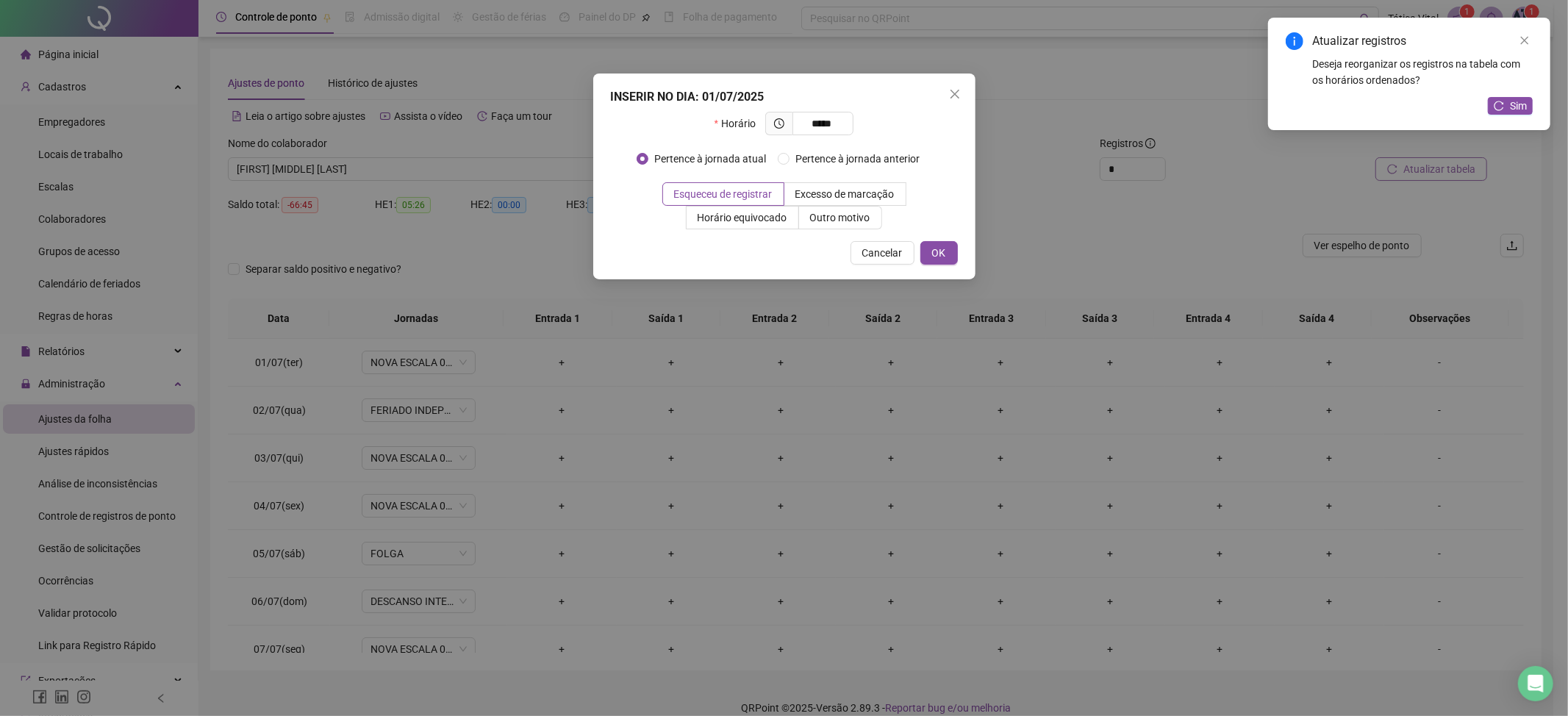 type on "*****" 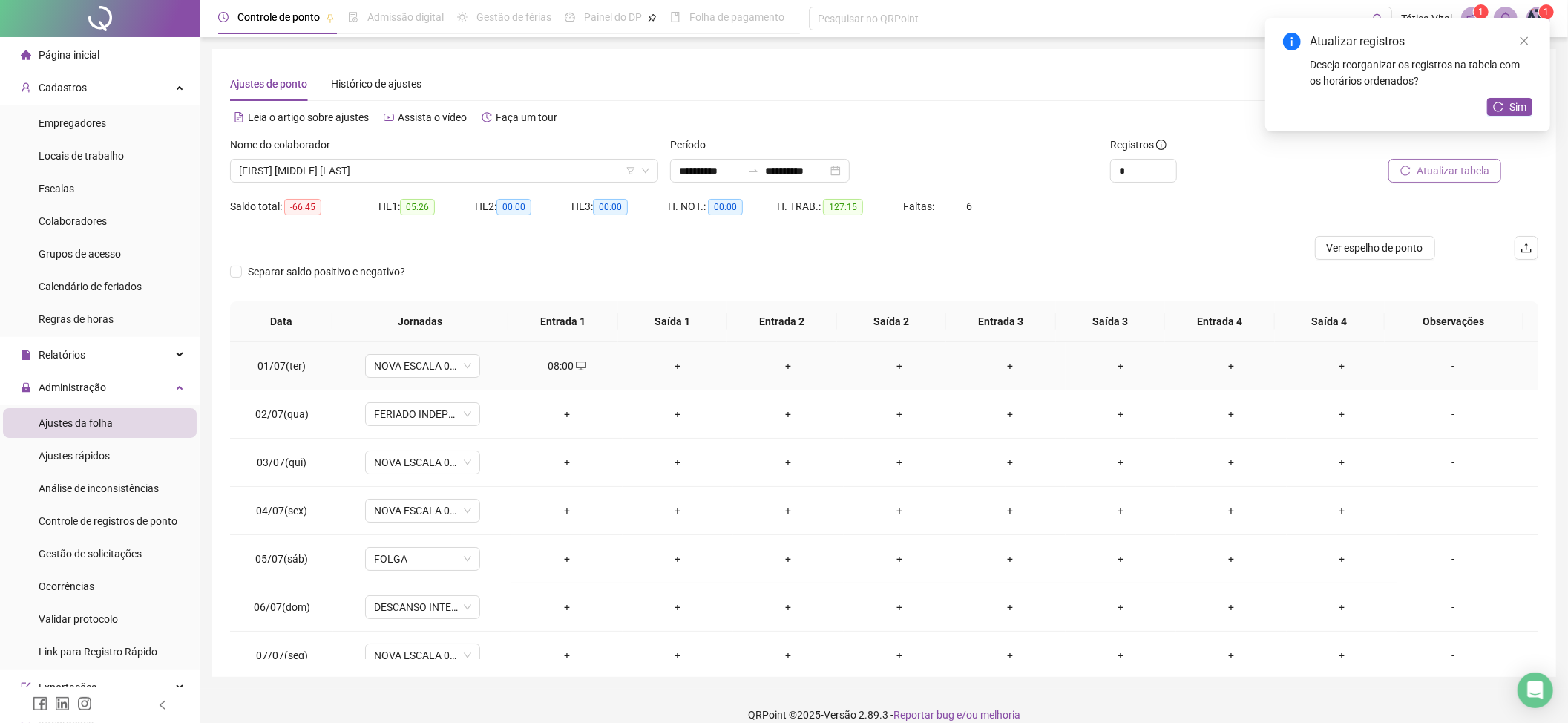 click on "+" at bounding box center [678, 366] 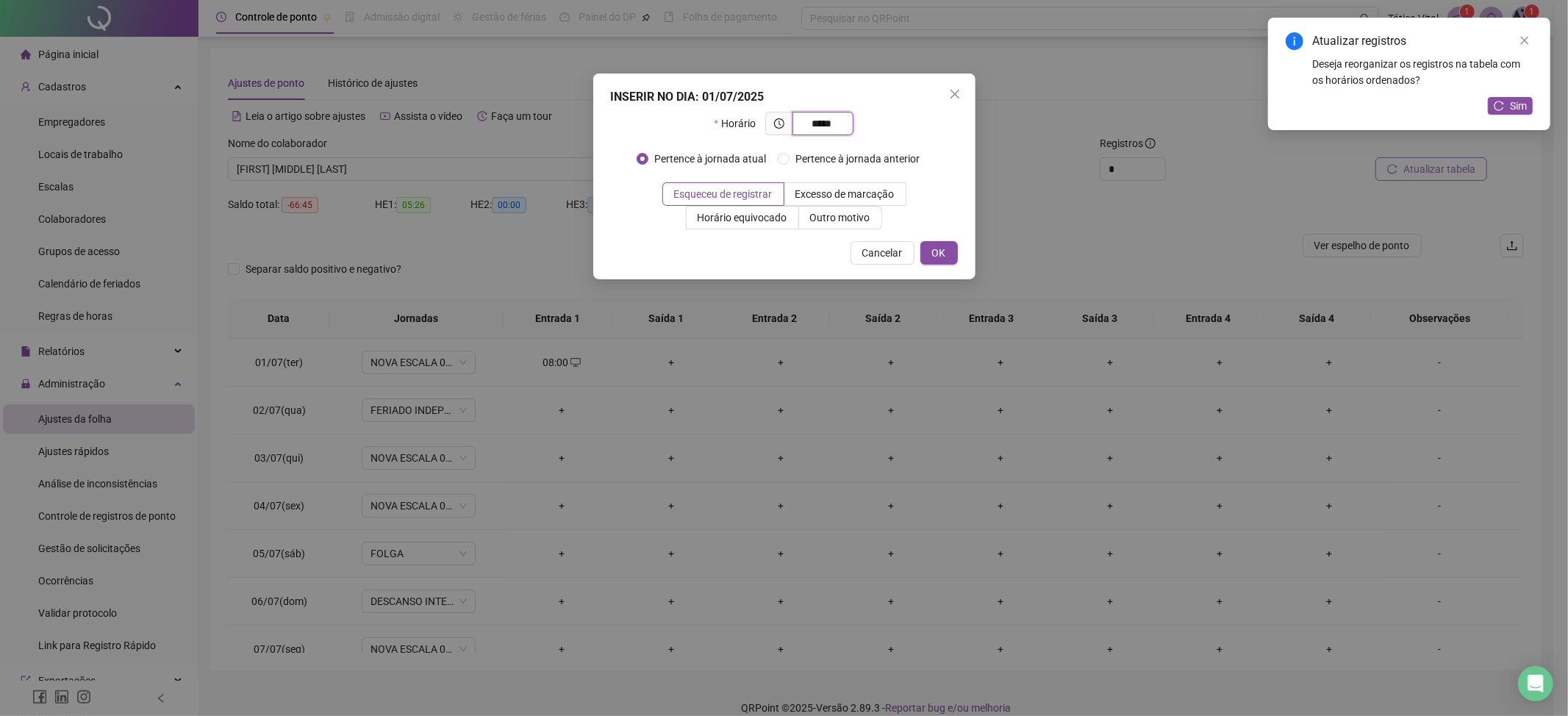 type on "*****" 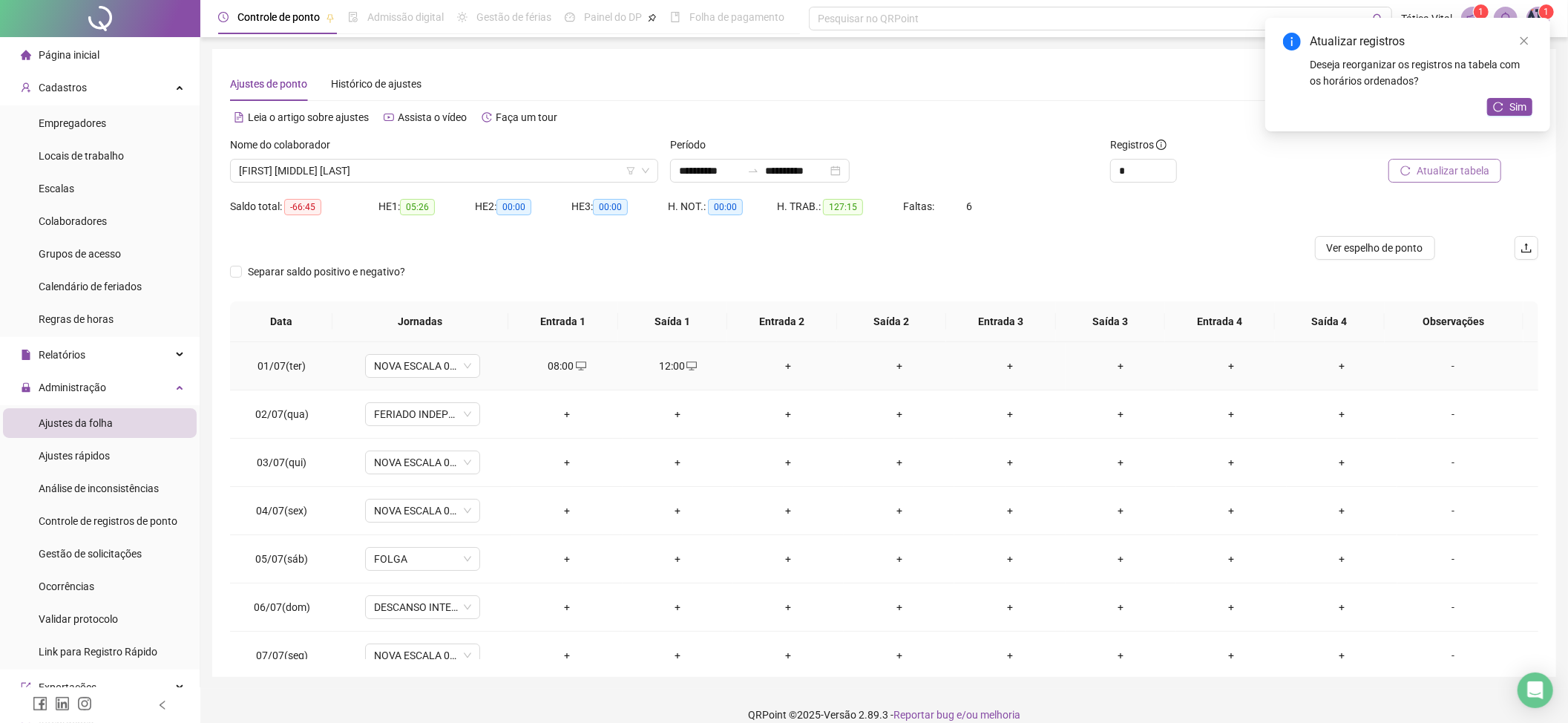 click on "+" at bounding box center (788, 366) 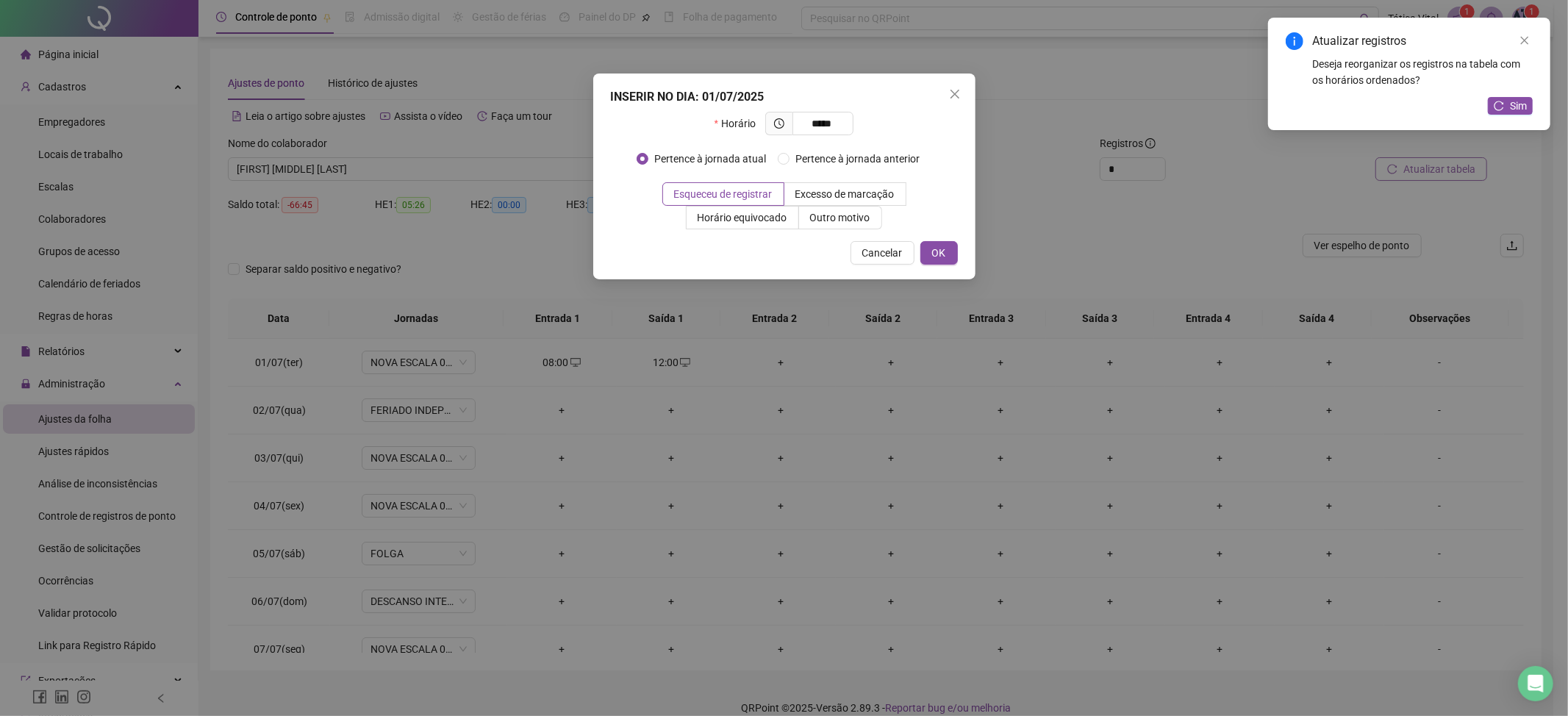 type on "*****" 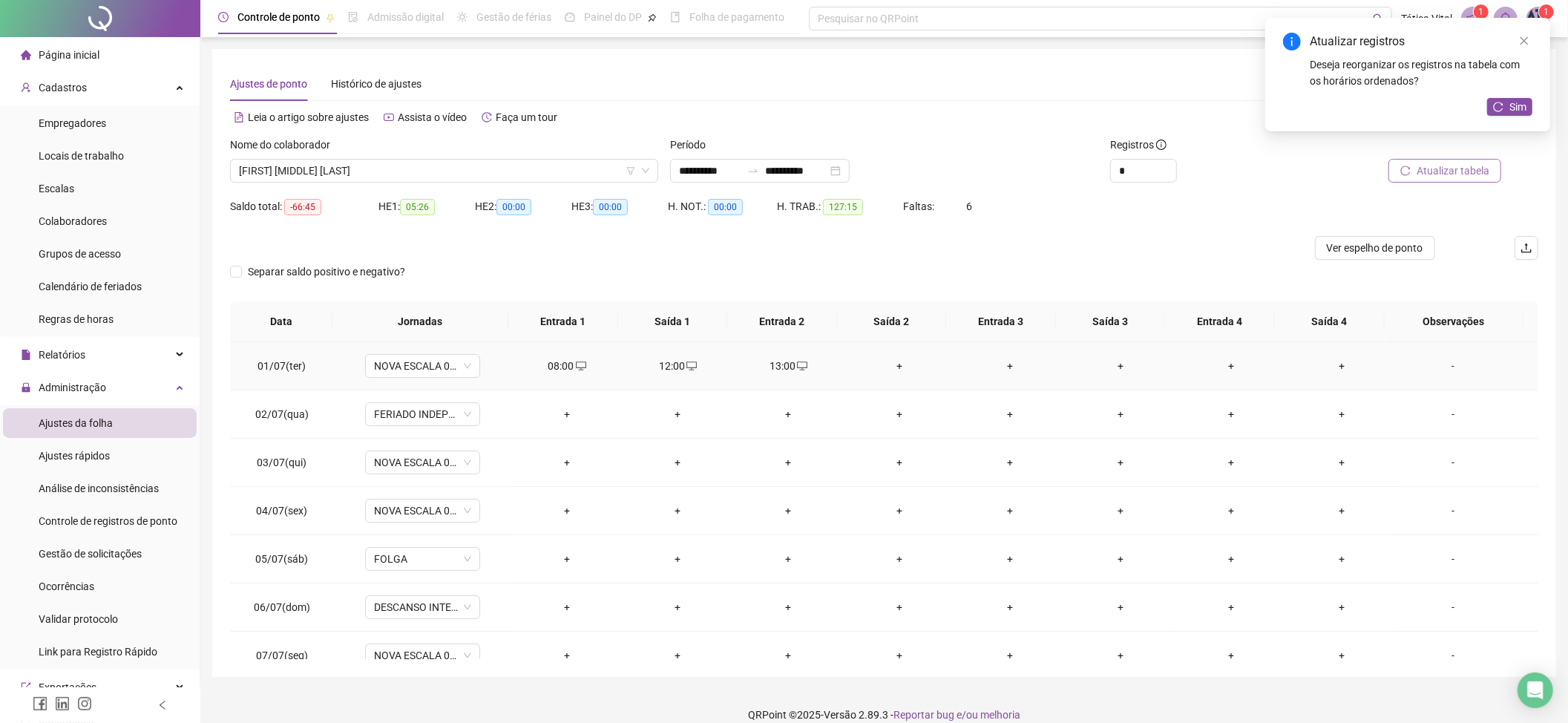 click on "+" at bounding box center (899, 366) 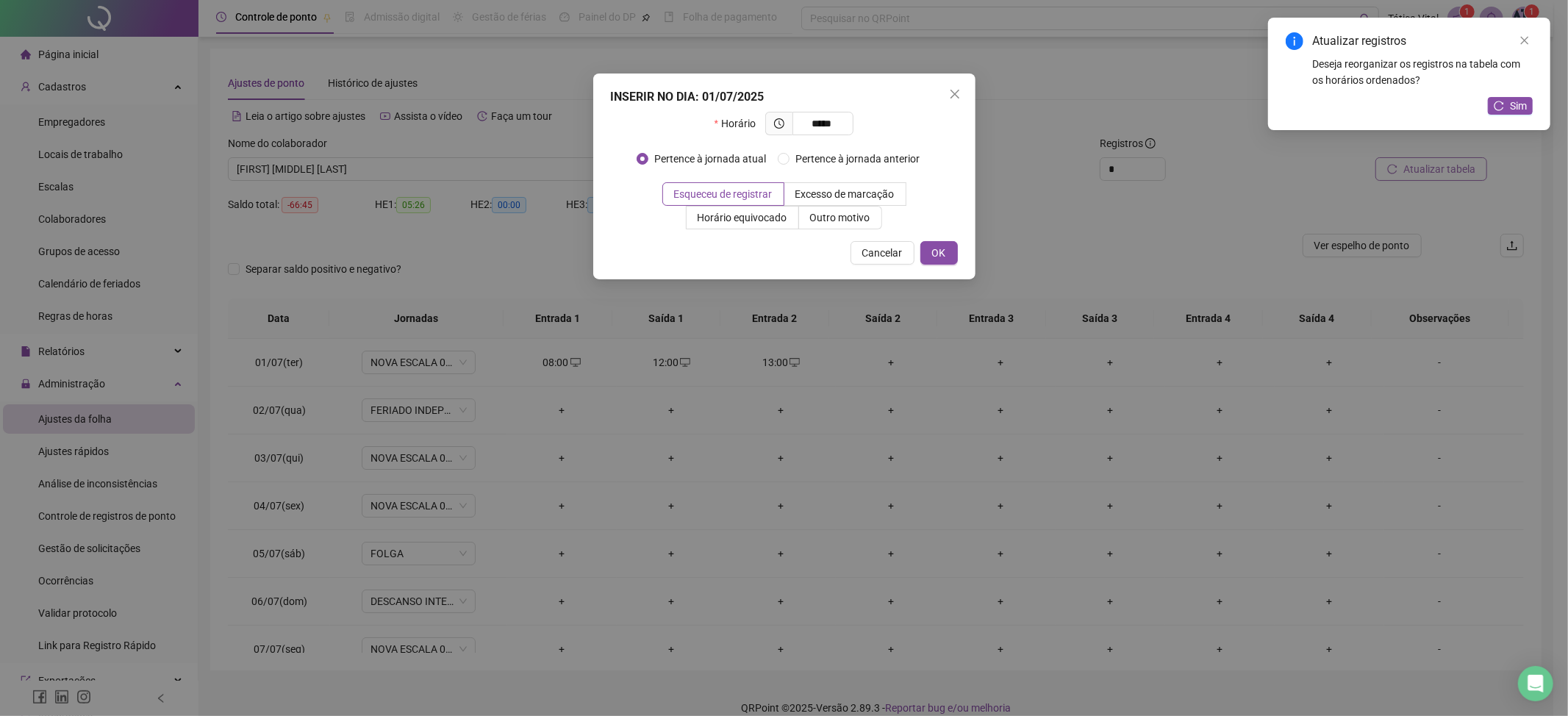 type on "*****" 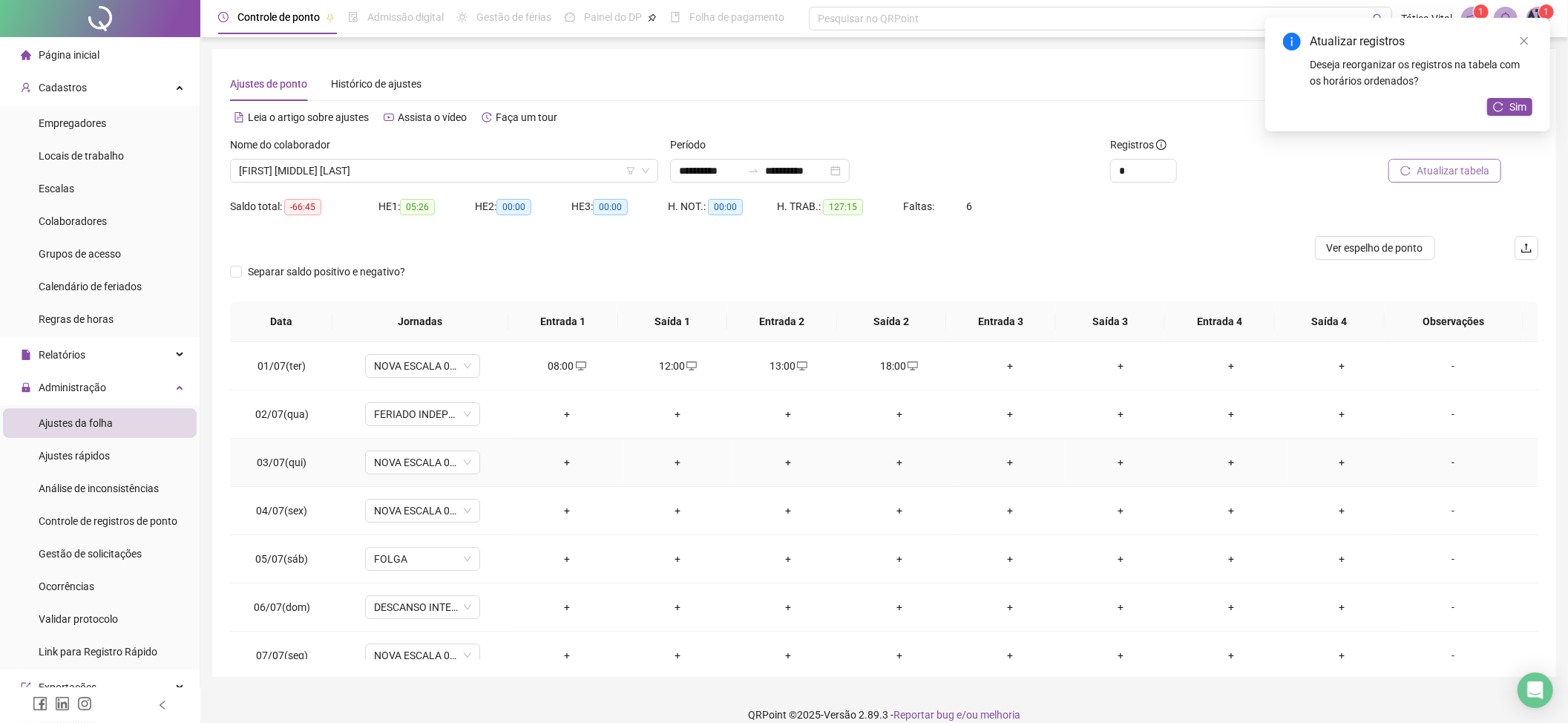 click on "+" at bounding box center [566, 462] 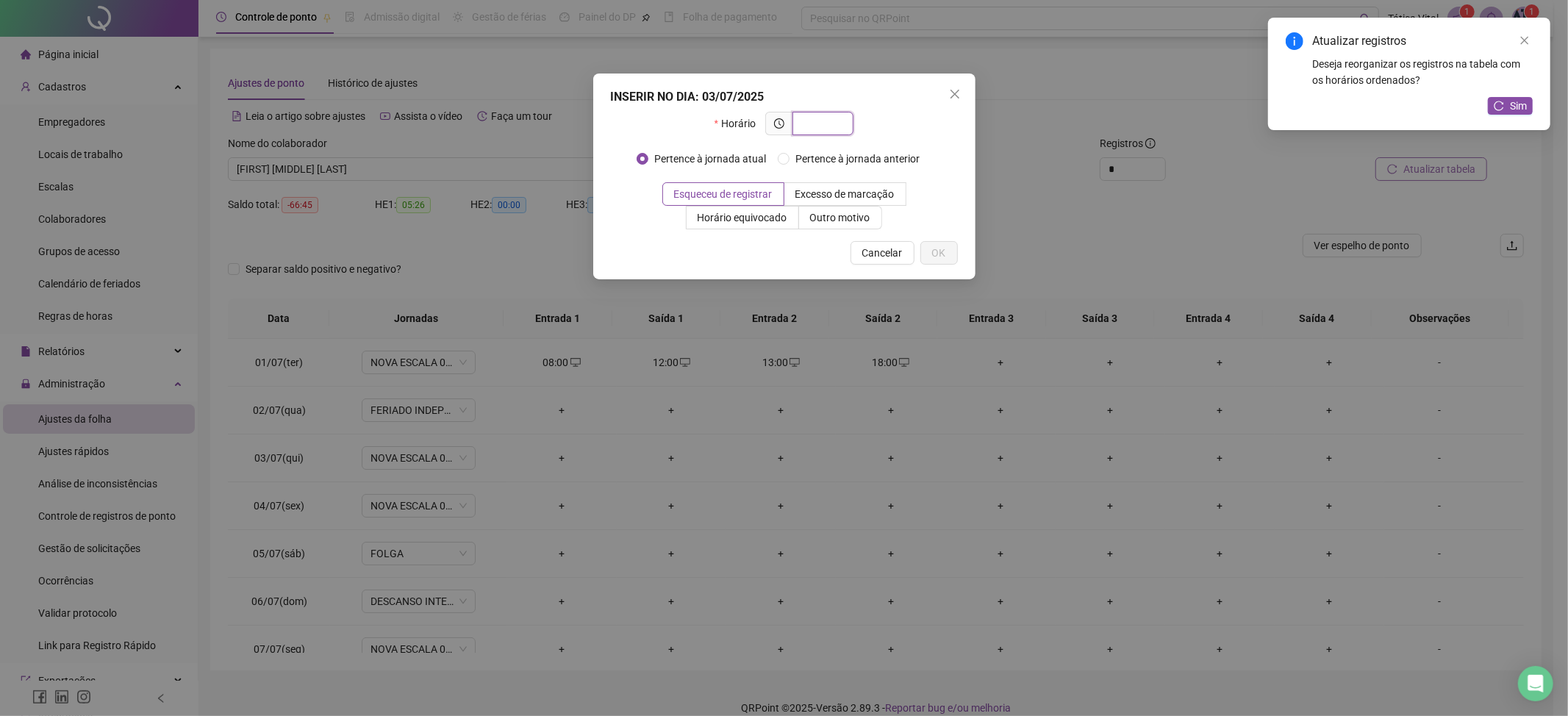 type on "*" 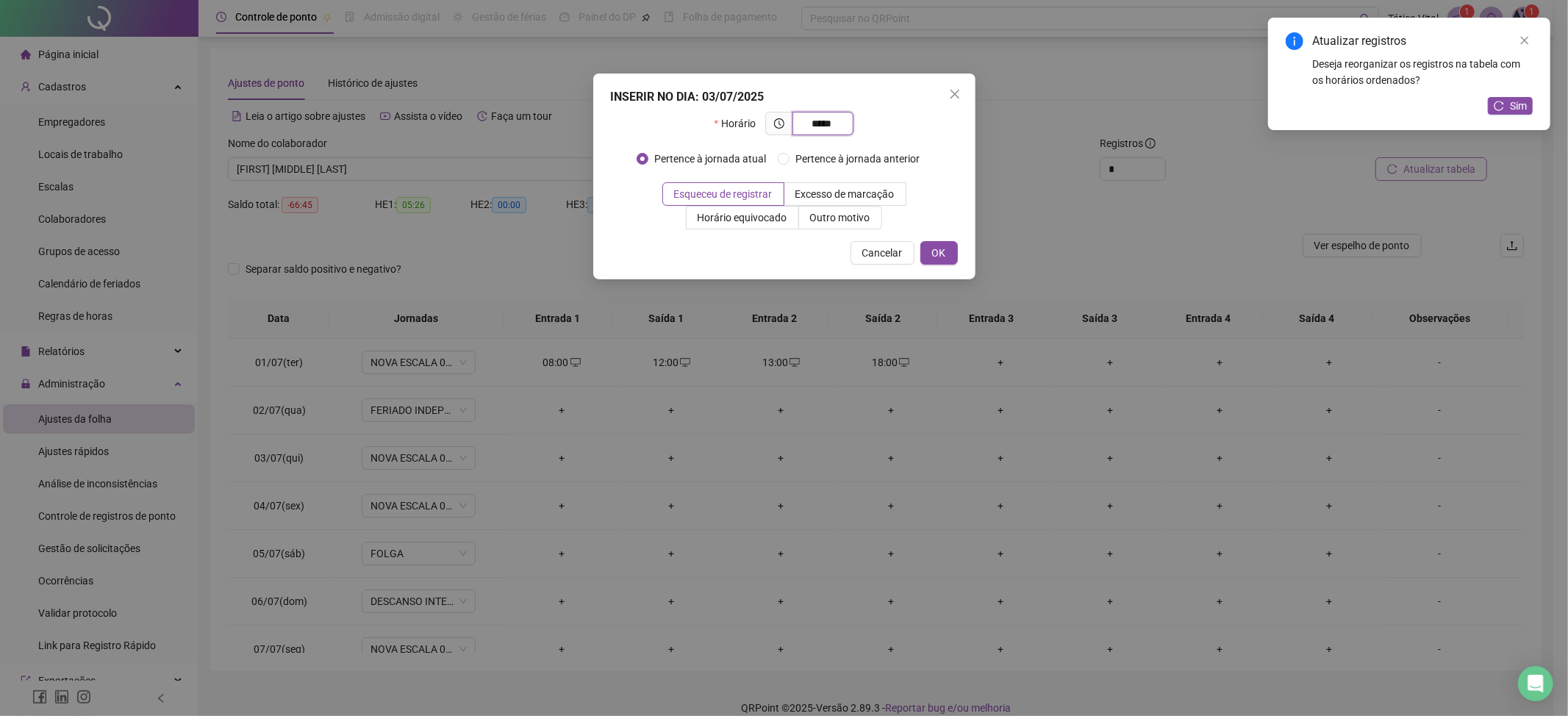 type on "*****" 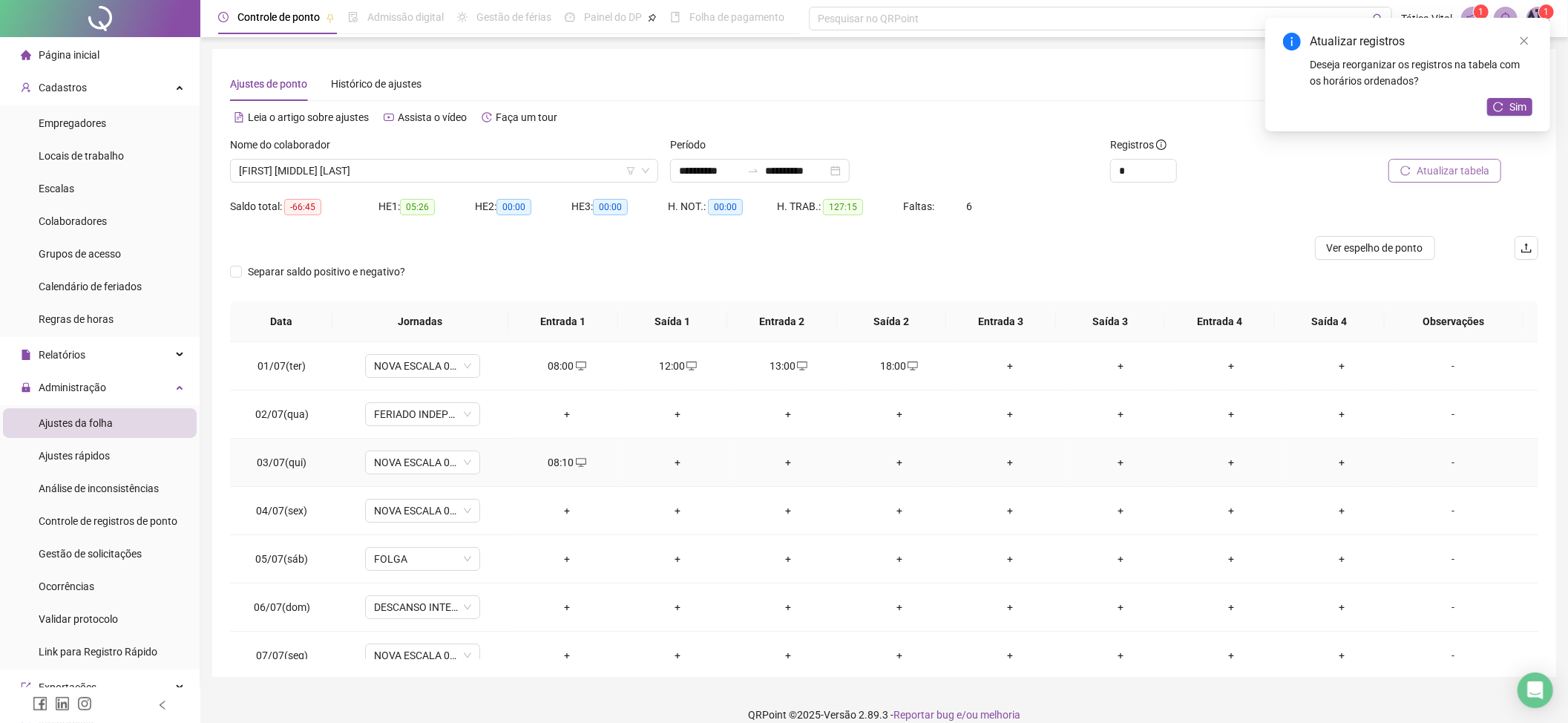 click on "+" at bounding box center (678, 462) 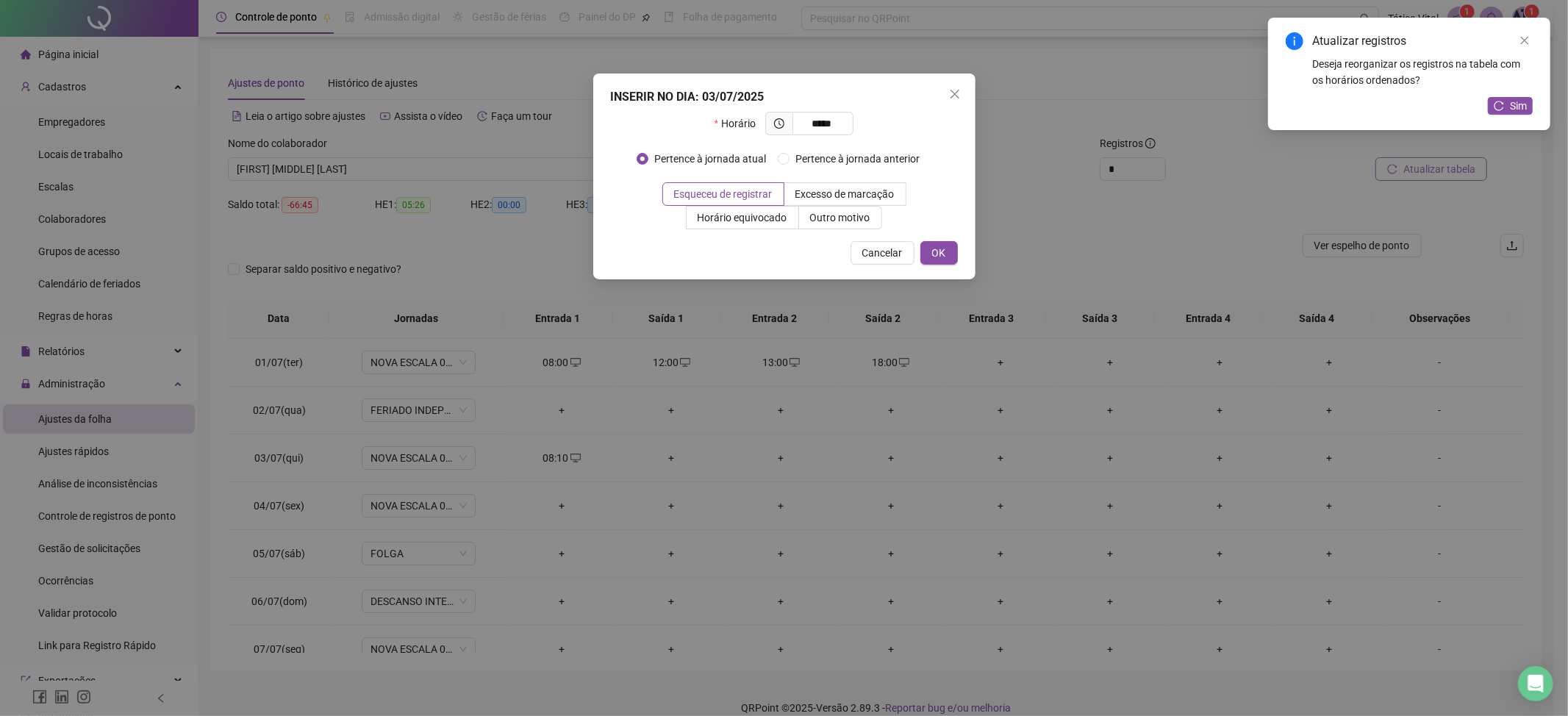 type on "*****" 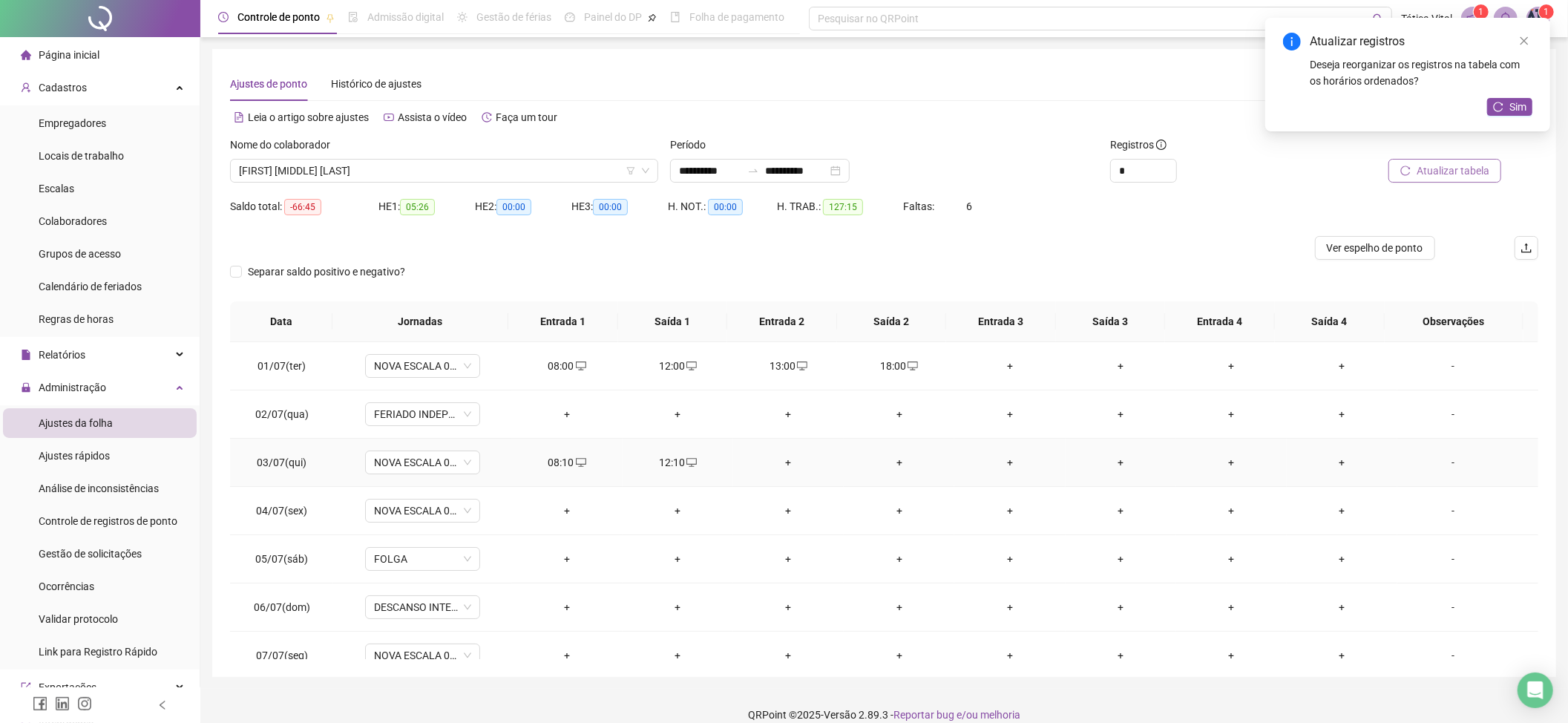 click on "+" at bounding box center [788, 462] 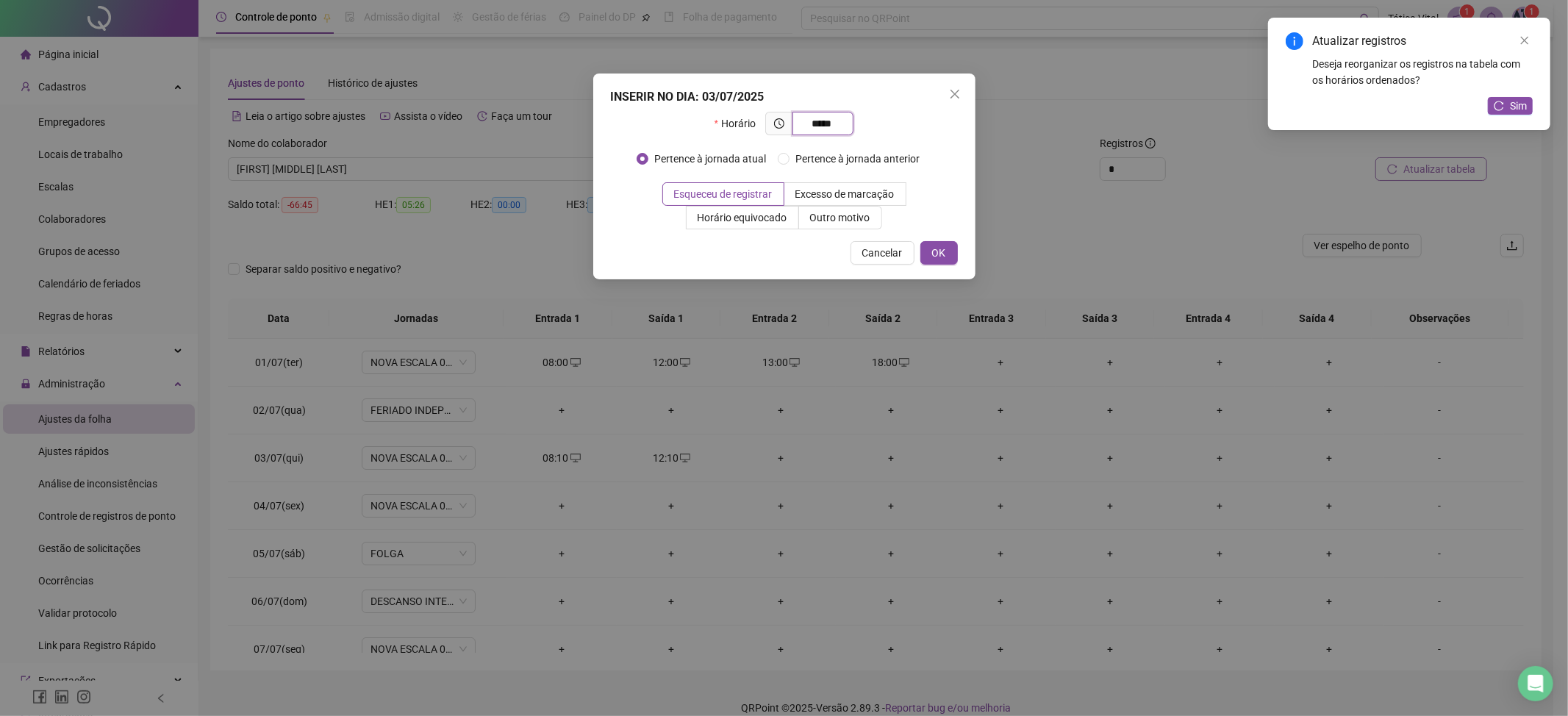 type on "*****" 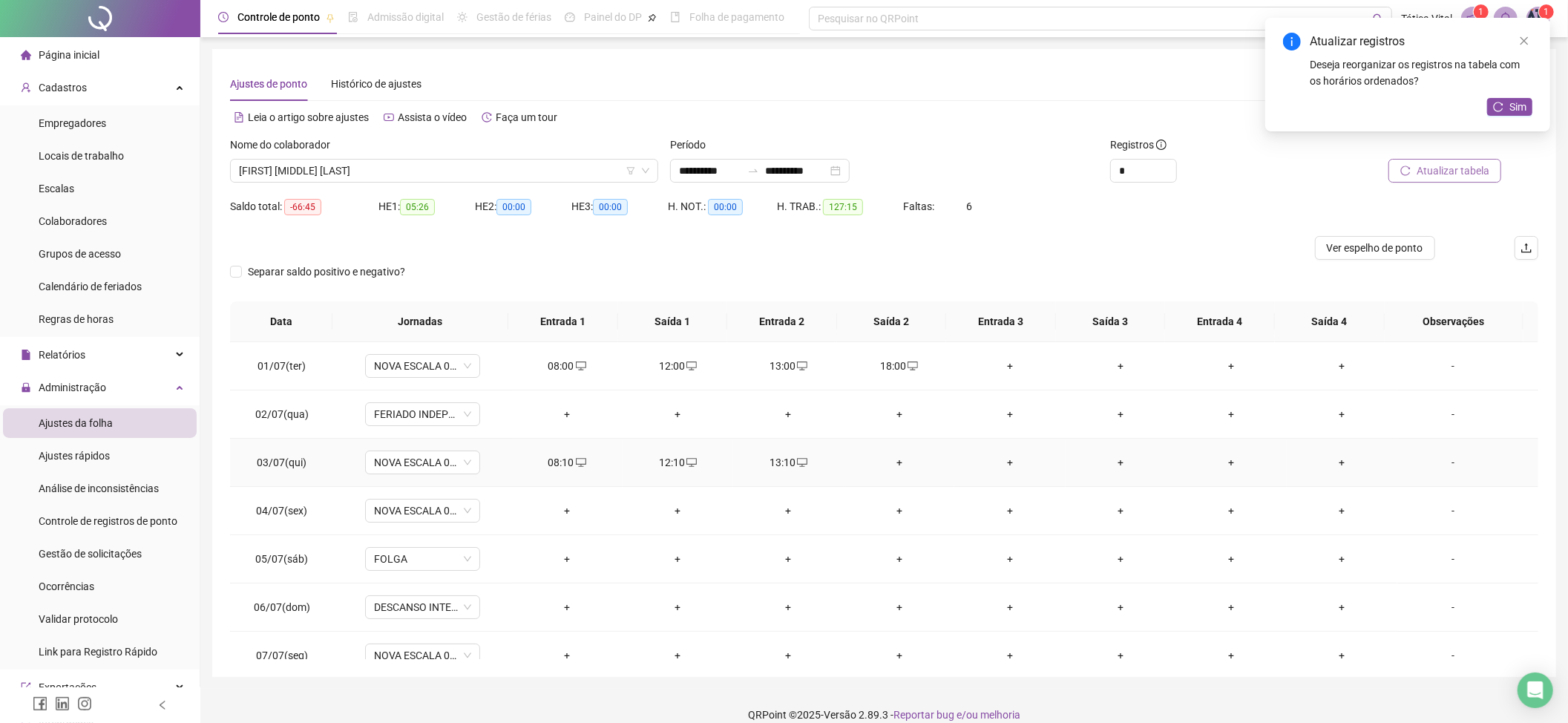 click on "+" at bounding box center (899, 462) 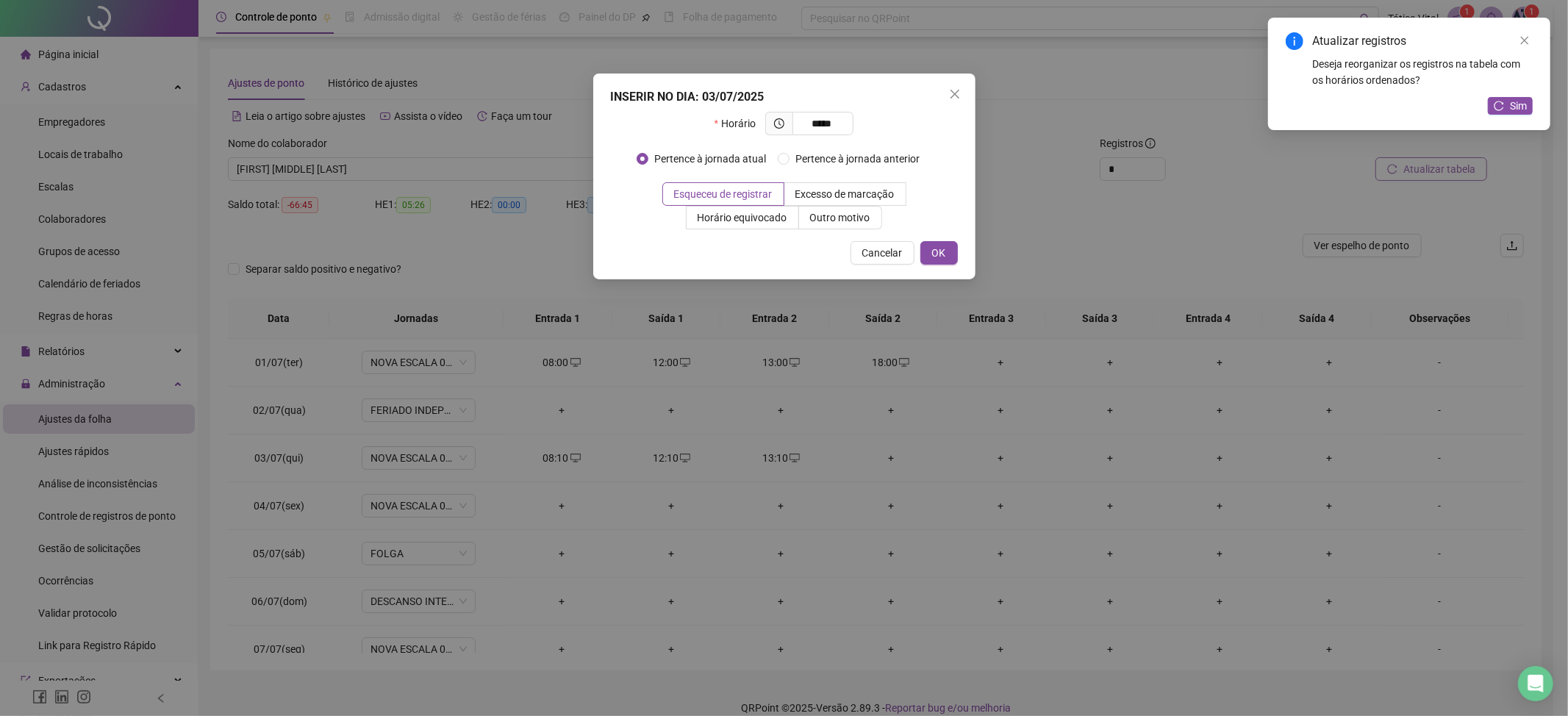 type on "*****" 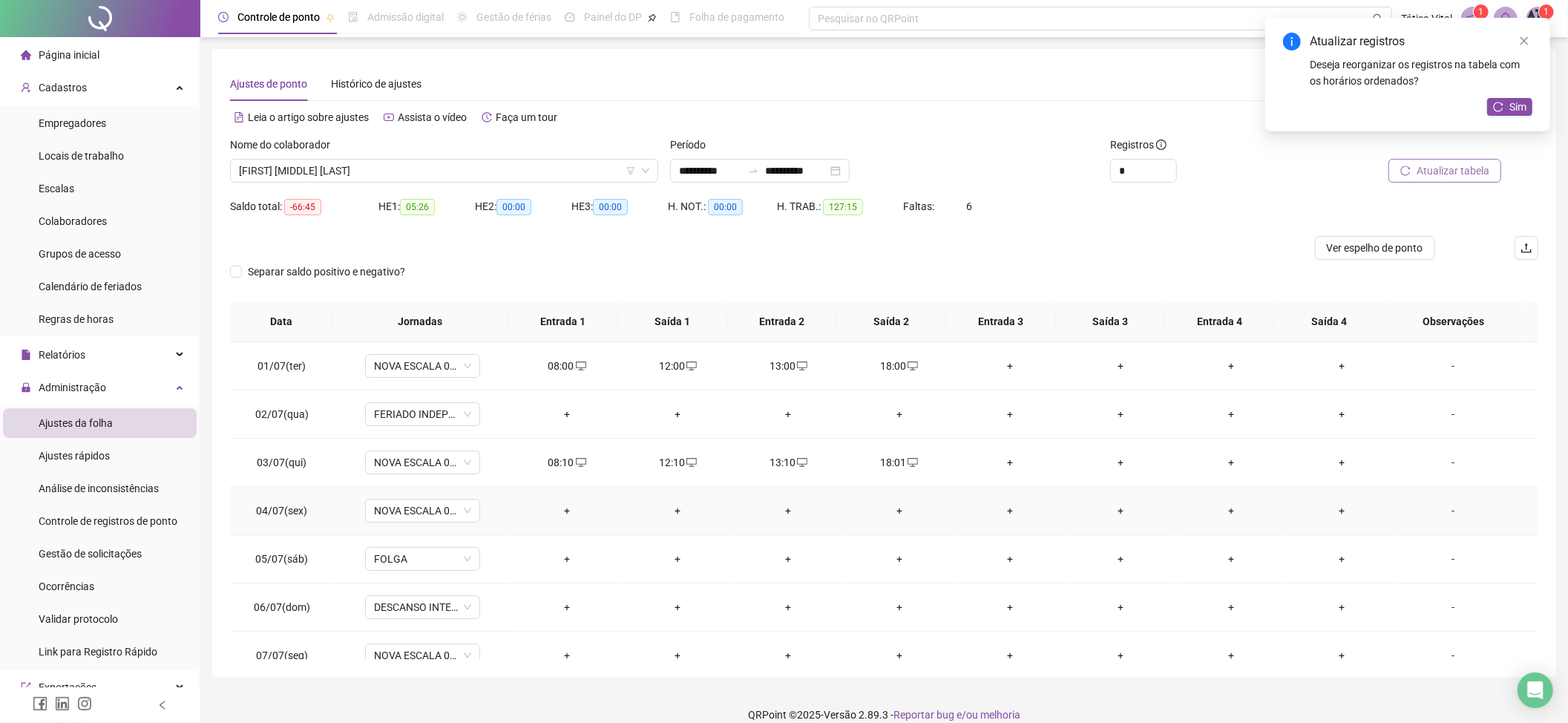 click on "+" at bounding box center [566, 511] 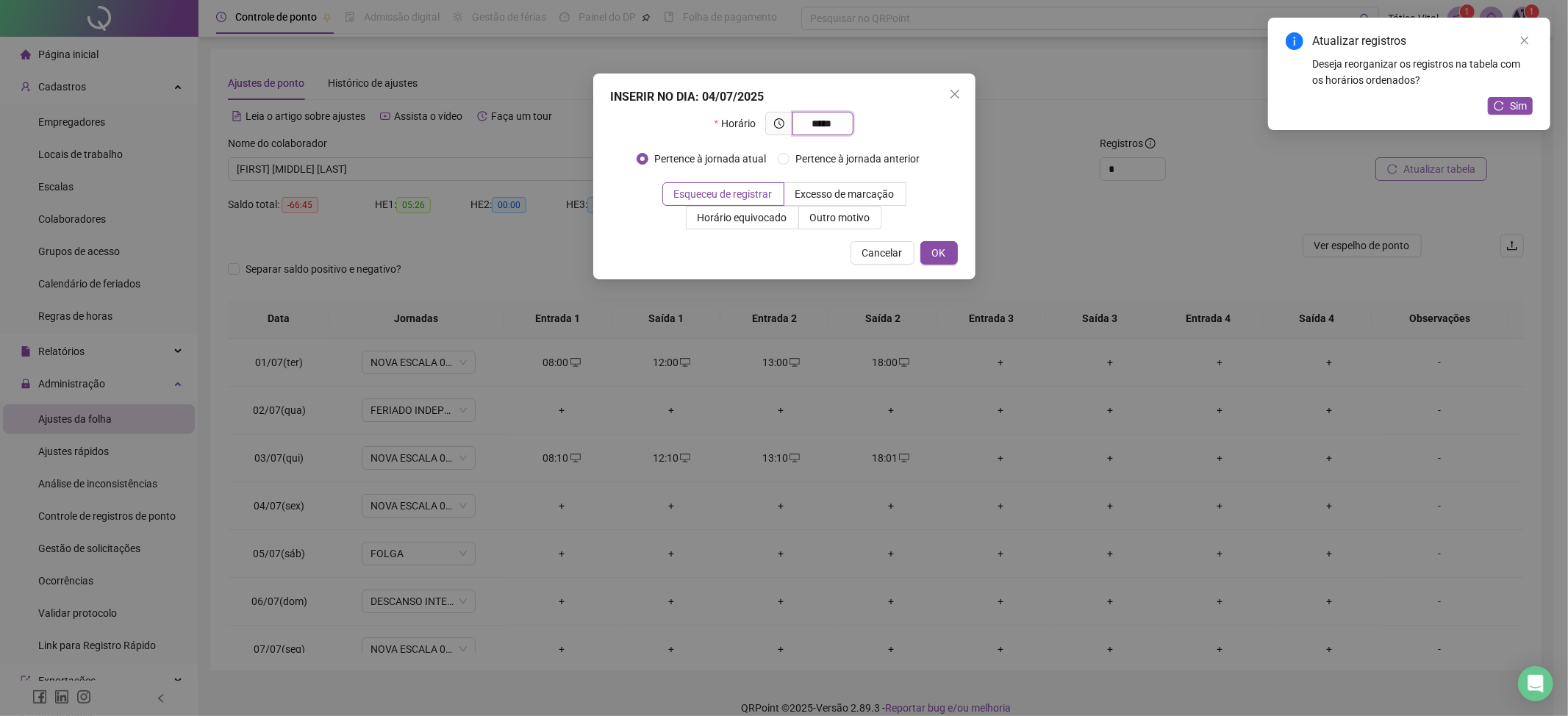 type on "*****" 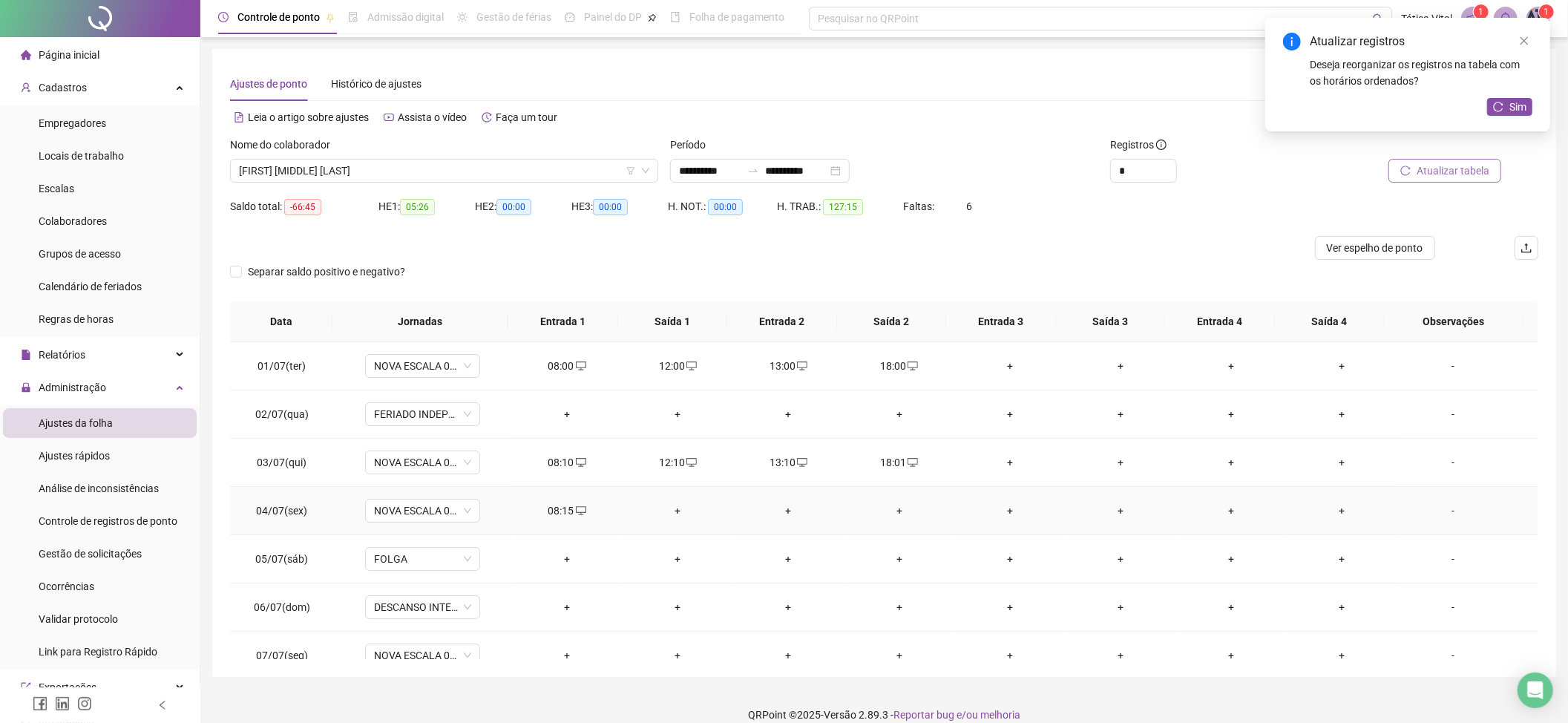 click on "+" at bounding box center [678, 511] 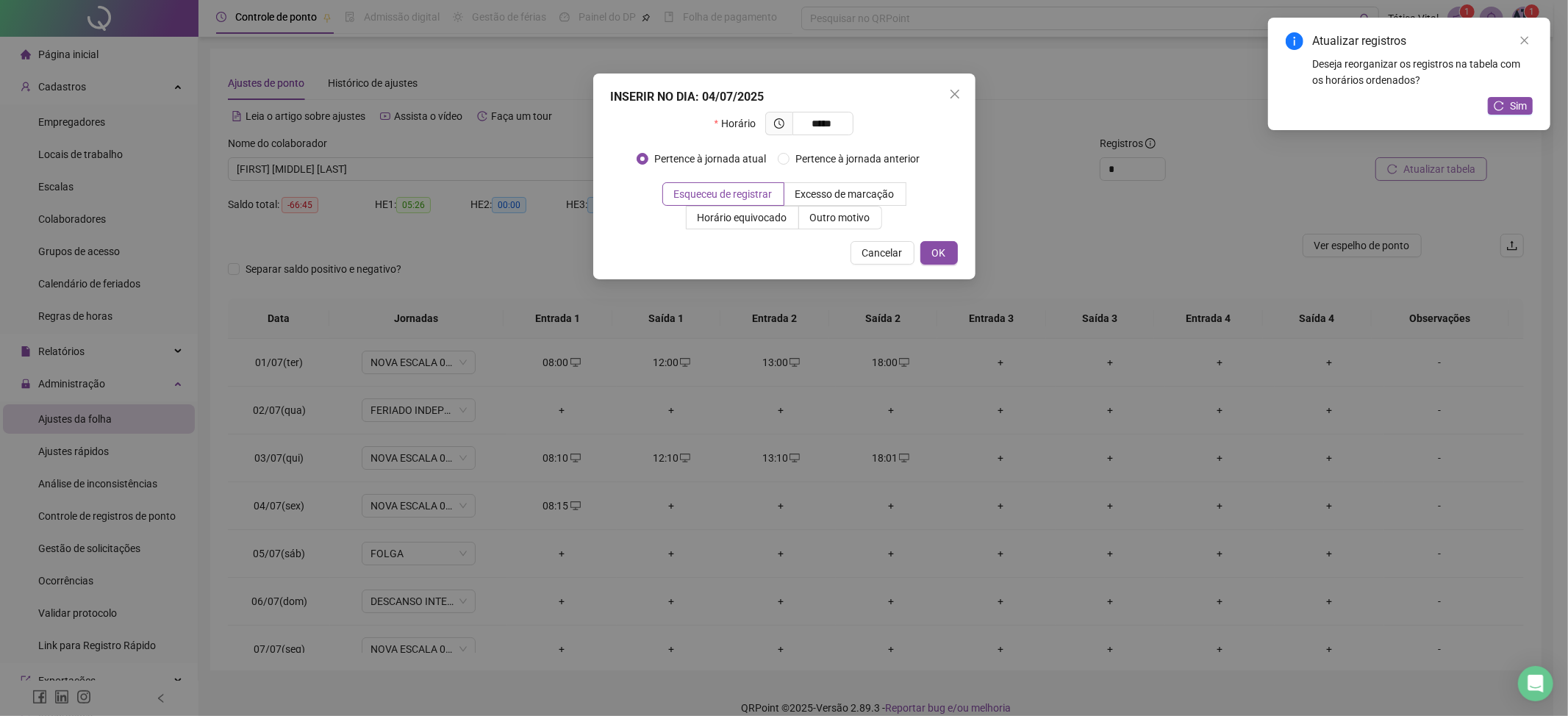 type on "*****" 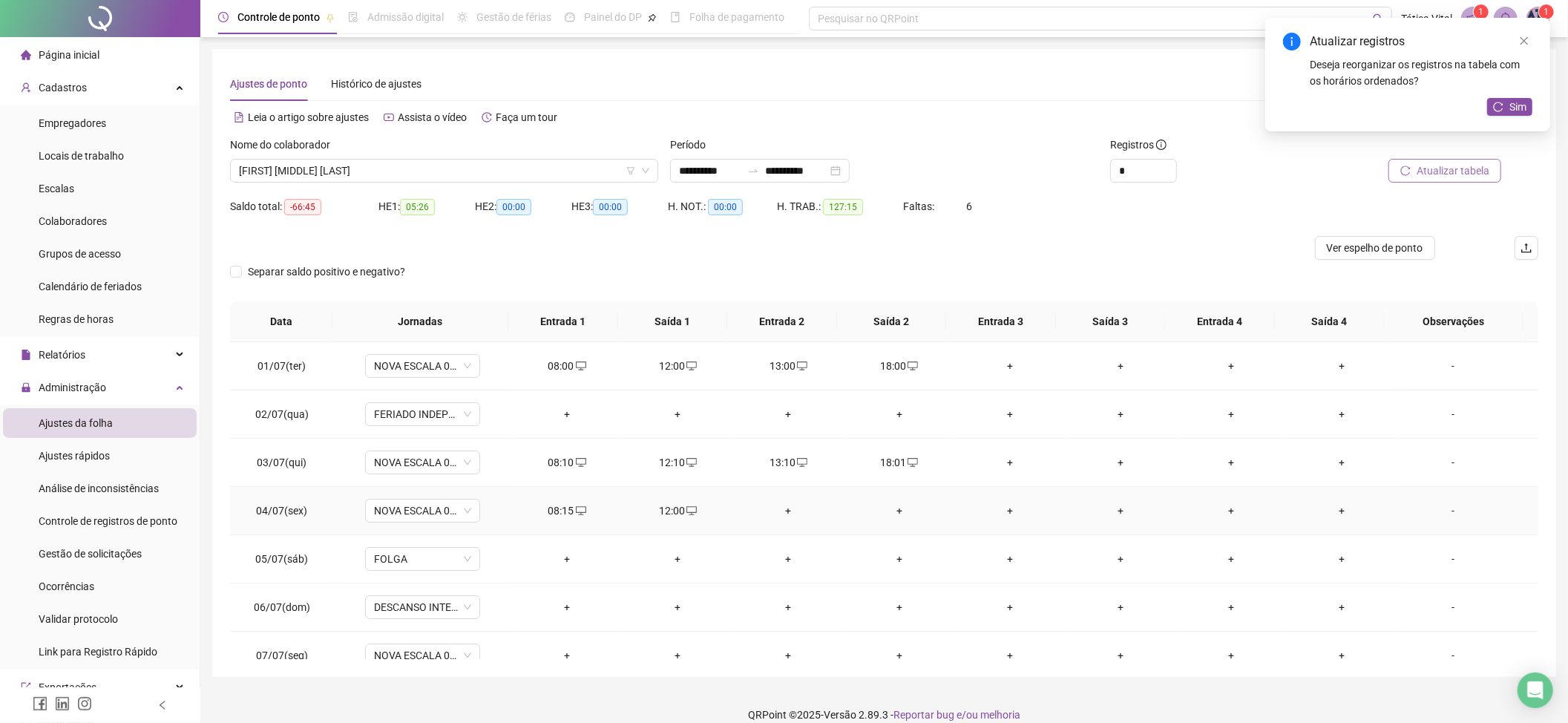 click on "+" at bounding box center [788, 511] 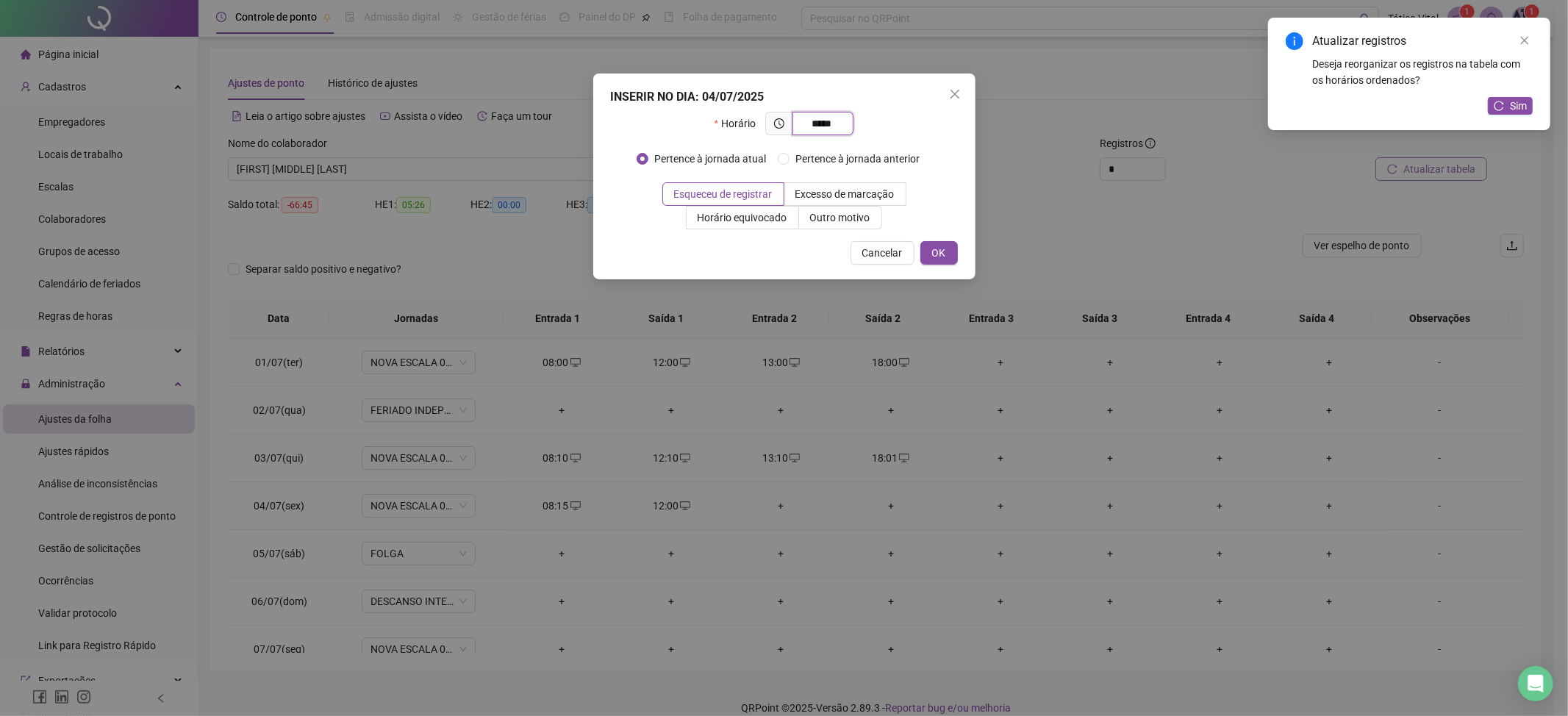type on "*****" 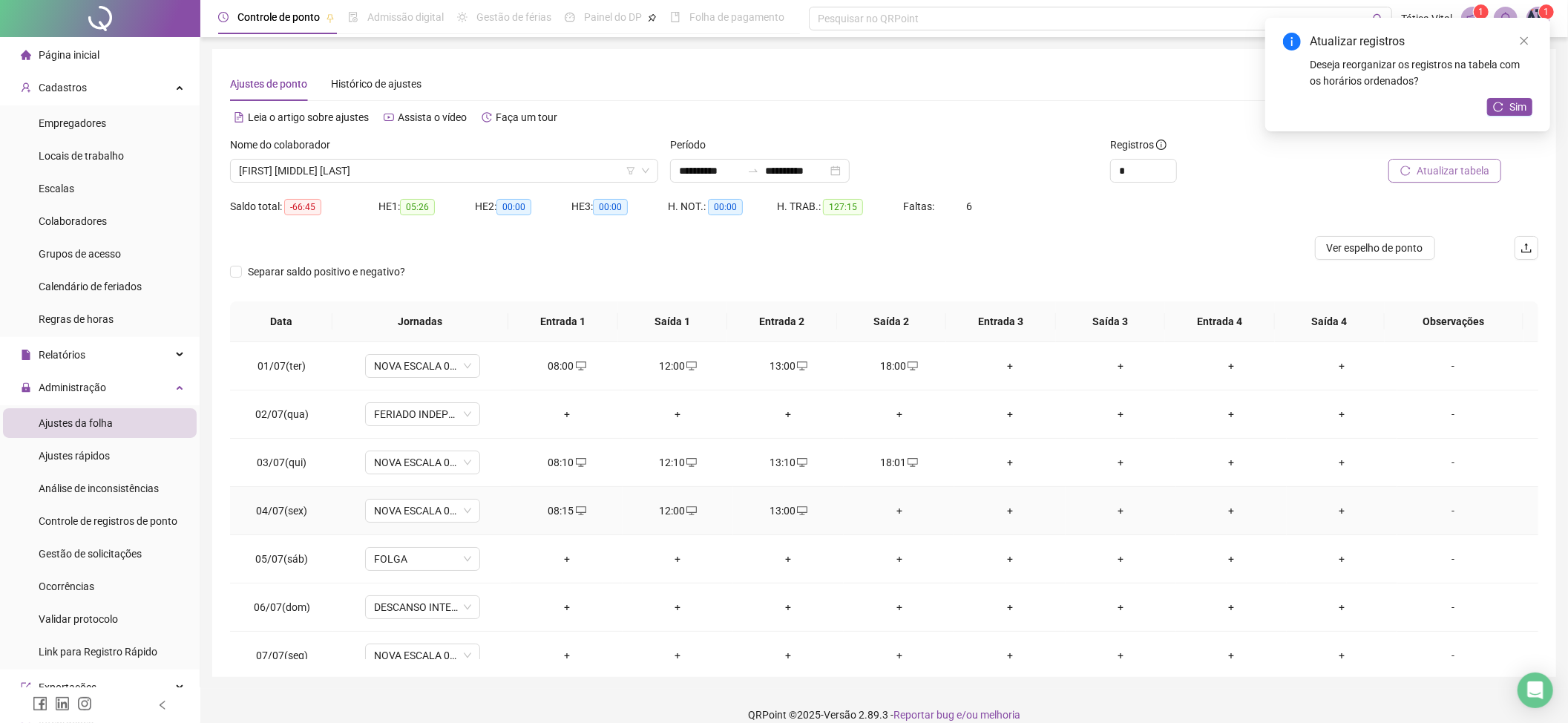click on "+" at bounding box center (899, 511) 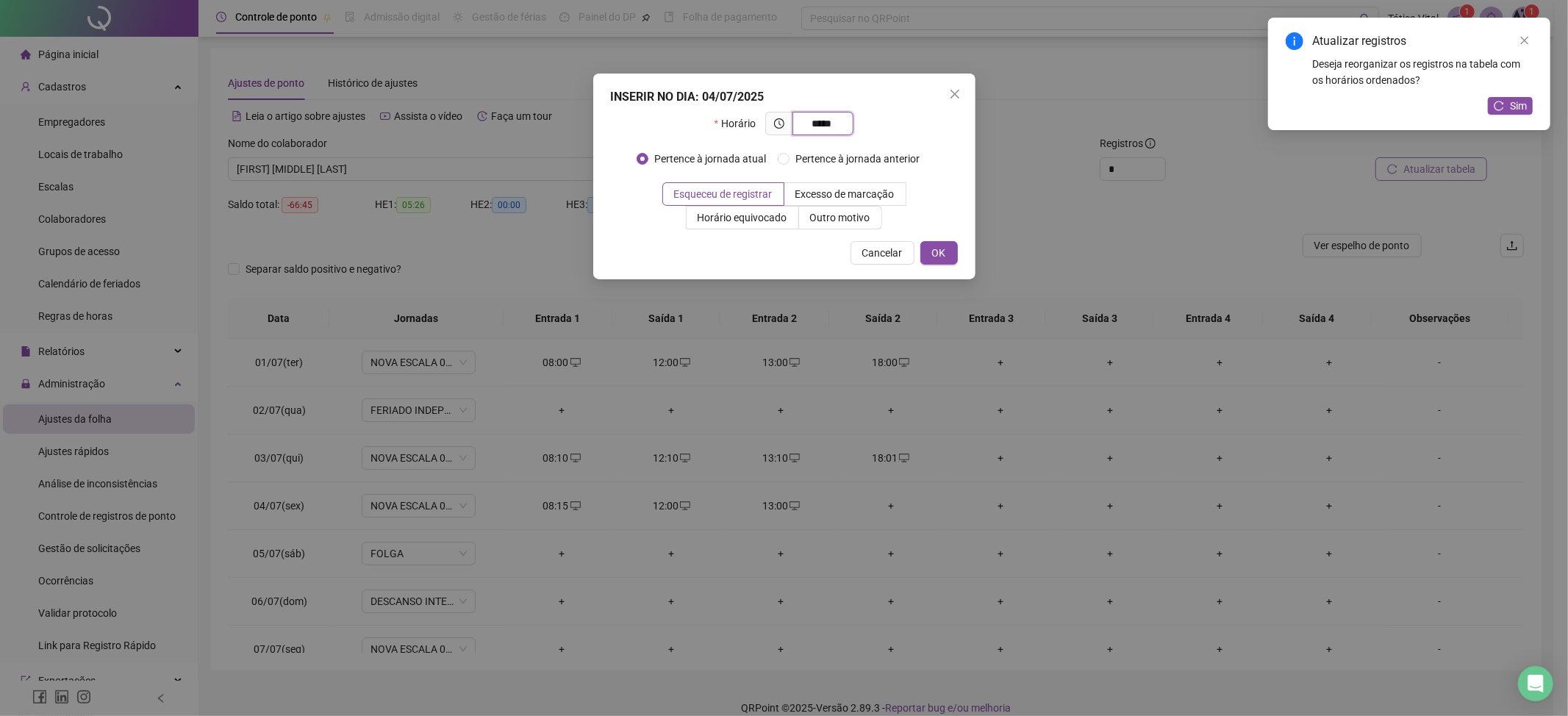 type on "*****" 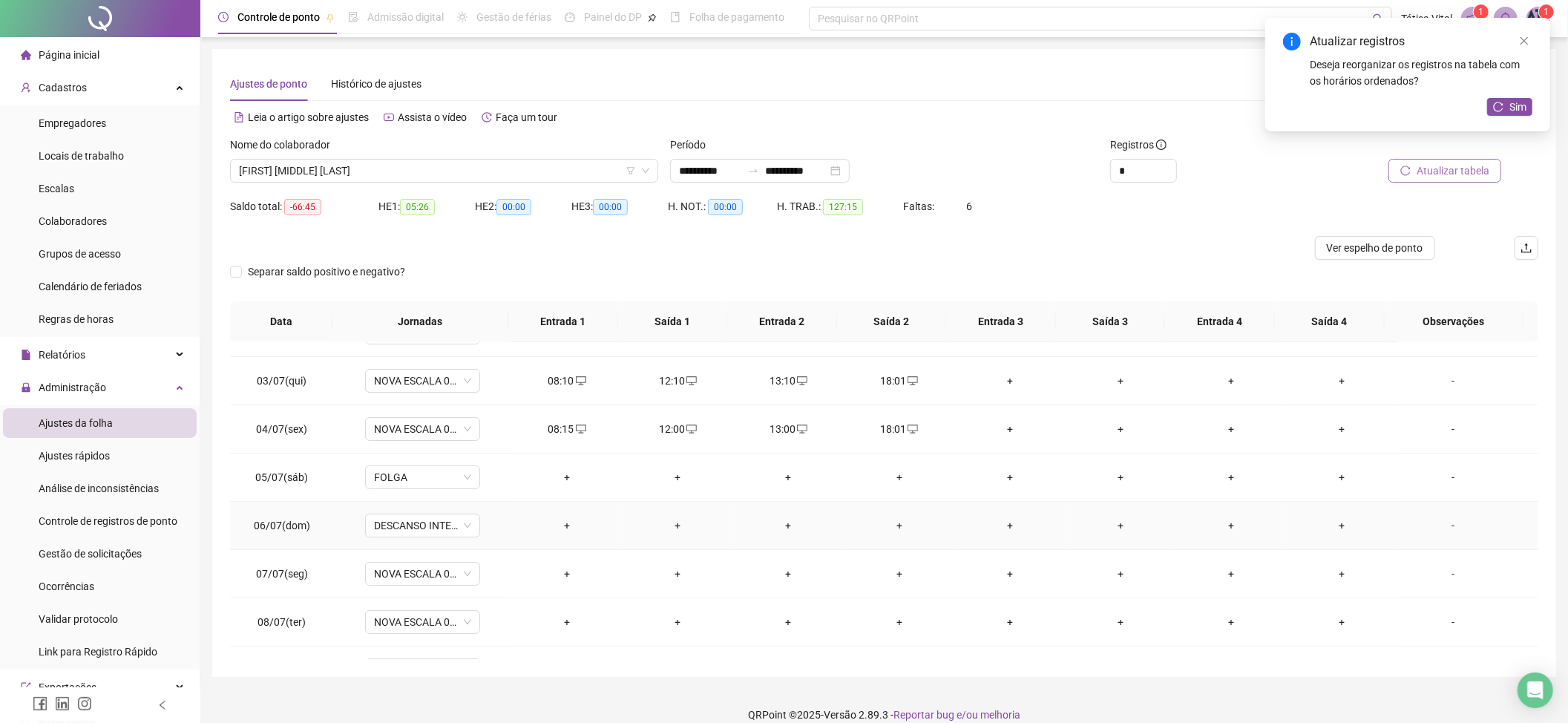 scroll, scrollTop: 99, scrollLeft: 0, axis: vertical 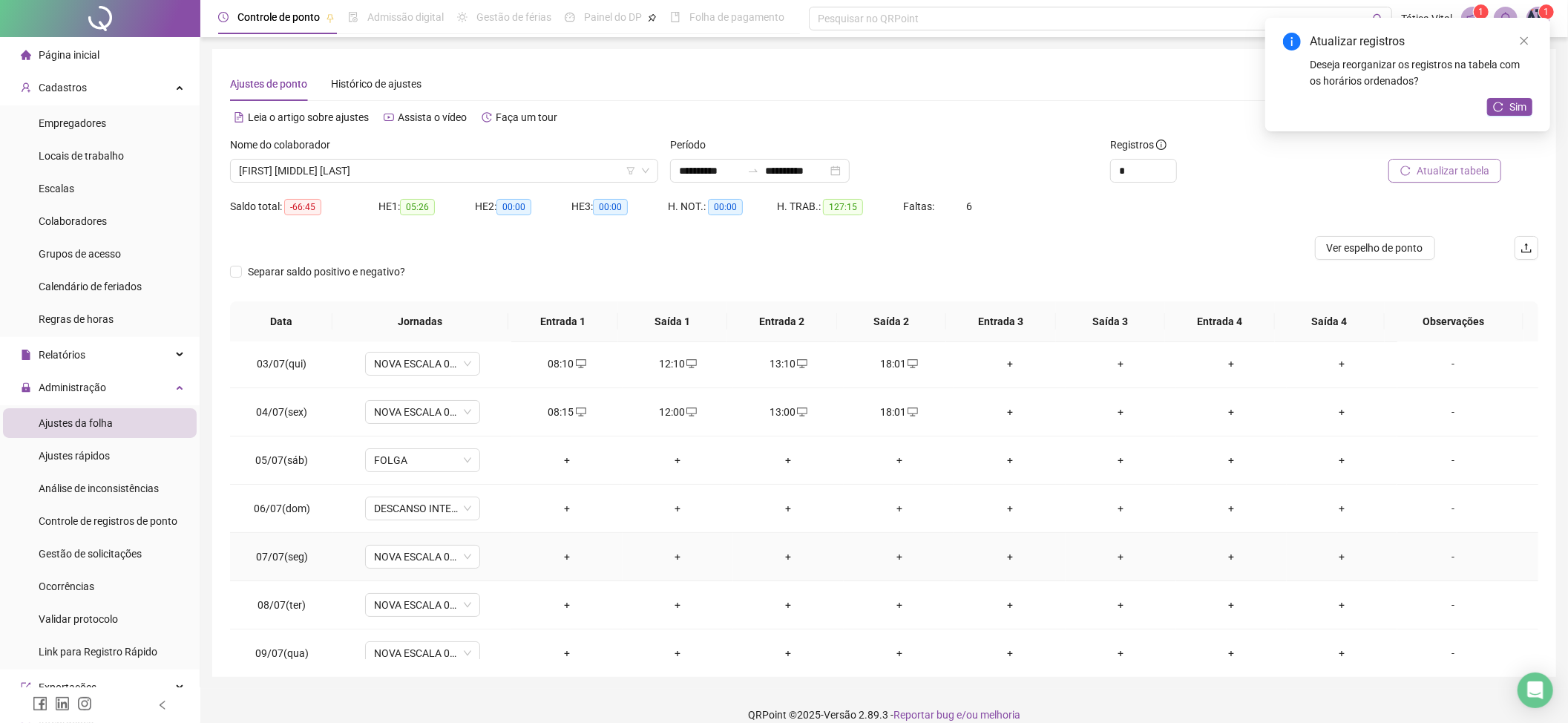 click on "+" at bounding box center [566, 557] 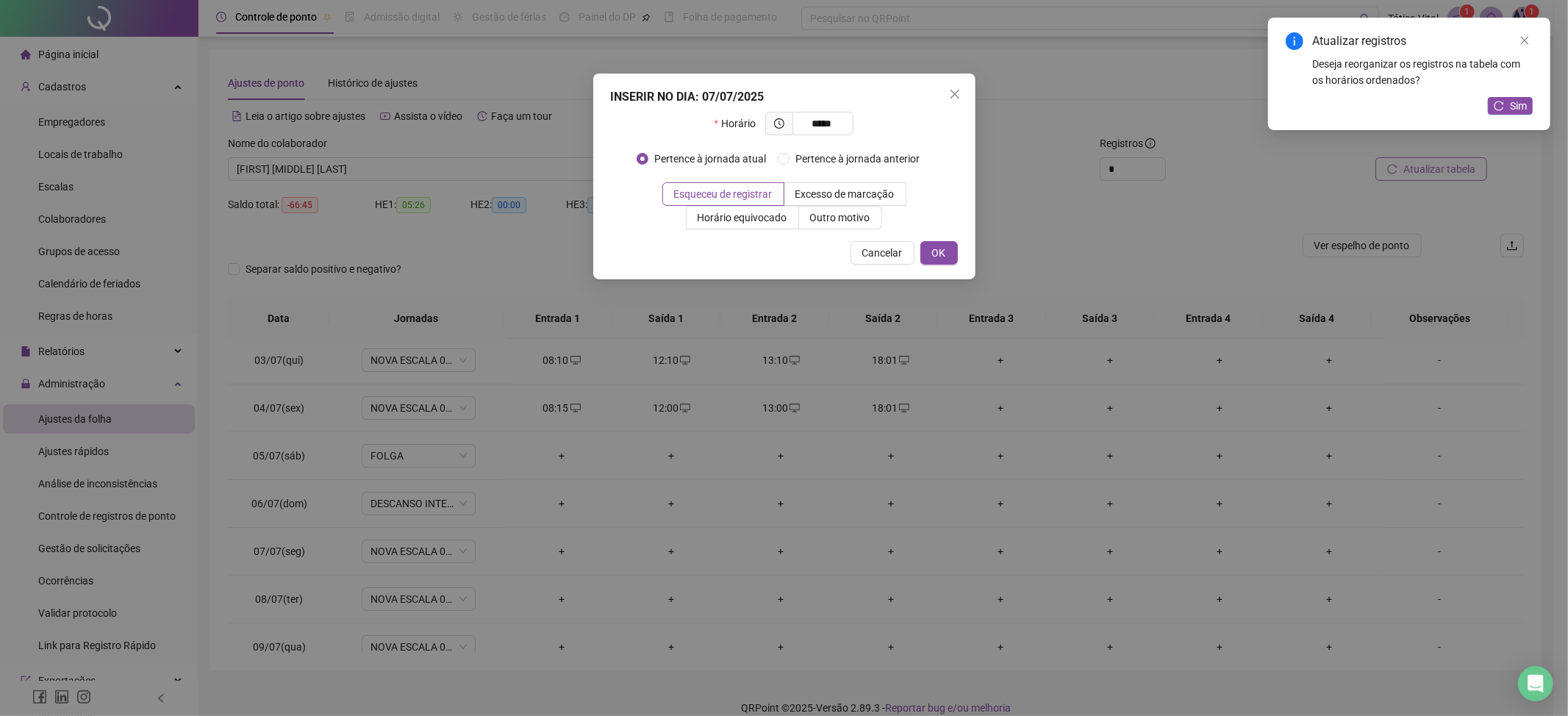 type on "*****" 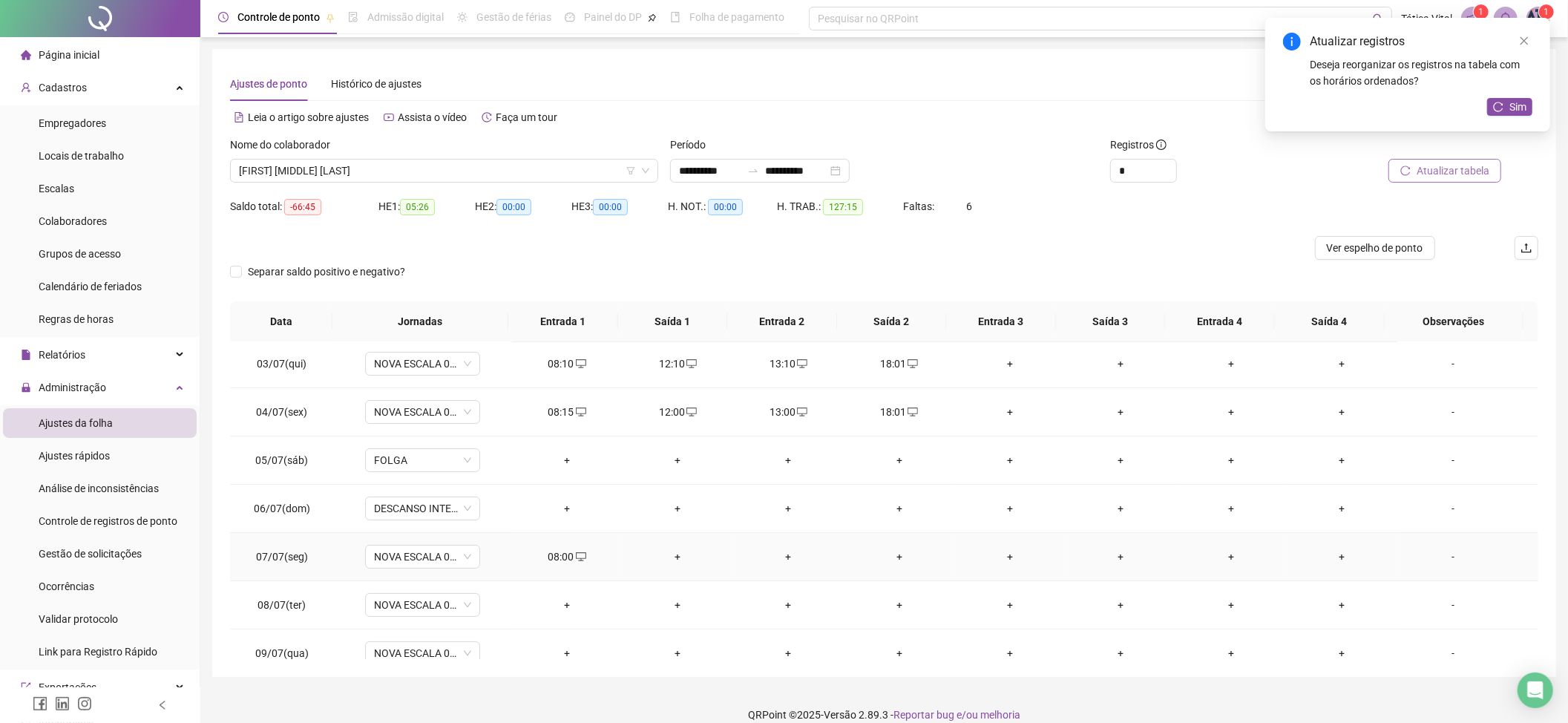 click on "+" at bounding box center (678, 557) 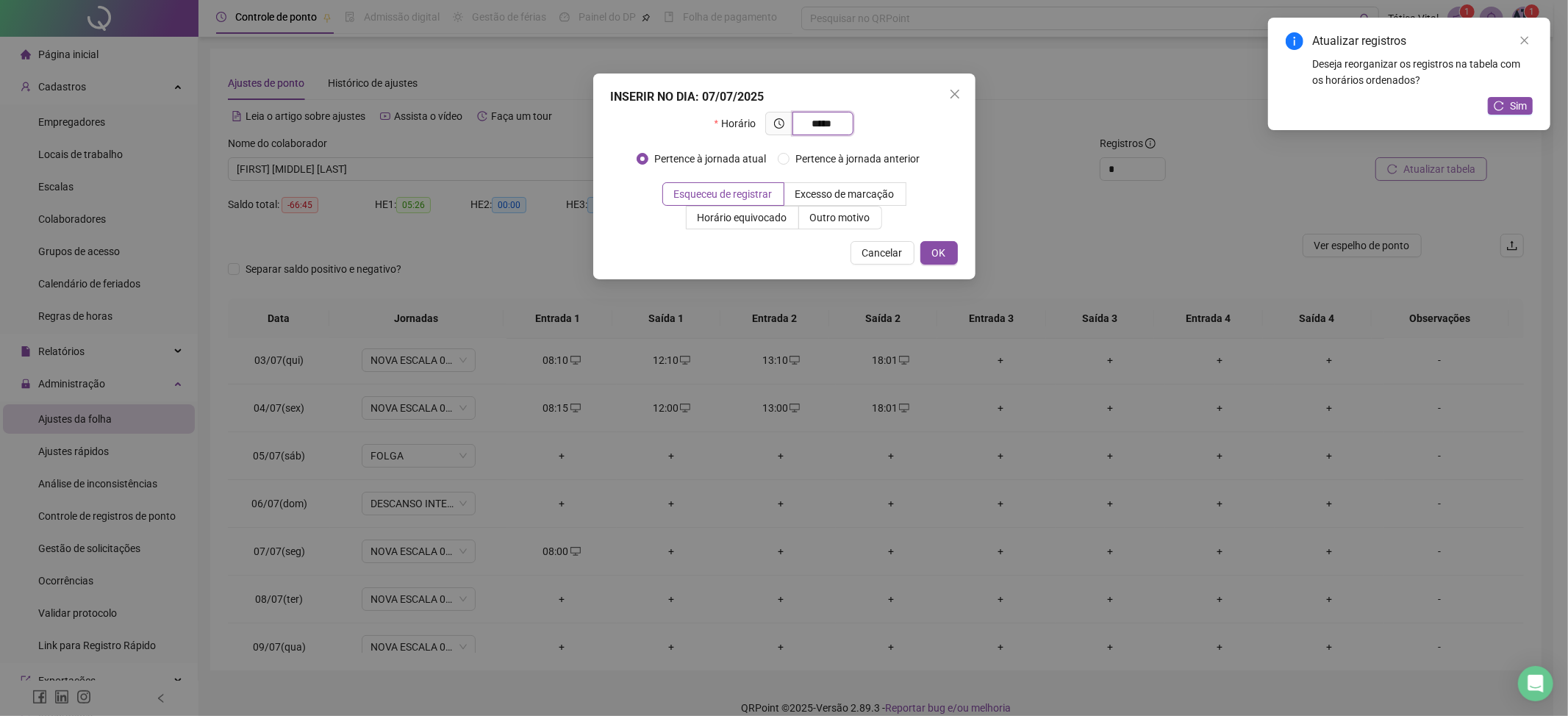 type on "*****" 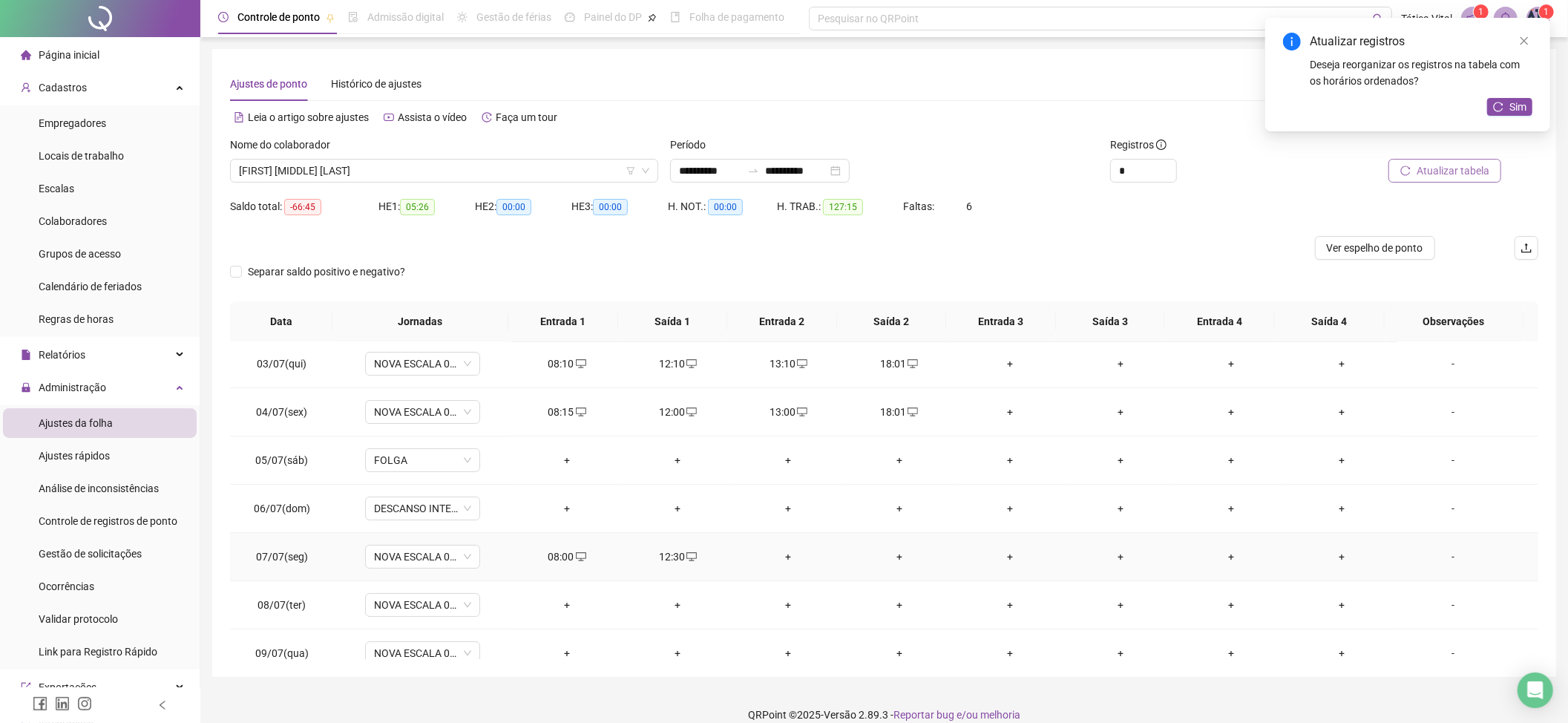 click on "+" at bounding box center (788, 557) 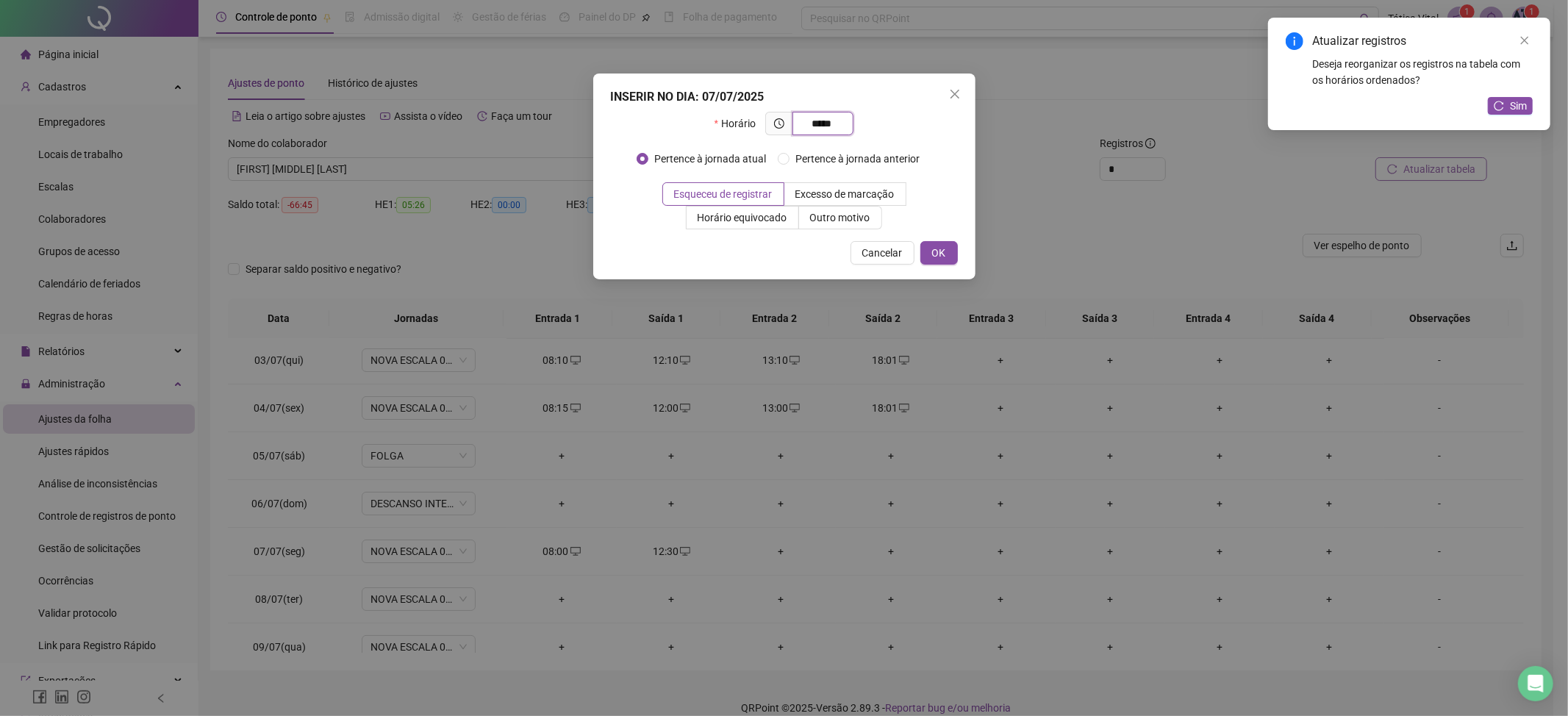 type on "*****" 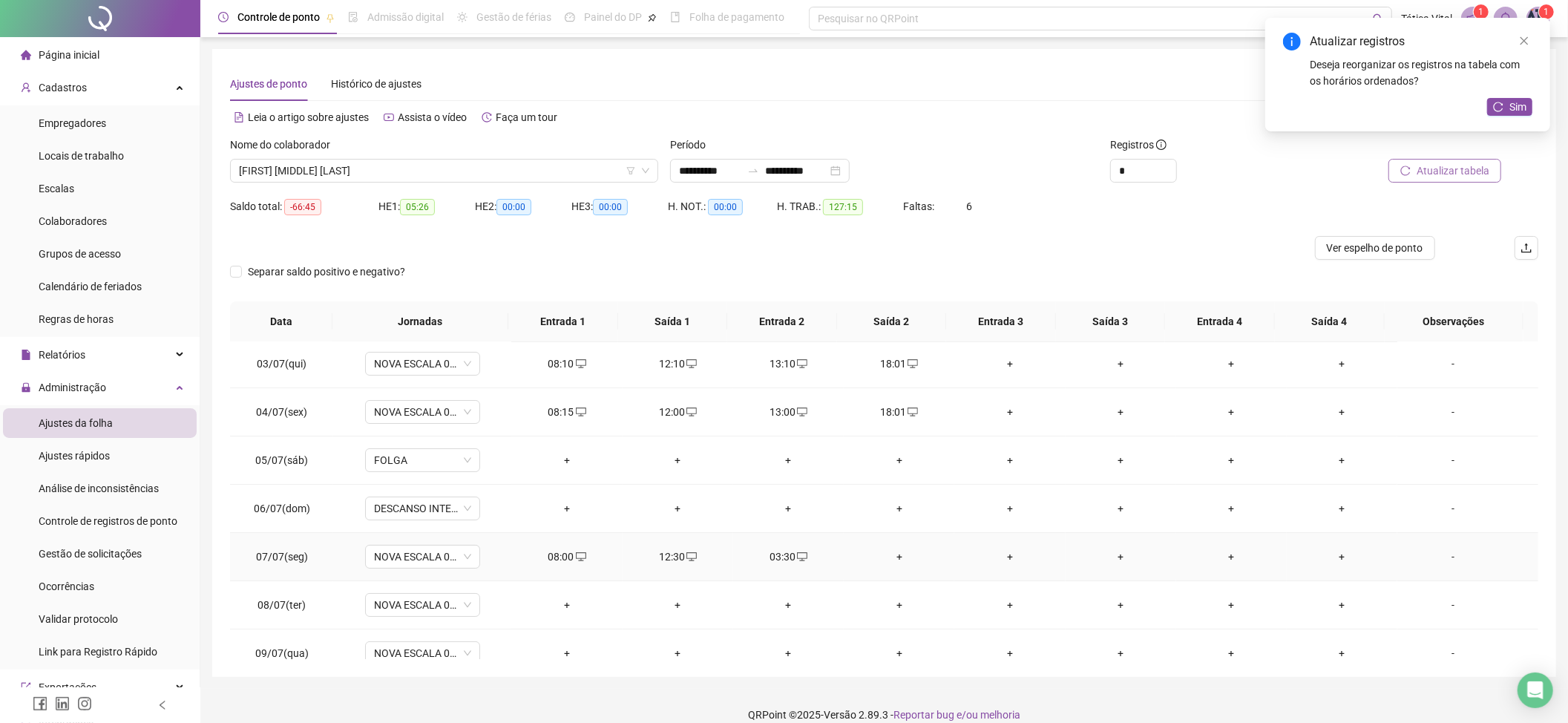 click on "03:30" at bounding box center [788, 557] 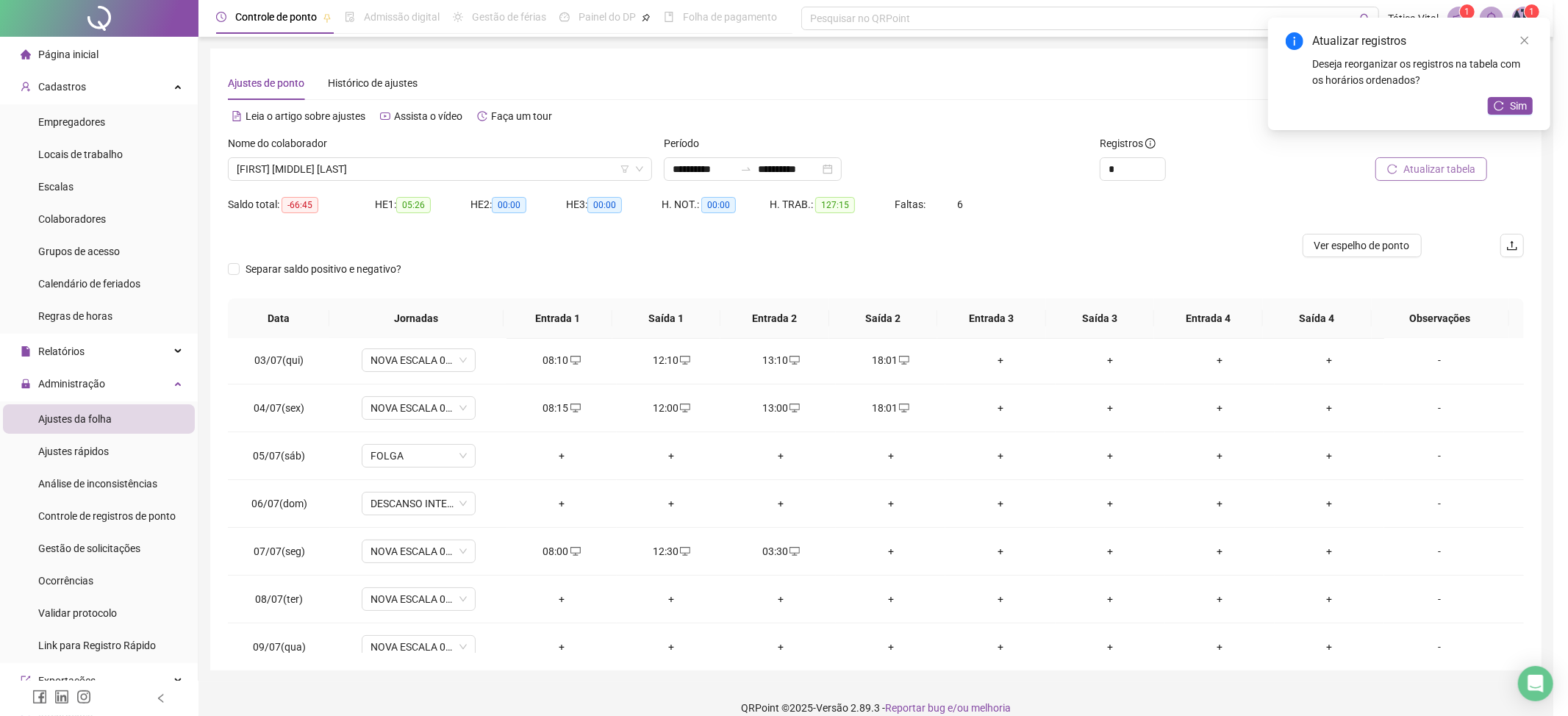 type on "**********" 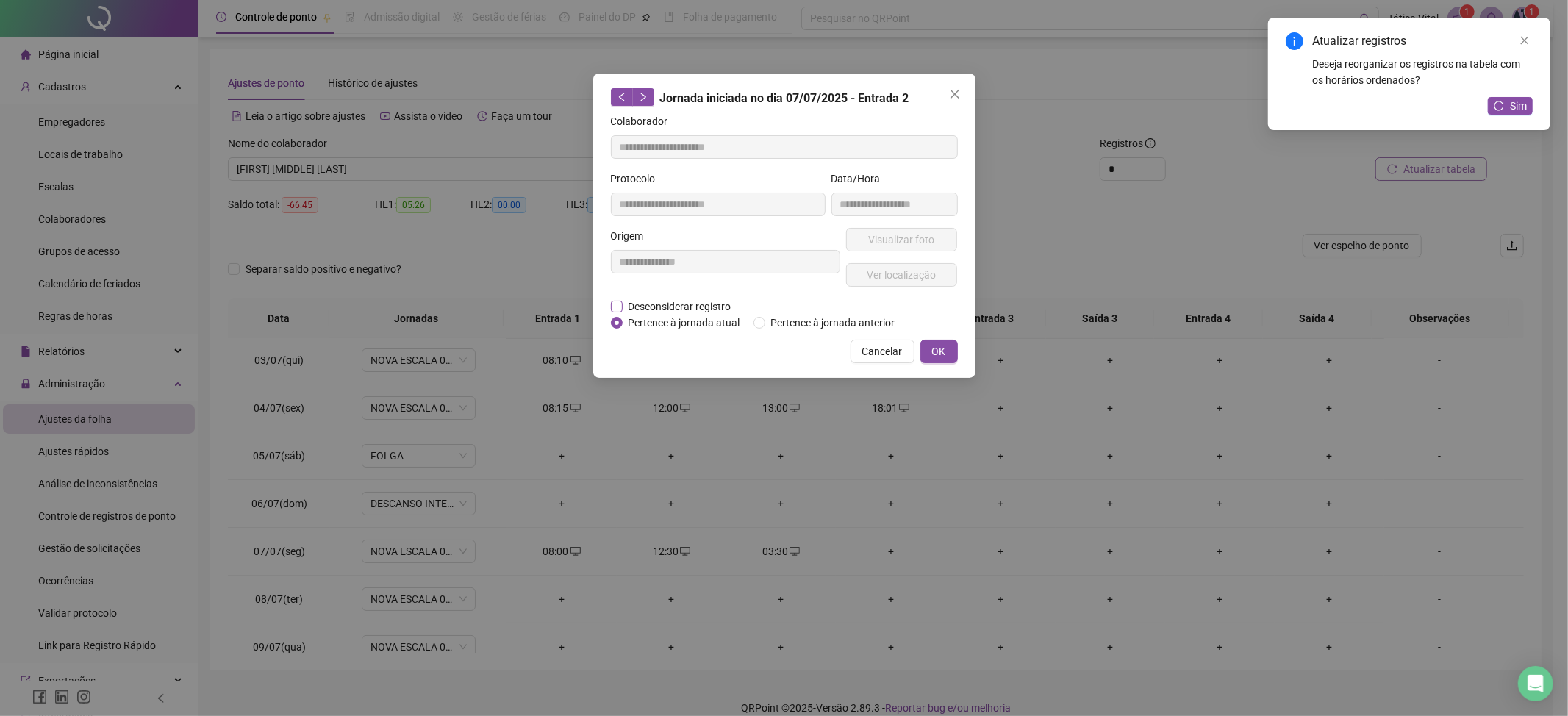 click on "Desconsiderar registro" at bounding box center (680, 307) 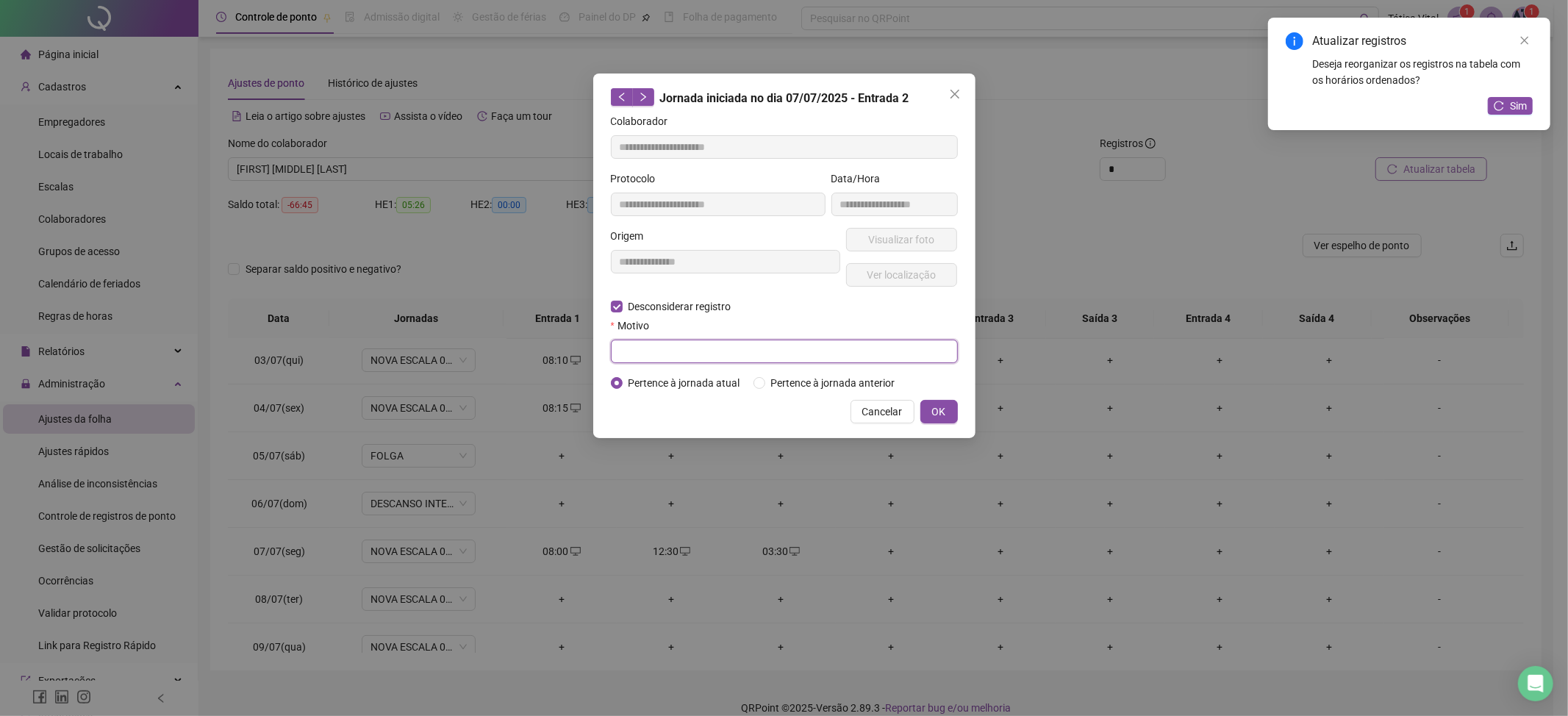click at bounding box center [784, 351] 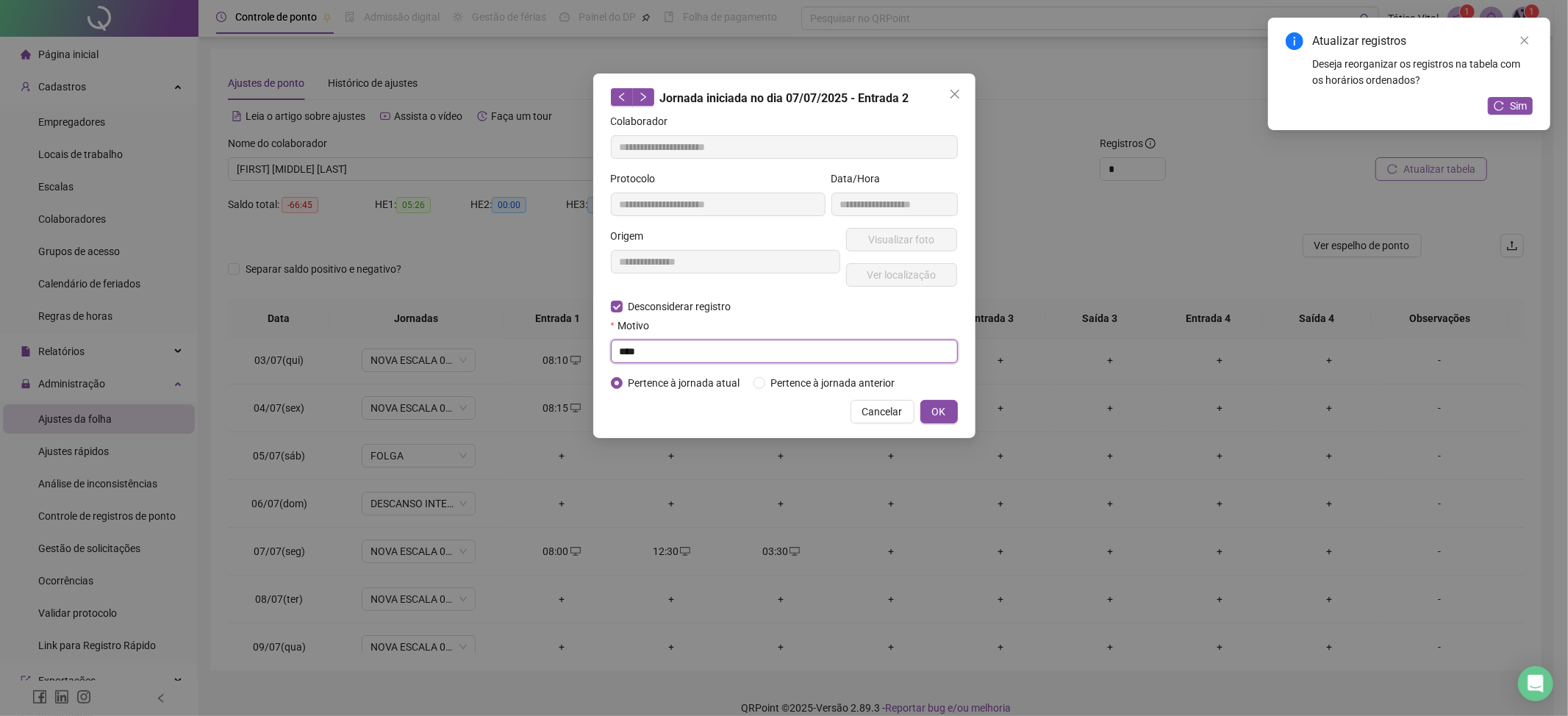 type on "****" 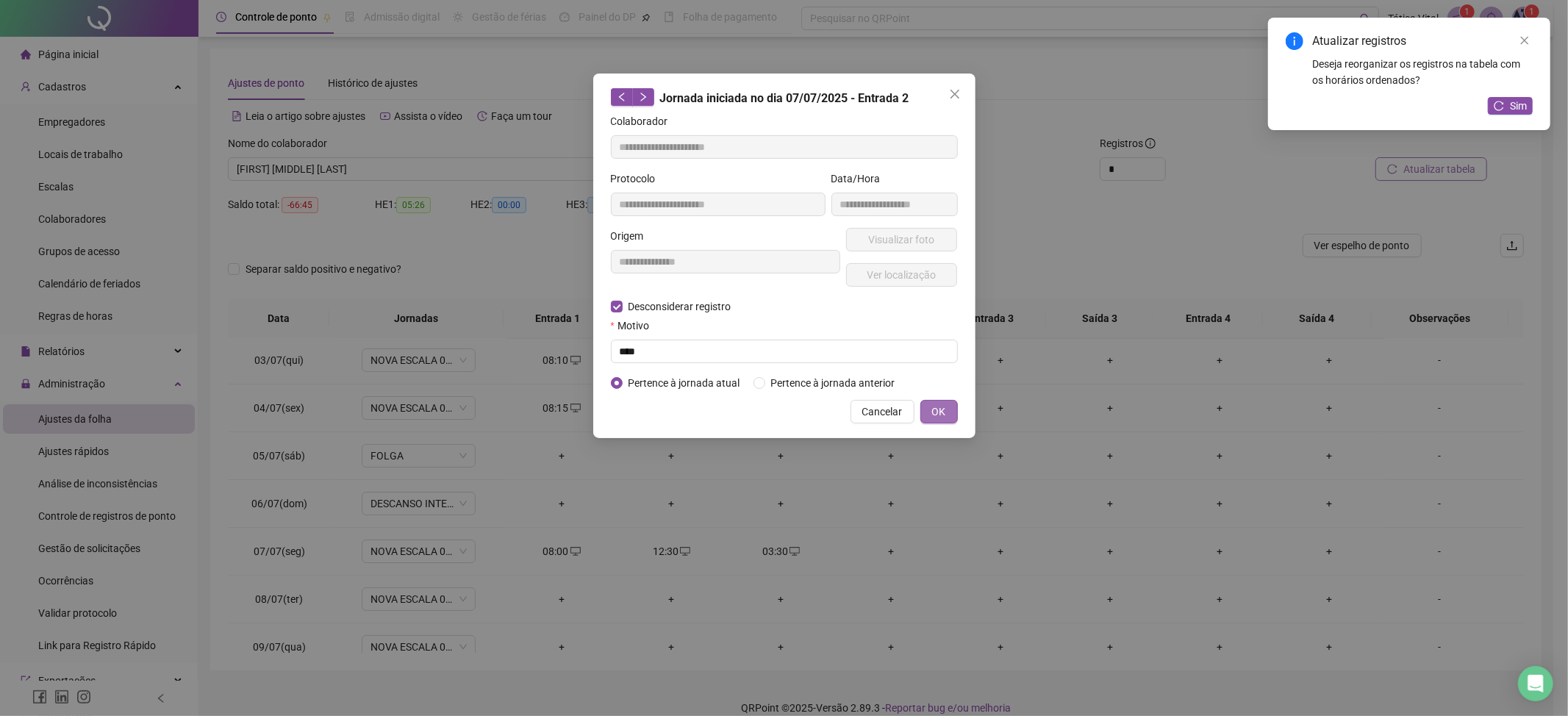 click on "OK" at bounding box center [939, 412] 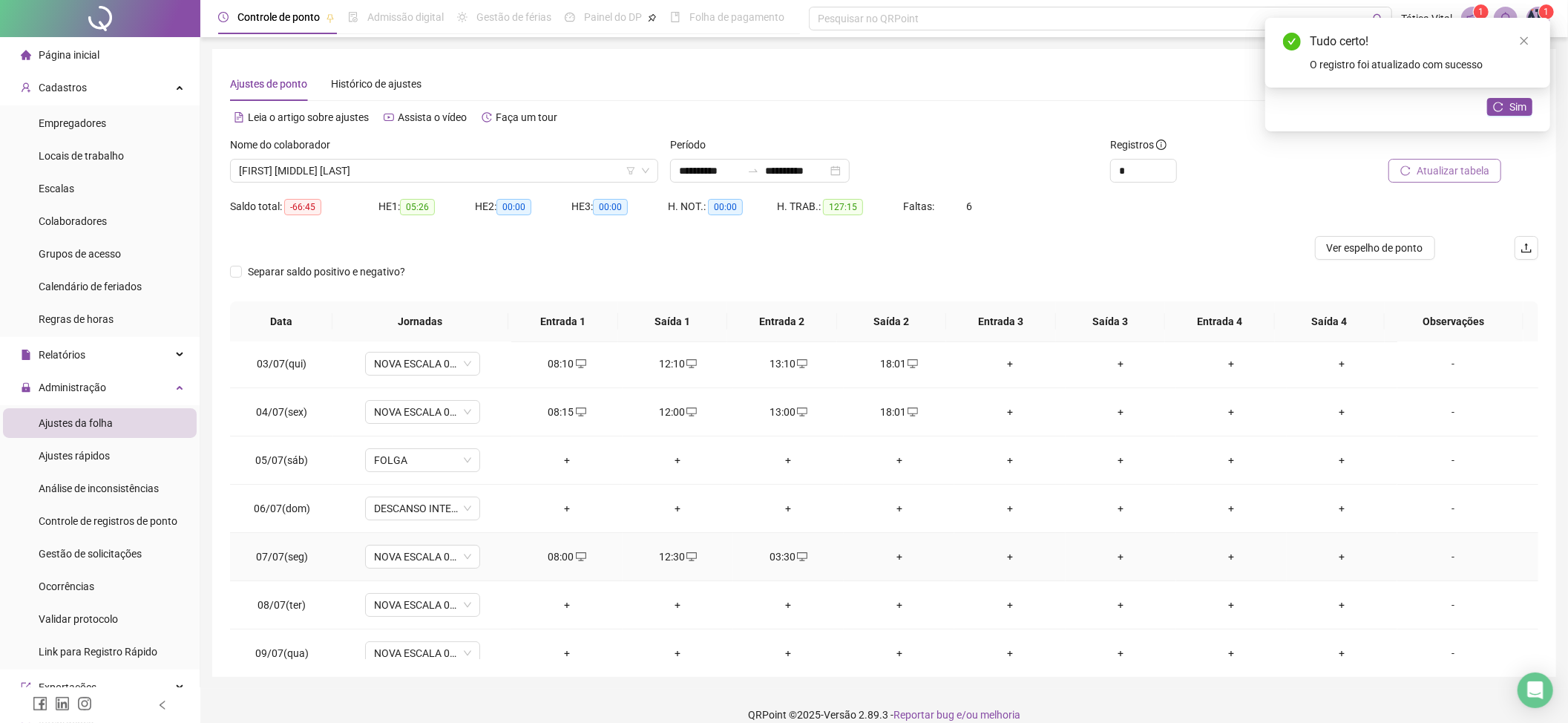 click on "+" at bounding box center [899, 557] 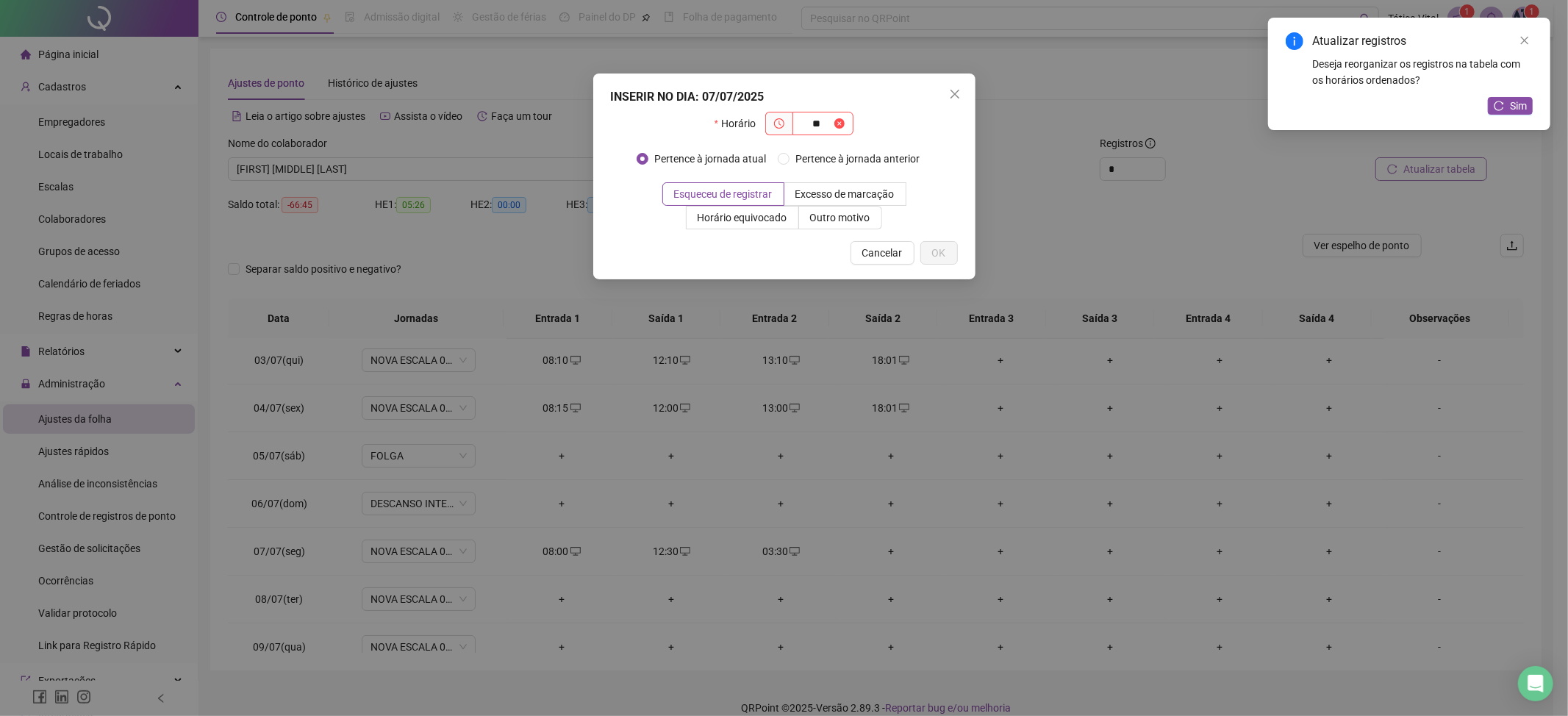 type on "*" 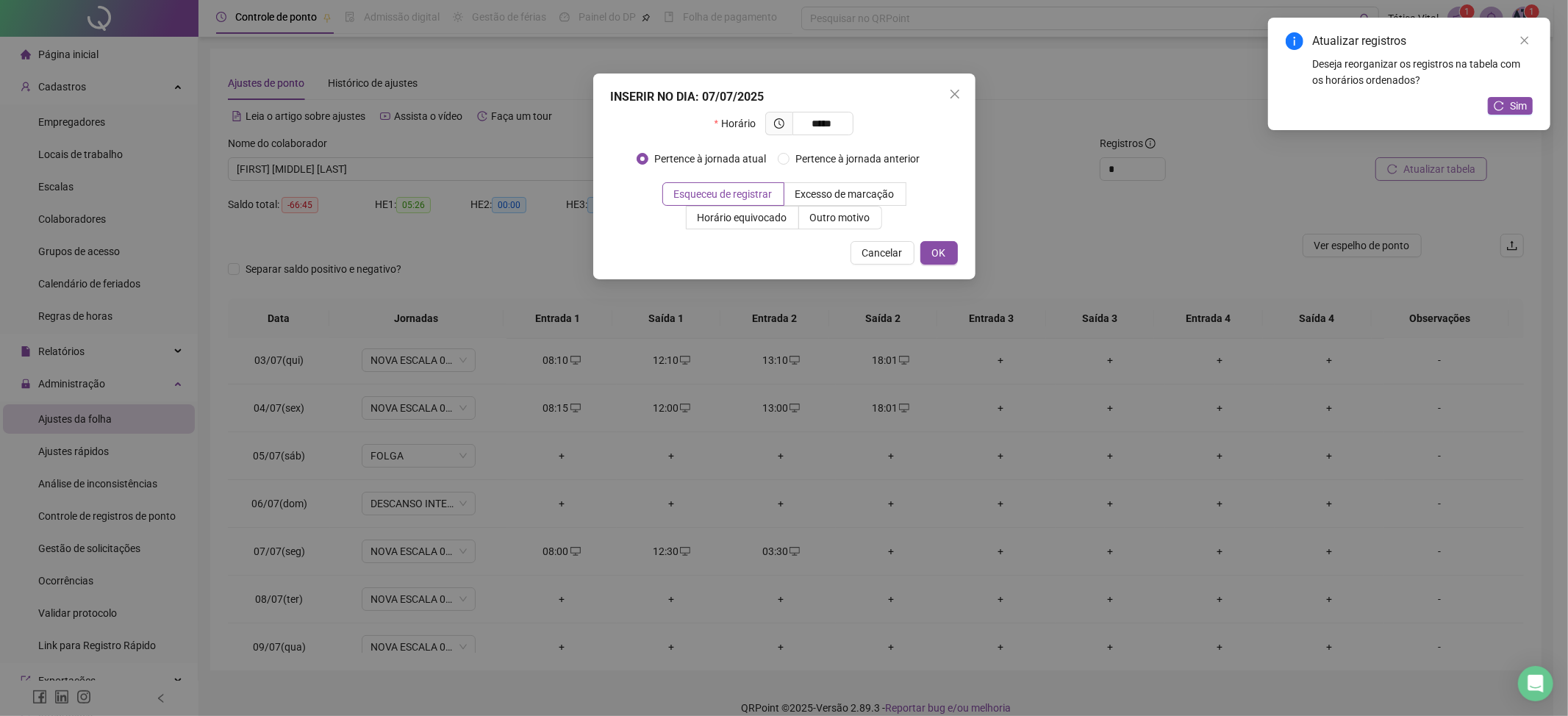 type on "*****" 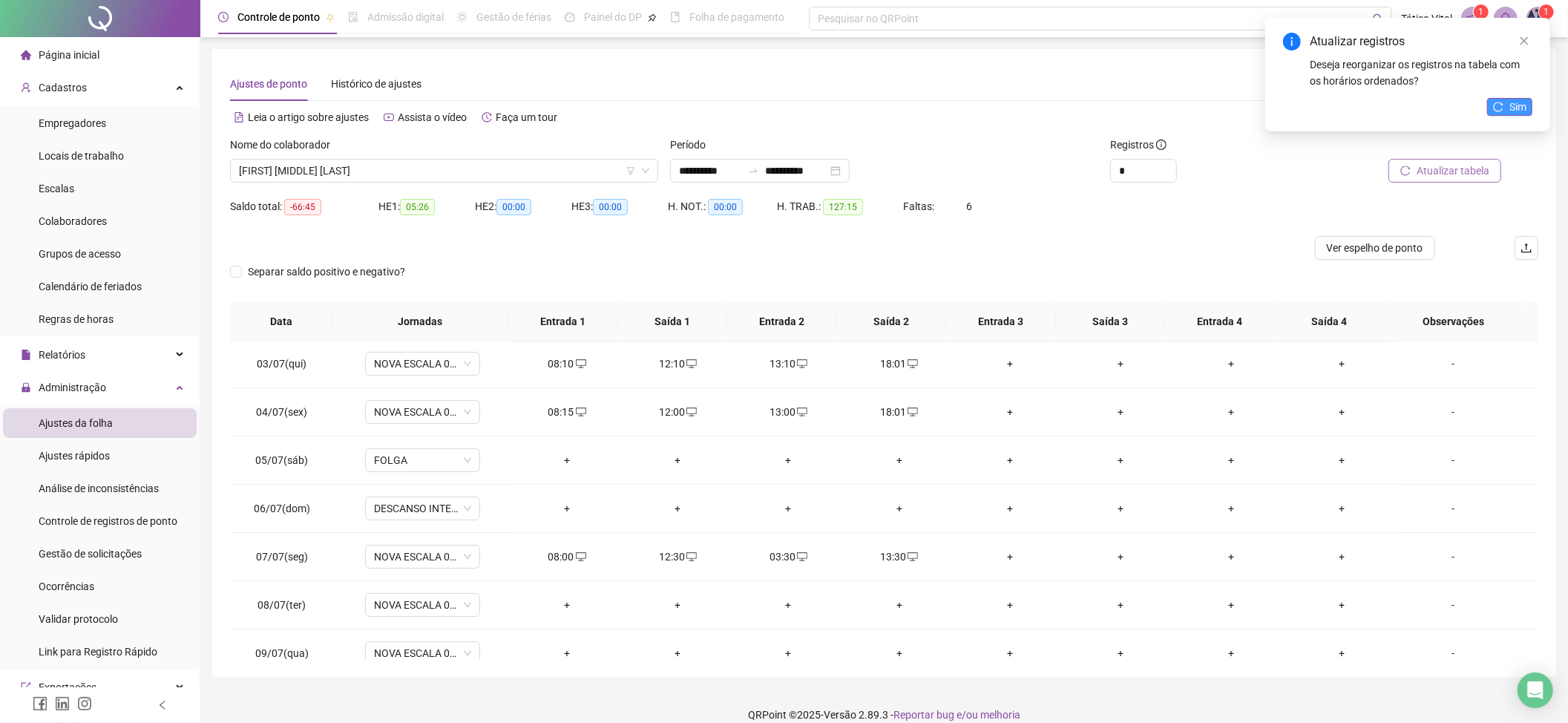 click on "Sim" at bounding box center (1509, 107) 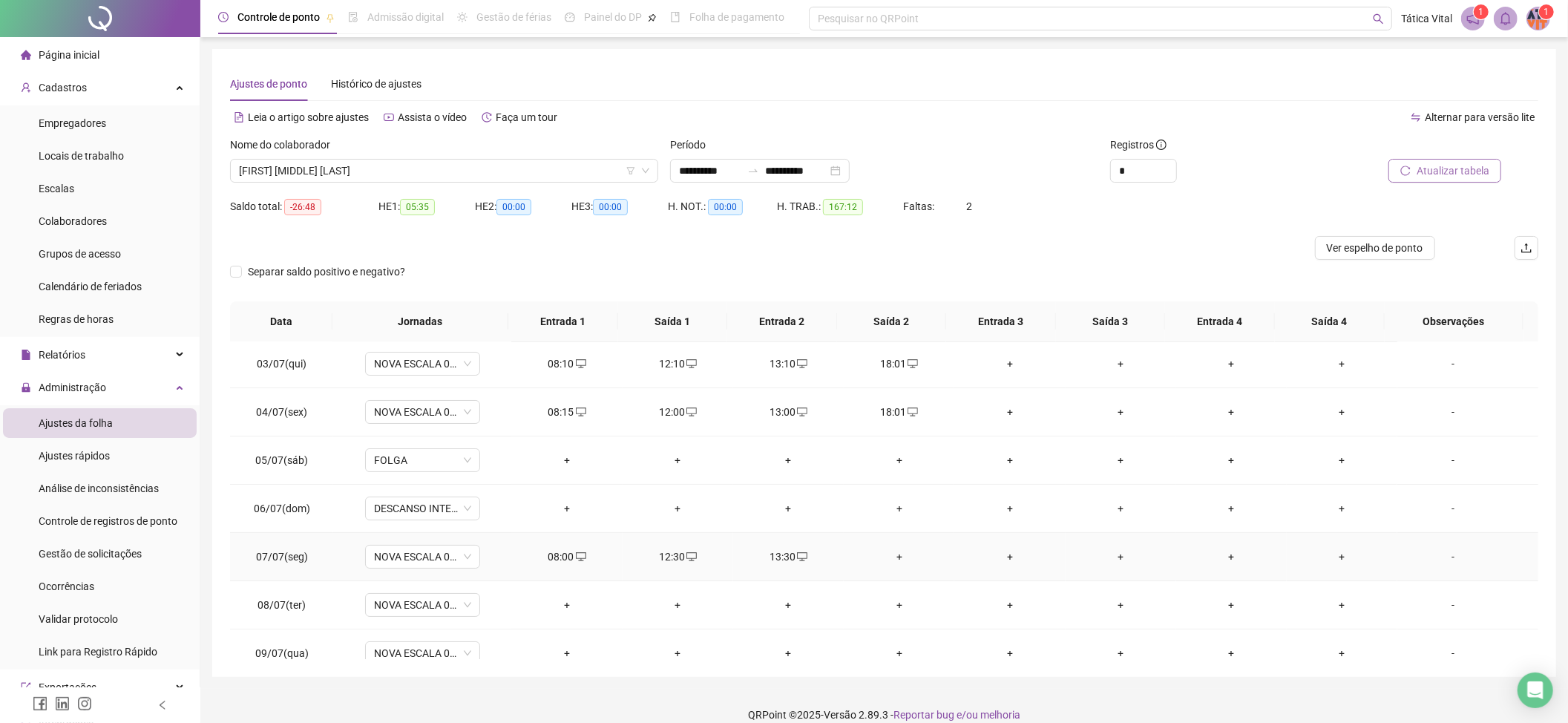 click on "+" at bounding box center (899, 557) 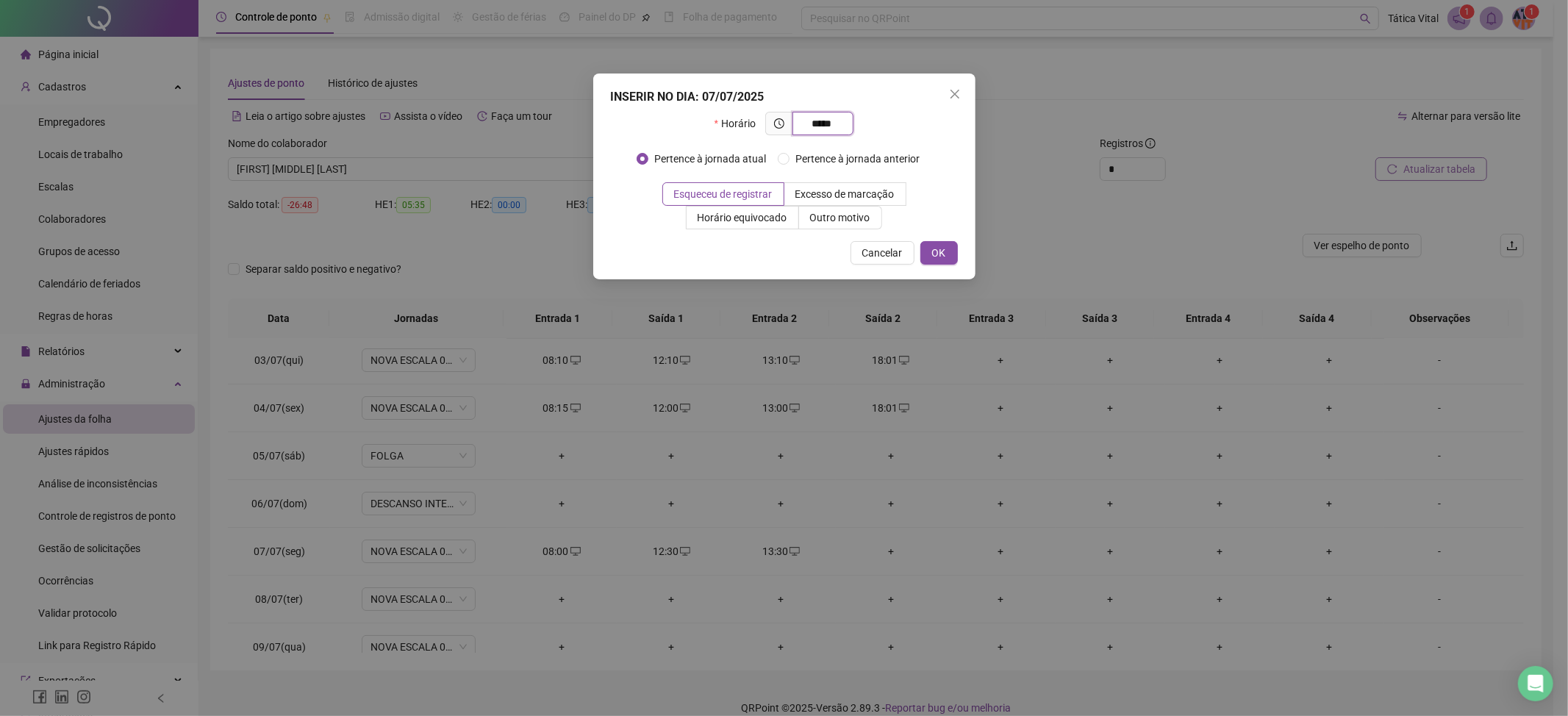 type on "*****" 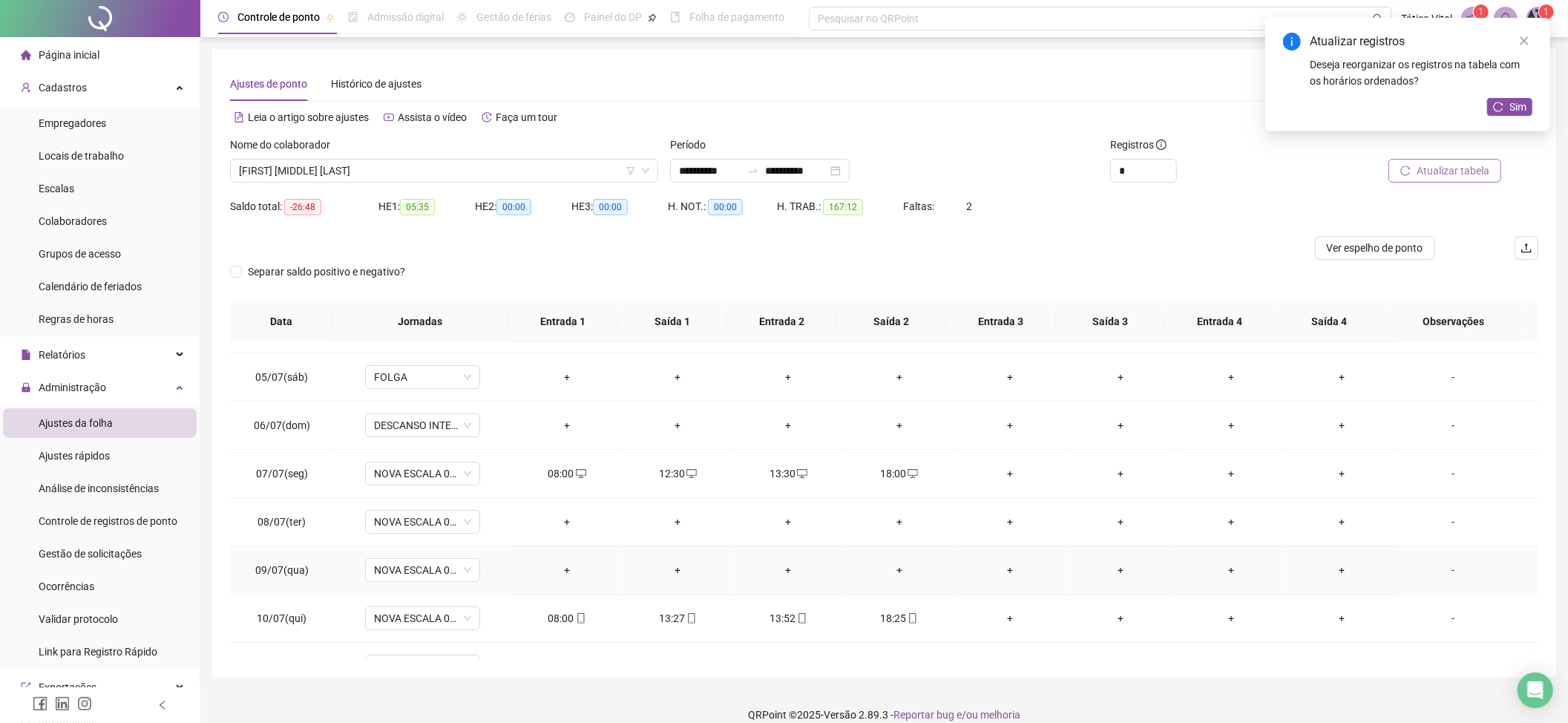 scroll, scrollTop: 197, scrollLeft: 0, axis: vertical 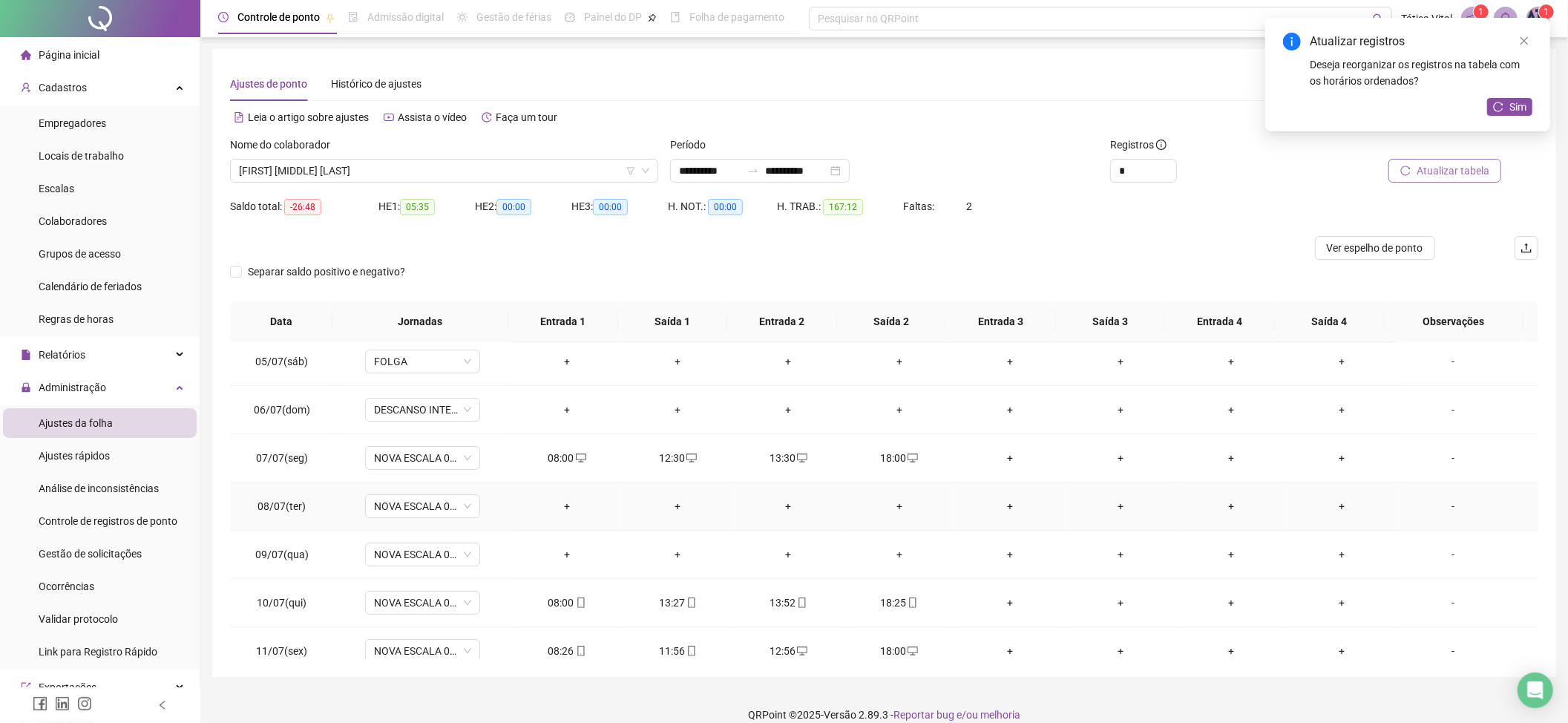 click on "+" at bounding box center [566, 506] 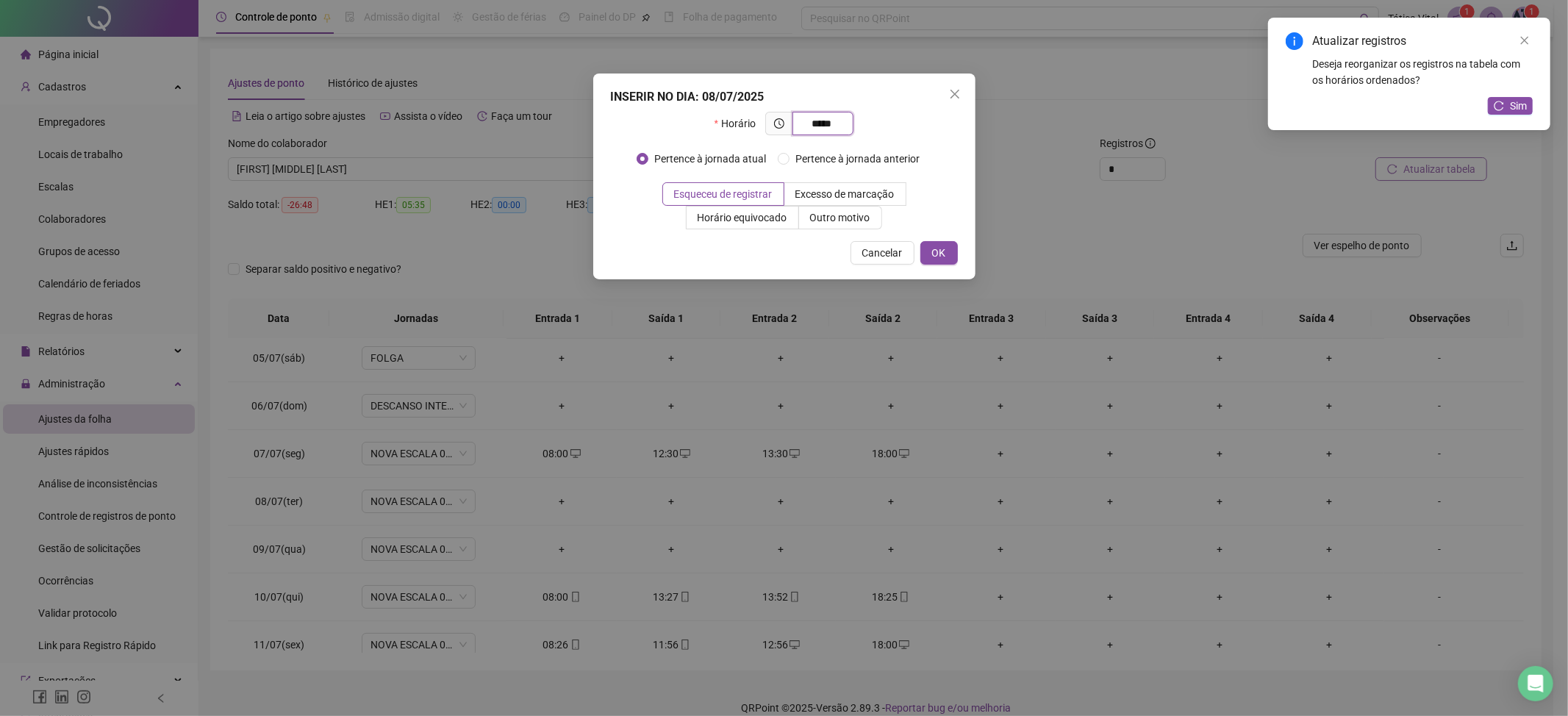 type on "*****" 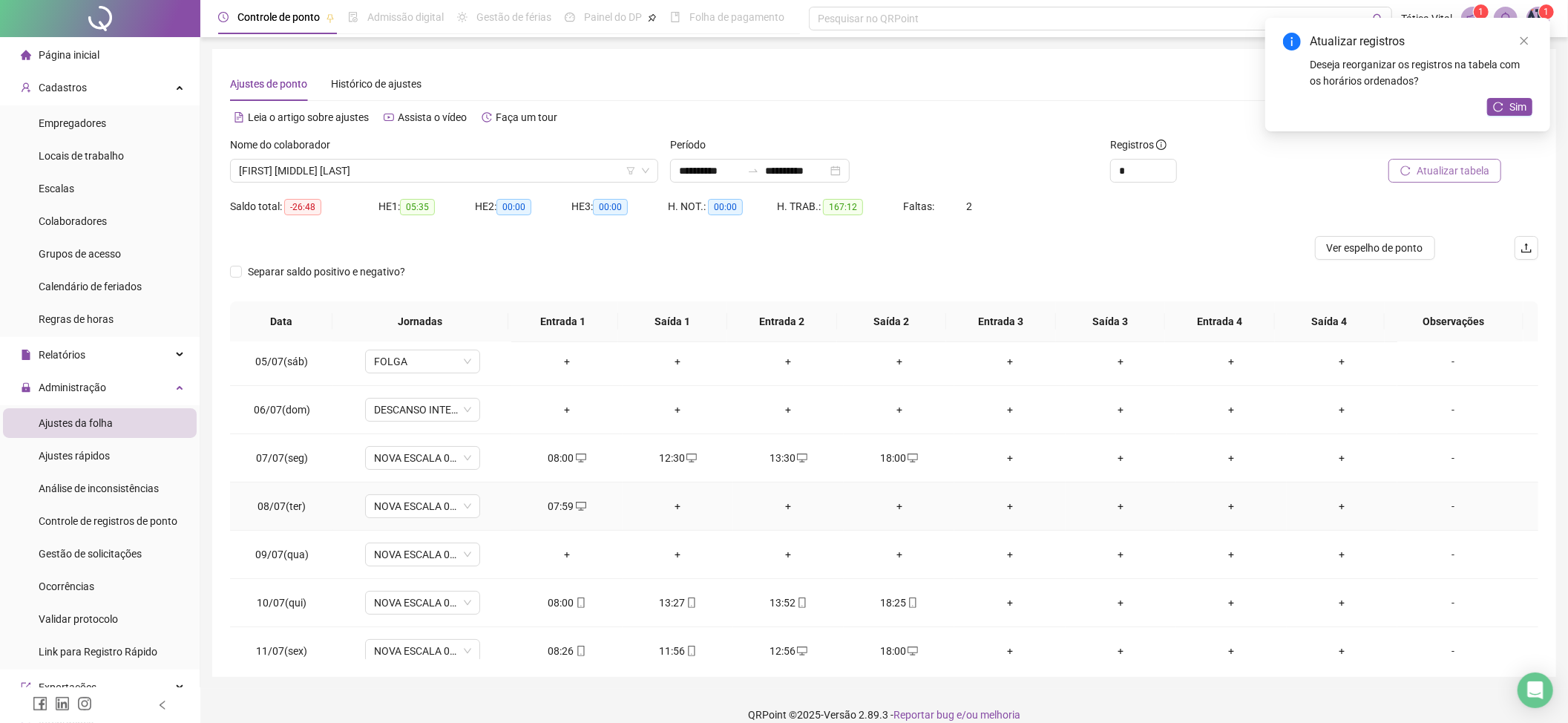 click on "+" at bounding box center (678, 506) 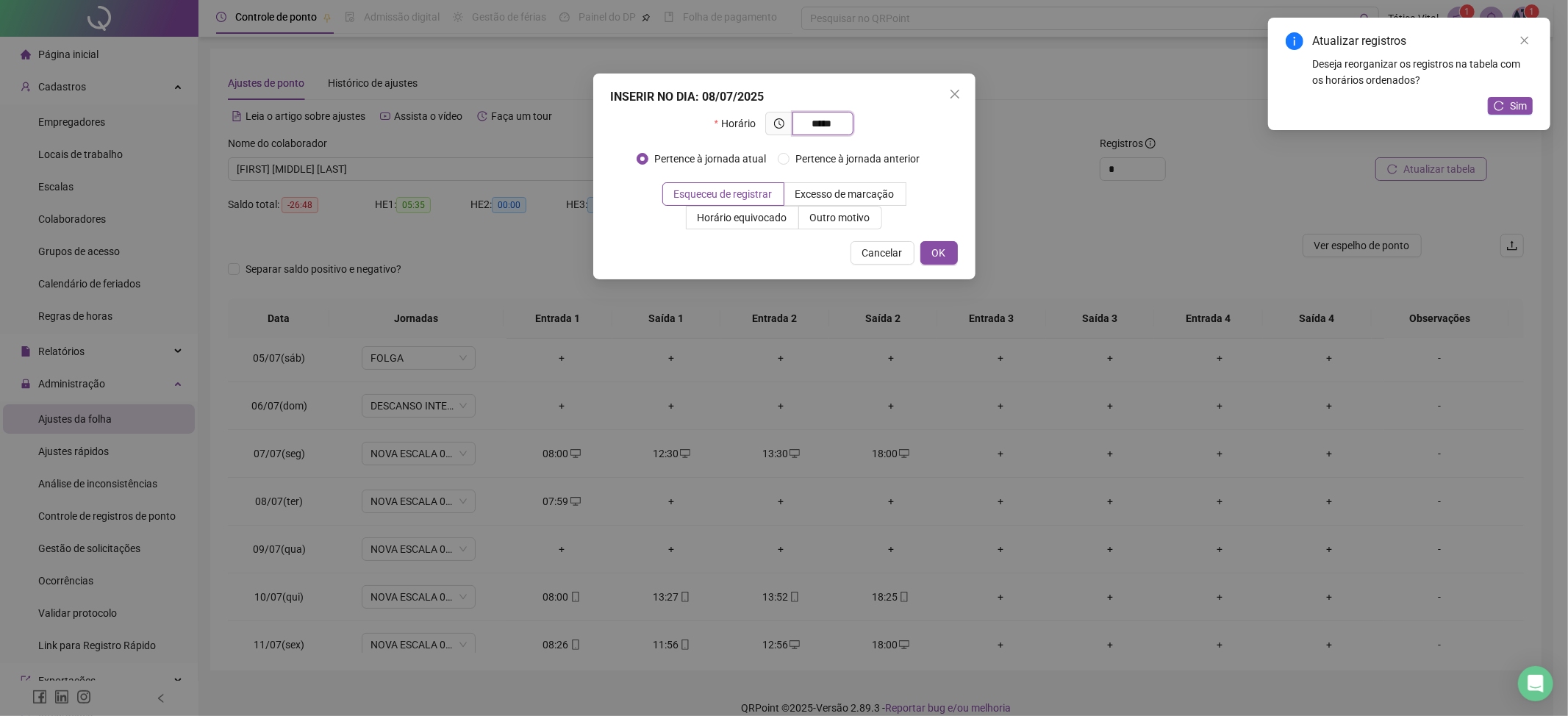 type on "*****" 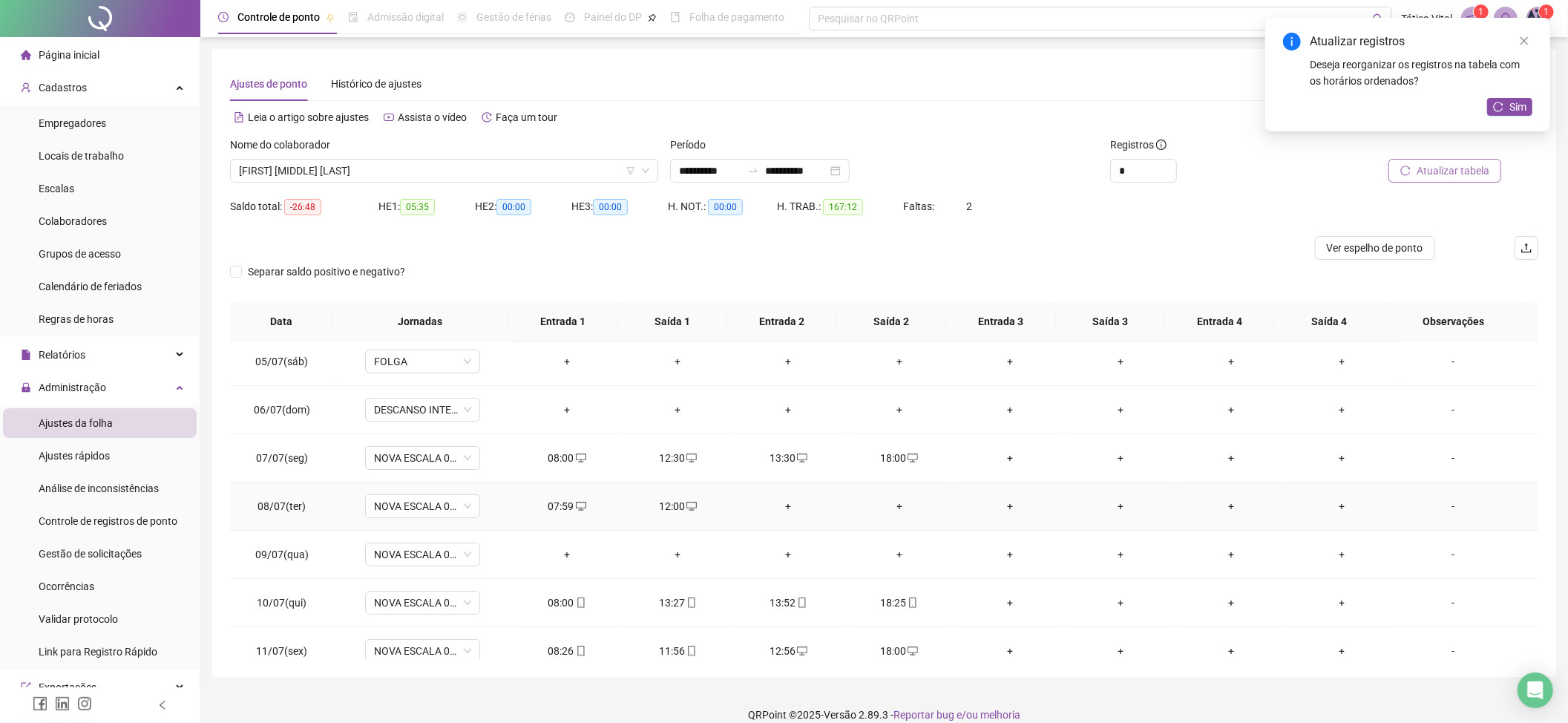 click on "+" at bounding box center (788, 506) 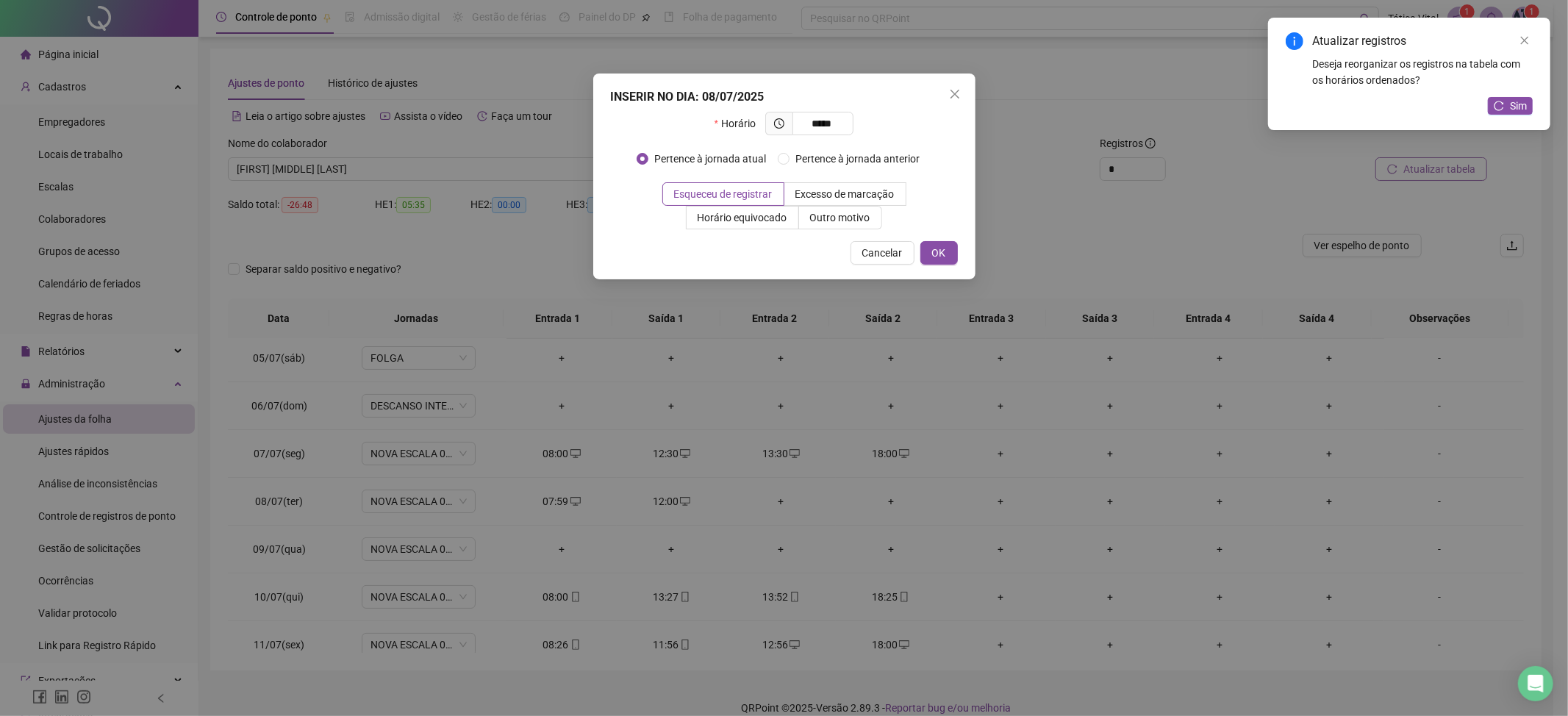 type on "*****" 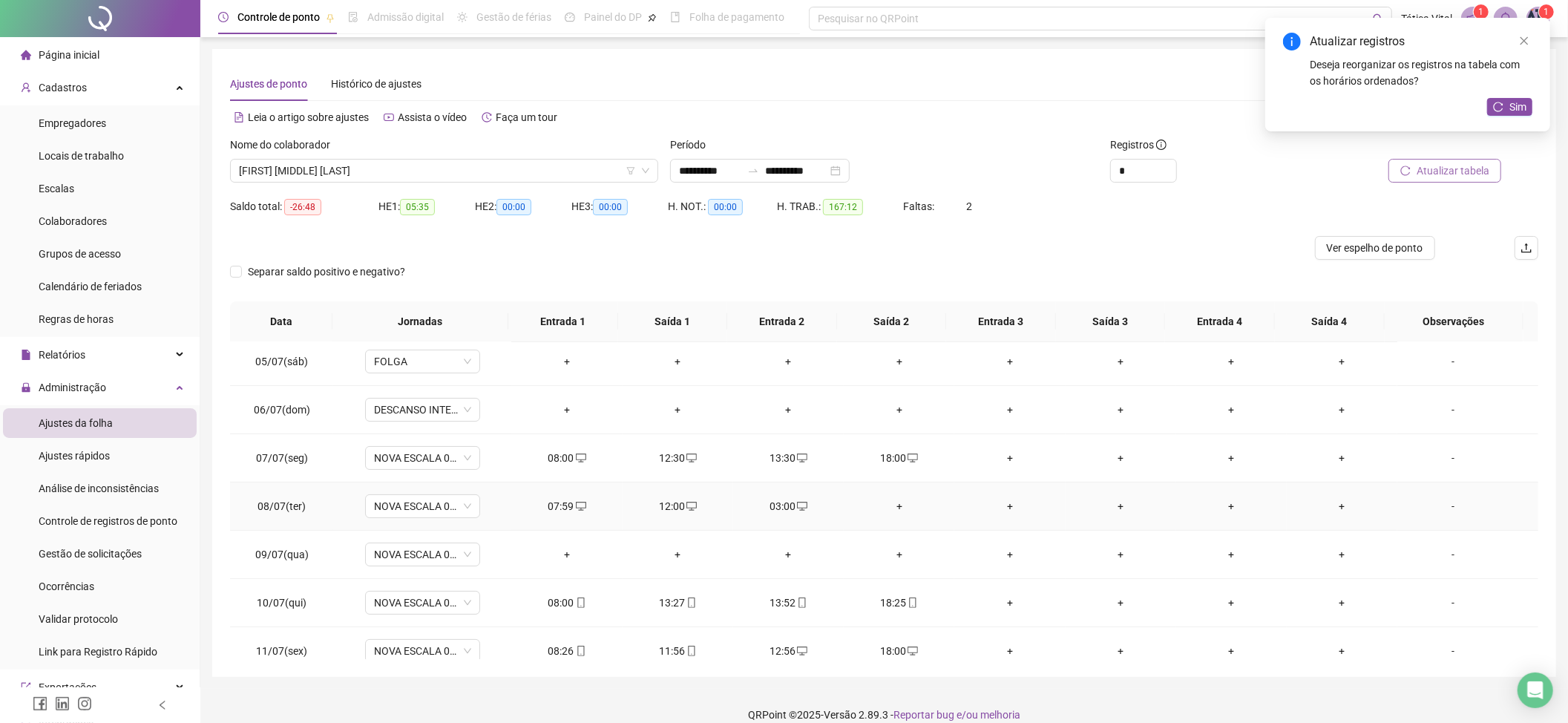 click on "+" at bounding box center [899, 506] 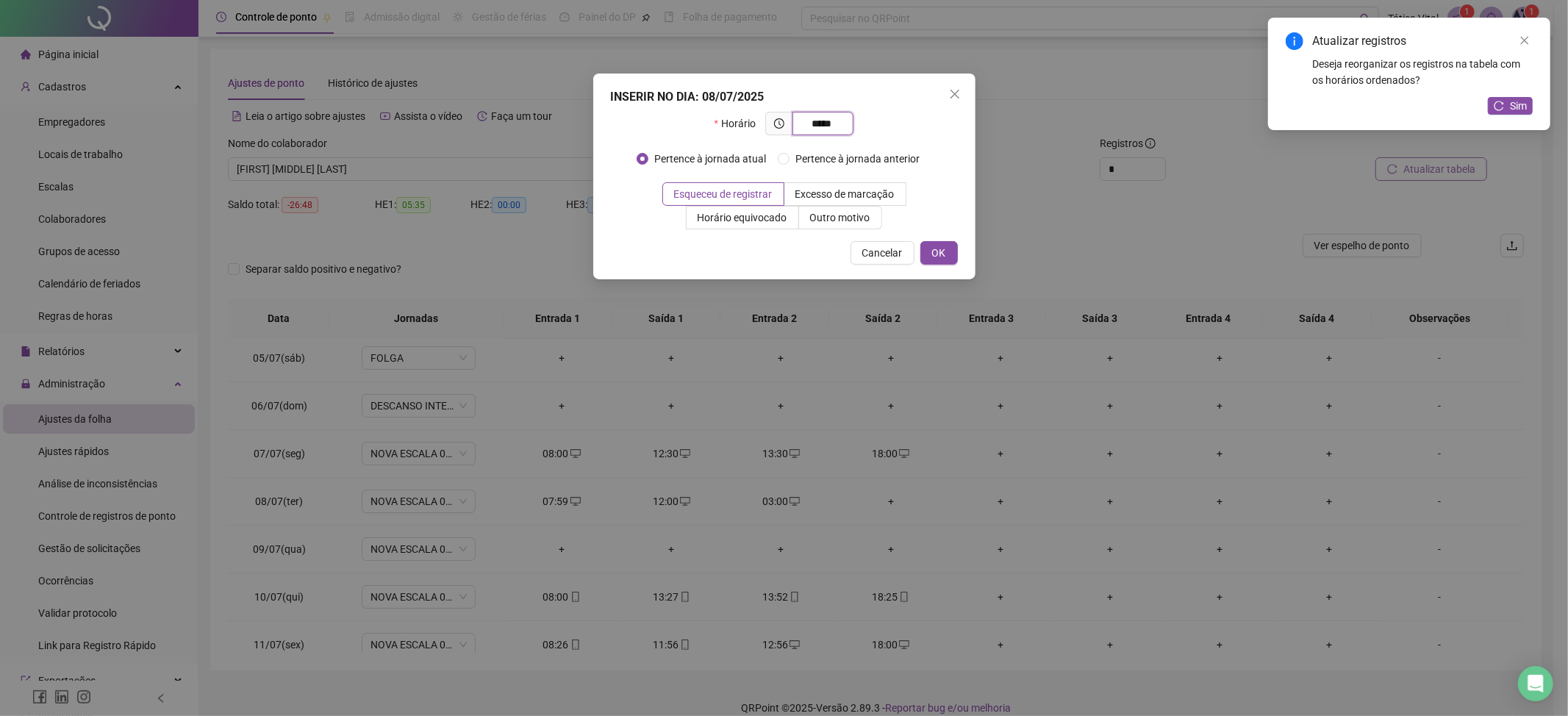 type on "*****" 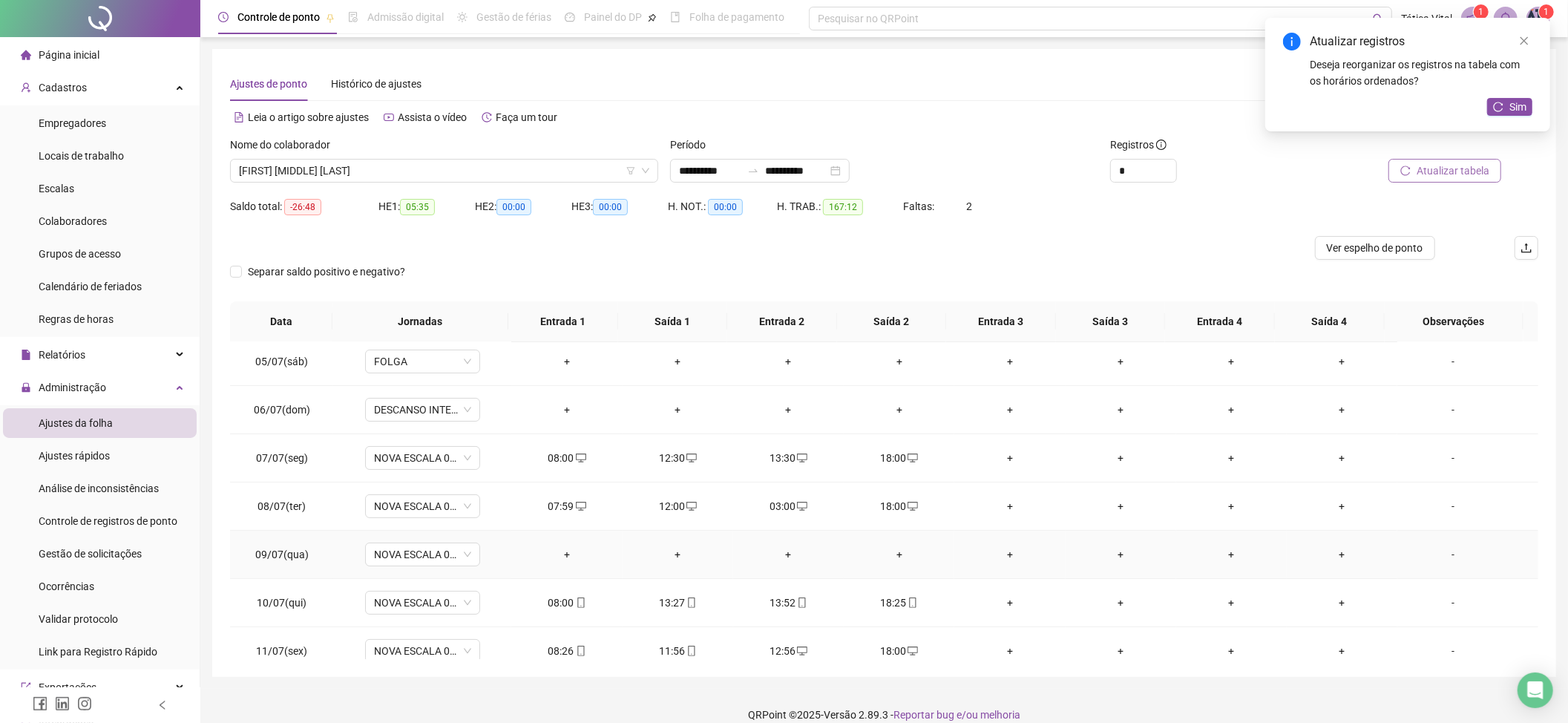 click on "+" at bounding box center [566, 554] 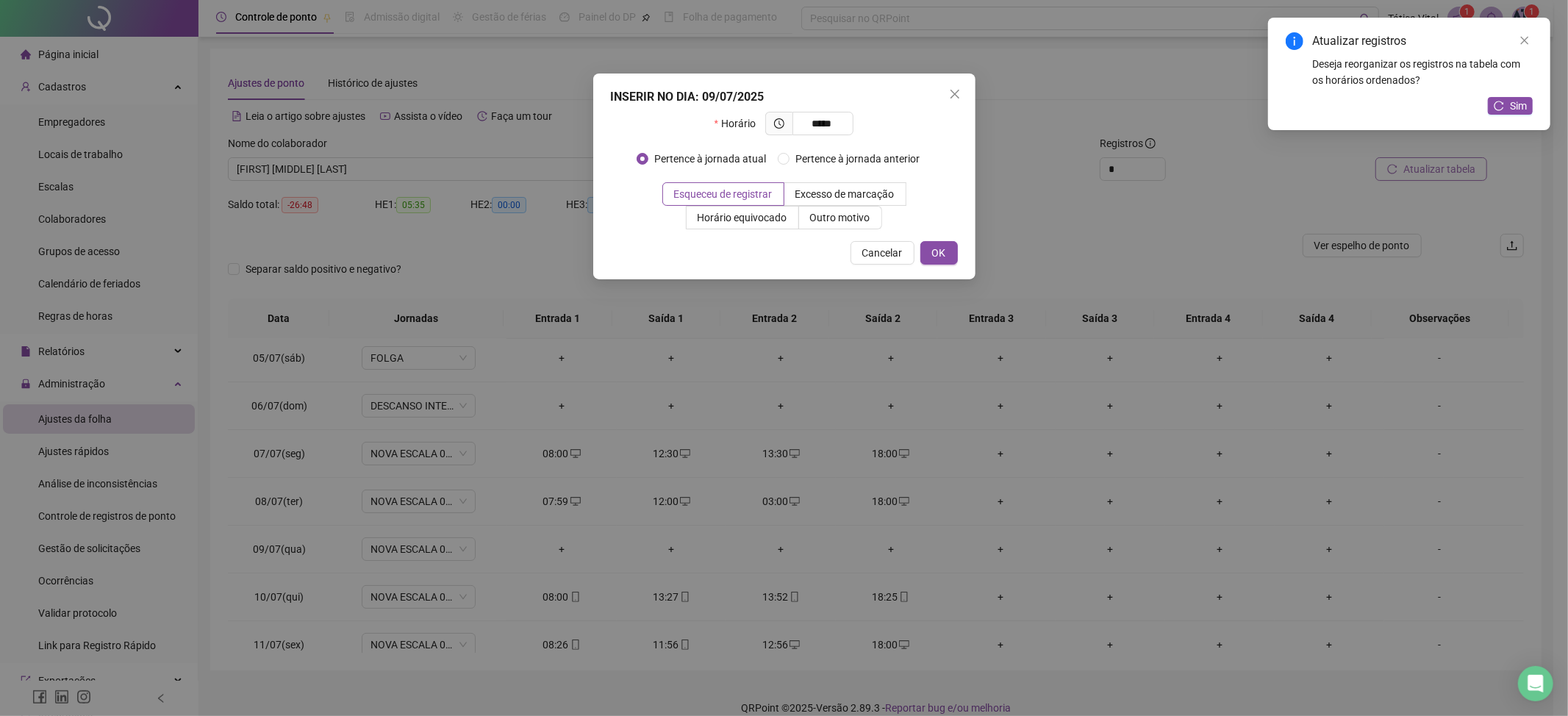 type on "*****" 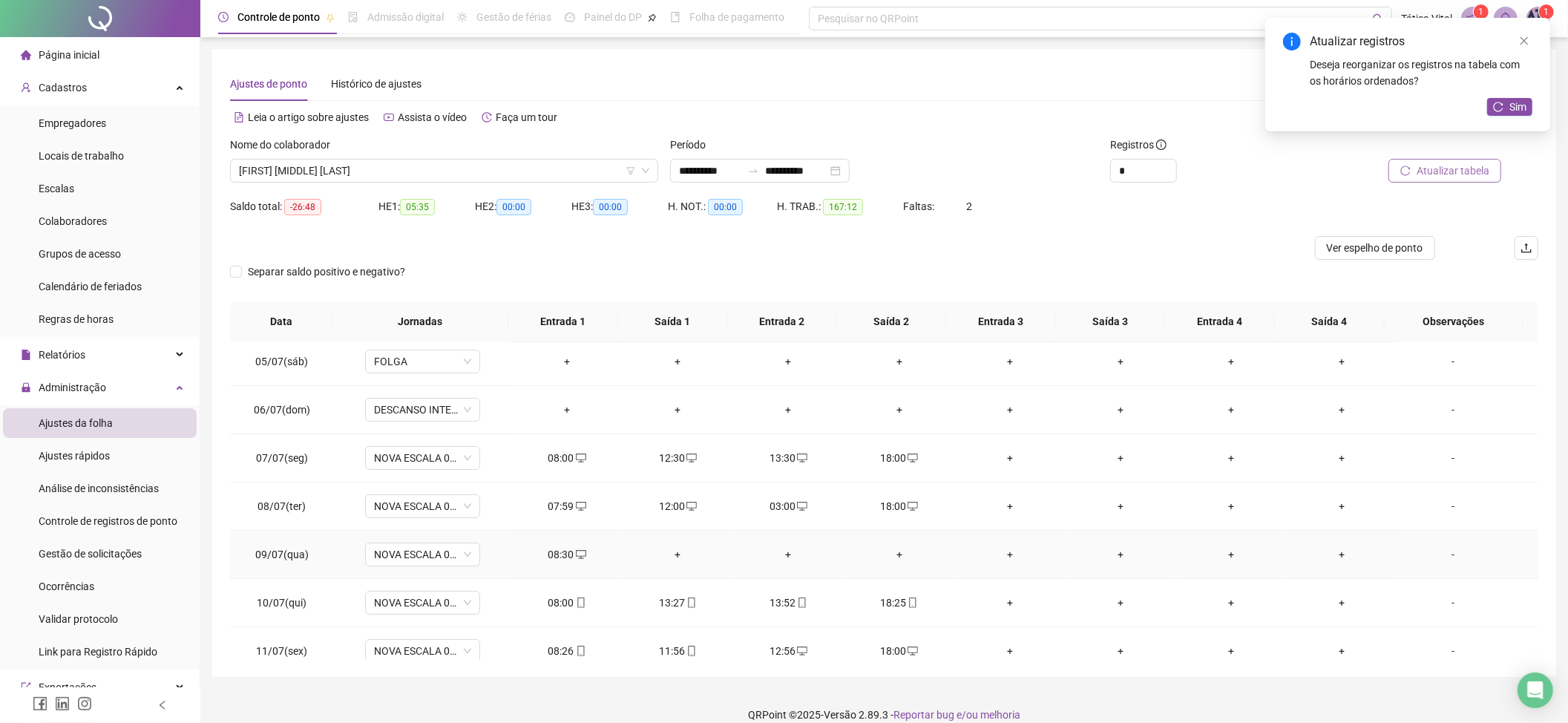 click on "+" at bounding box center (678, 554) 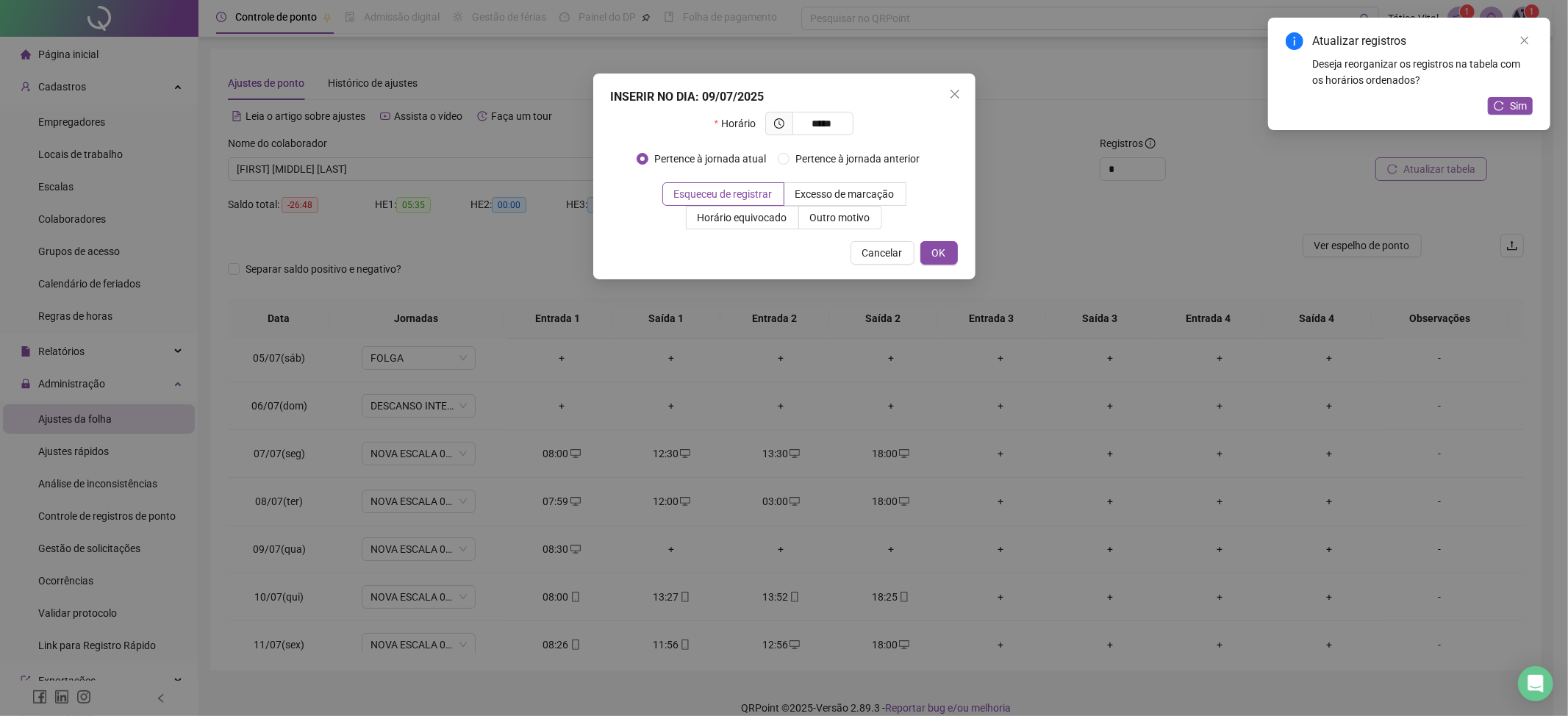 type on "*****" 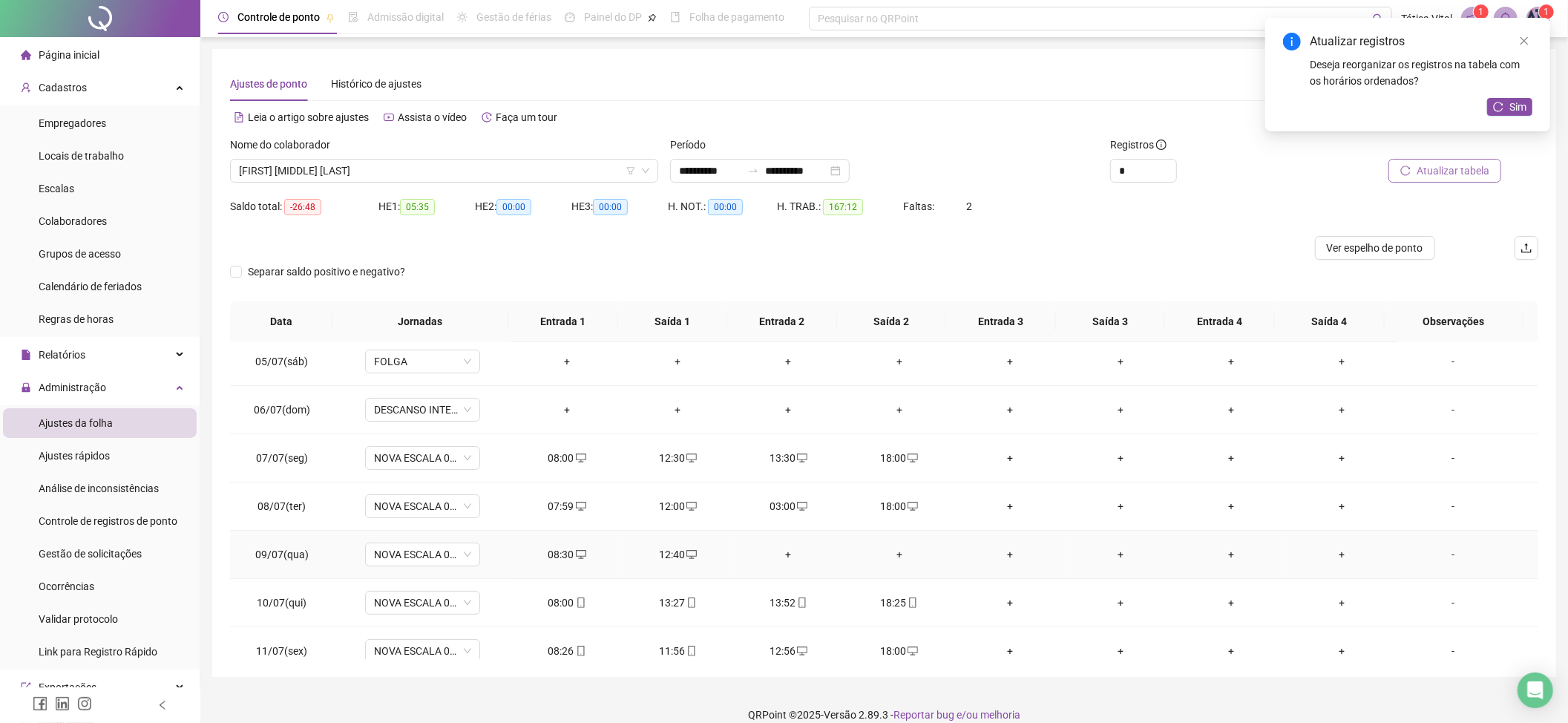 click on "+" at bounding box center [788, 554] 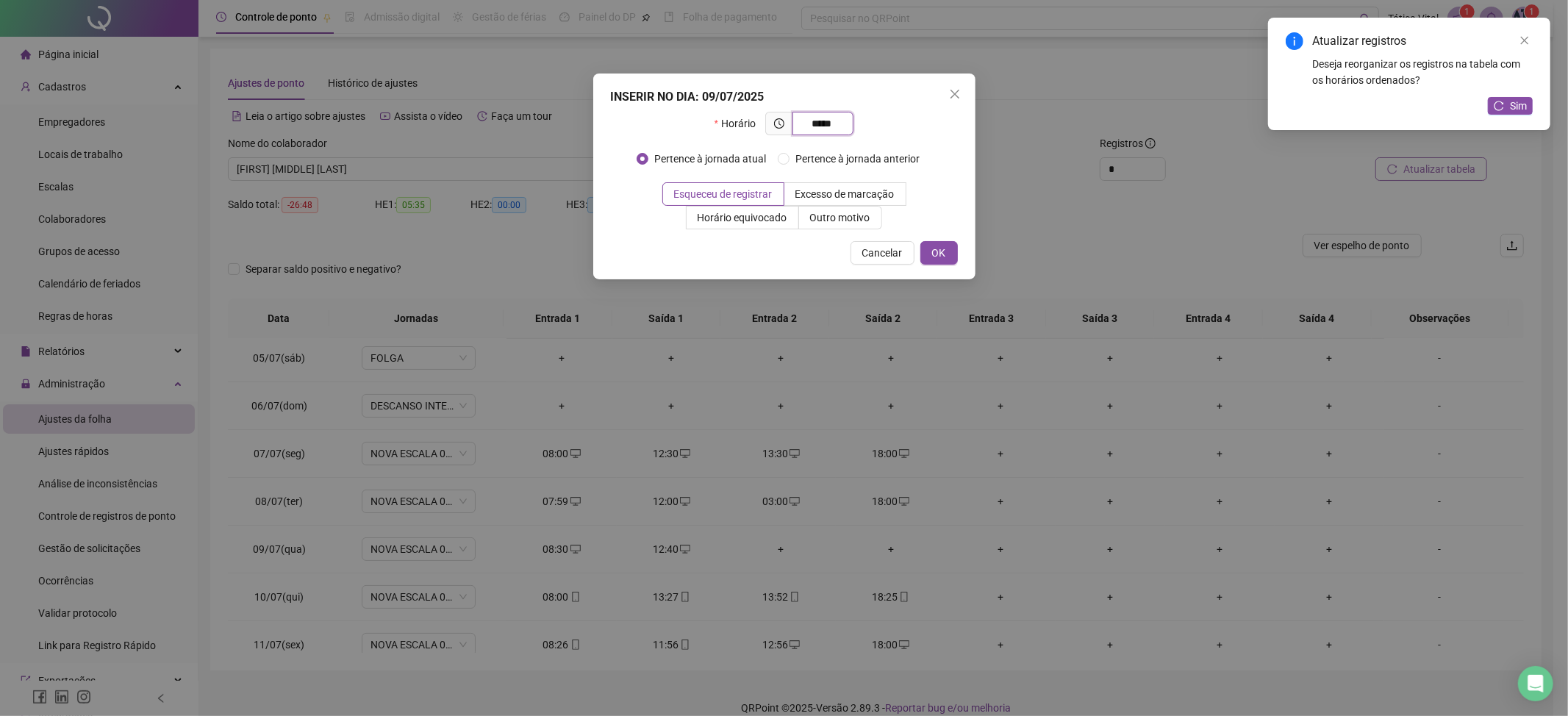 type on "*****" 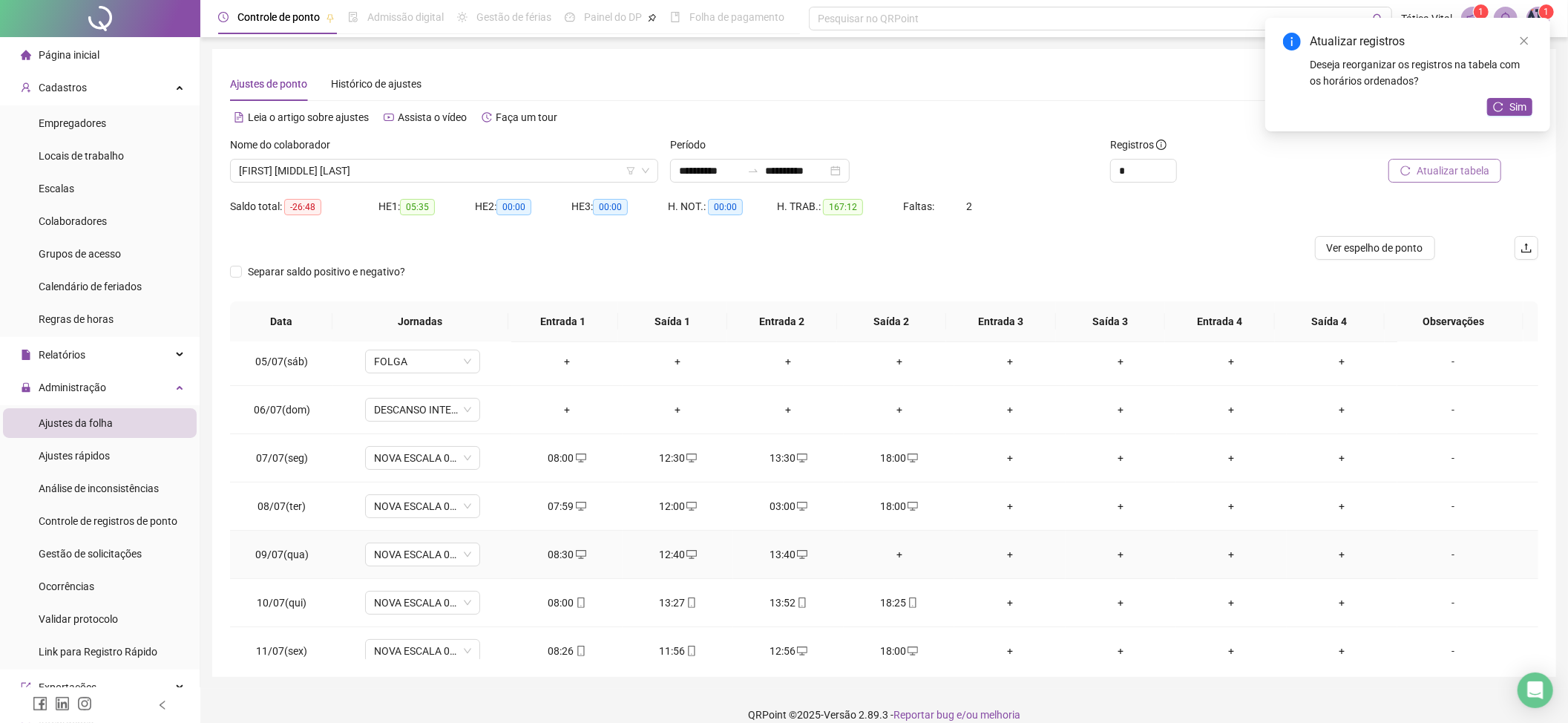 click on "+" at bounding box center [899, 554] 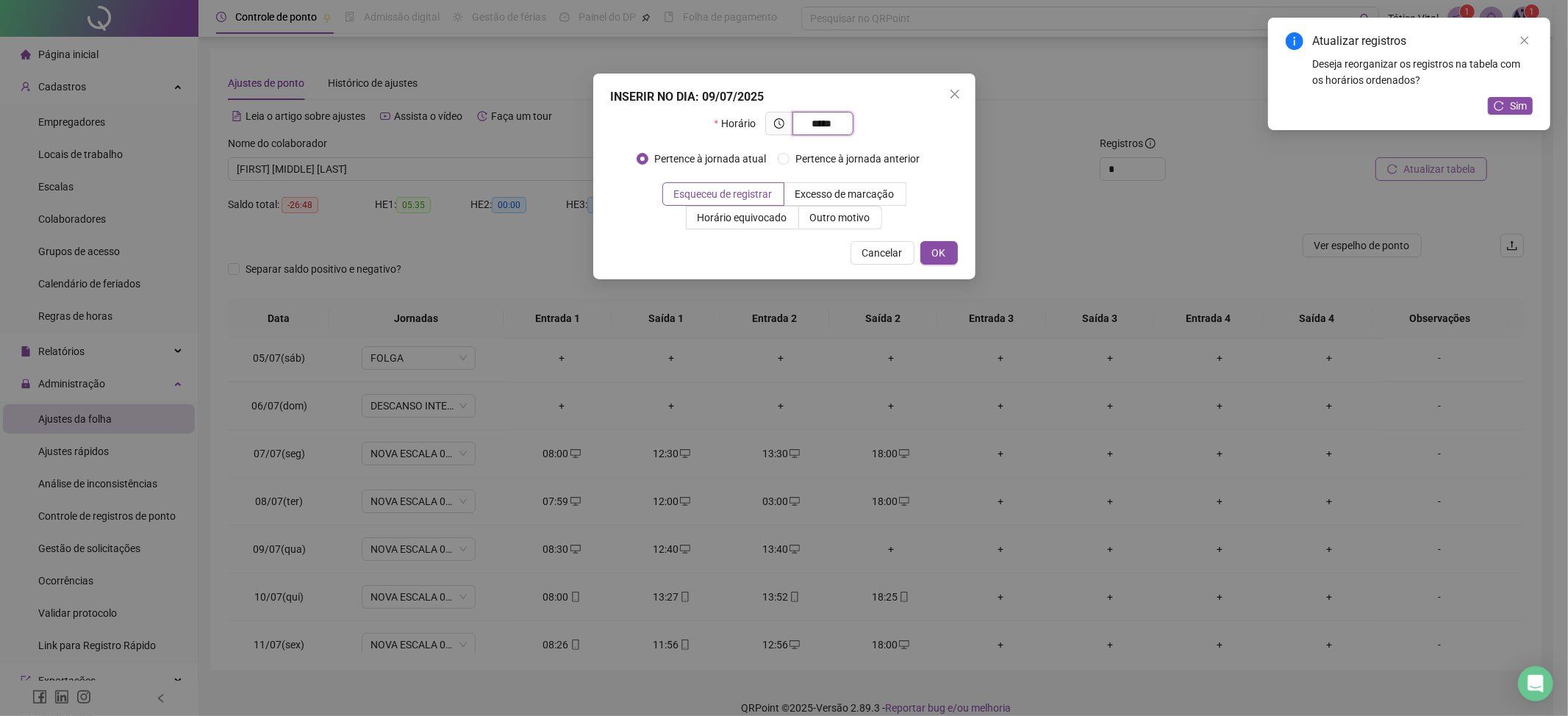 type on "*****" 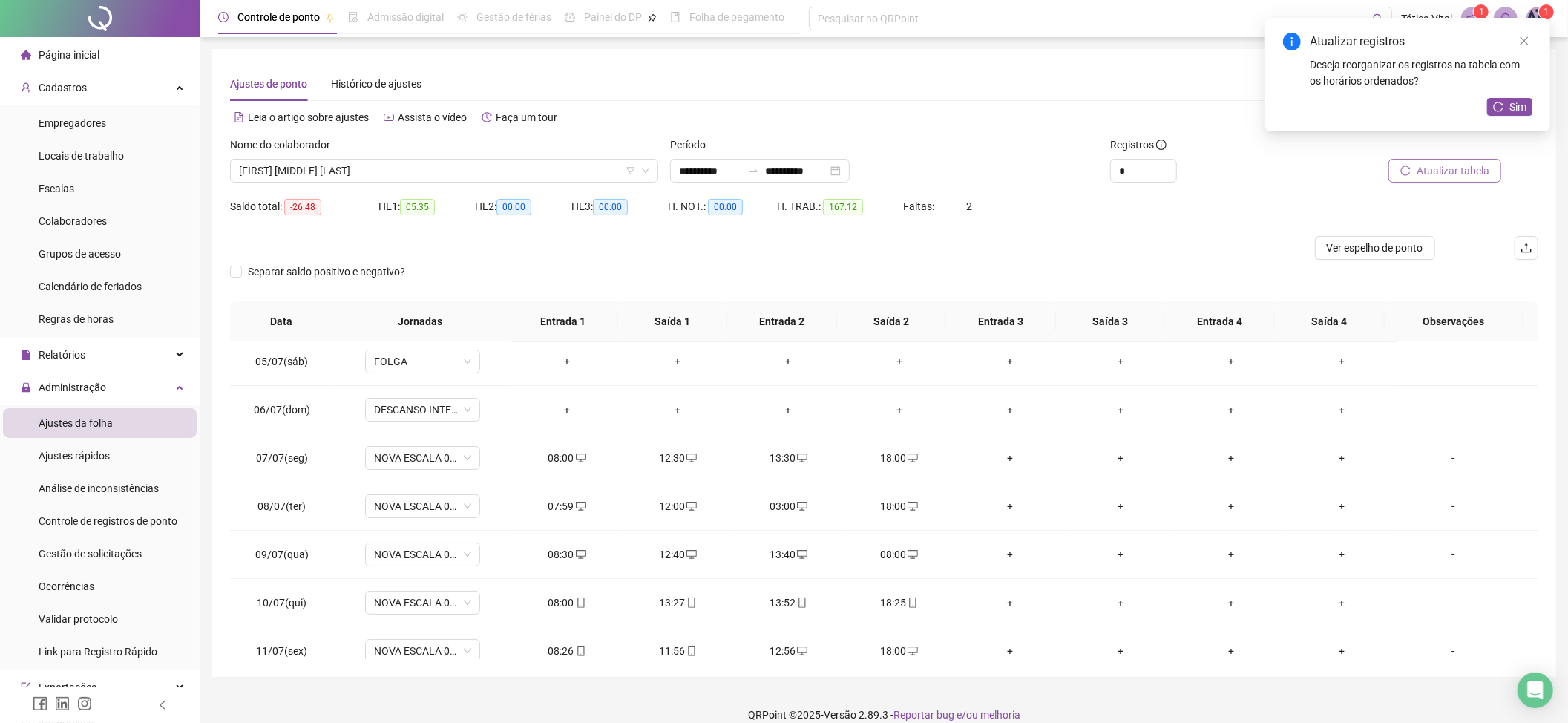 scroll, scrollTop: 18, scrollLeft: 0, axis: vertical 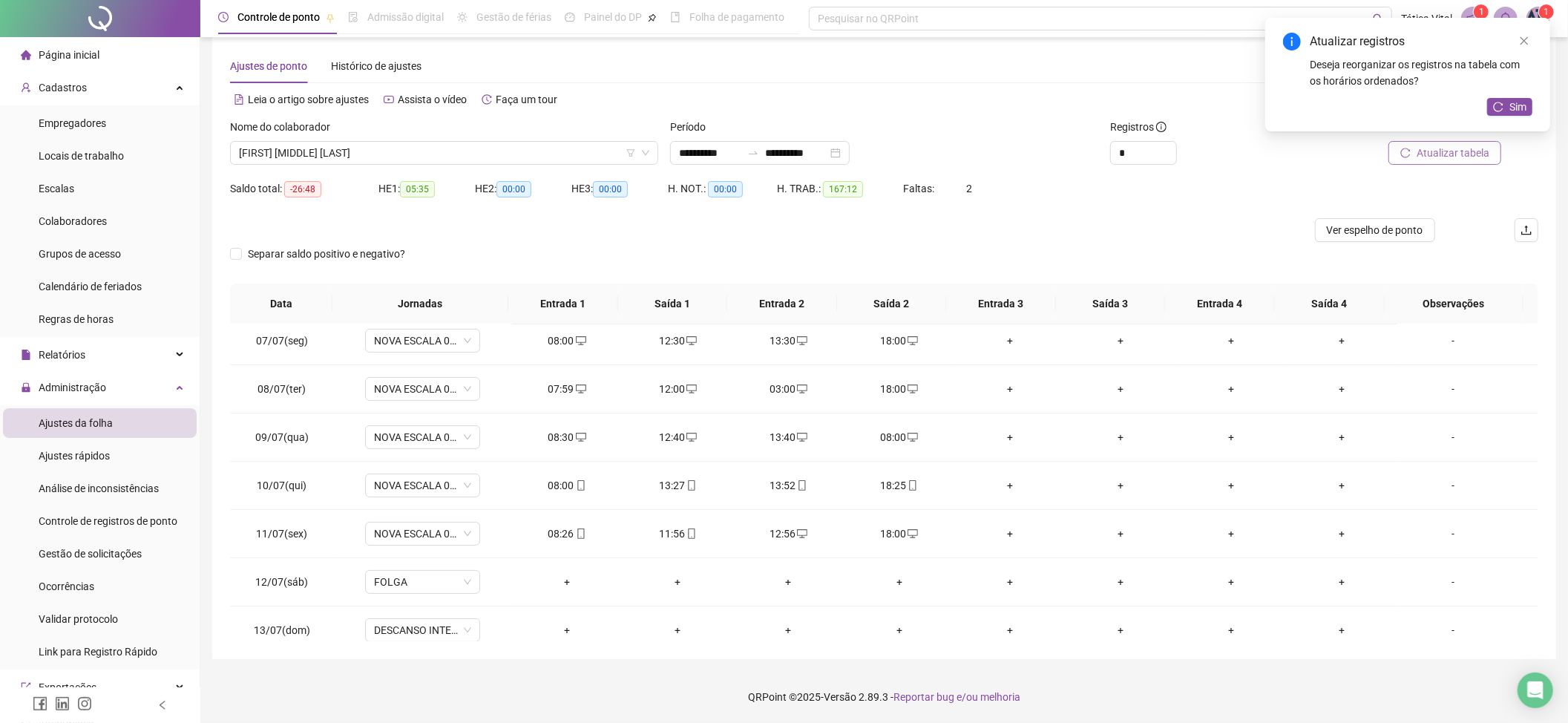 click on "Atualizar tabela" at bounding box center (1453, 153) 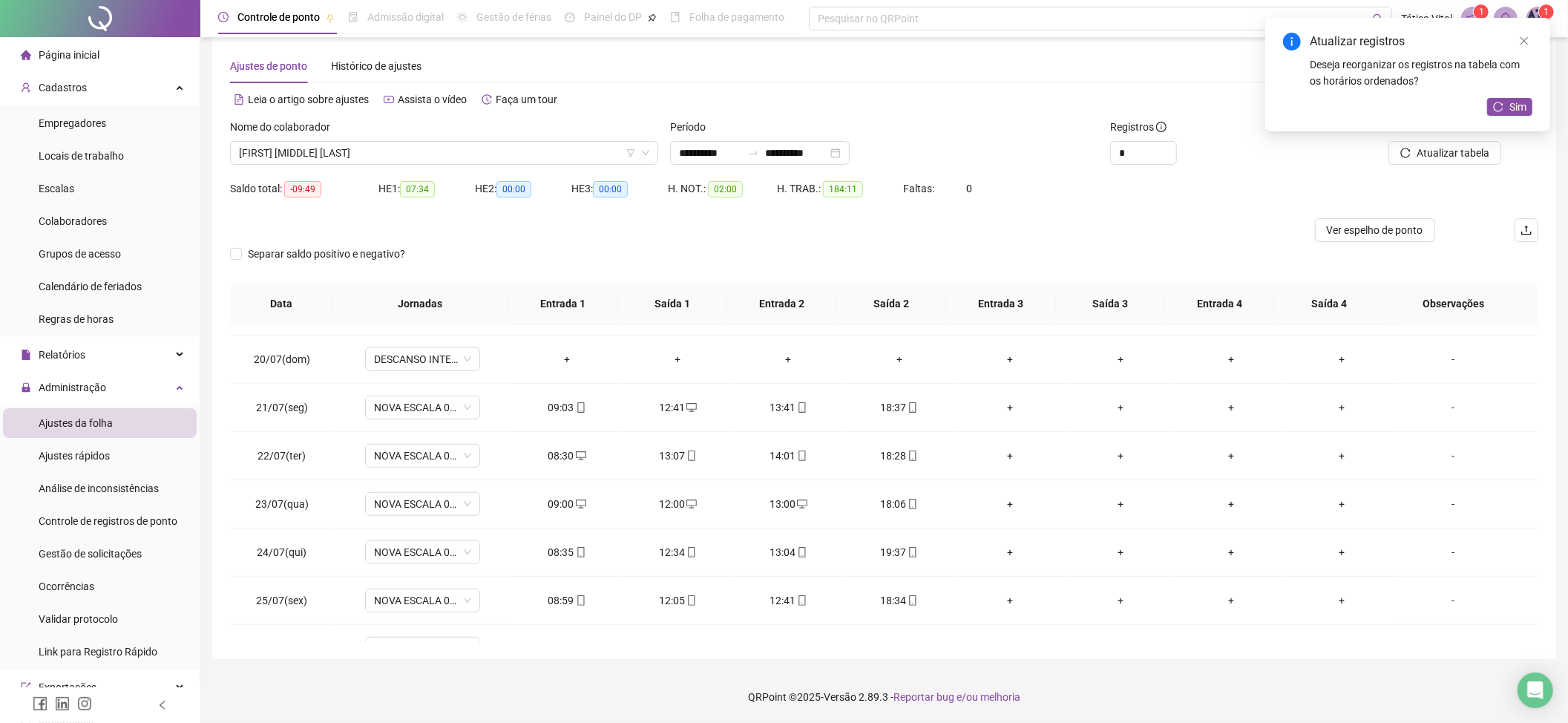 scroll, scrollTop: 889, scrollLeft: 0, axis: vertical 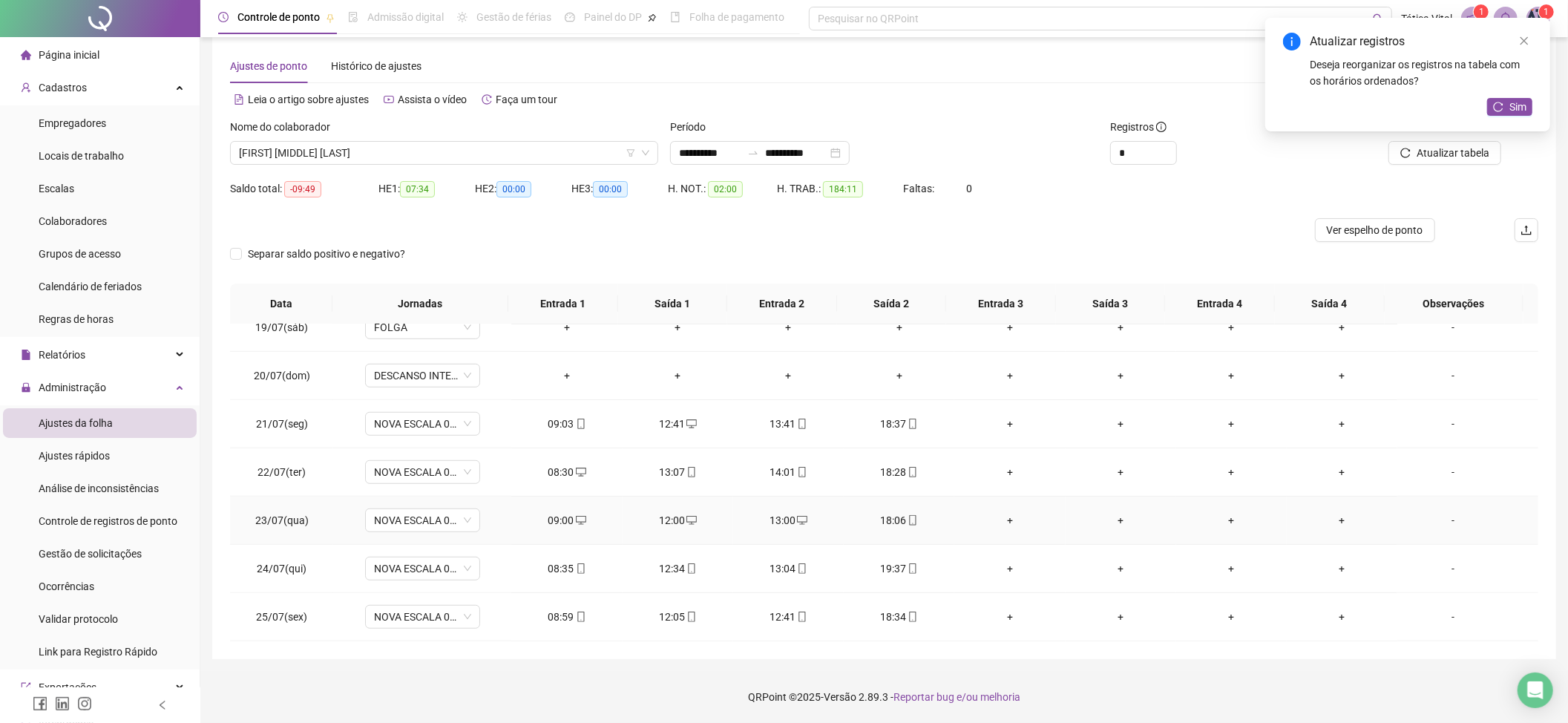 click on "18:06" at bounding box center [899, 520] 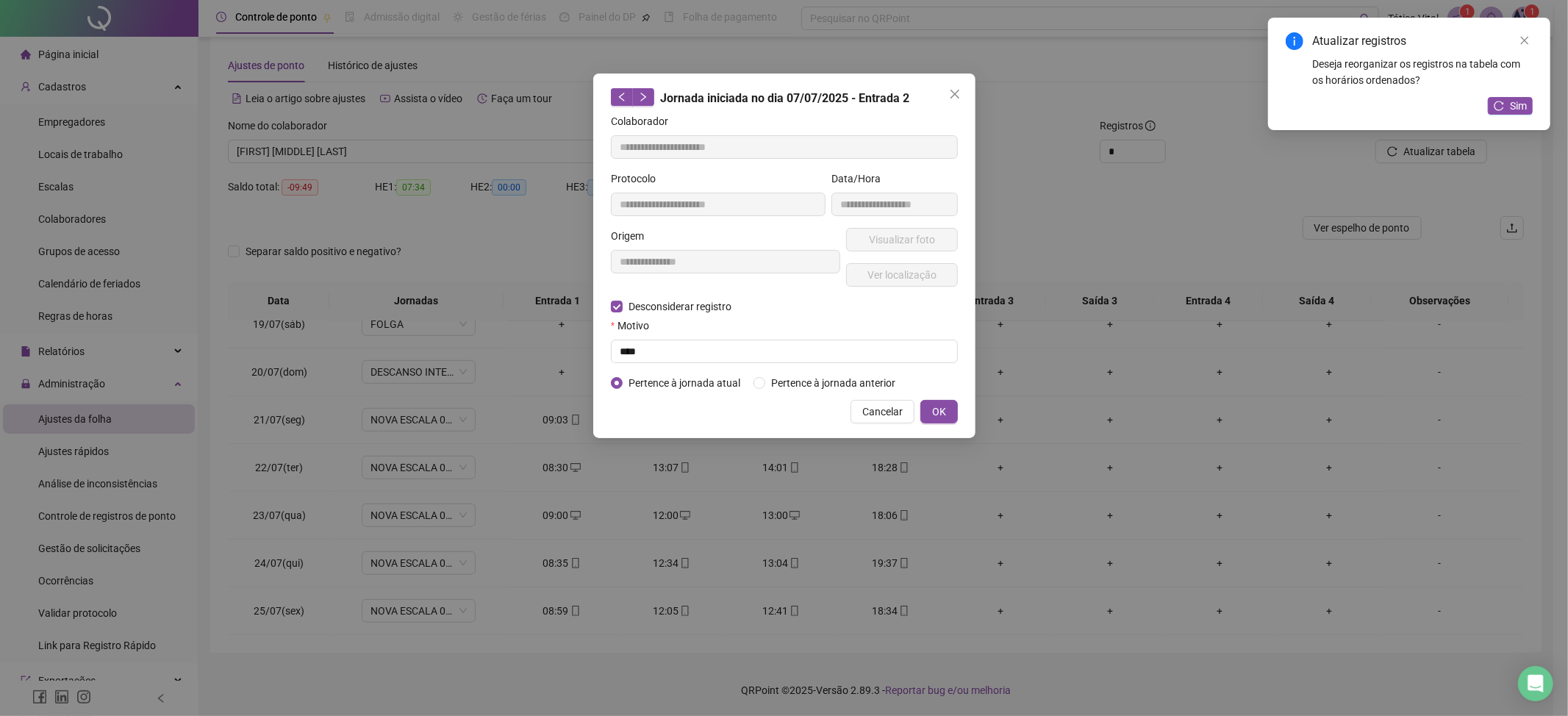type on "**********" 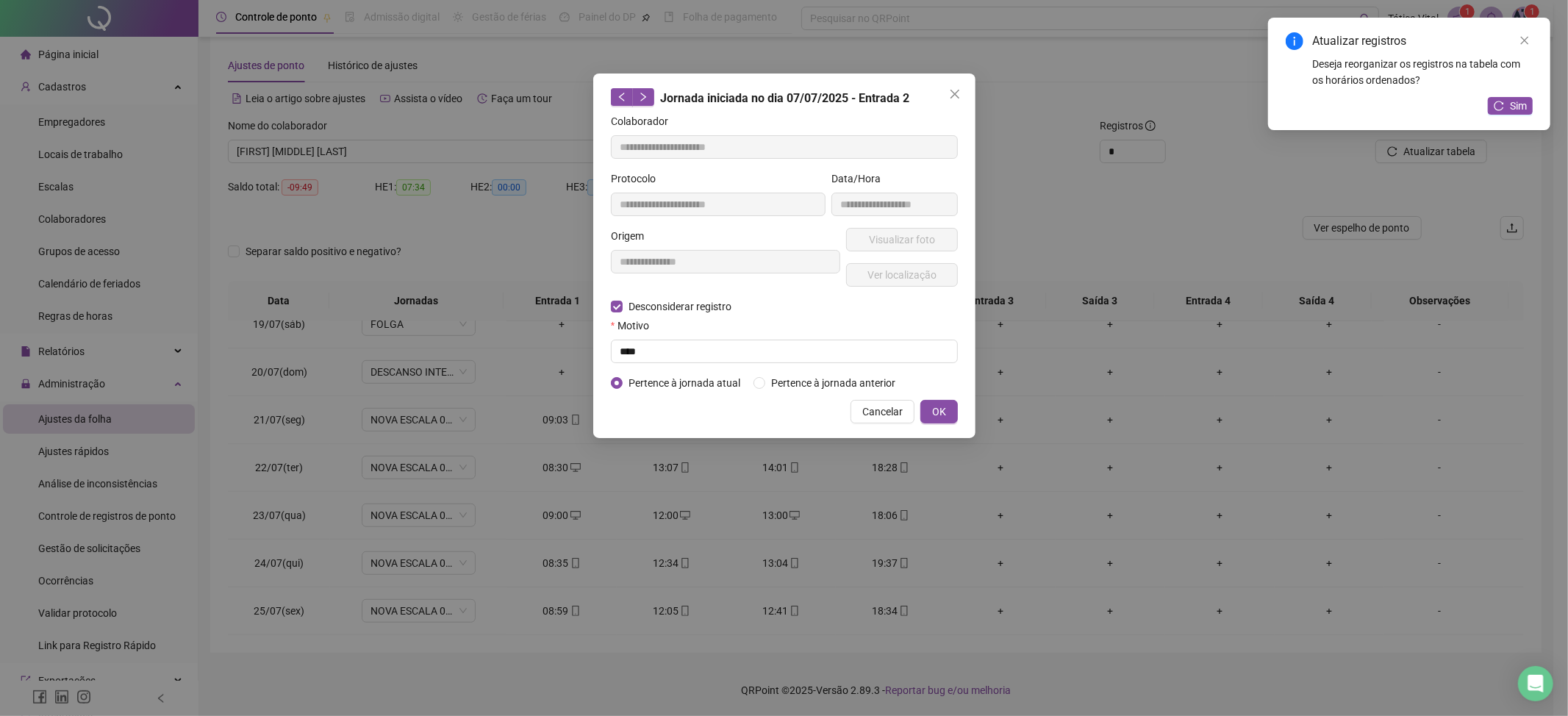 type on "**********" 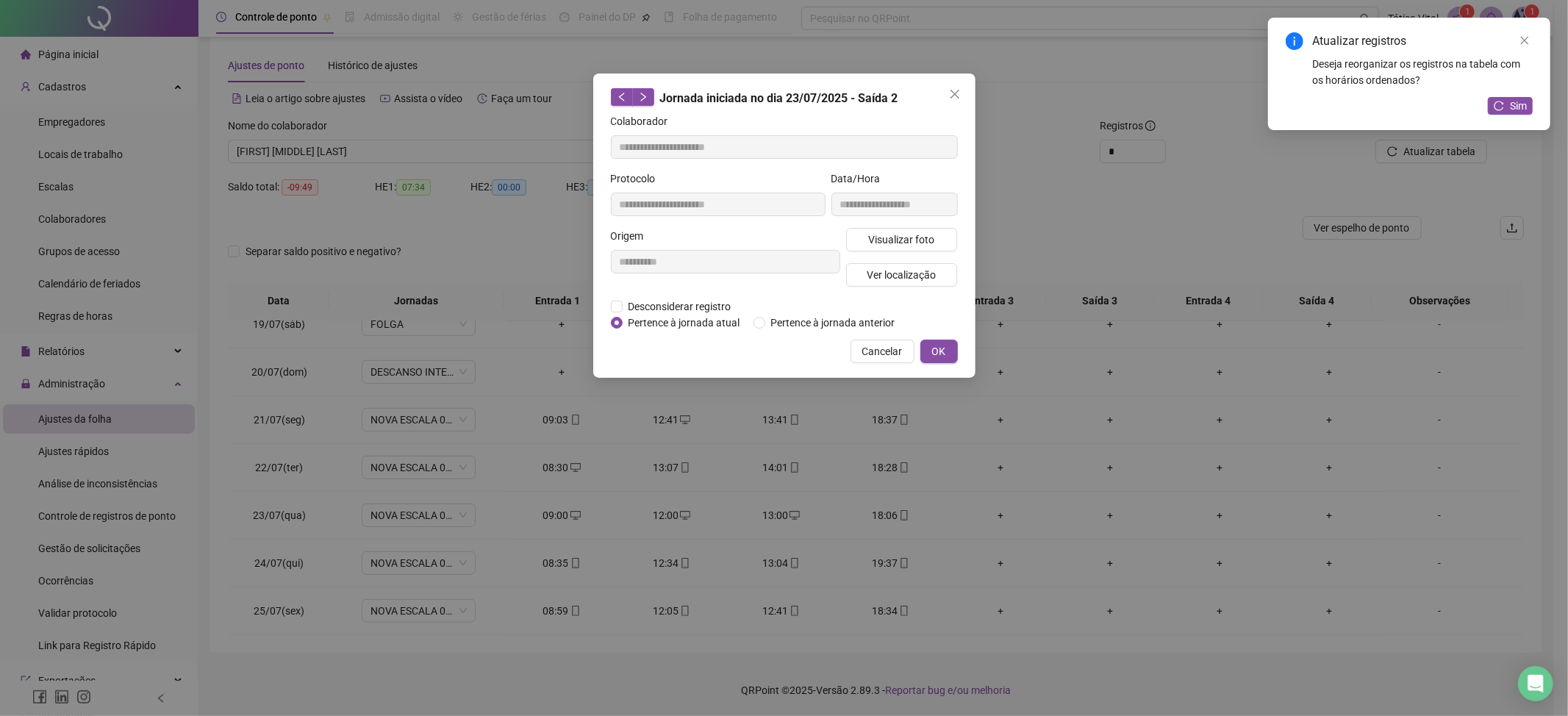 click on "**********" at bounding box center [784, 226] 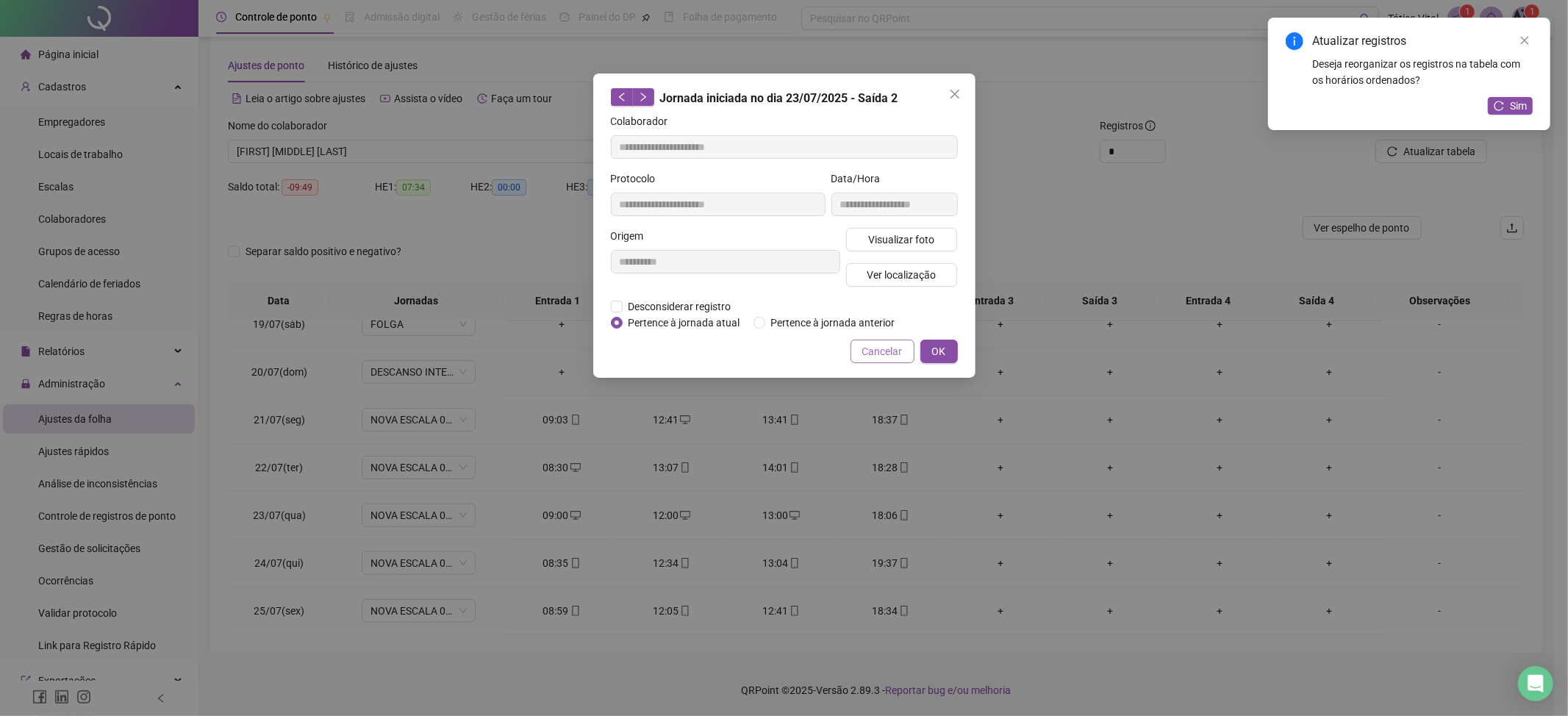 click on "Cancelar" at bounding box center (882, 351) 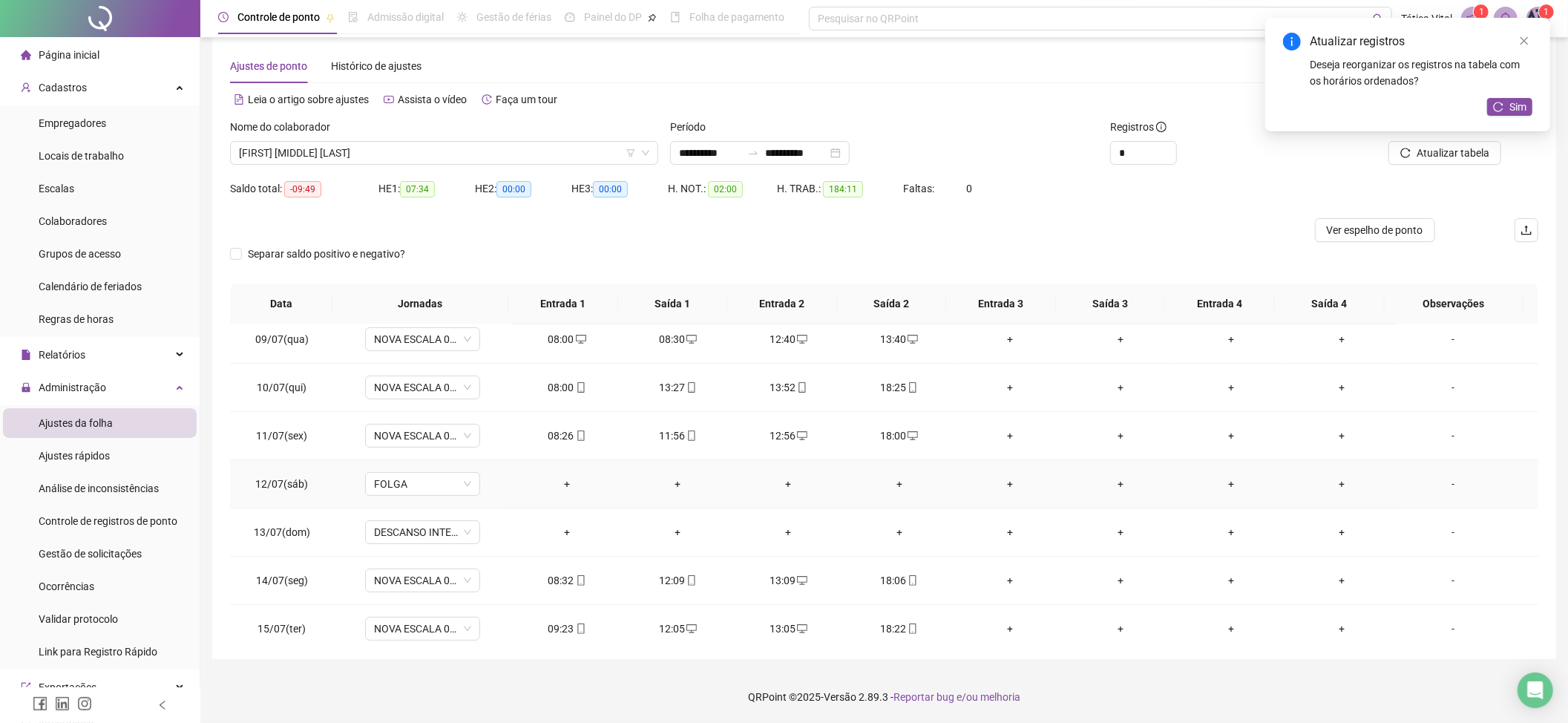 scroll, scrollTop: 0, scrollLeft: 0, axis: both 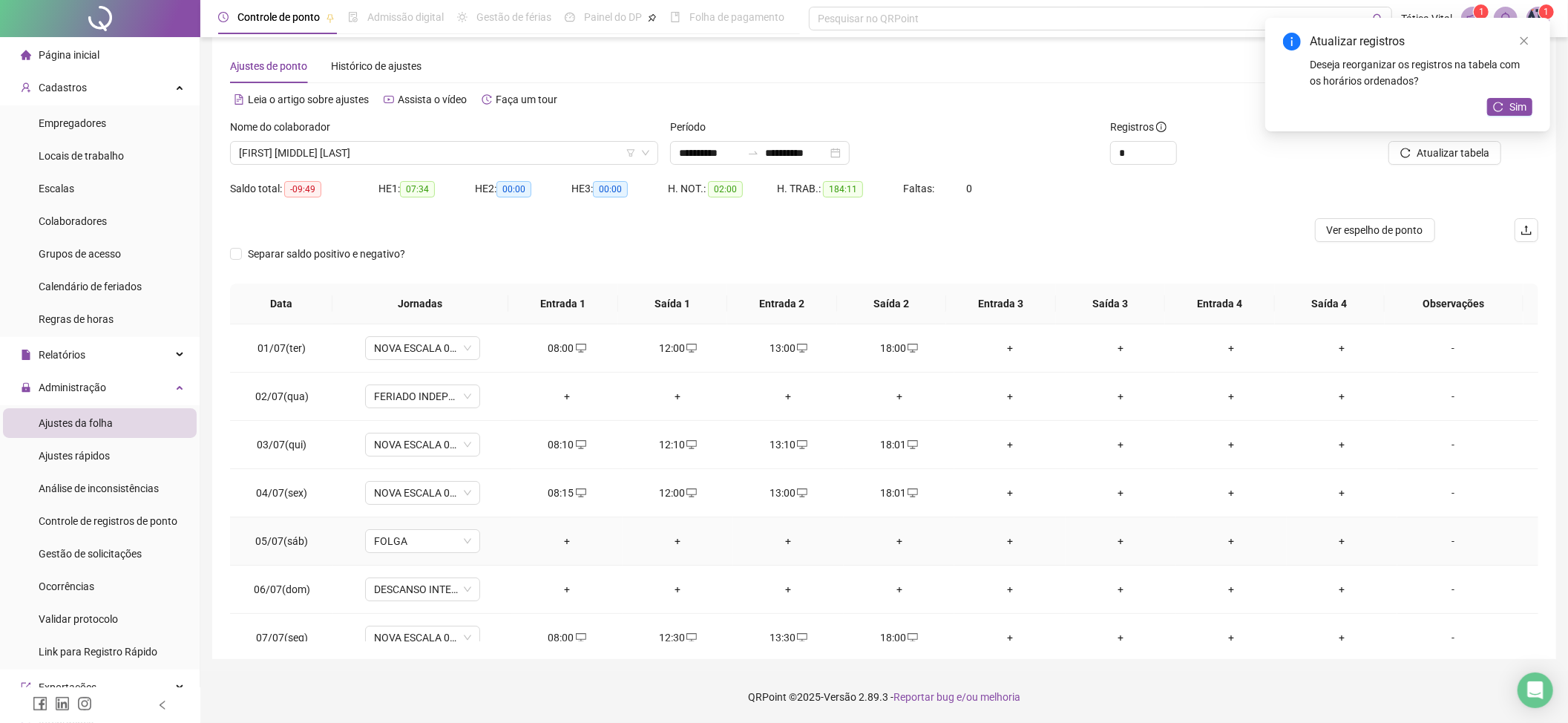 click on "+" at bounding box center (566, 541) 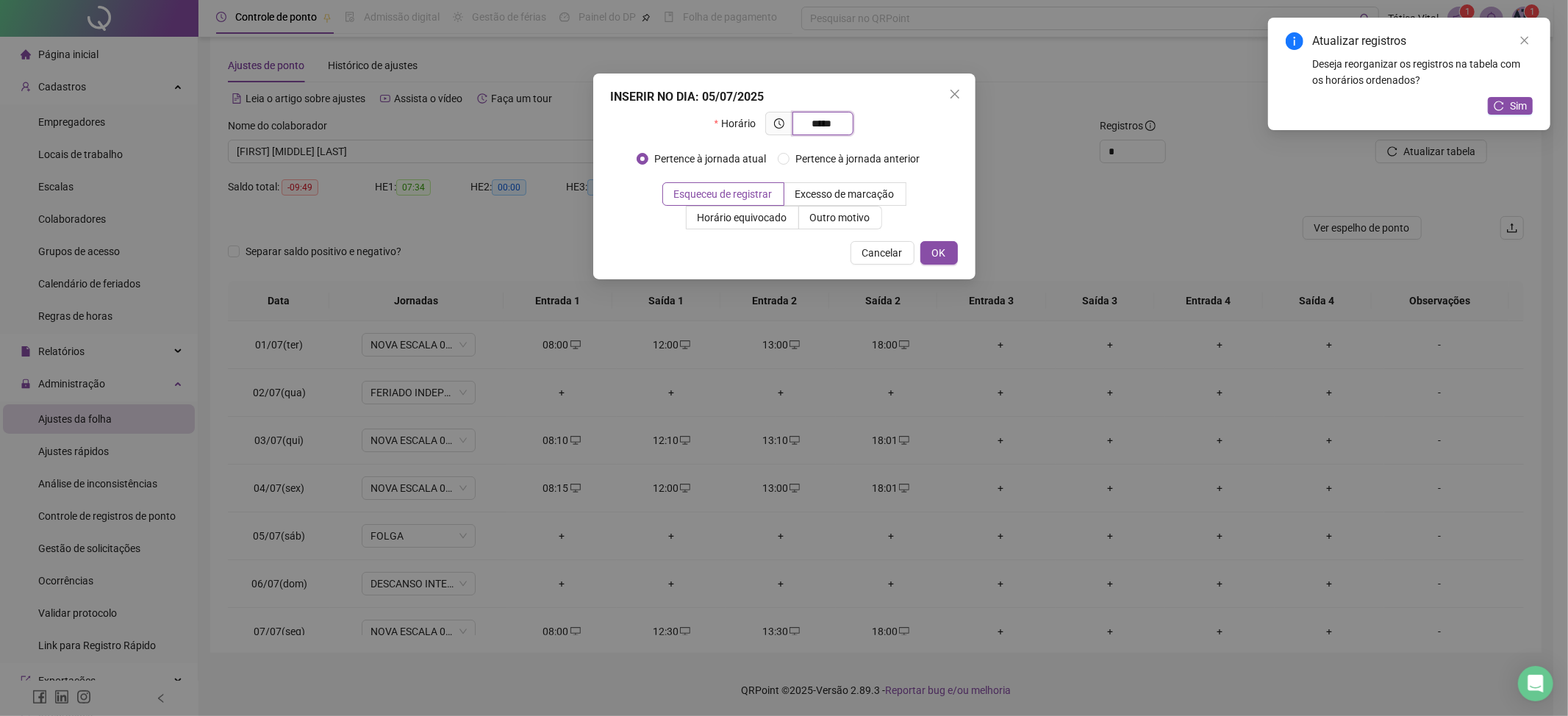 type on "*****" 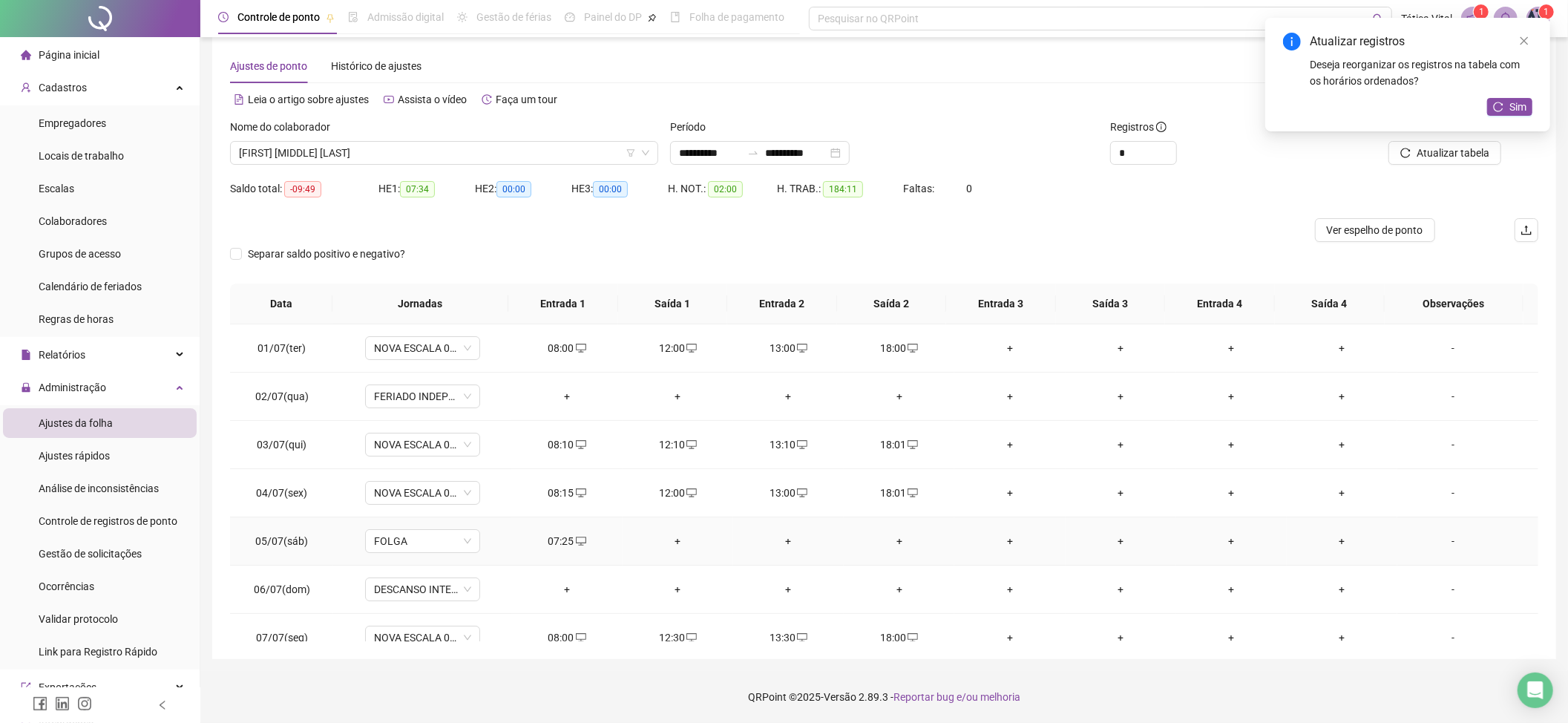click on "+" at bounding box center [678, 541] 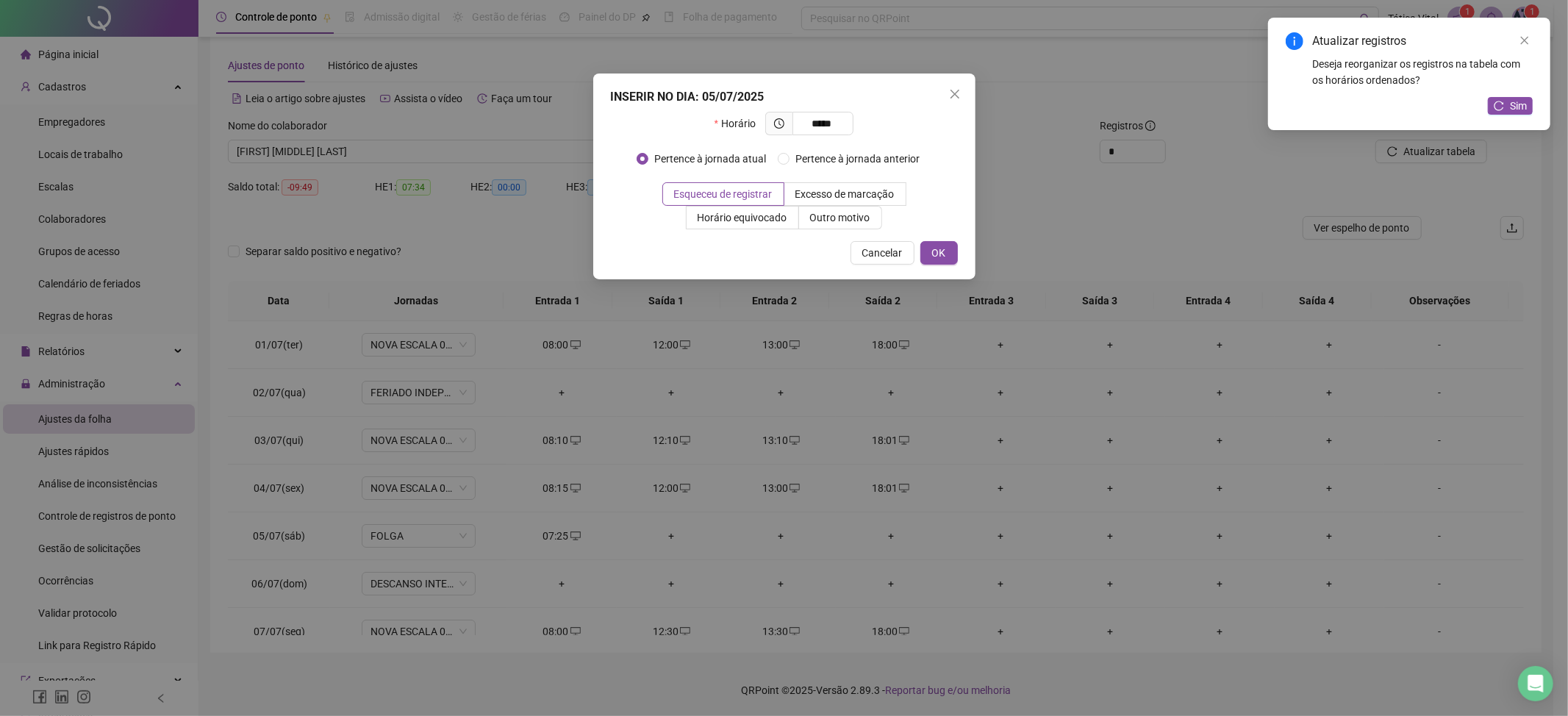 type on "*****" 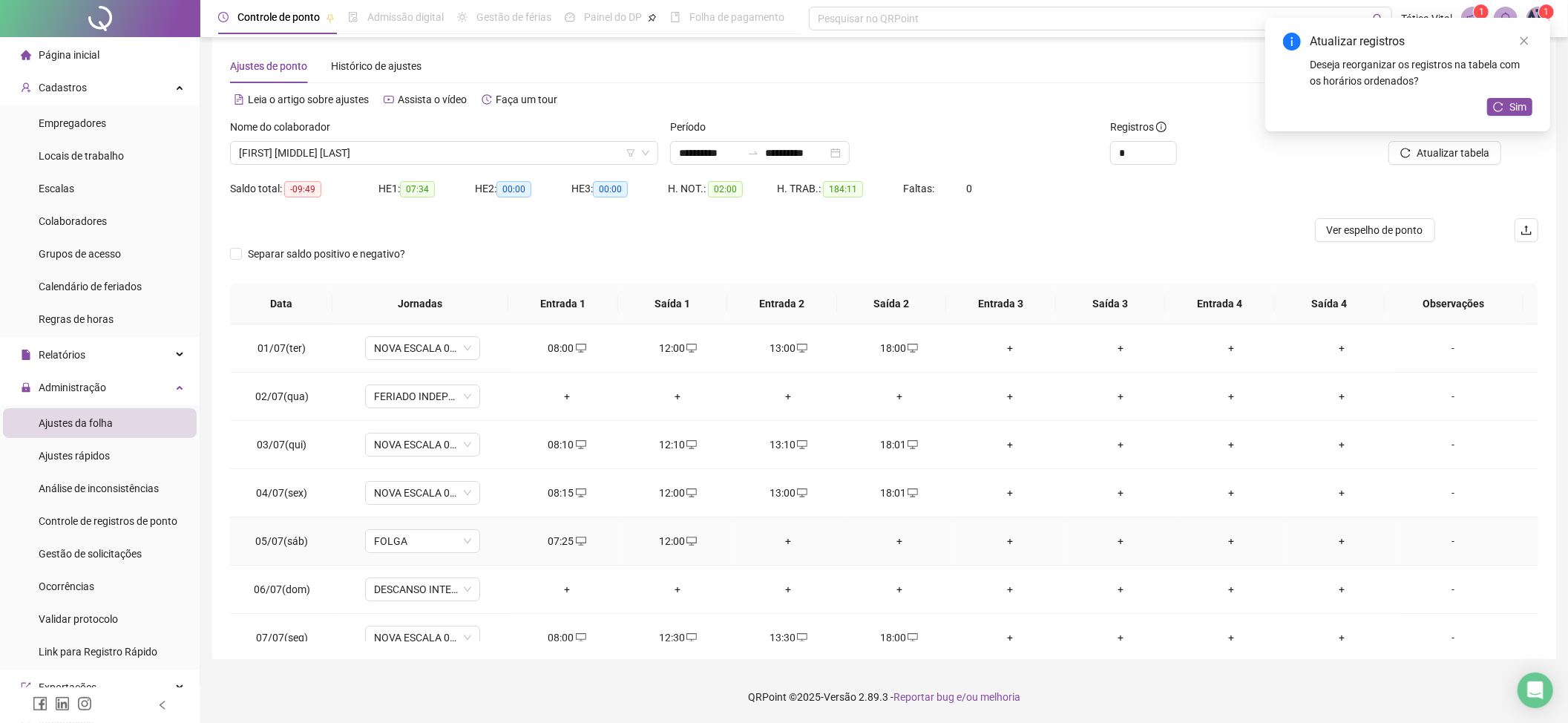 click on "+" at bounding box center [788, 541] 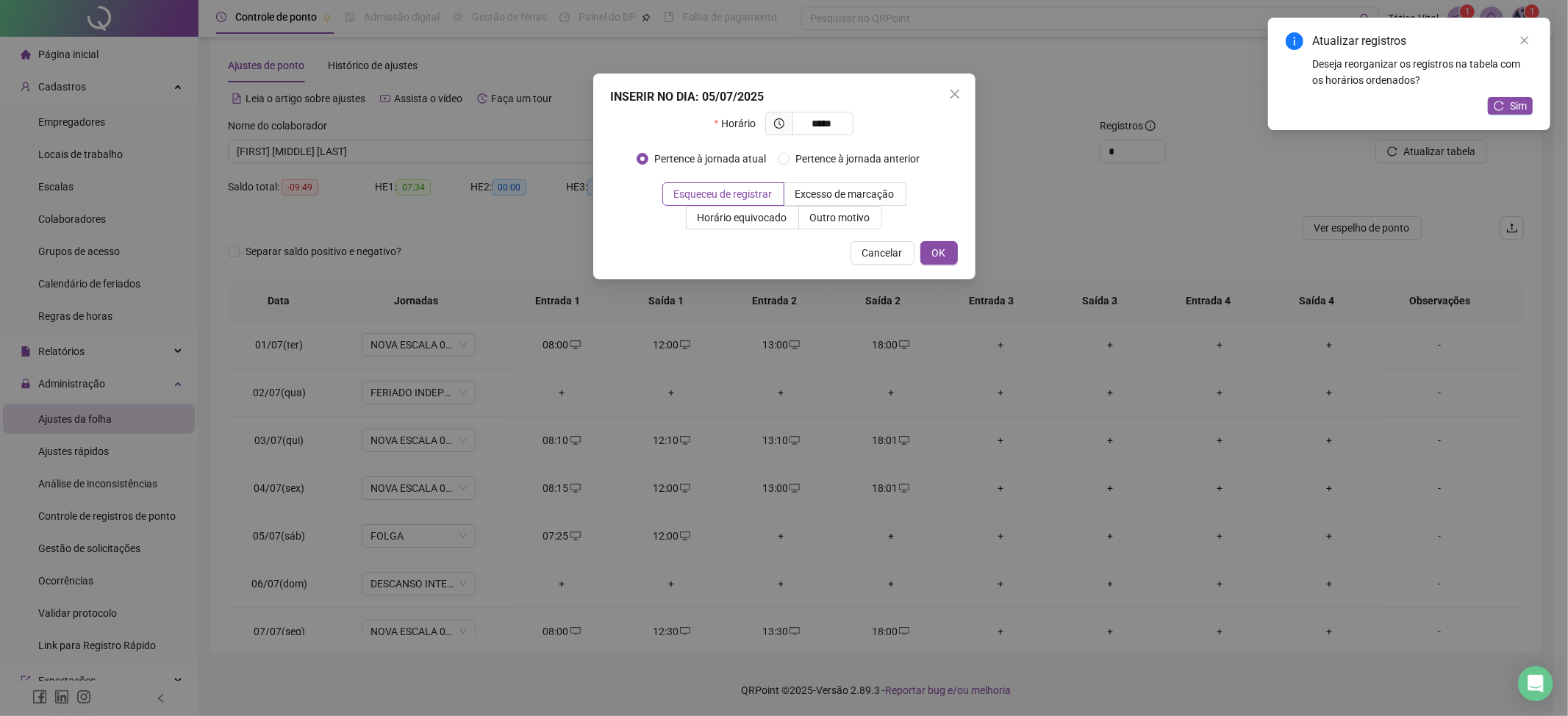 type on "*****" 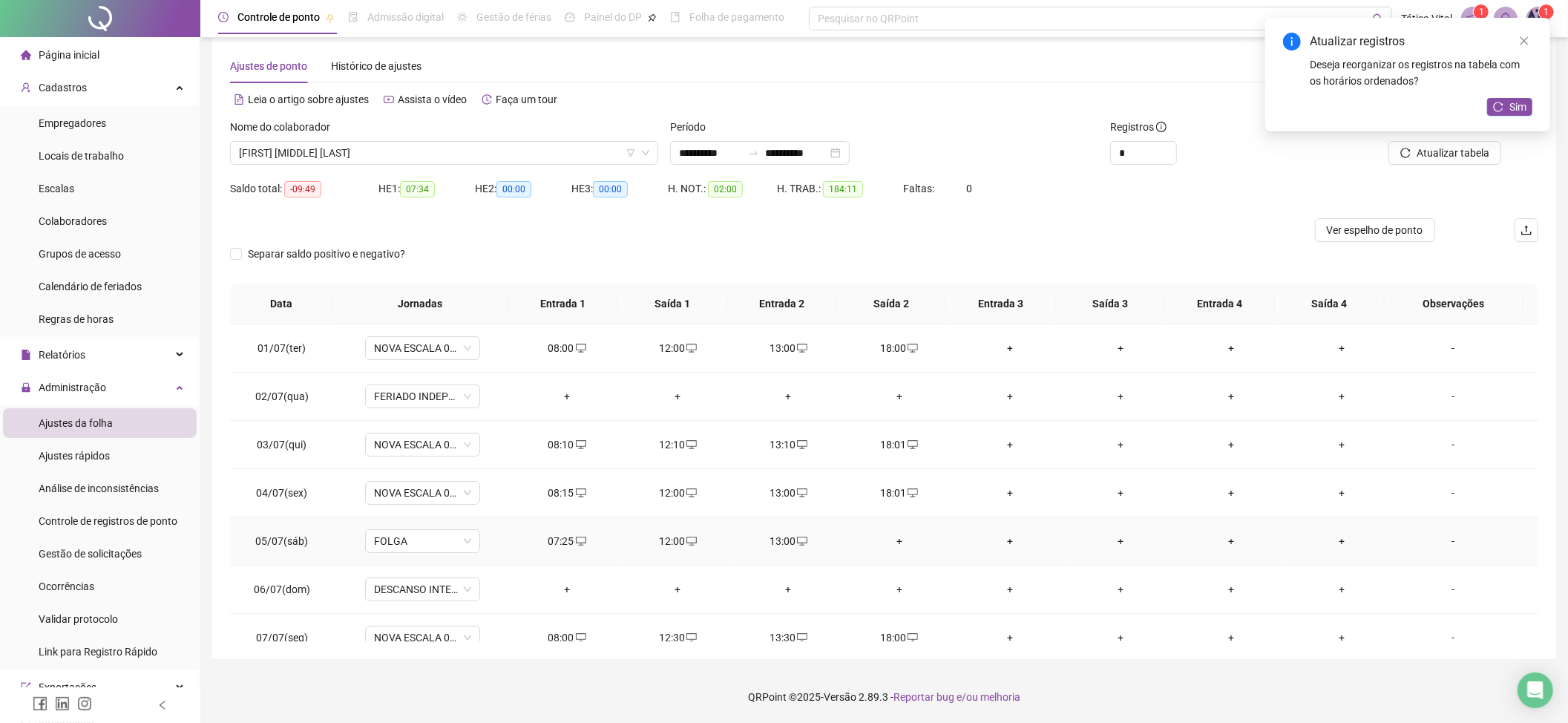 click on "+" at bounding box center [899, 541] 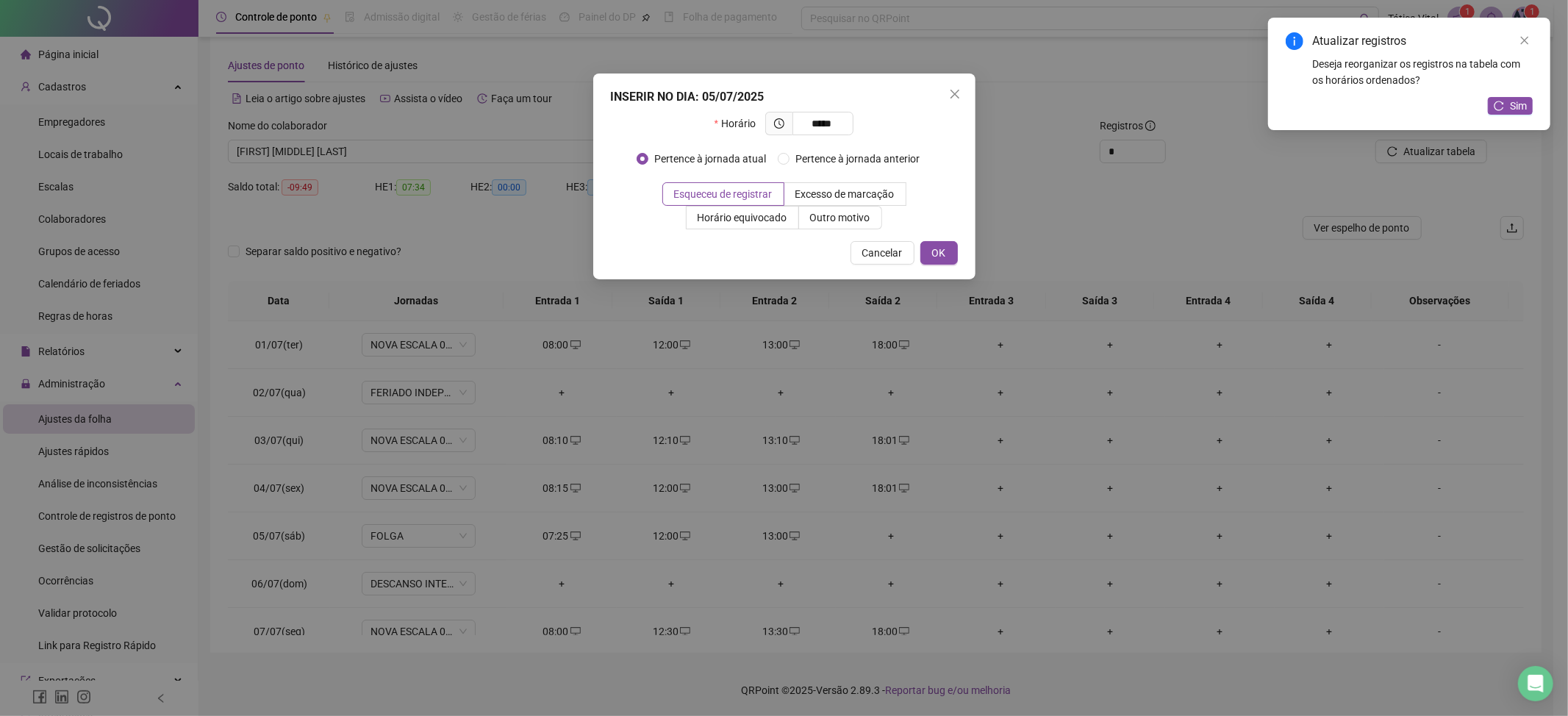 type on "*****" 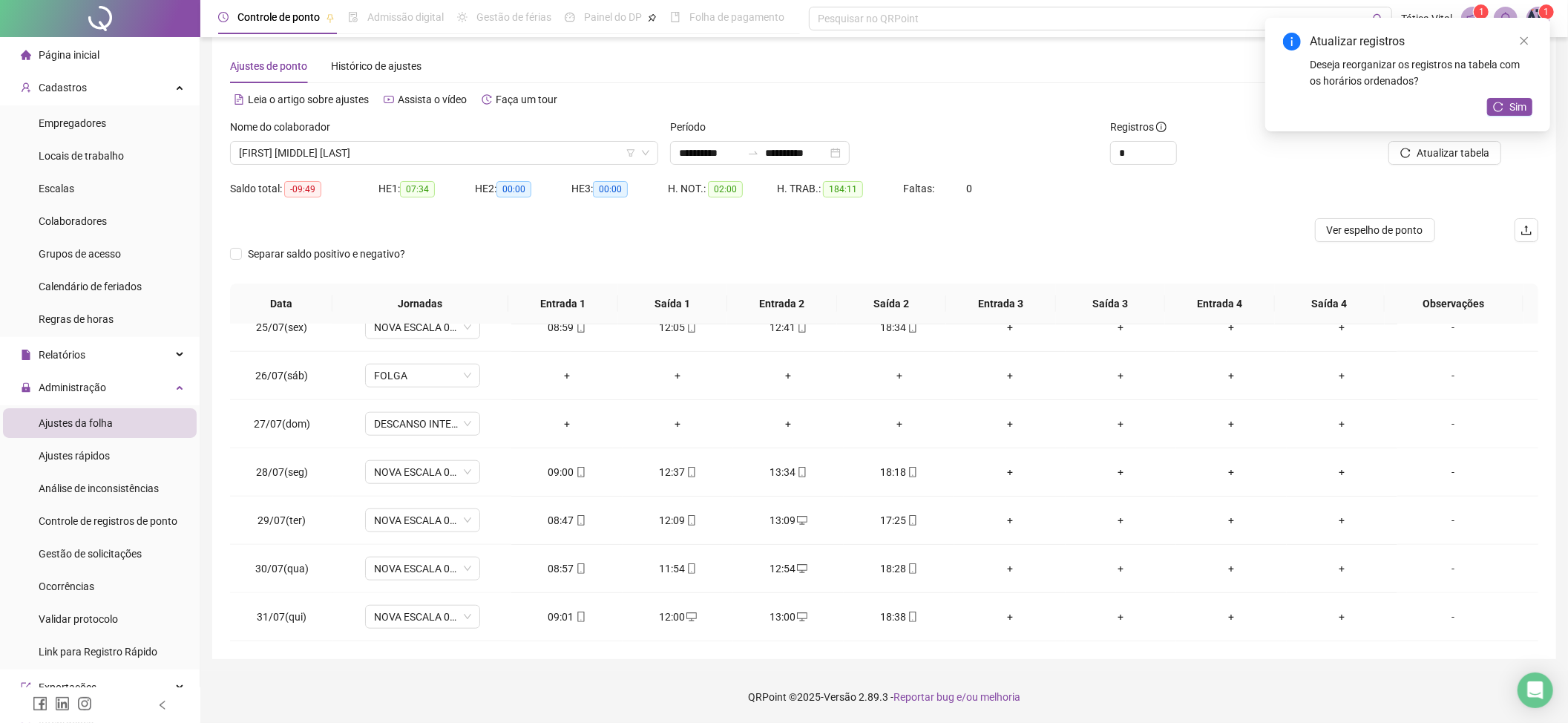 scroll, scrollTop: 1186, scrollLeft: 0, axis: vertical 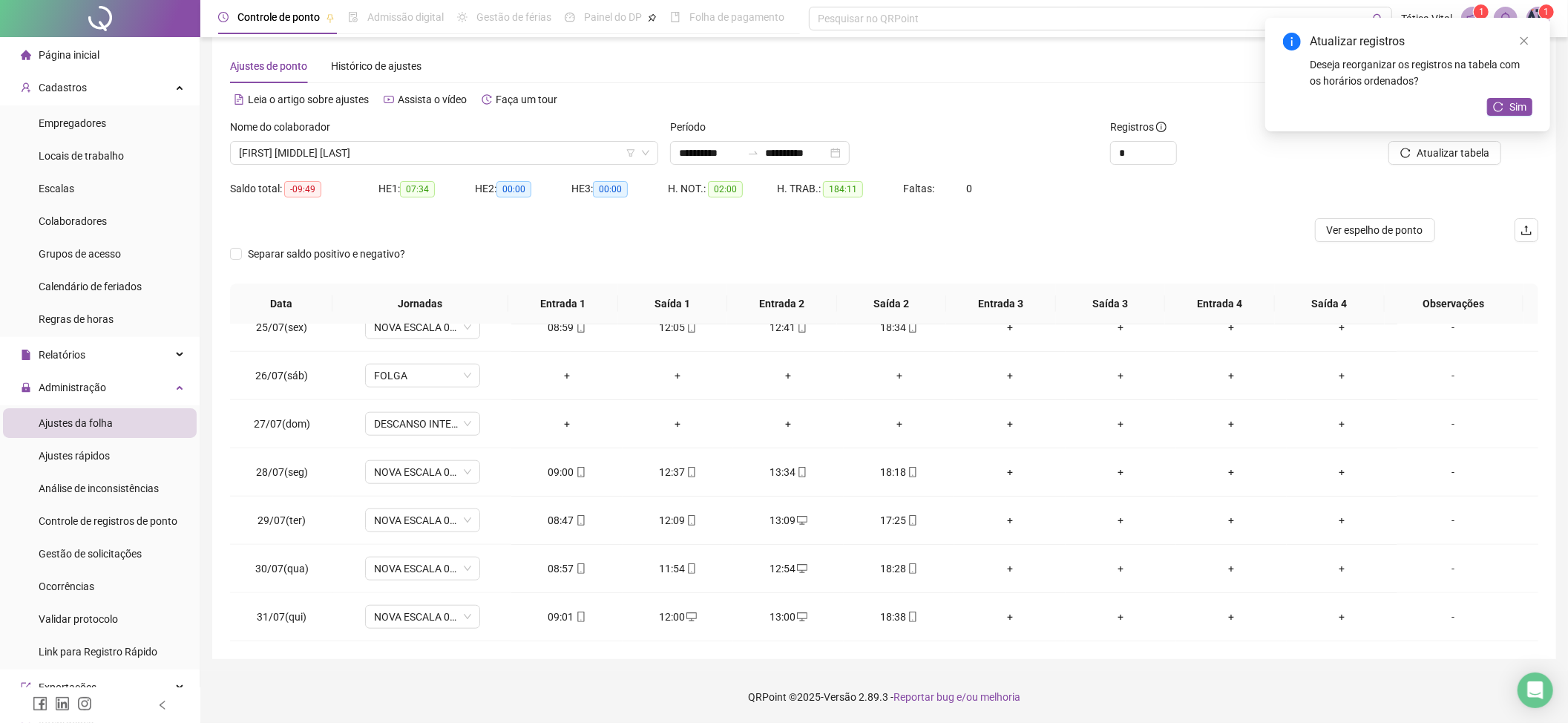 click on "Atualizar registros Deseja reorganizar os registros na tabela com os horários ordenados? Sim" at bounding box center (1408, 74) 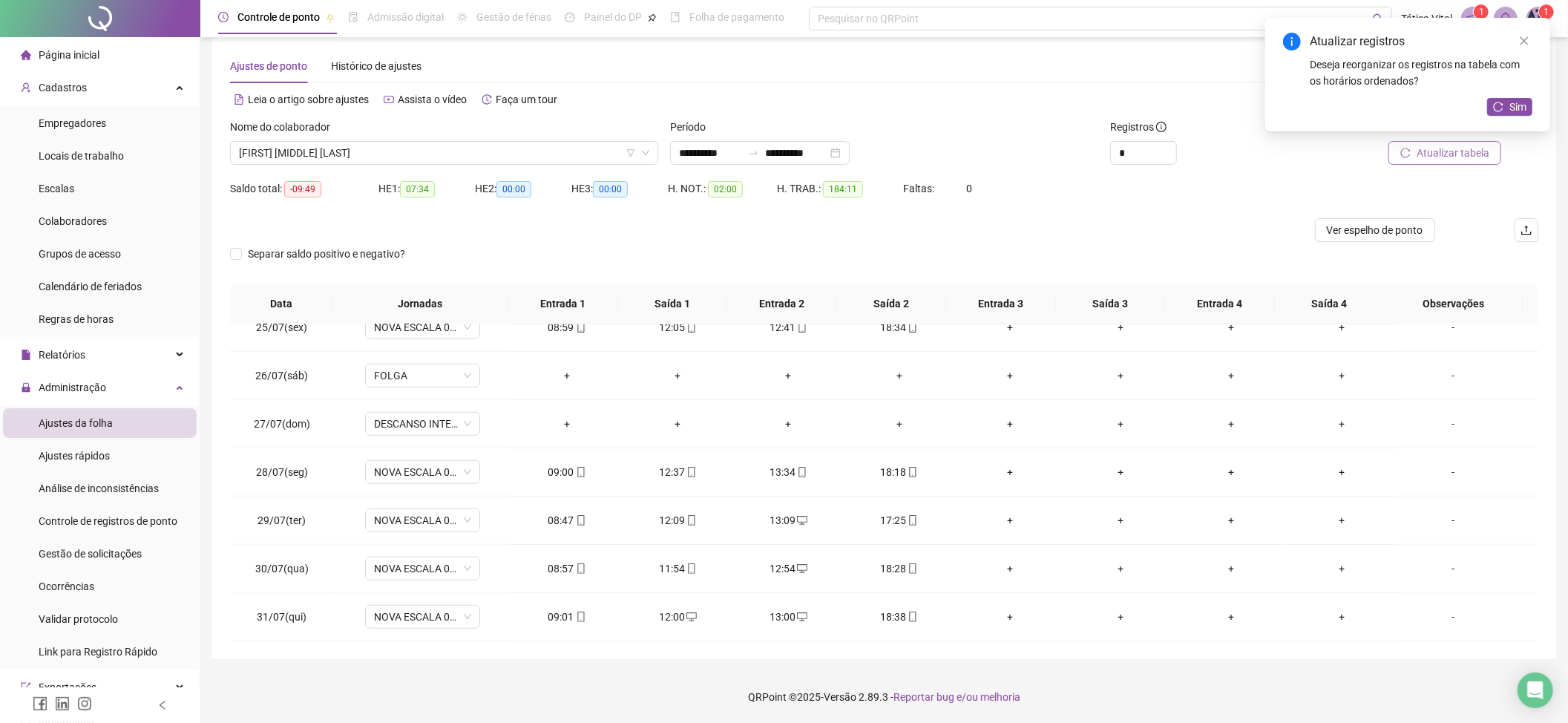click on "Atualizar tabela" at bounding box center [1453, 153] 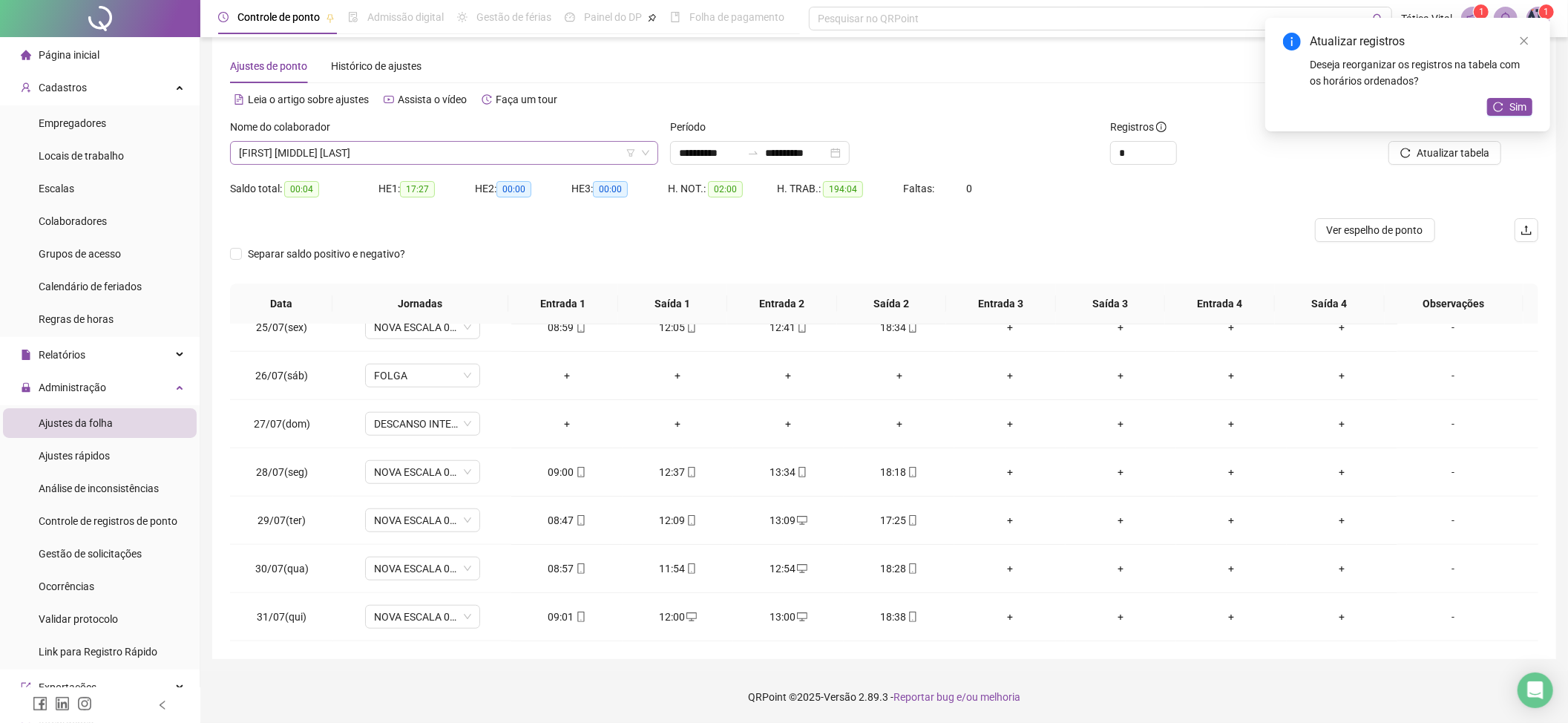 click on "[FIRST] [MIDDLE] [LAST]" at bounding box center (444, 153) 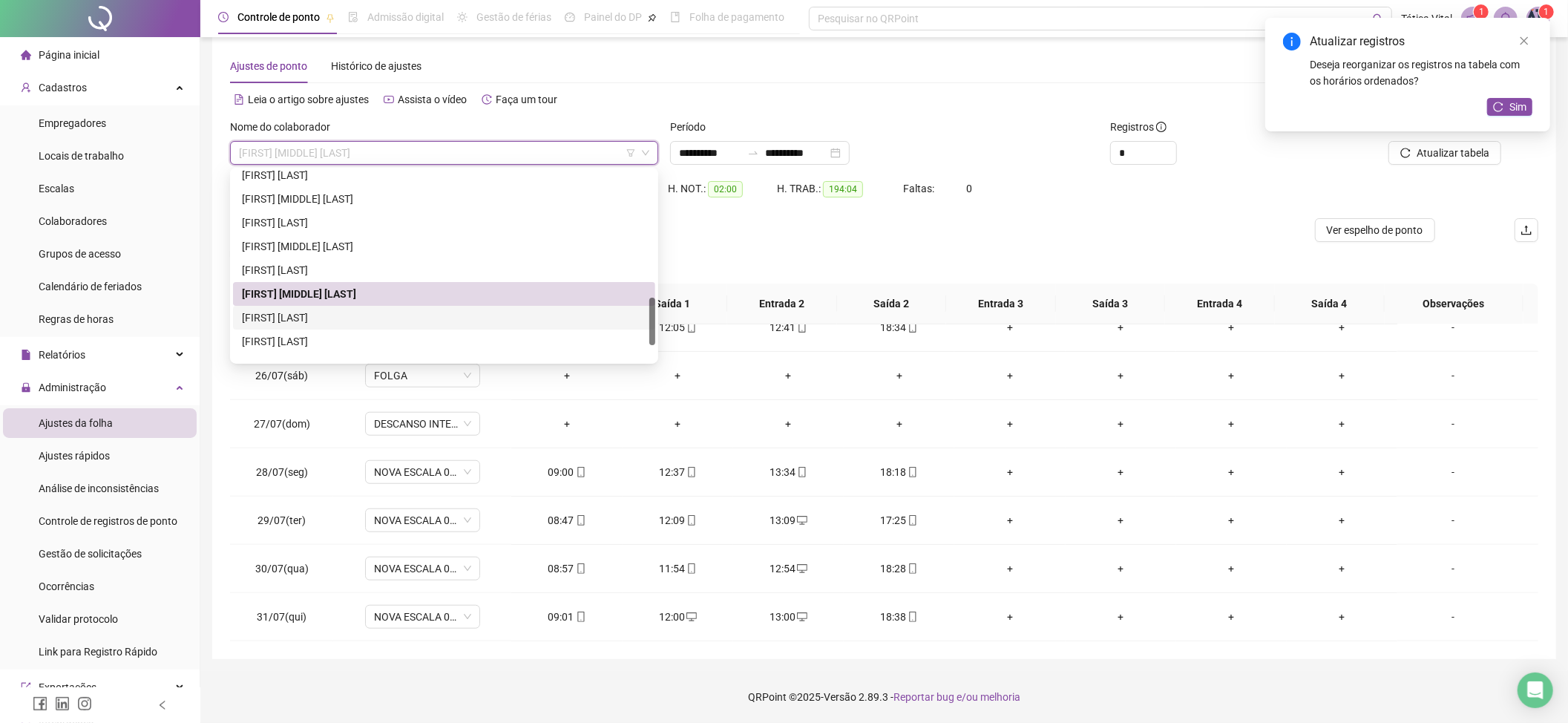 click on "[FIRST] [LAST]" at bounding box center (444, 318) 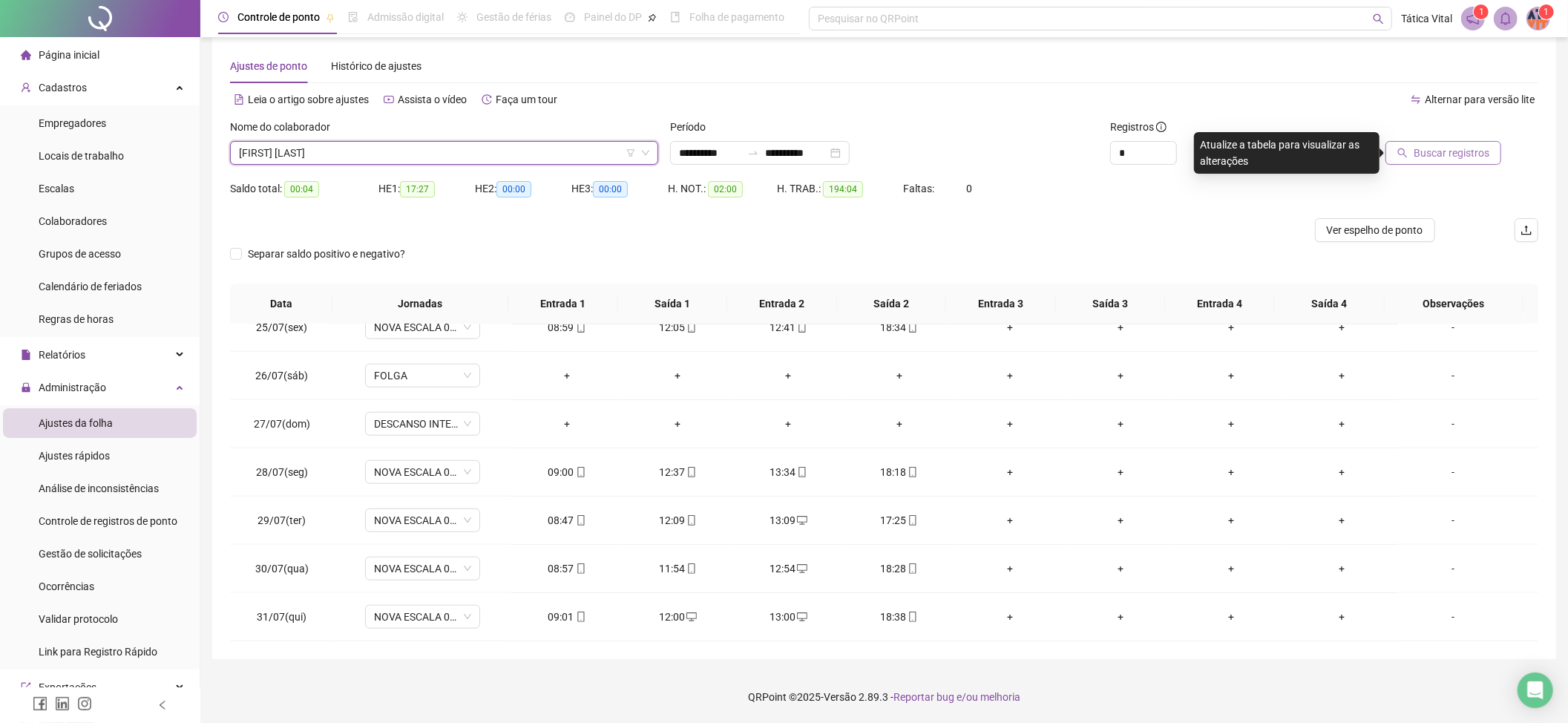 click on "Buscar registros" at bounding box center [1451, 153] 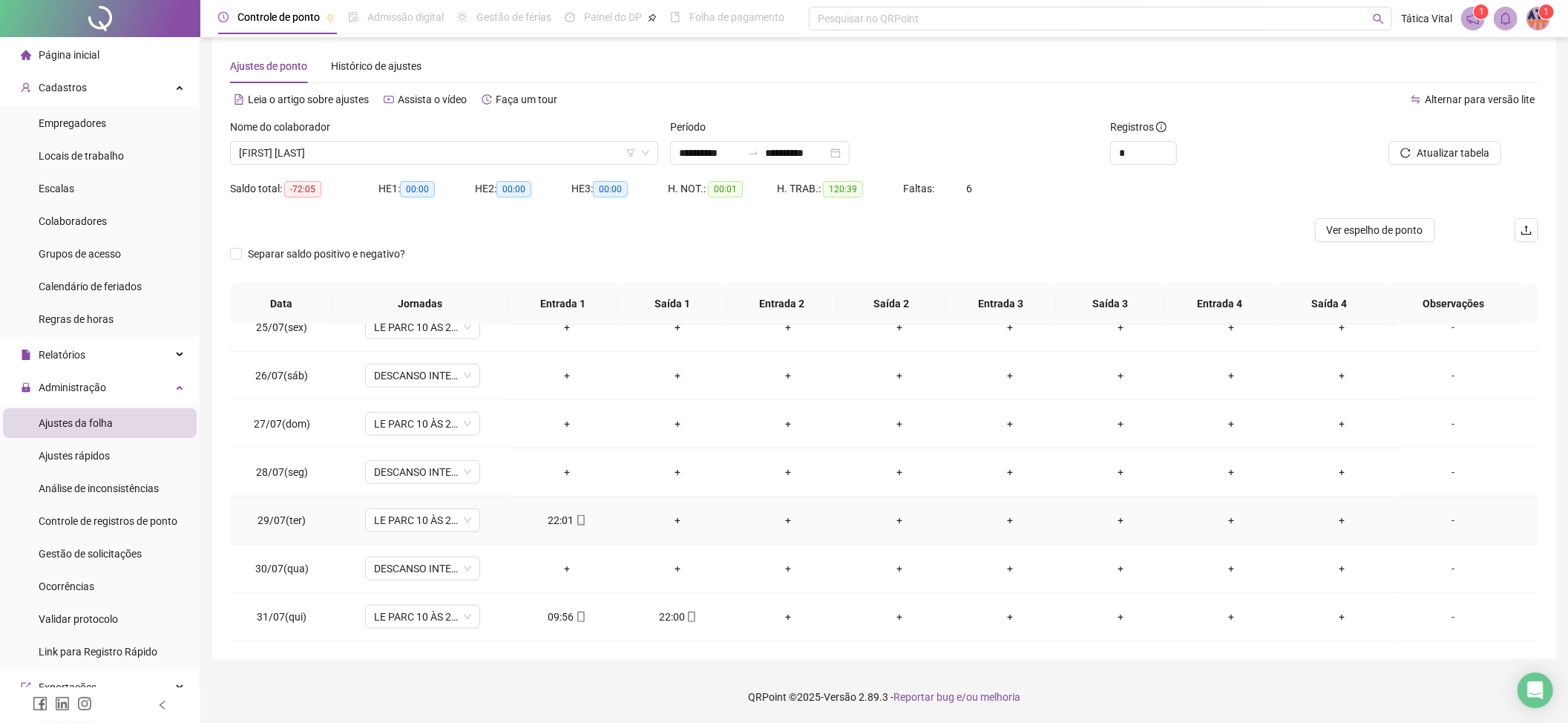 click on "+" at bounding box center (678, 520) 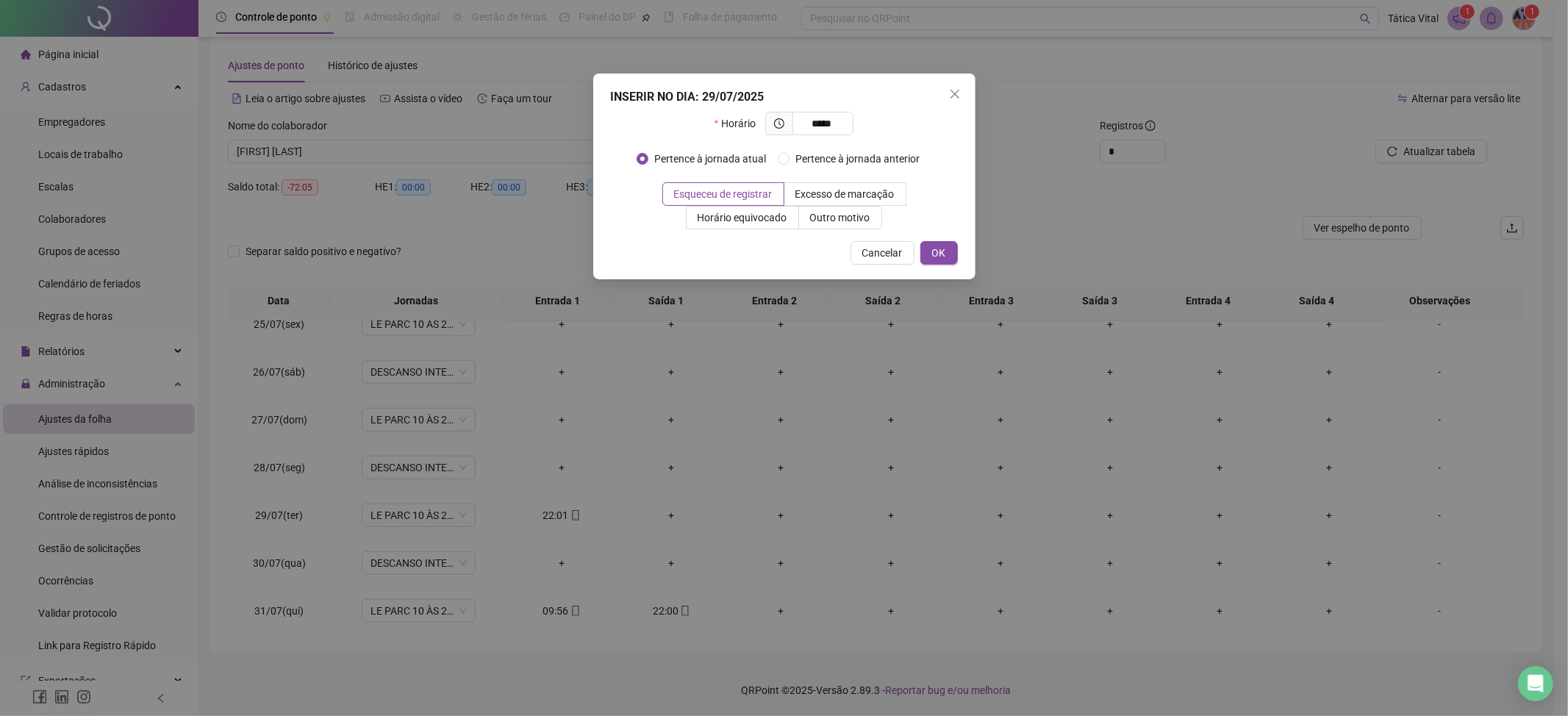 type on "*****" 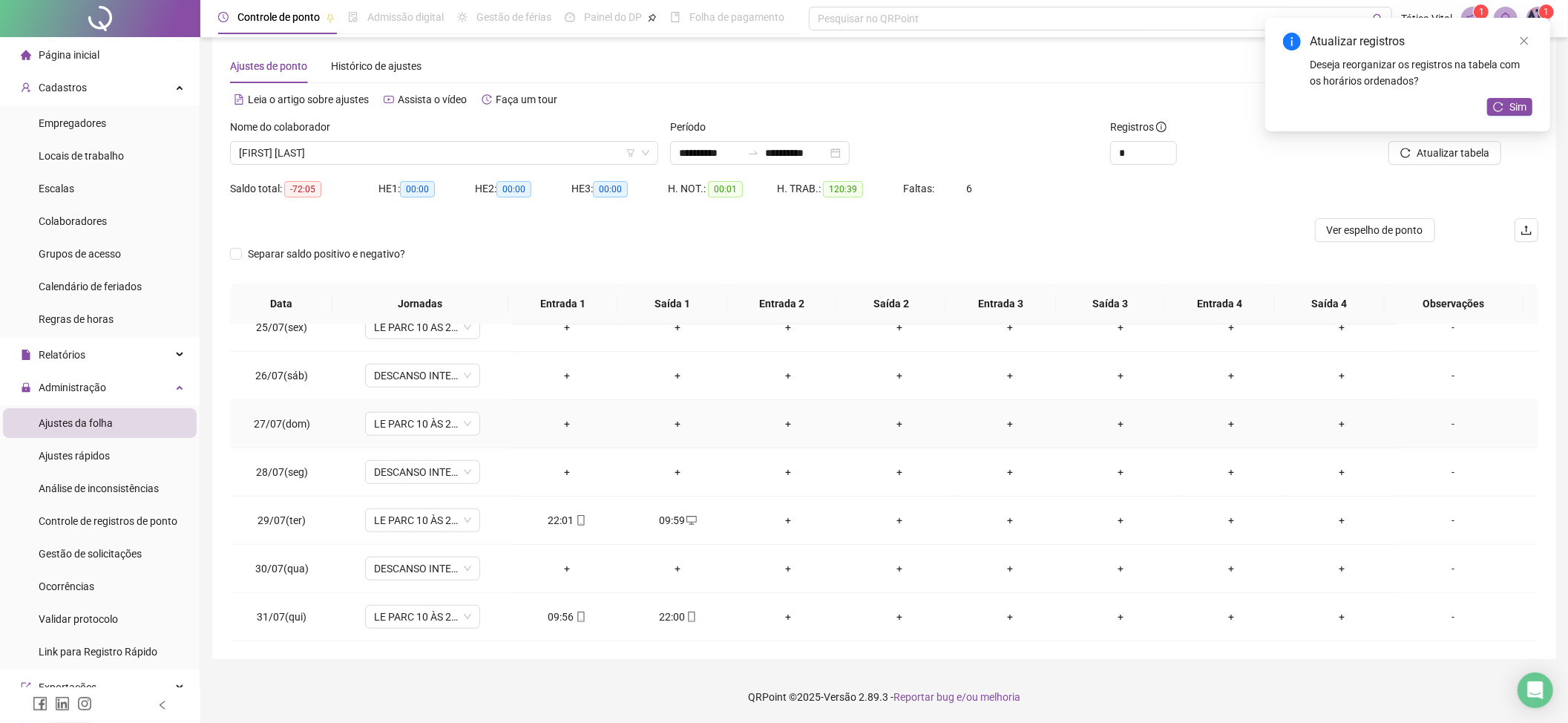 click on "+" at bounding box center [566, 424] 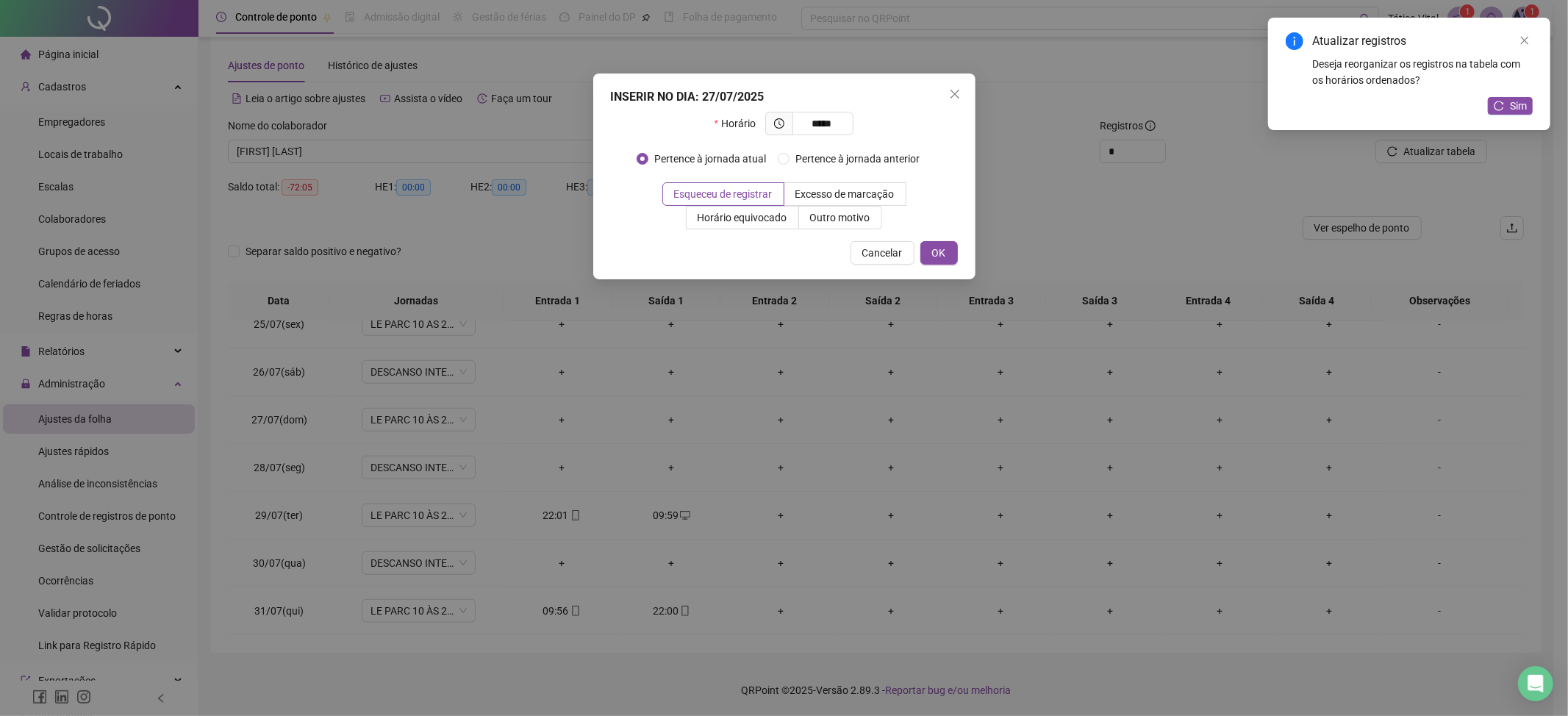 type on "*****" 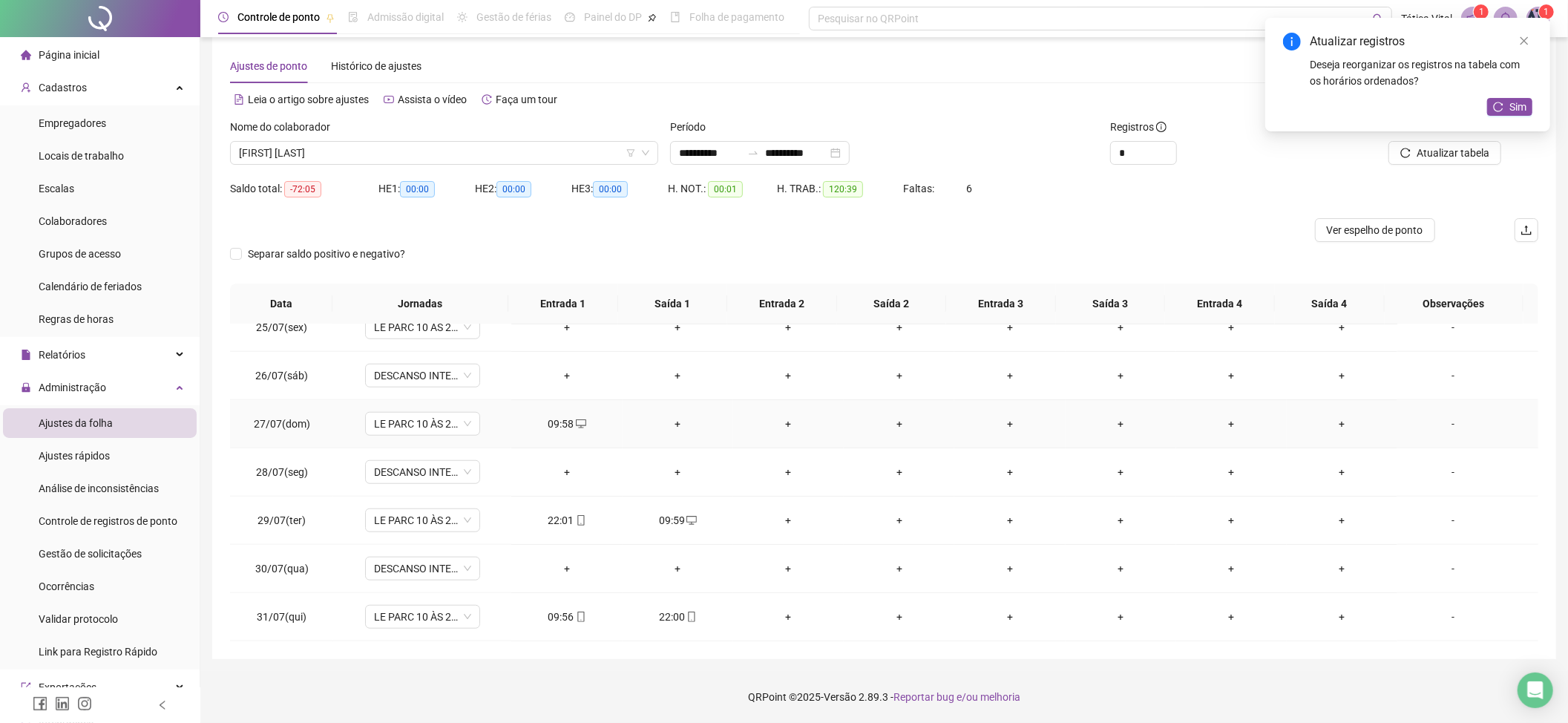 click on "+" at bounding box center [678, 424] 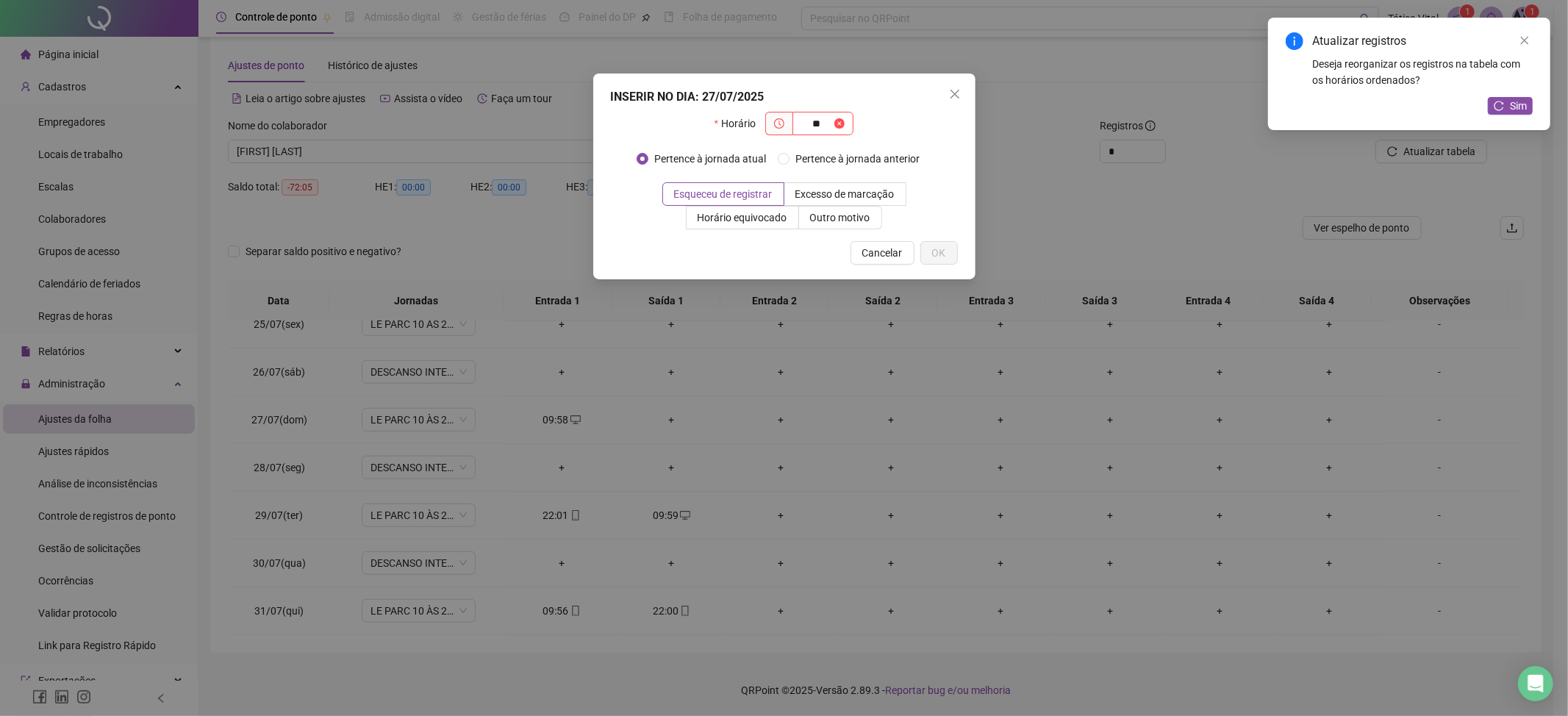type on "*" 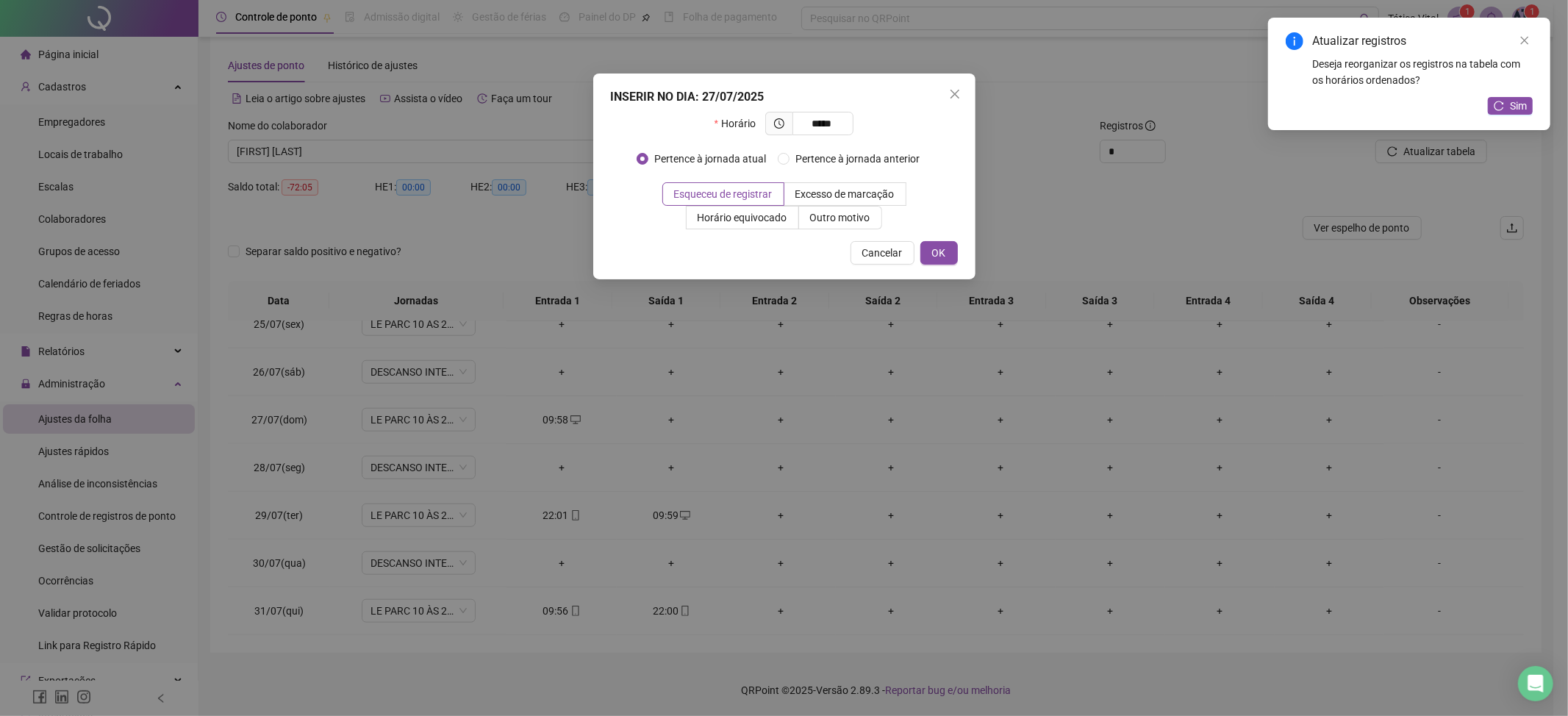 type on "*****" 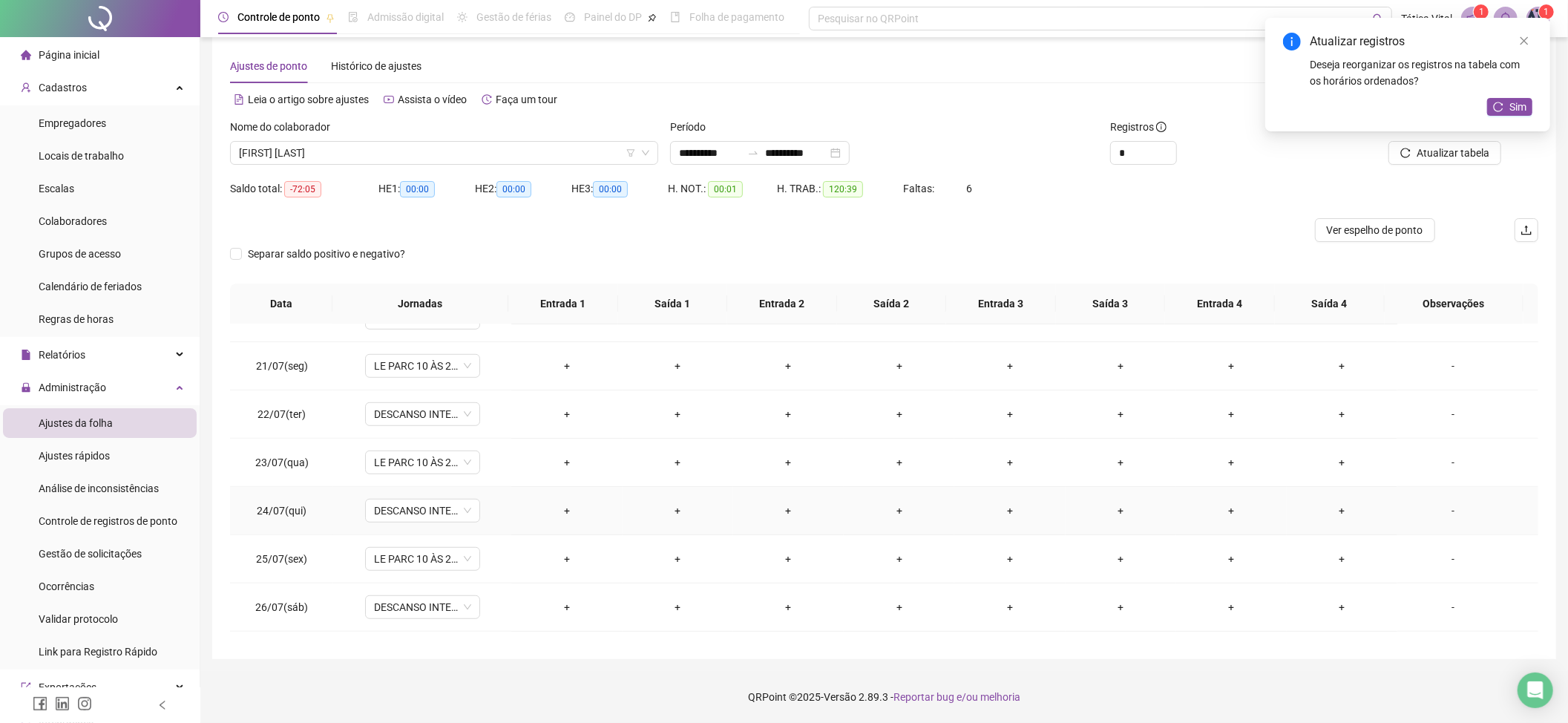 scroll, scrollTop: 889, scrollLeft: 0, axis: vertical 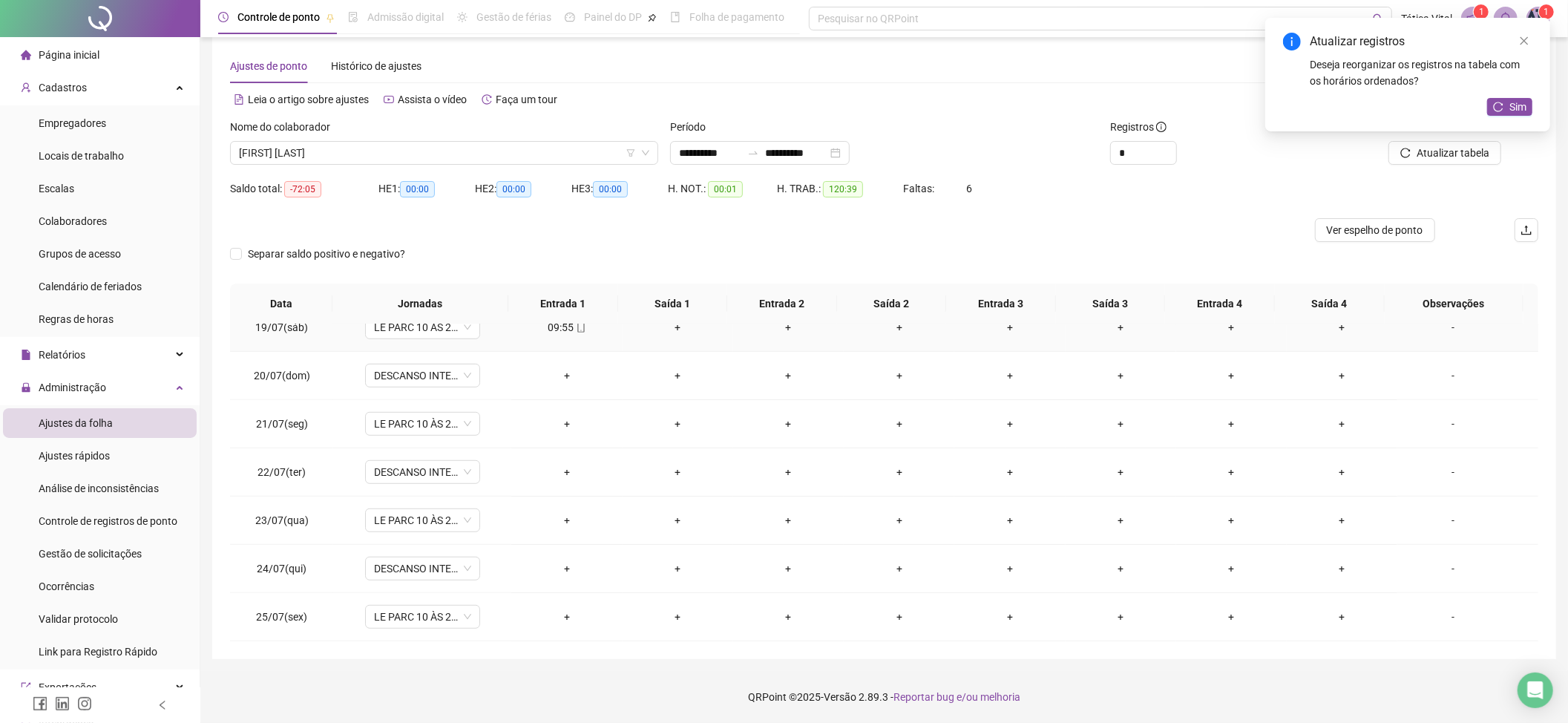 click on "+" at bounding box center [678, 327] 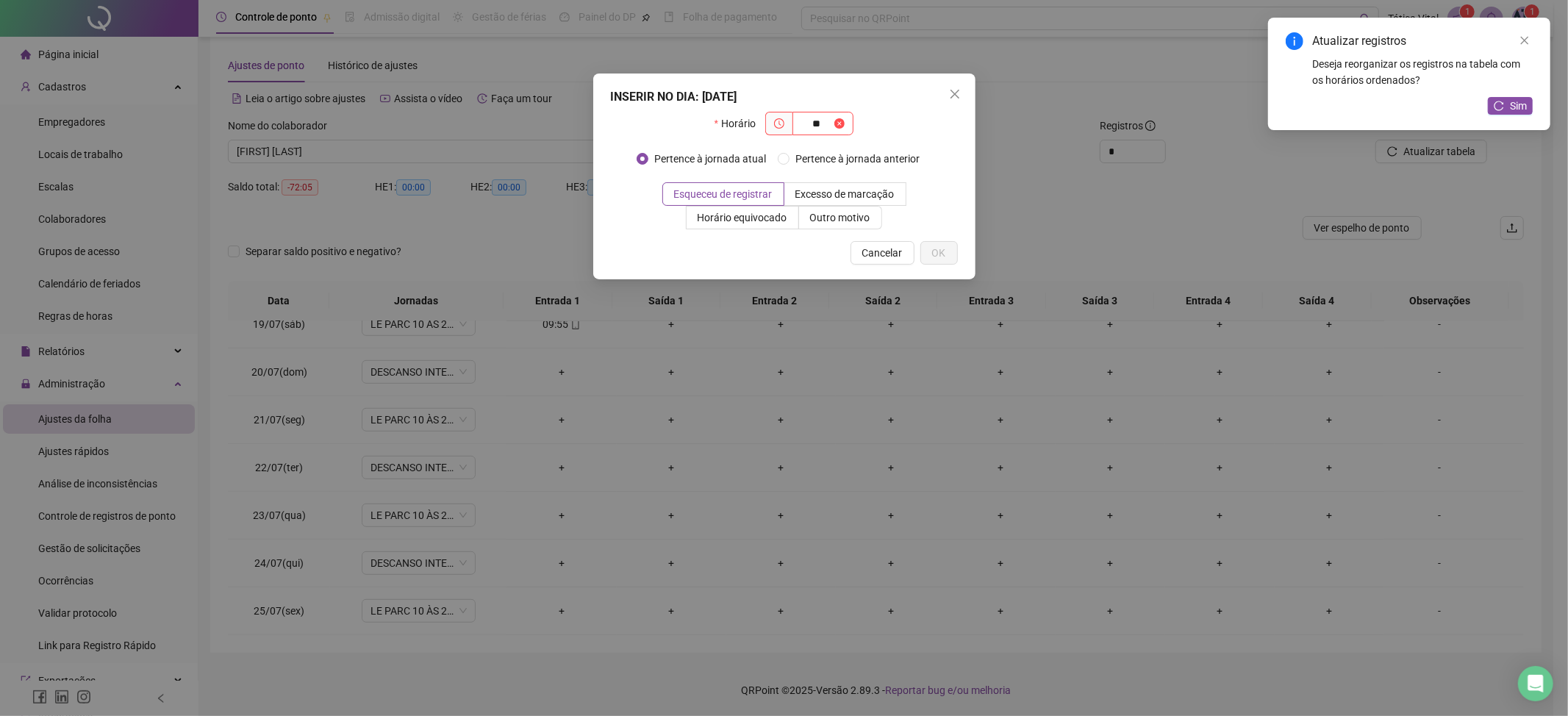 type on "*" 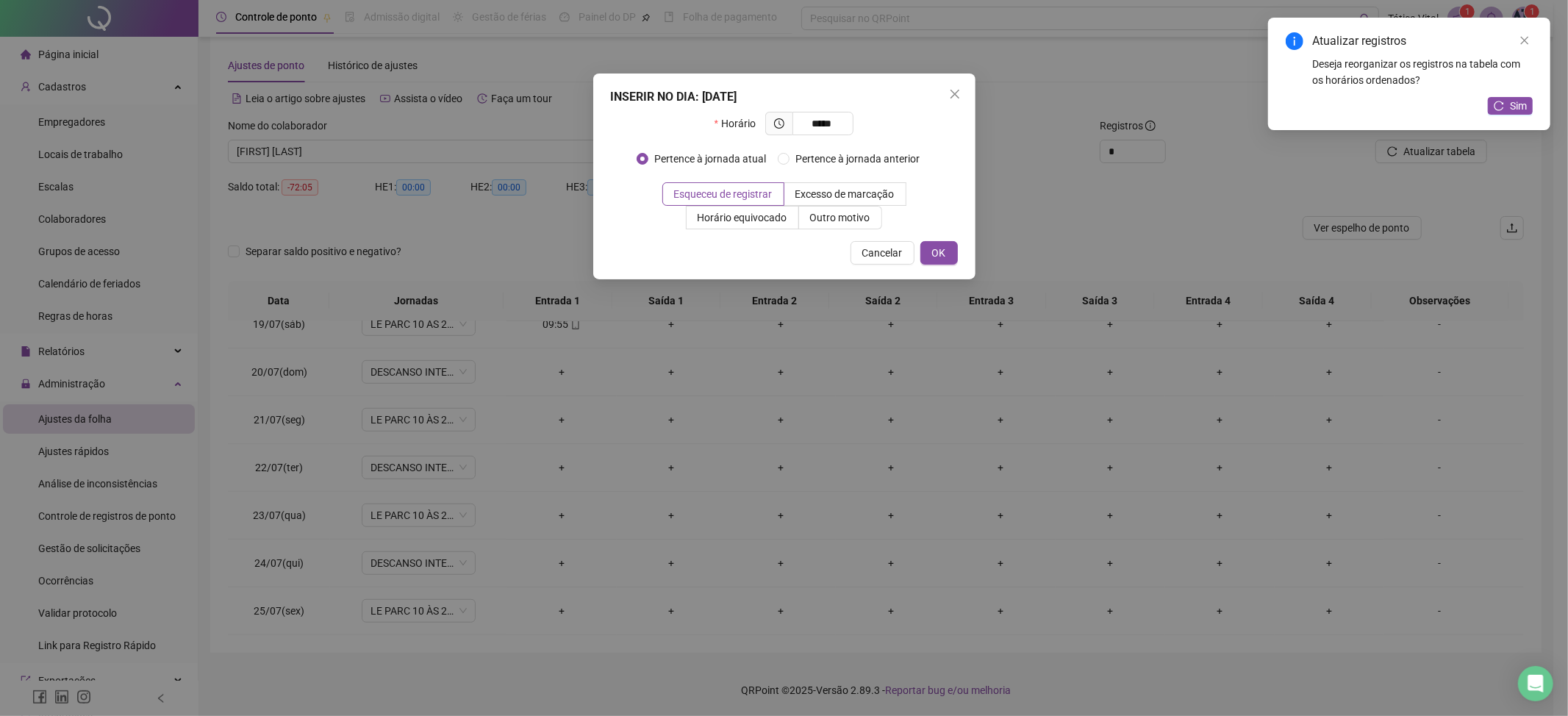 type on "*****" 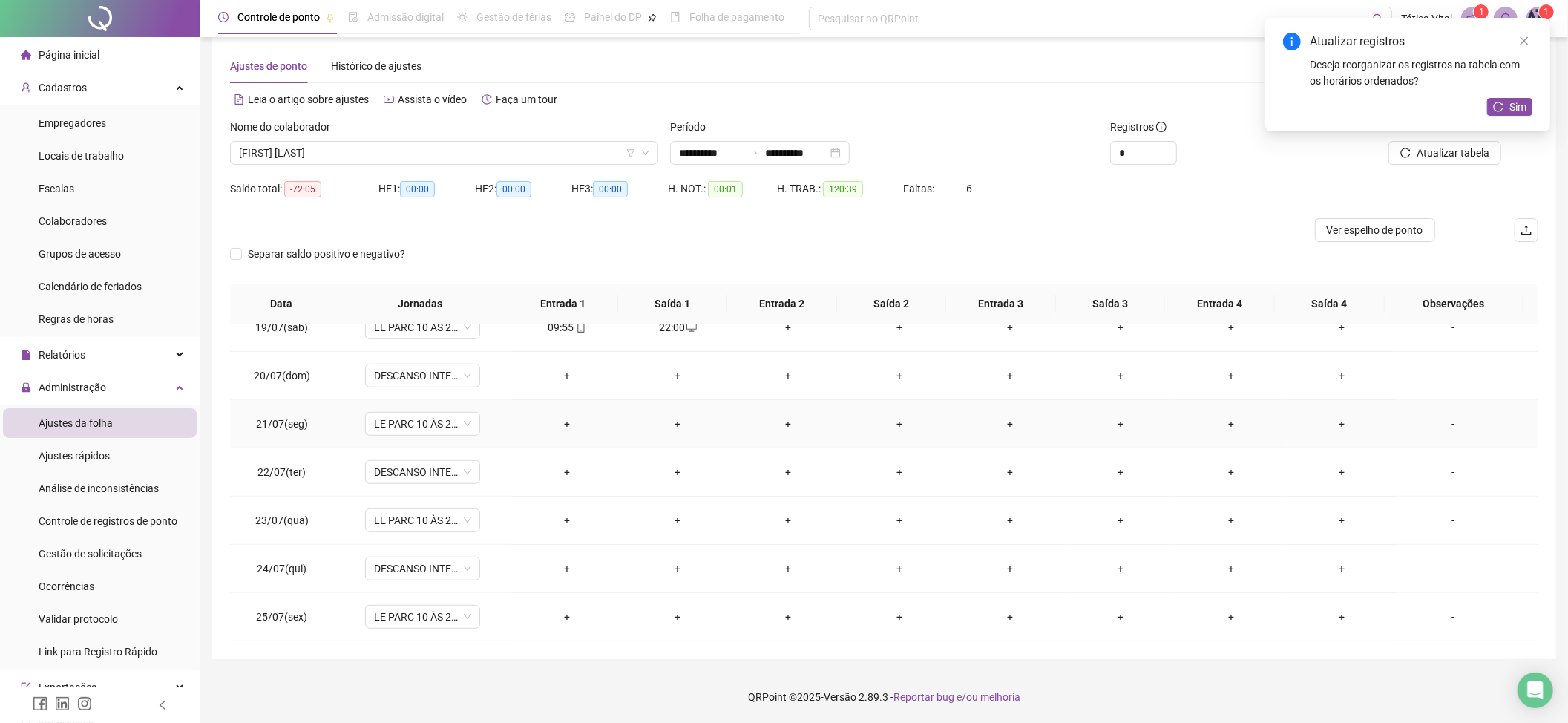 click on "+" at bounding box center [566, 424] 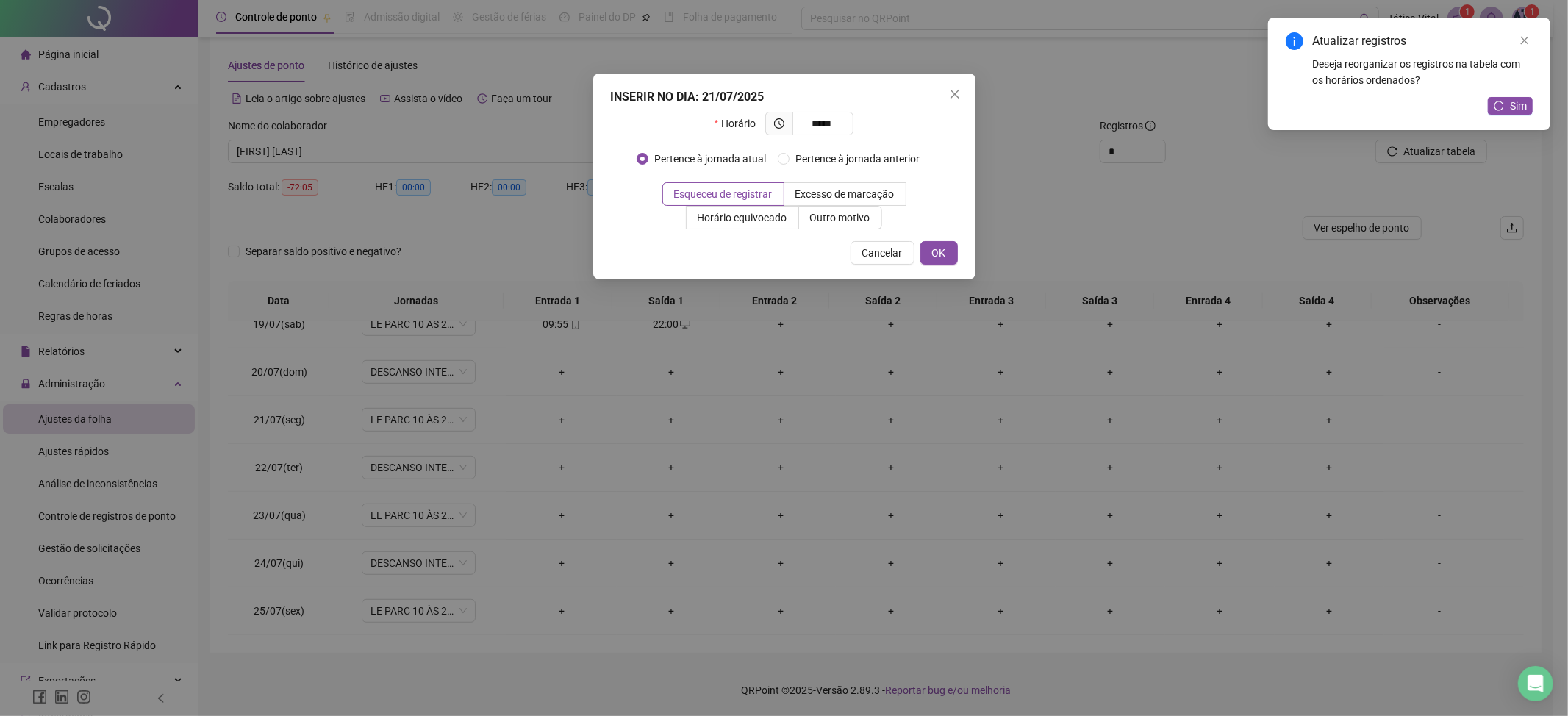 type on "*****" 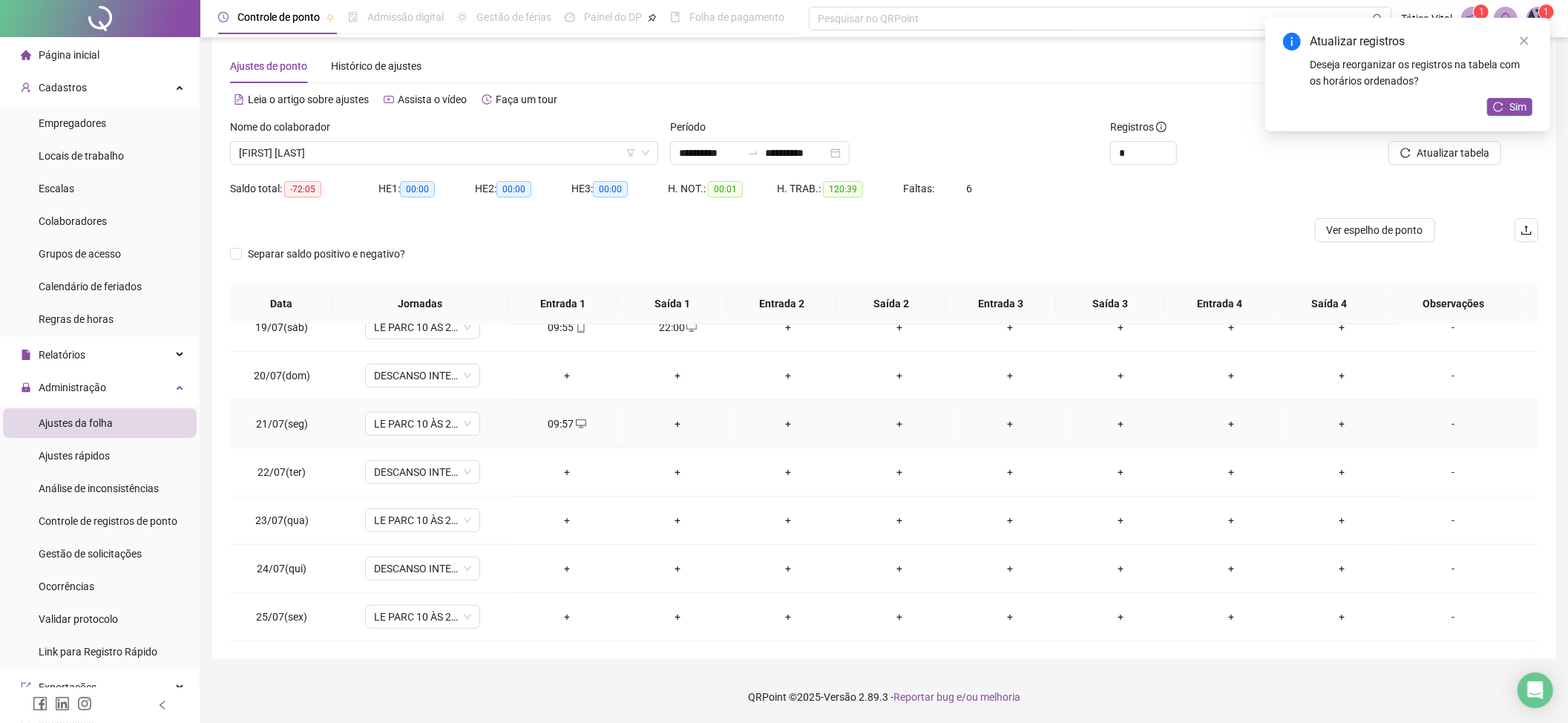 click on "+" at bounding box center (678, 424) 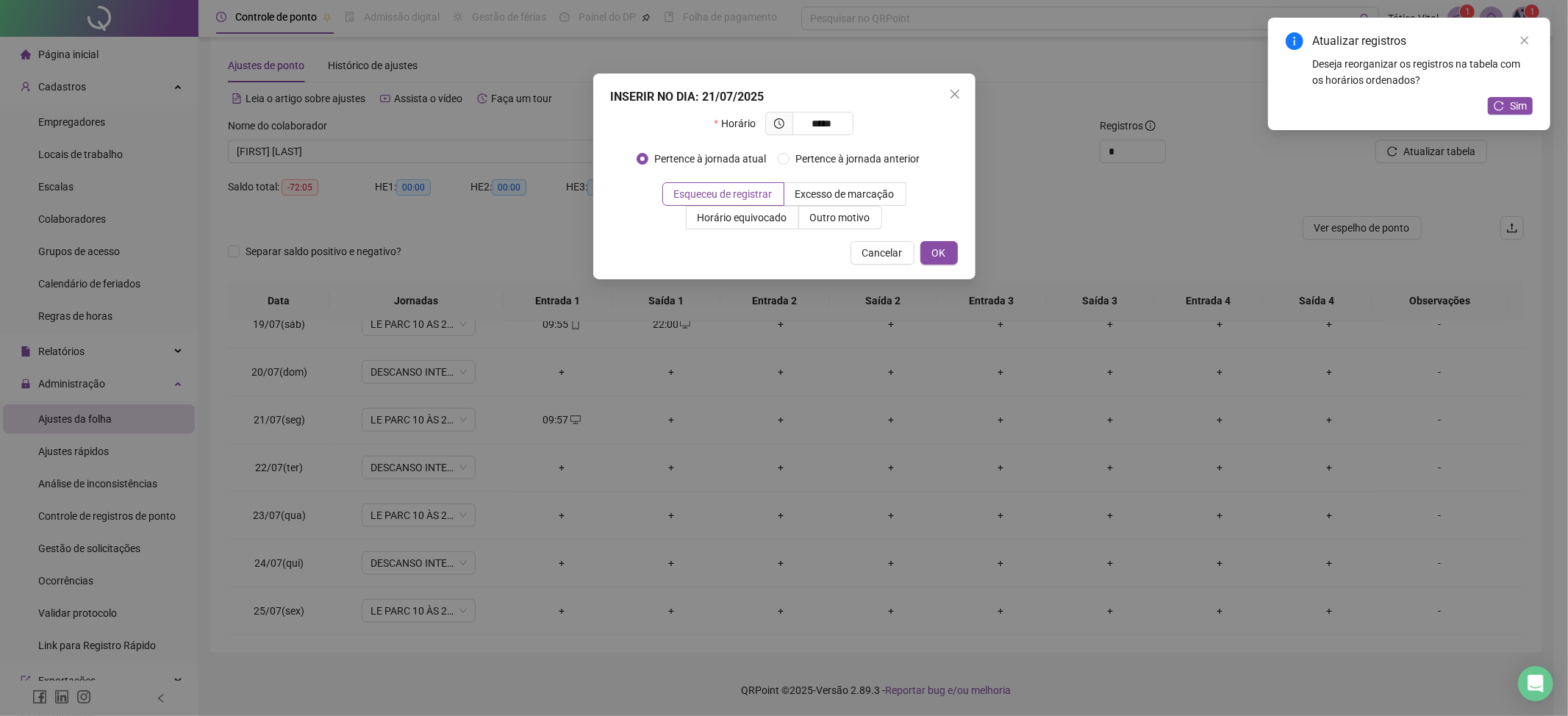 type on "*****" 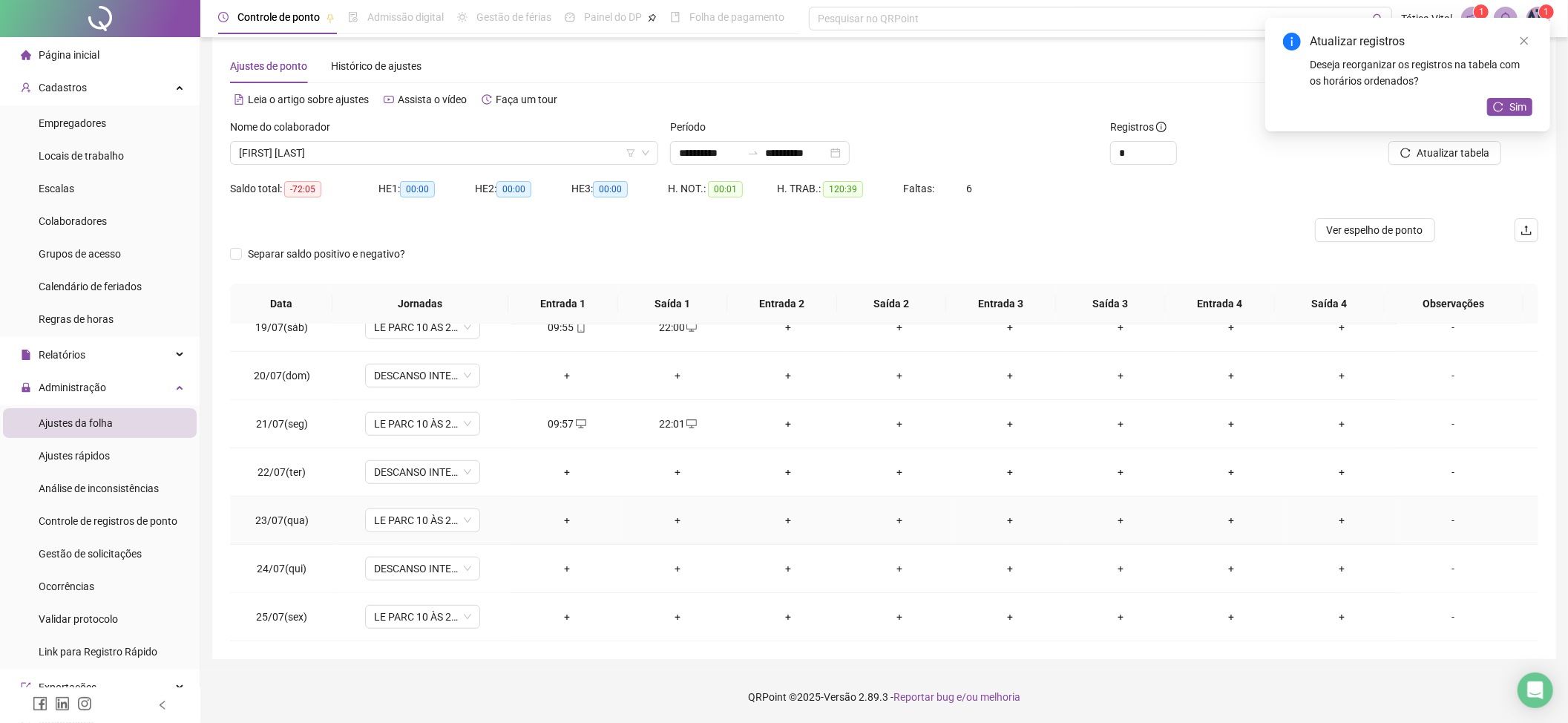 click on "+" at bounding box center (566, 520) 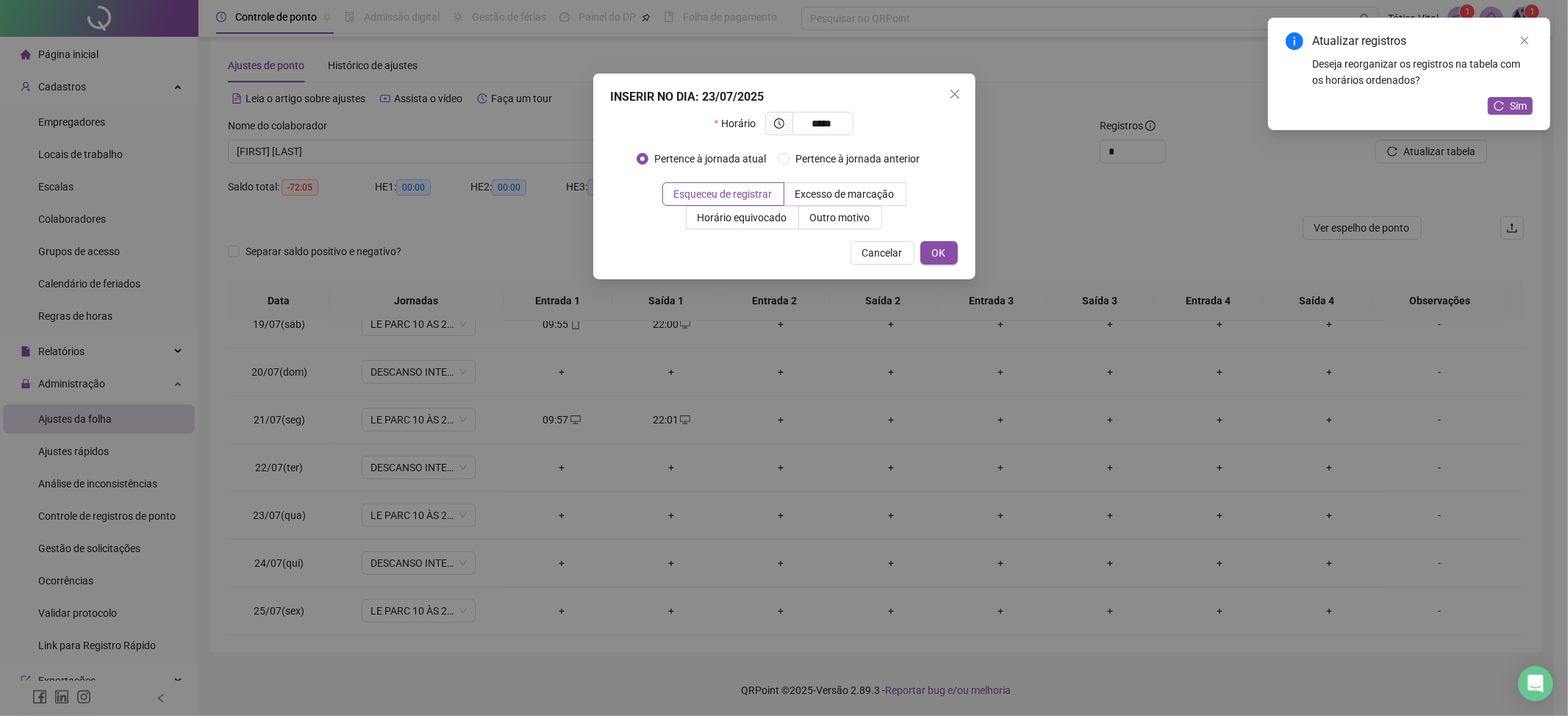type on "*****" 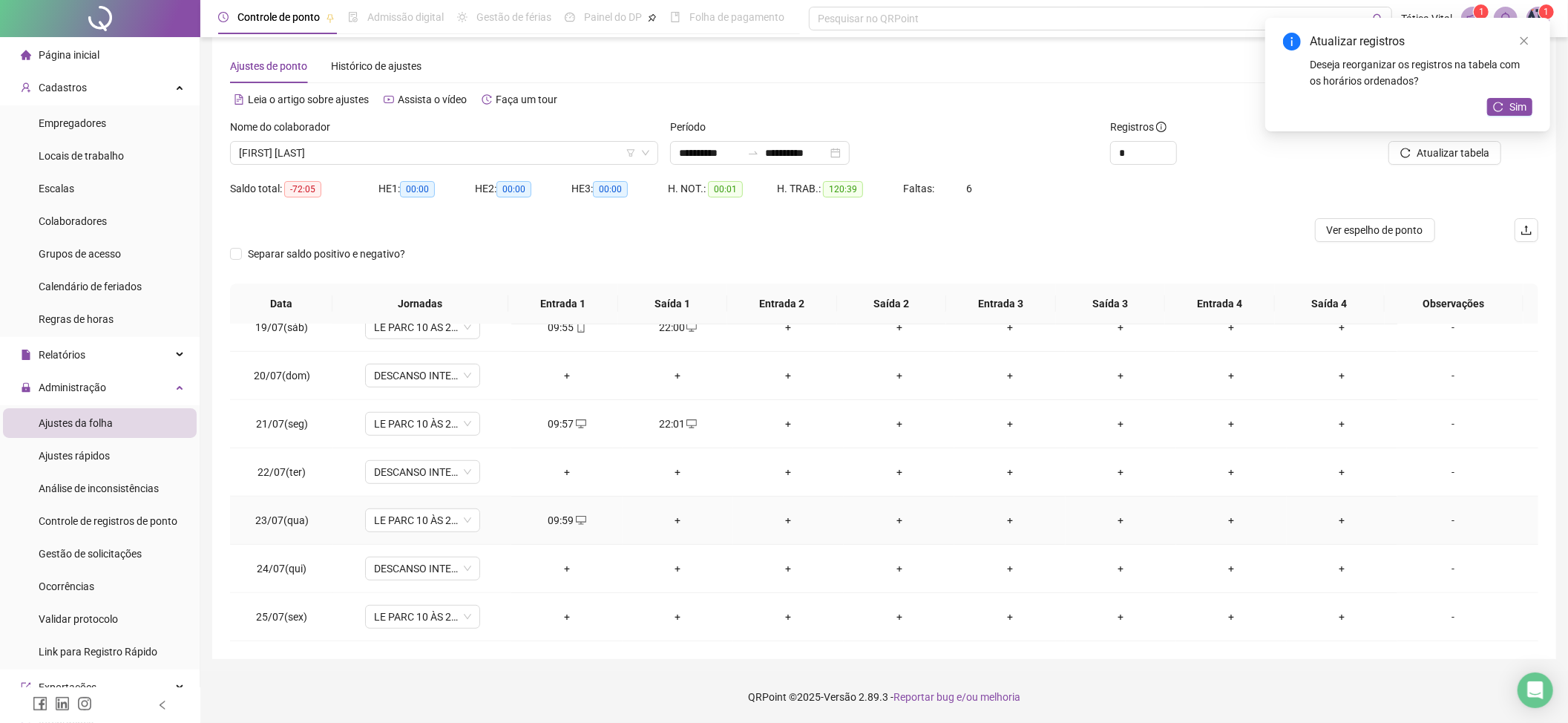 click on "+" at bounding box center [678, 520] 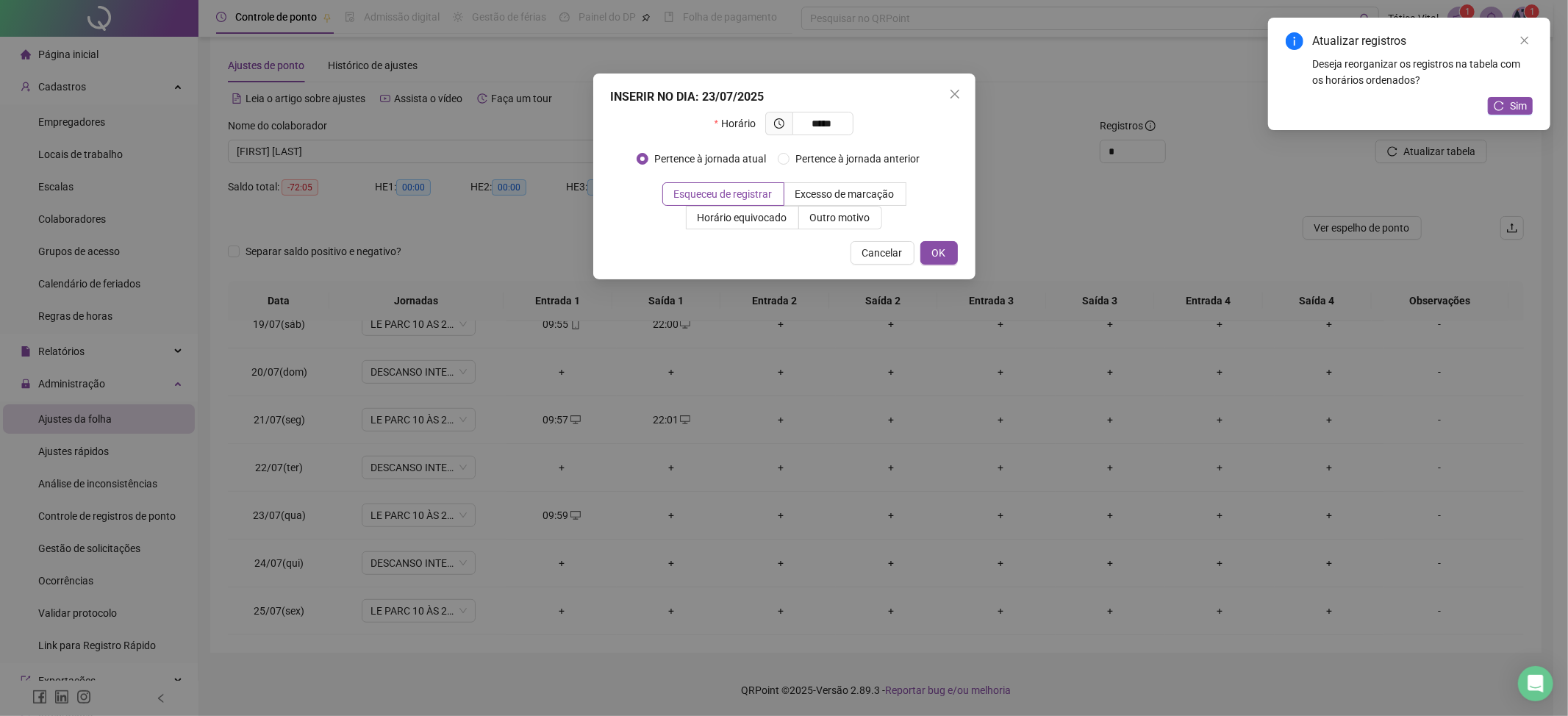 type on "*****" 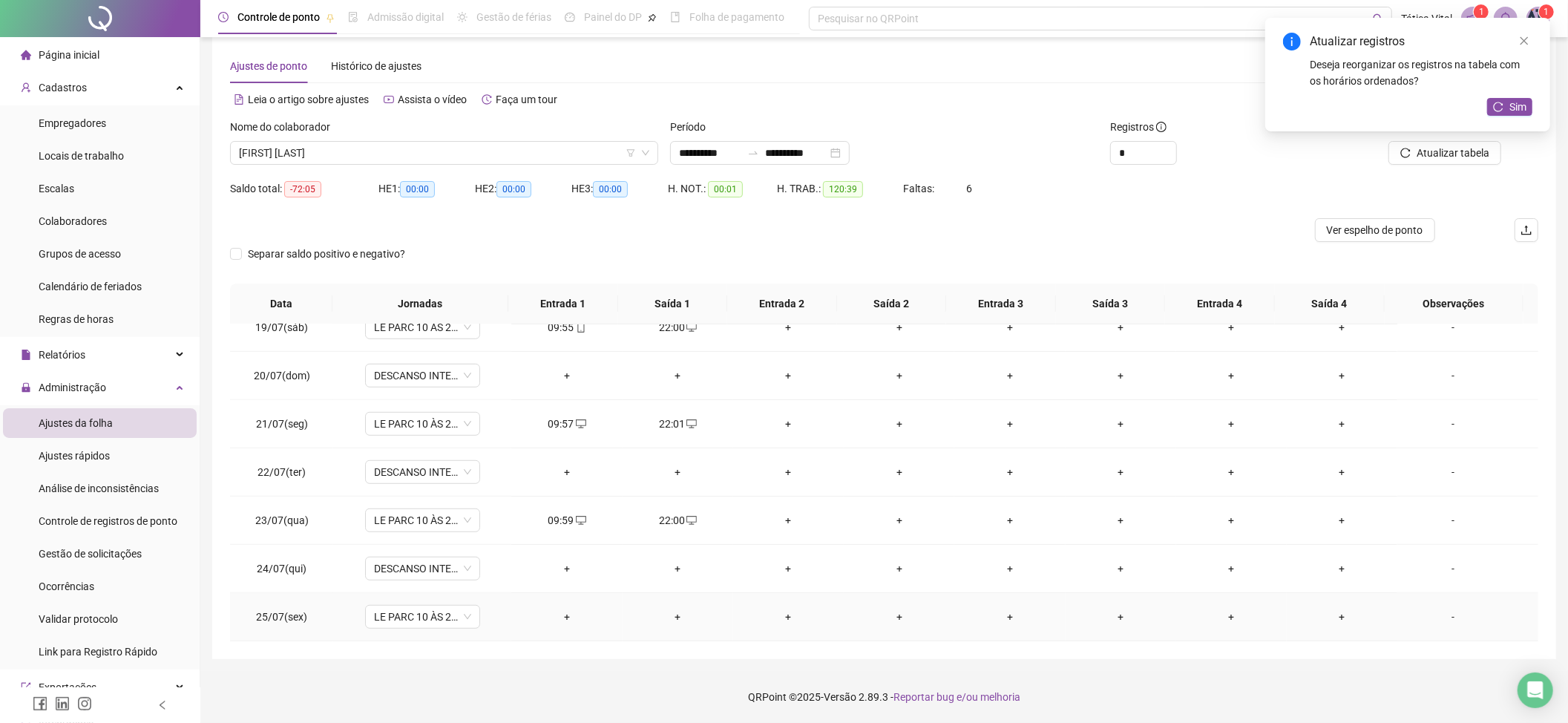 click on "+" at bounding box center (566, 617) 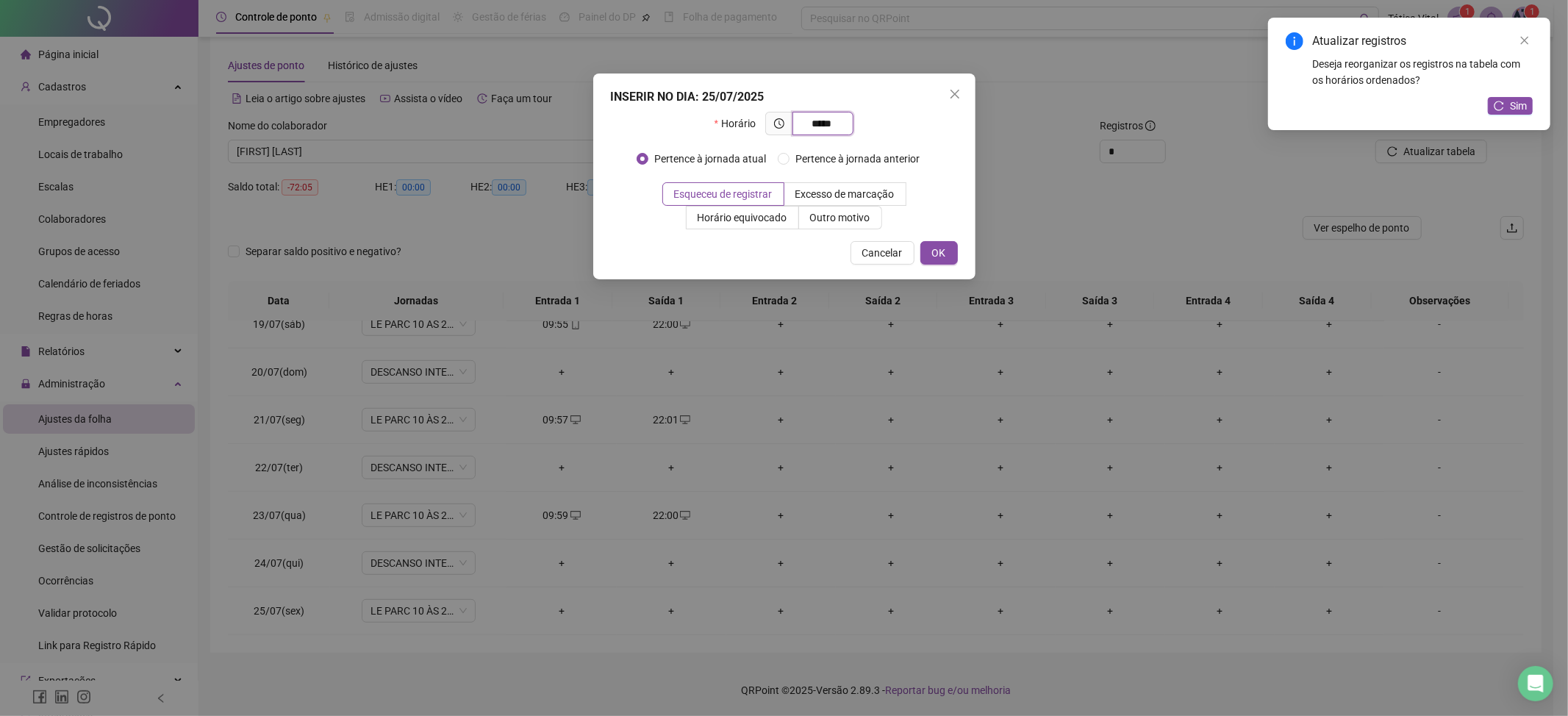 type on "*****" 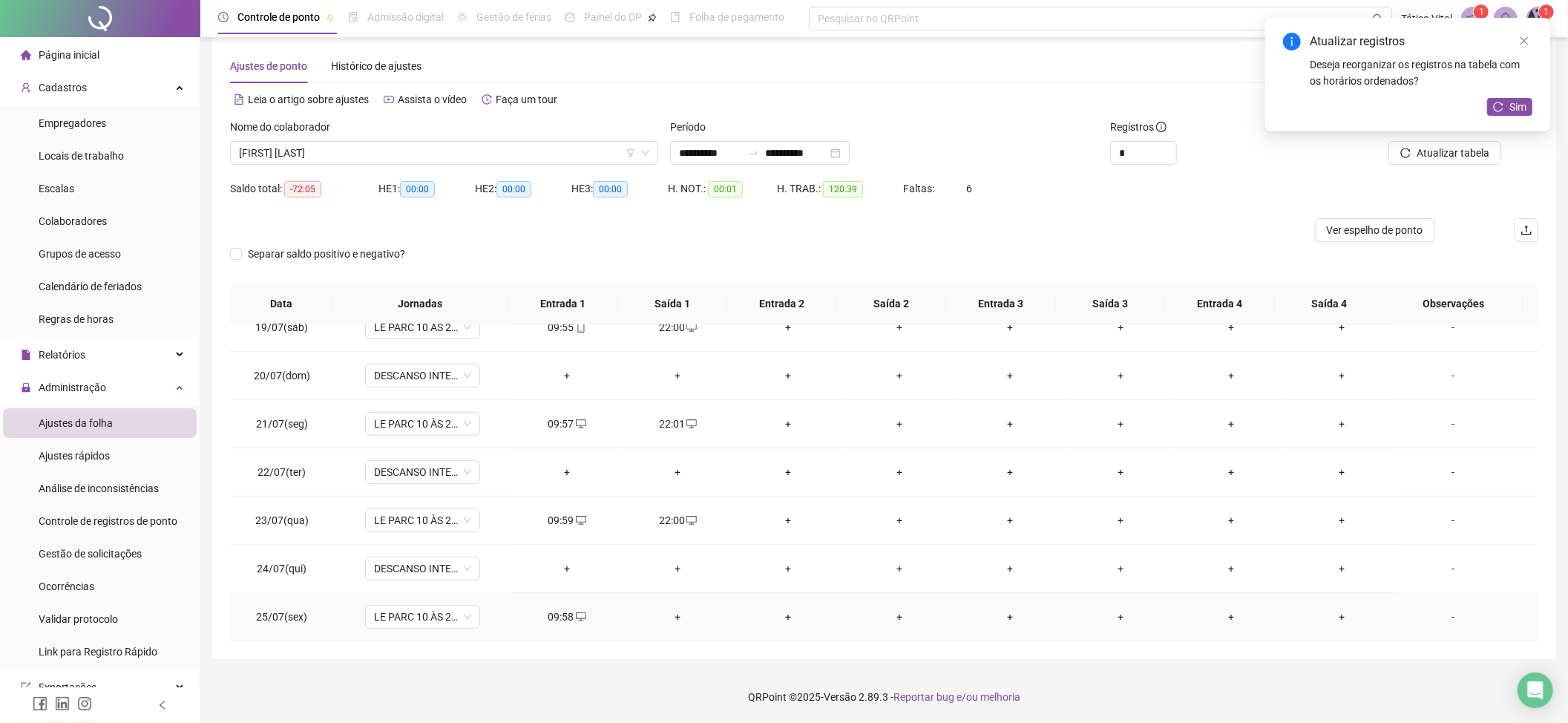 click on "+" at bounding box center (678, 617) 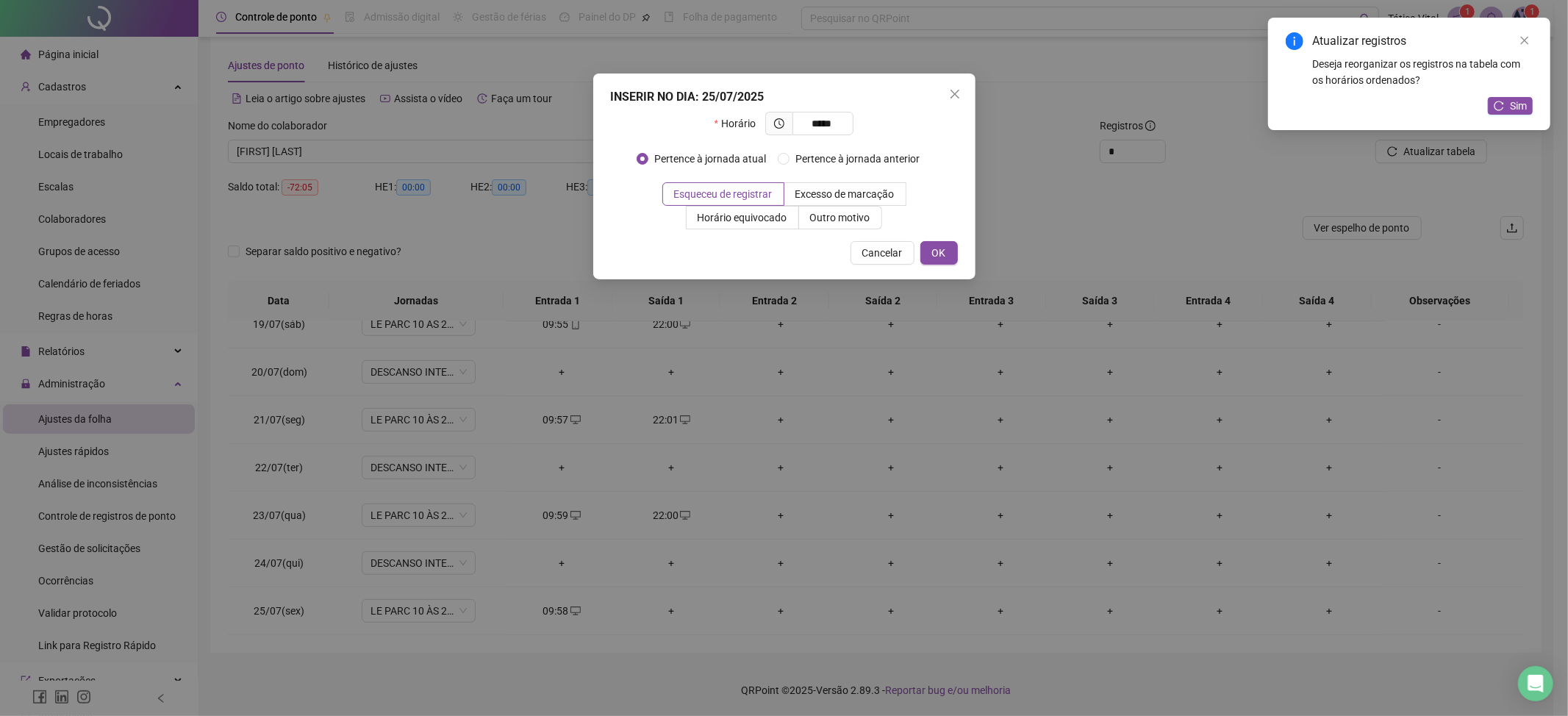 type on "*****" 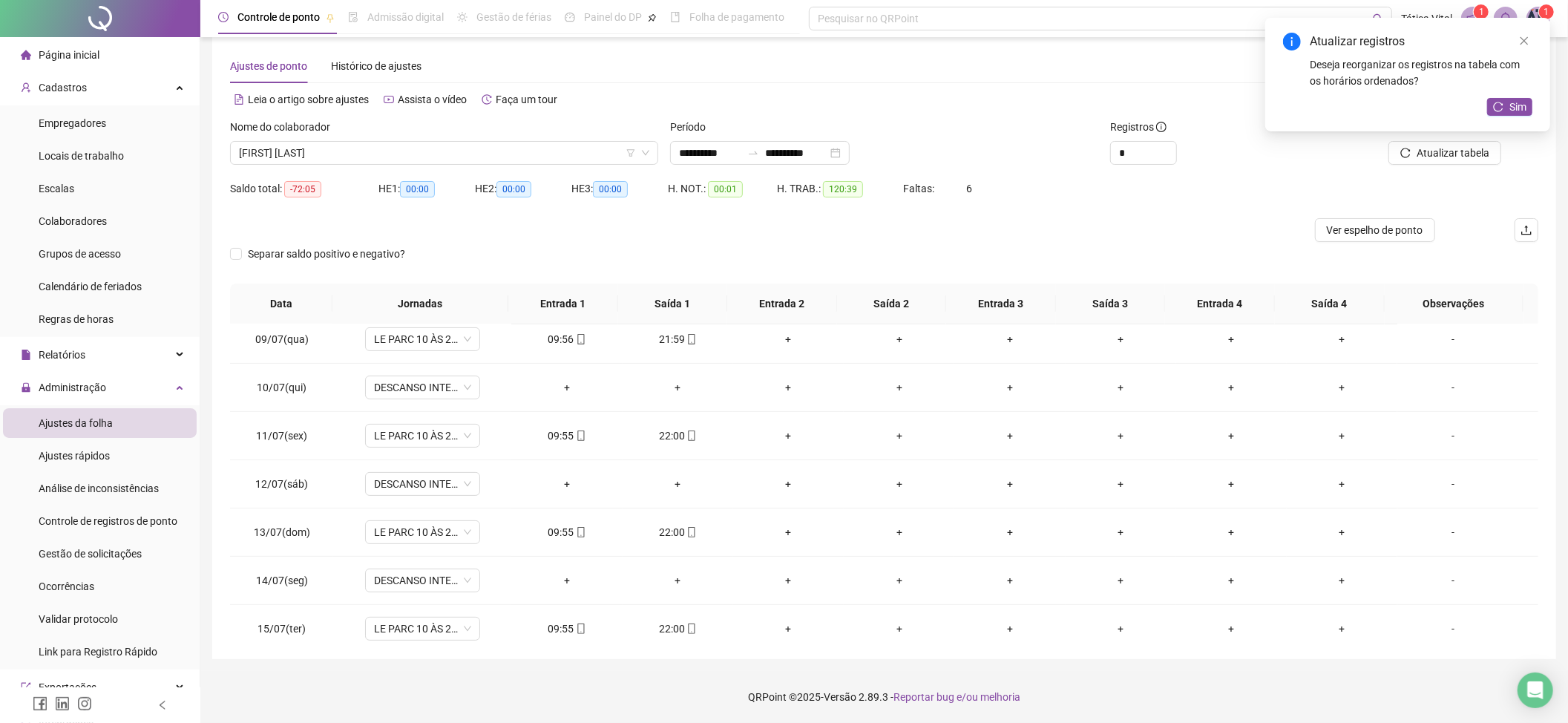scroll, scrollTop: 0, scrollLeft: 0, axis: both 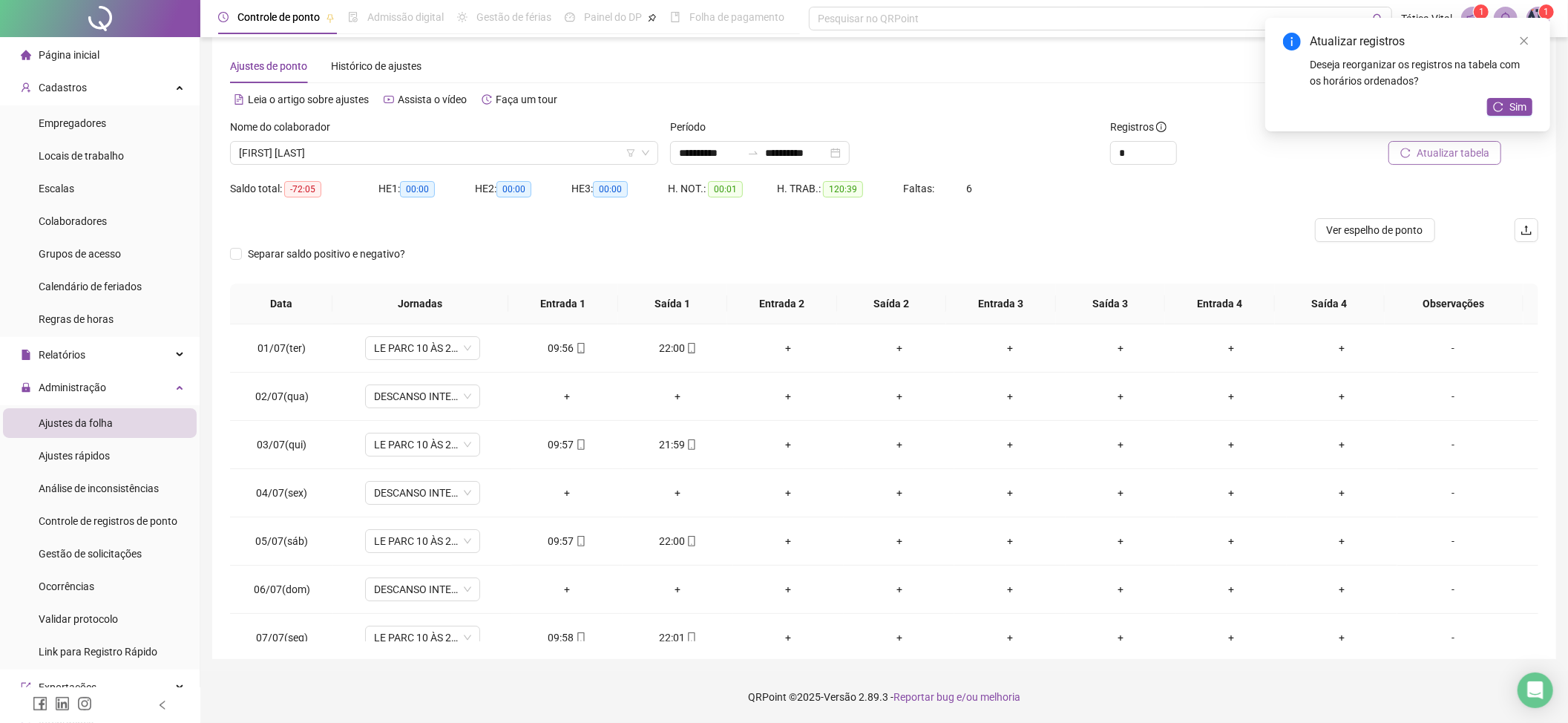click on "Atualizar tabela" at bounding box center [1453, 153] 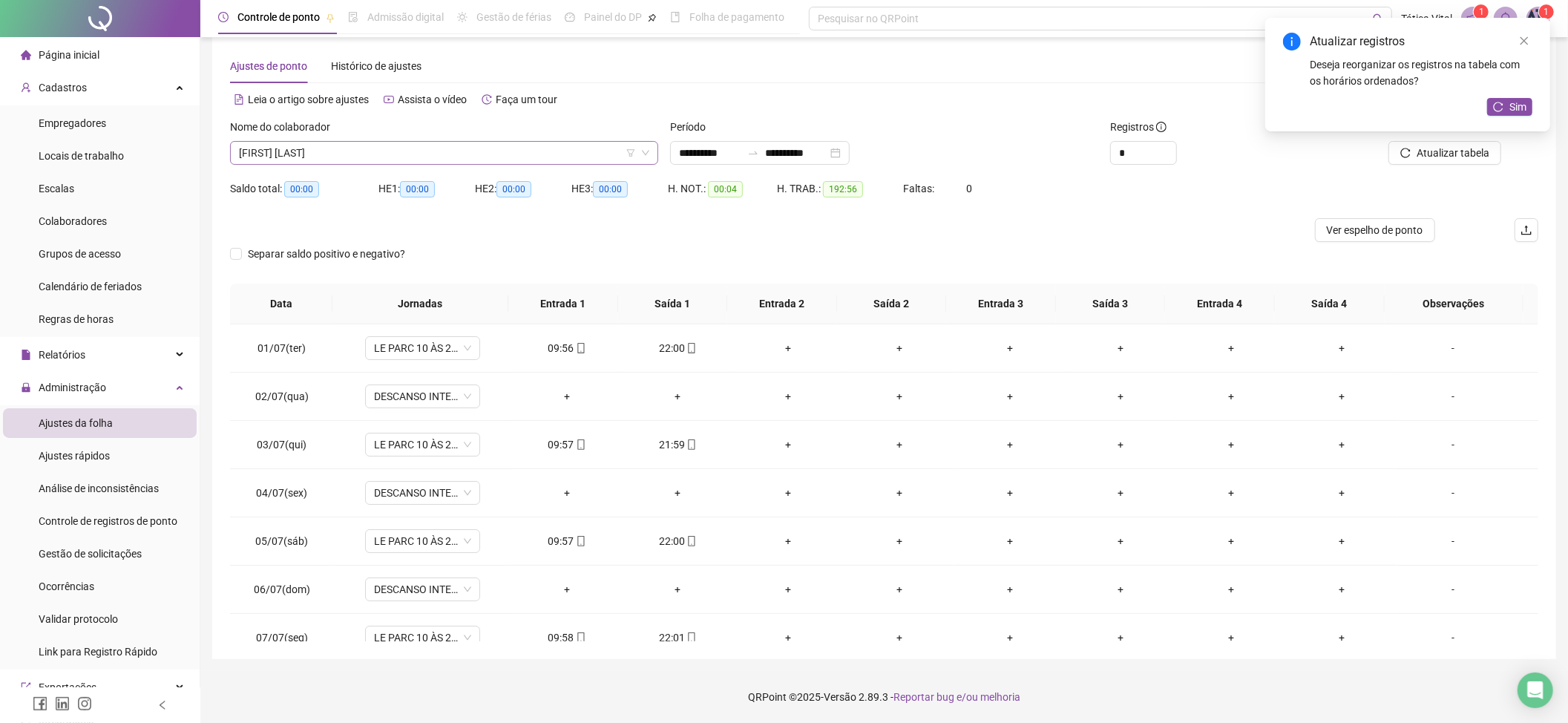 click on "[FIRST] [LAST]" at bounding box center (444, 153) 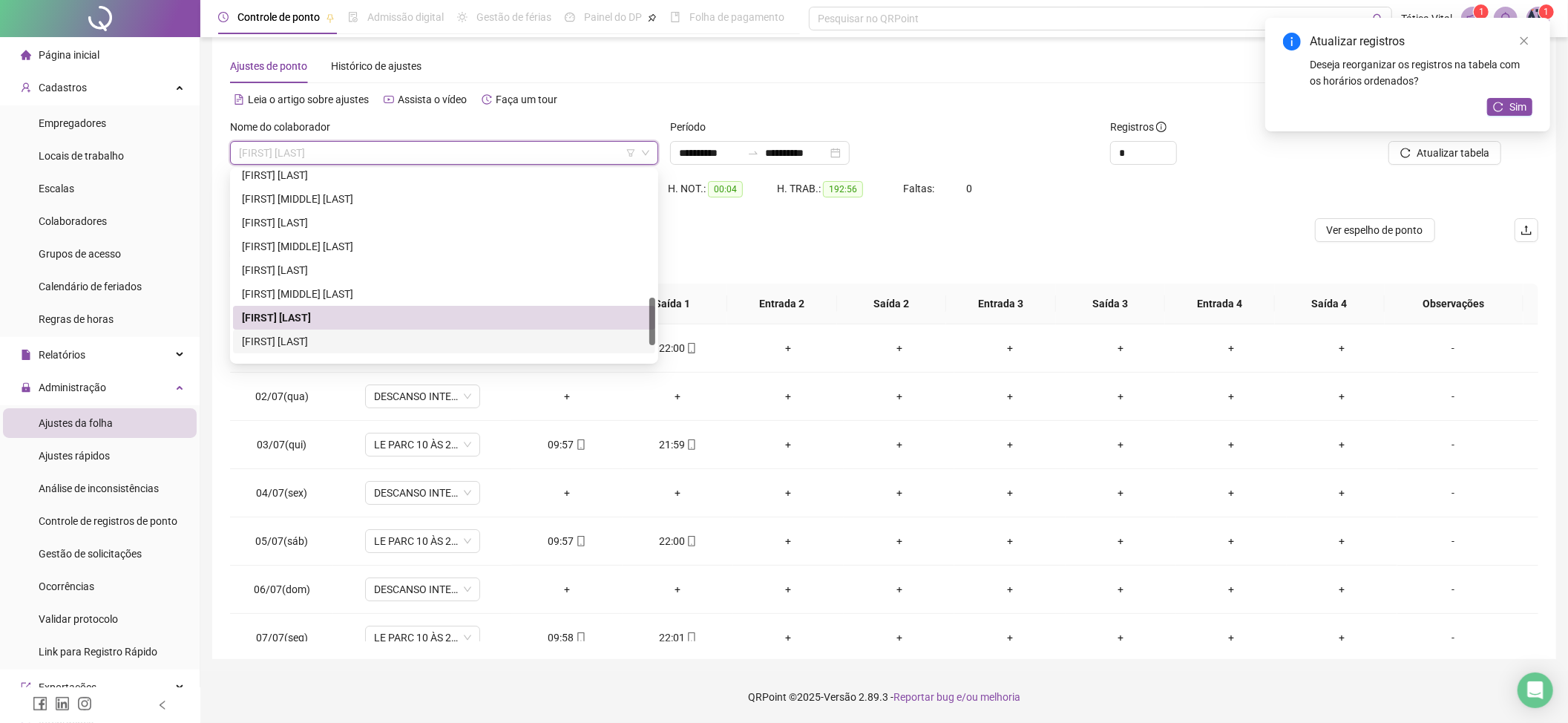 click on "[FIRST] [LAST]" at bounding box center [444, 341] 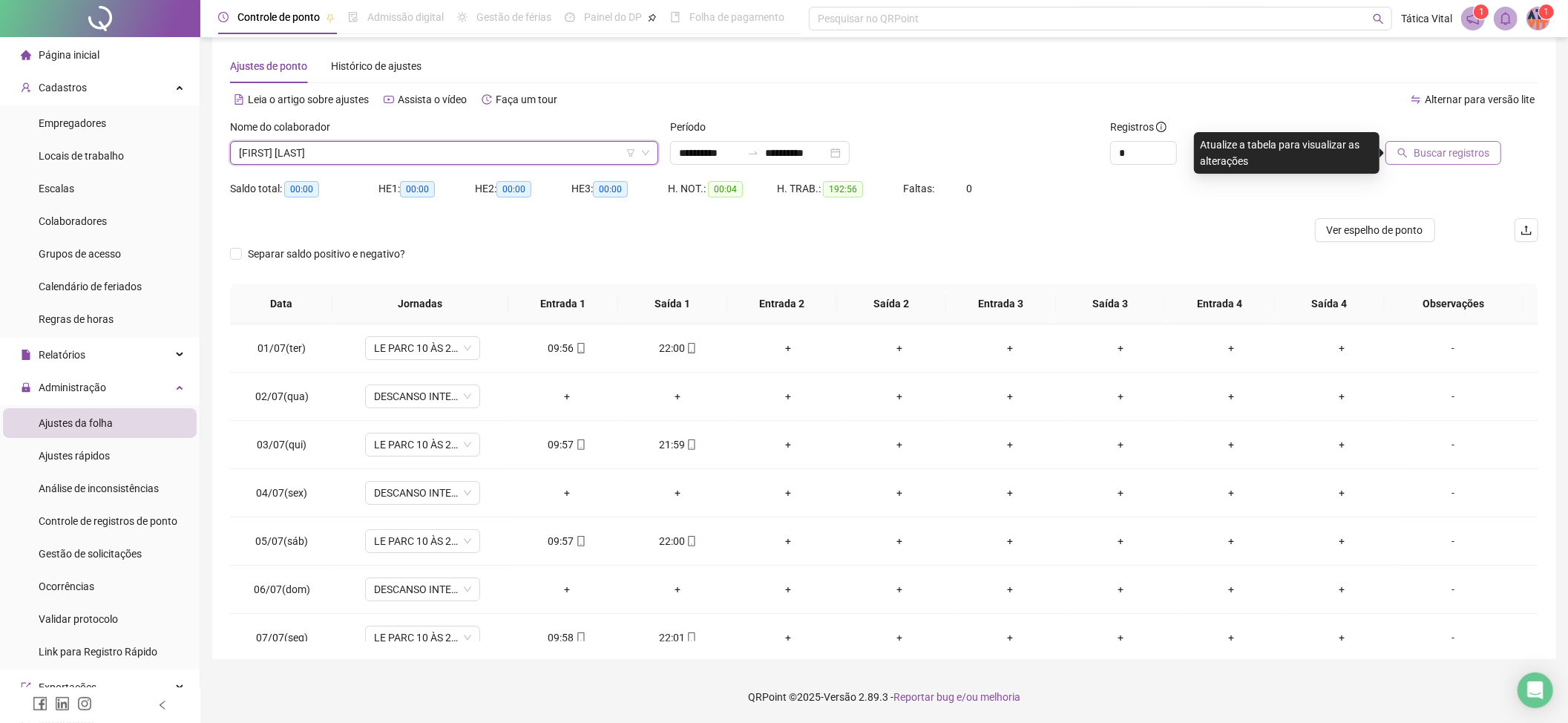 click on "Buscar registros" at bounding box center [1451, 153] 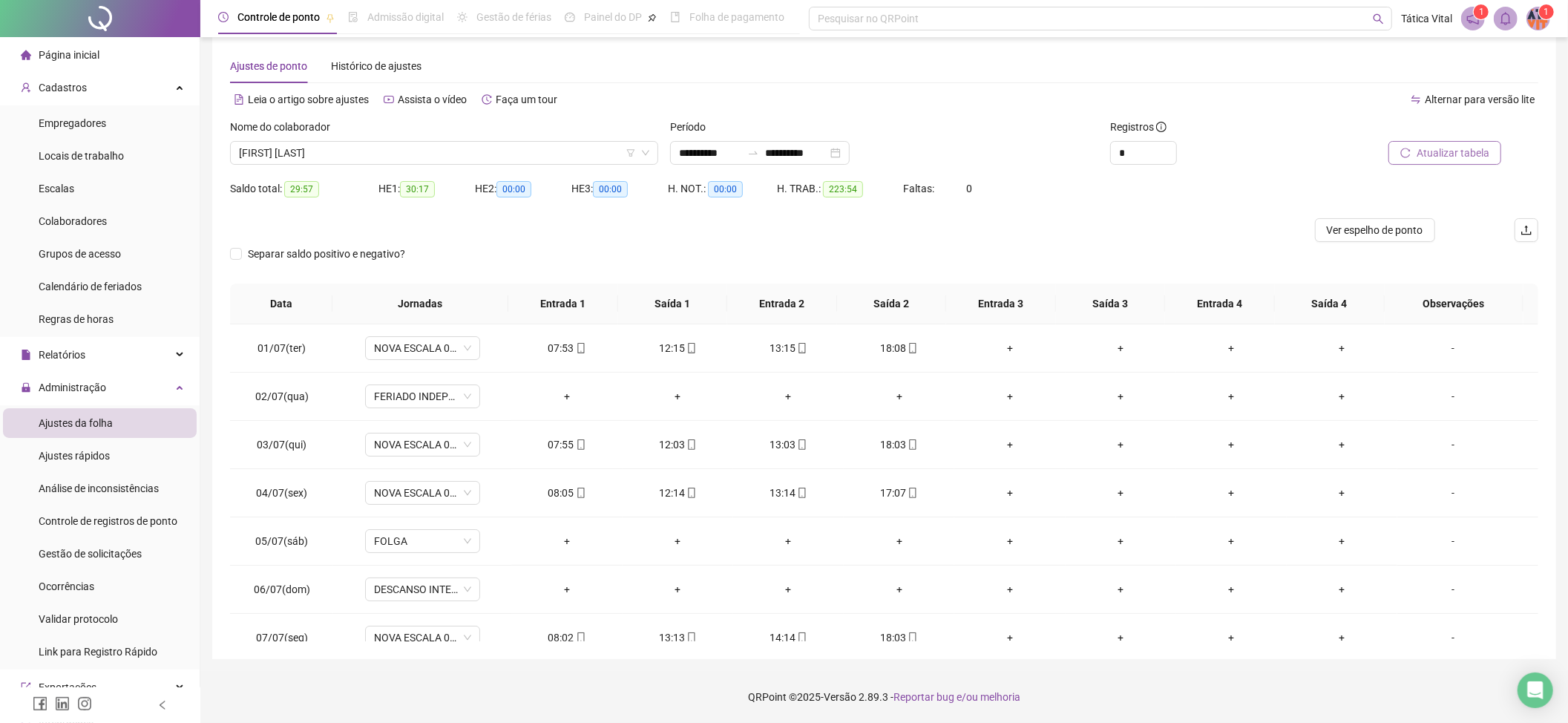click on "Atualizar tabela" at bounding box center [1453, 153] 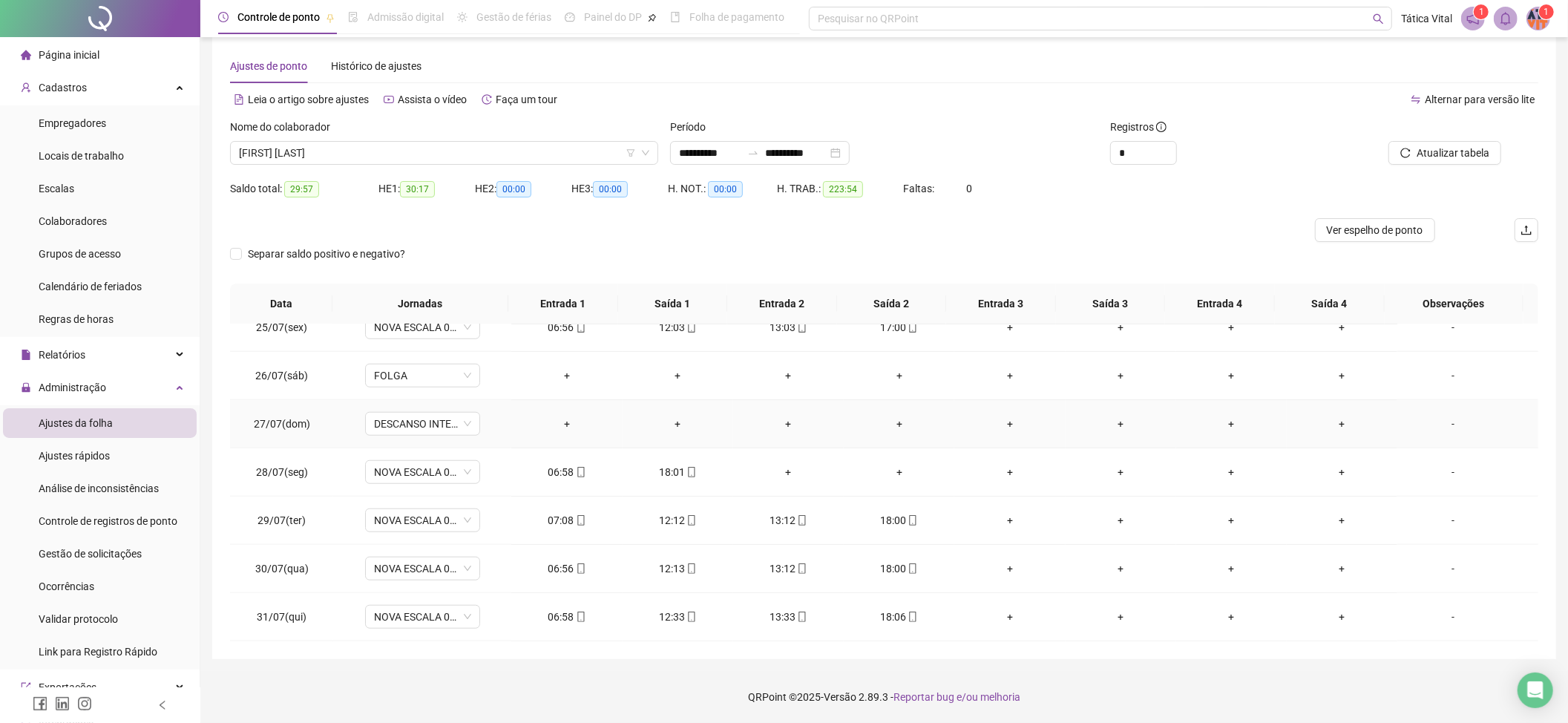 scroll, scrollTop: 1186, scrollLeft: 0, axis: vertical 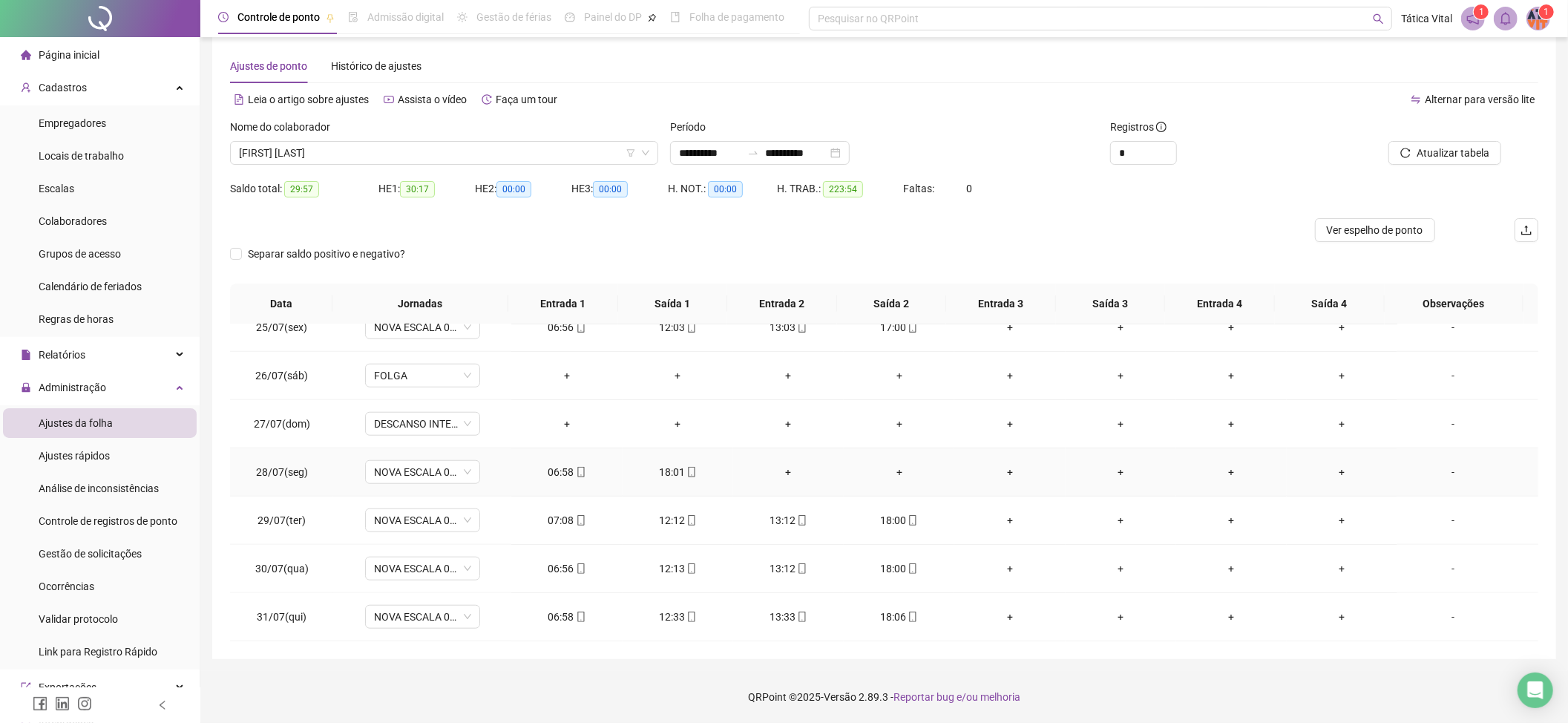 click on "+" at bounding box center (788, 472) 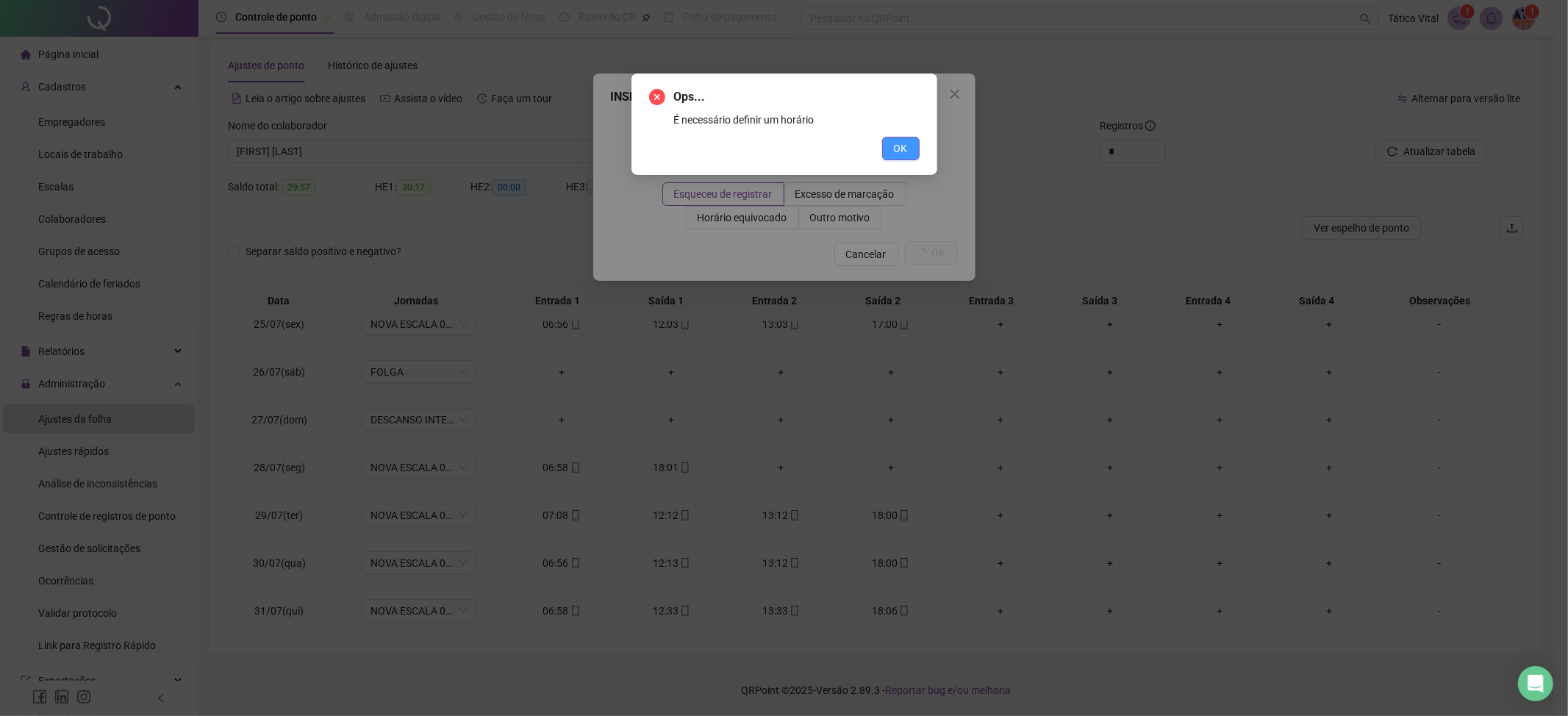 click on "OK" at bounding box center [901, 148] 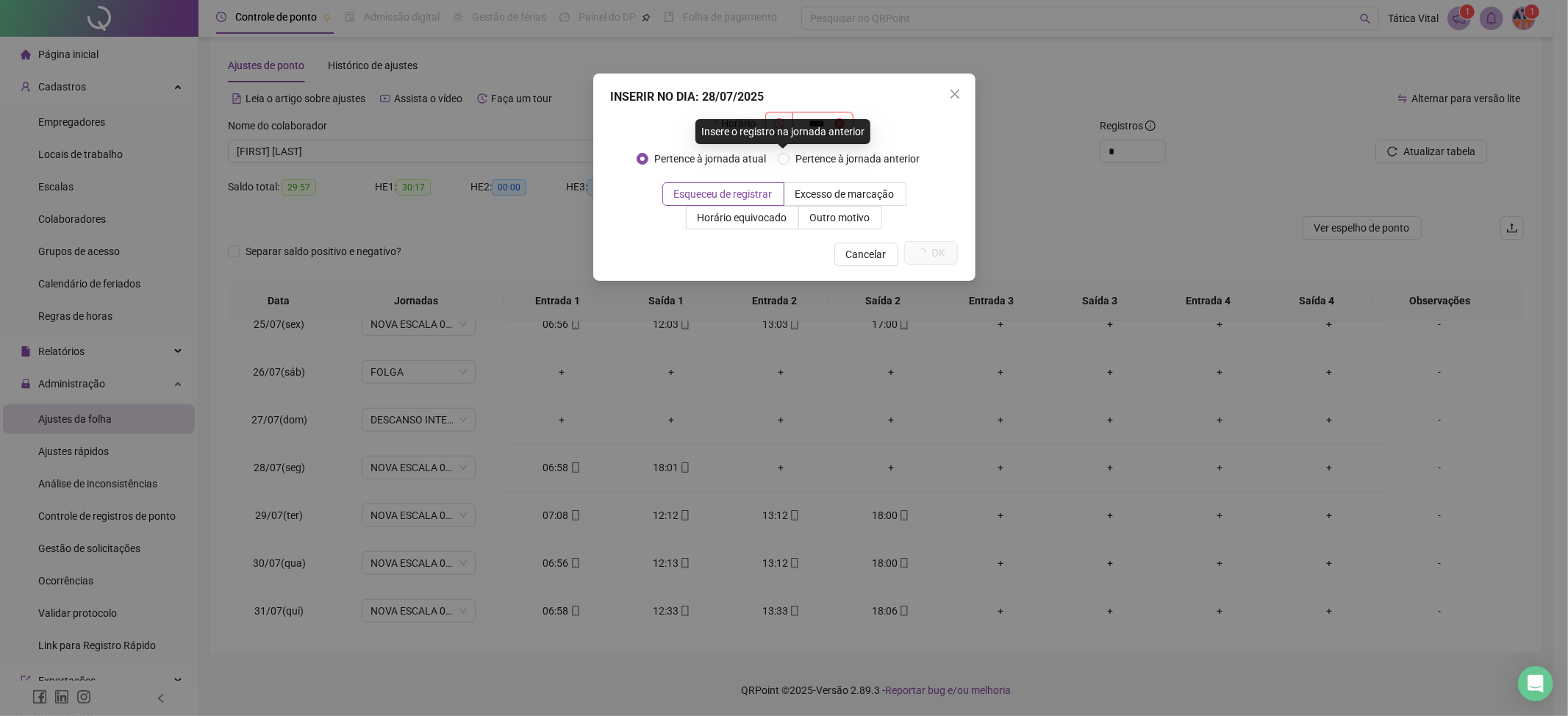 click on "Insere o registro na jornada anterior" at bounding box center [783, 132] 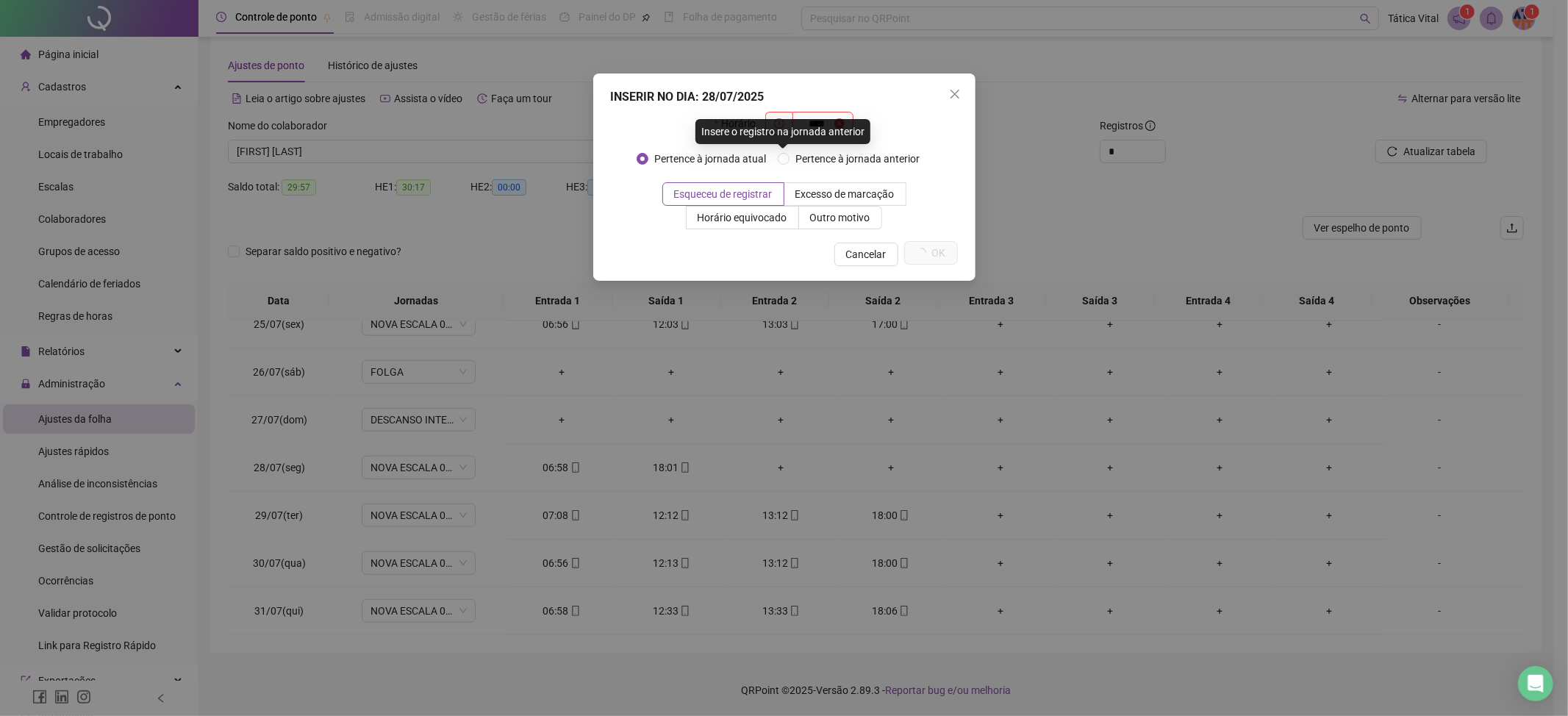 click on "Insere o registro na jornada anterior" at bounding box center (783, 132) 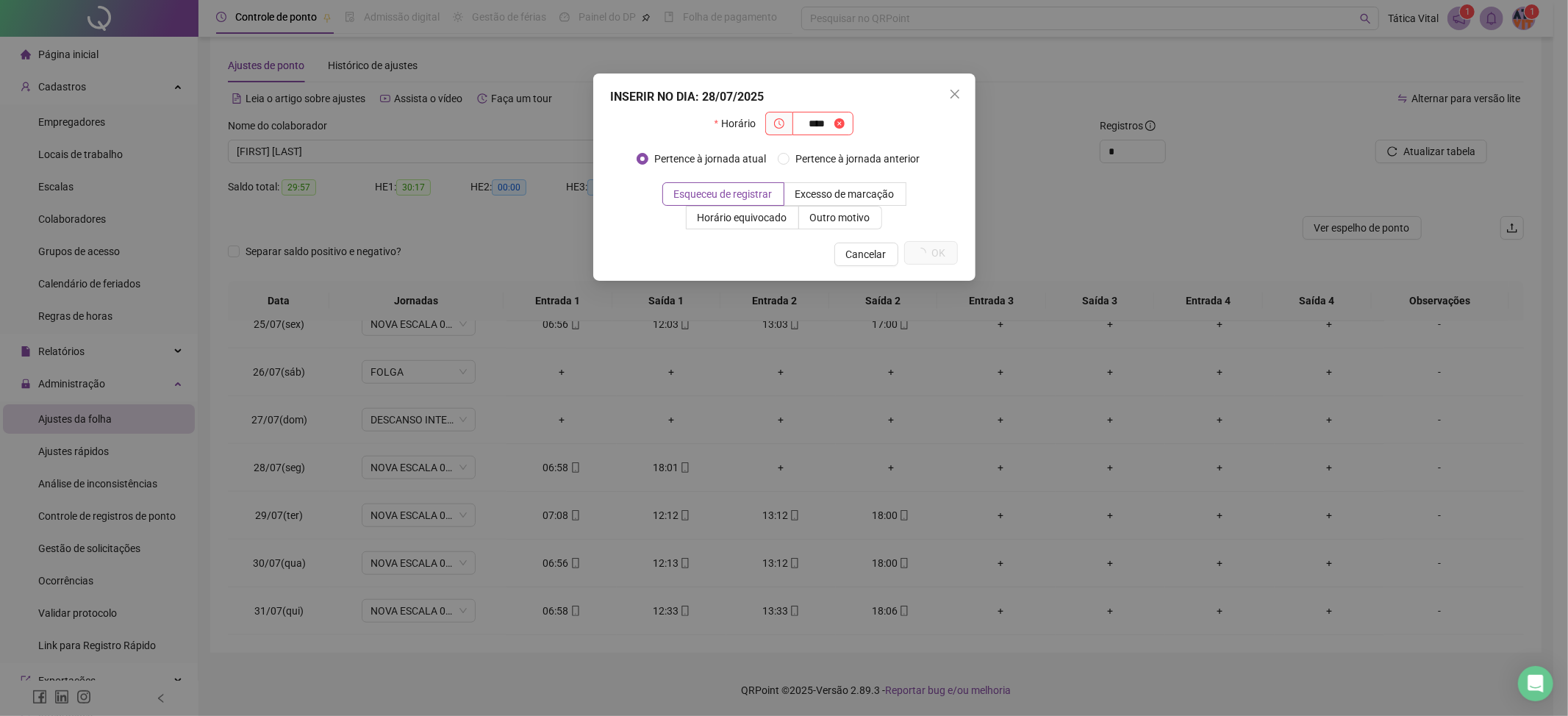 click on "INSERIR NO DIA :   28/07/2025 Horário **** Pertence à jornada atual Pertence à jornada anterior Esqueceu de registrar Excesso de marcação Horário equivocado Outro motivo Motivo Cancelar OK" at bounding box center (784, 177) 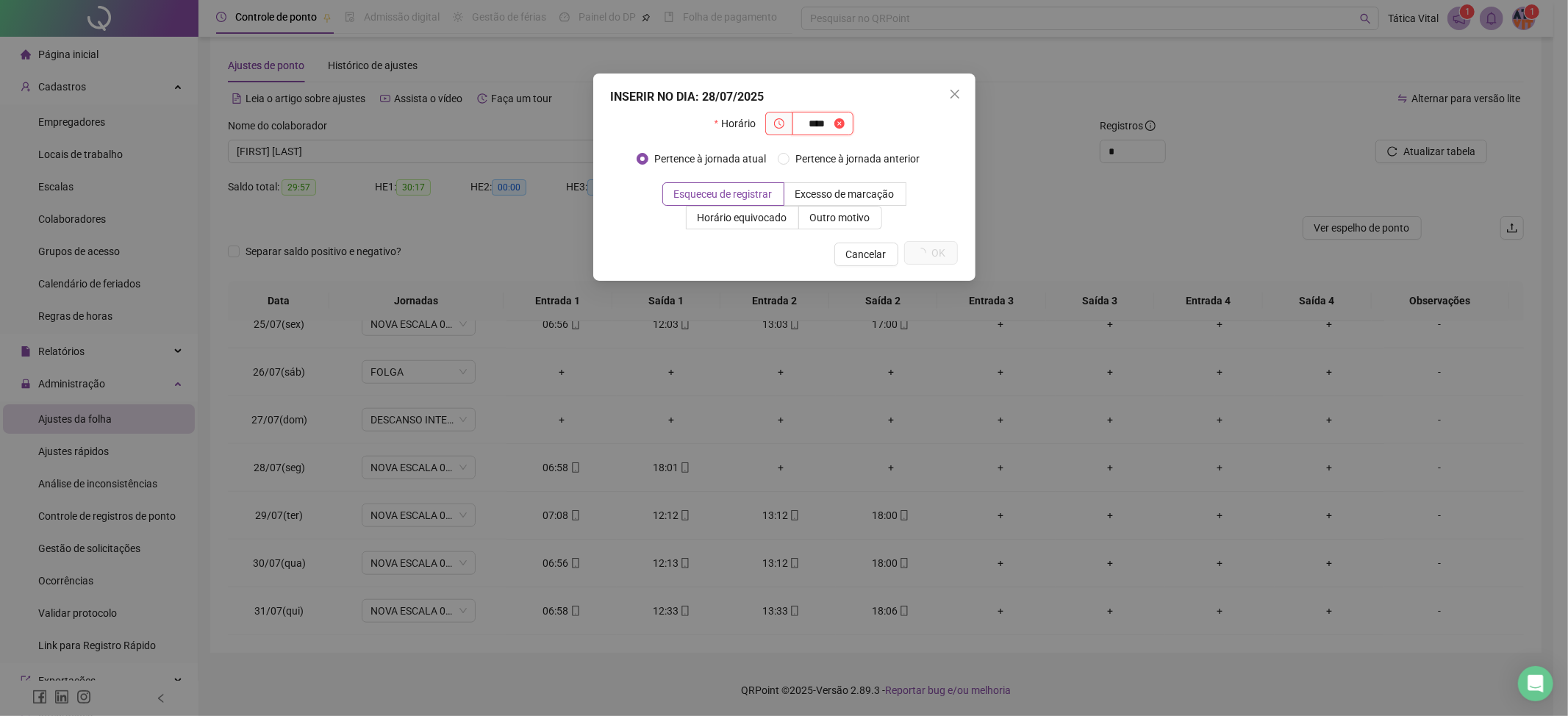 click on "****" at bounding box center (816, 123) 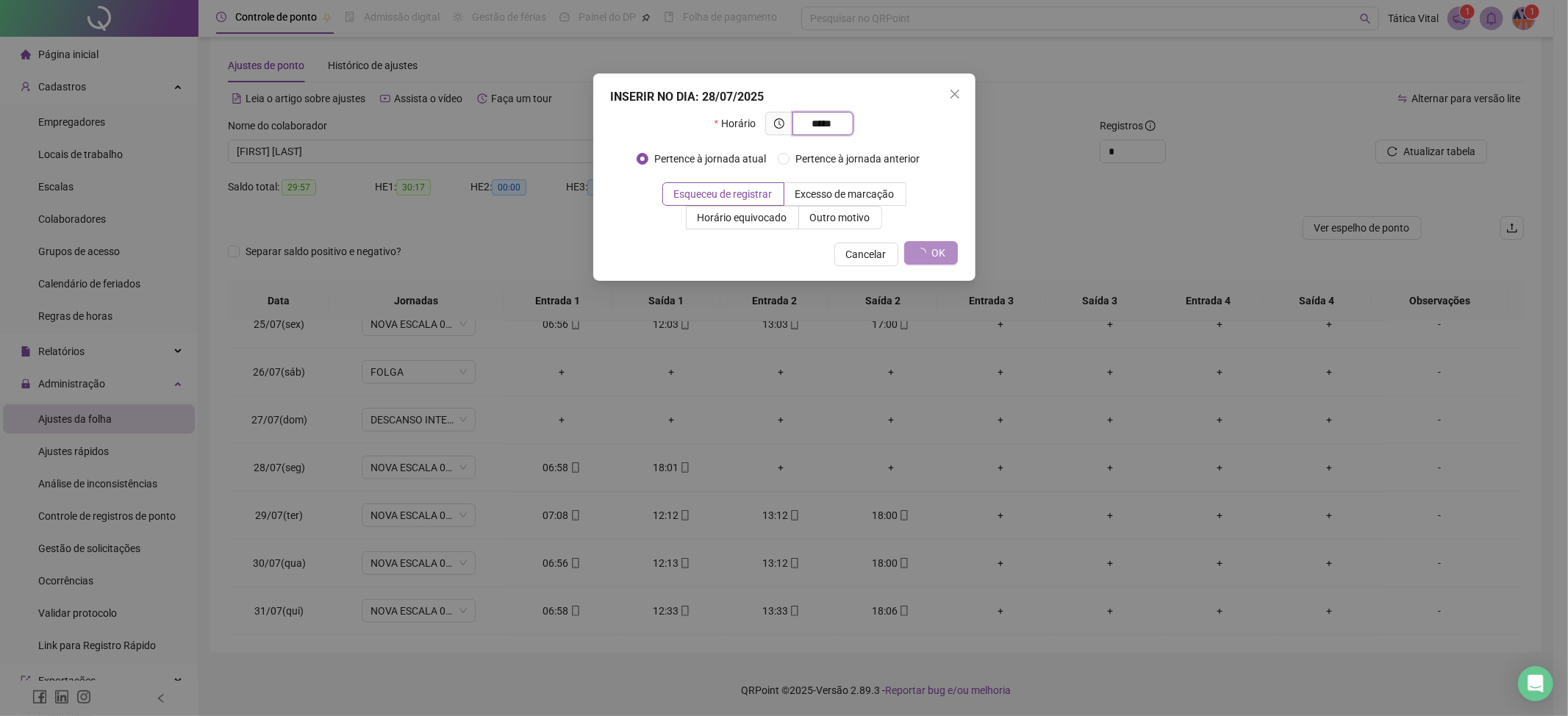 type on "*****" 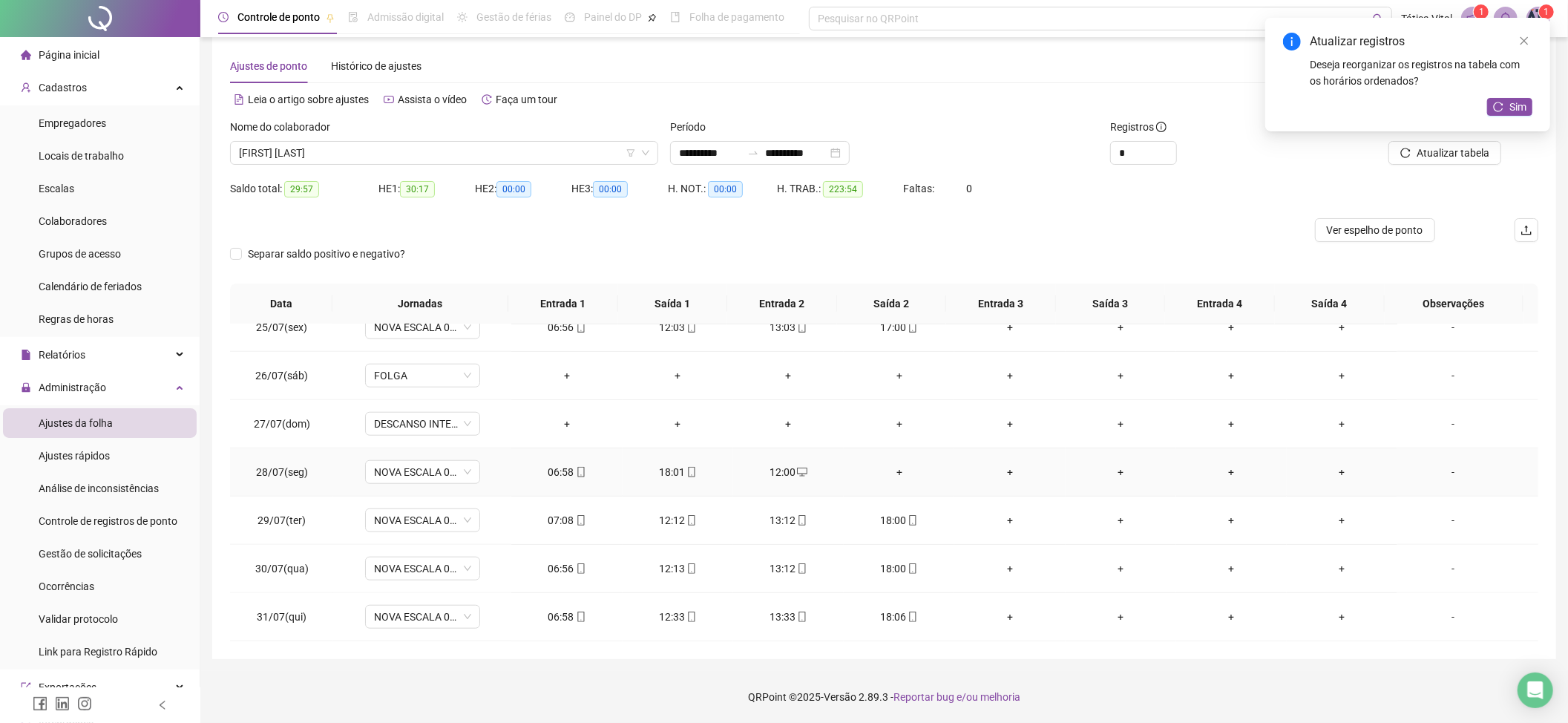 click on "+" at bounding box center (899, 472) 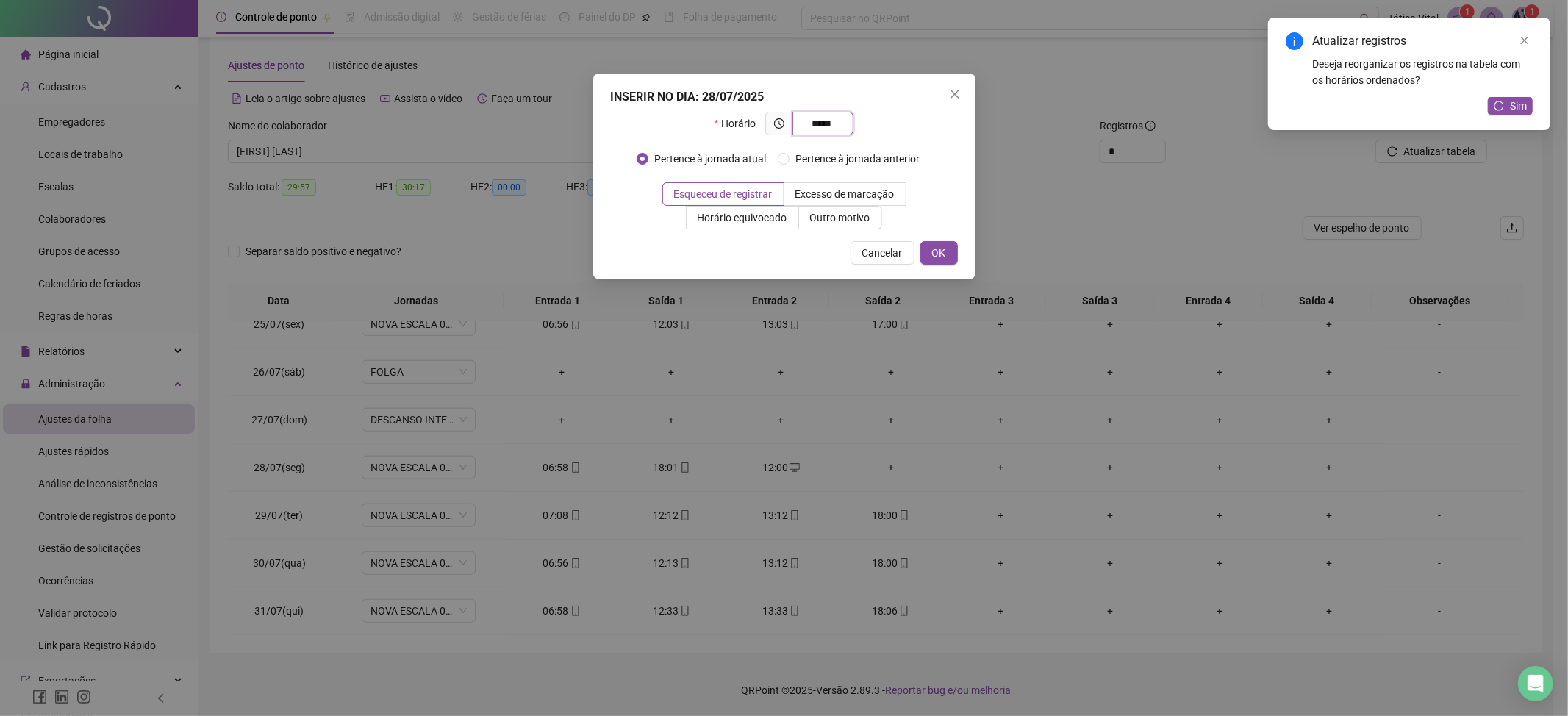 type on "*****" 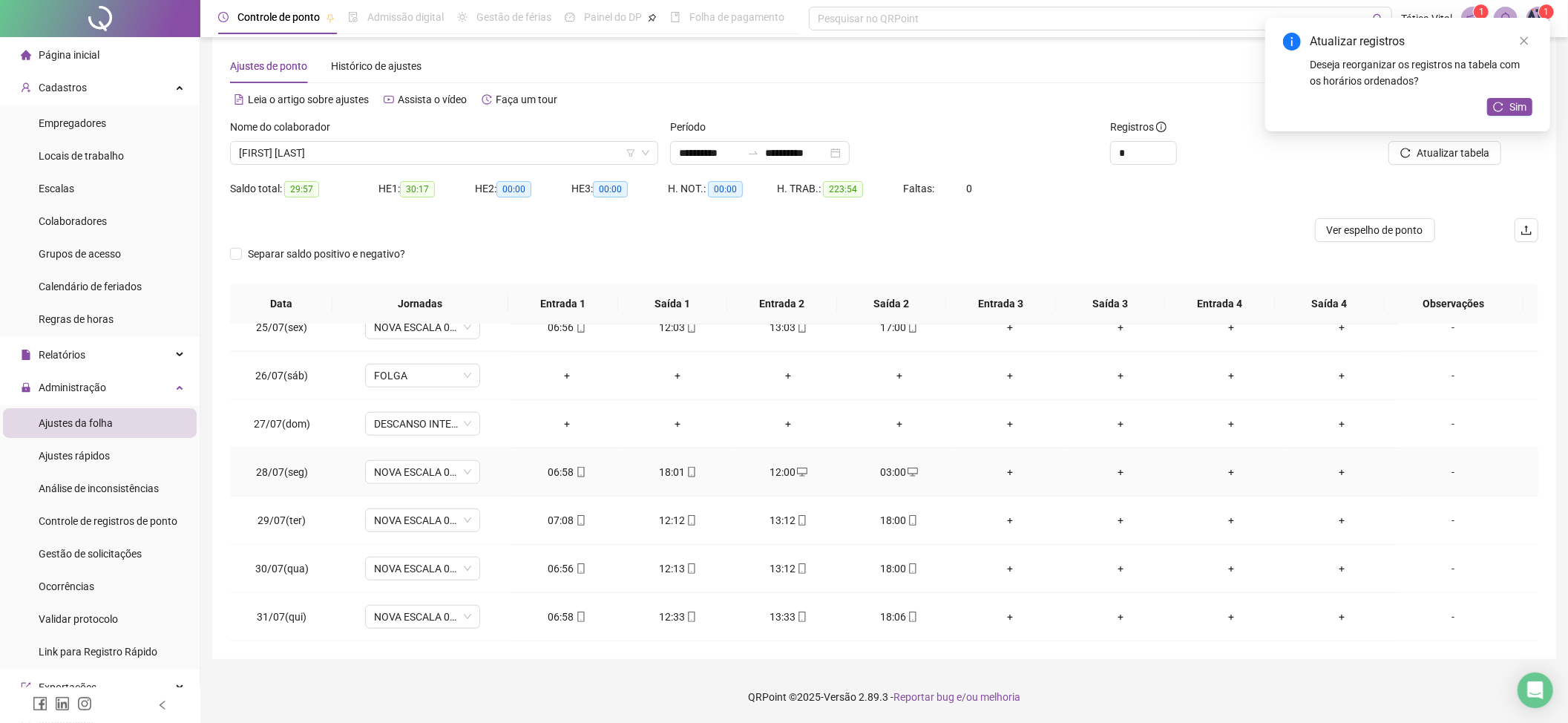 click on "03:00" at bounding box center [899, 472] 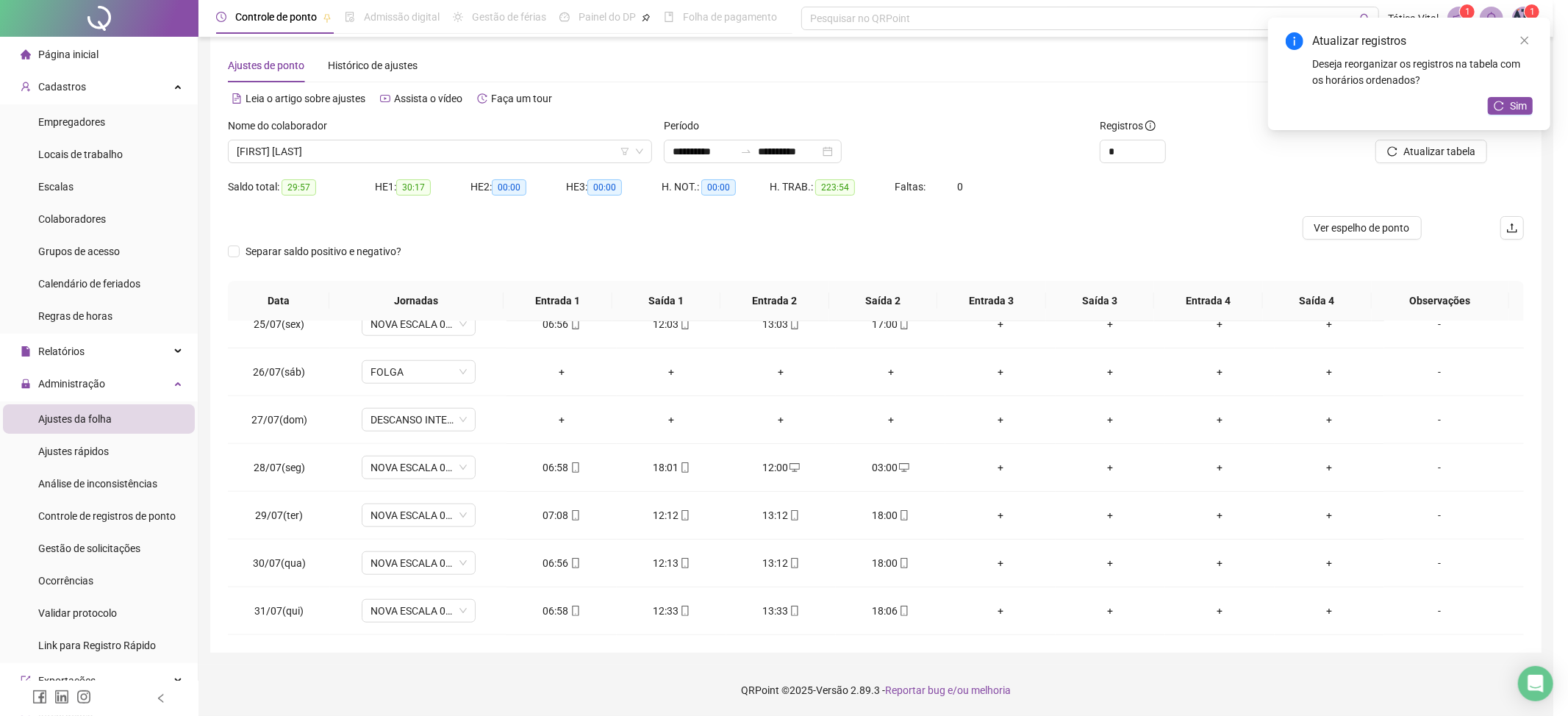type on "**********" 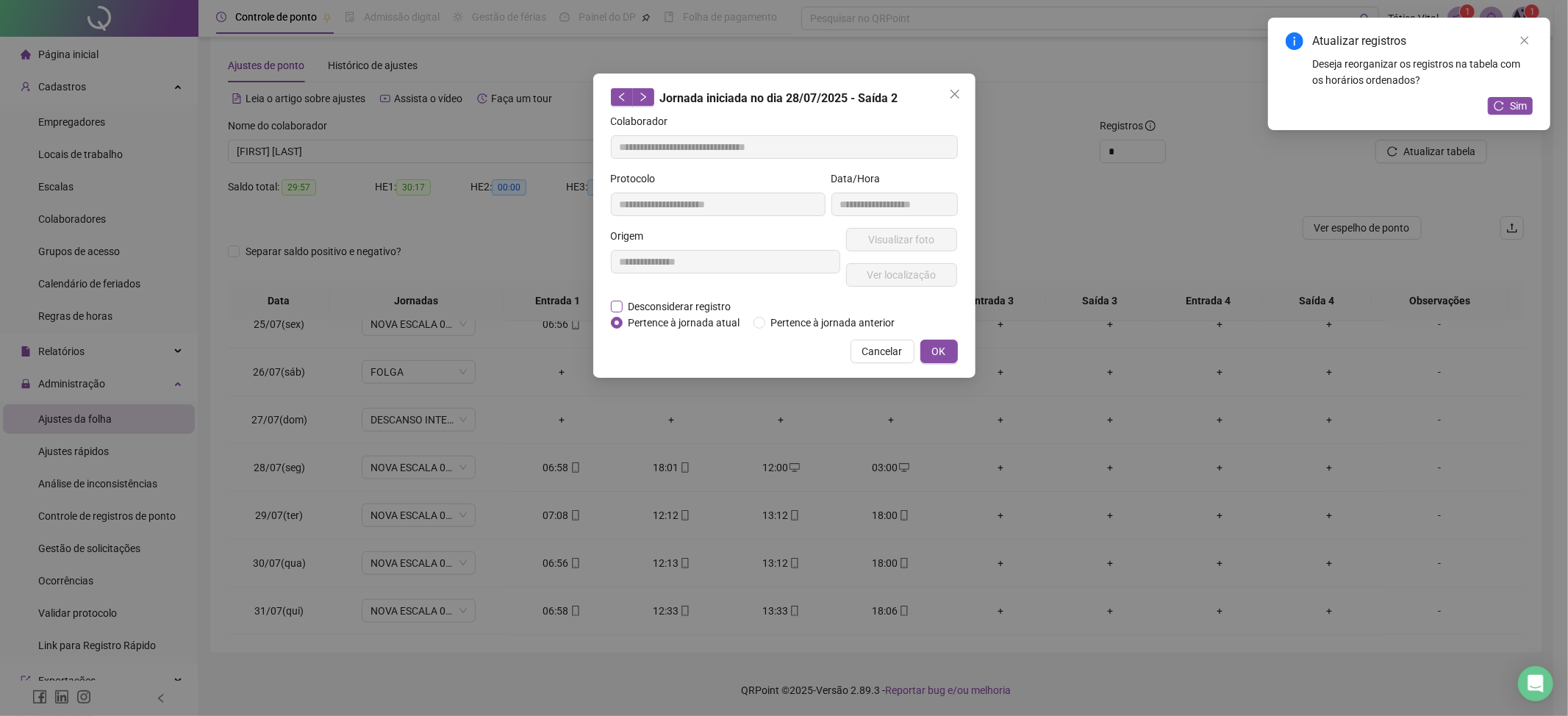 click on "Desconsiderar registro" at bounding box center [680, 307] 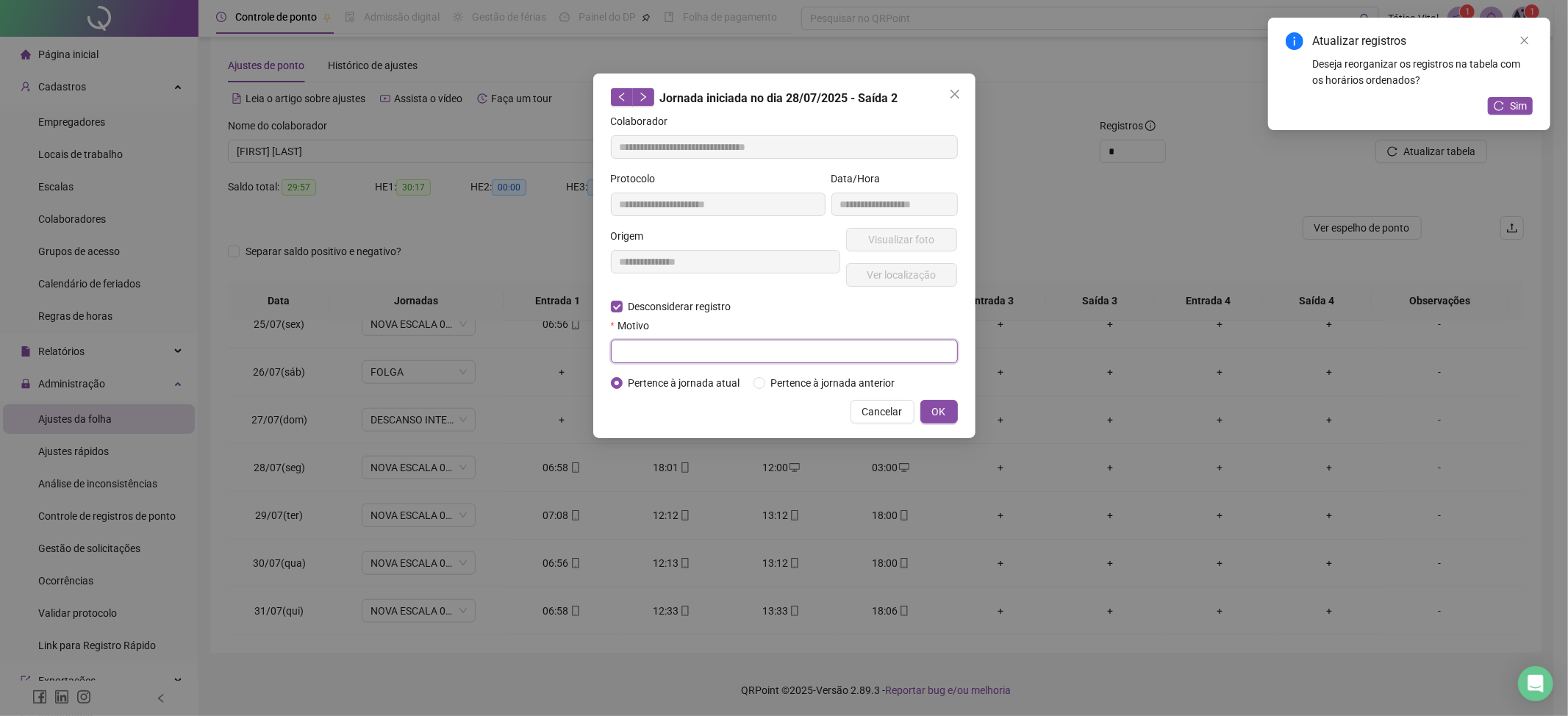 click at bounding box center (784, 351) 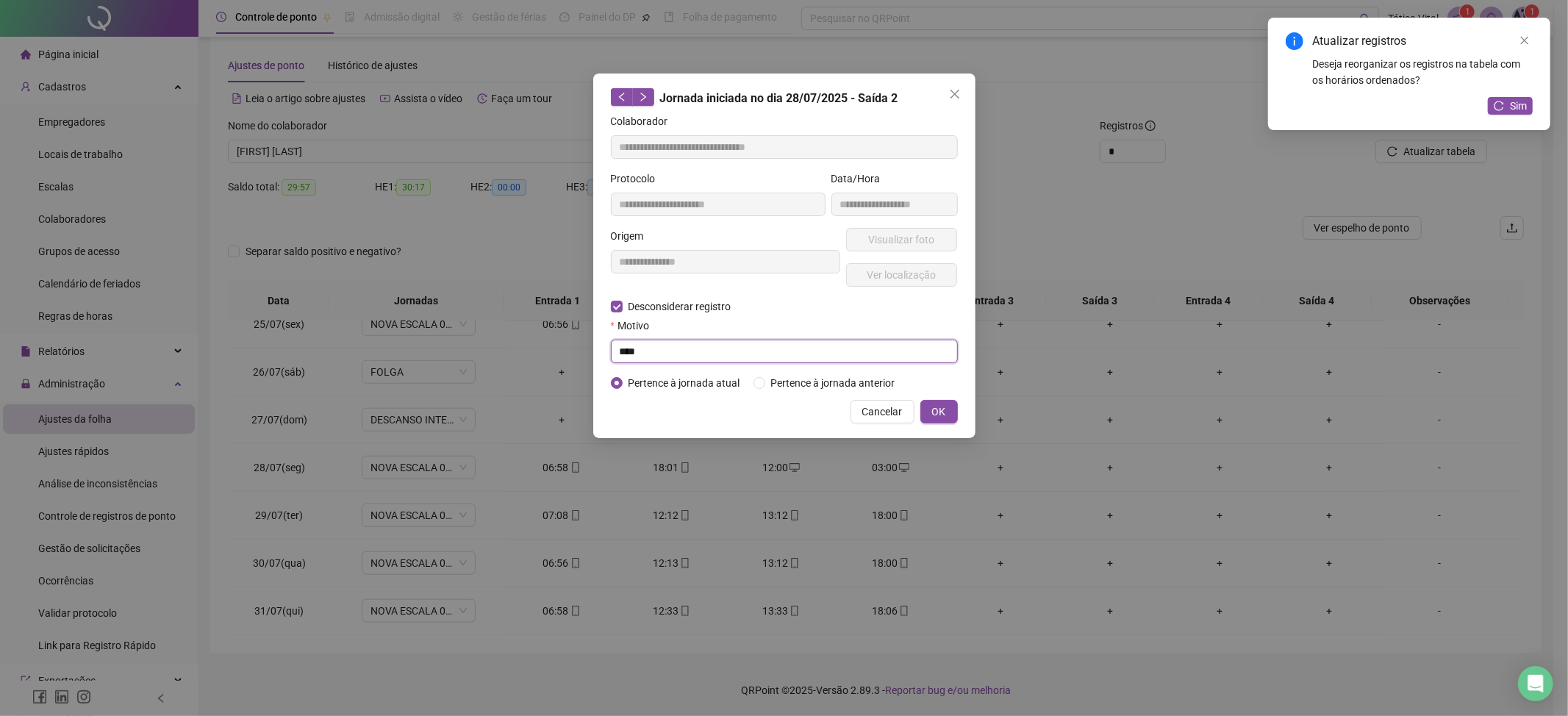 type on "****" 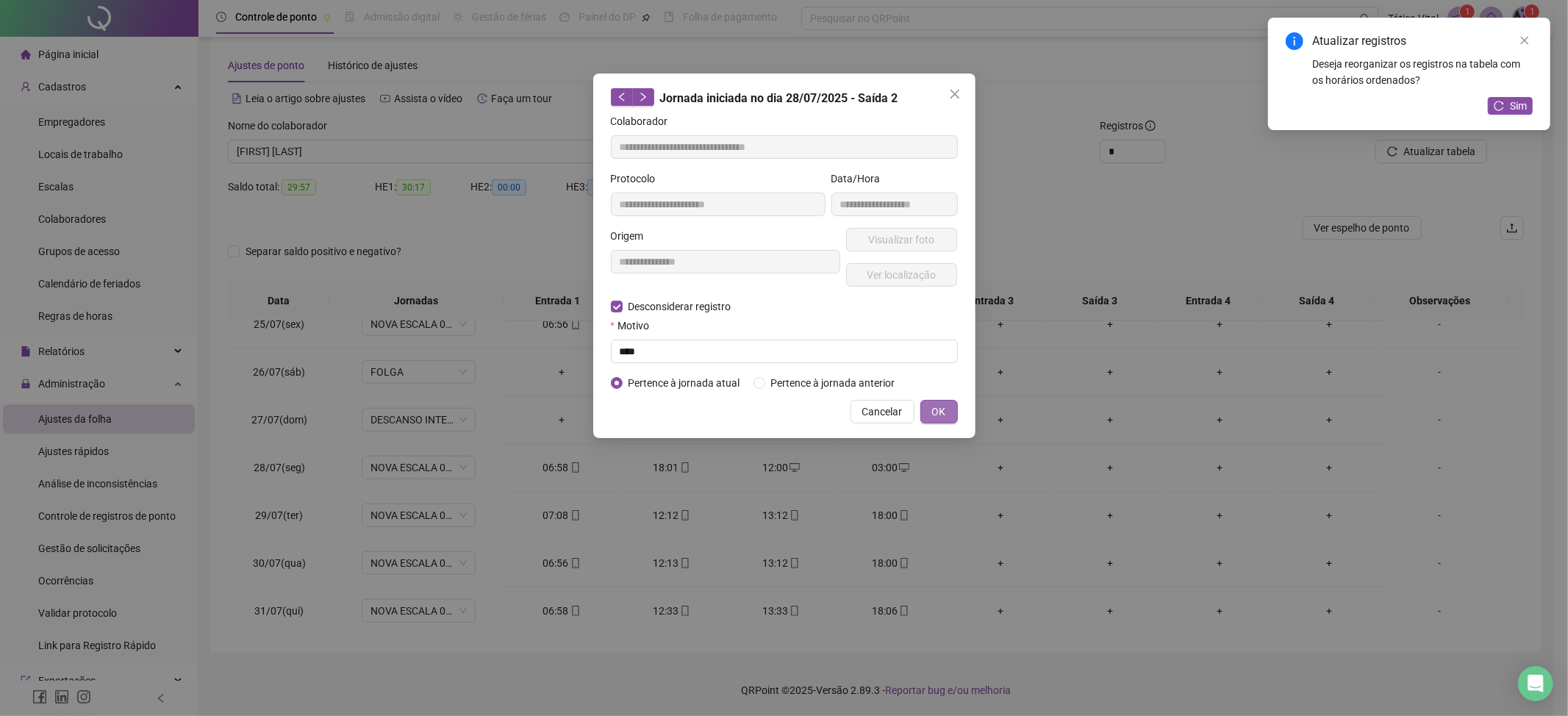 click on "OK" at bounding box center [939, 412] 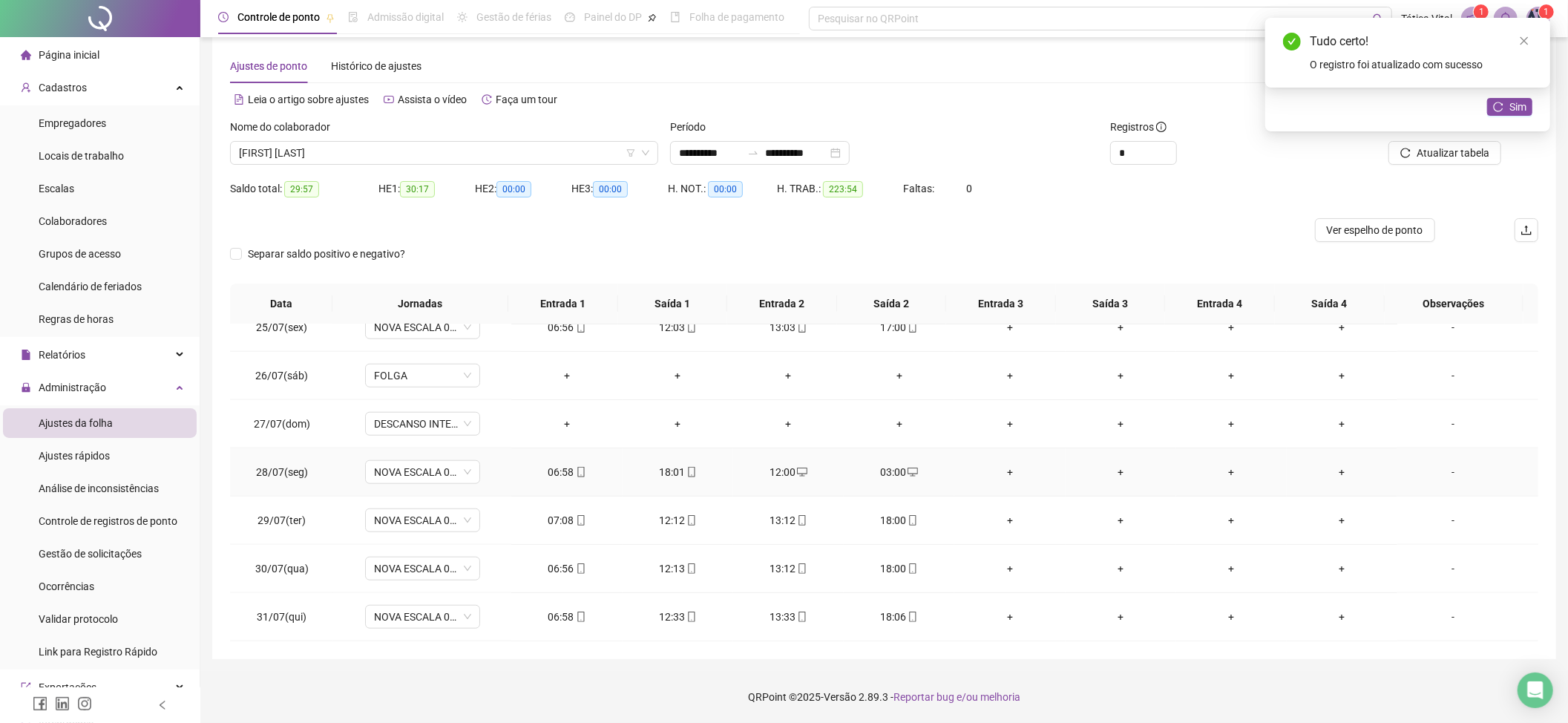 click on "+" at bounding box center [1009, 472] 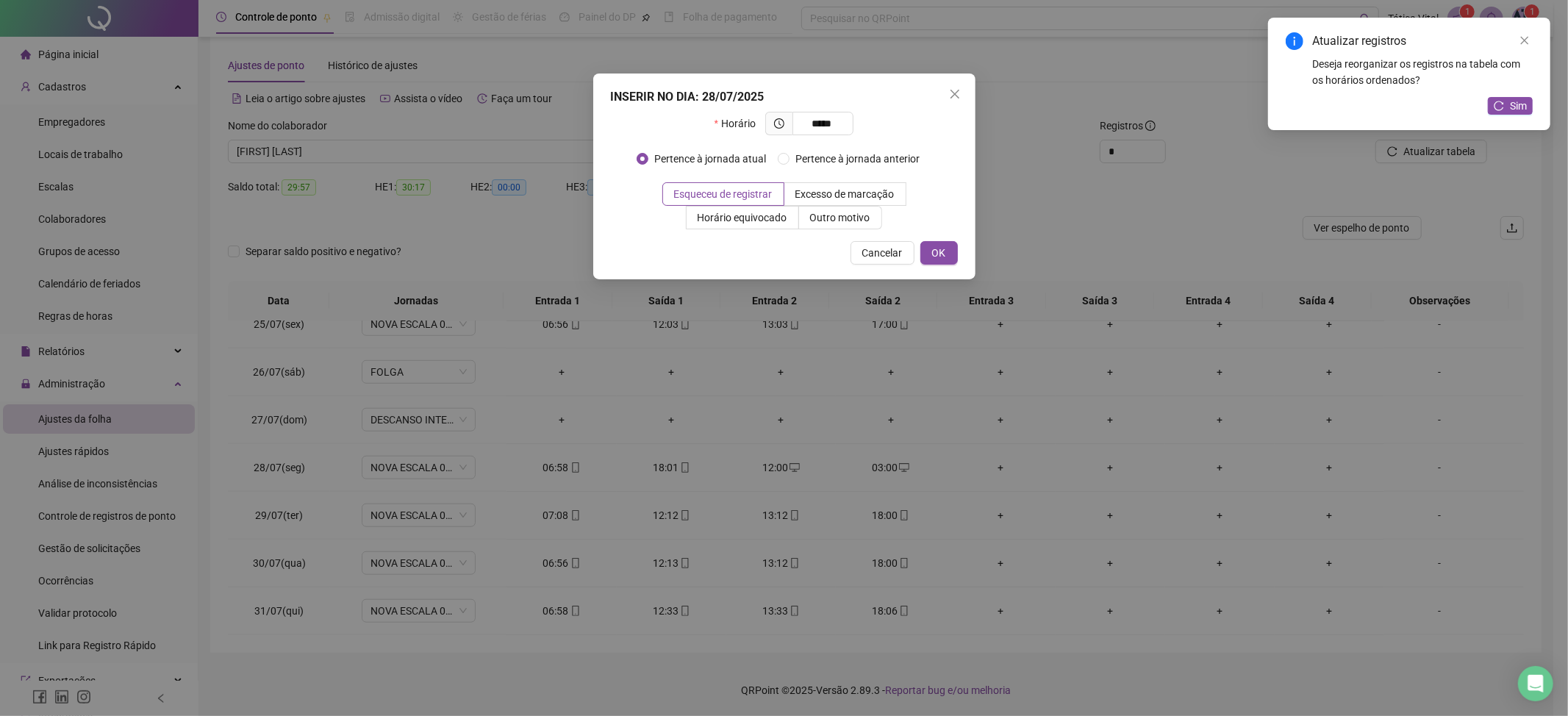 type on "*****" 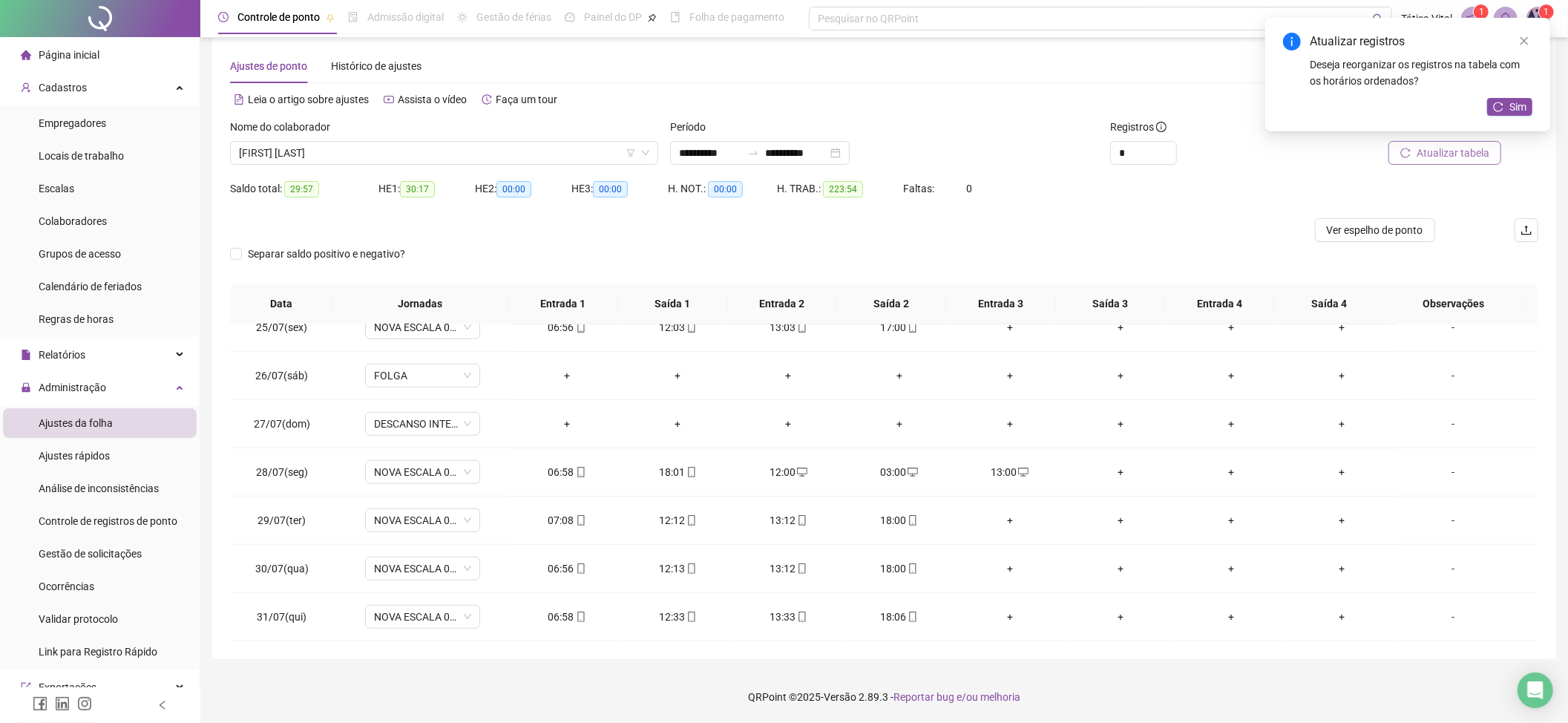 click on "Atualizar tabela" at bounding box center (1453, 153) 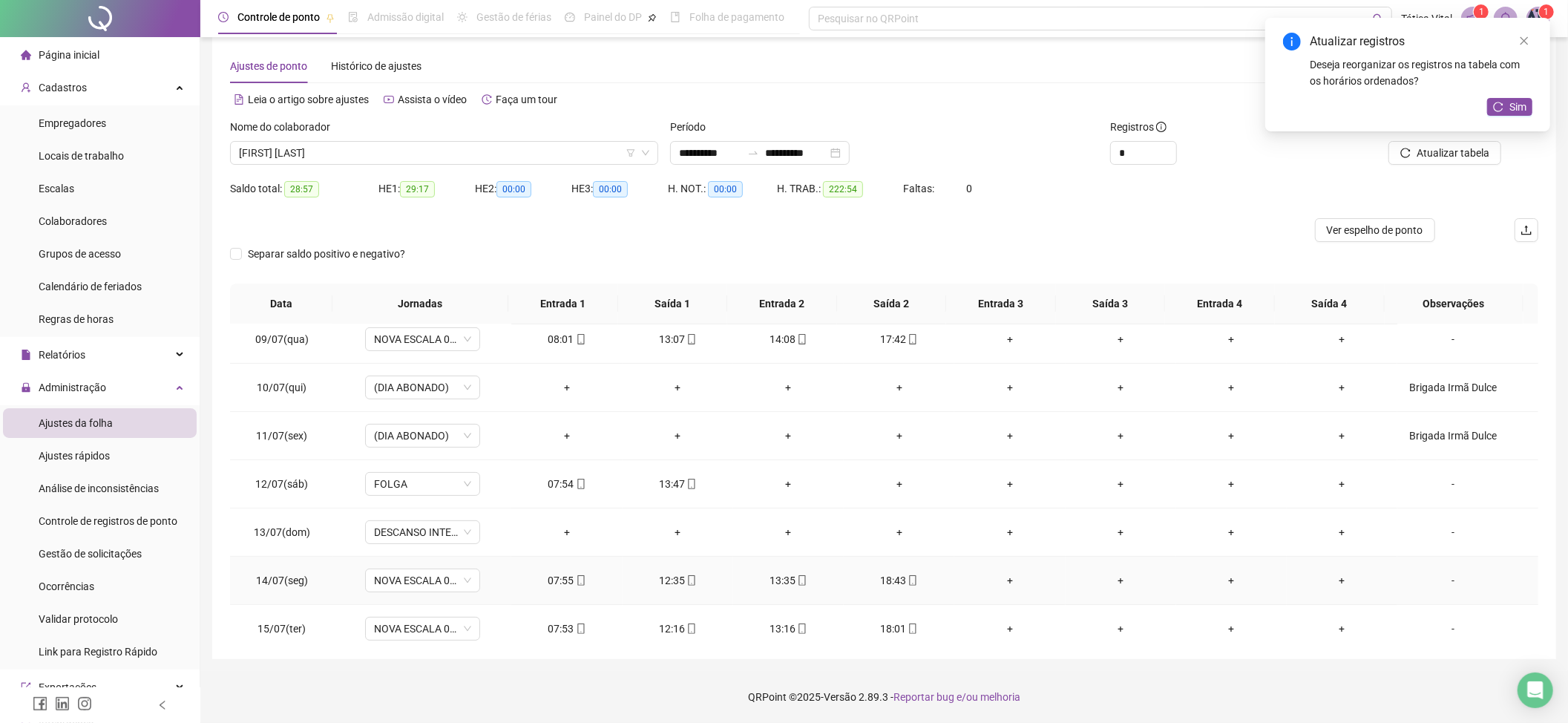 scroll, scrollTop: 0, scrollLeft: 0, axis: both 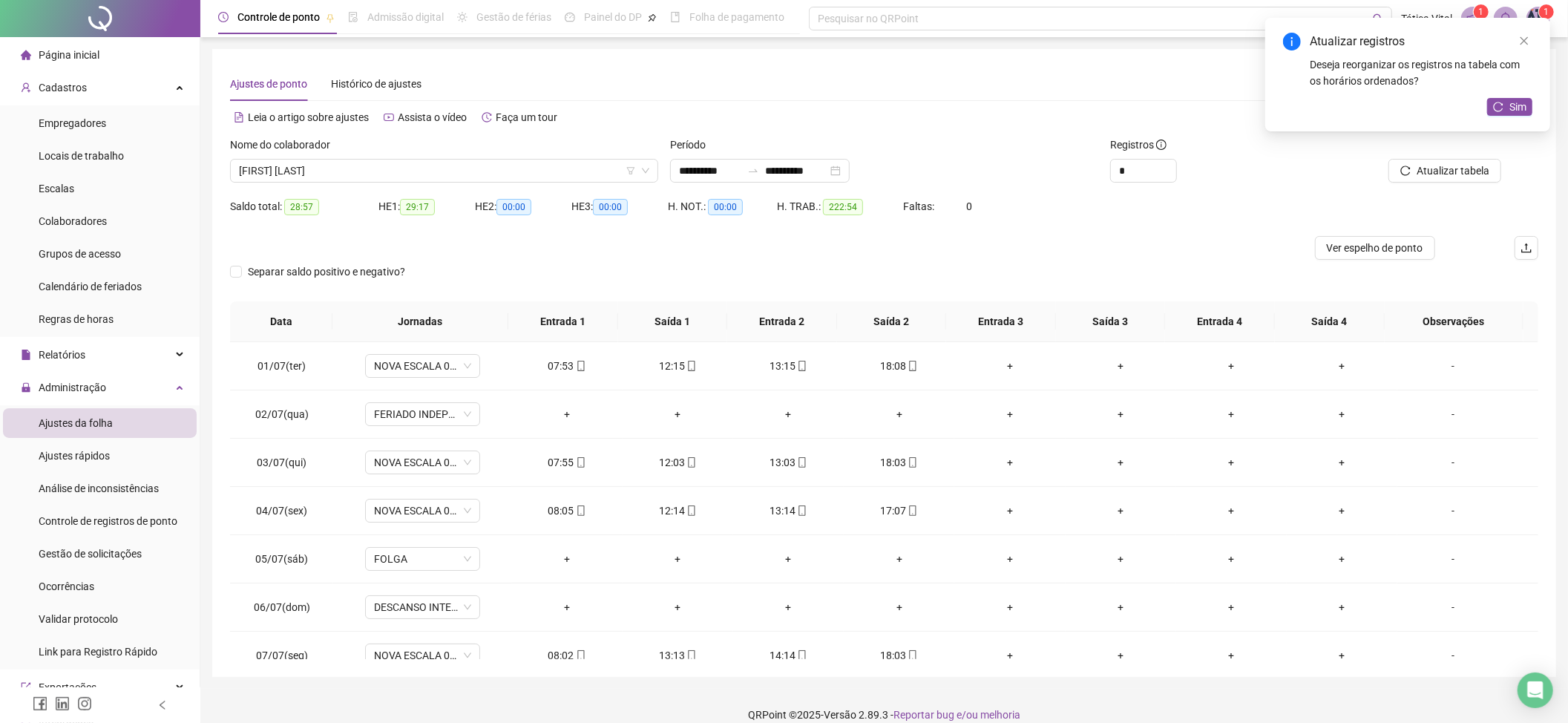 click on "28:57" at bounding box center [301, 207] 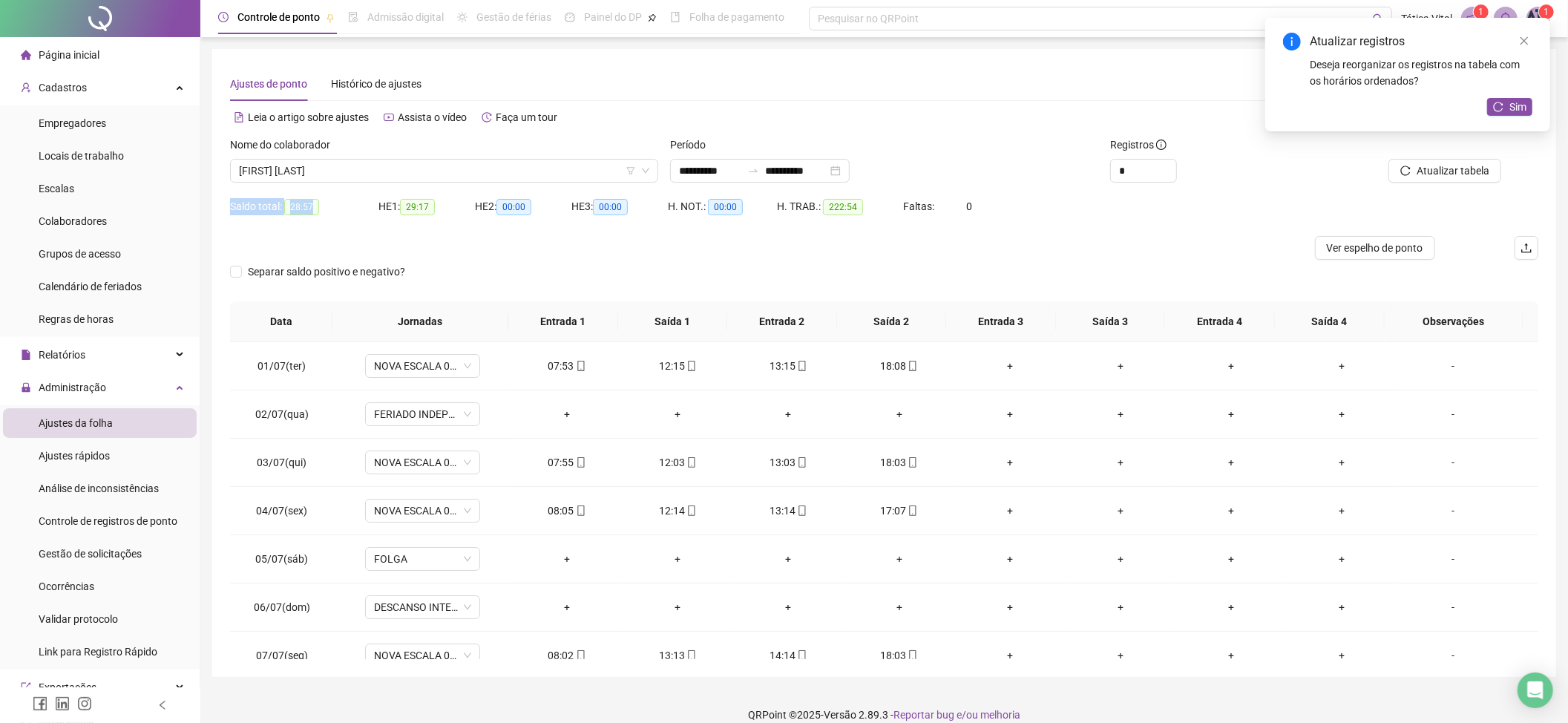 click on "28:57" at bounding box center (301, 207) 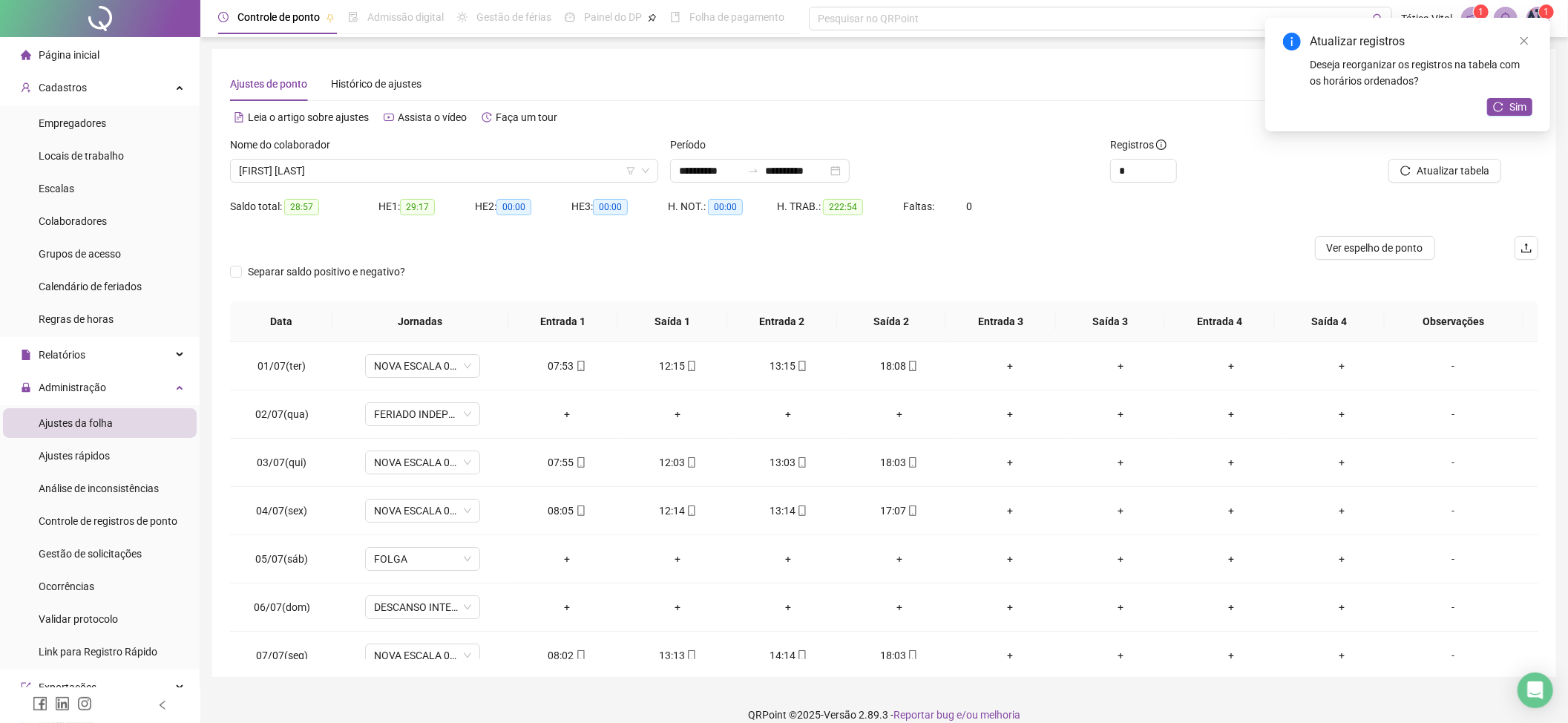 click on "28:57" at bounding box center [301, 207] 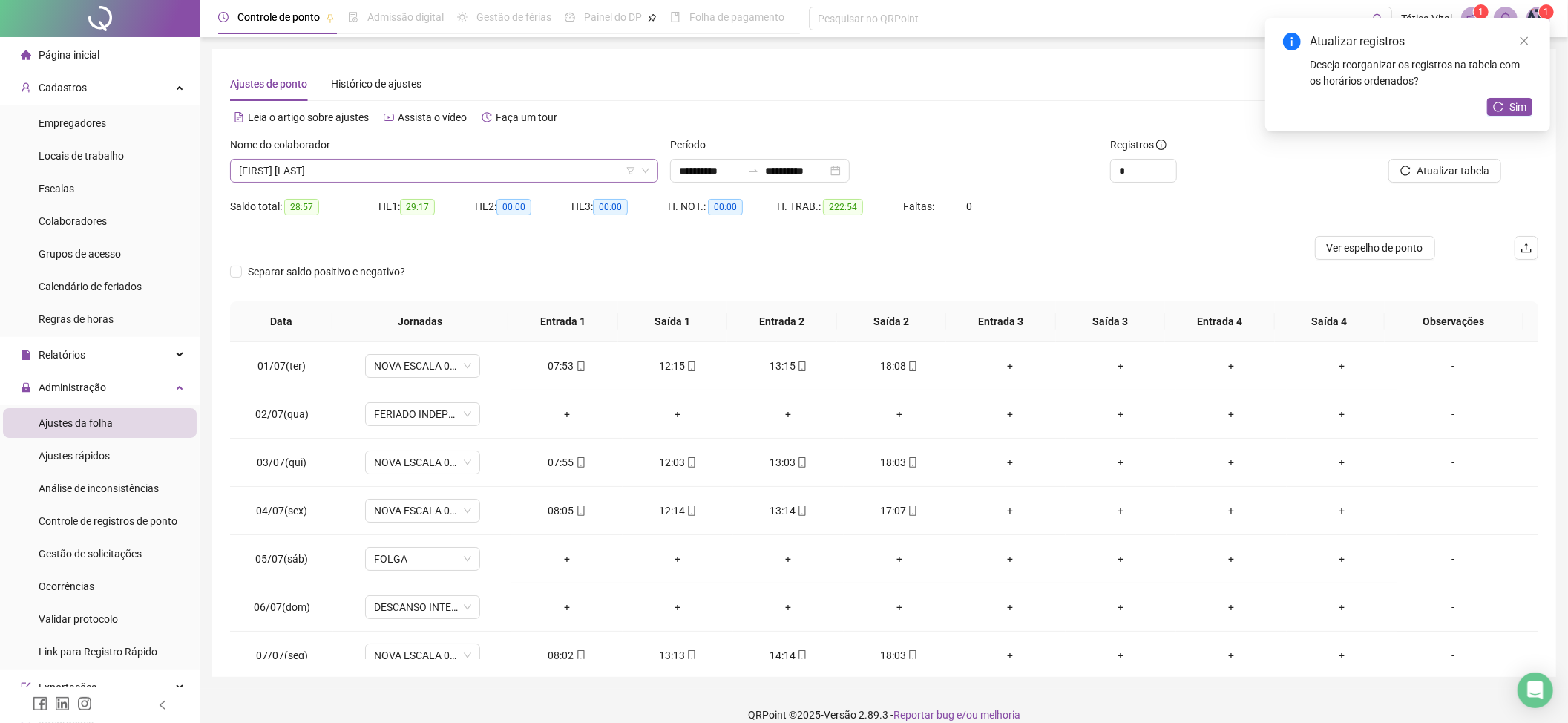 click on "[FIRST] [LAST]" at bounding box center [444, 171] 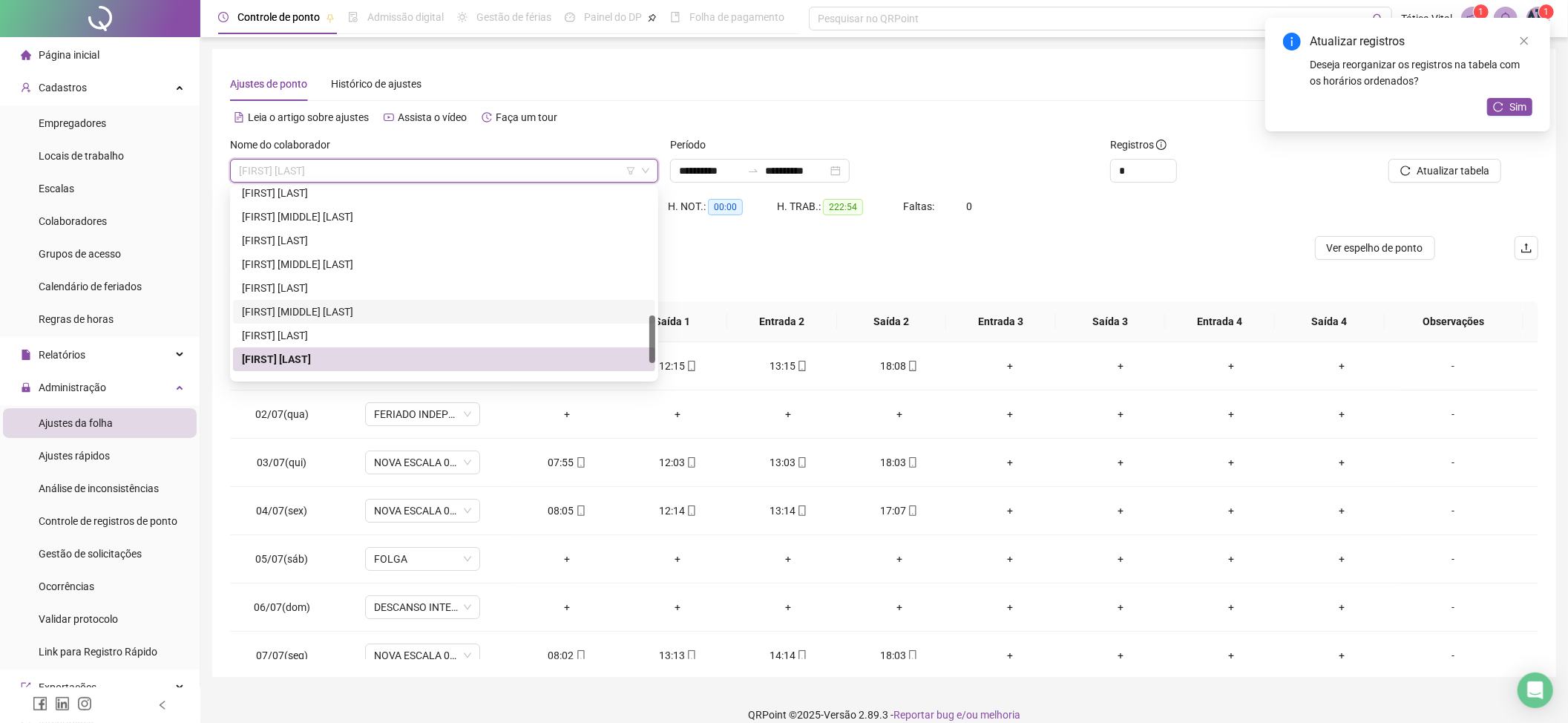 scroll, scrollTop: 570, scrollLeft: 0, axis: vertical 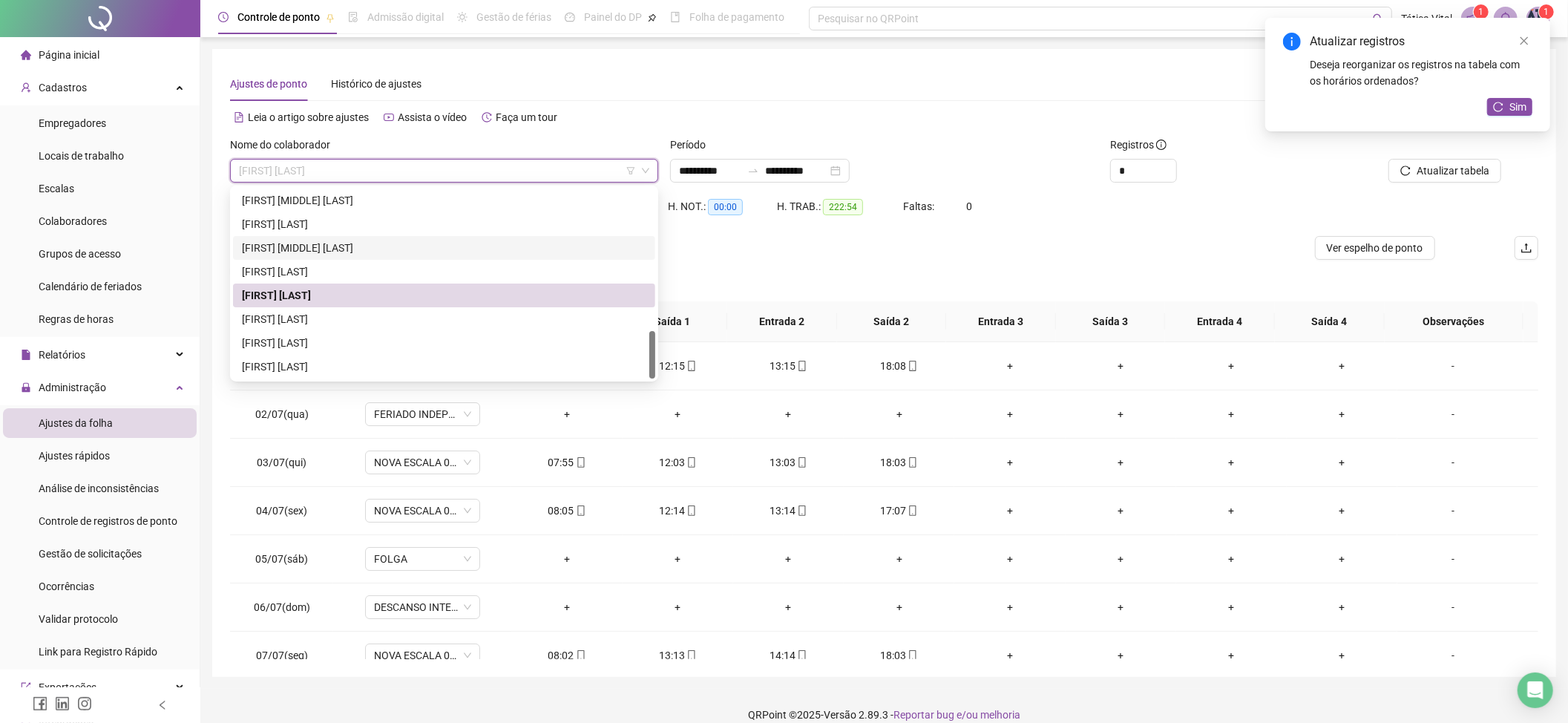 click on "[FIRST] [LAST]" at bounding box center [444, 319] 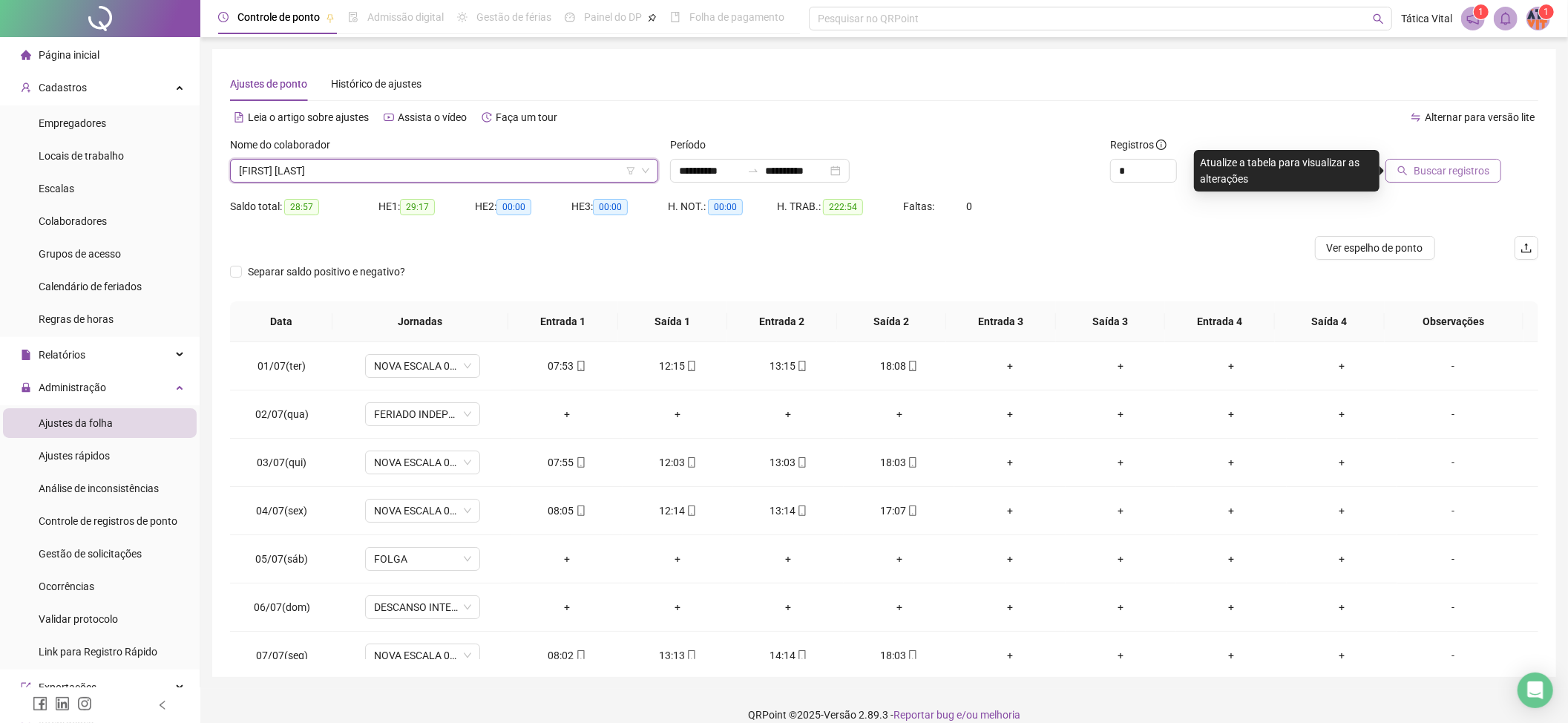 click on "Buscar registros" at bounding box center (1451, 171) 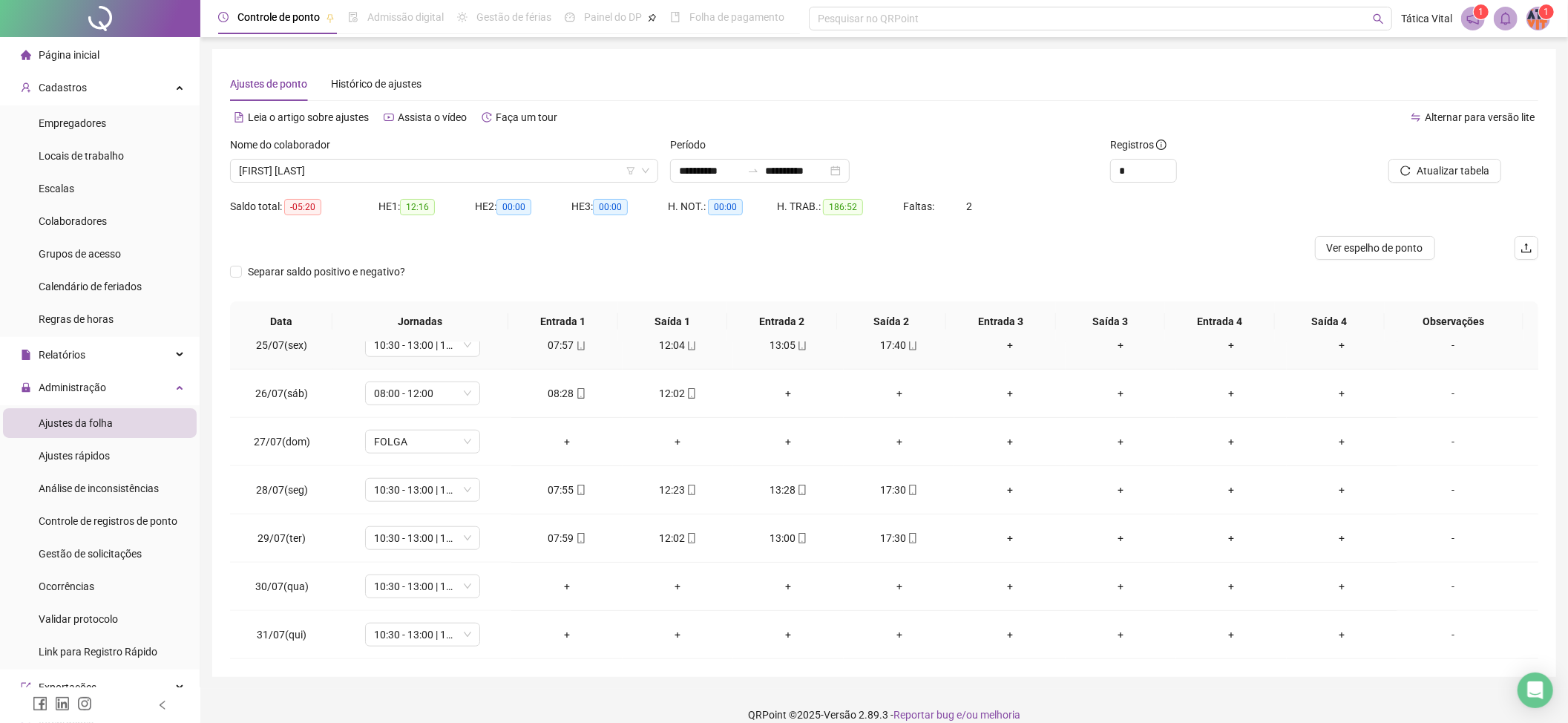 scroll, scrollTop: 1186, scrollLeft: 0, axis: vertical 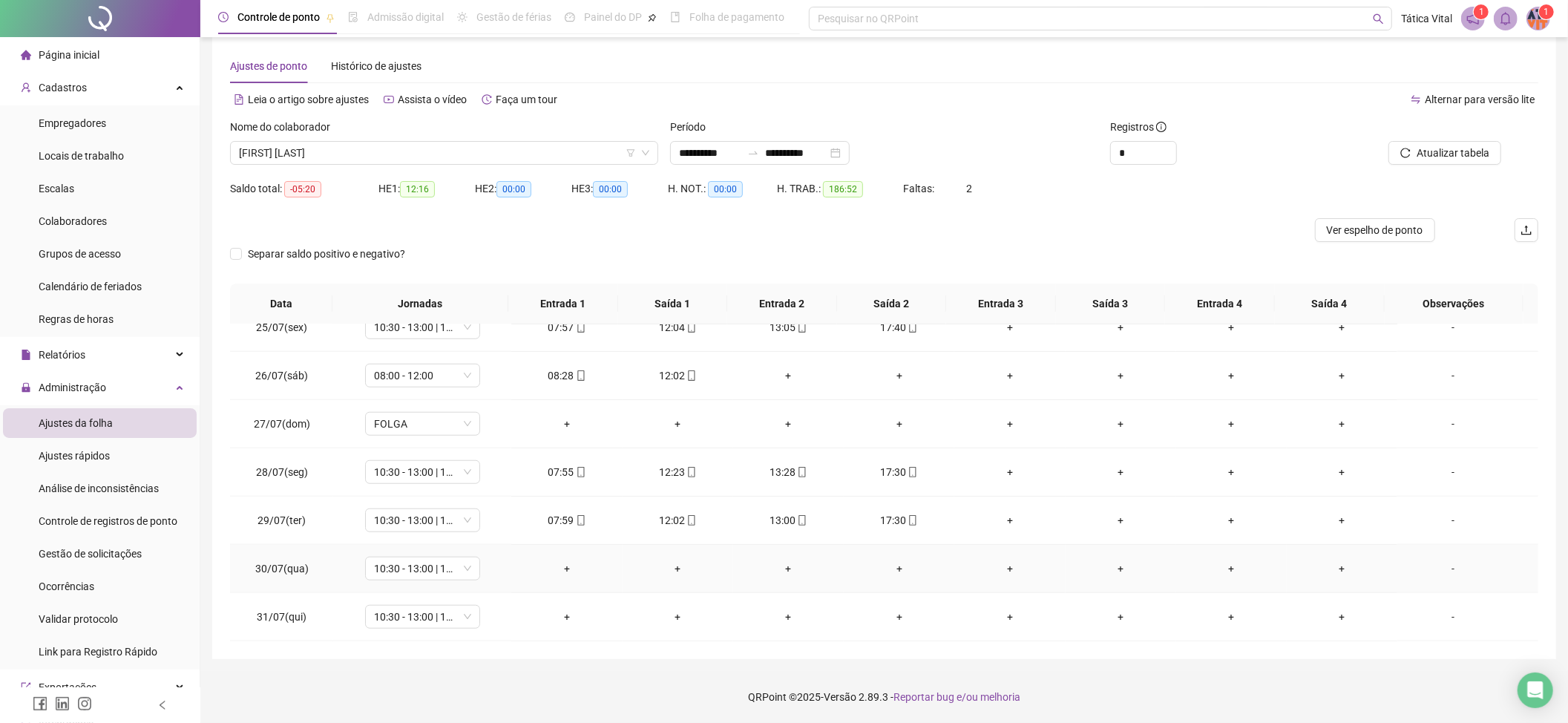 click on "-" at bounding box center (1453, 569) 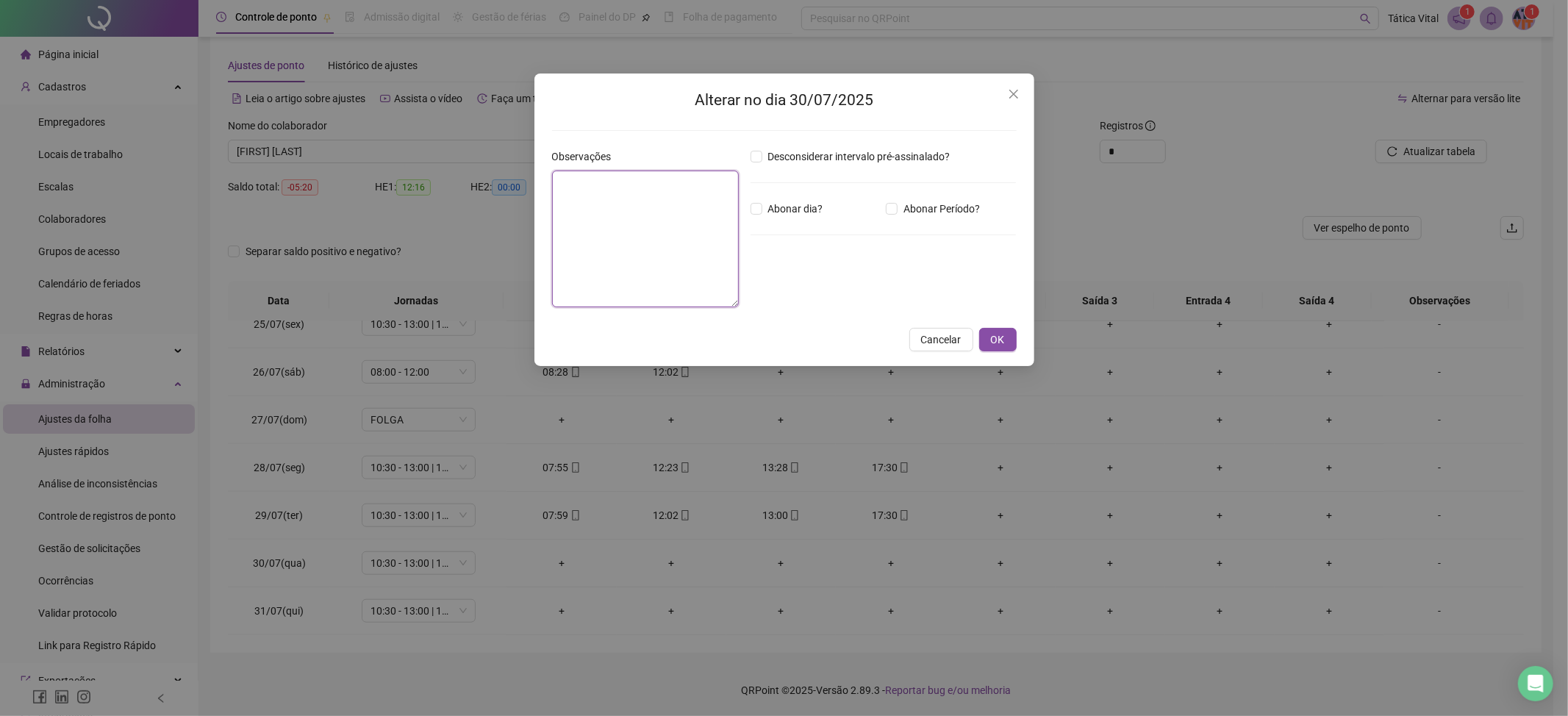 click at bounding box center (645, 239) 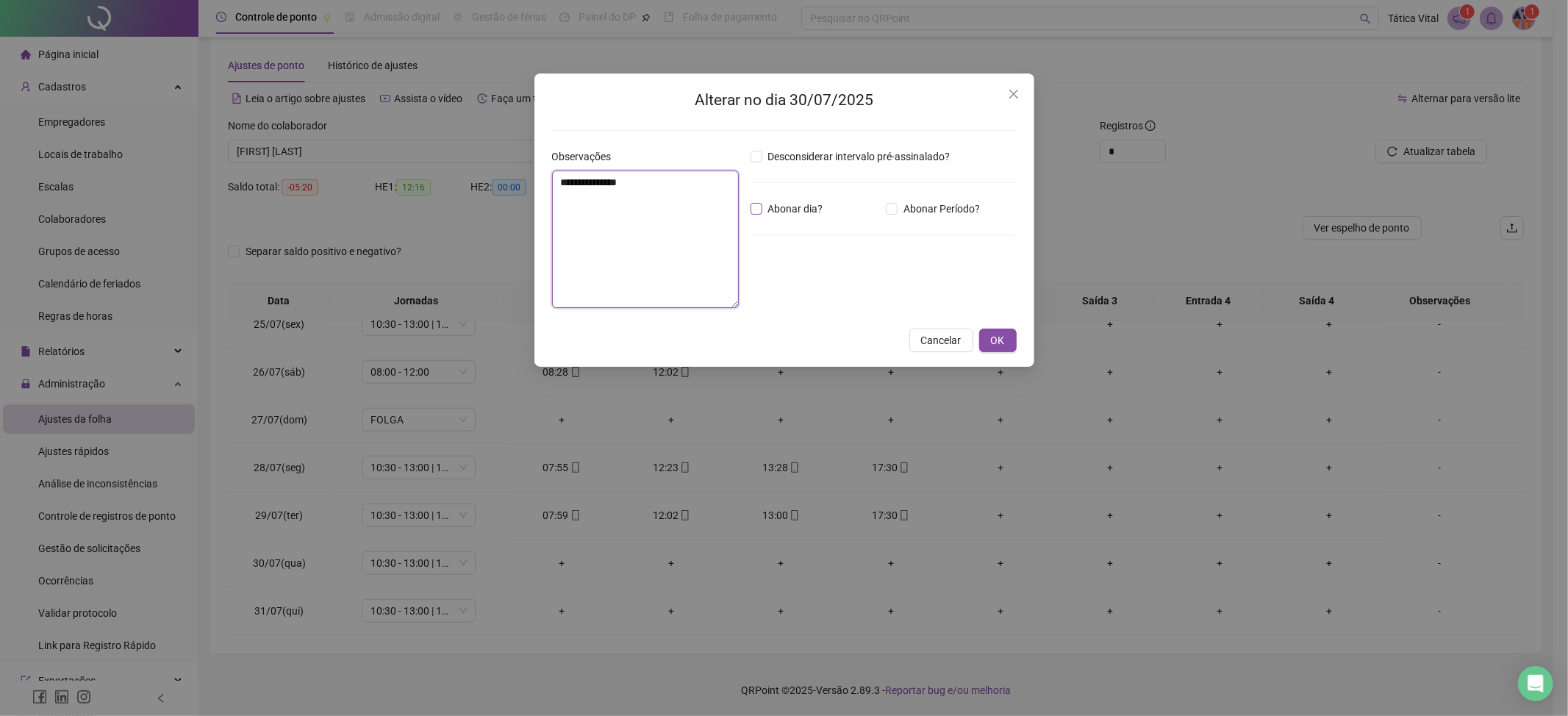 type on "**********" 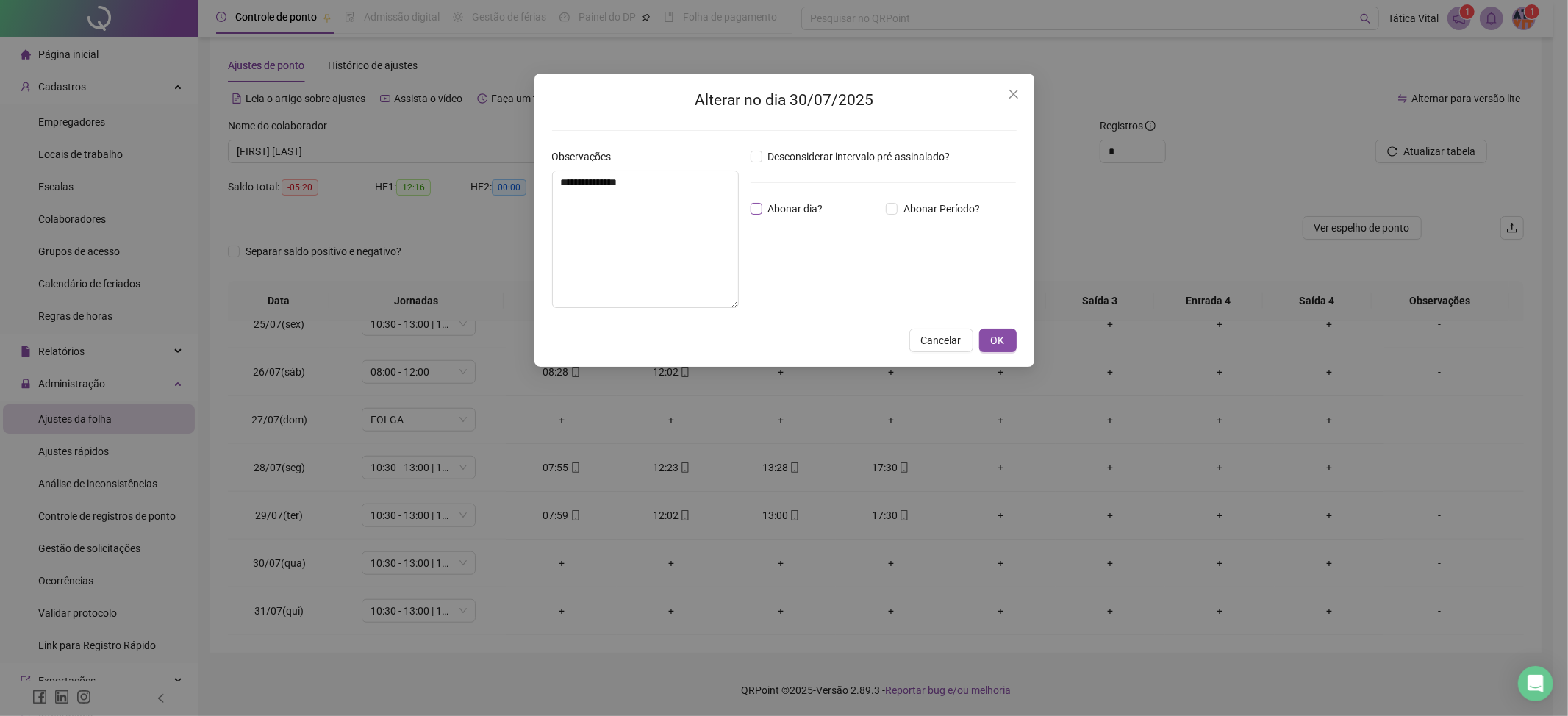 click on "Abonar dia?" at bounding box center [795, 209] 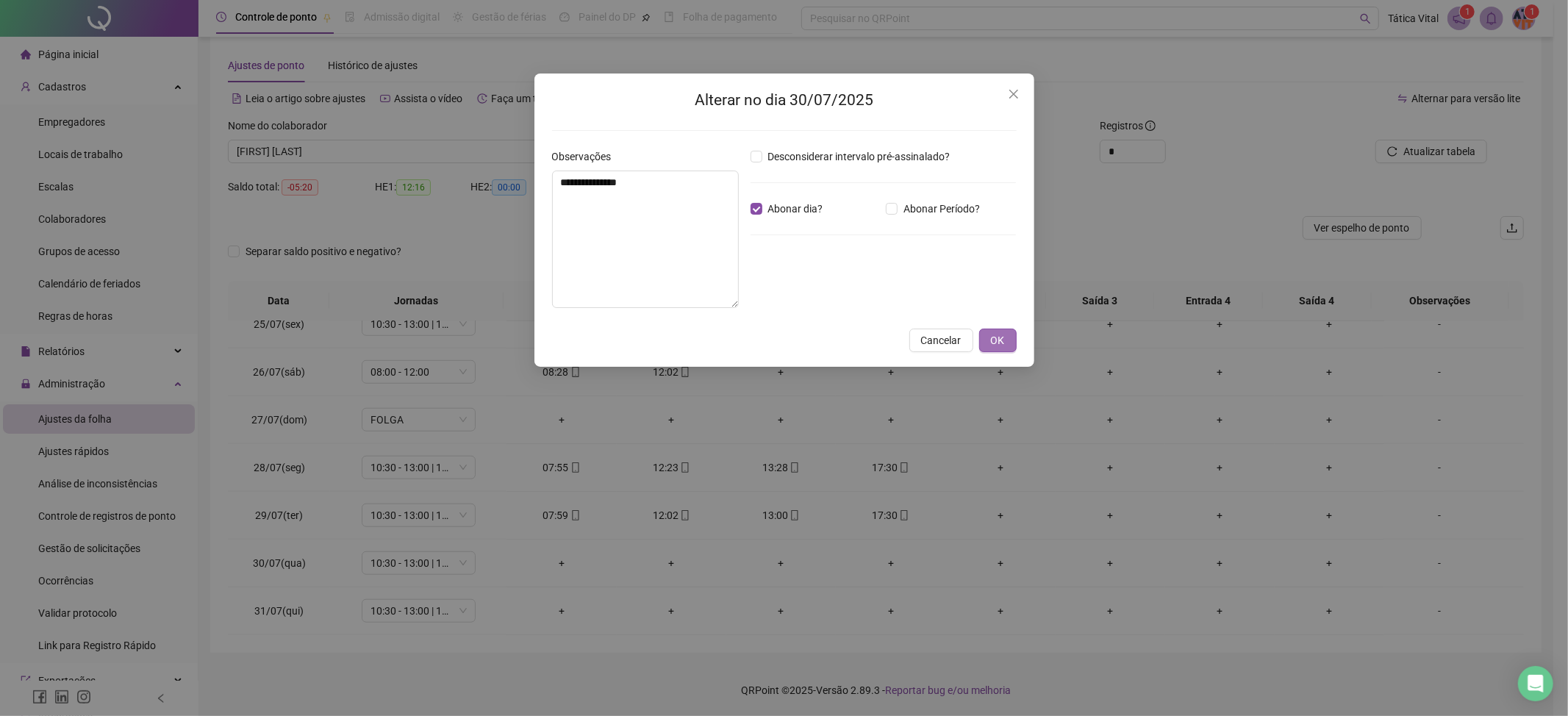 click on "OK" at bounding box center [998, 340] 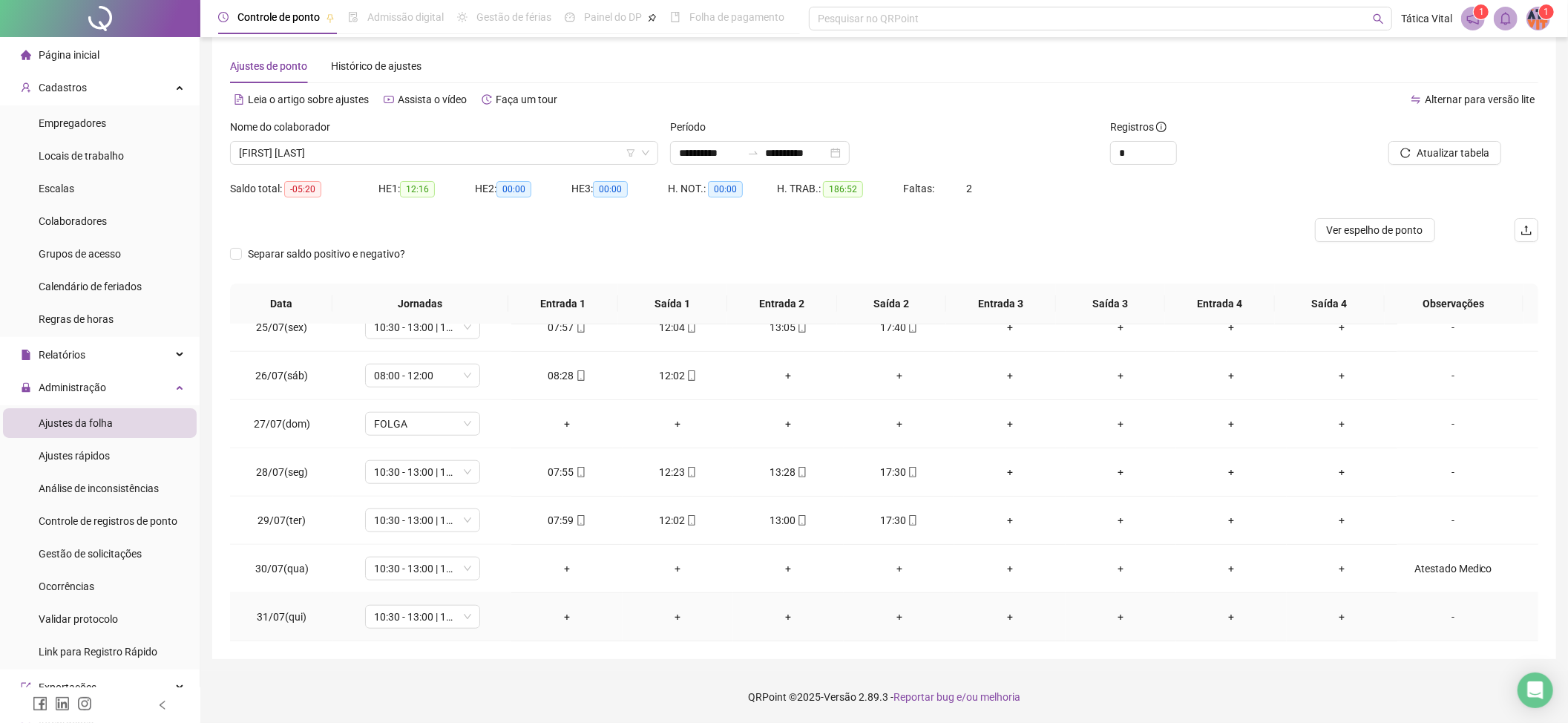 click on "-" at bounding box center (1453, 617) 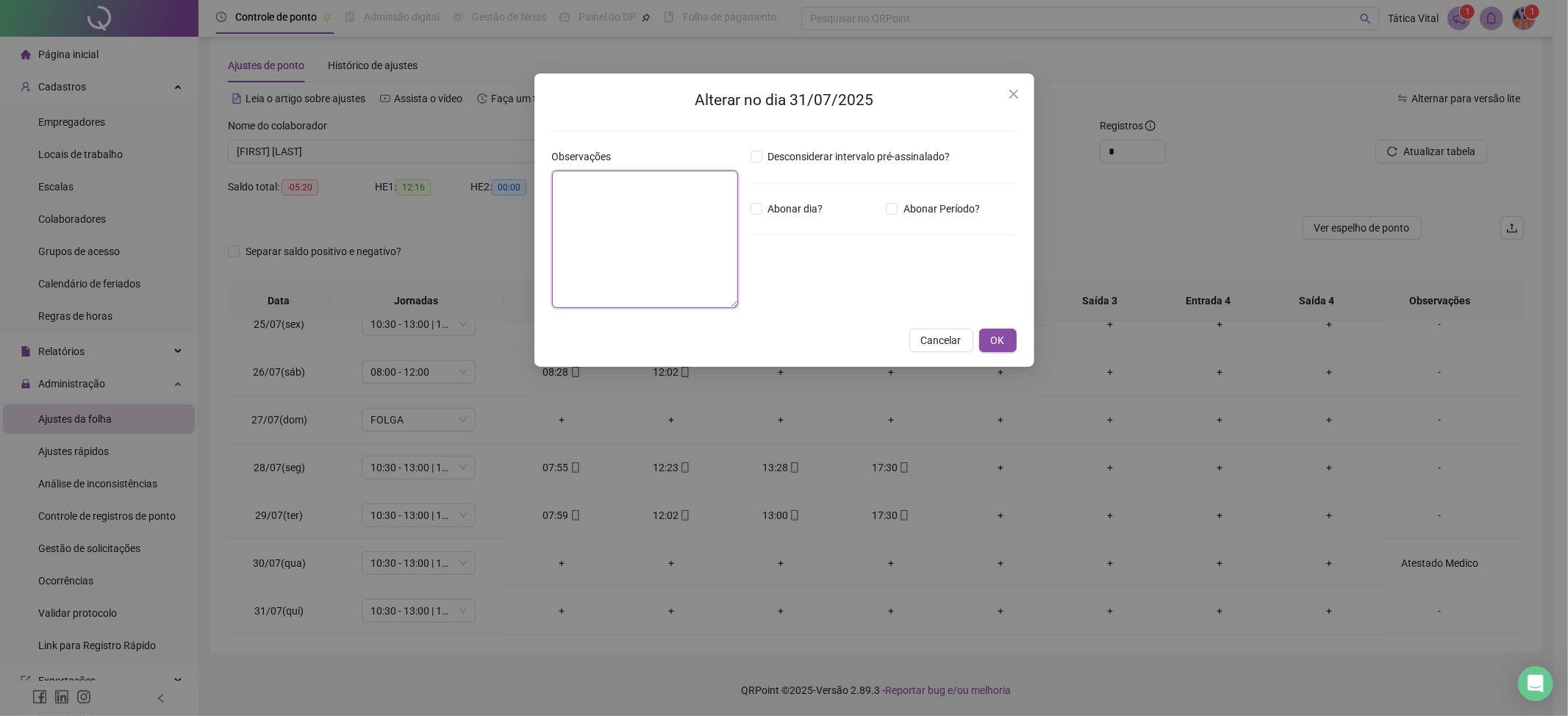click at bounding box center (645, 239) 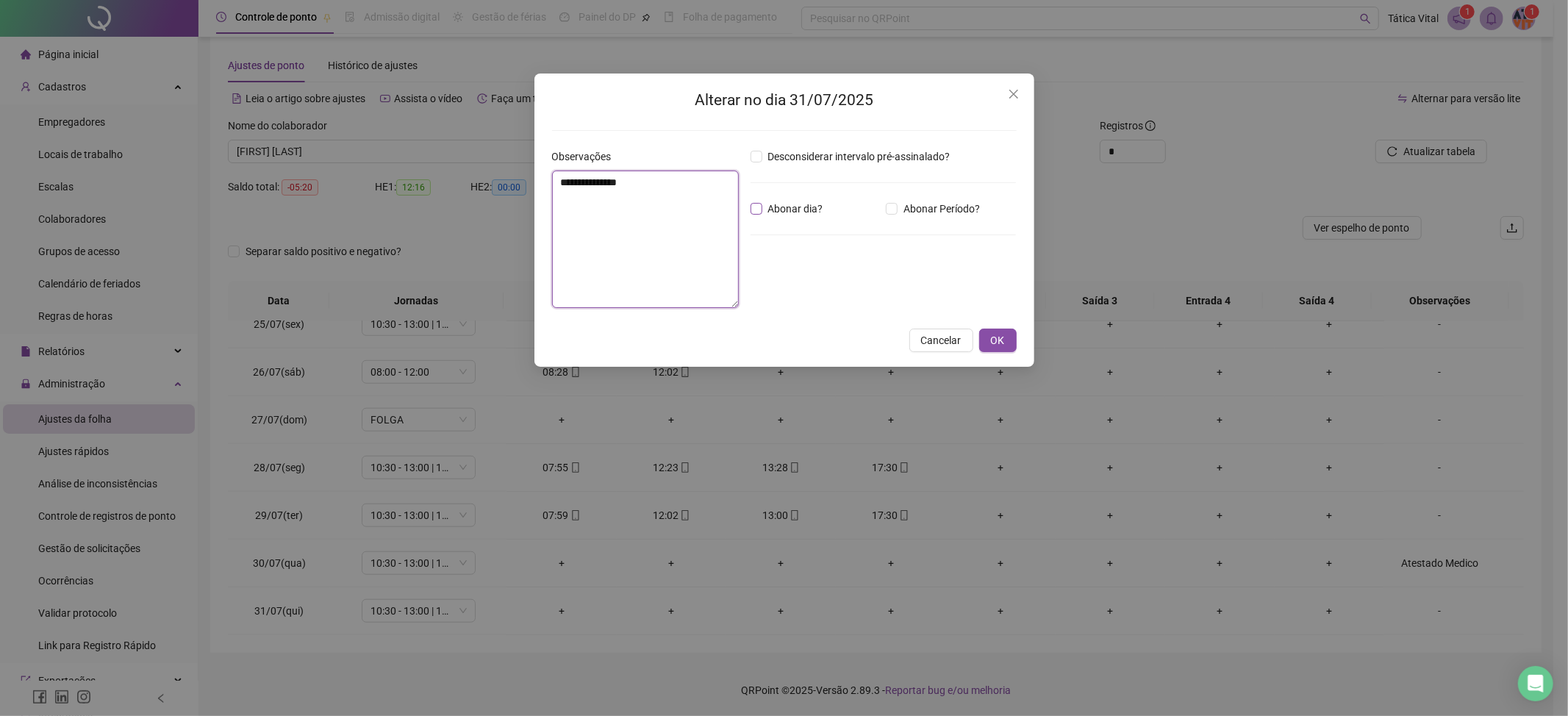 type on "**********" 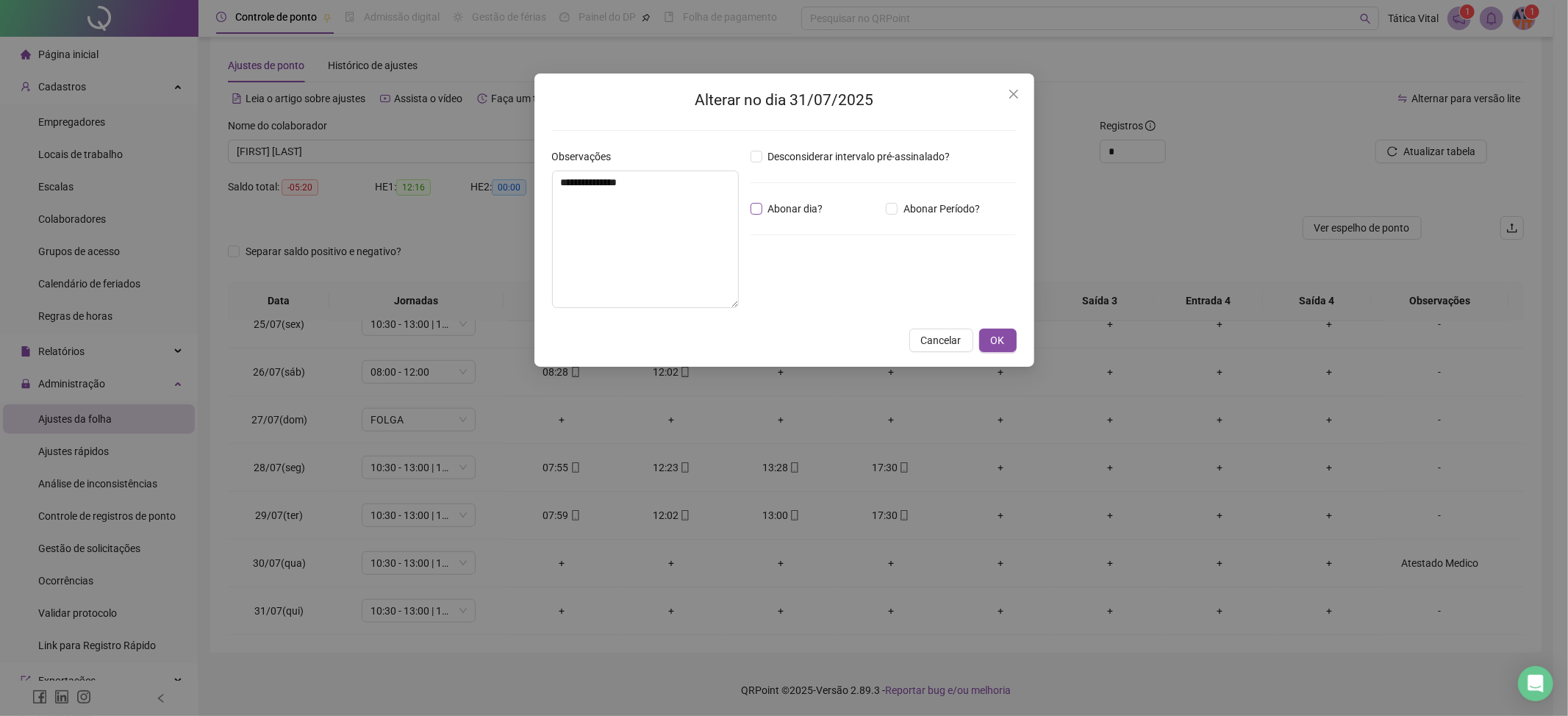 click on "Abonar dia?" at bounding box center [795, 209] 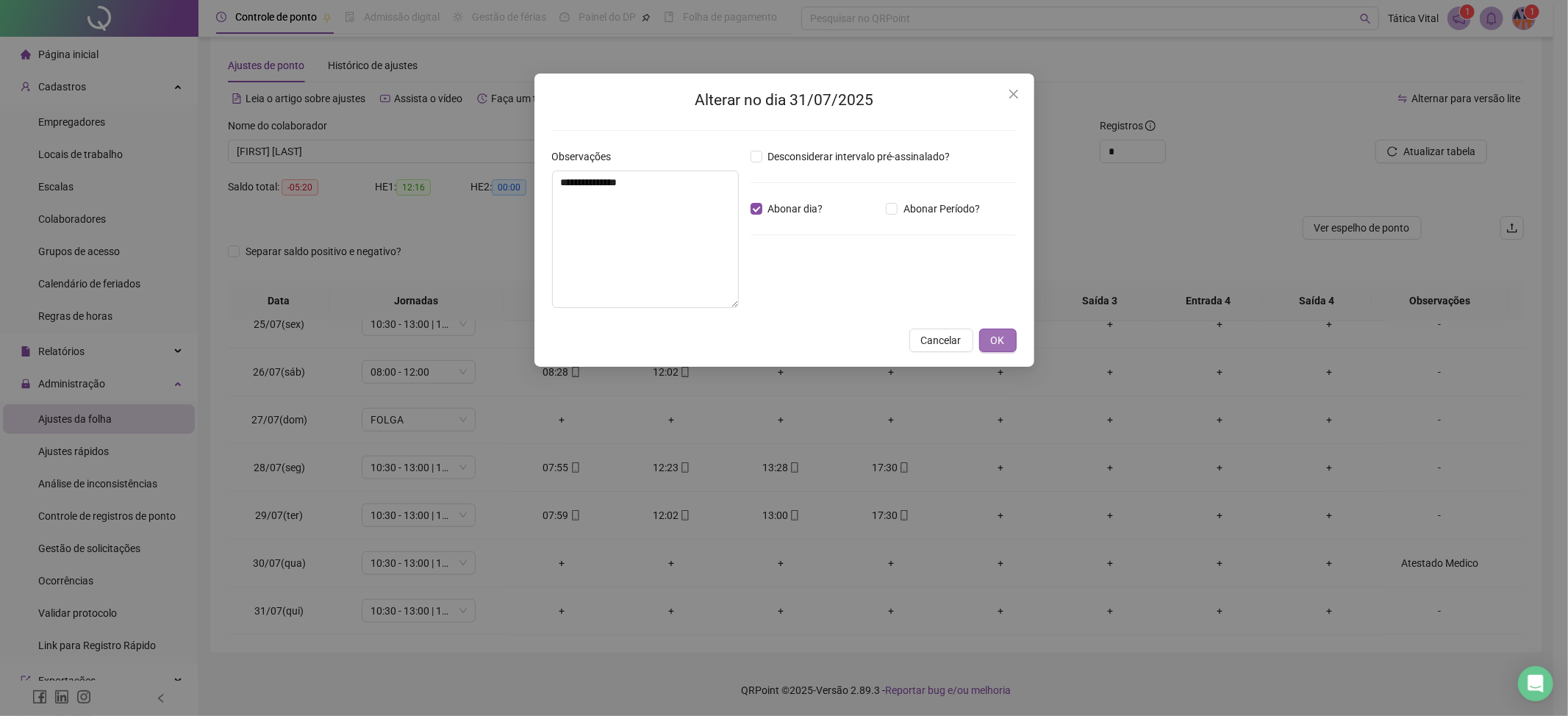 click on "OK" at bounding box center (998, 340) 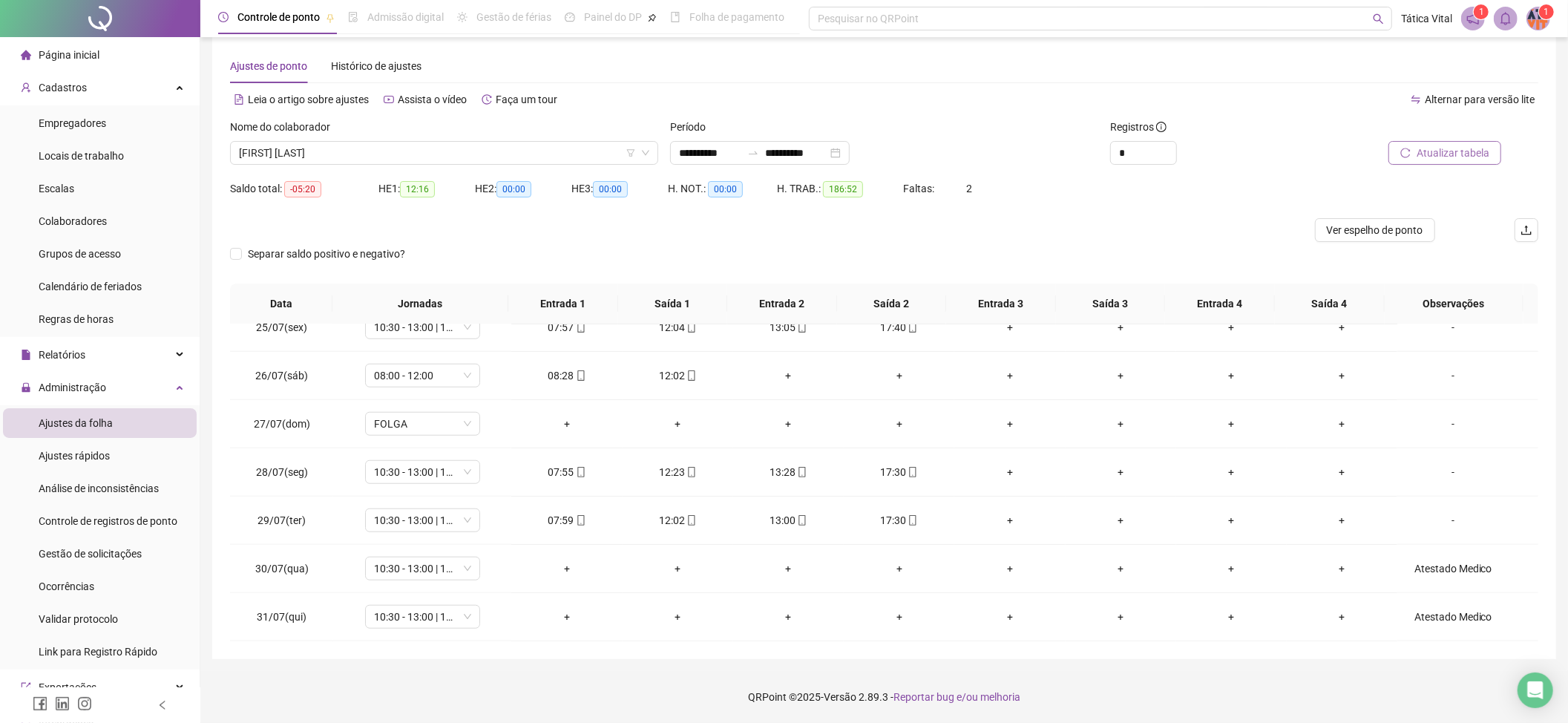 click on "Atualizar tabela" at bounding box center (1453, 153) 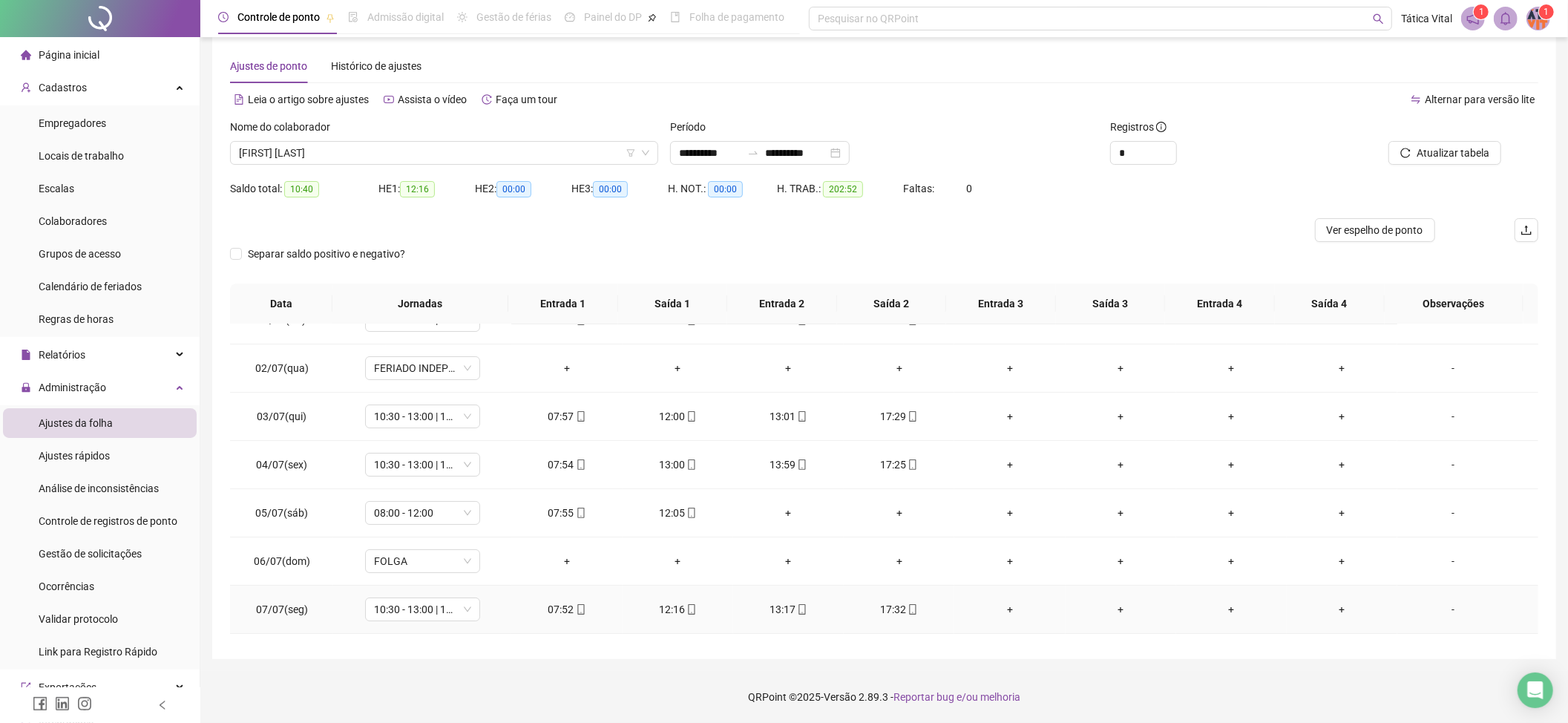 scroll, scrollTop: 0, scrollLeft: 0, axis: both 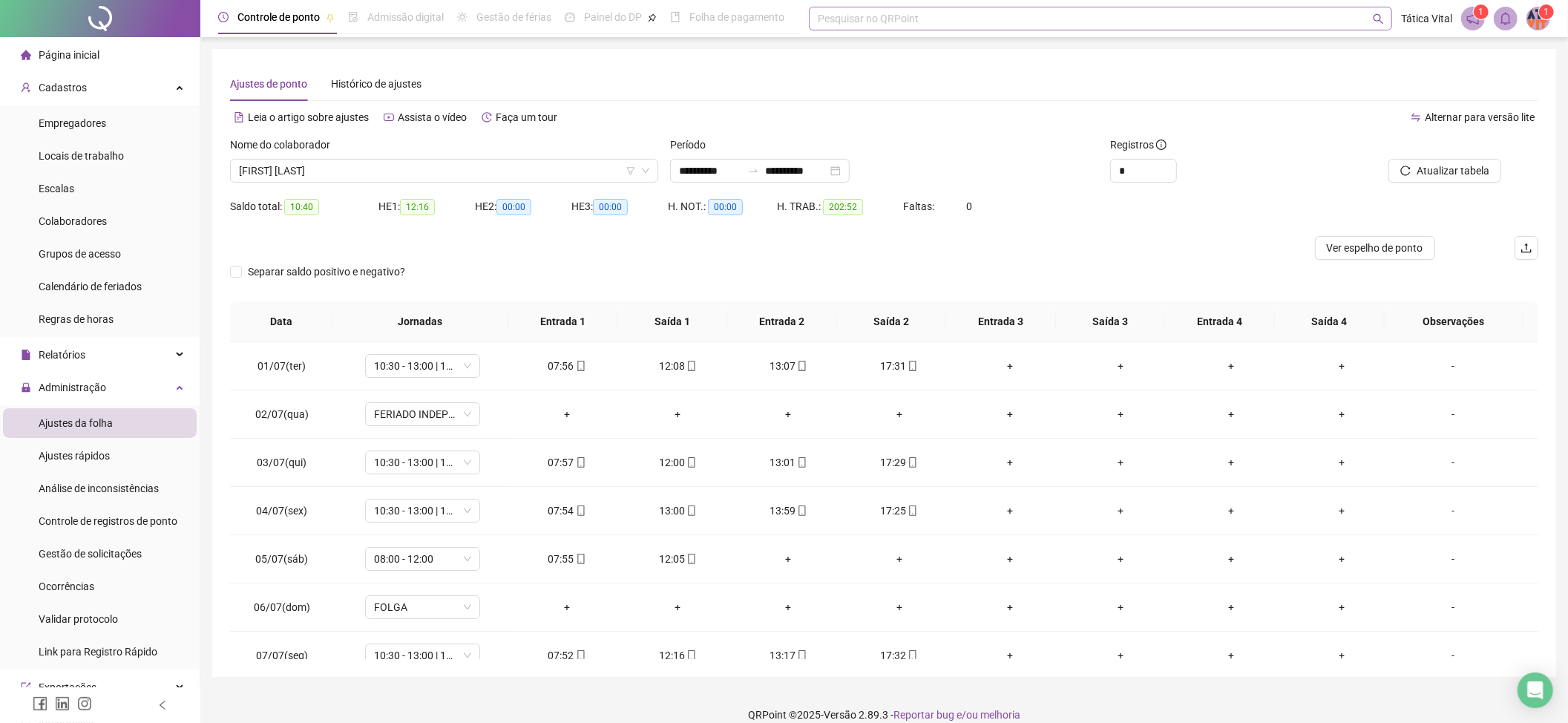 type 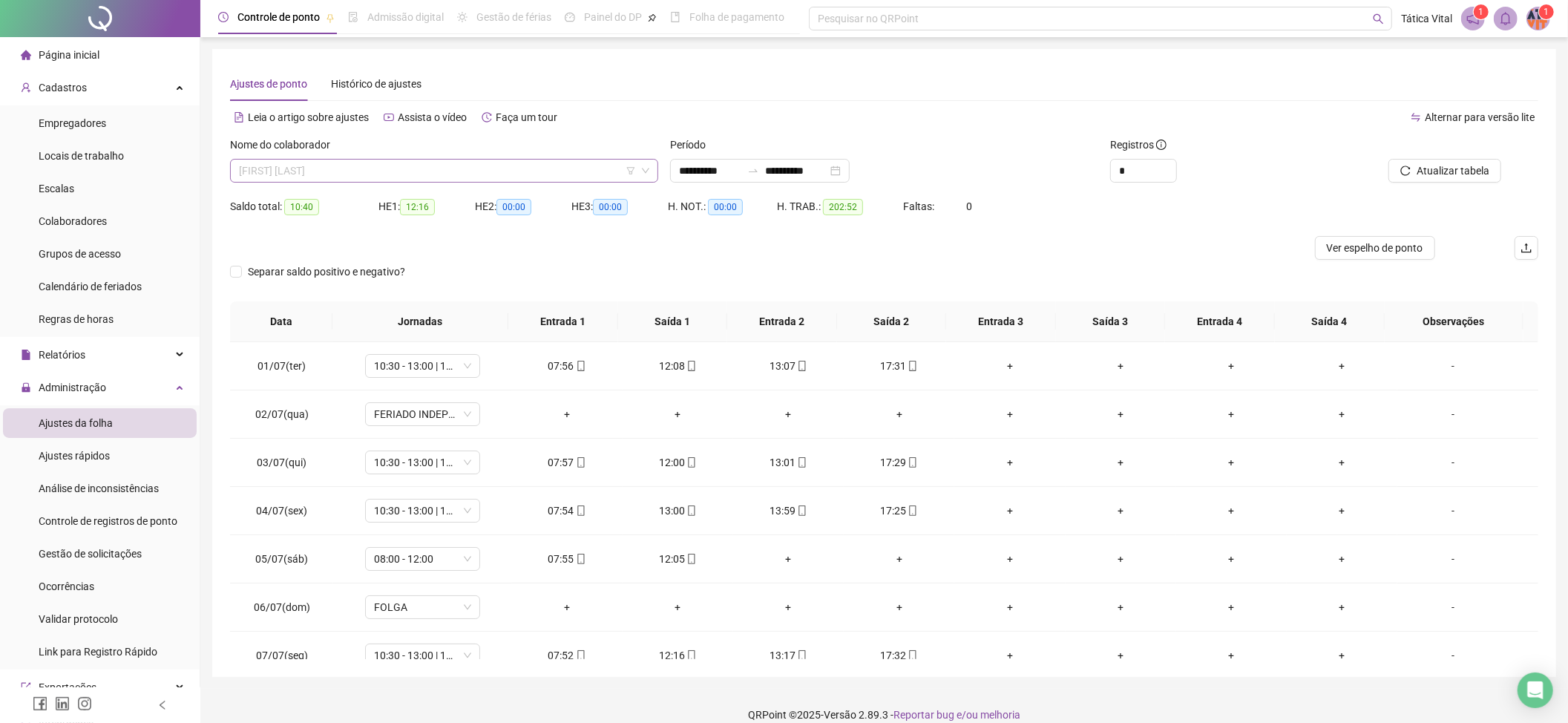 click on "[FIRST] [LAST]" at bounding box center (444, 171) 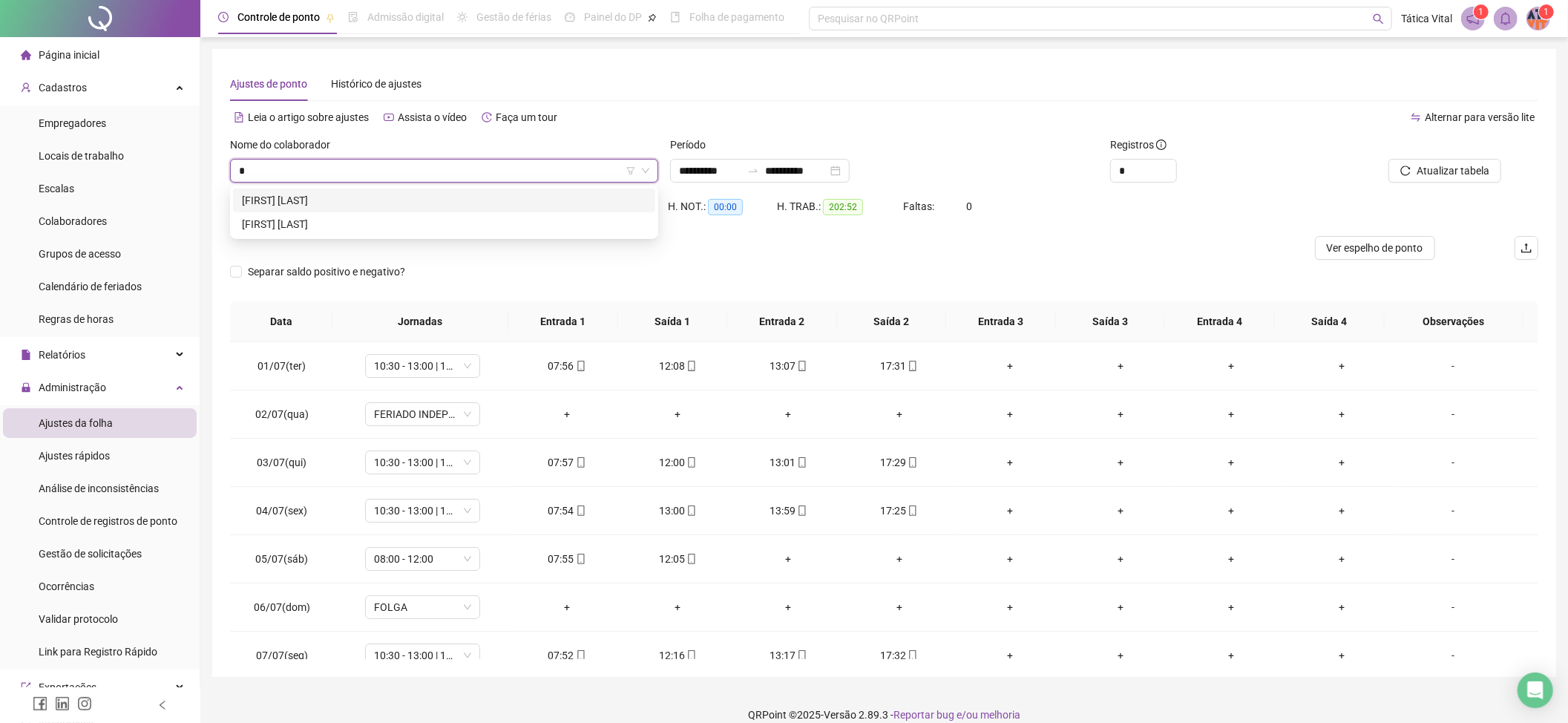 scroll, scrollTop: 0, scrollLeft: 0, axis: both 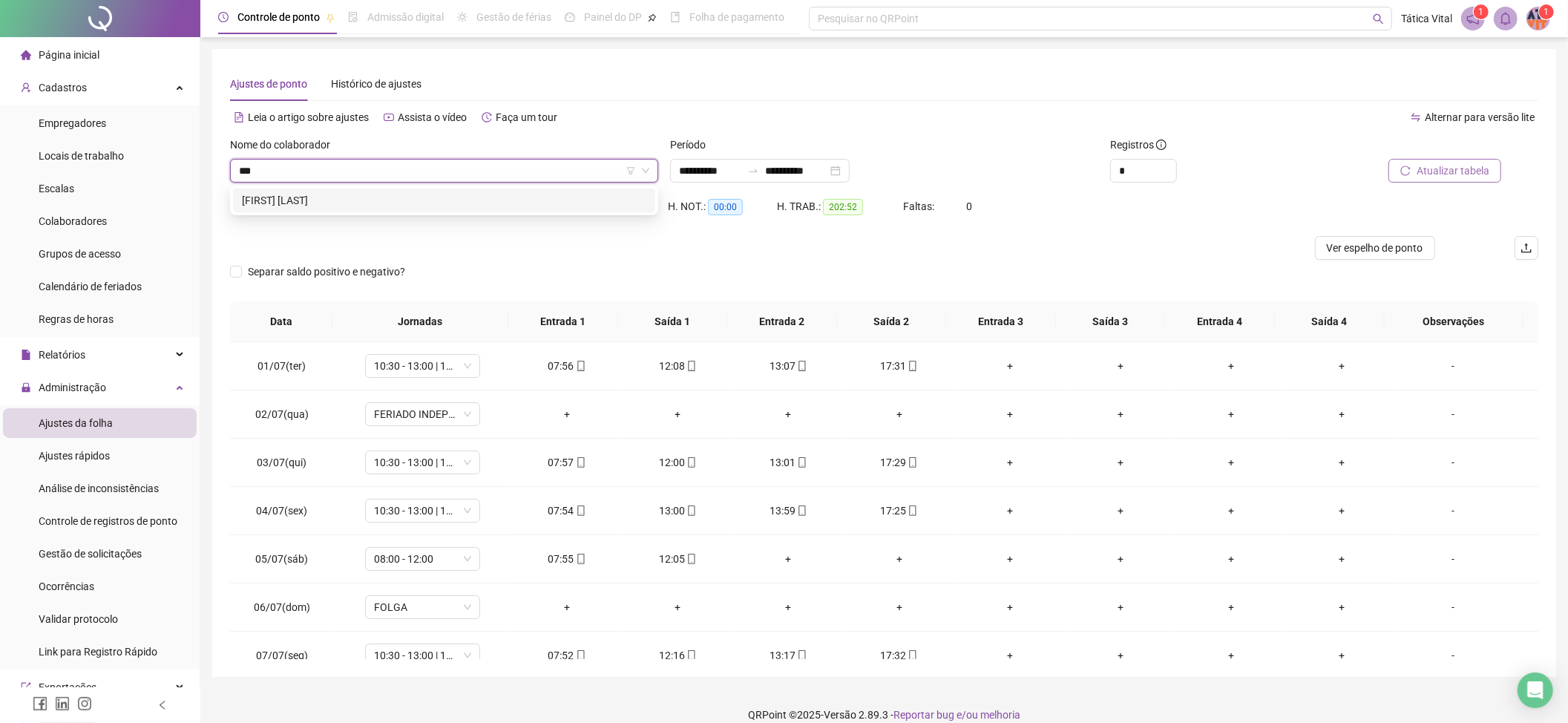type on "***" 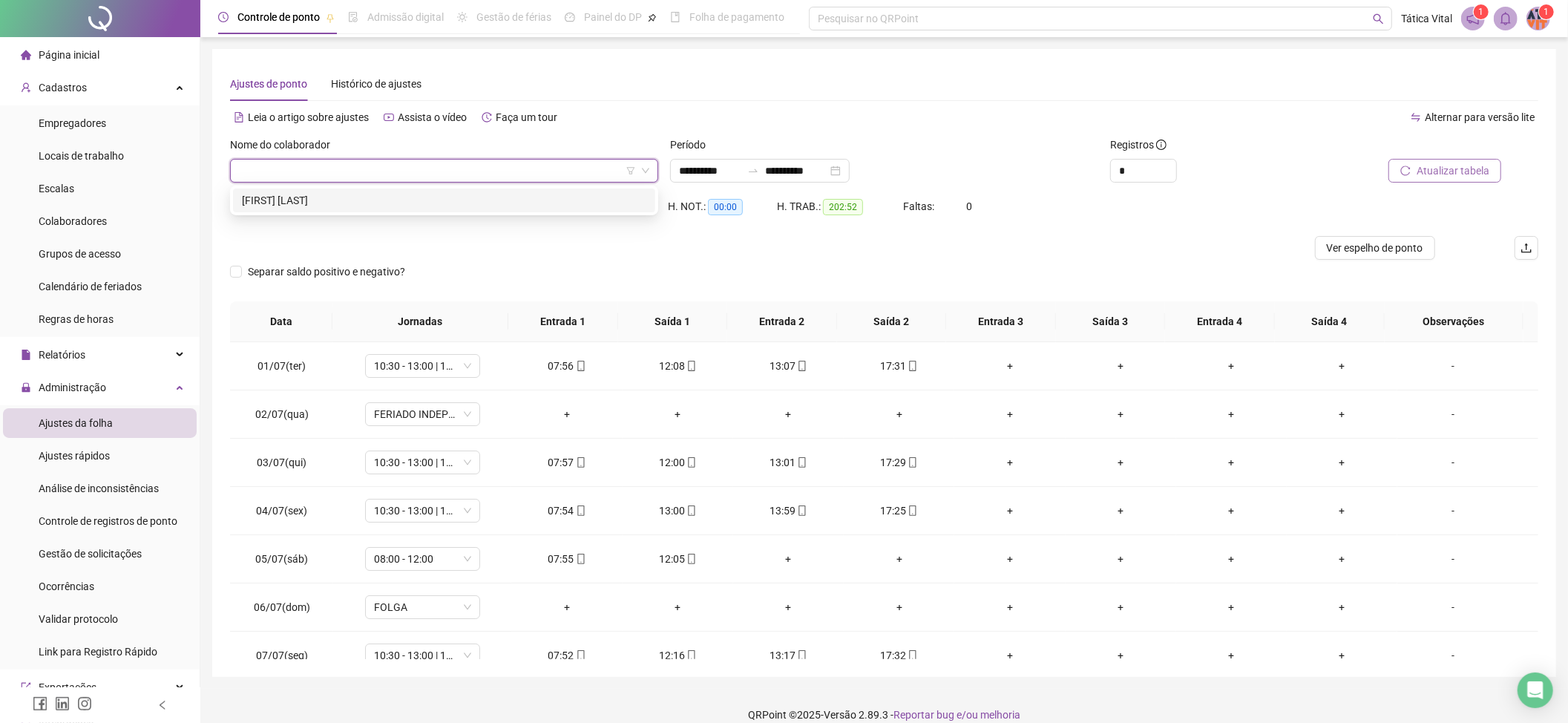 click on "Atualizar tabela" at bounding box center (1453, 171) 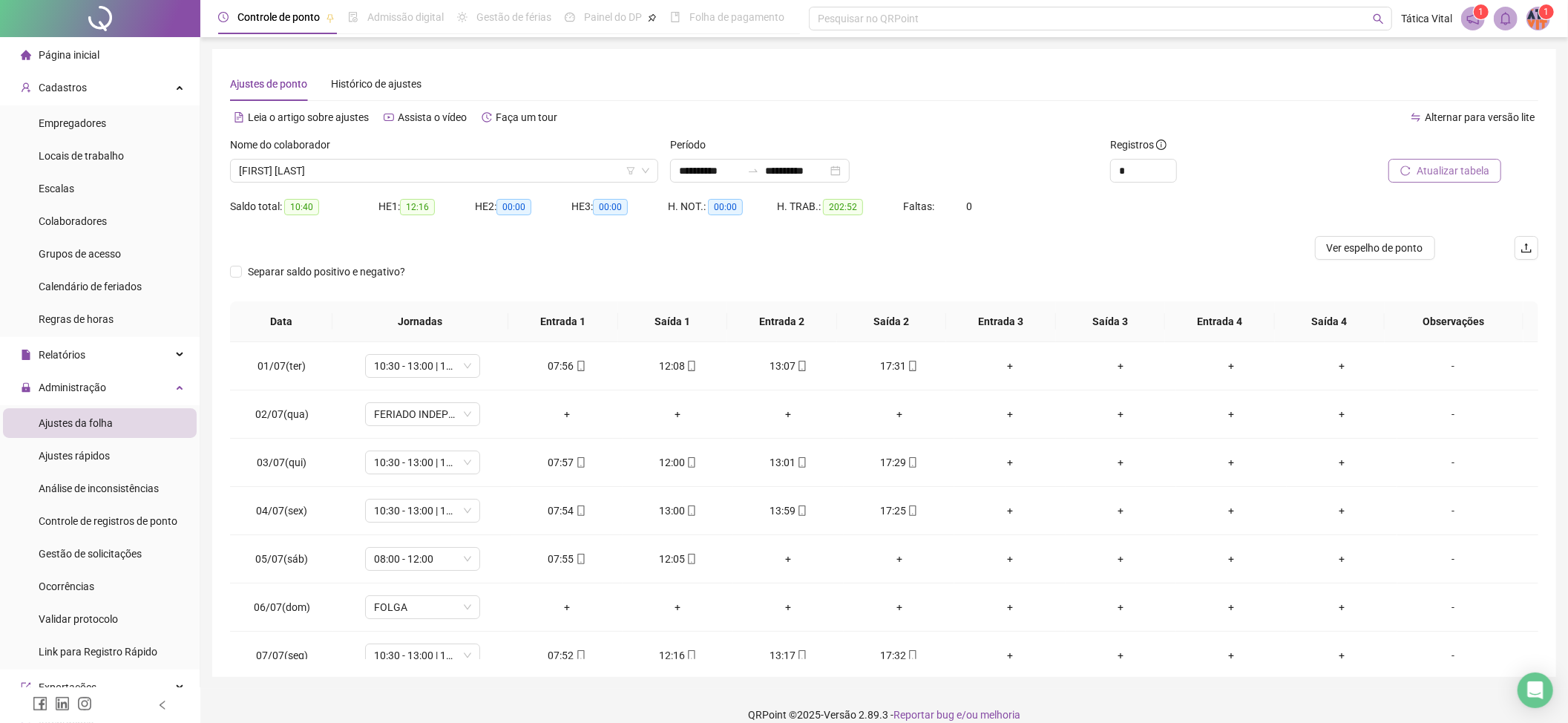 click on "Atualizar tabela" at bounding box center (1453, 171) 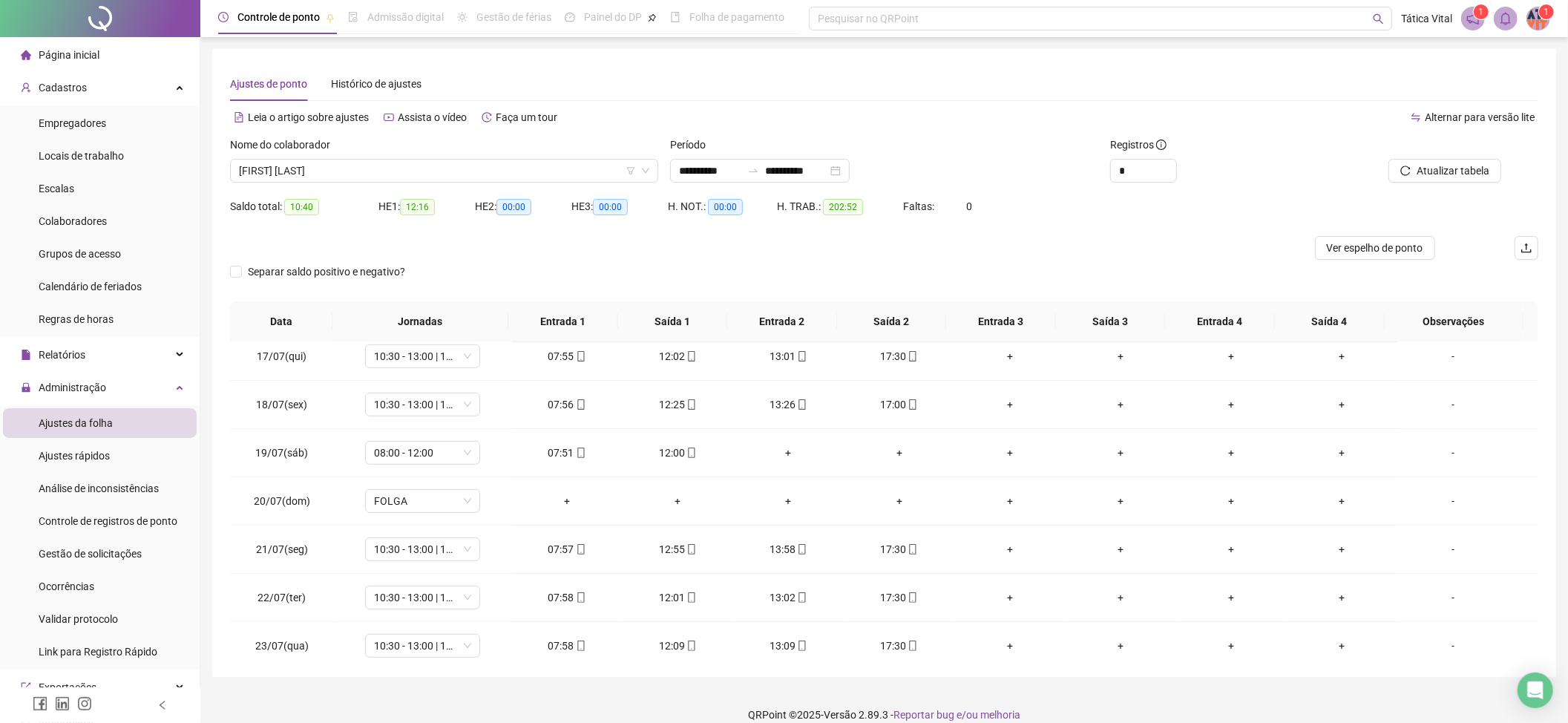 scroll, scrollTop: 791, scrollLeft: 0, axis: vertical 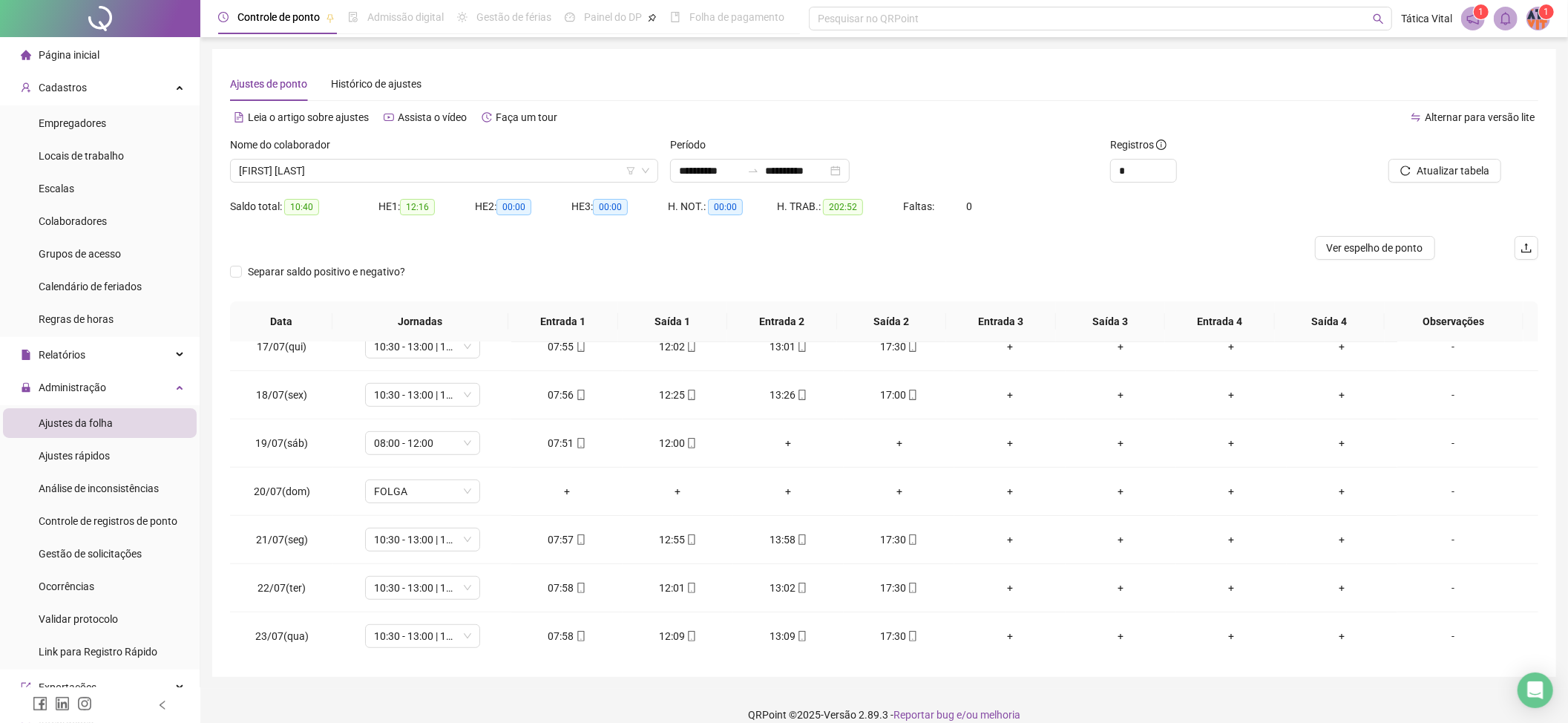 click on "Nome do colaborador" at bounding box center (444, 148) 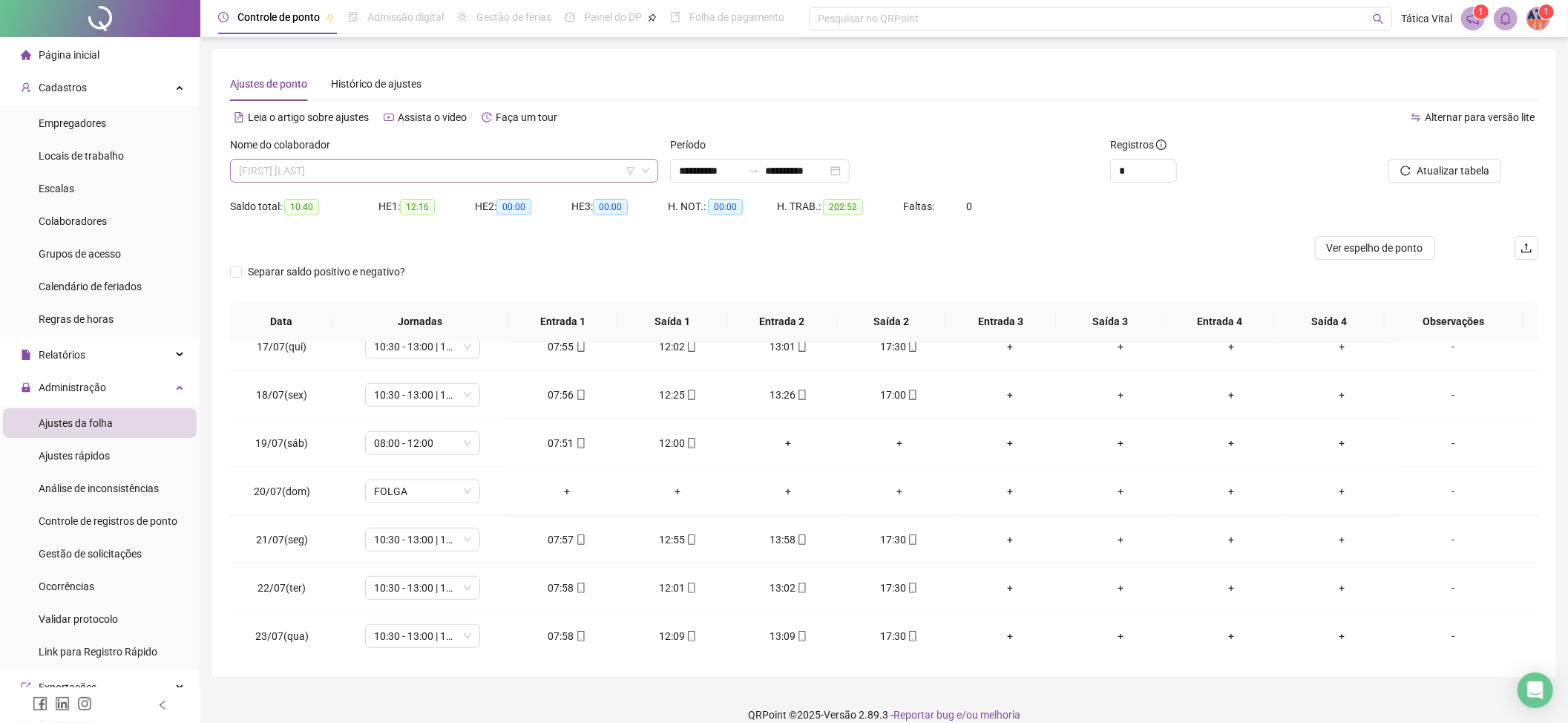 click on "[FIRST] [LAST]" at bounding box center [444, 171] 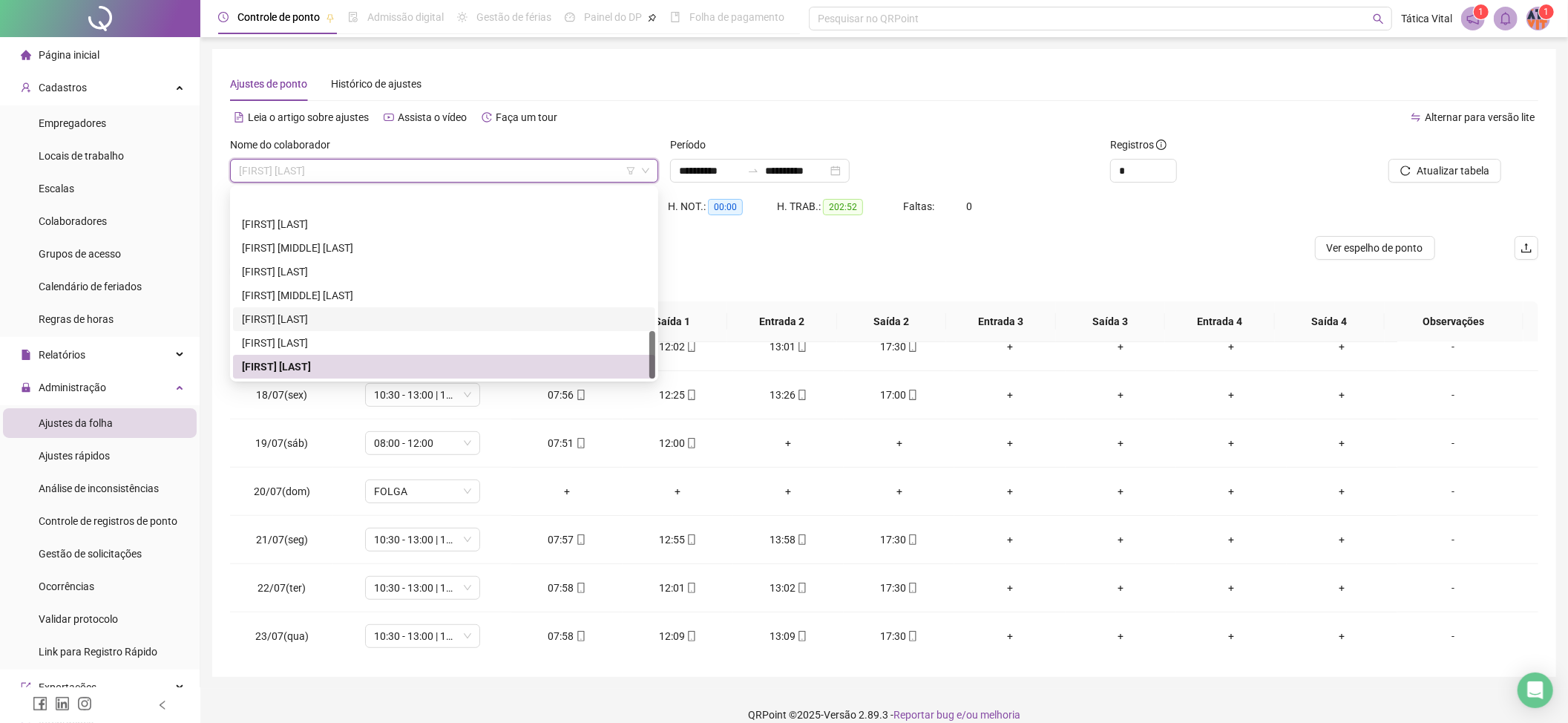 scroll, scrollTop: 570, scrollLeft: 0, axis: vertical 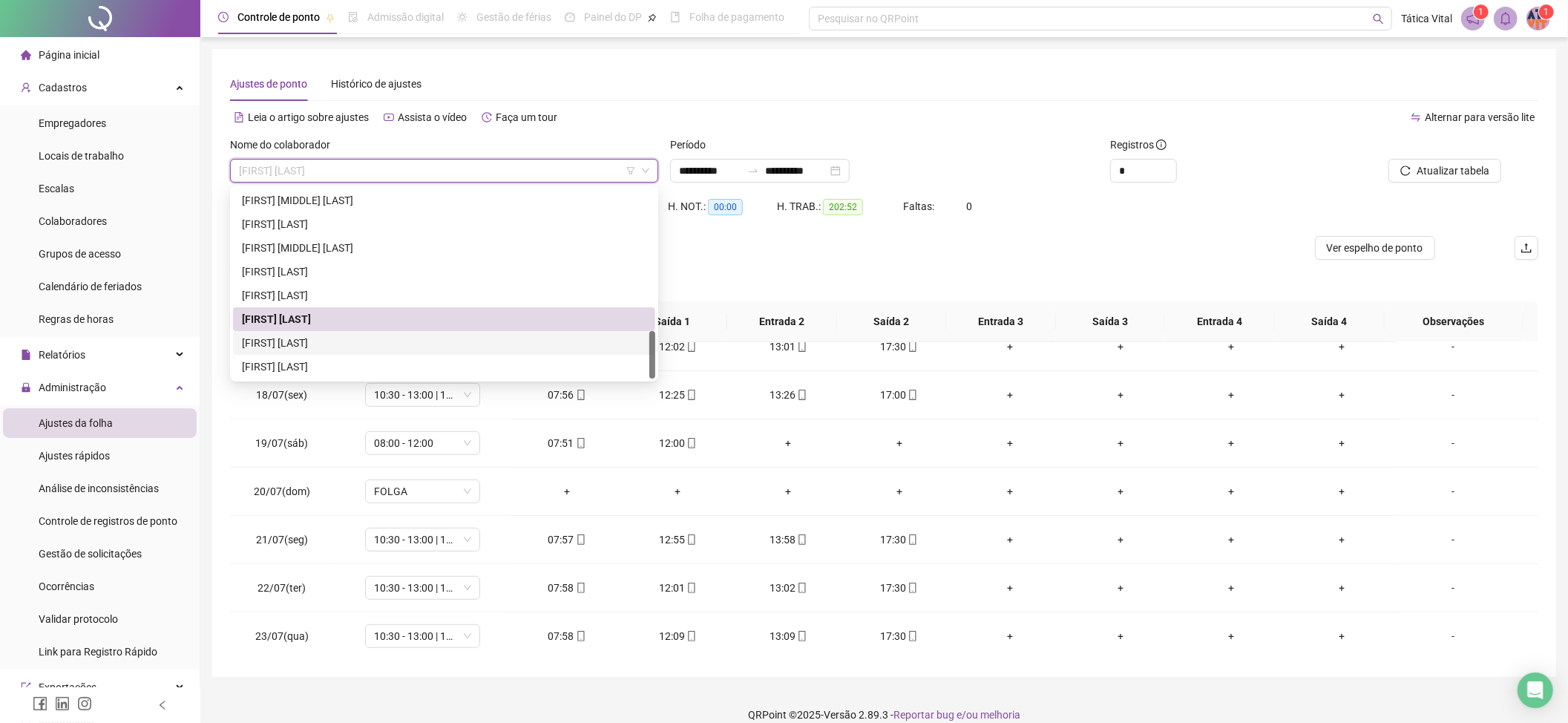 click on "[FIRST] [LAST]" at bounding box center (444, 343) 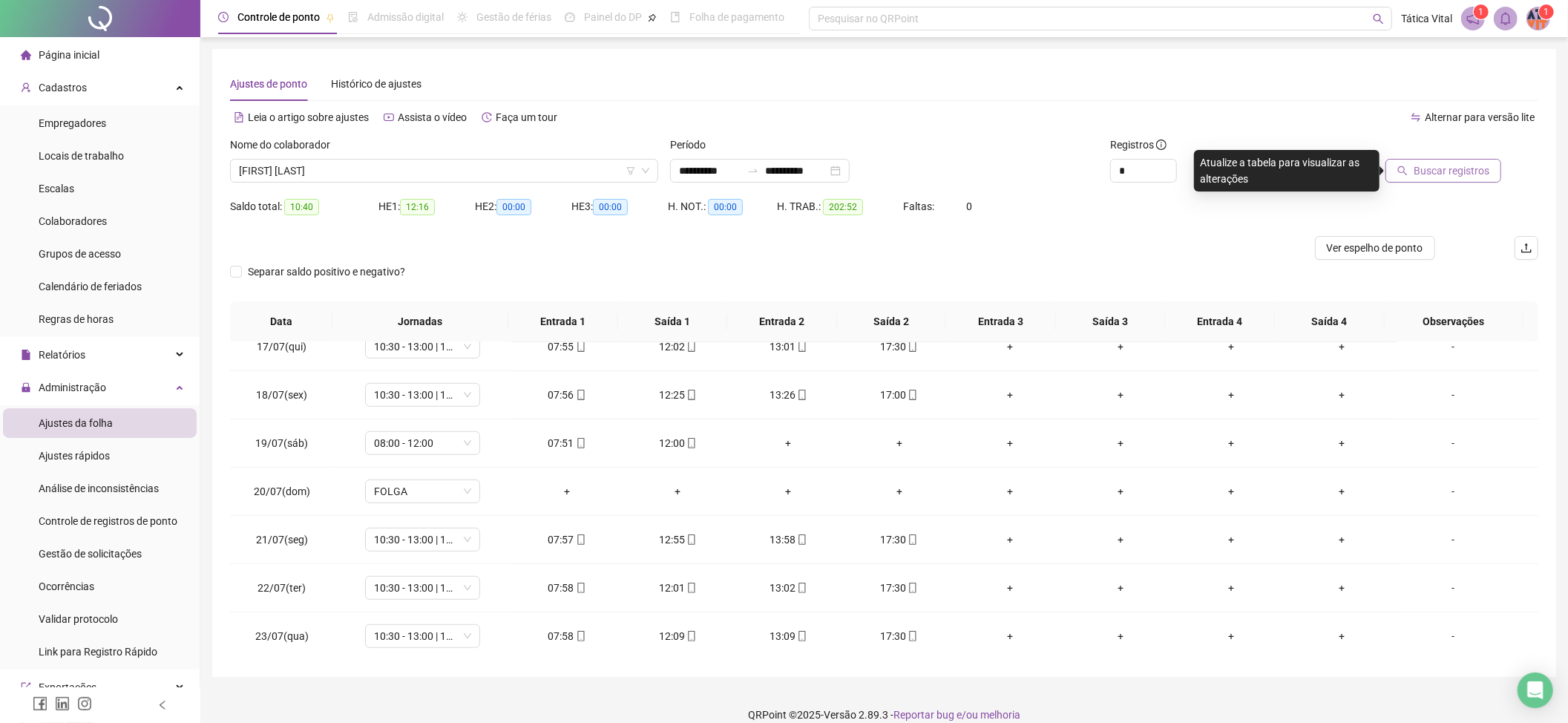 click on "Buscar registros" at bounding box center [1443, 171] 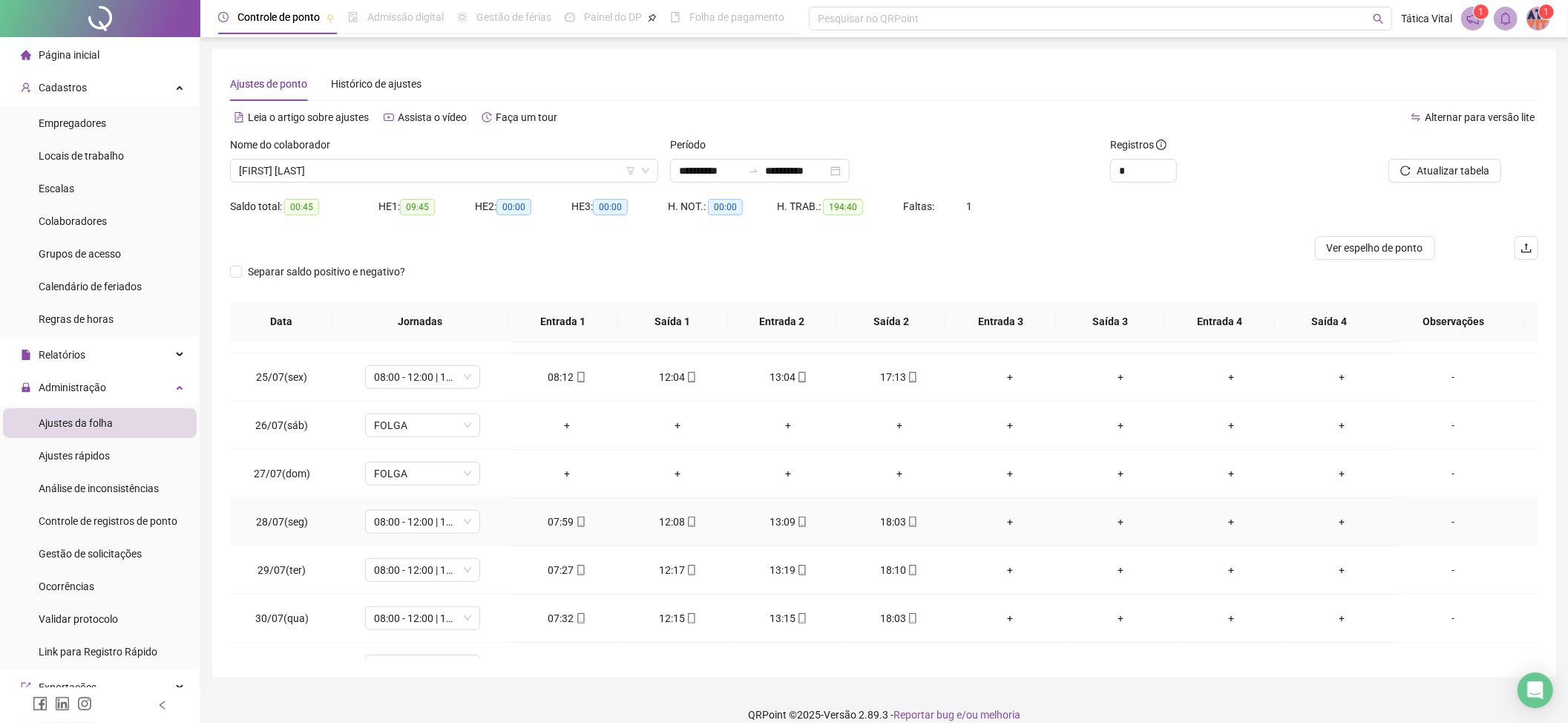 scroll, scrollTop: 1186, scrollLeft: 0, axis: vertical 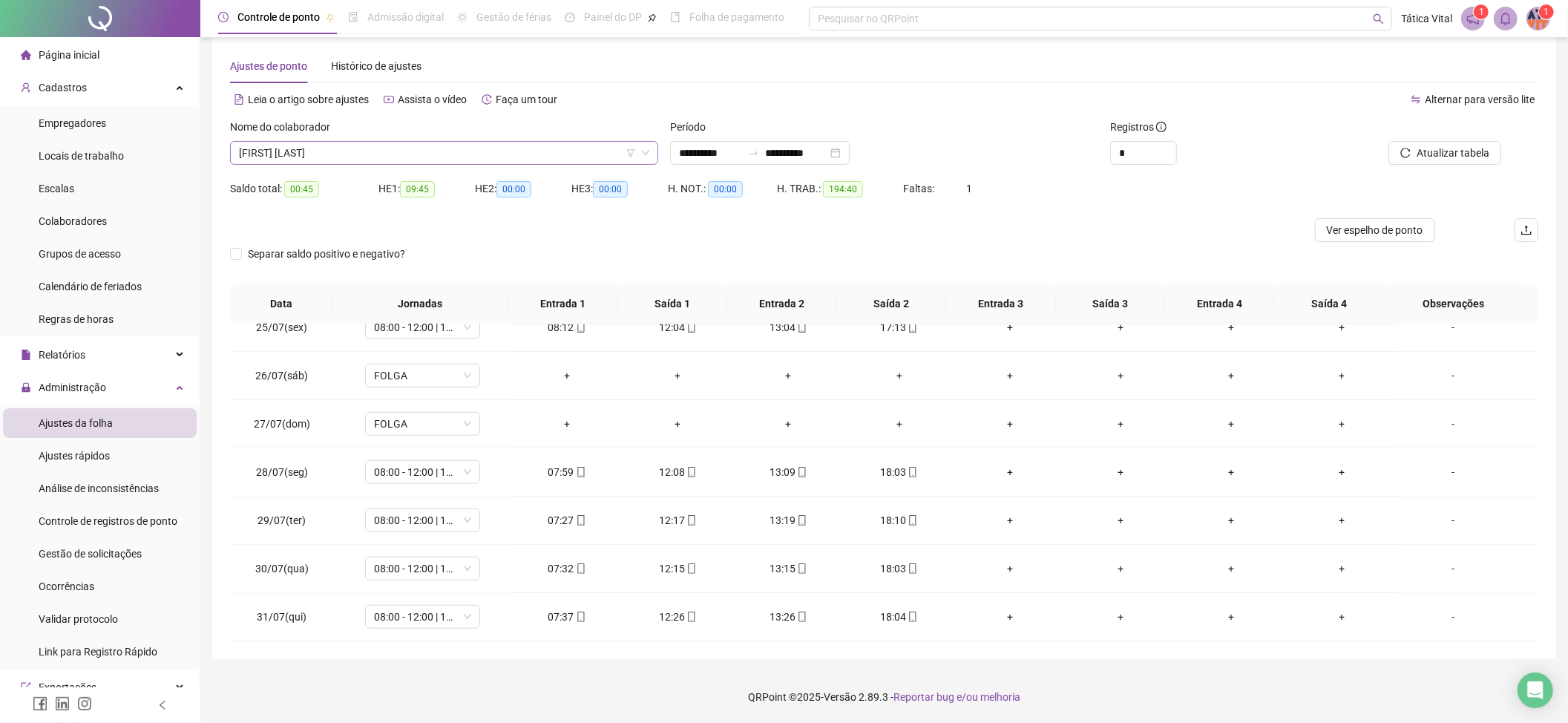 click on "[FIRST] [LAST]" at bounding box center (444, 153) 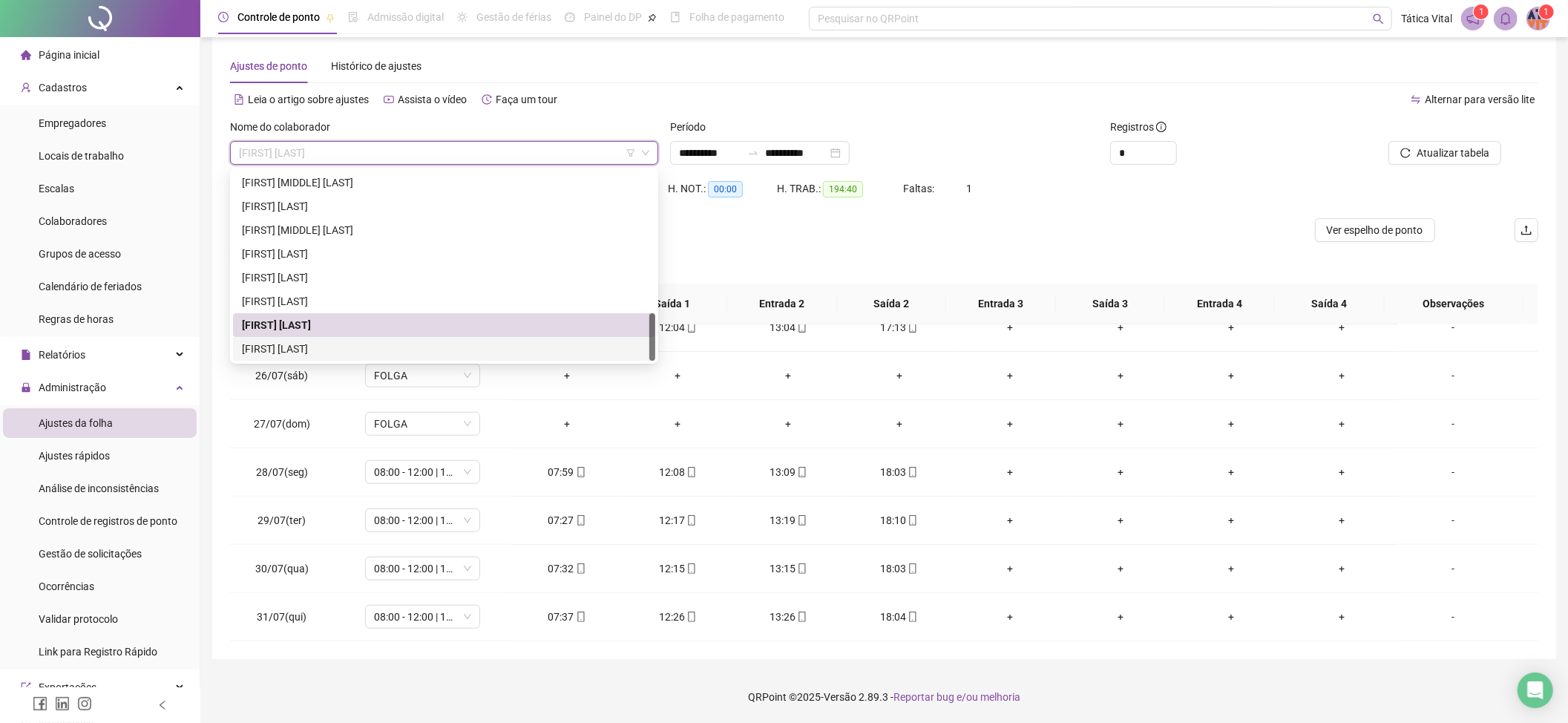 click on "[FIRST] [LAST]" at bounding box center [444, 349] 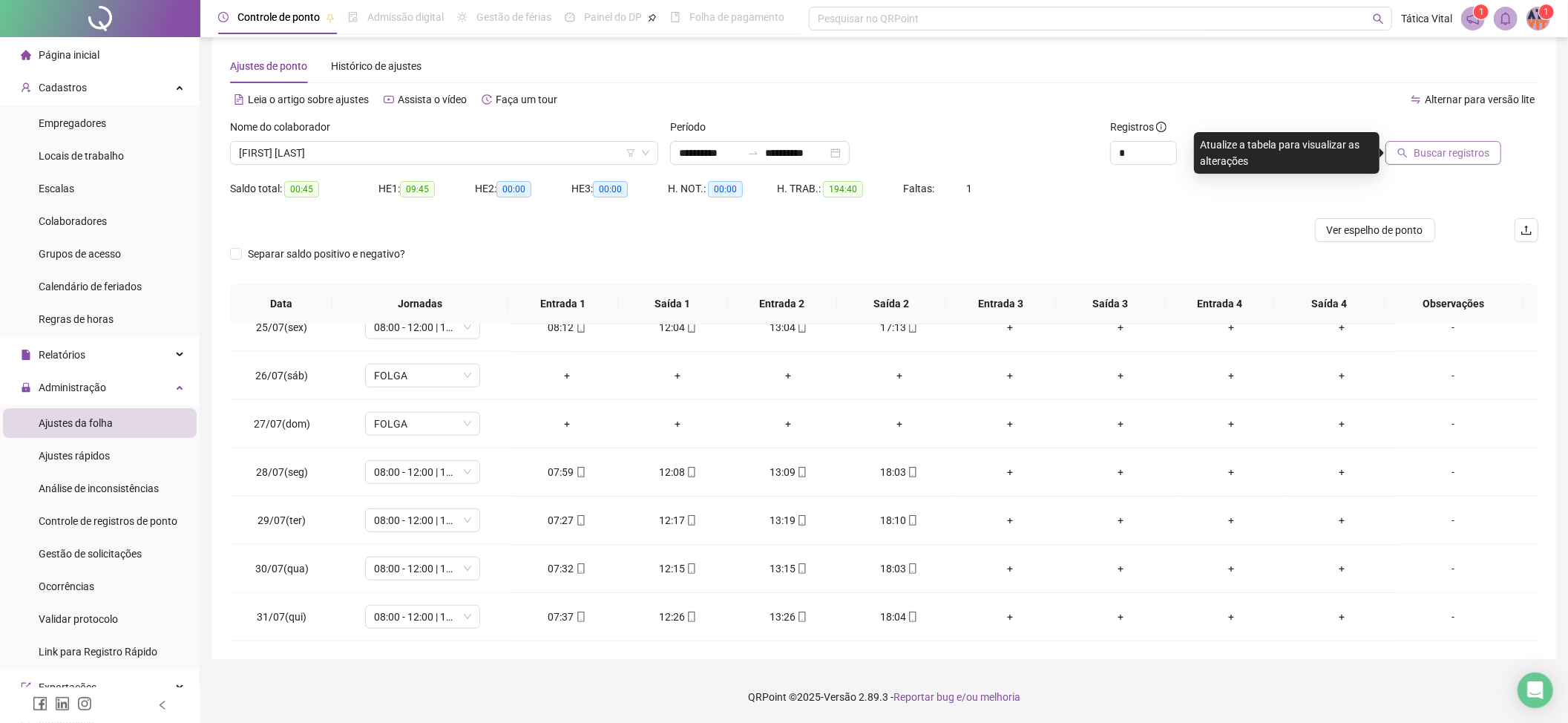 click on "Buscar registros" at bounding box center (1451, 153) 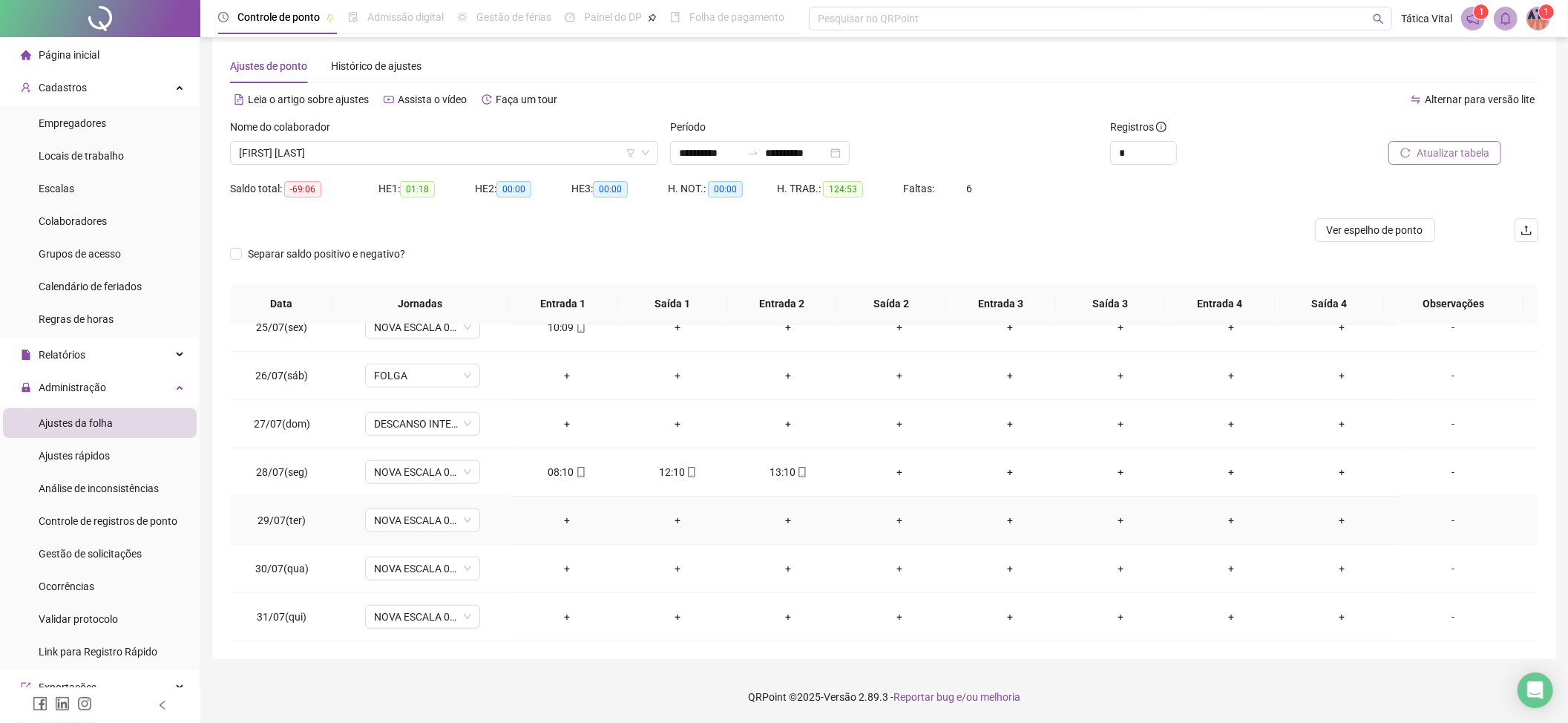 click on "+" at bounding box center [566, 520] 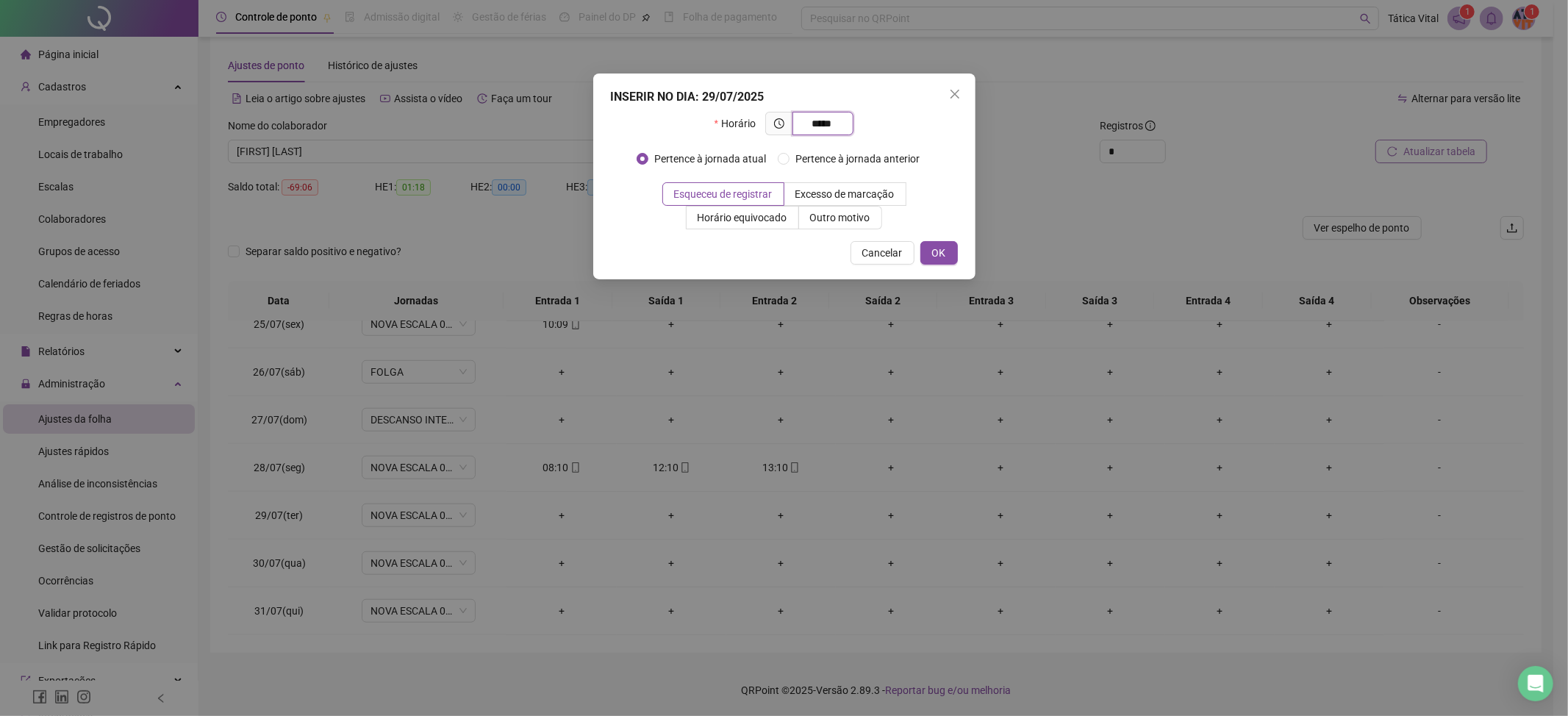 type on "*****" 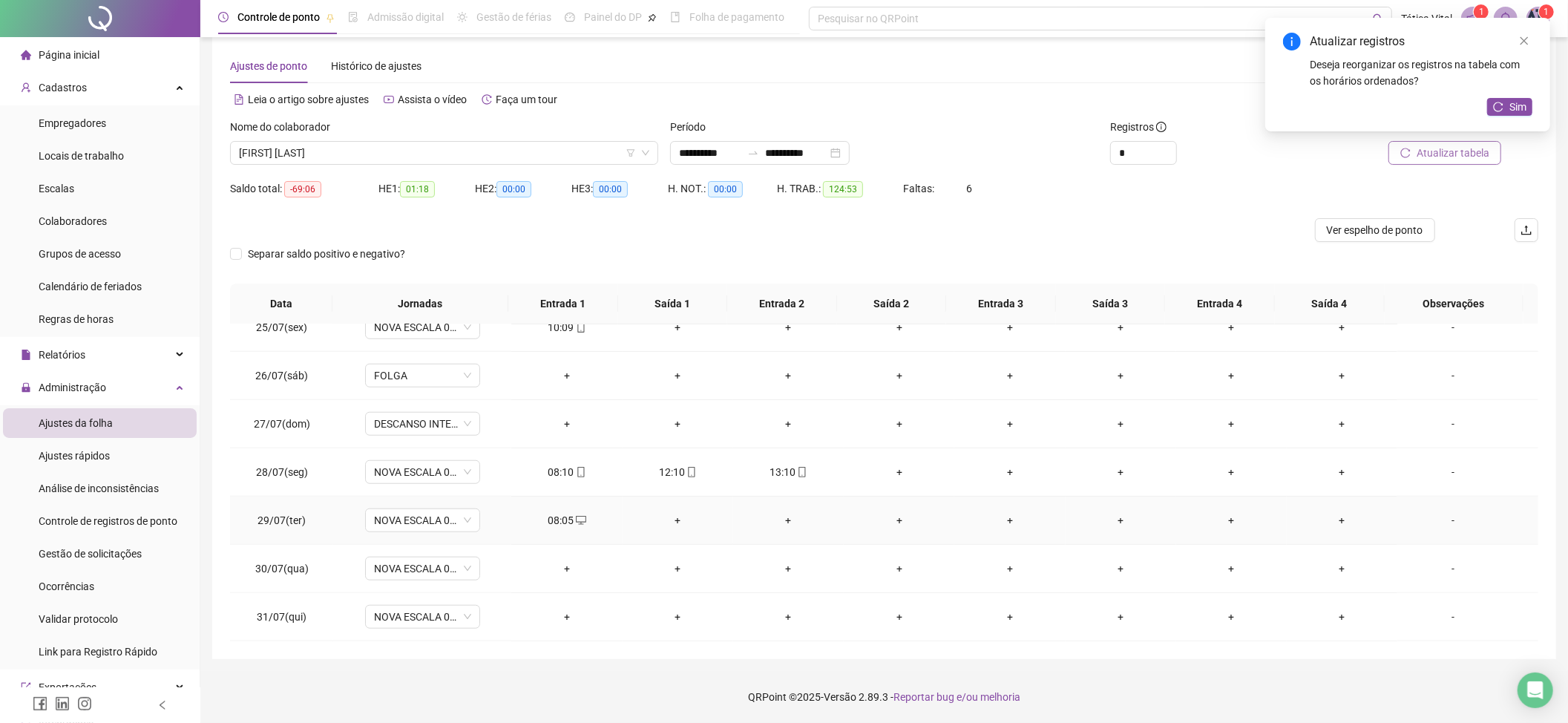 click on "+" at bounding box center [678, 520] 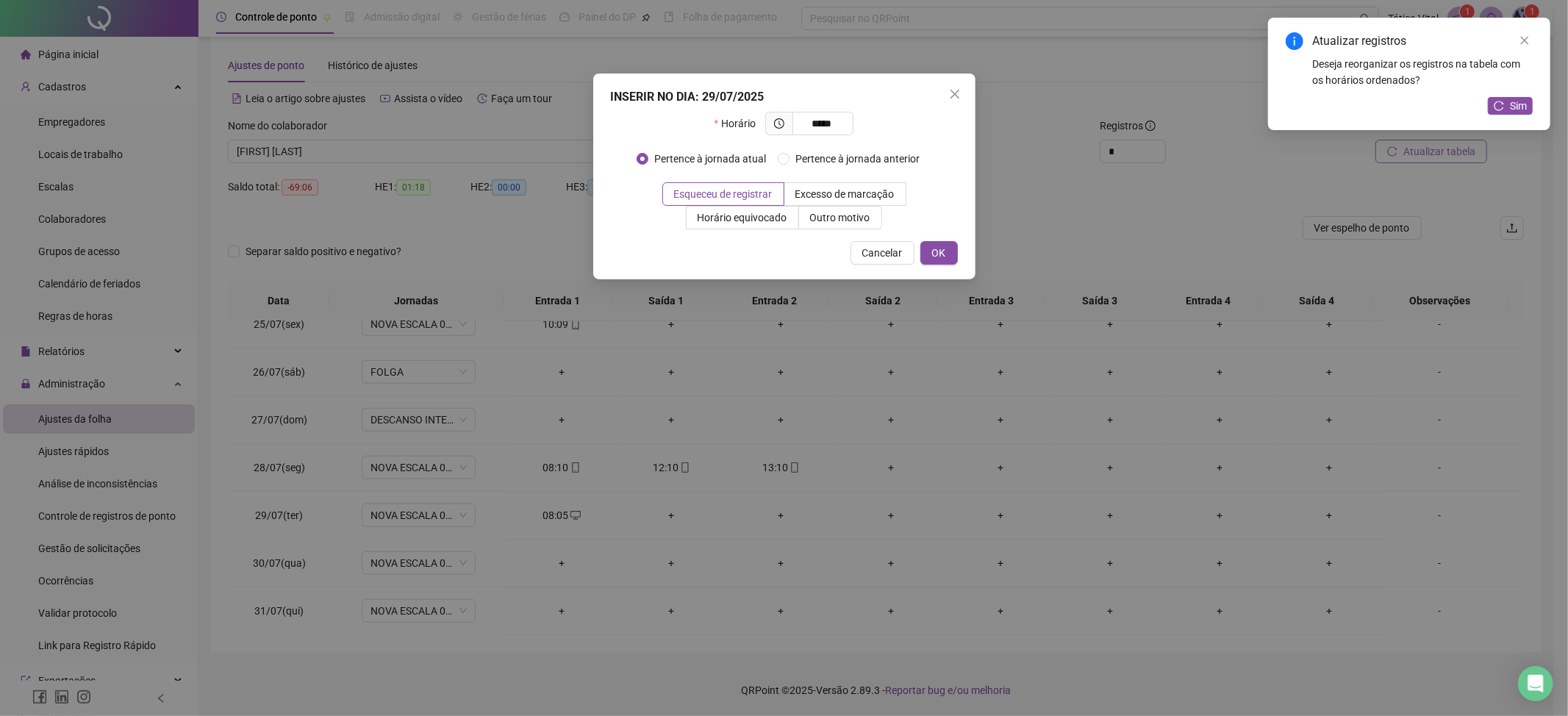 type on "*****" 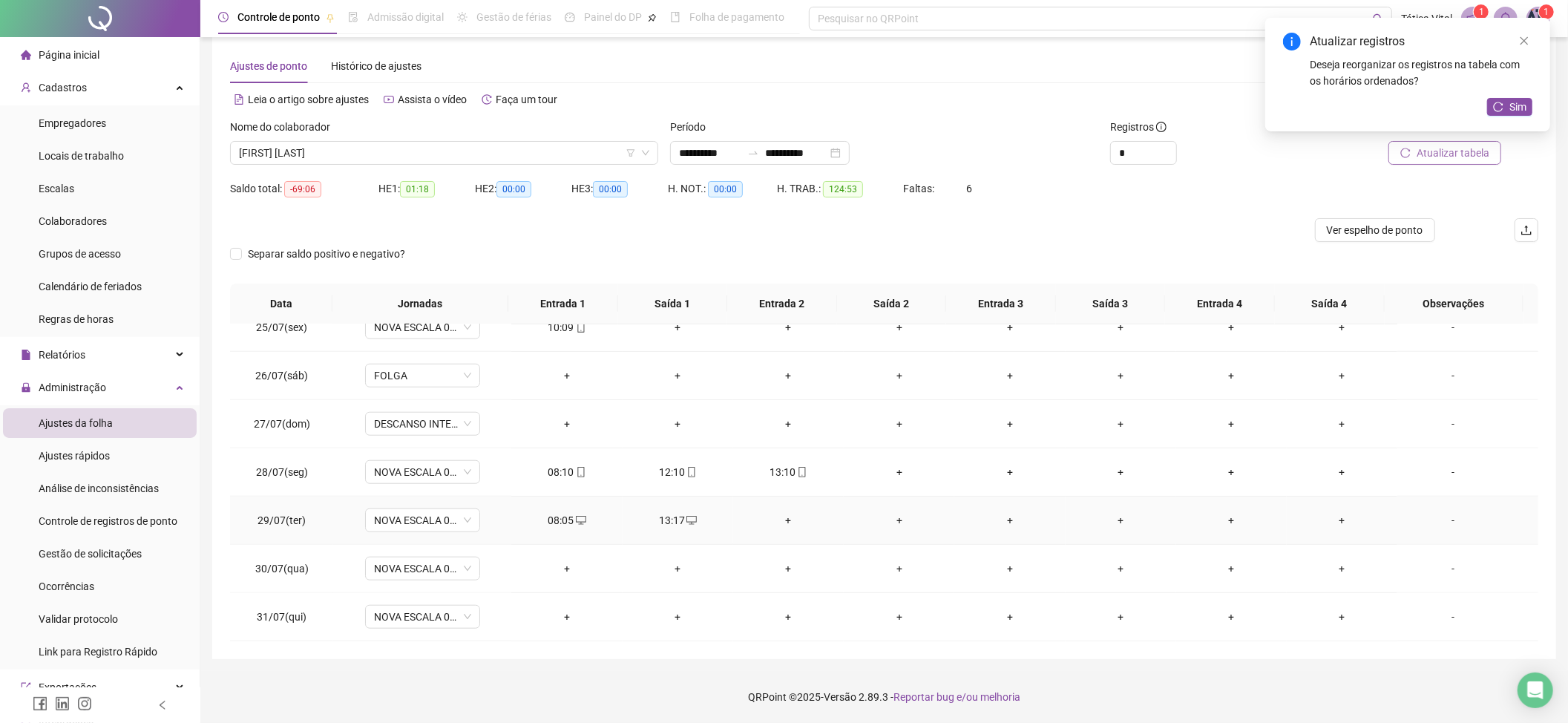 click on "+" at bounding box center (788, 520) 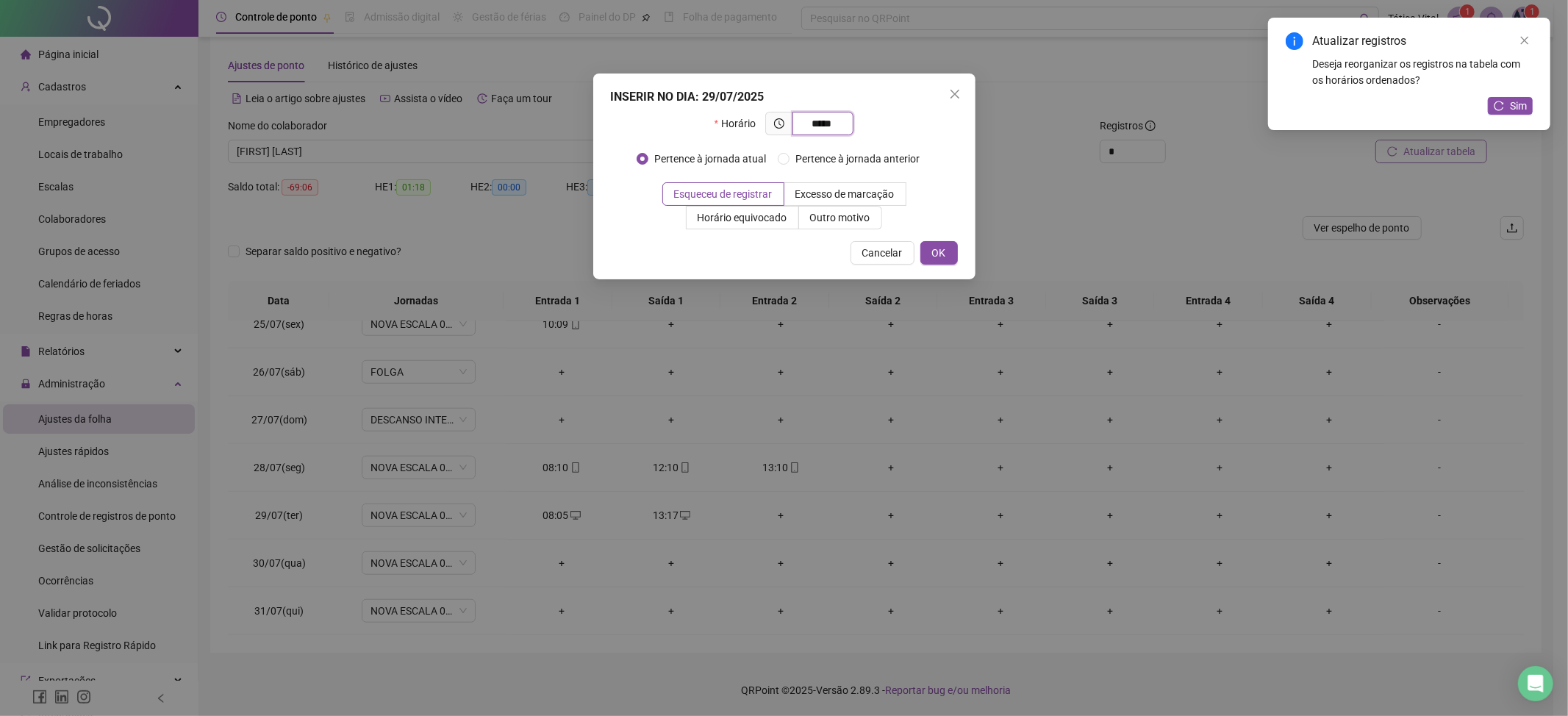 type on "*****" 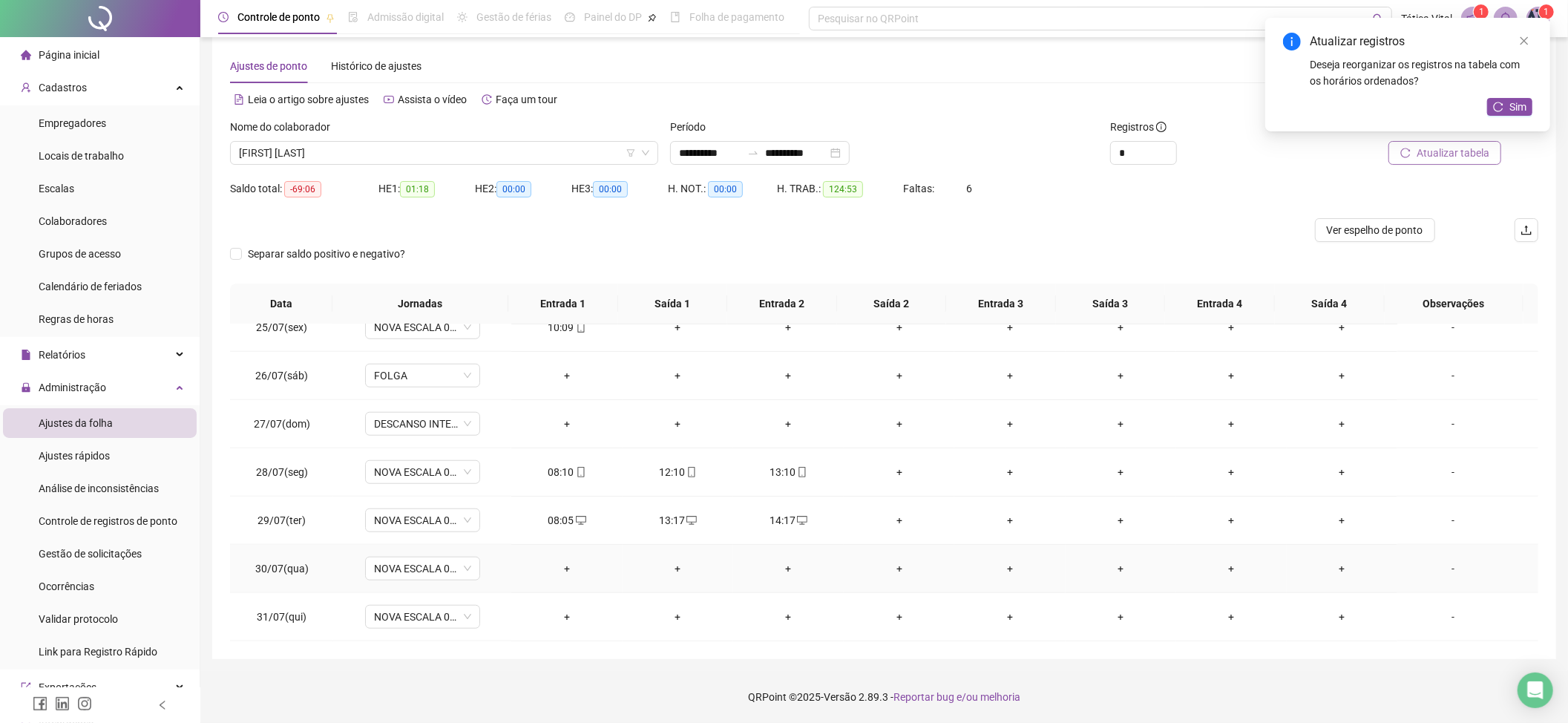 click on "+" at bounding box center [566, 569] 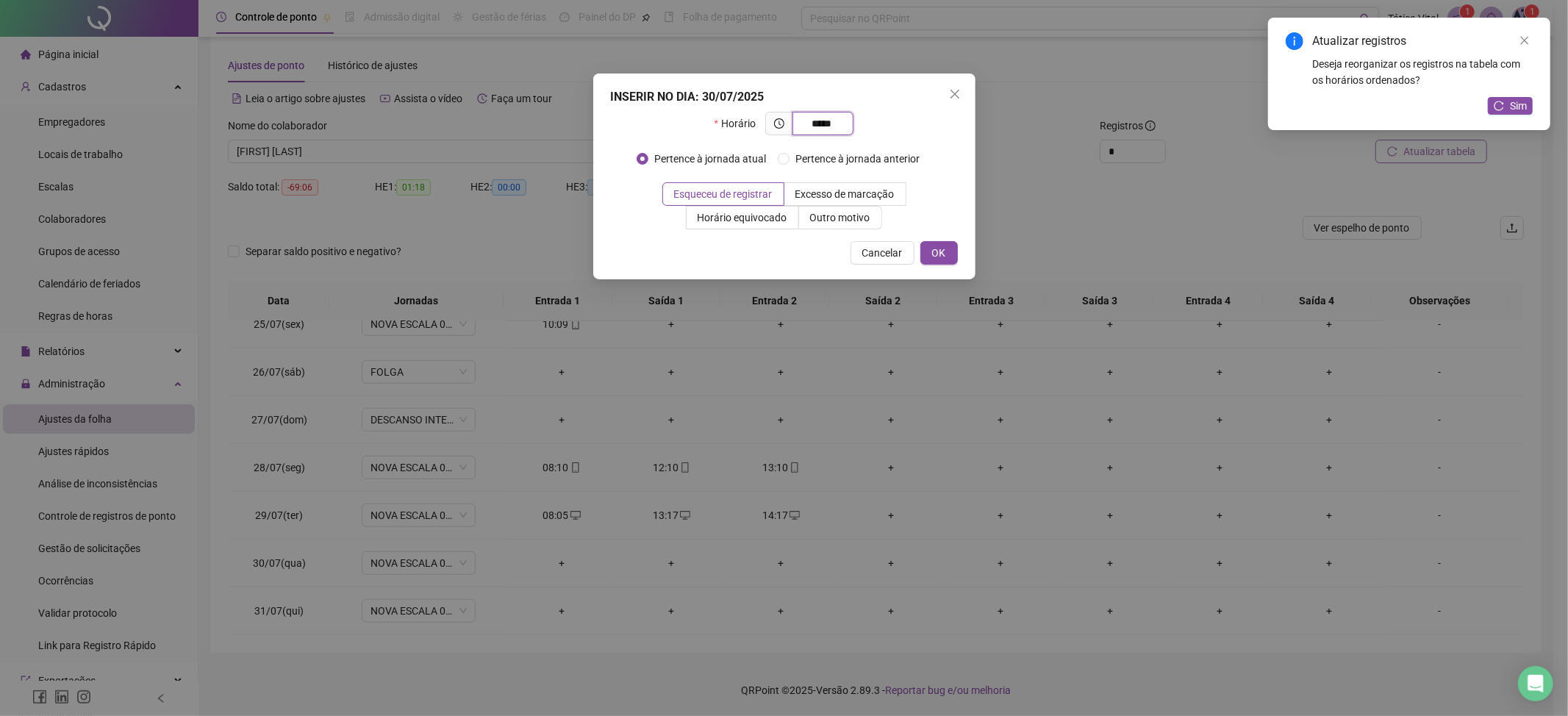 type on "*****" 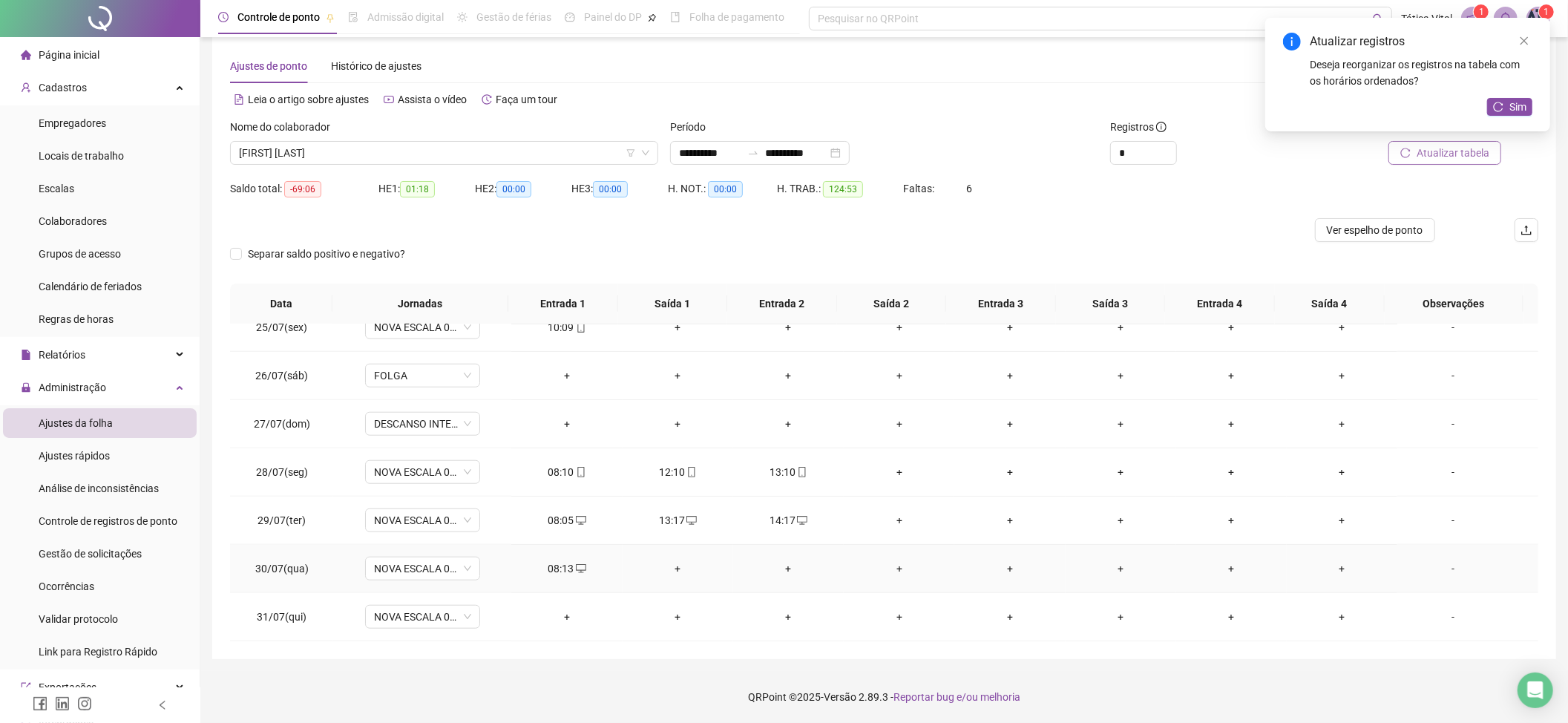 click on "+" at bounding box center (678, 569) 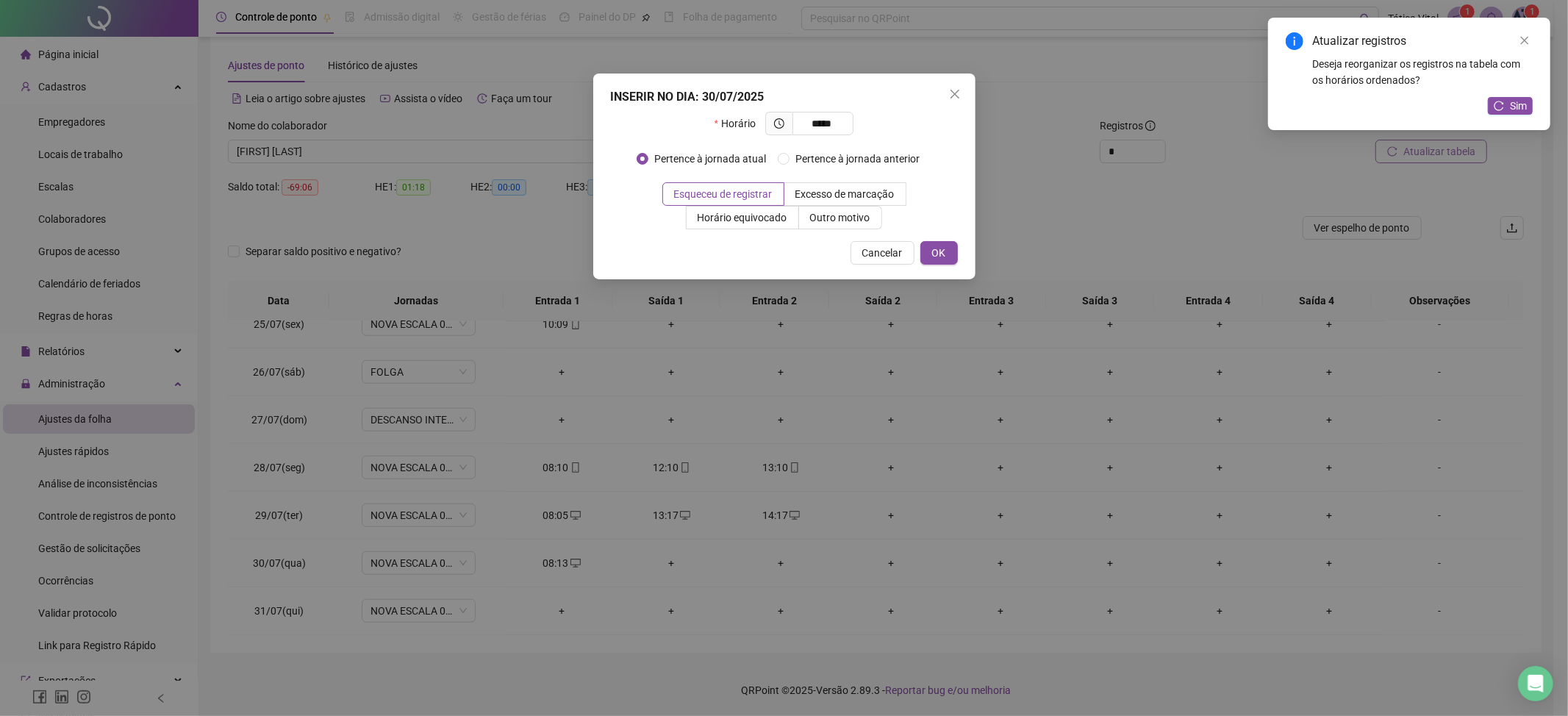 type on "*****" 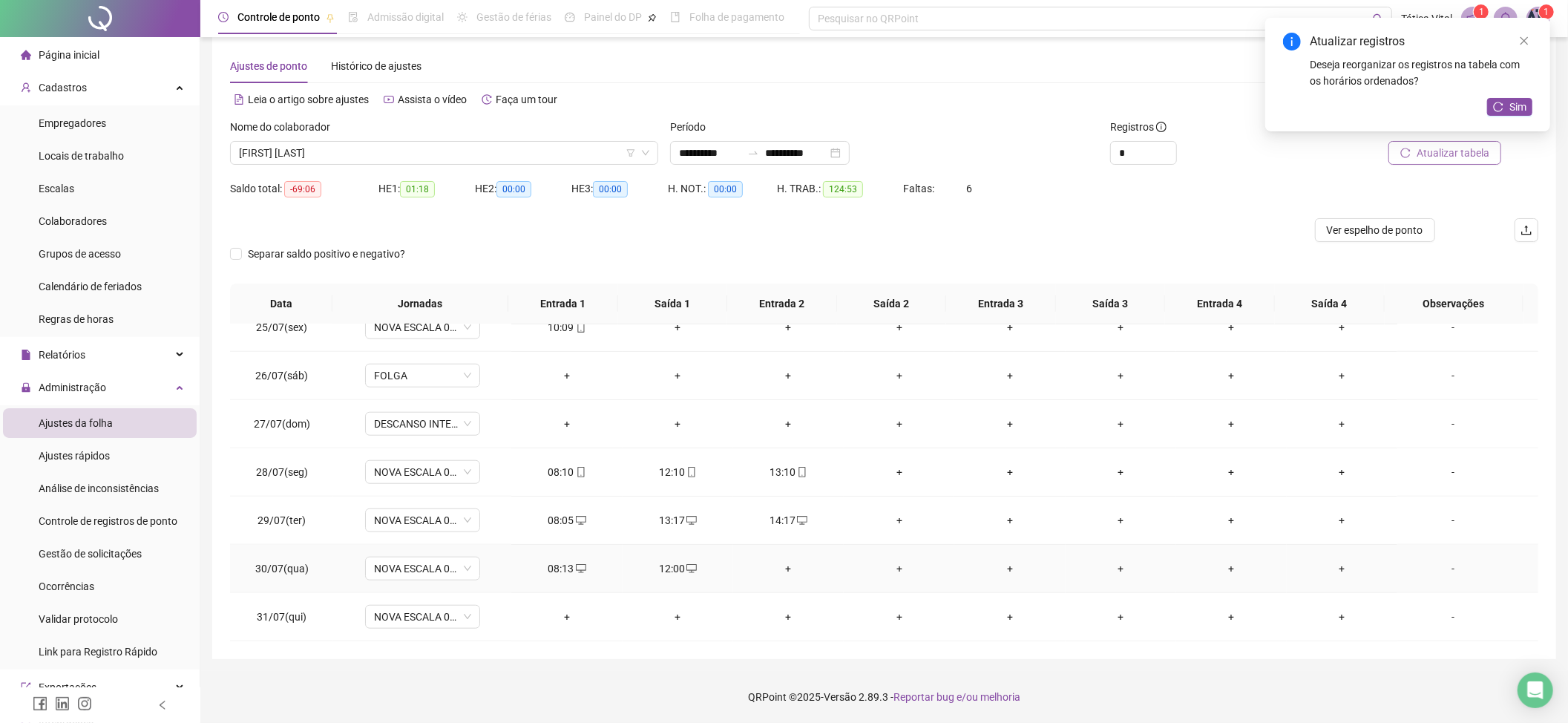 click on "+" at bounding box center (788, 569) 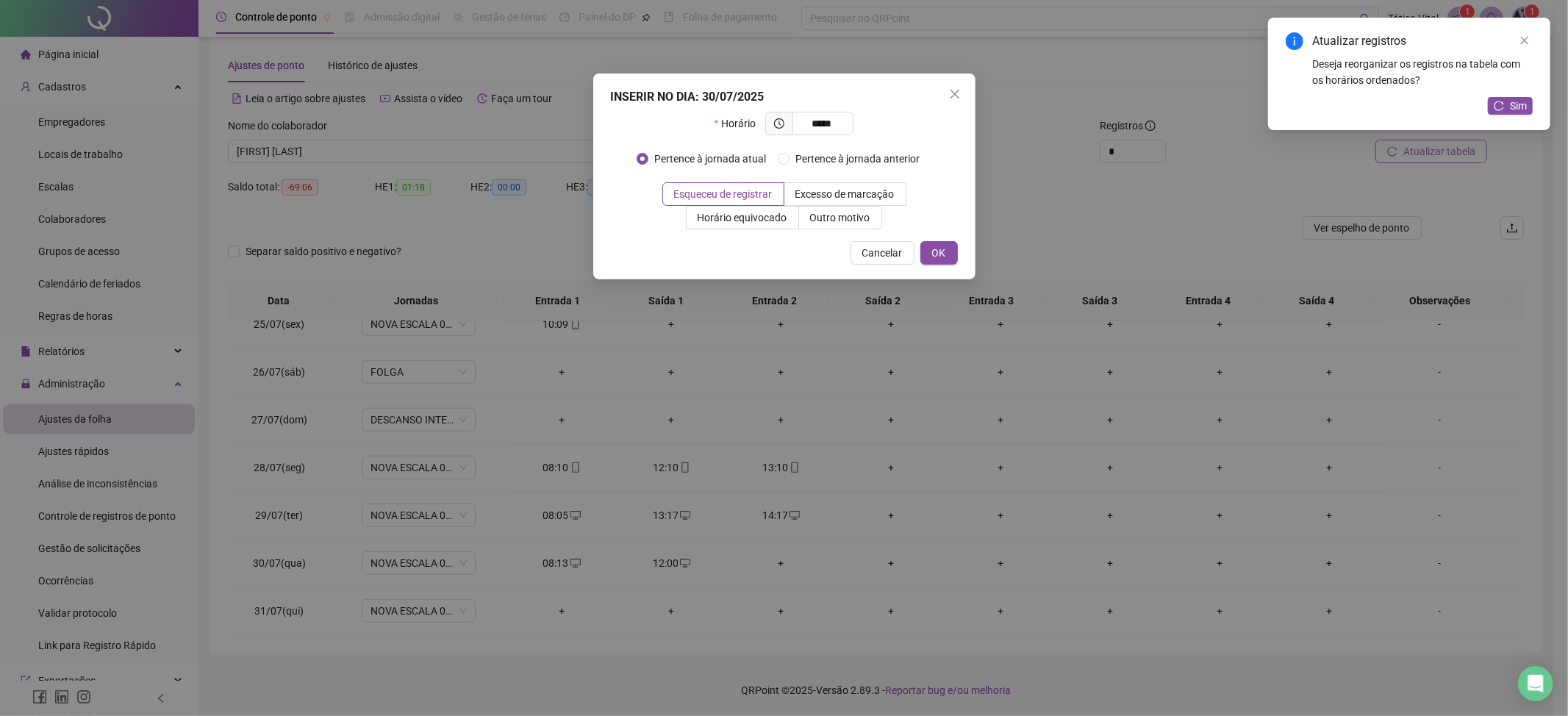 type on "*****" 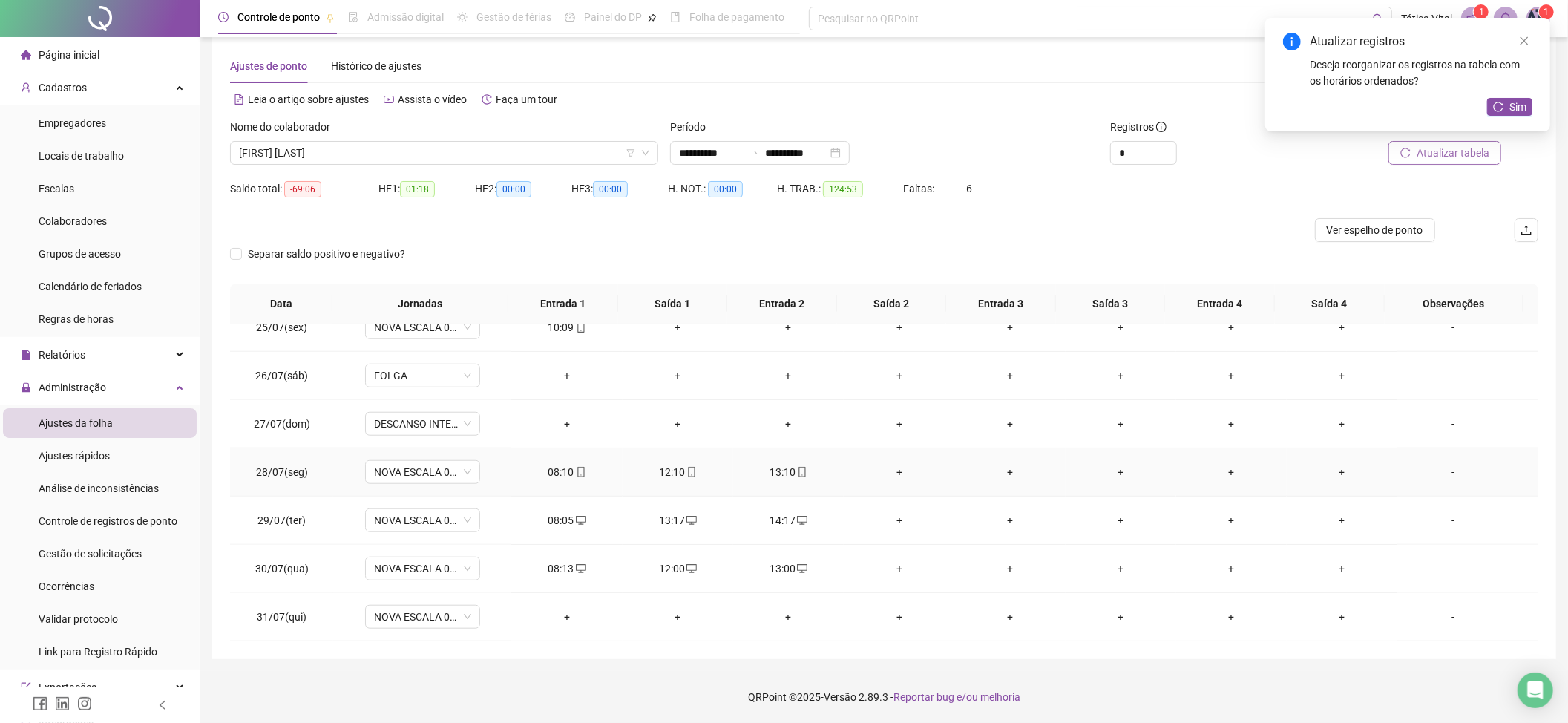 click on "+" at bounding box center (899, 472) 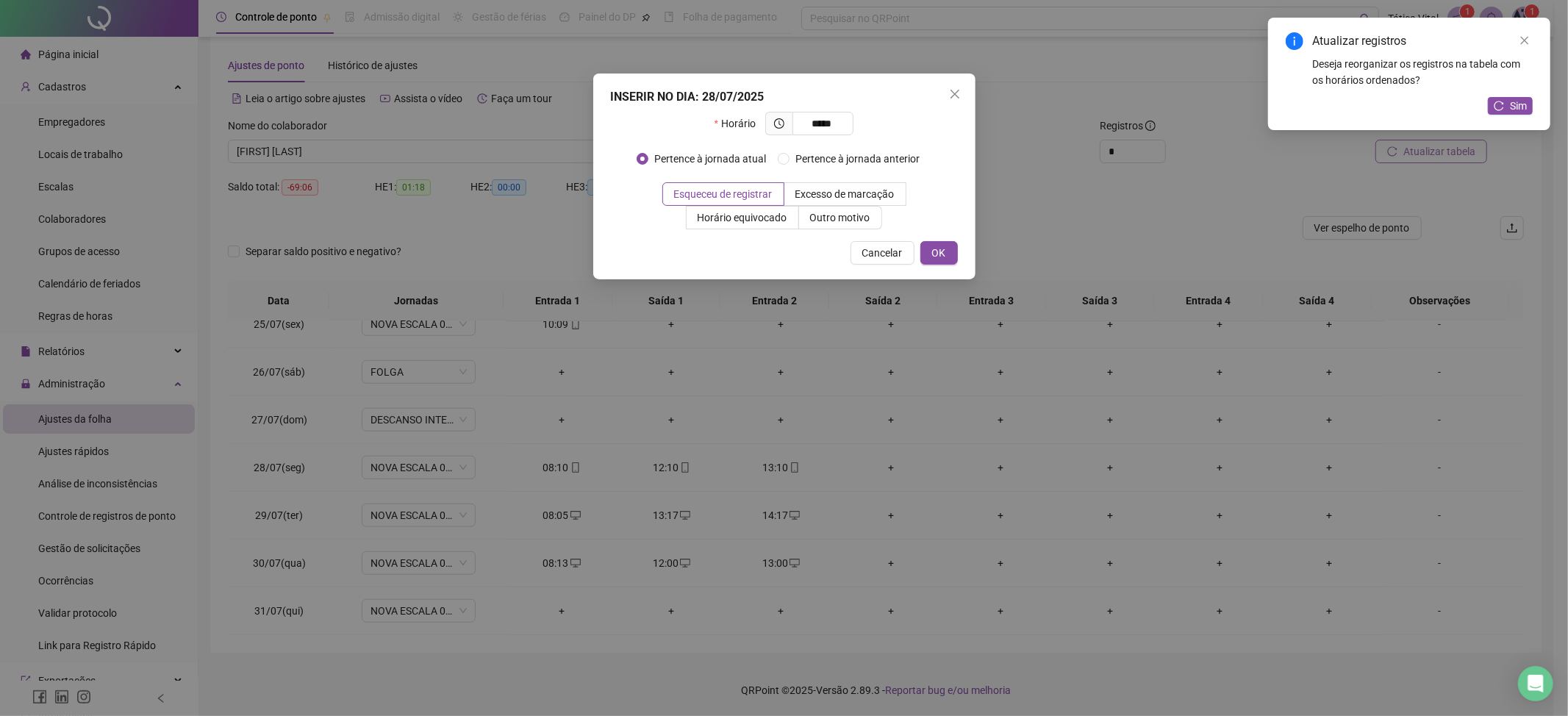 type on "*****" 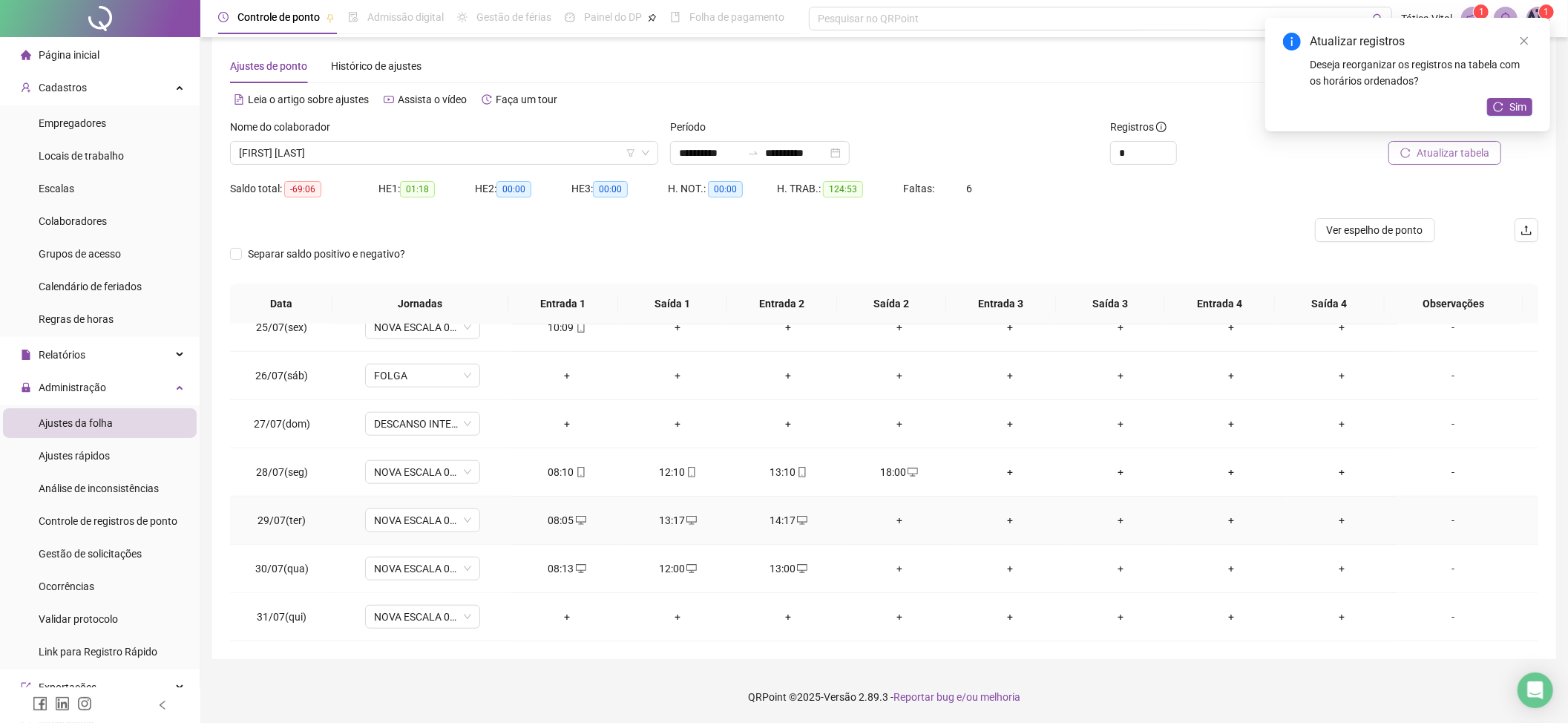 click on "+" at bounding box center [899, 520] 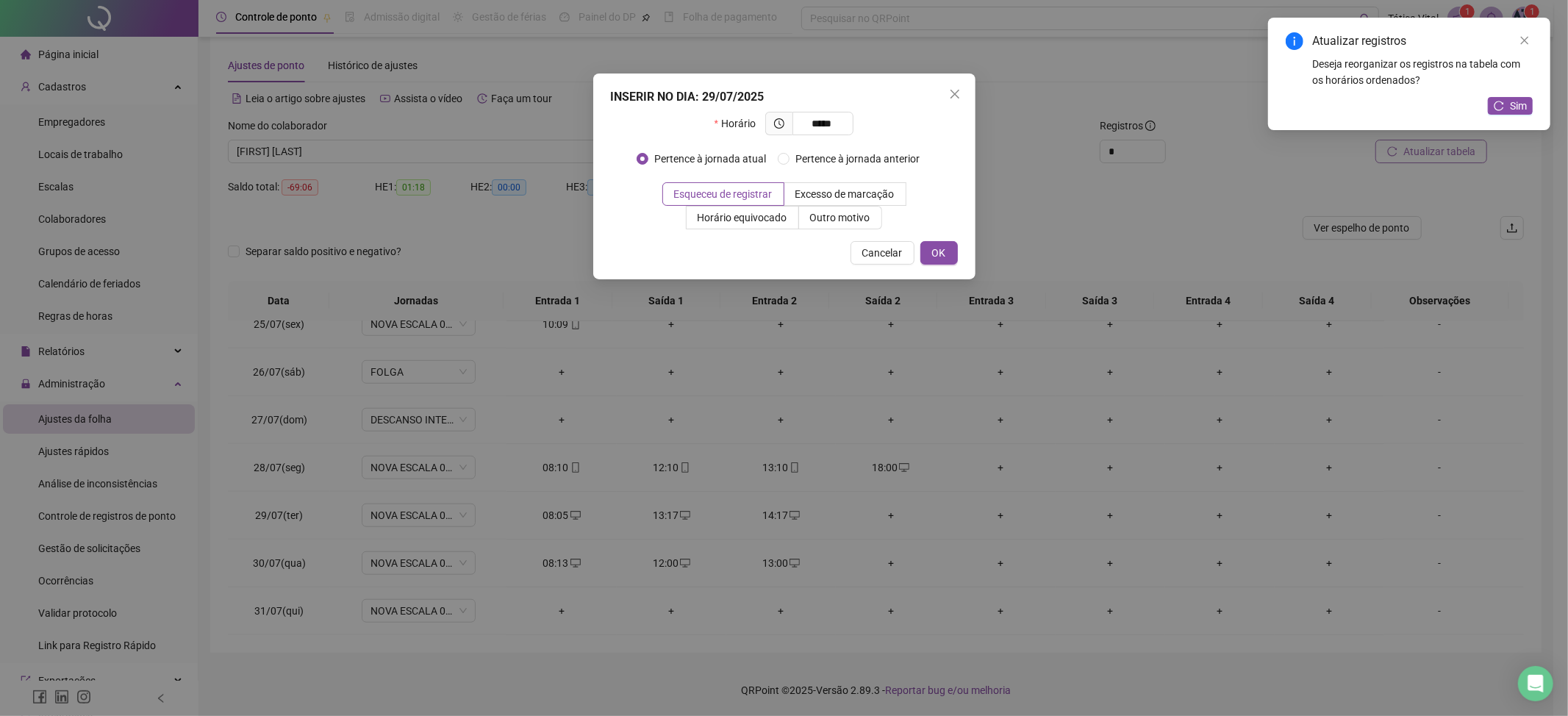 type on "*****" 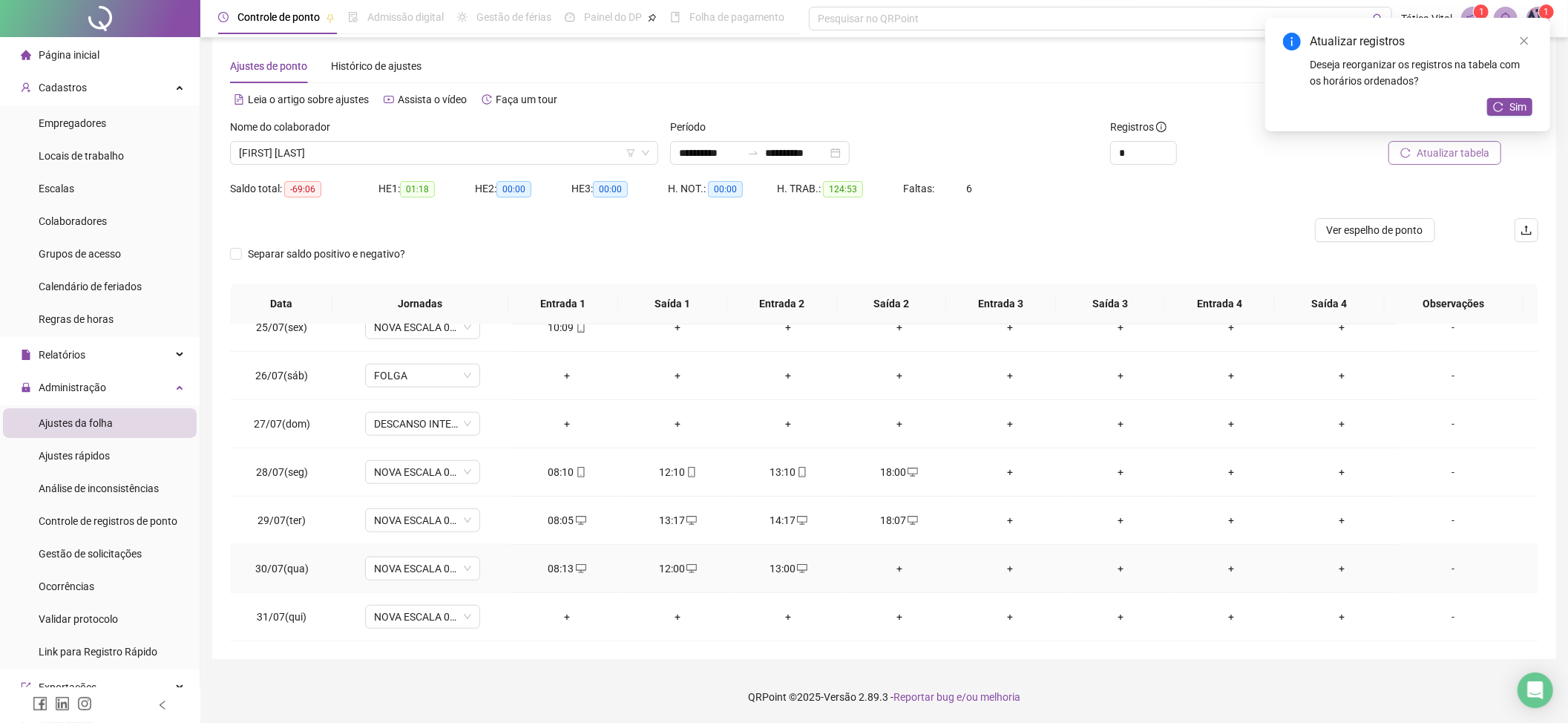 click on "+" at bounding box center (899, 569) 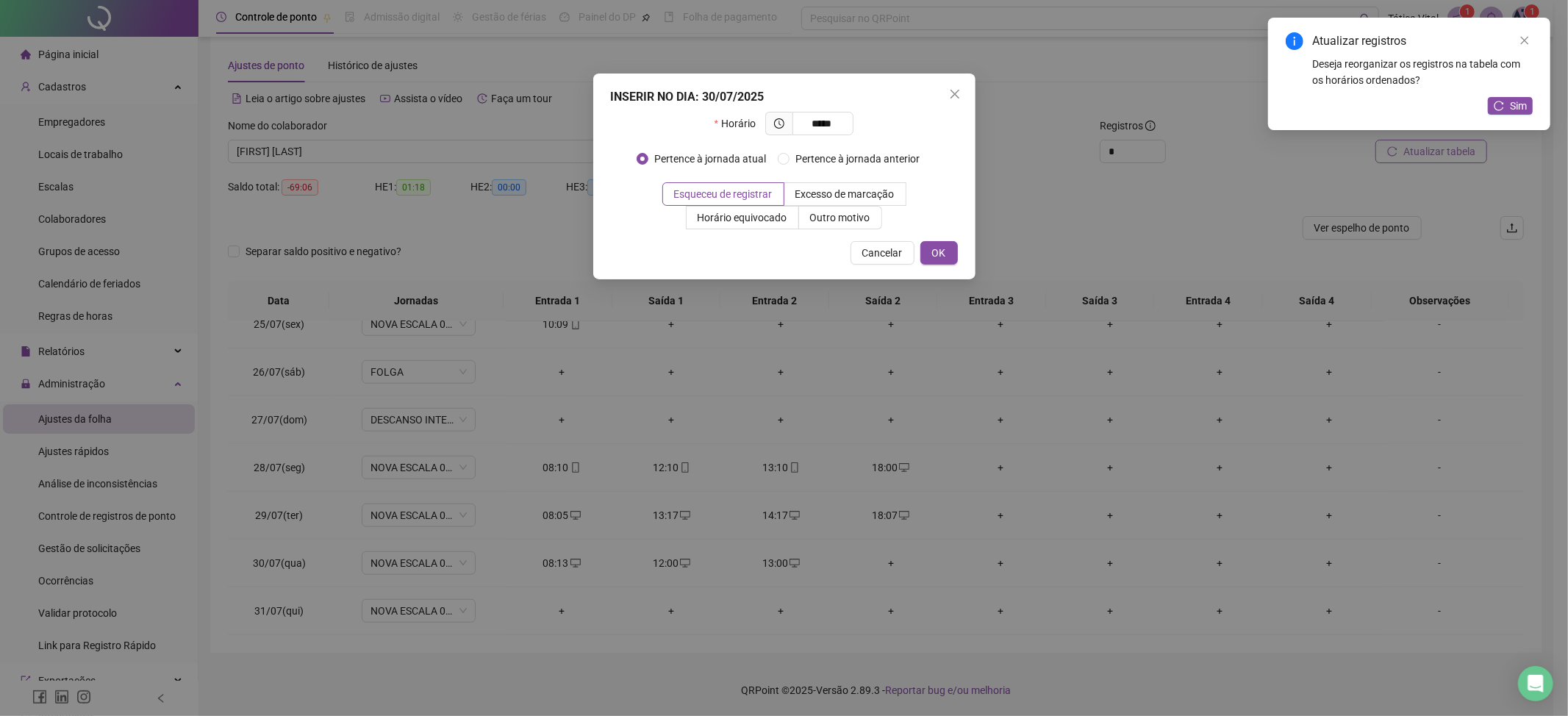 type on "*****" 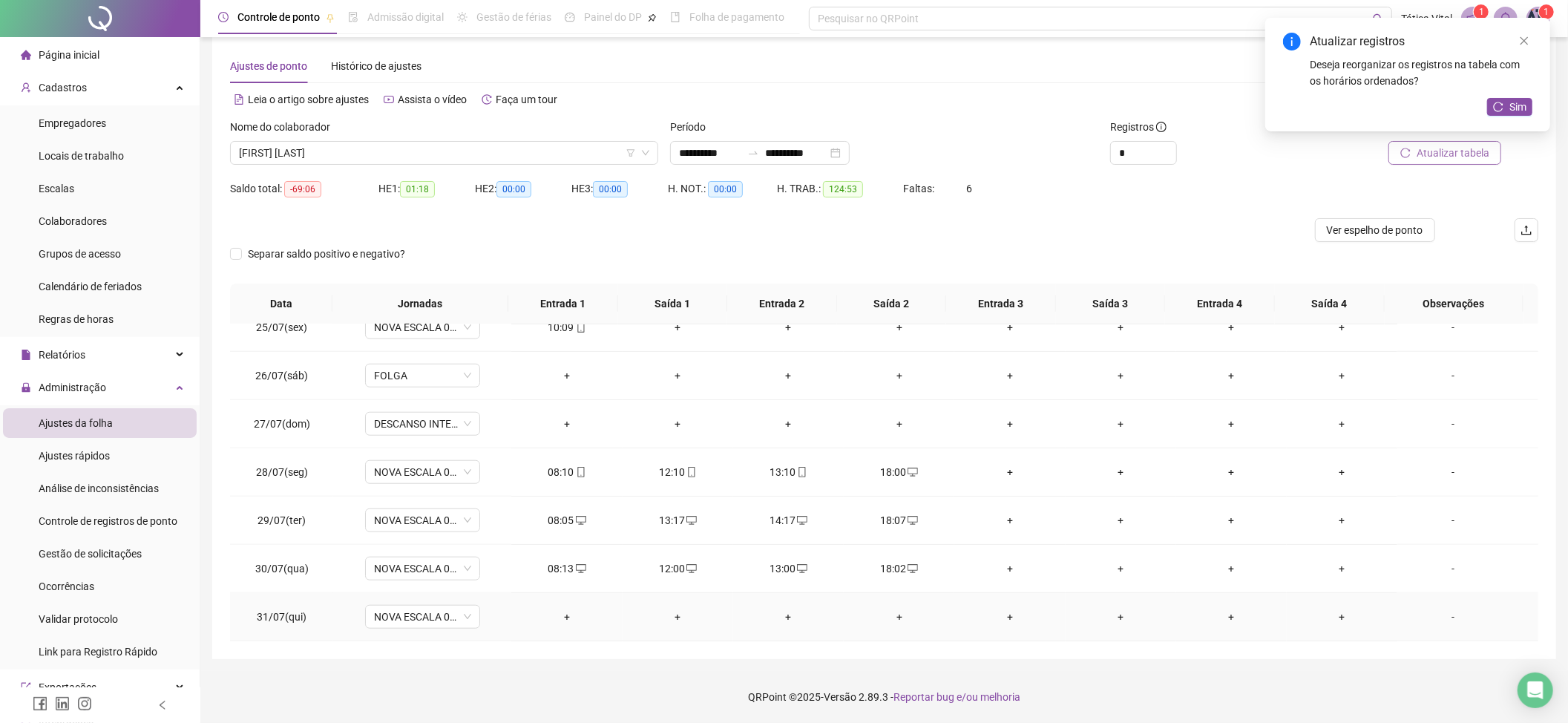 click on "+" at bounding box center (566, 617) 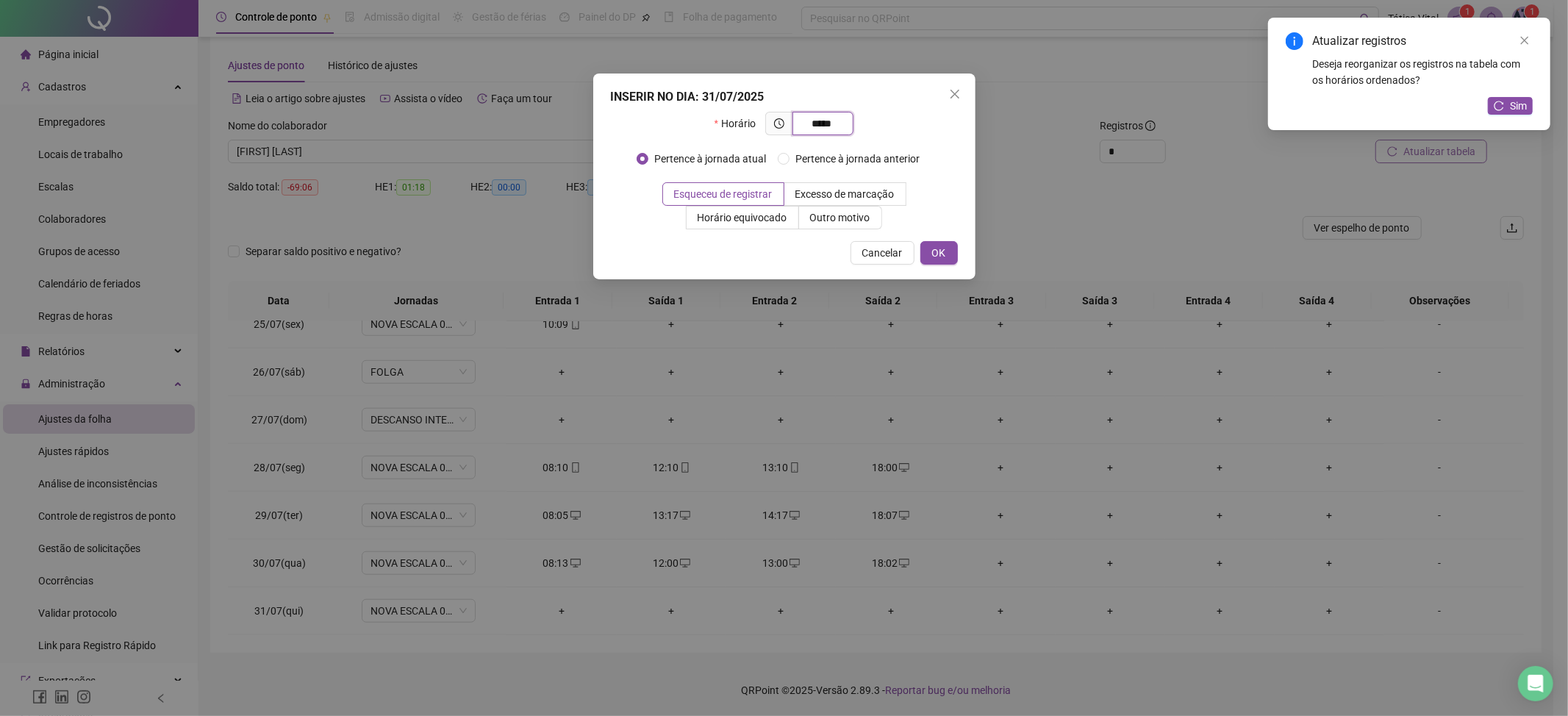 type on "*****" 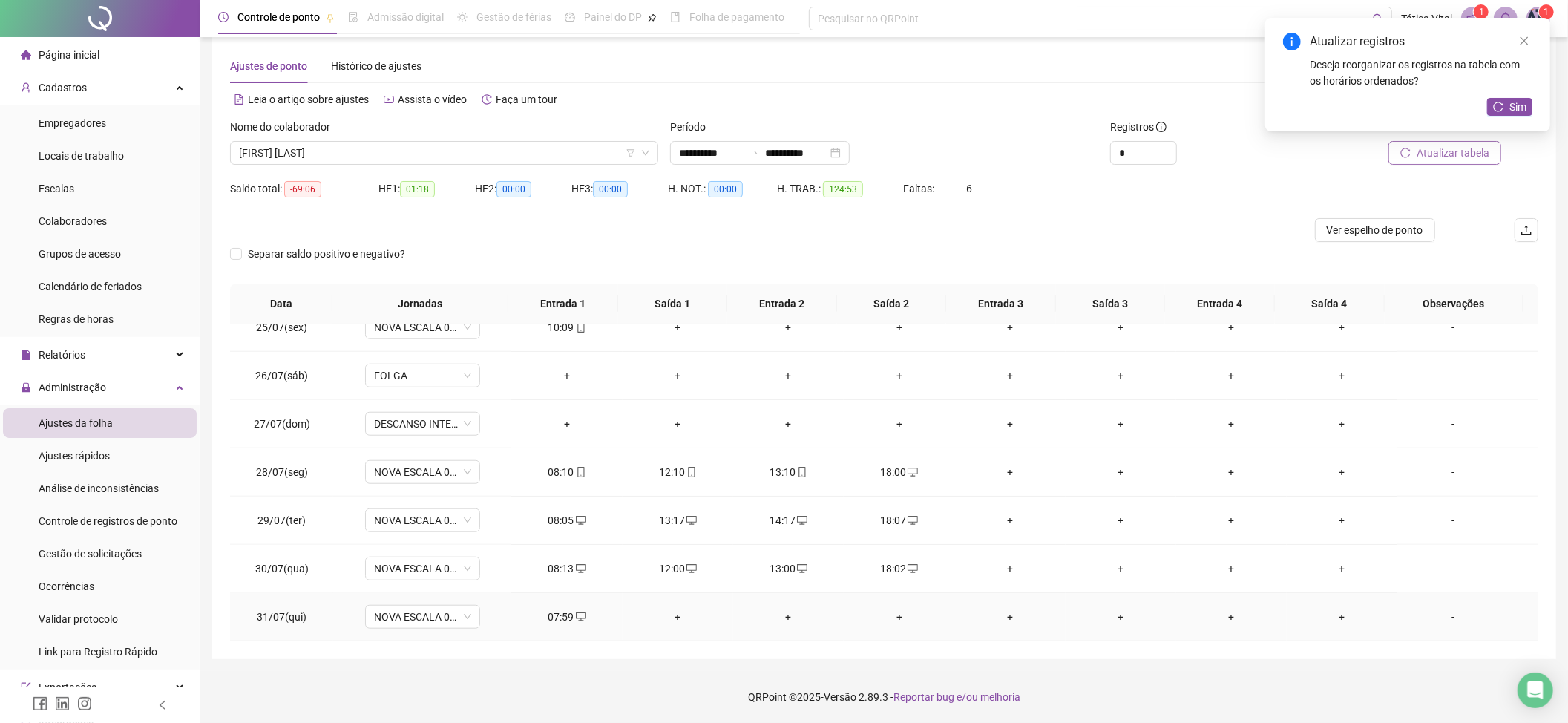 click on "+" at bounding box center [678, 617] 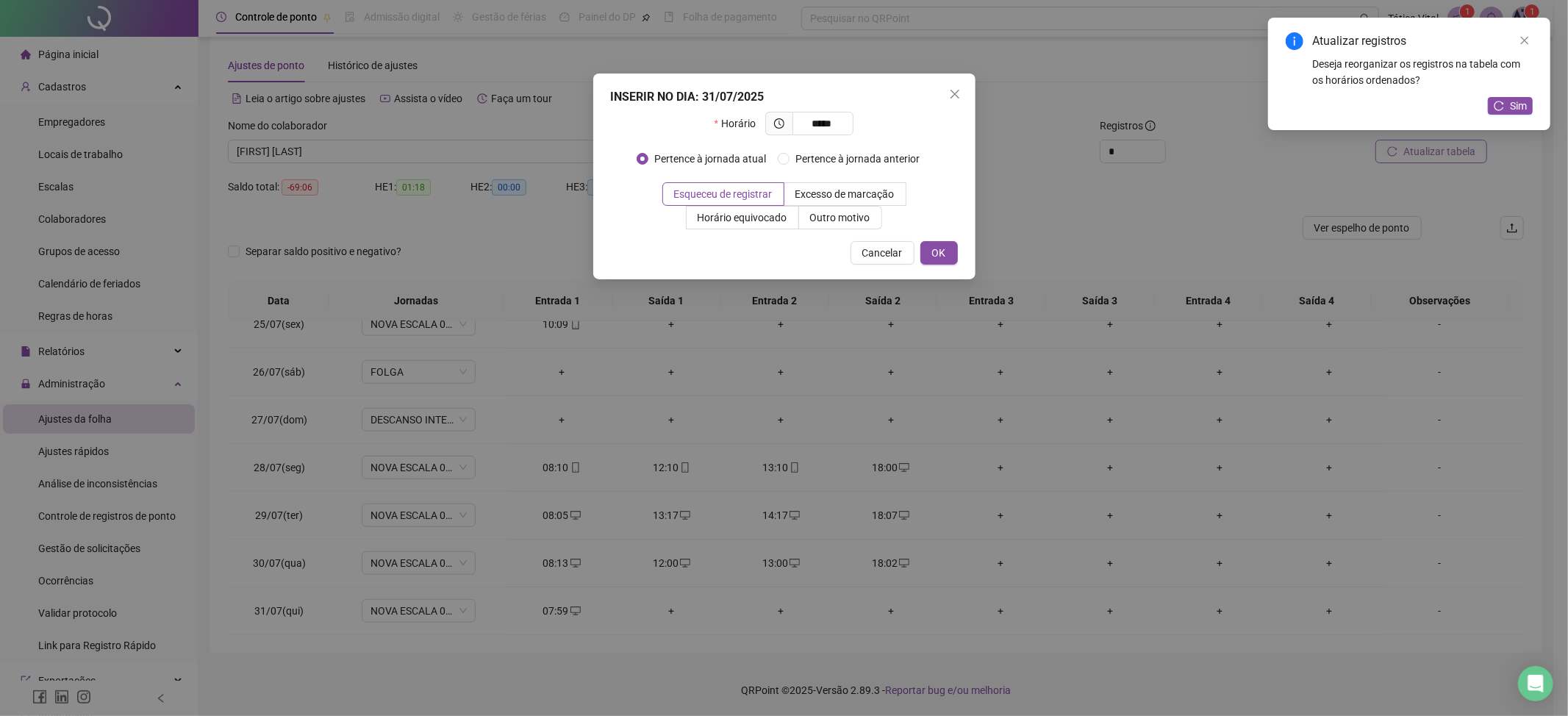 type on "*****" 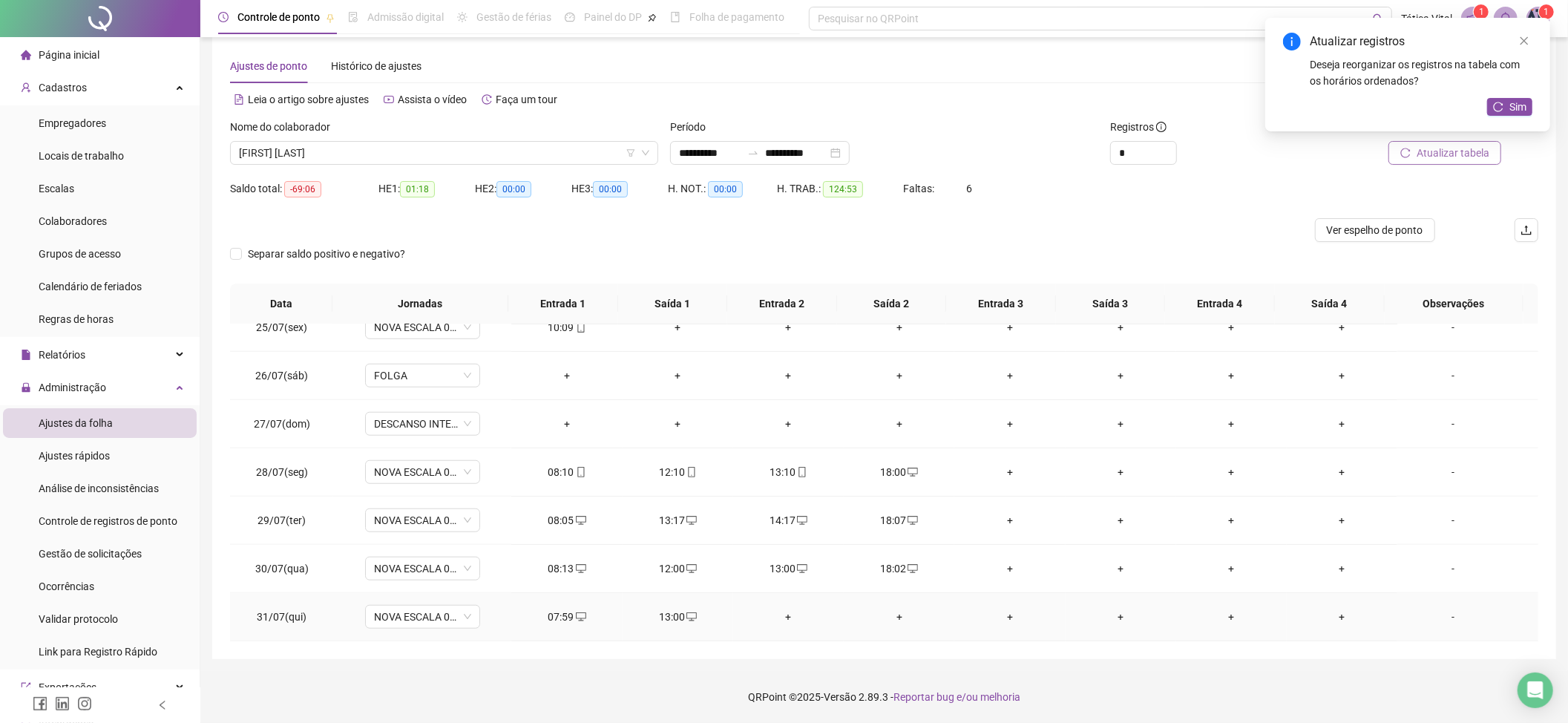 click on "+" at bounding box center [788, 617] 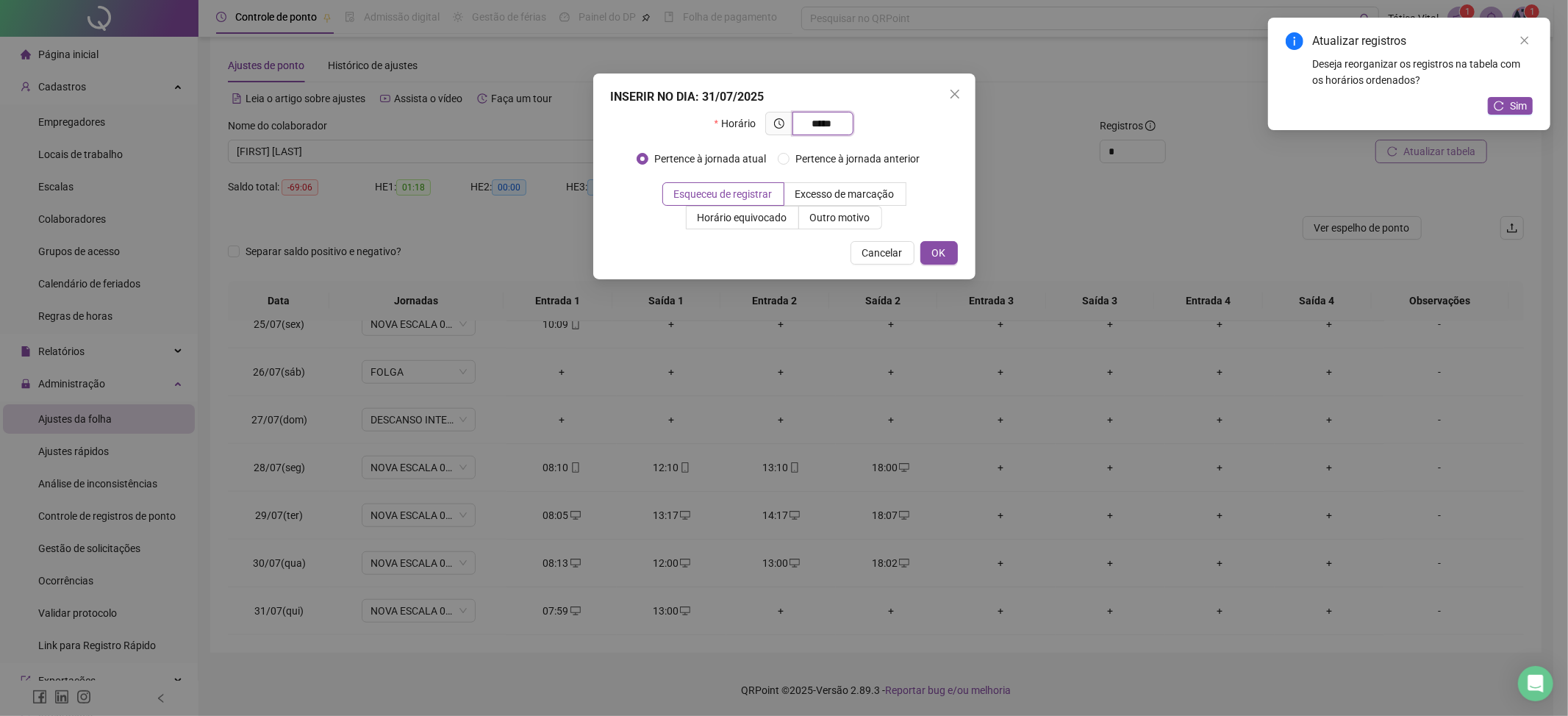 type on "*****" 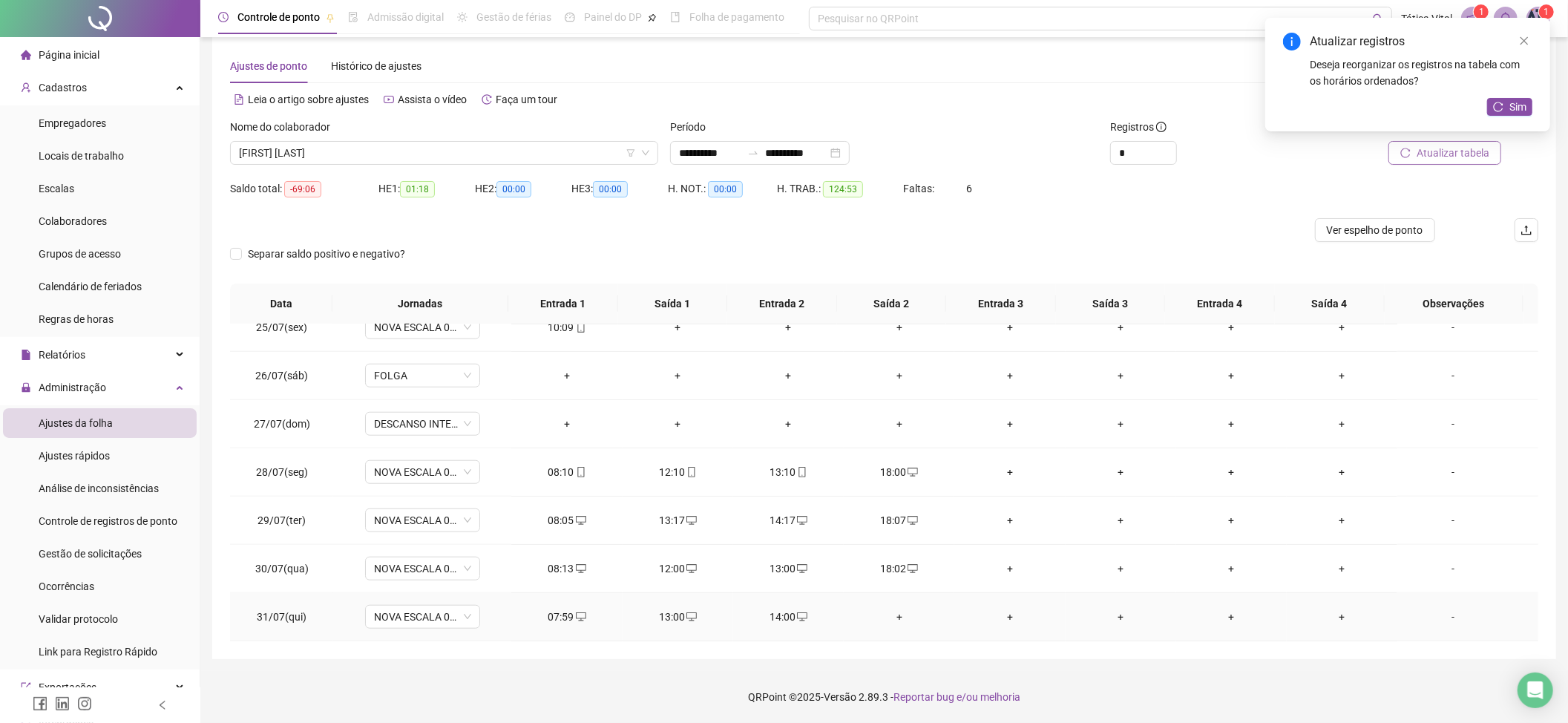 click on "+" at bounding box center (899, 617) 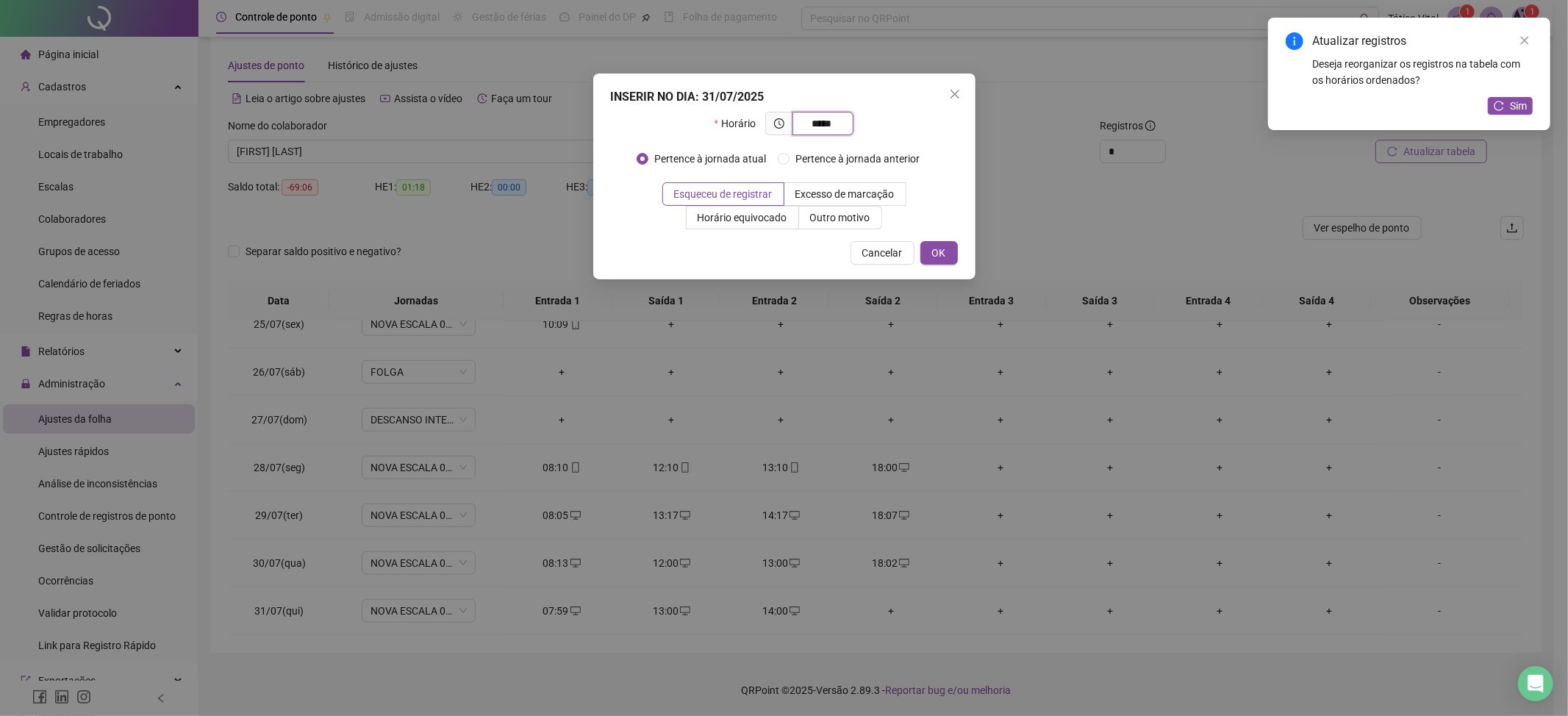 type on "*****" 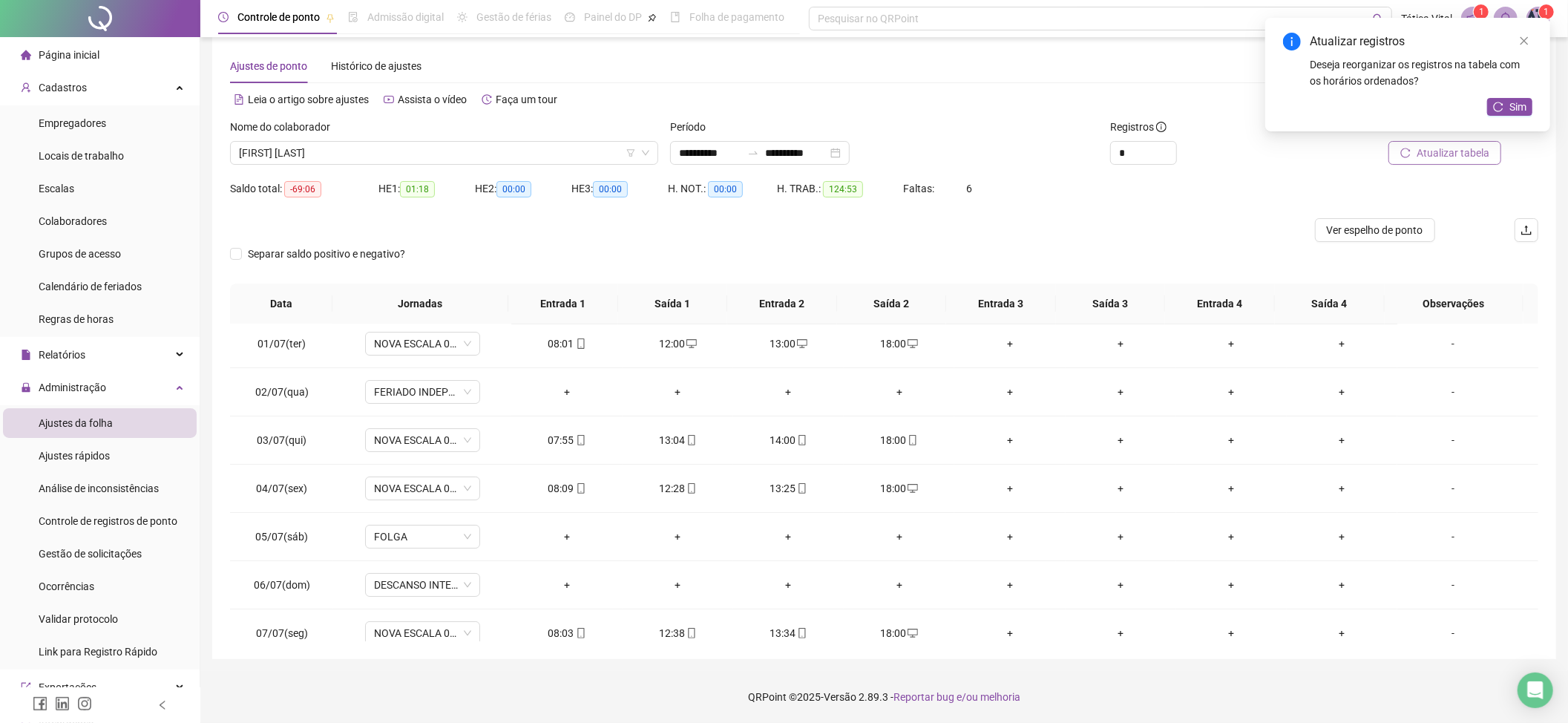 scroll, scrollTop: 0, scrollLeft: 0, axis: both 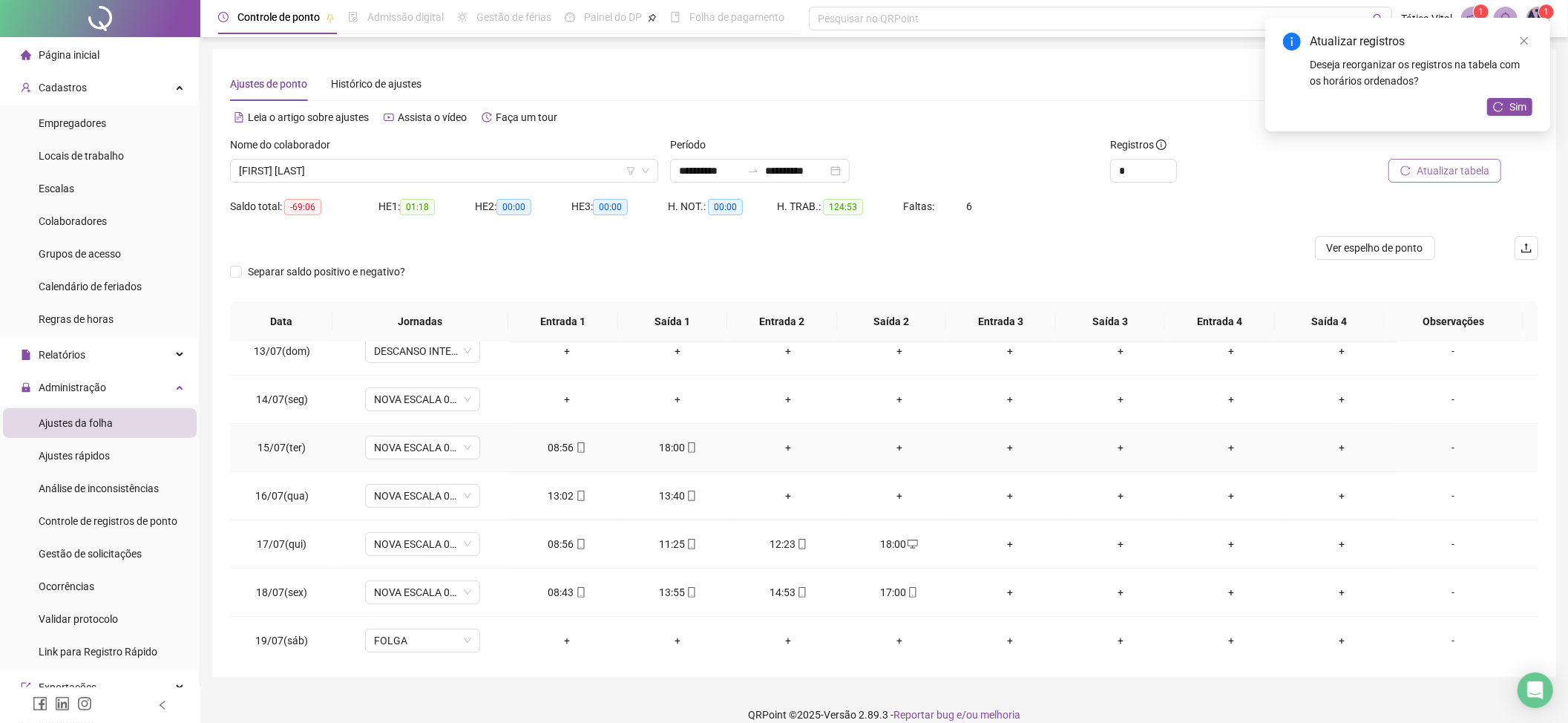 click on "+" at bounding box center (788, 448) 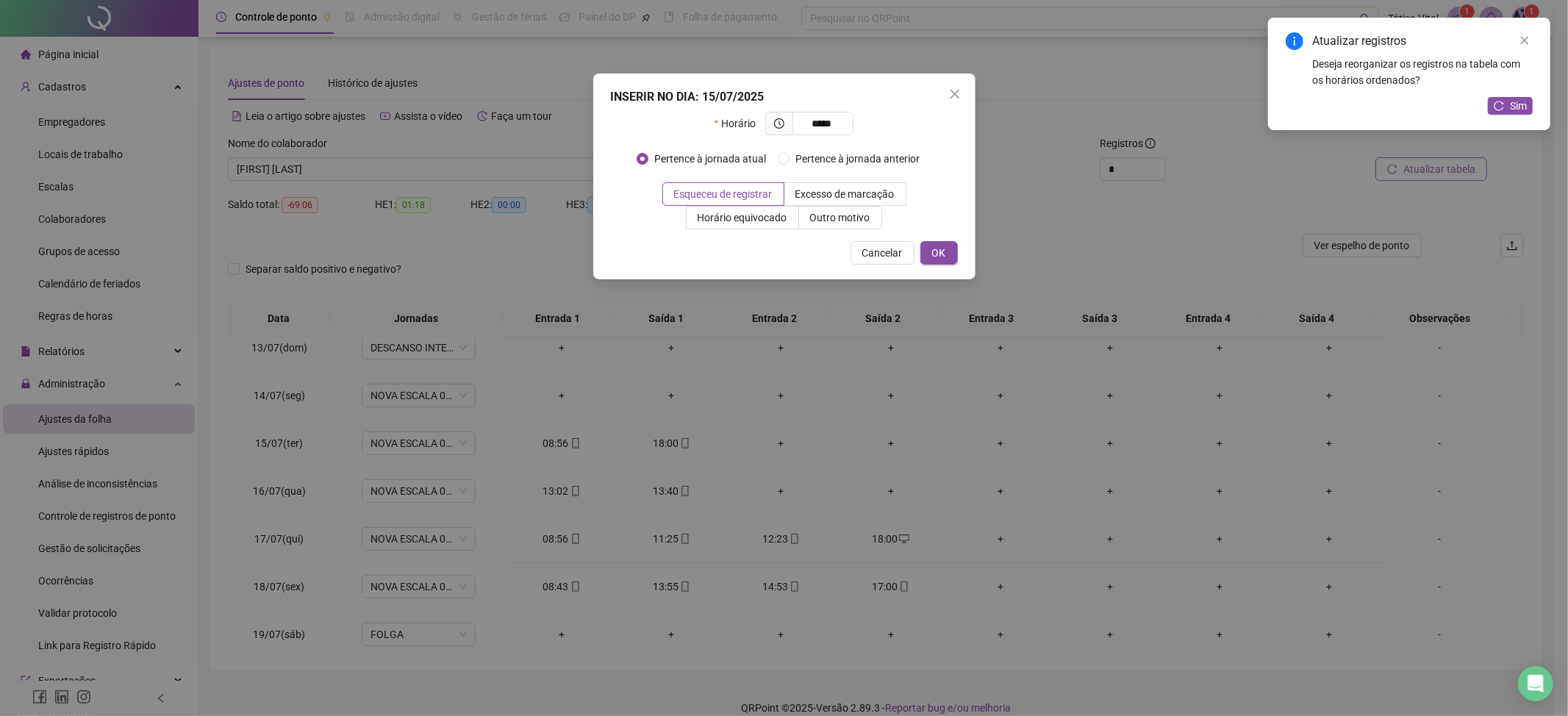 type on "*****" 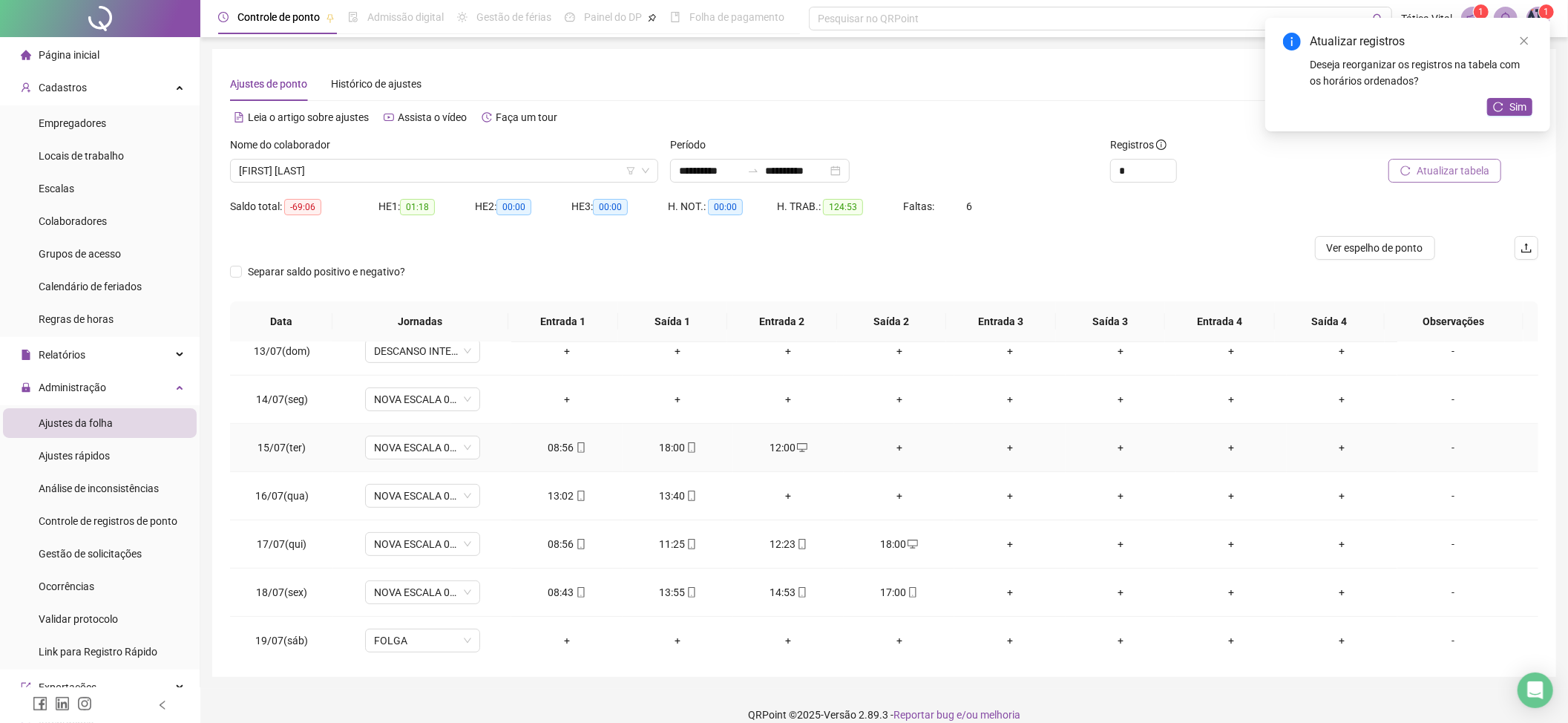 click on "+" at bounding box center [899, 448] 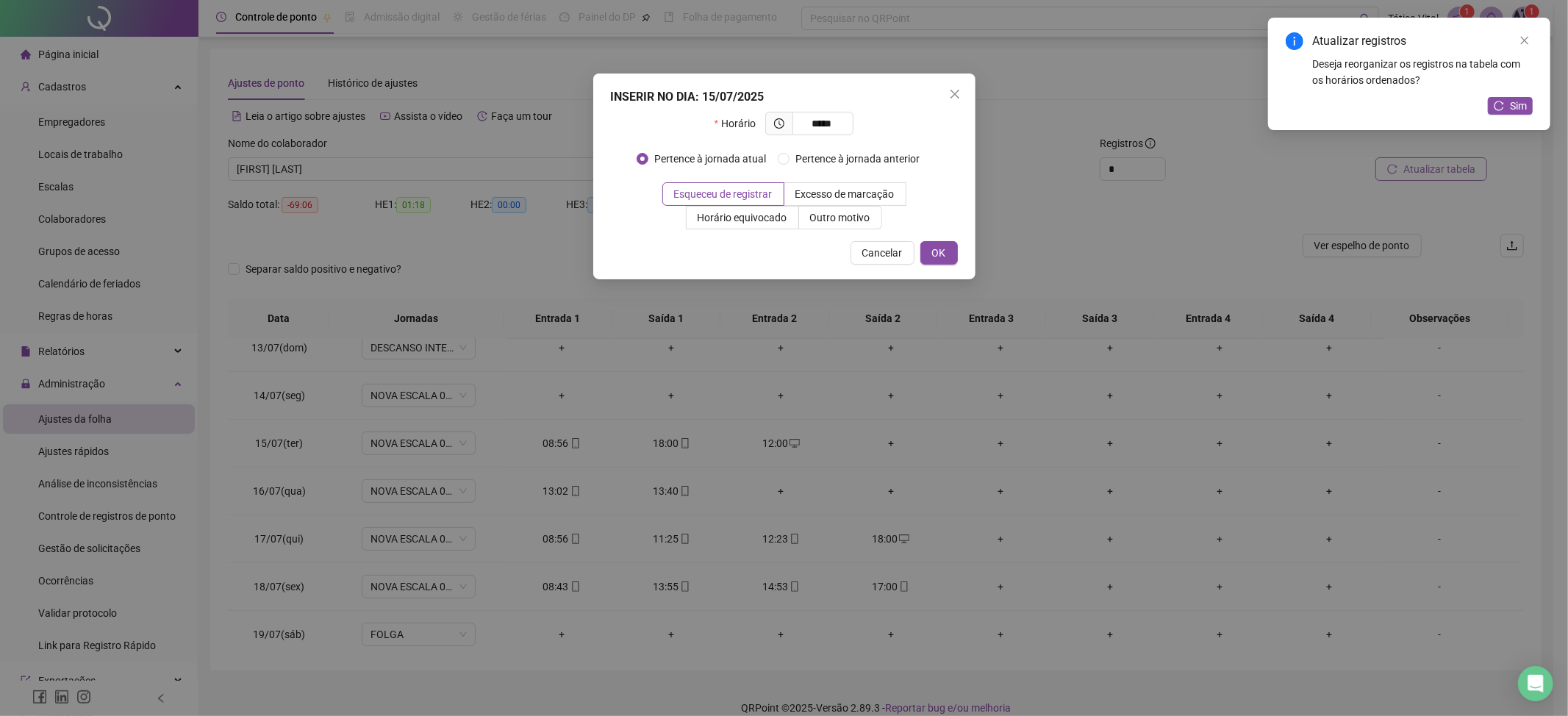 type on "*****" 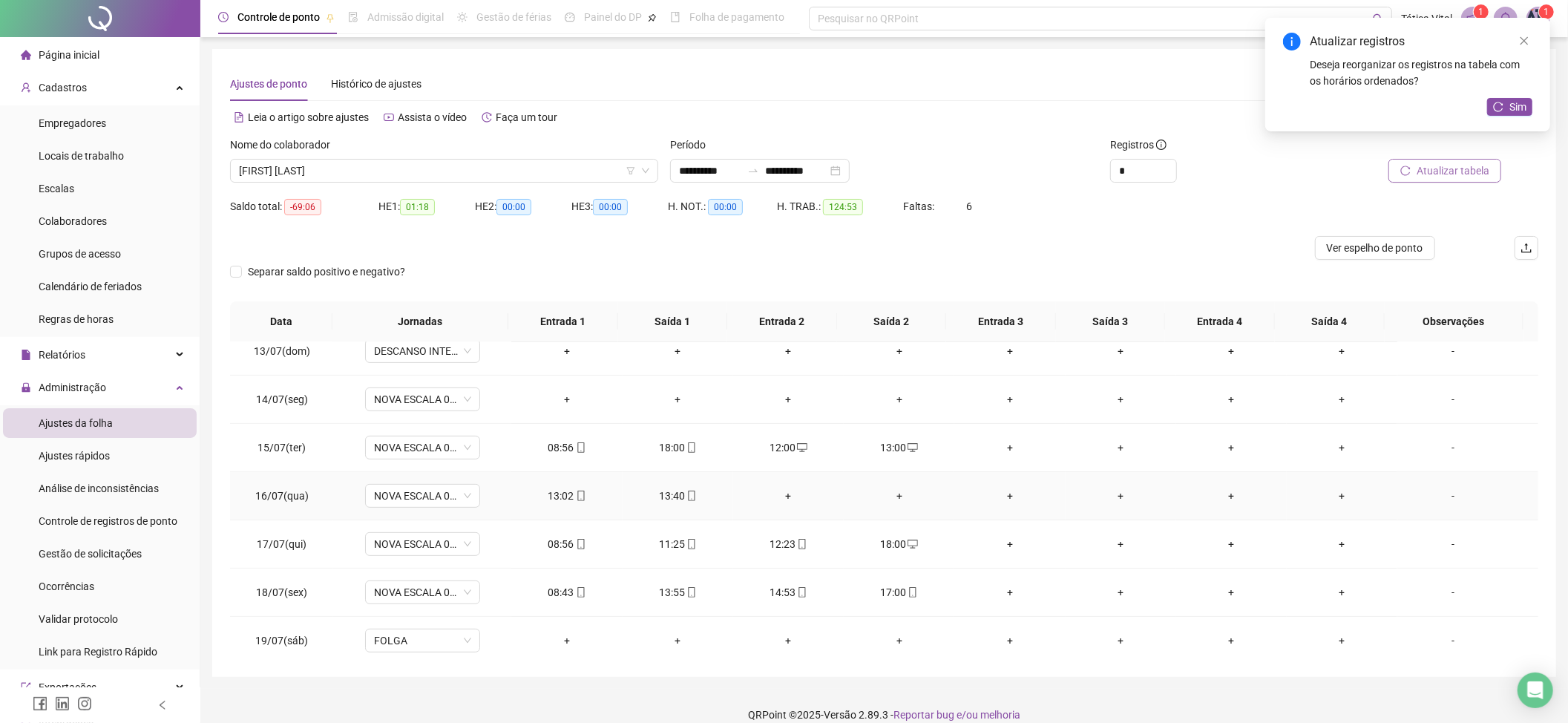 click on "+" at bounding box center [788, 496] 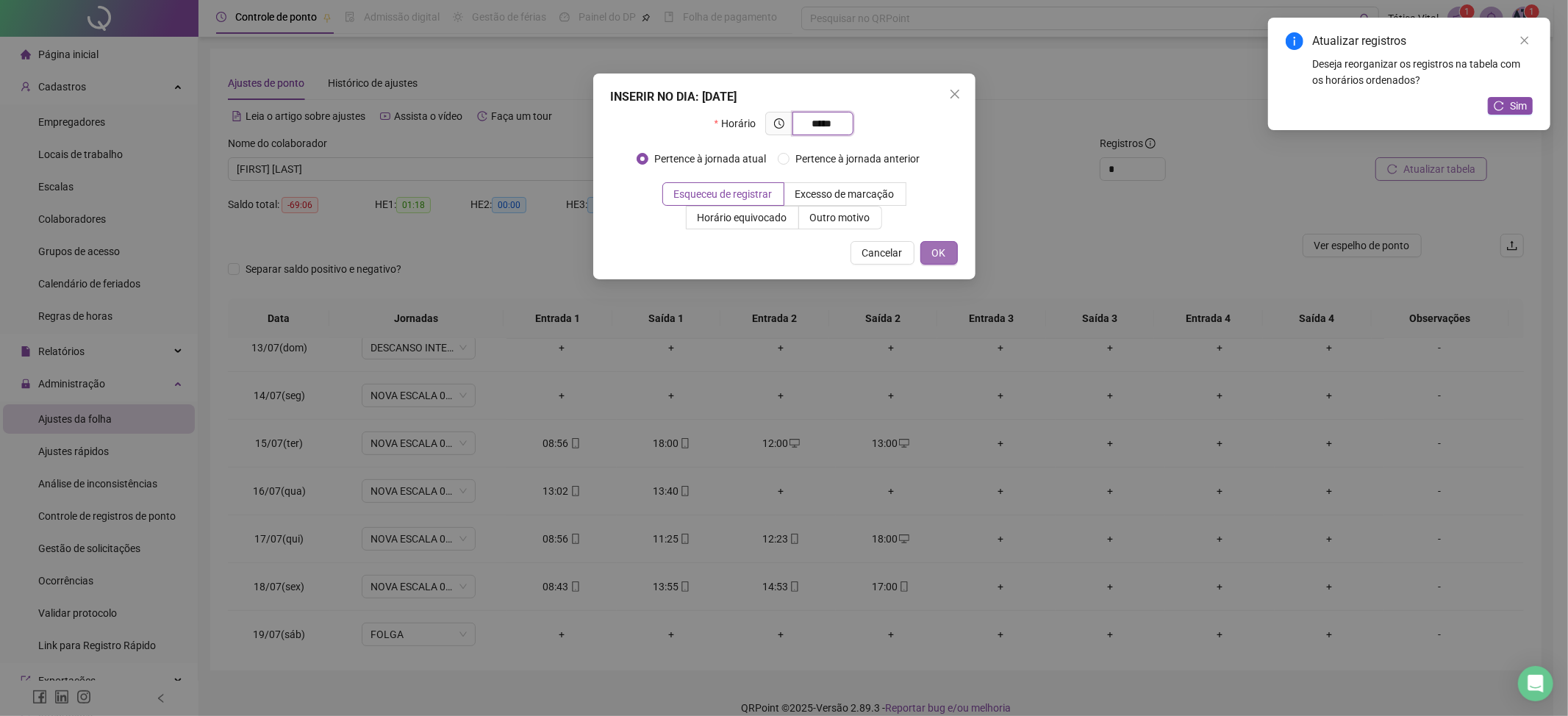 type on "*****" 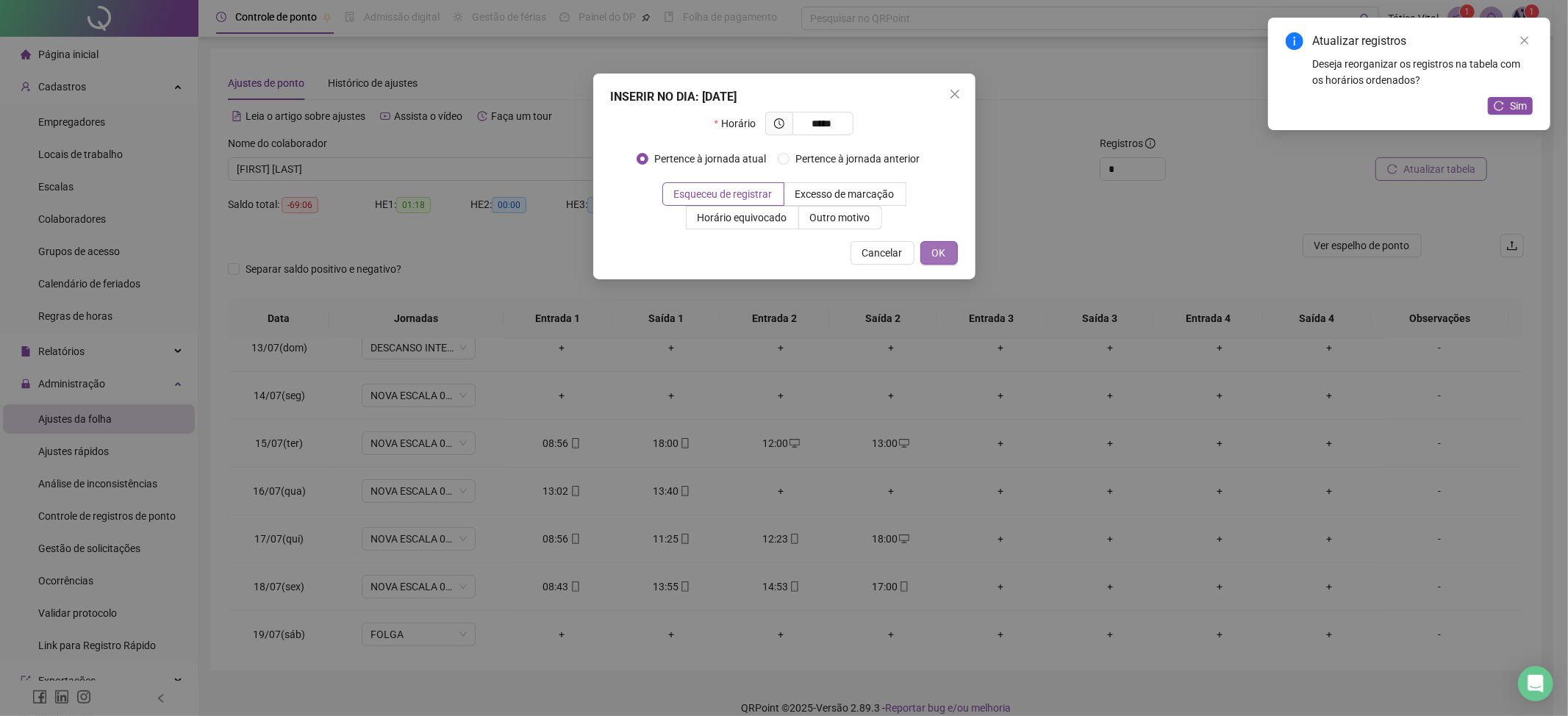 click on "OK" at bounding box center [939, 253] 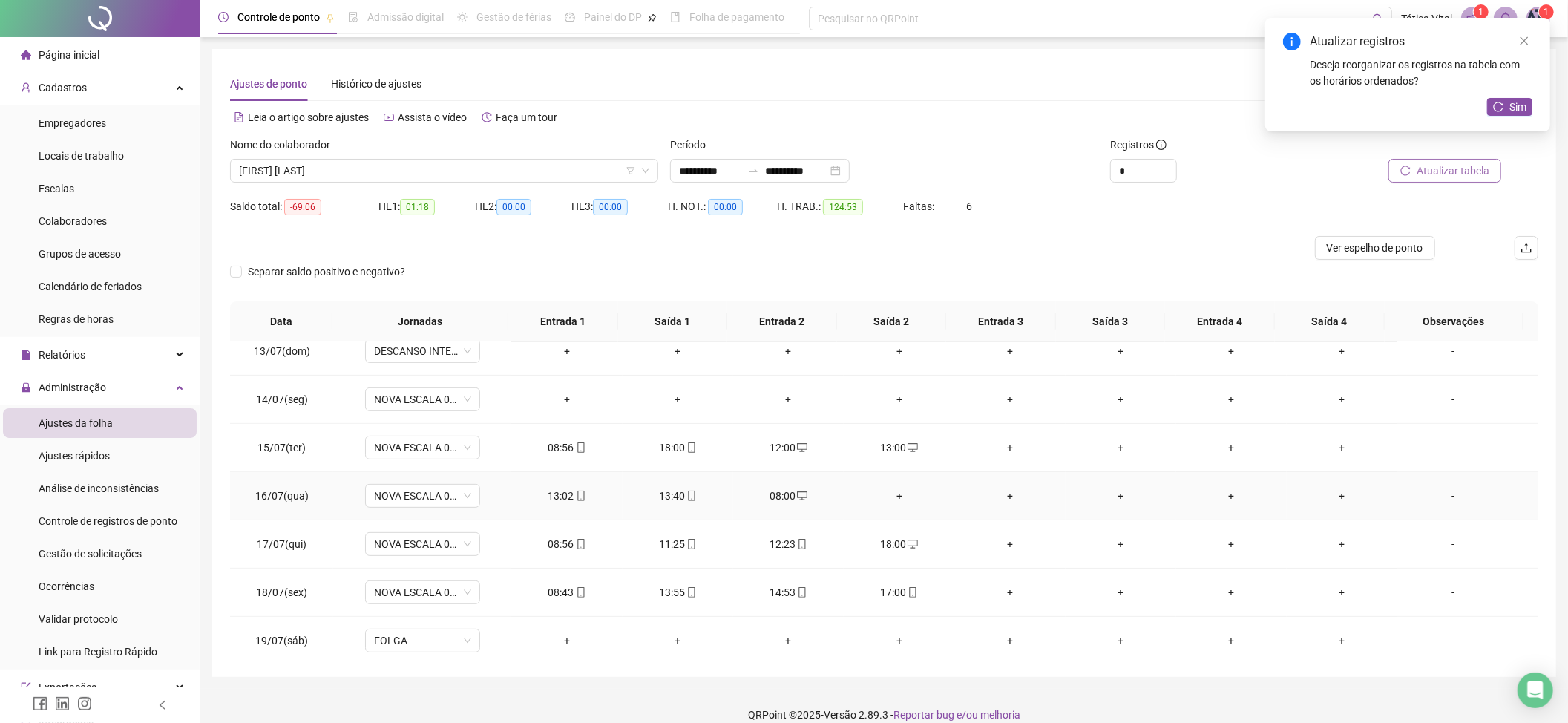 click on "+" at bounding box center (899, 496) 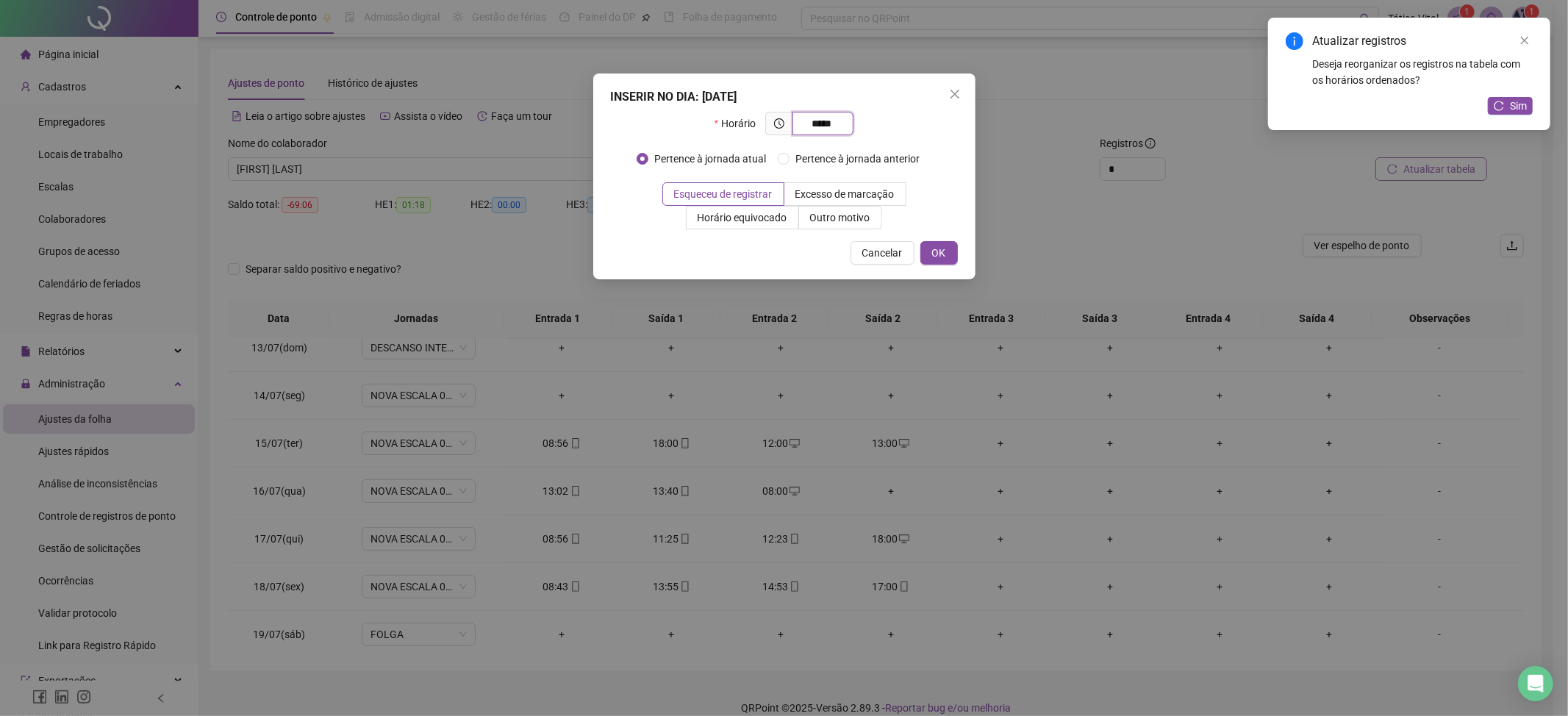 type on "*****" 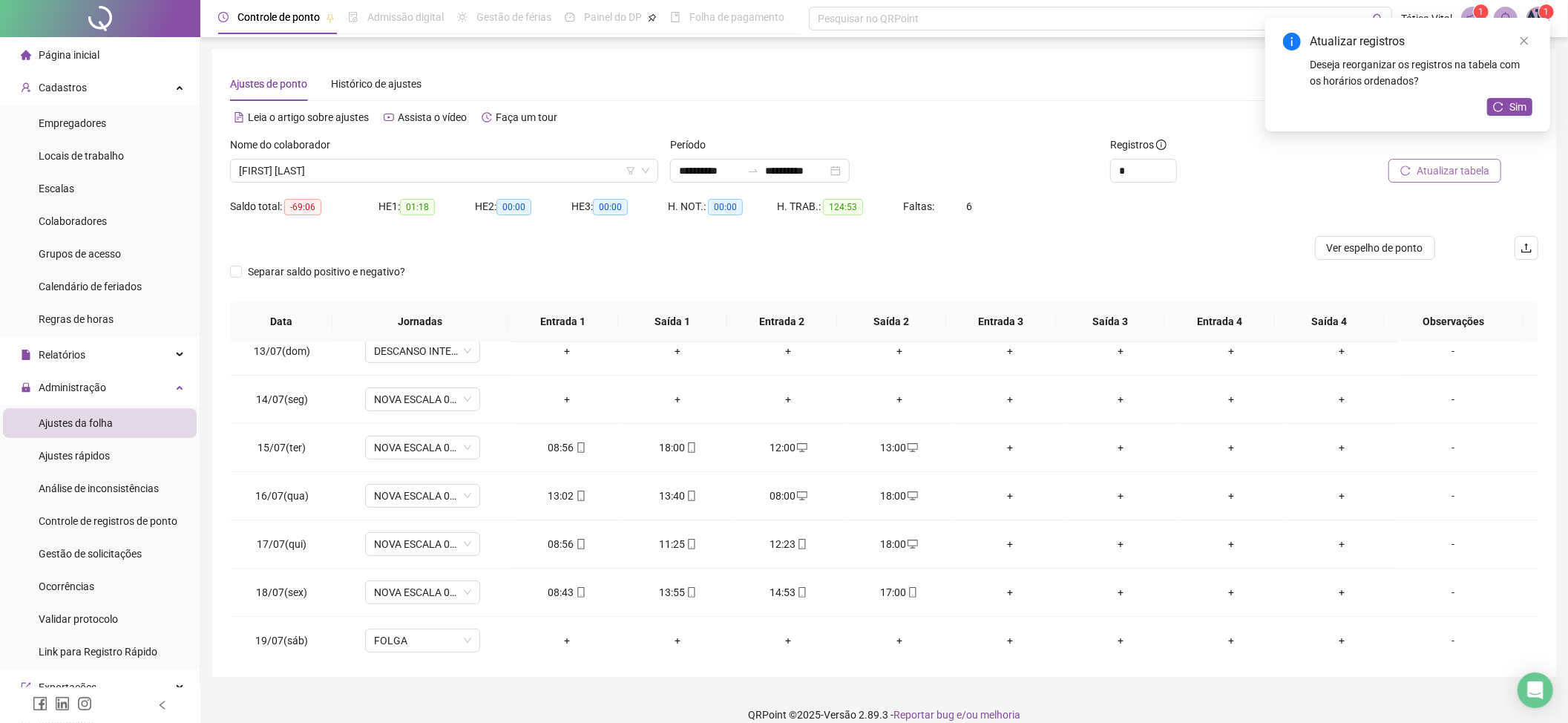 click on "Atualizar tabela" at bounding box center [1453, 171] 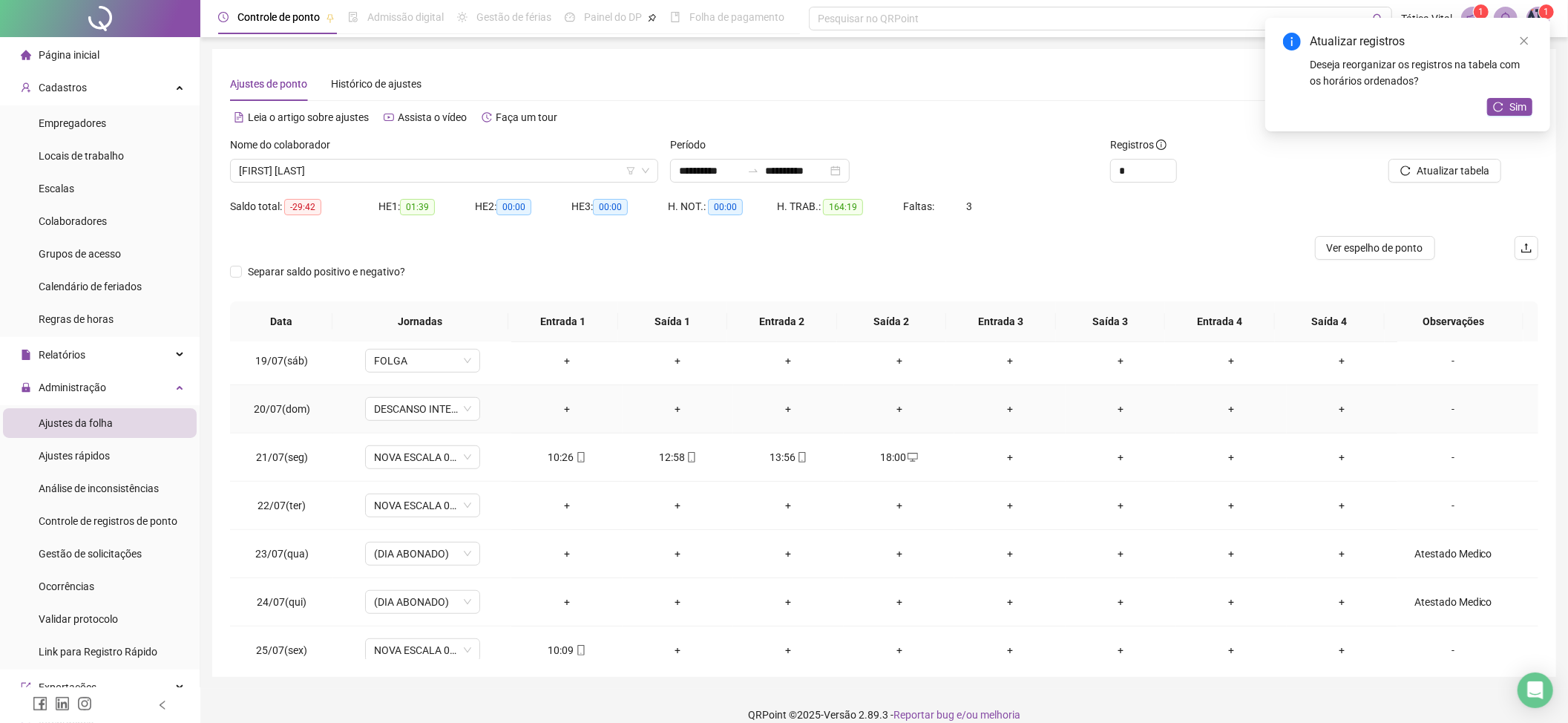 scroll, scrollTop: 891, scrollLeft: 0, axis: vertical 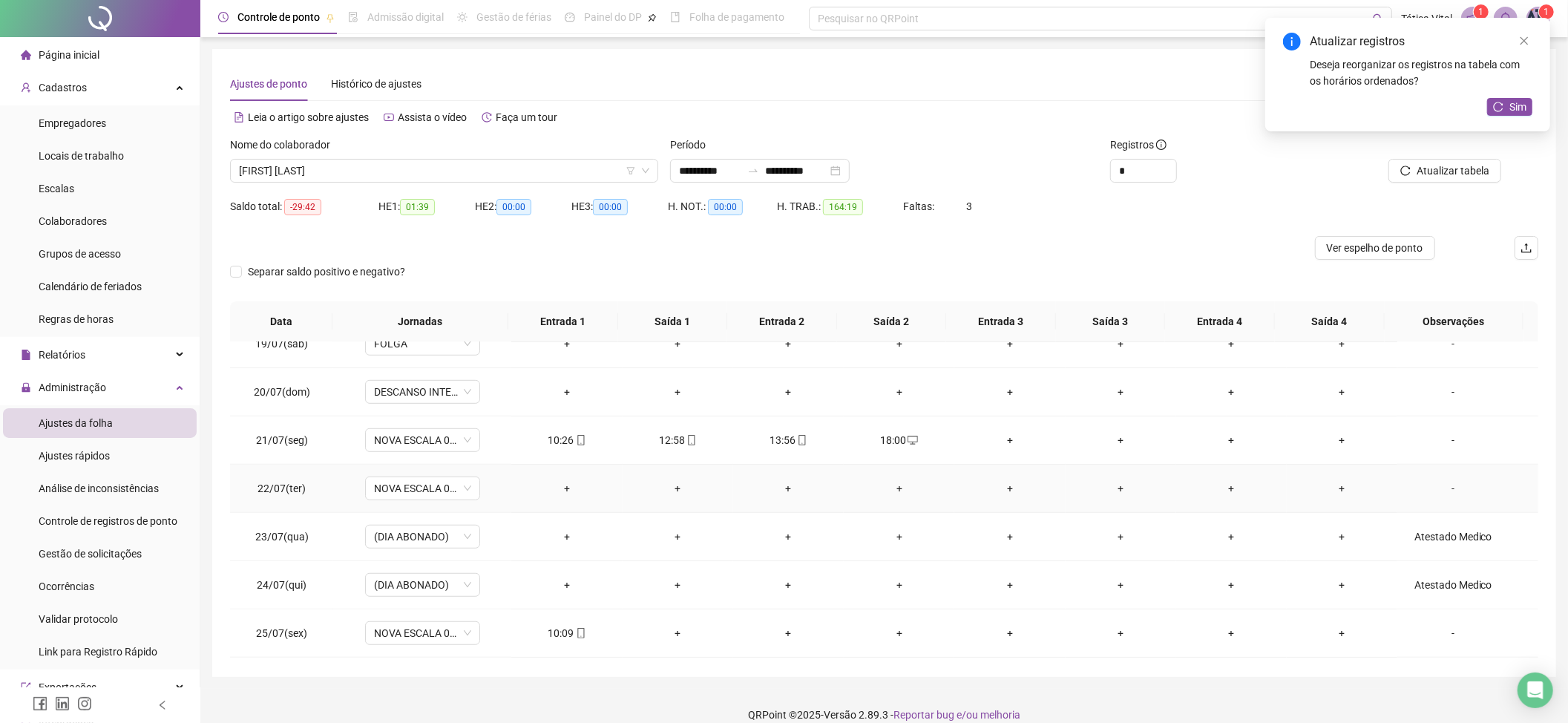 click on "+" at bounding box center [566, 488] 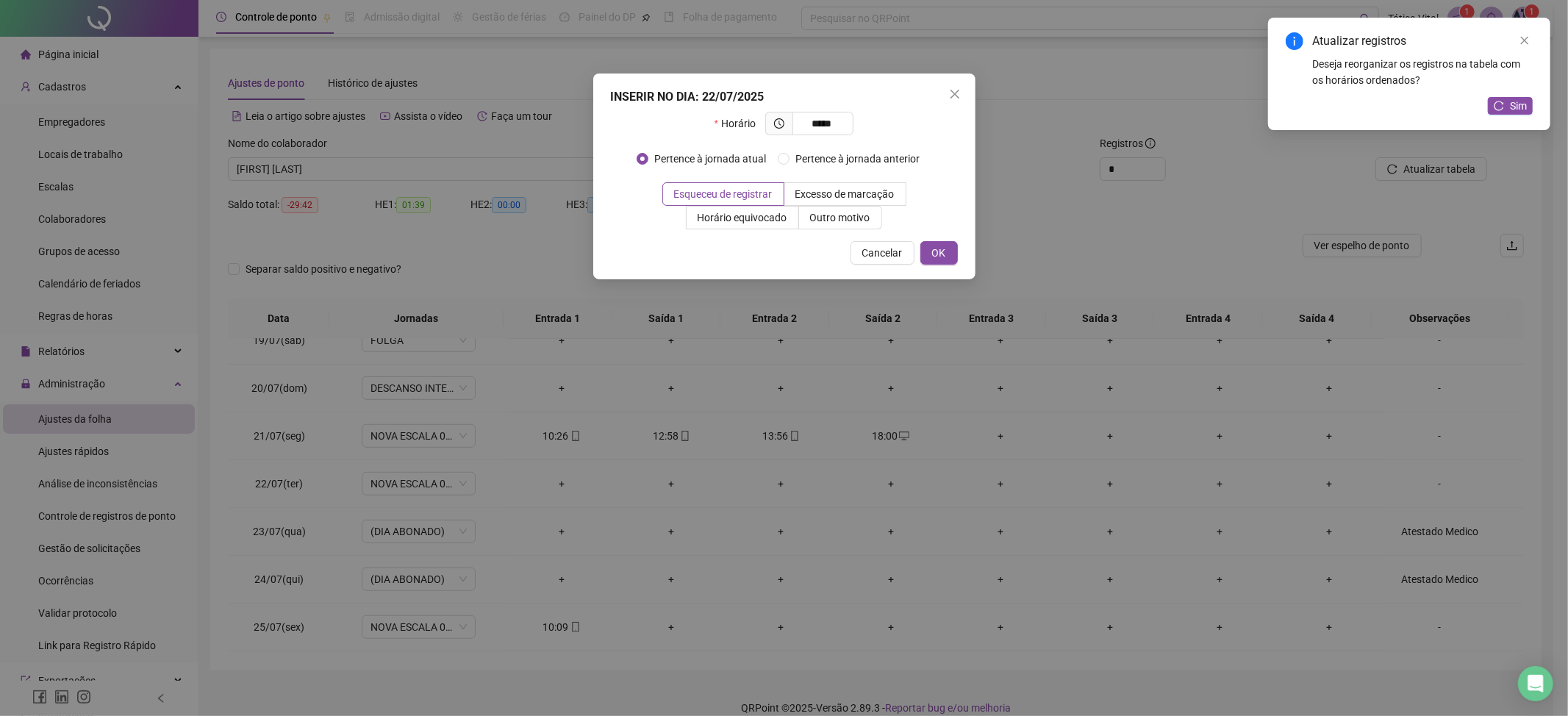 type on "*****" 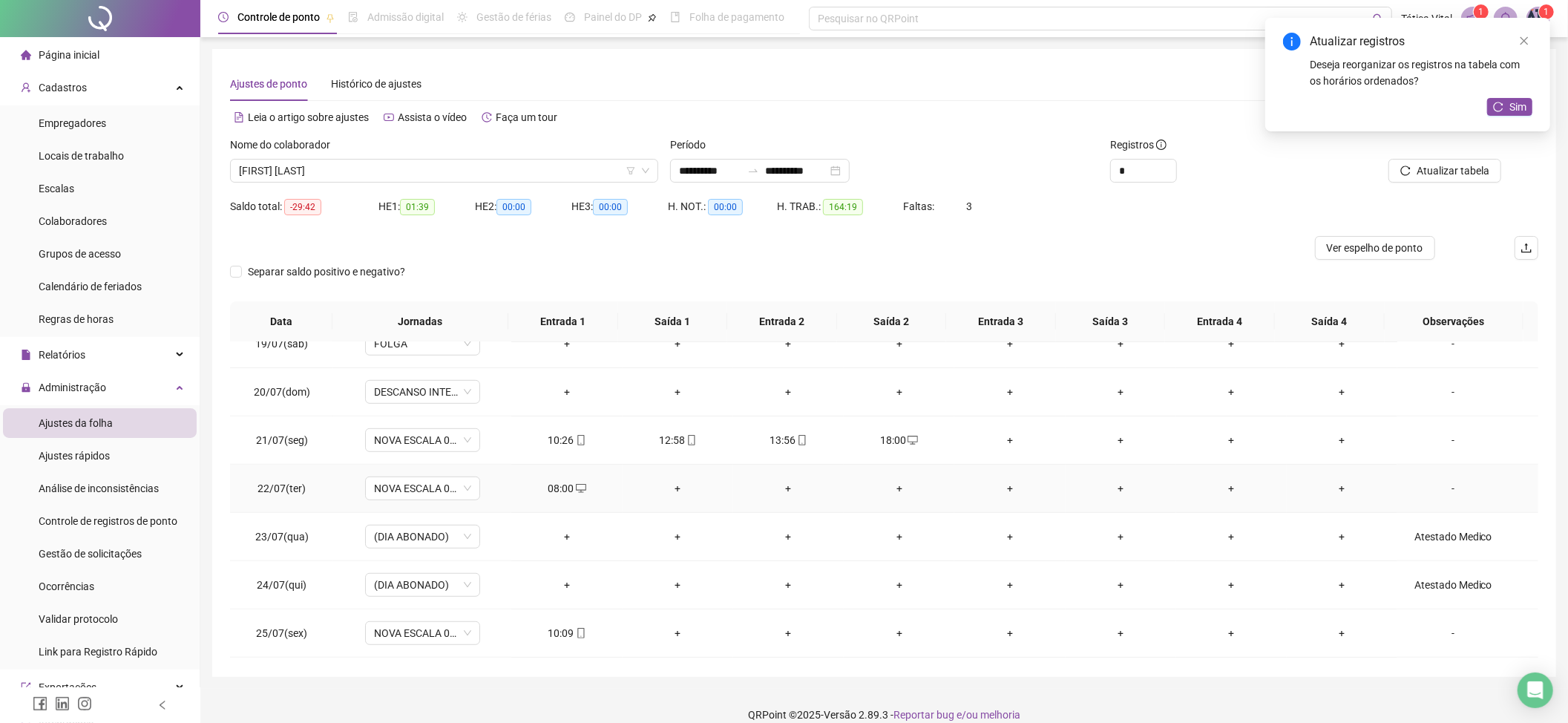 click on "+" at bounding box center (678, 488) 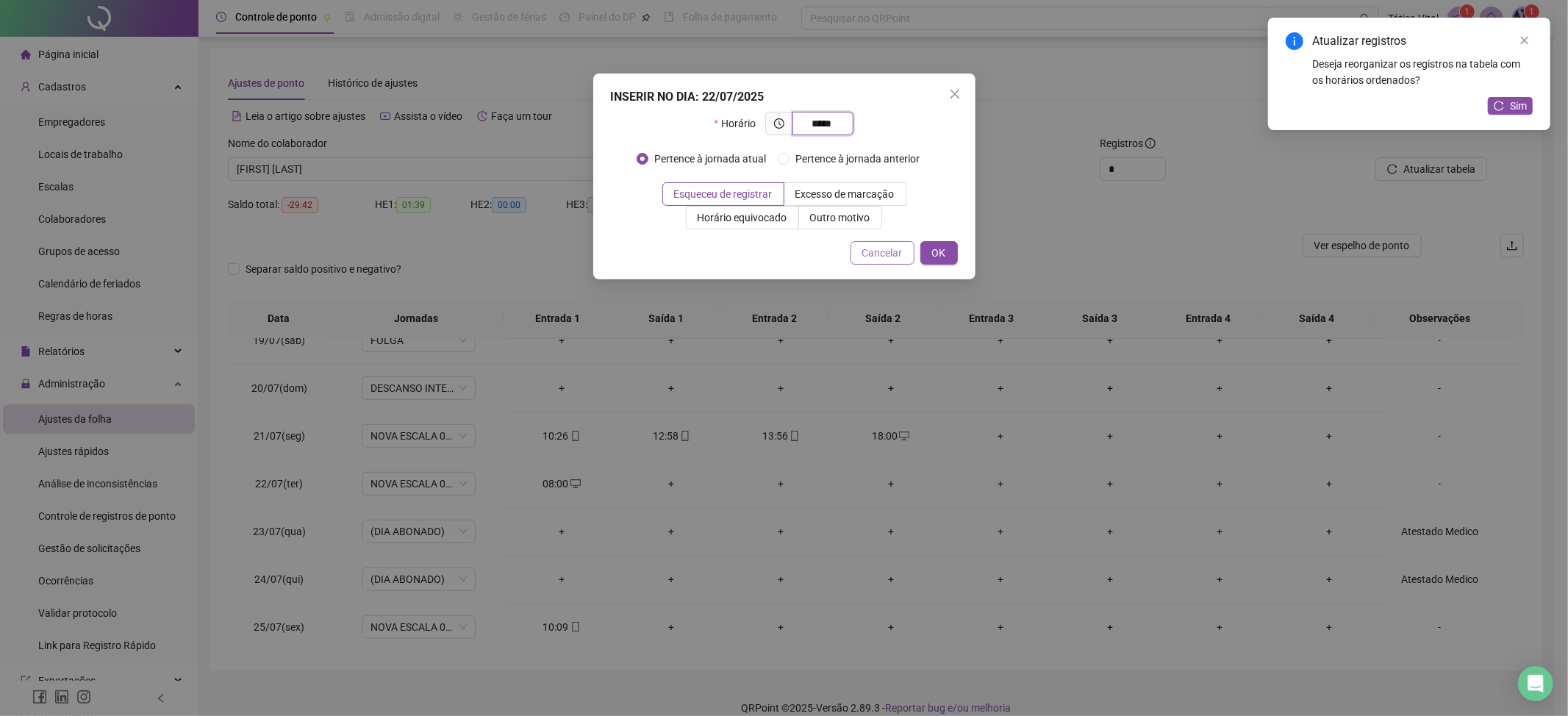 type on "*****" 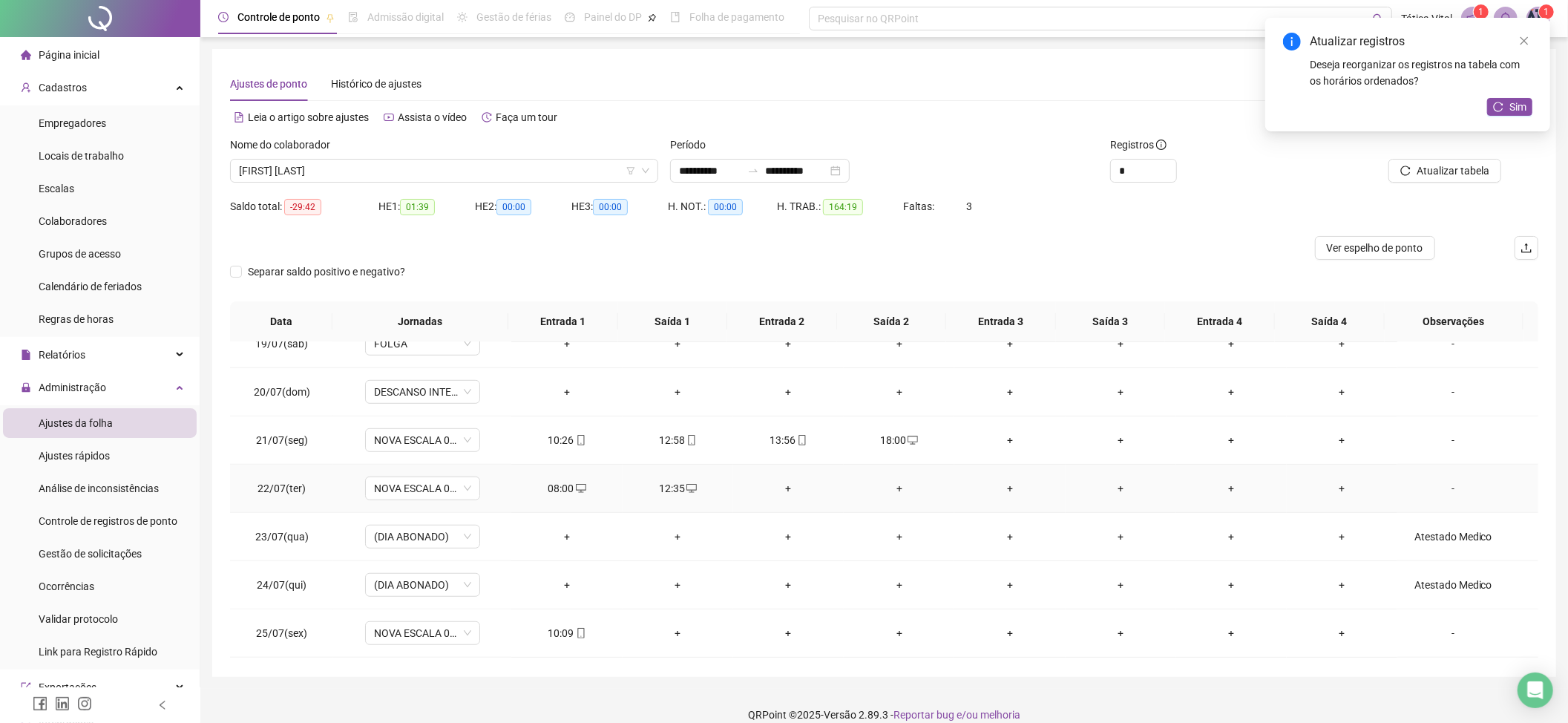 click on "+" at bounding box center (788, 488) 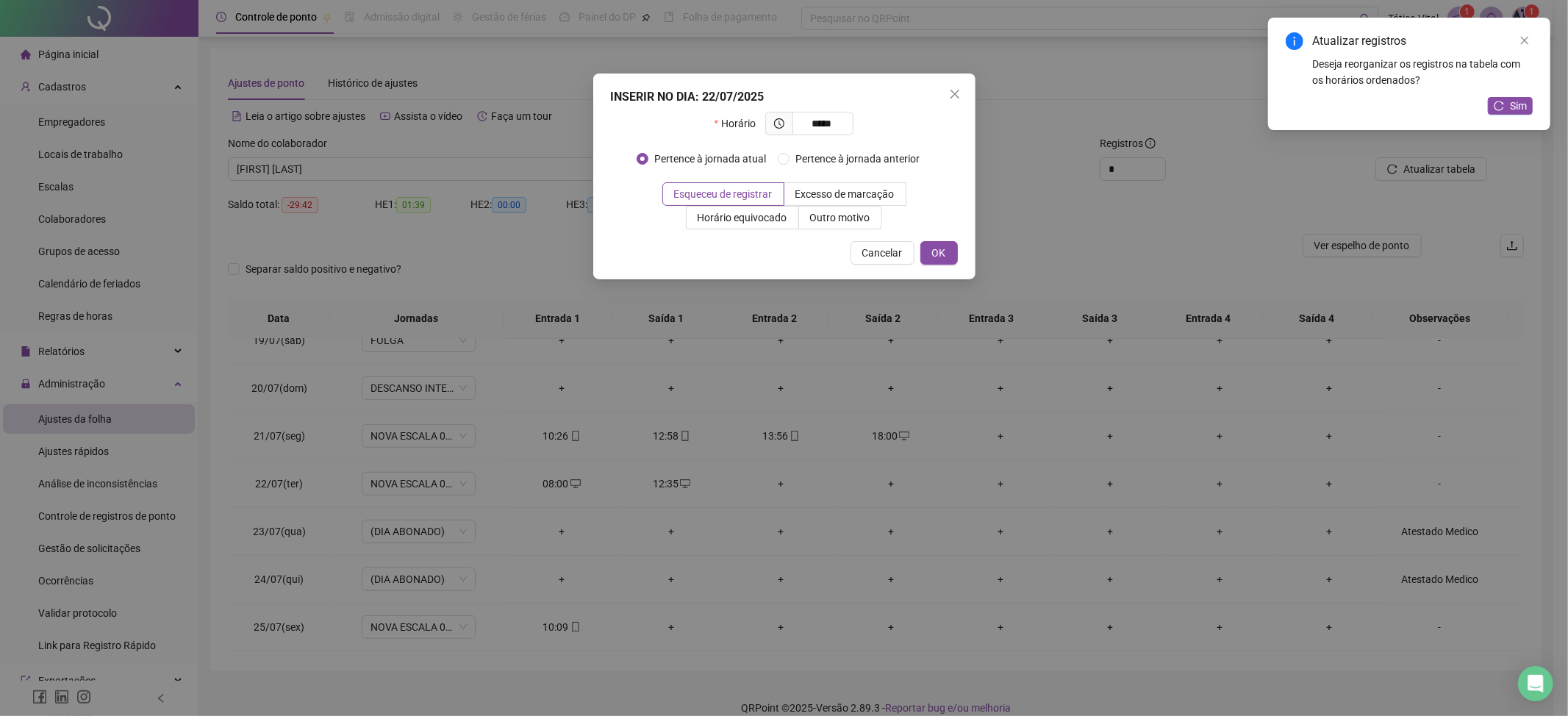 type on "*****" 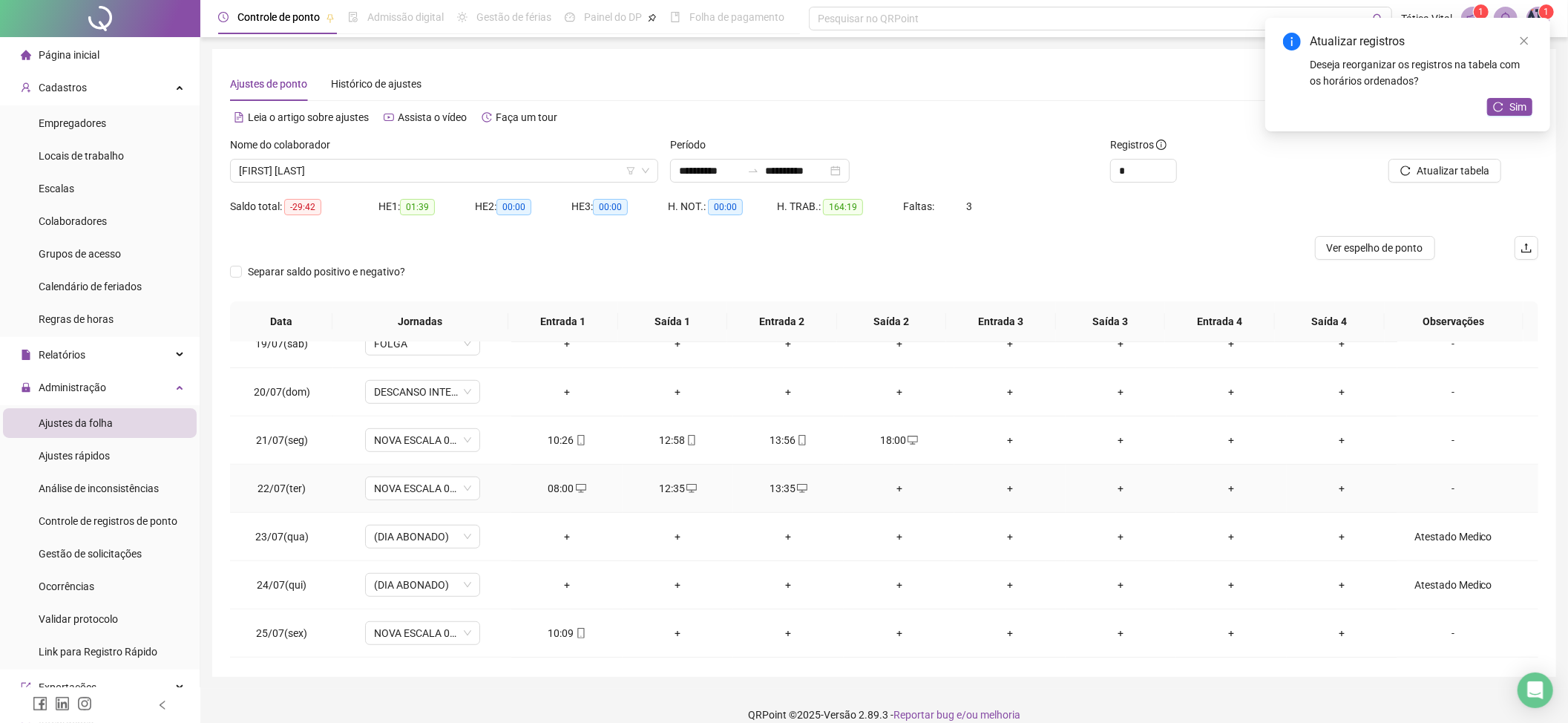click on "+" at bounding box center [899, 488] 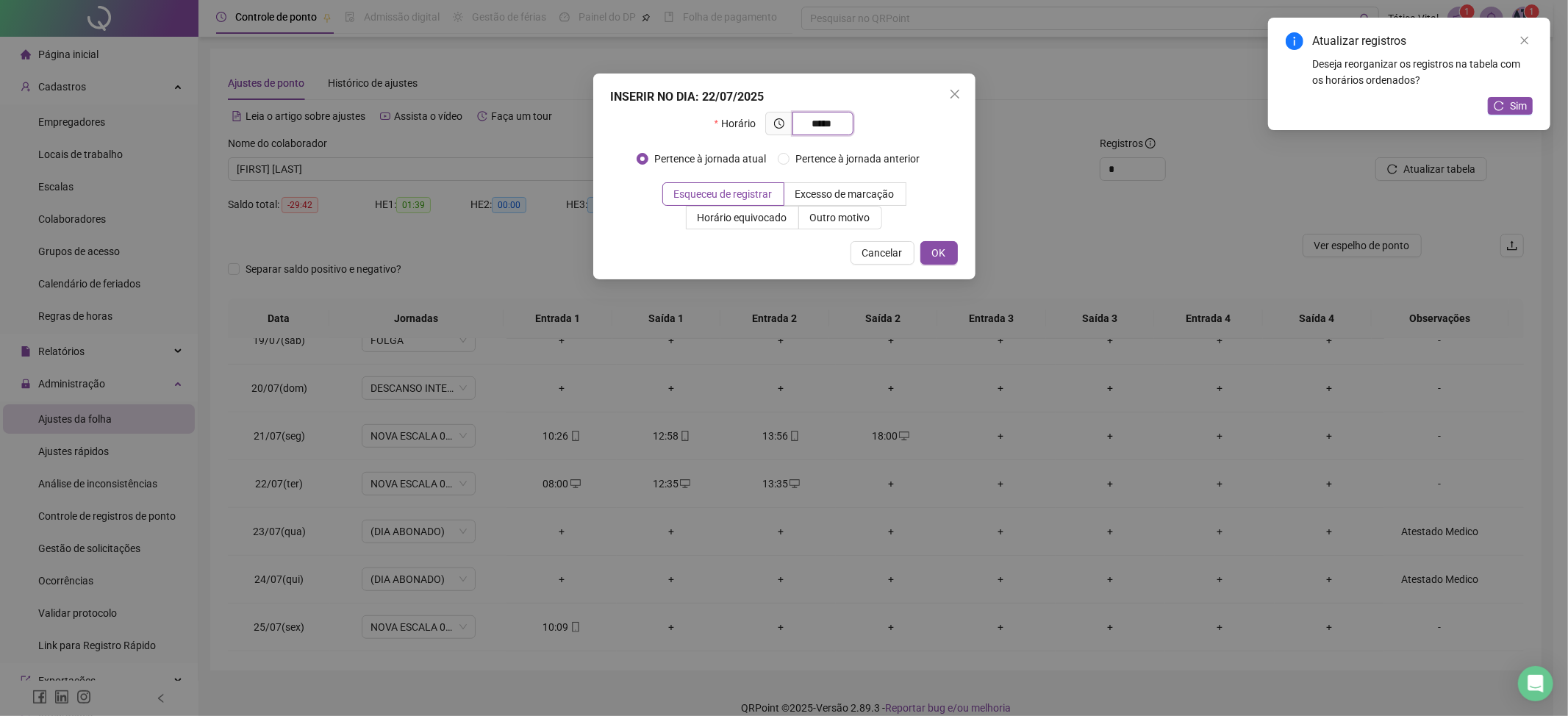 type on "*****" 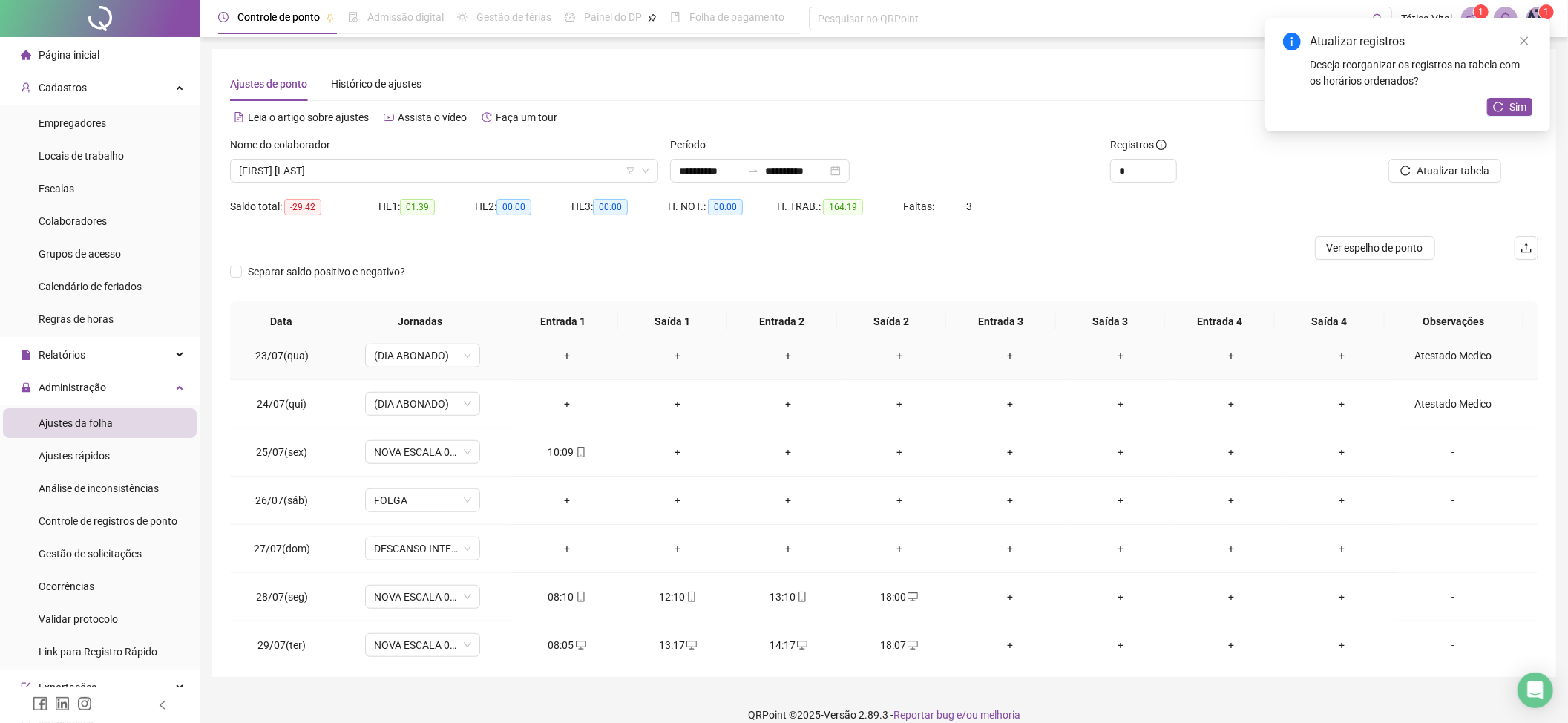 scroll, scrollTop: 1088, scrollLeft: 0, axis: vertical 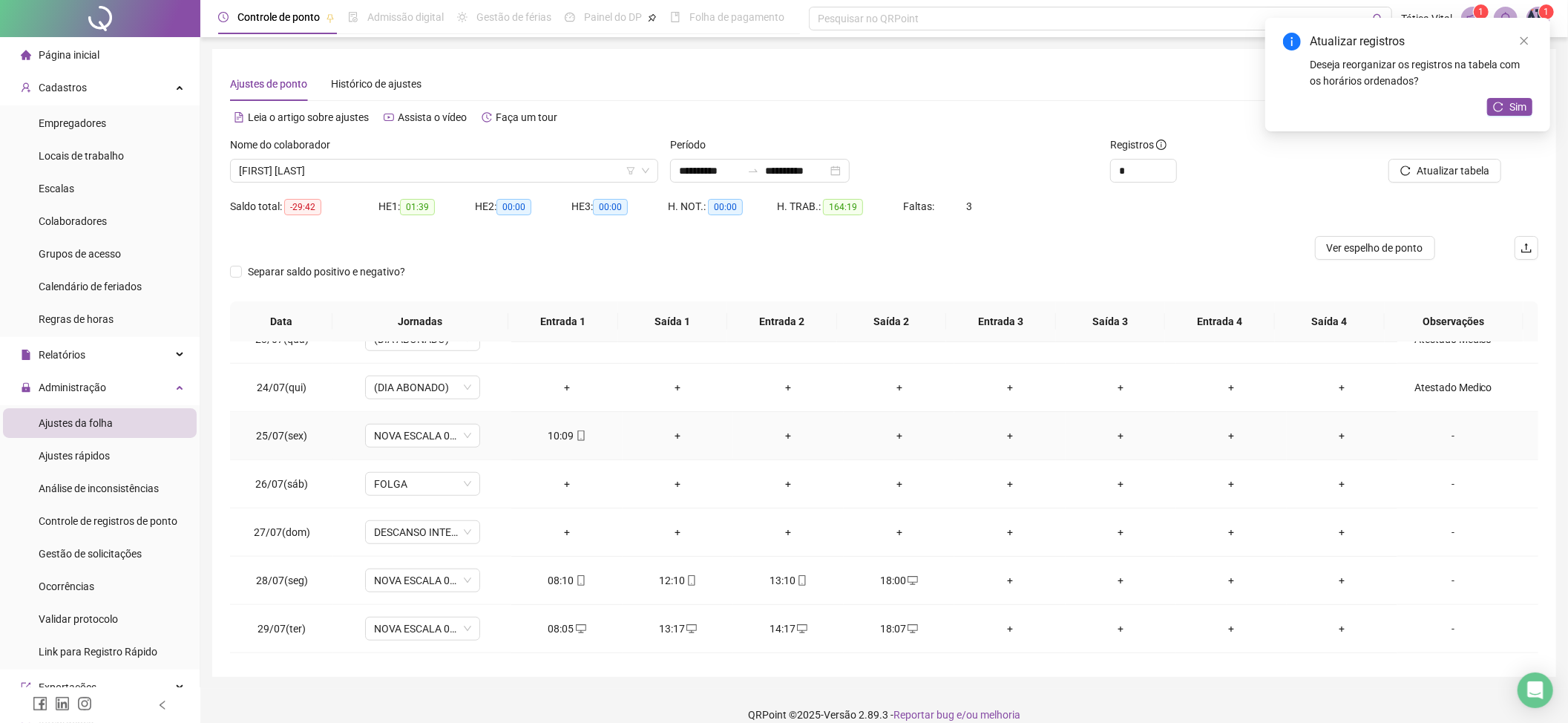 click on "+" at bounding box center [678, 436] 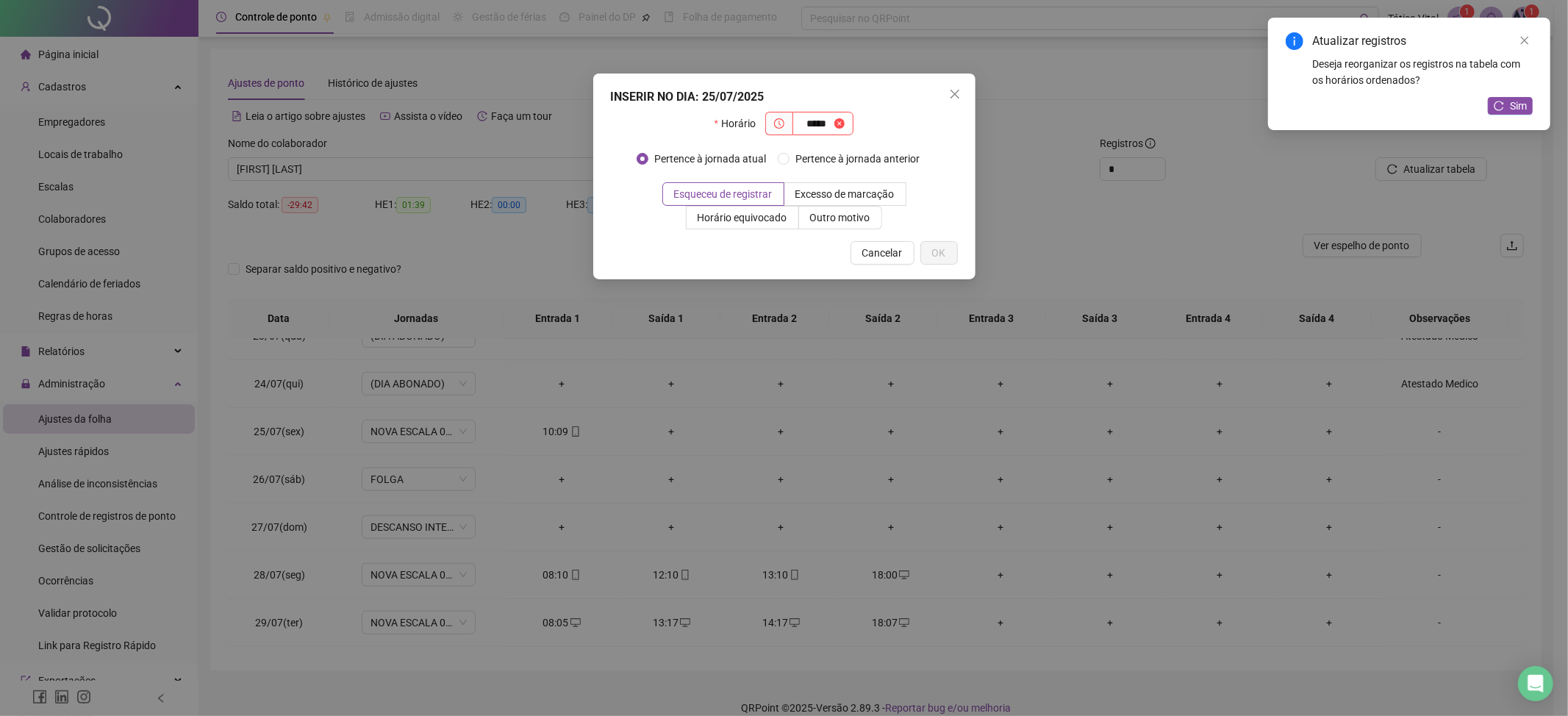 type on "*****" 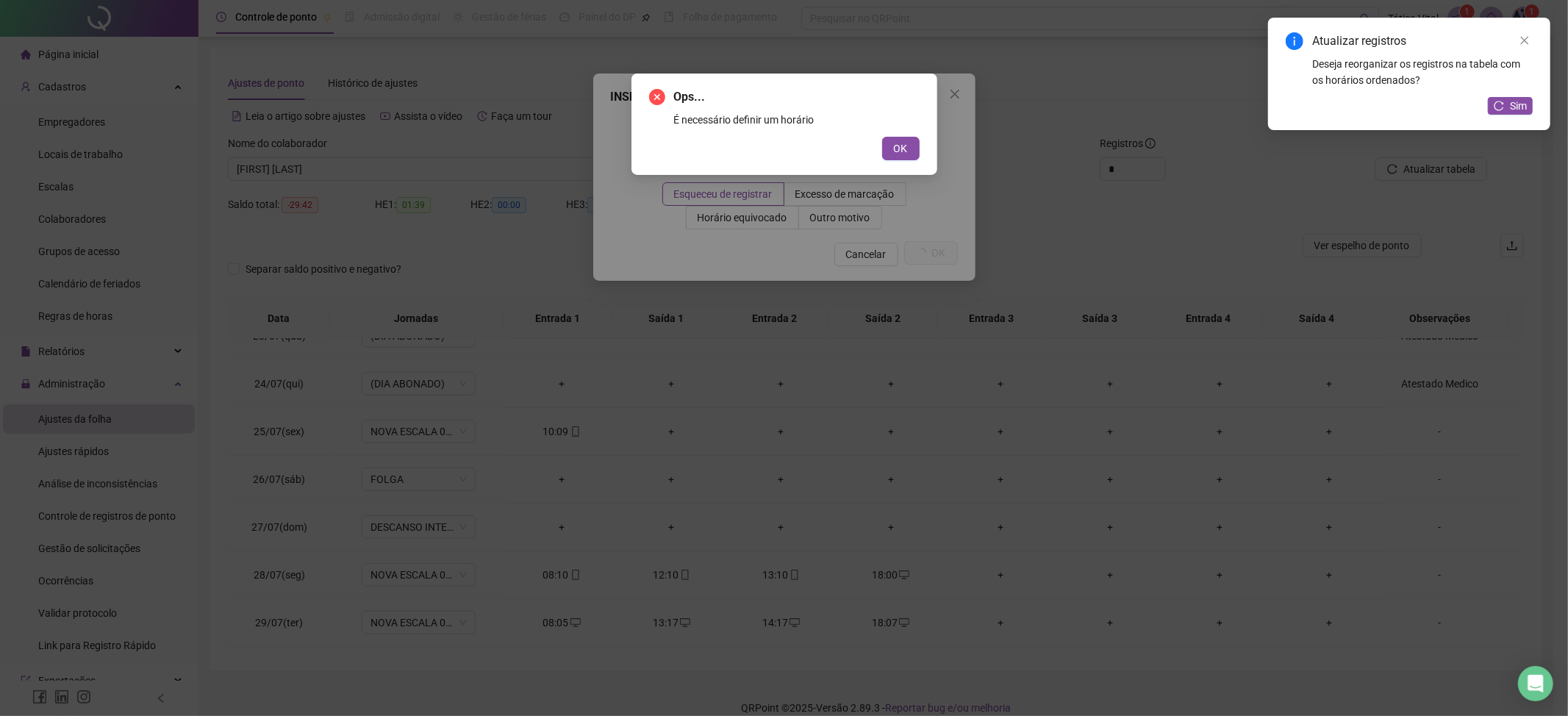 click on "OK" at bounding box center (784, 148) 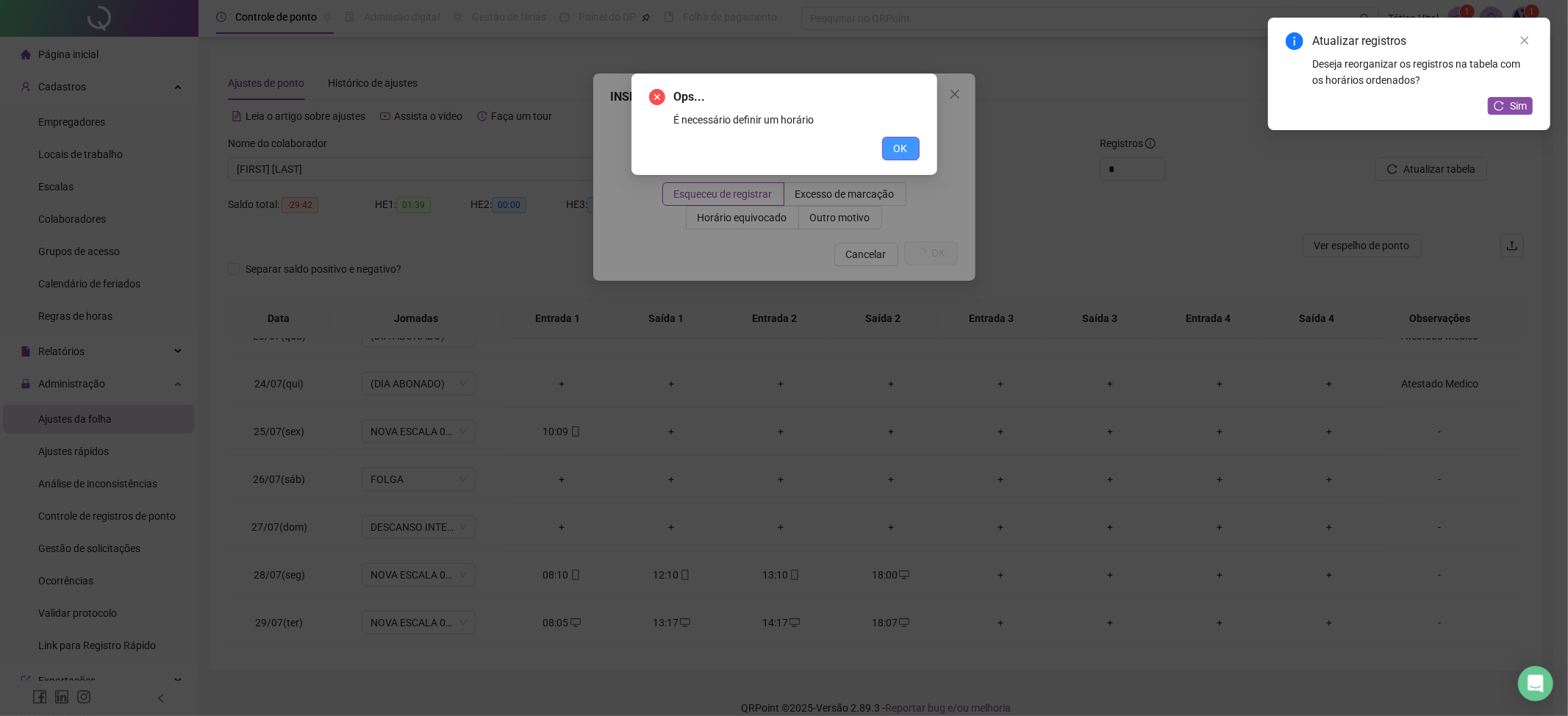 click on "OK" at bounding box center [901, 148] 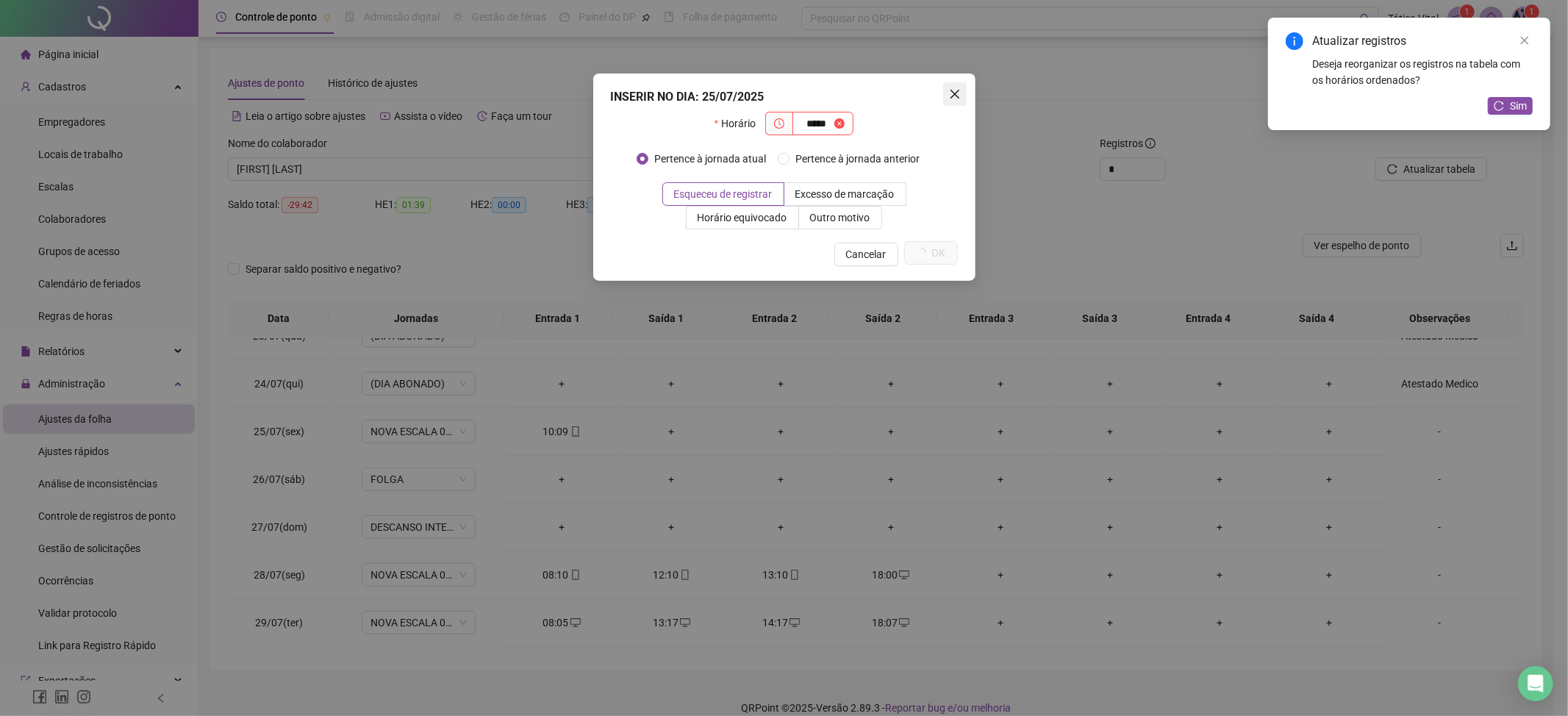 click 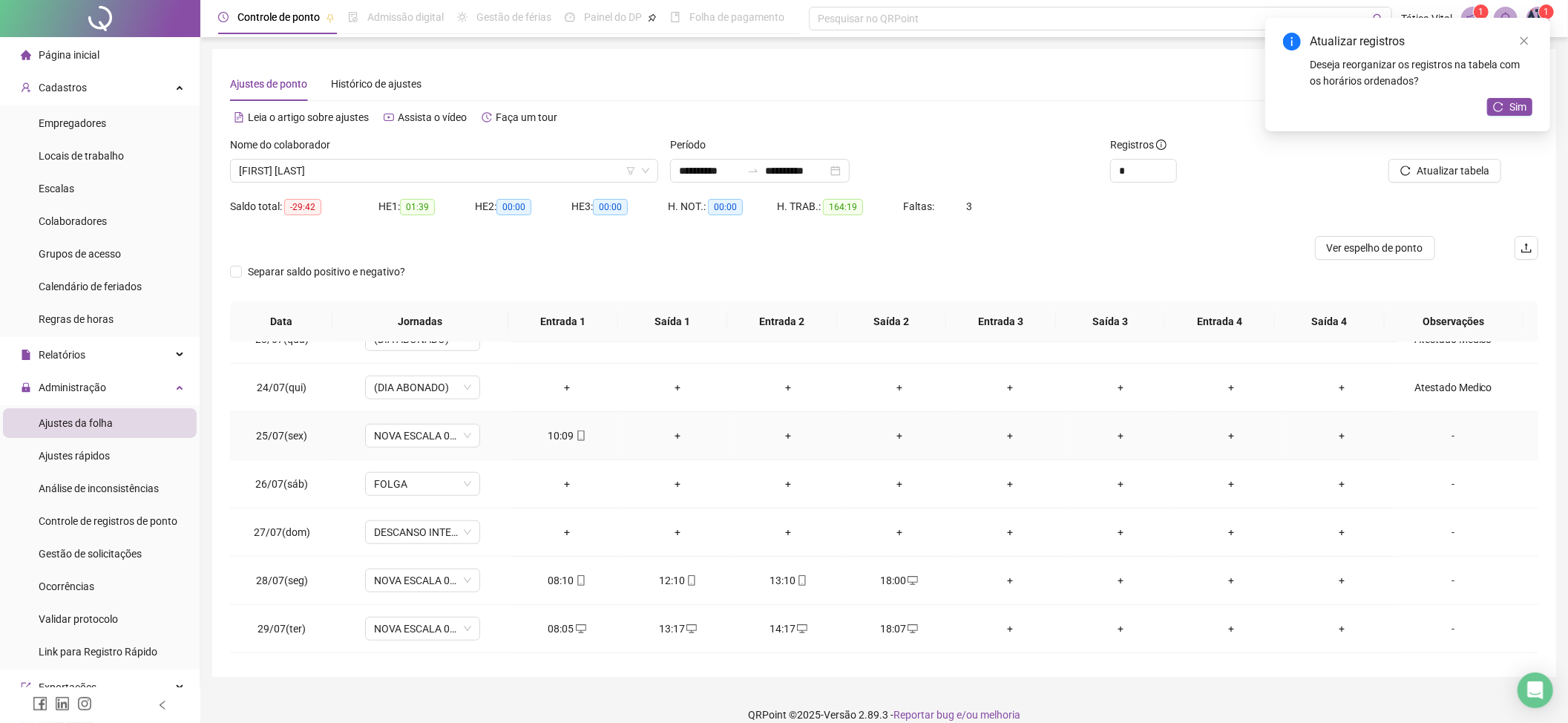 click on "10:09" at bounding box center [566, 436] 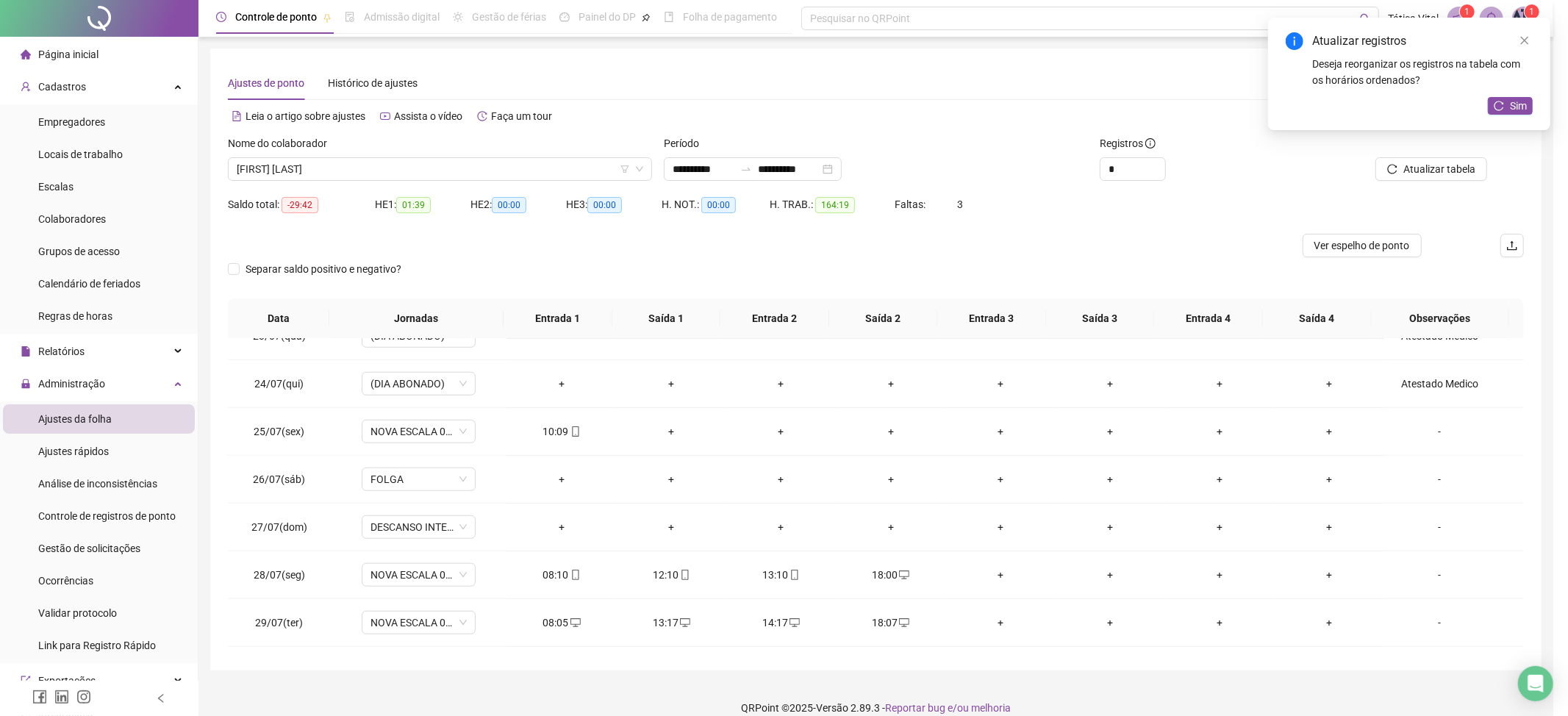 type on "**********" 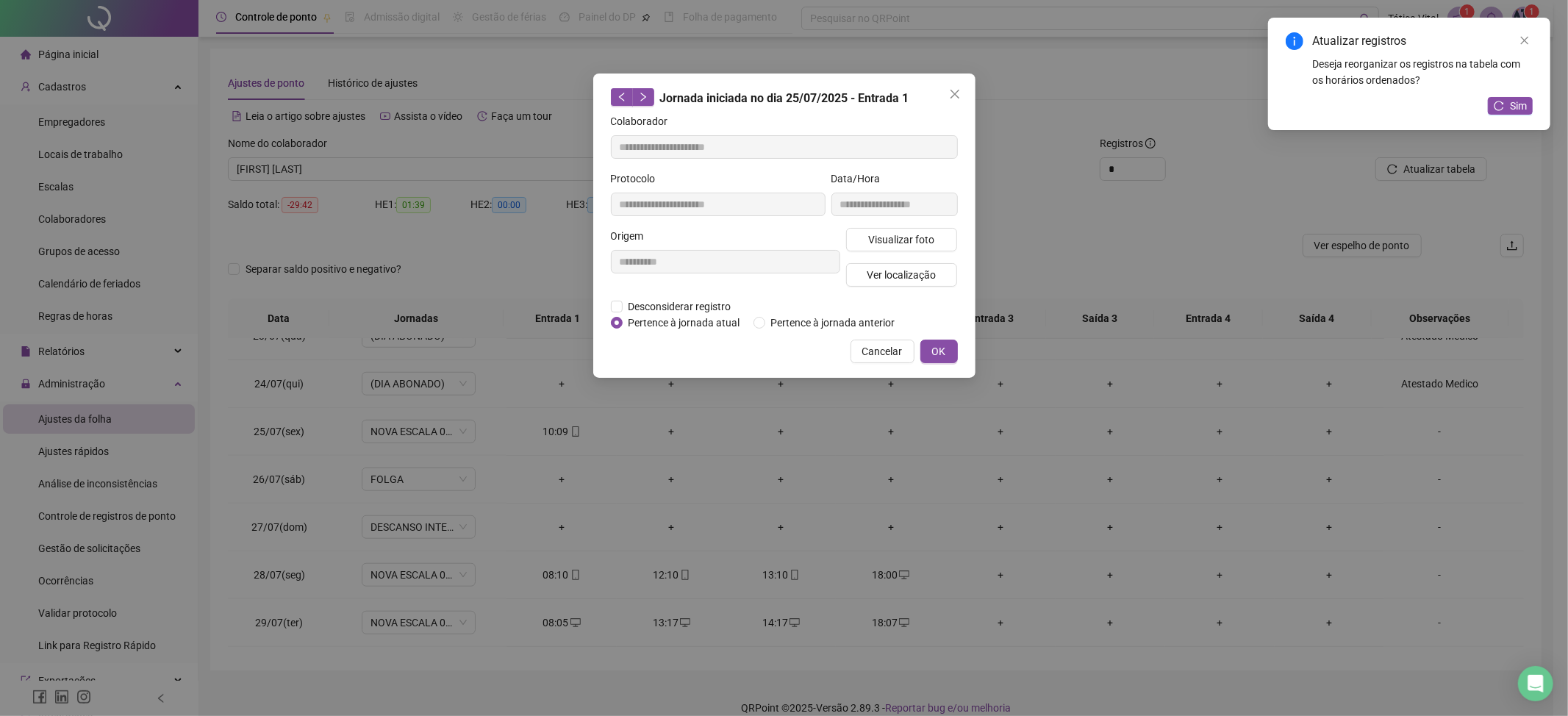 click on "**********" at bounding box center (895, 199) 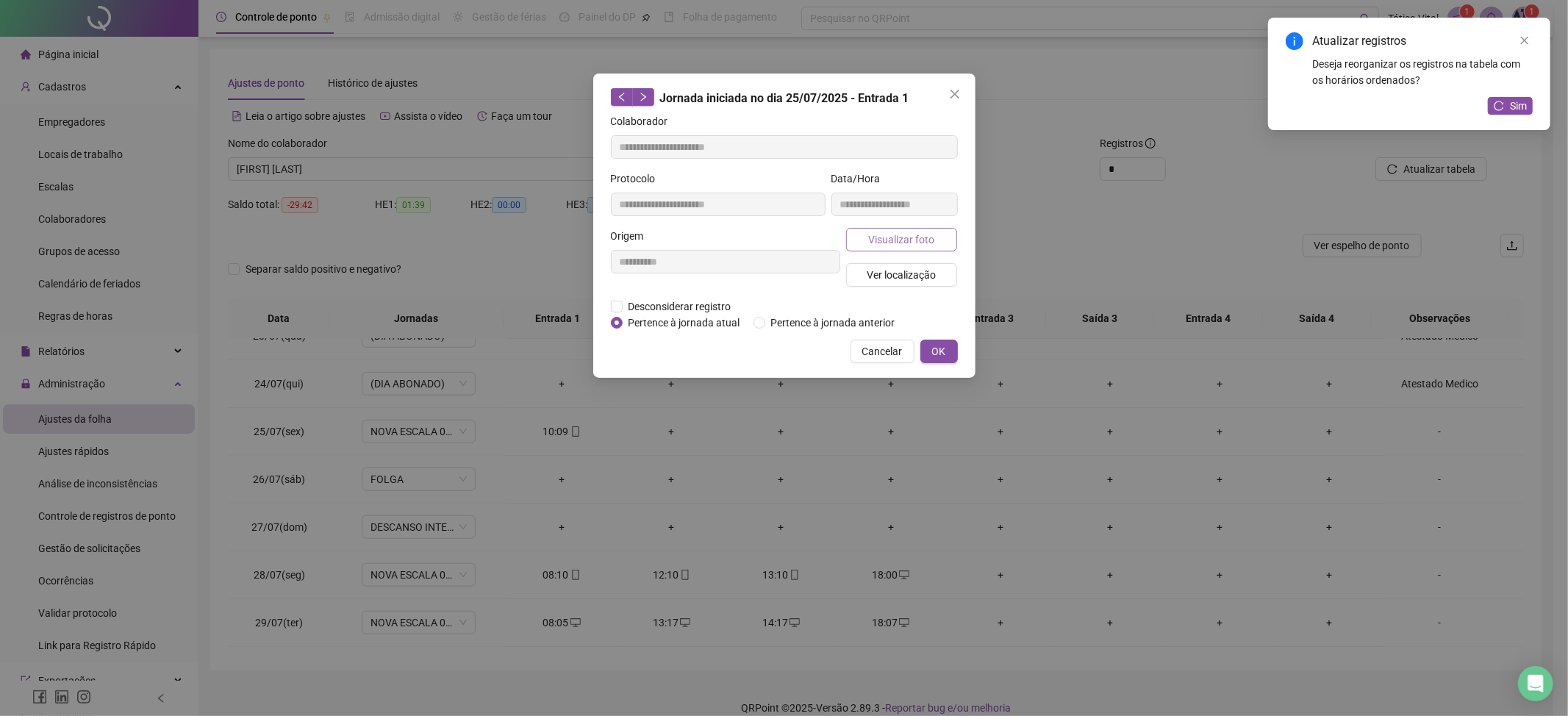 click on "Visualizar foto" at bounding box center (901, 240) 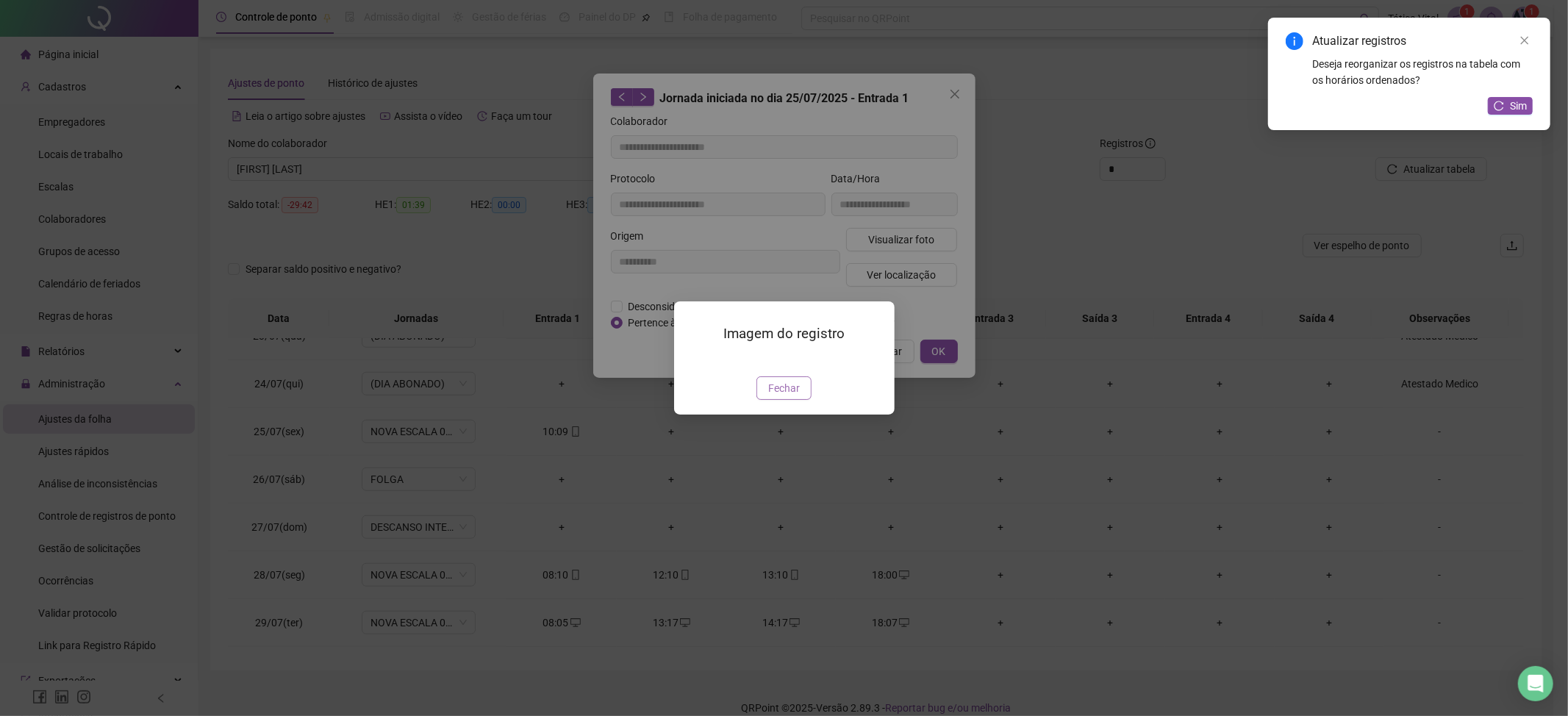 click on "Fechar" at bounding box center [784, 388] 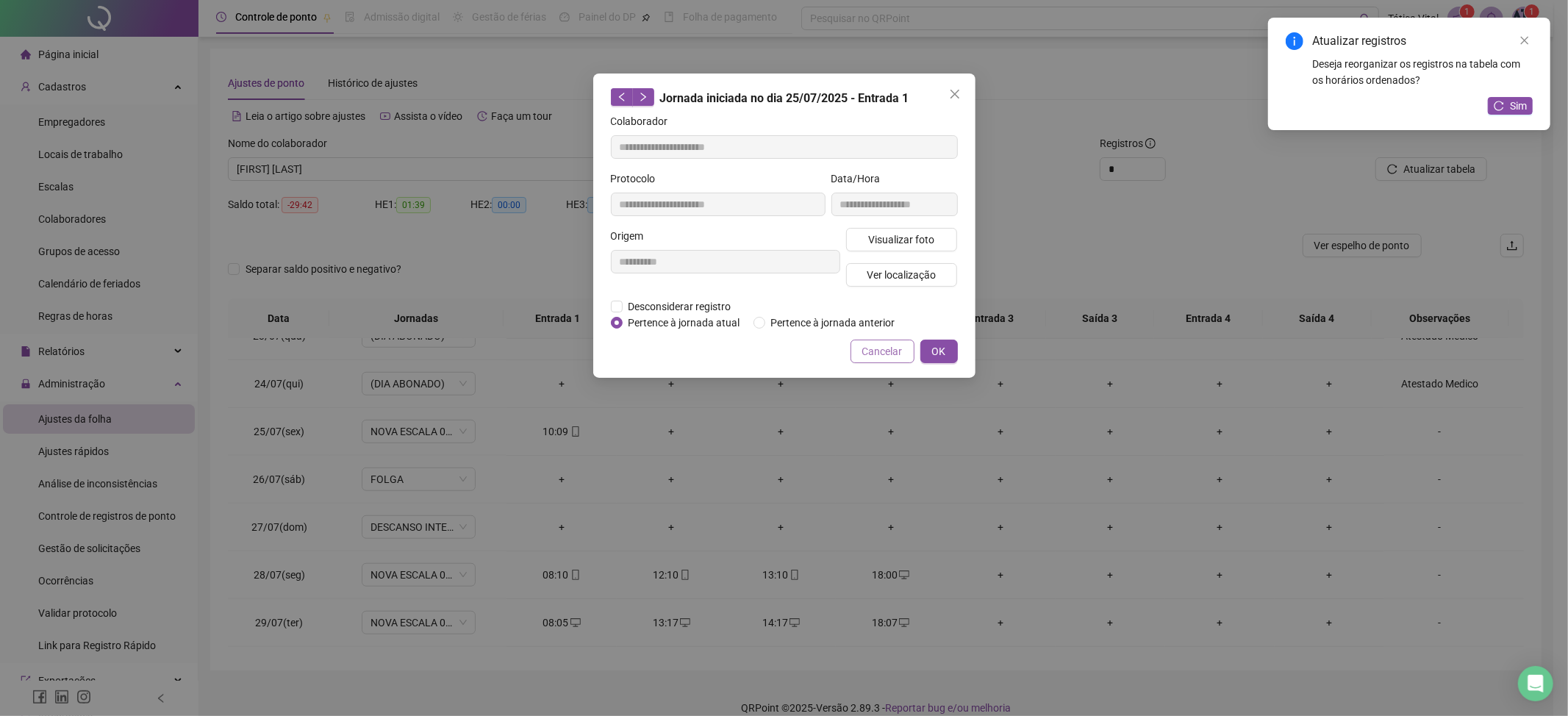 click on "Cancelar" at bounding box center [882, 351] 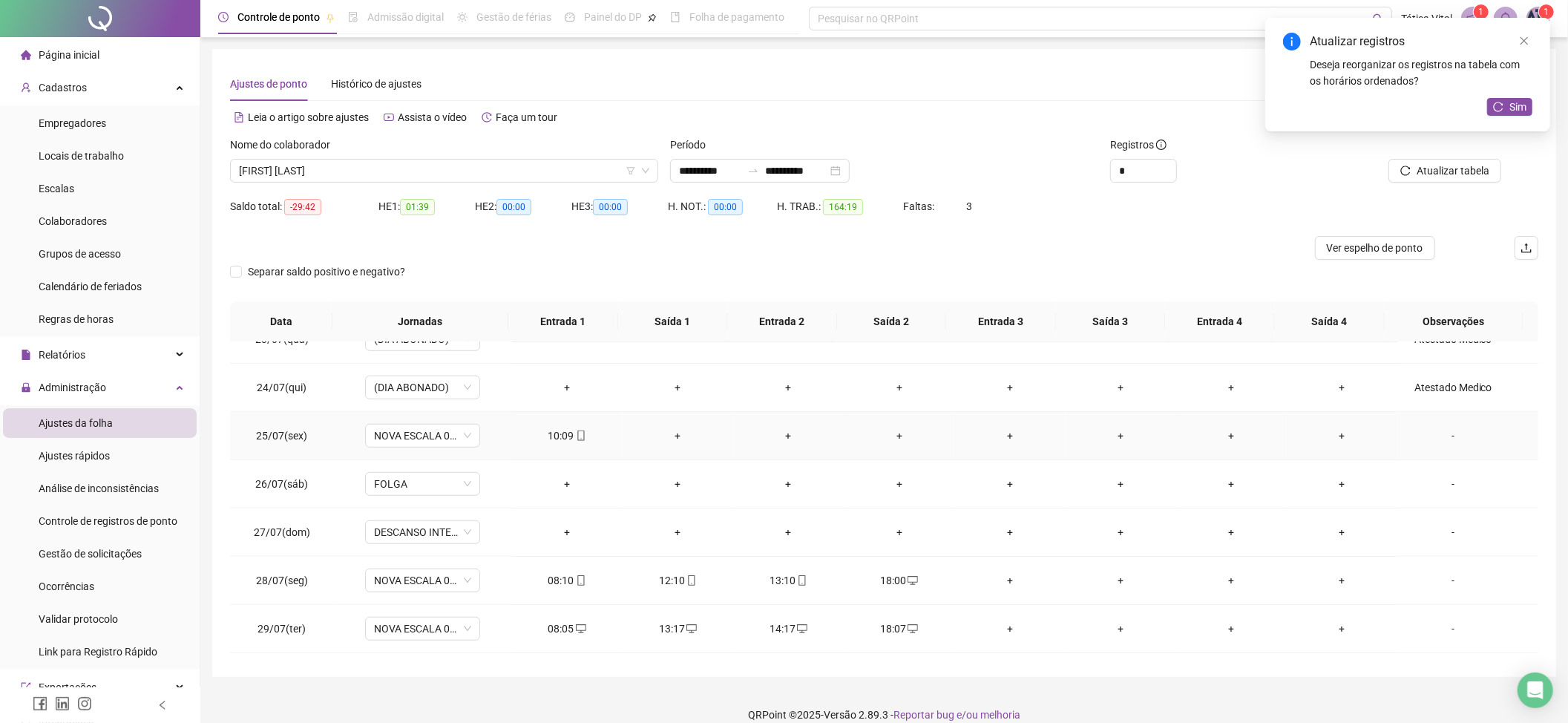 click on "+" at bounding box center (678, 436) 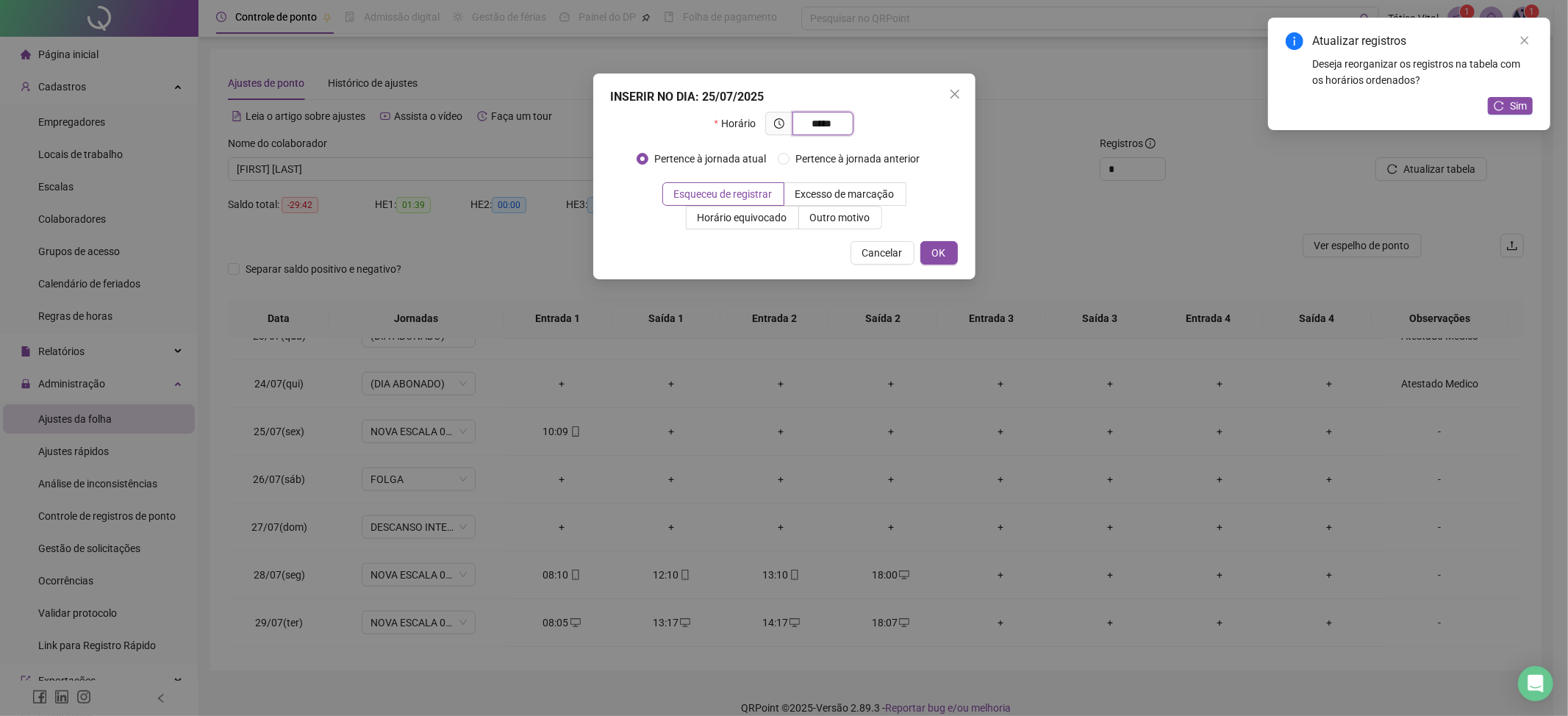 type 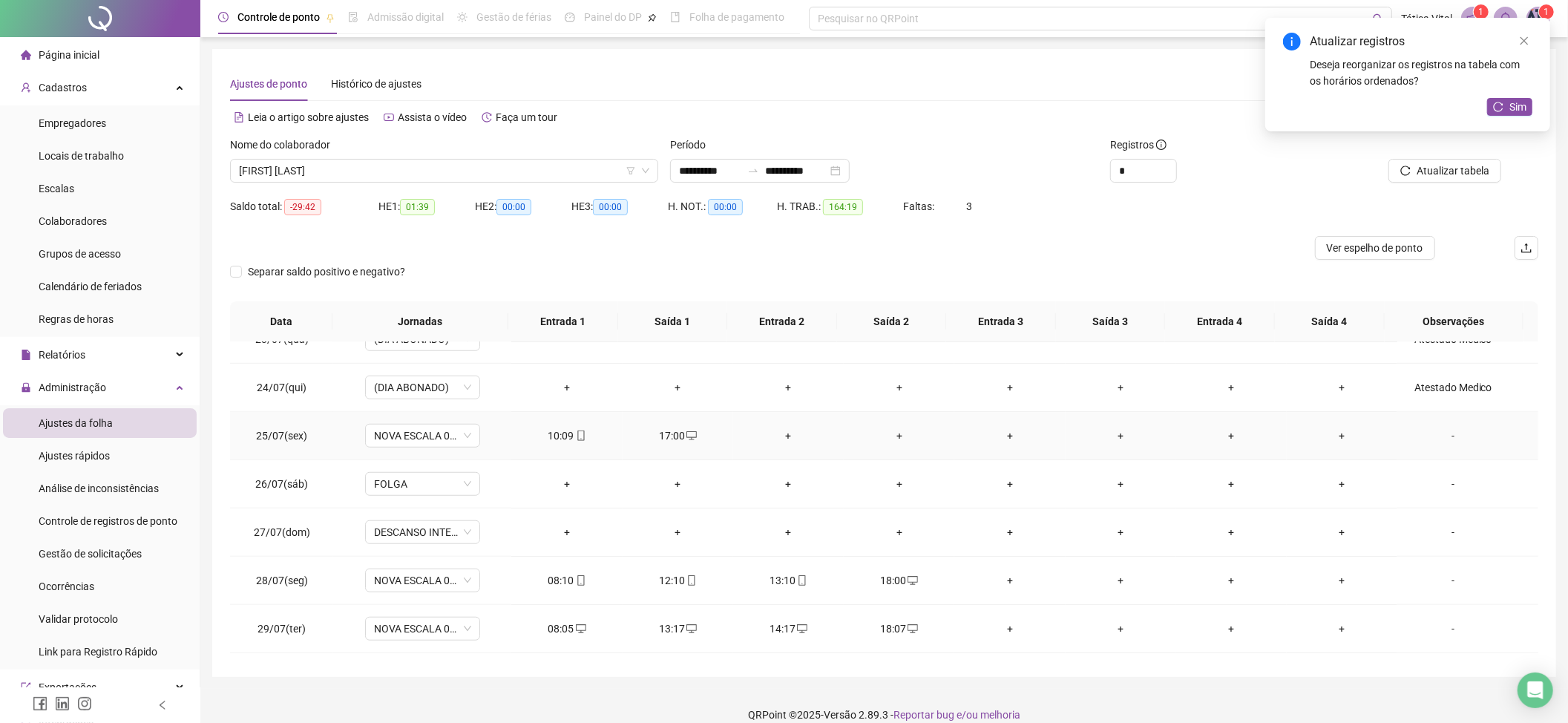 click on "+" at bounding box center (788, 436) 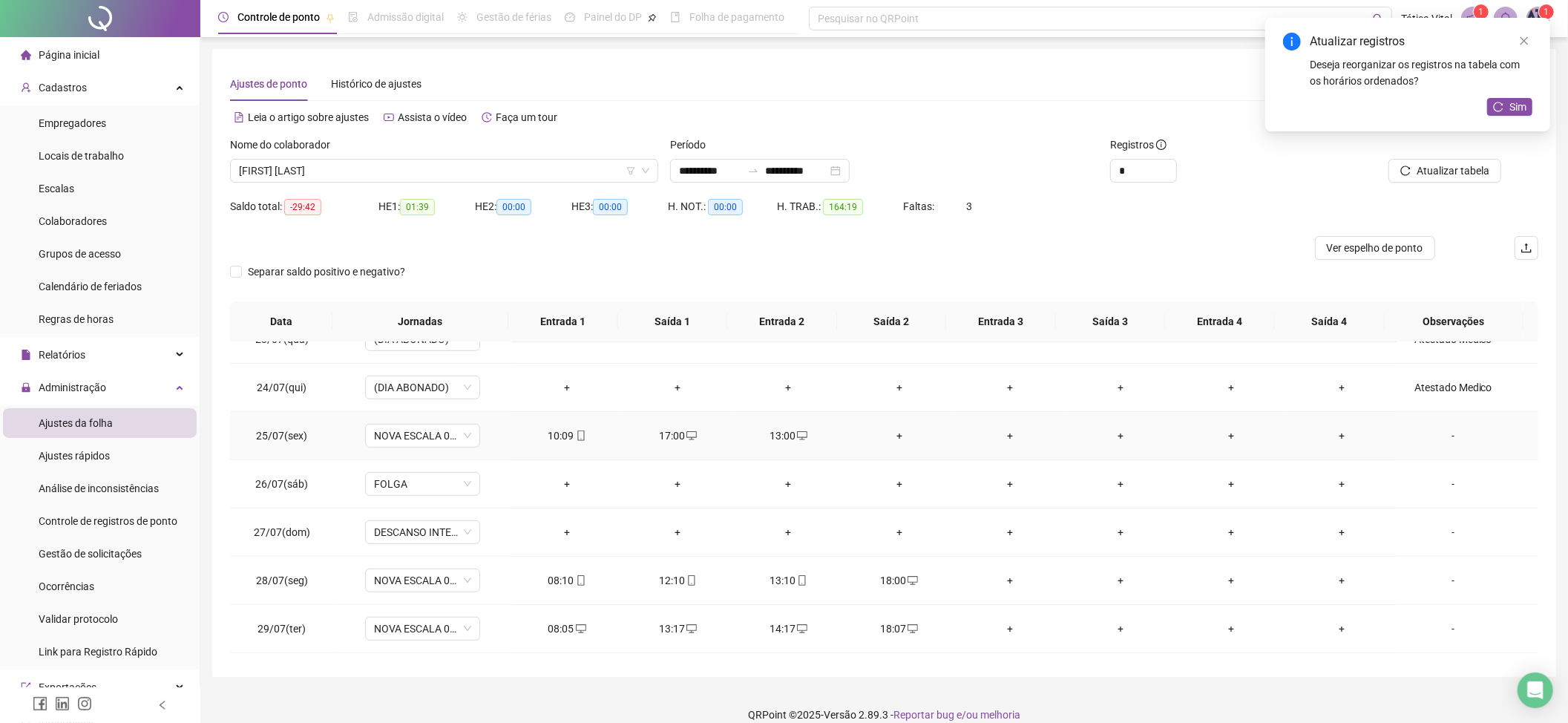 click on "+" at bounding box center (899, 436) 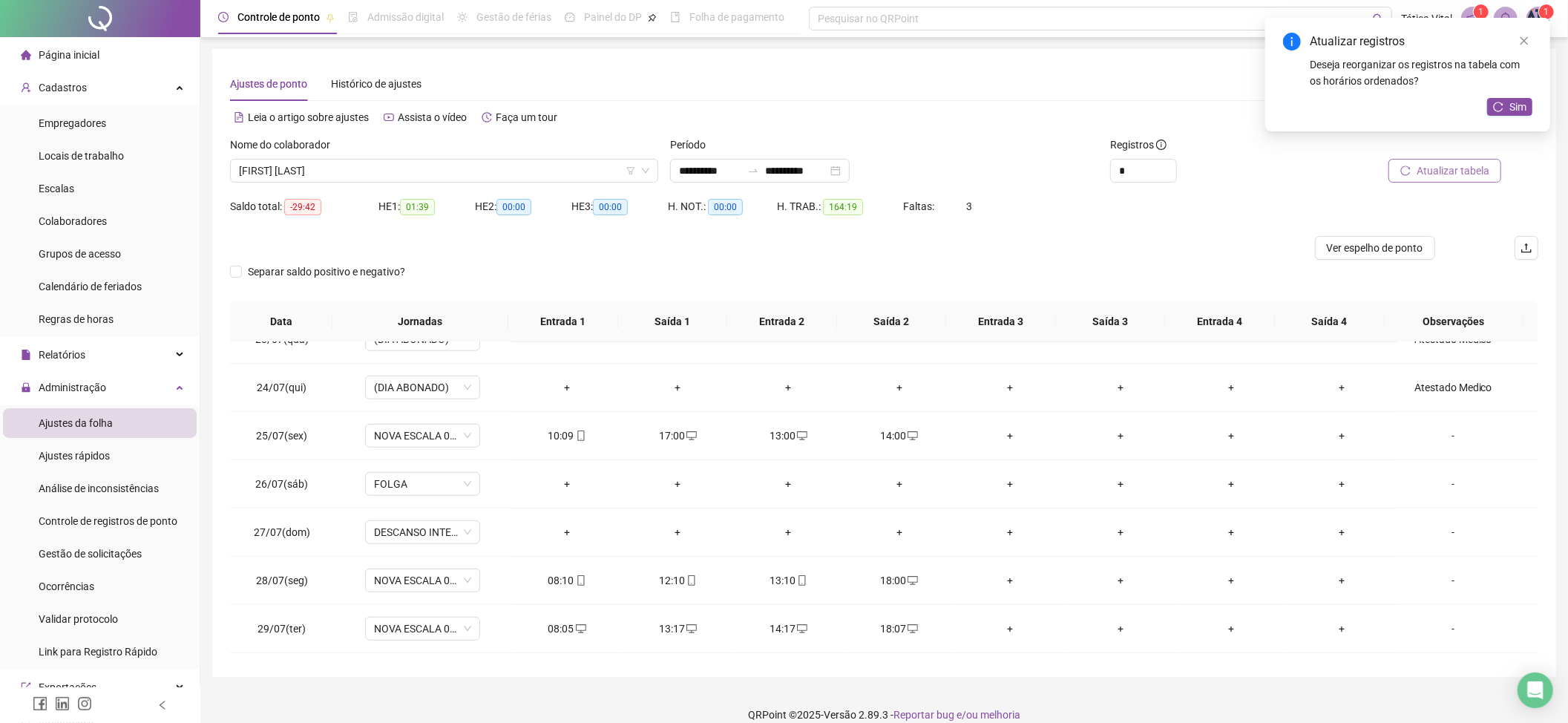 click on "Atualizar tabela" at bounding box center [1453, 171] 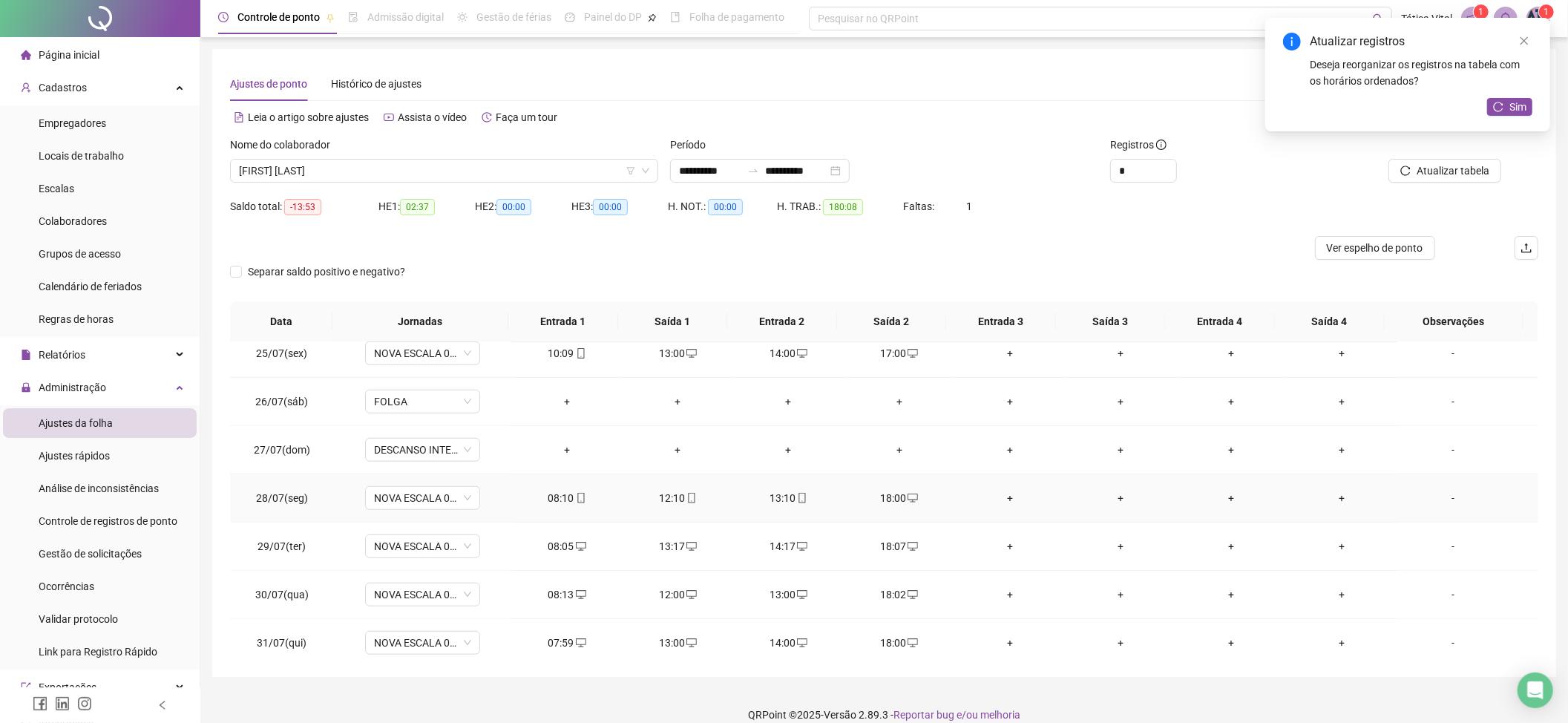 scroll, scrollTop: 1186, scrollLeft: 0, axis: vertical 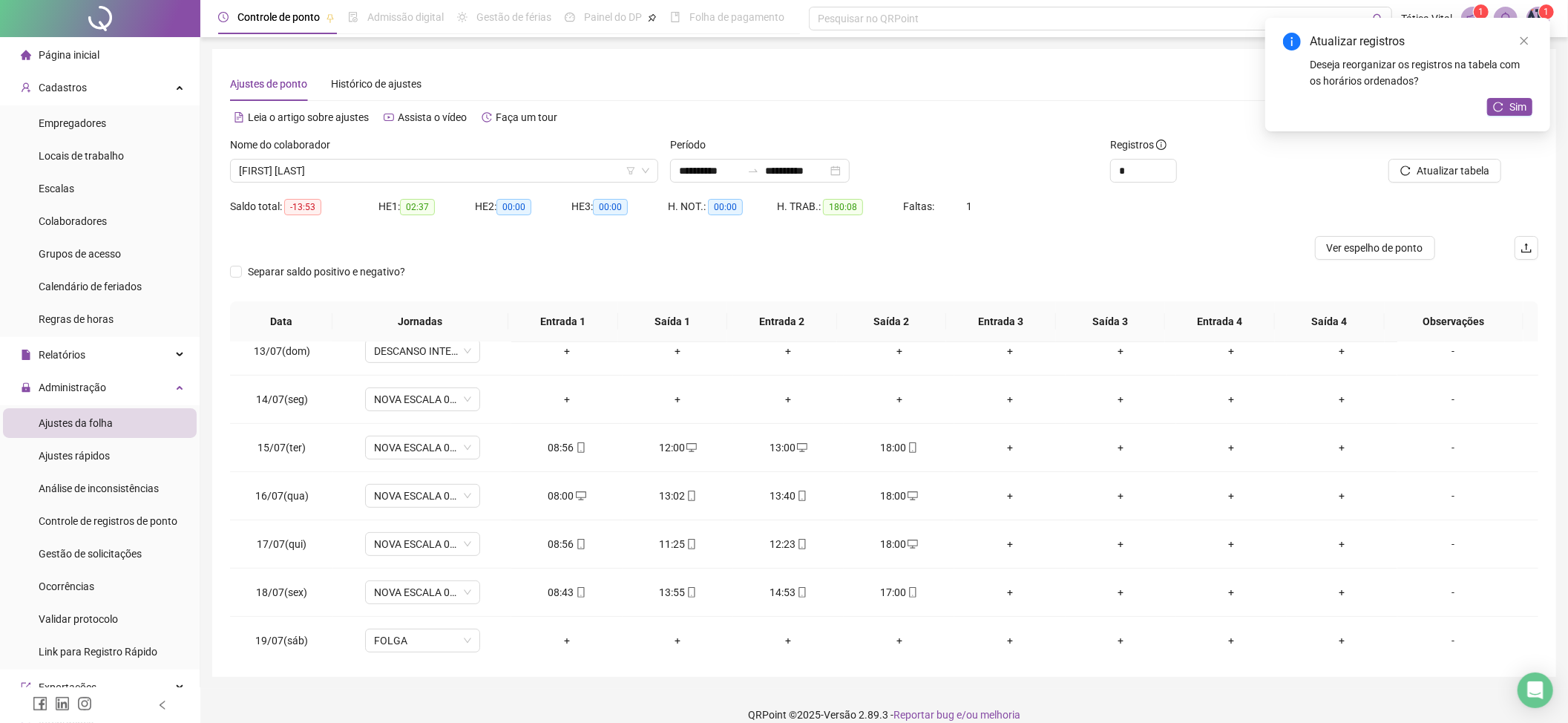 click on "Nome do colaborador [FIRST] [LAST]" at bounding box center [444, 166] 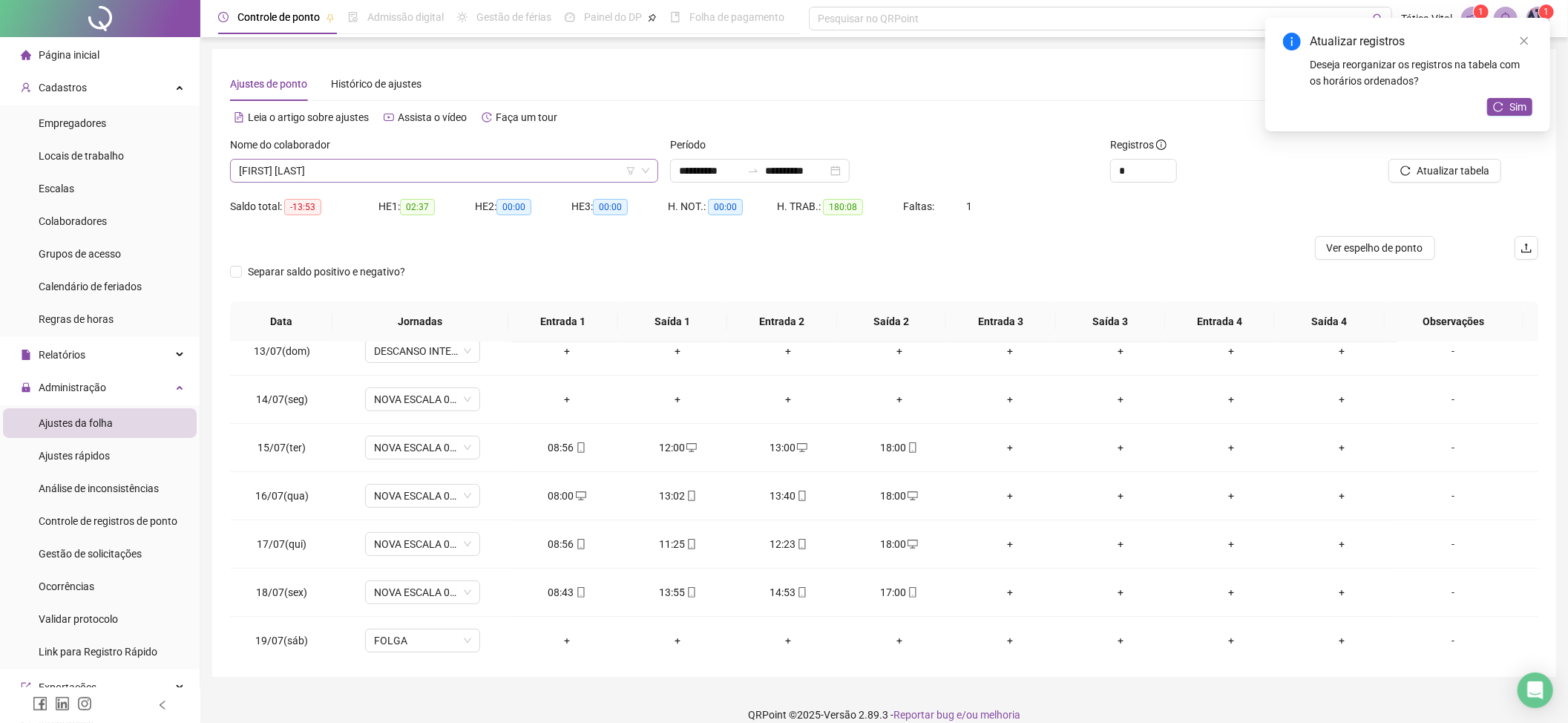 click on "[FIRST] [LAST]" at bounding box center (444, 171) 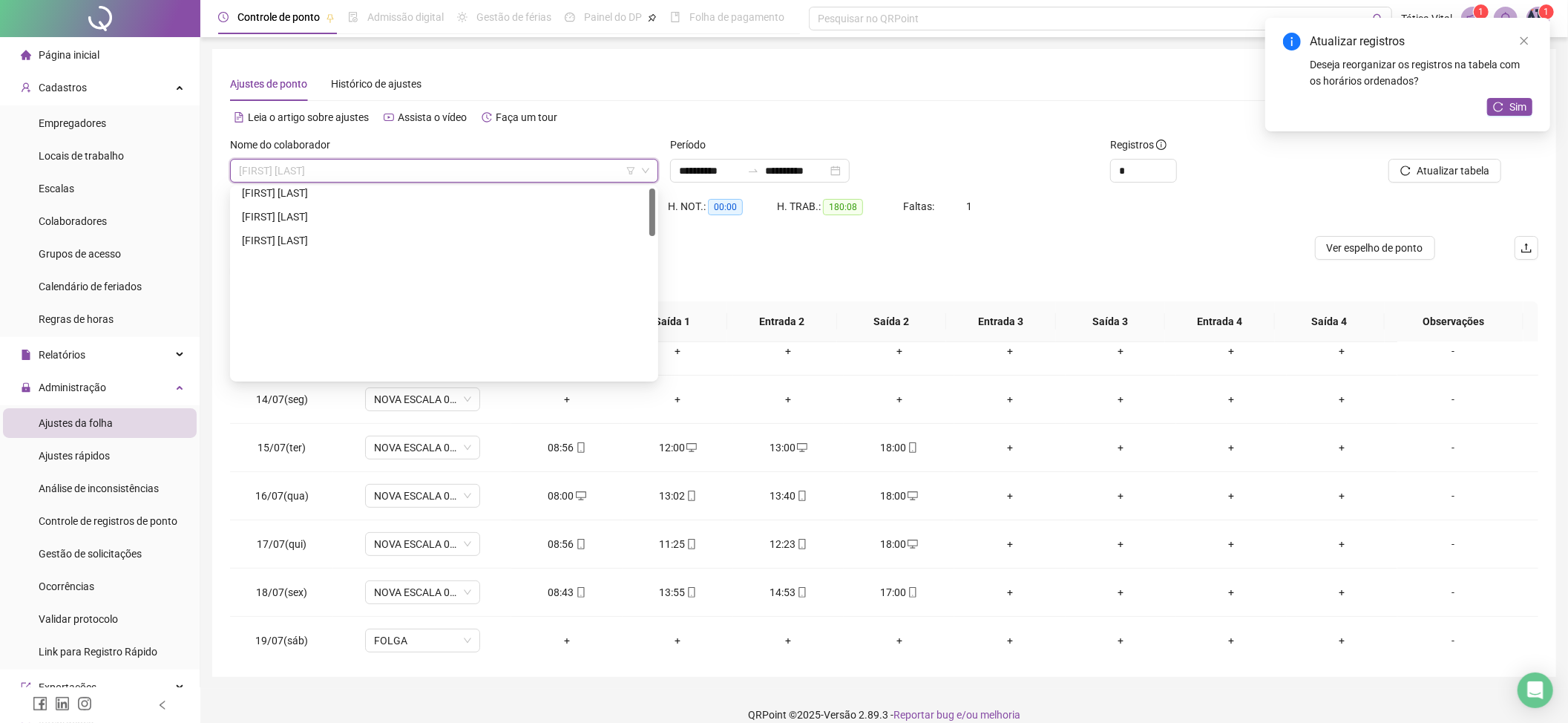 scroll, scrollTop: 0, scrollLeft: 0, axis: both 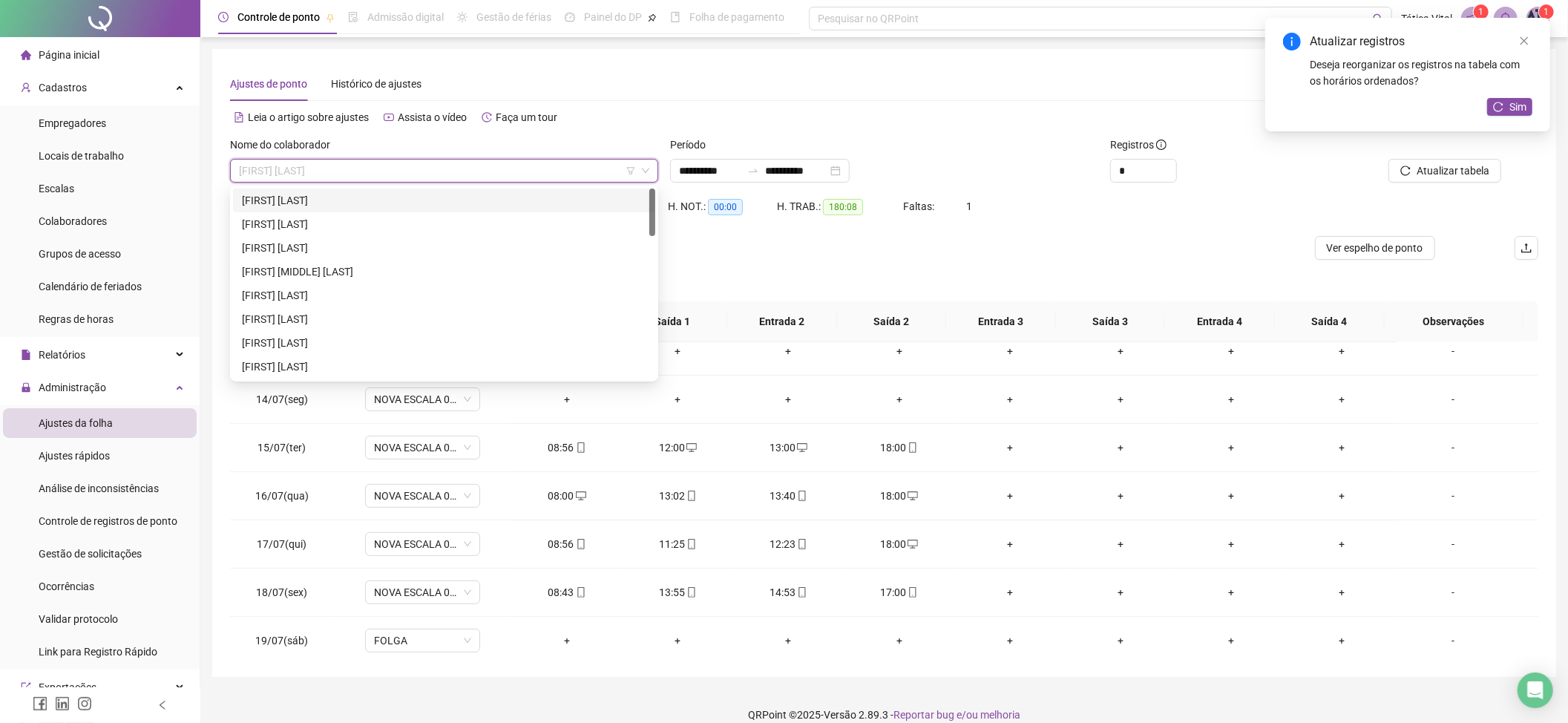 click on "[FIRST] [LAST]" at bounding box center [444, 200] 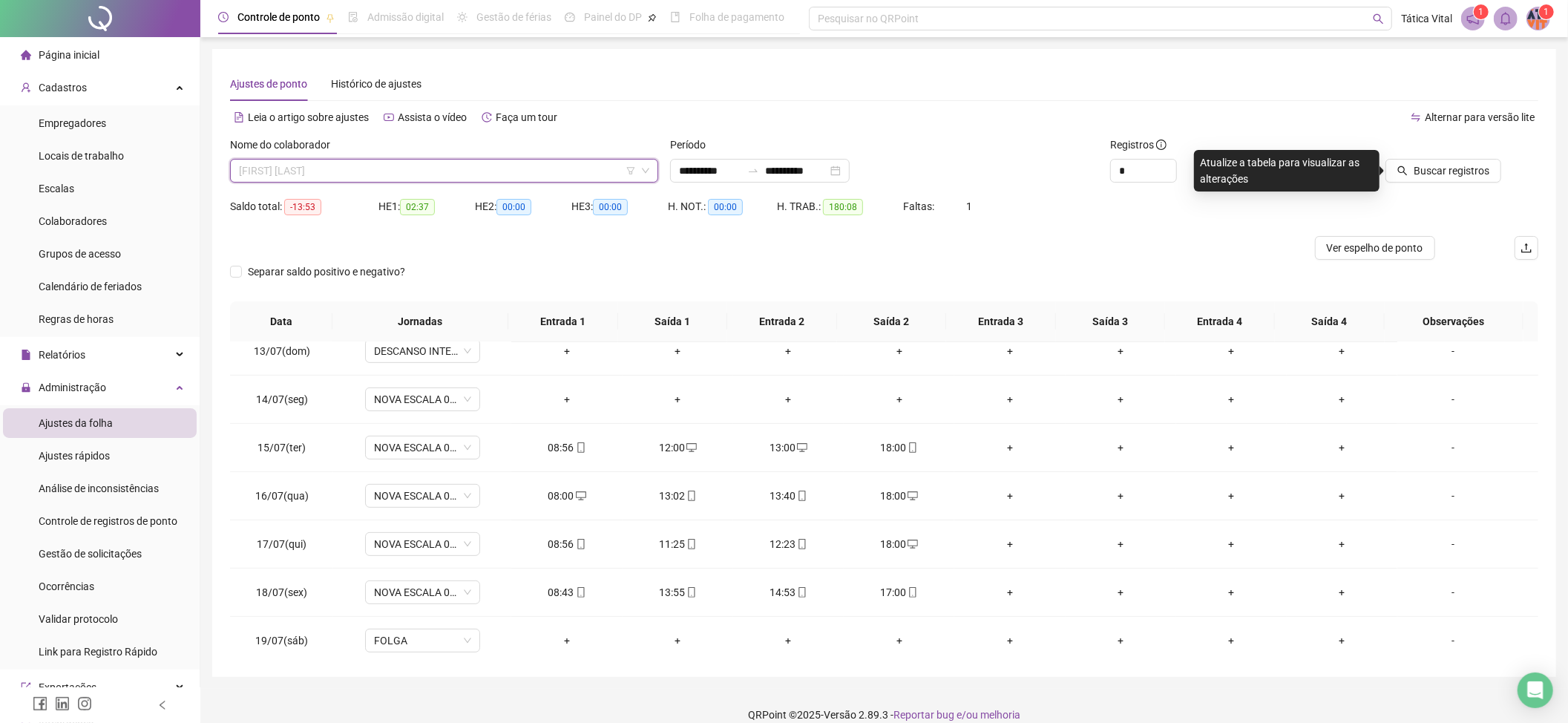 click on "[FIRST] [LAST]" at bounding box center (444, 171) 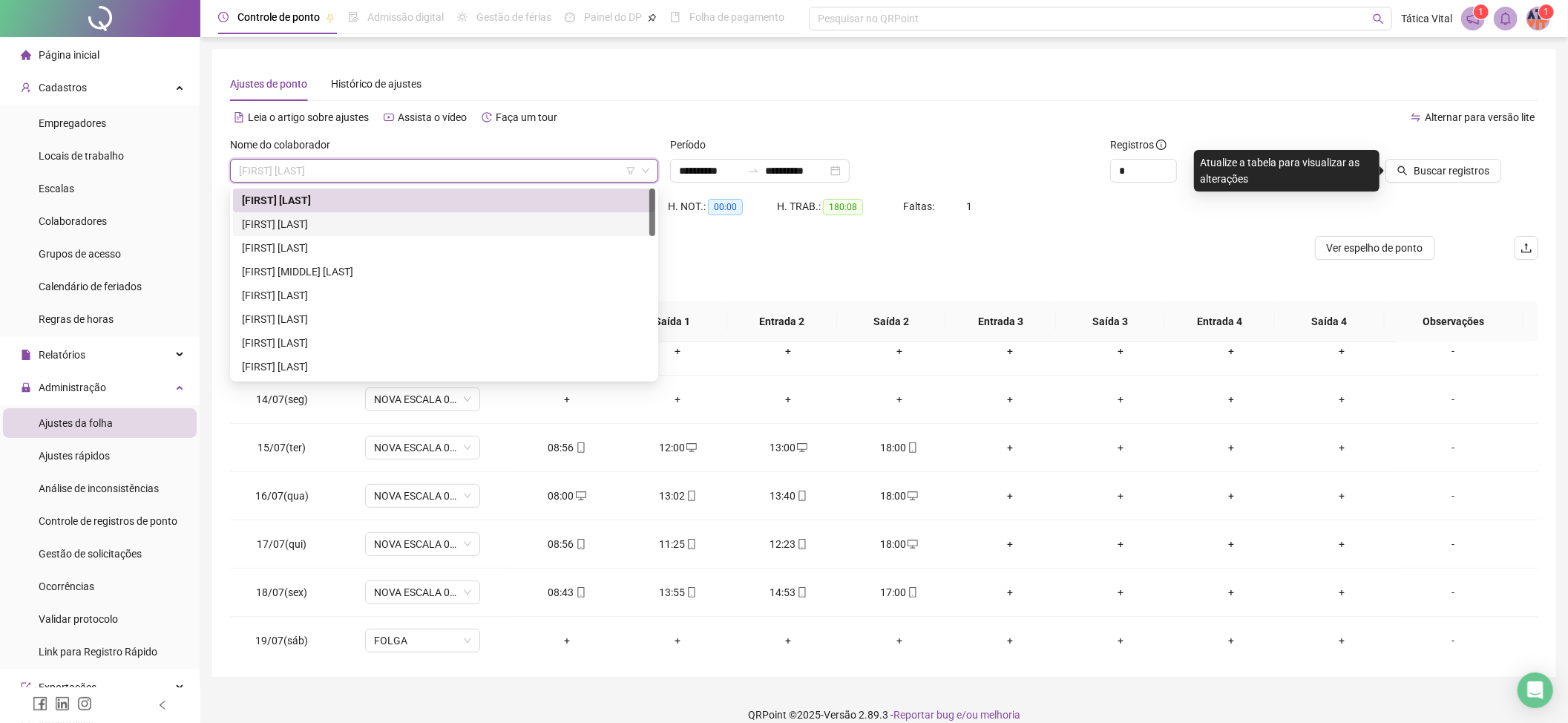 click on "[FIRST] [LAST]" at bounding box center (444, 224) 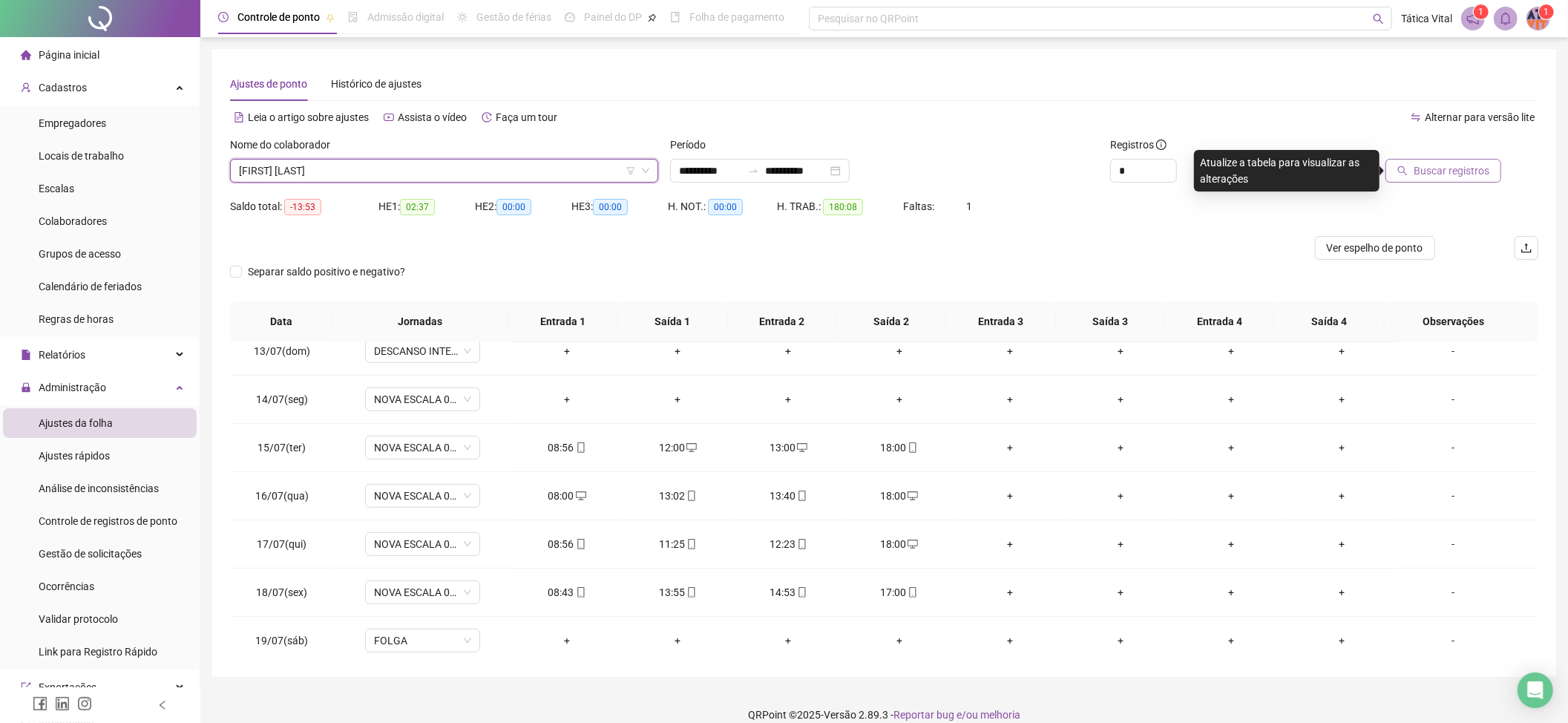 click on "Buscar registros" at bounding box center (1451, 171) 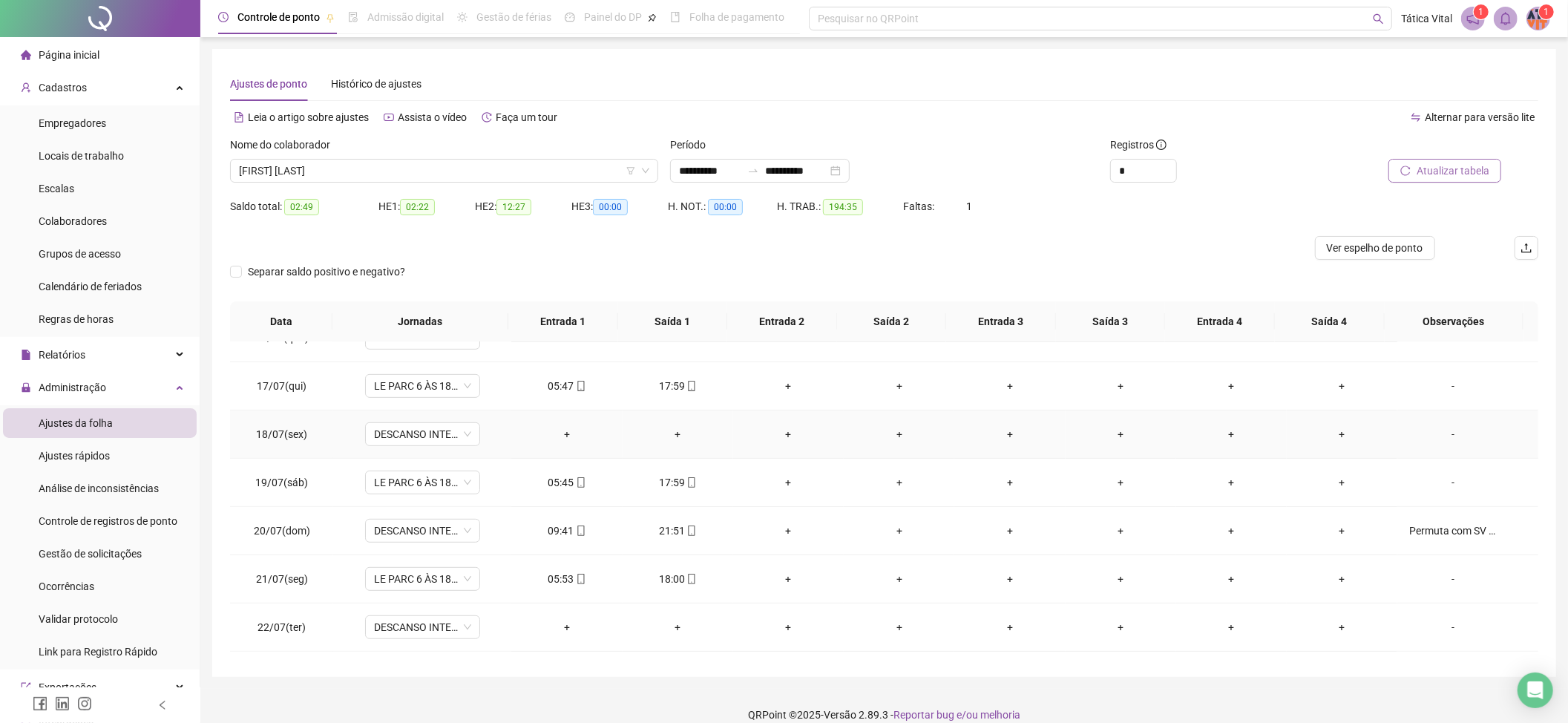 scroll, scrollTop: 791, scrollLeft: 0, axis: vertical 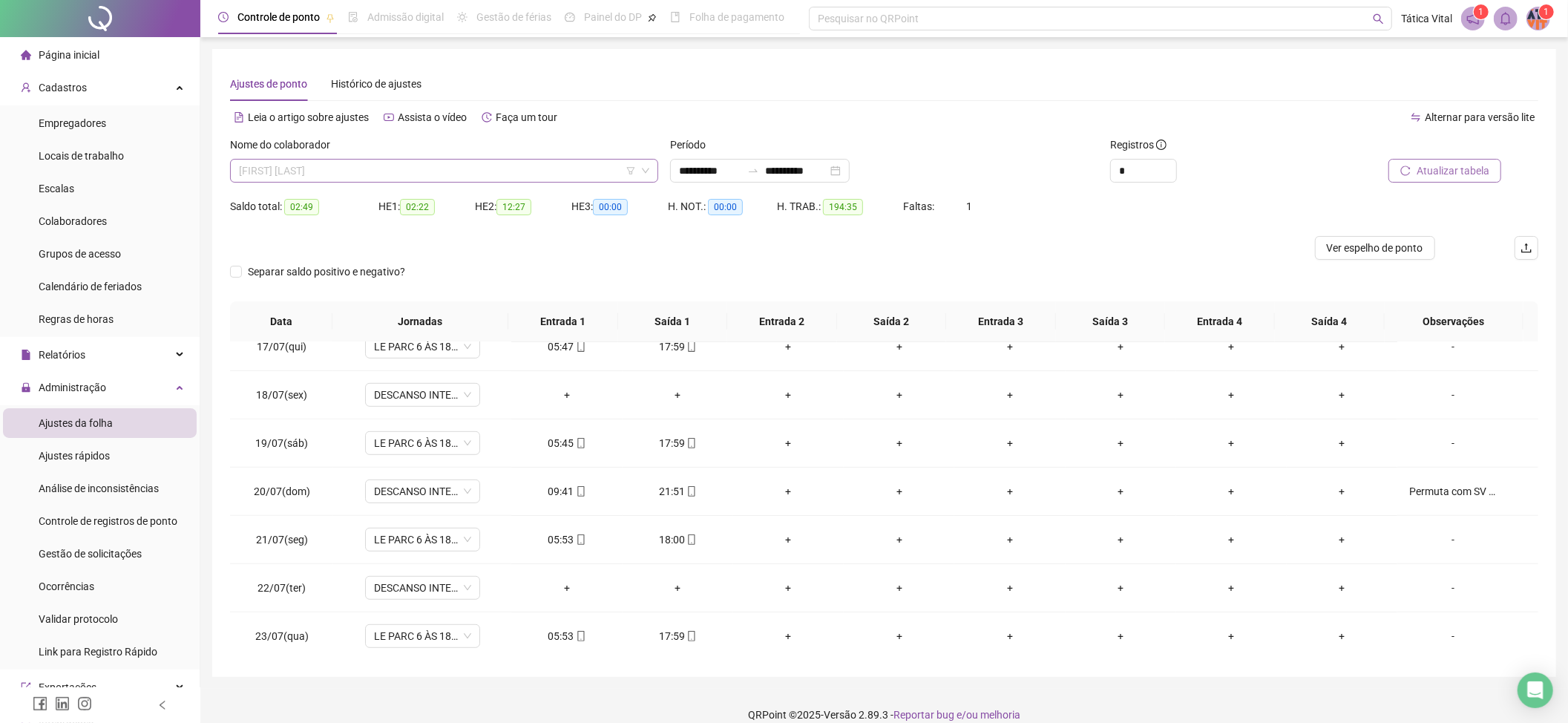 click on "[FIRST] [LAST]" at bounding box center [444, 171] 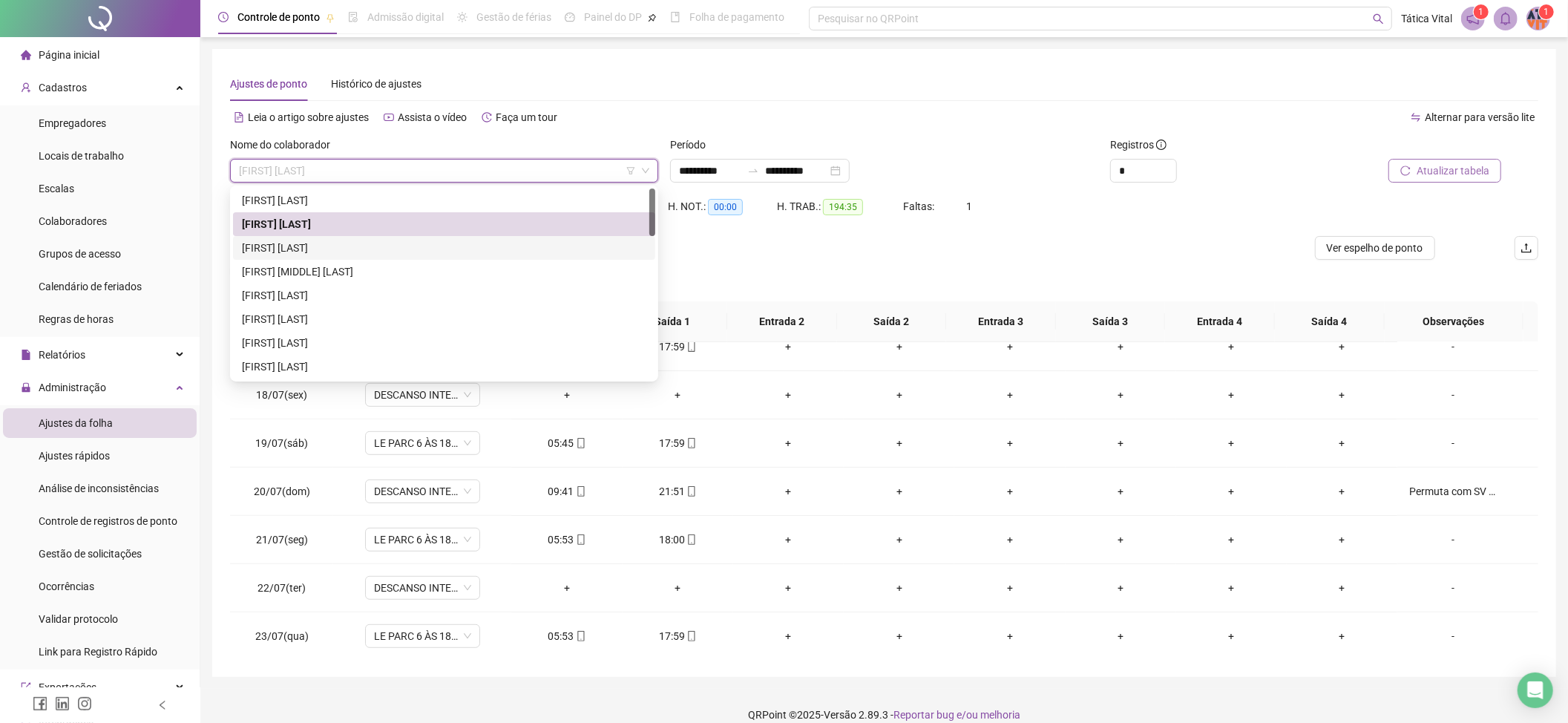 click on "[FIRST] [LAST]" at bounding box center [444, 248] 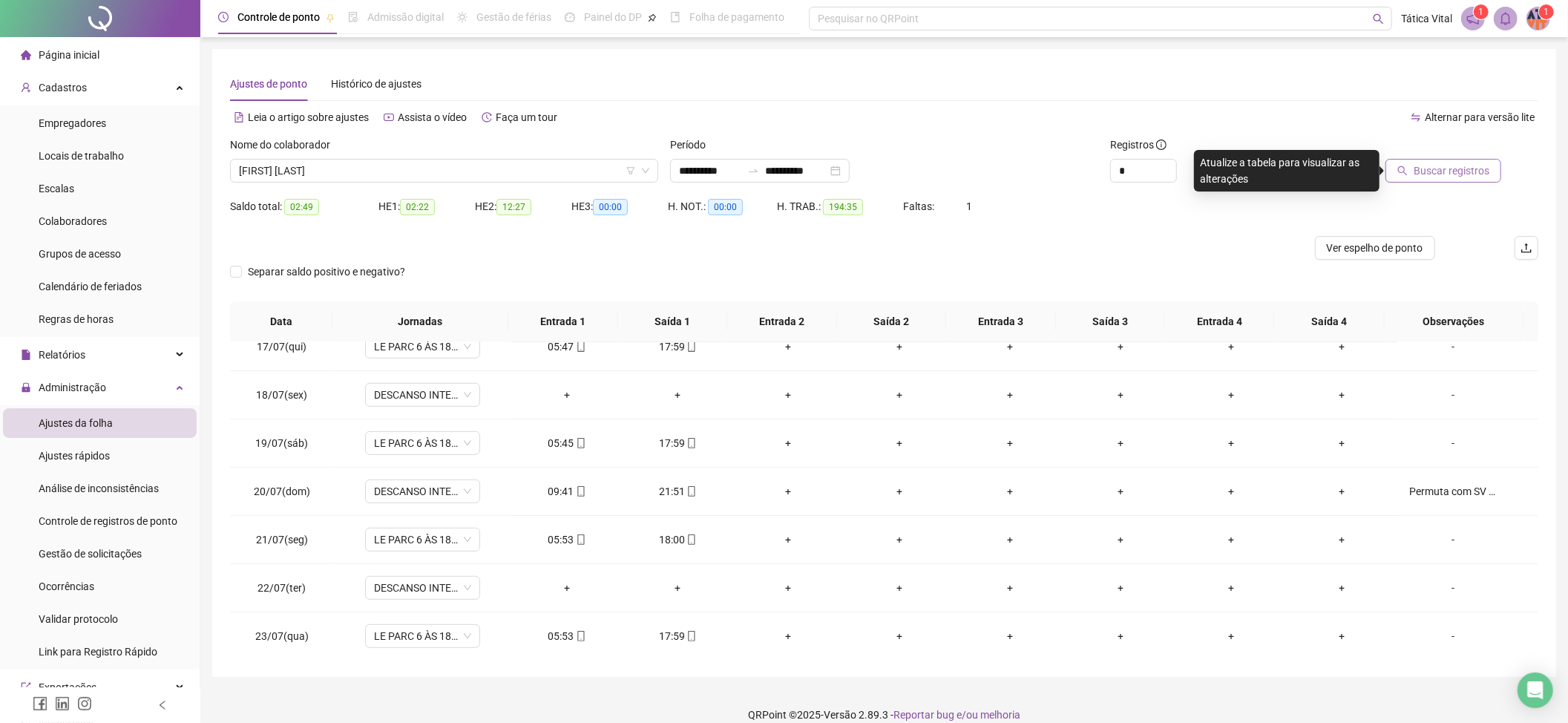 click on "Buscar registros" at bounding box center [1451, 171] 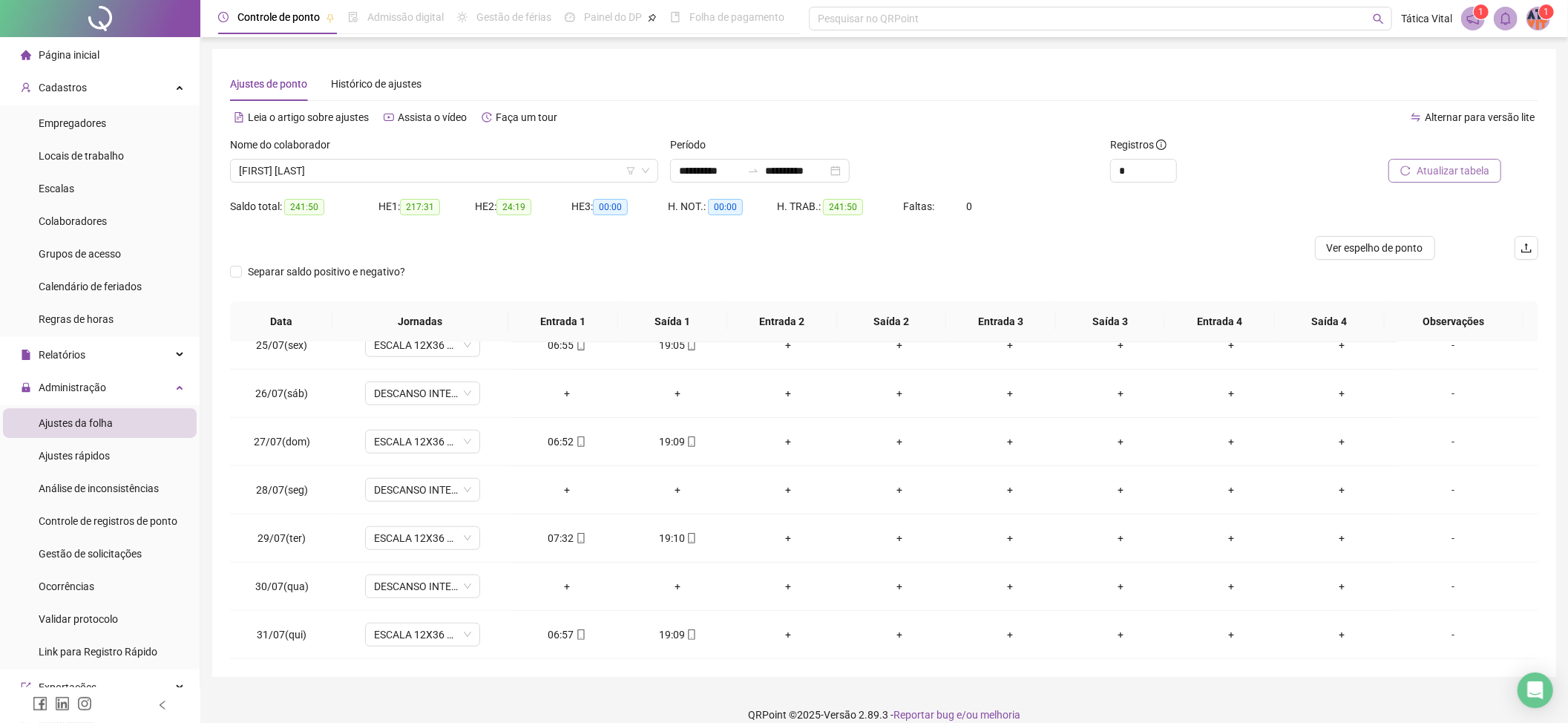 scroll, scrollTop: 1186, scrollLeft: 0, axis: vertical 